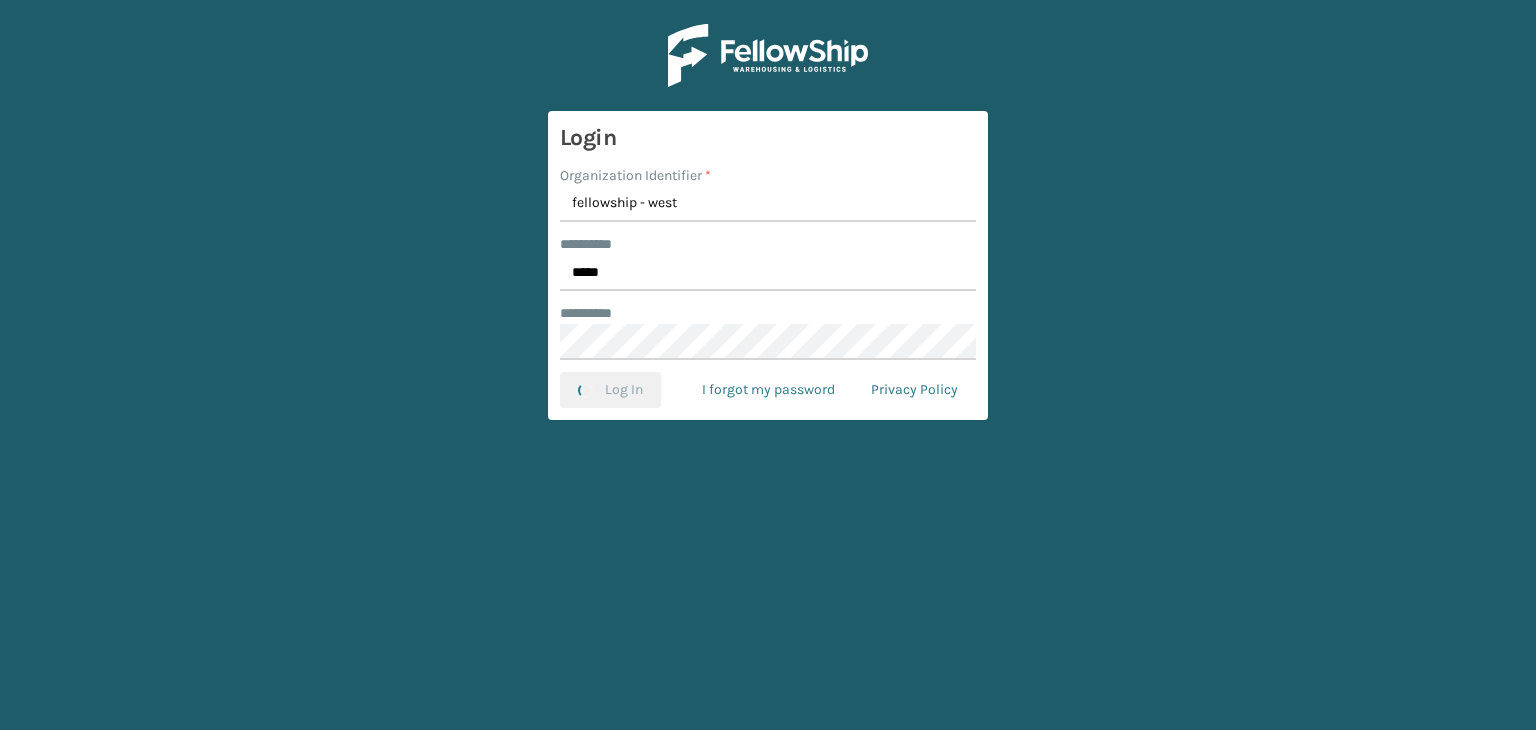 scroll, scrollTop: 0, scrollLeft: 0, axis: both 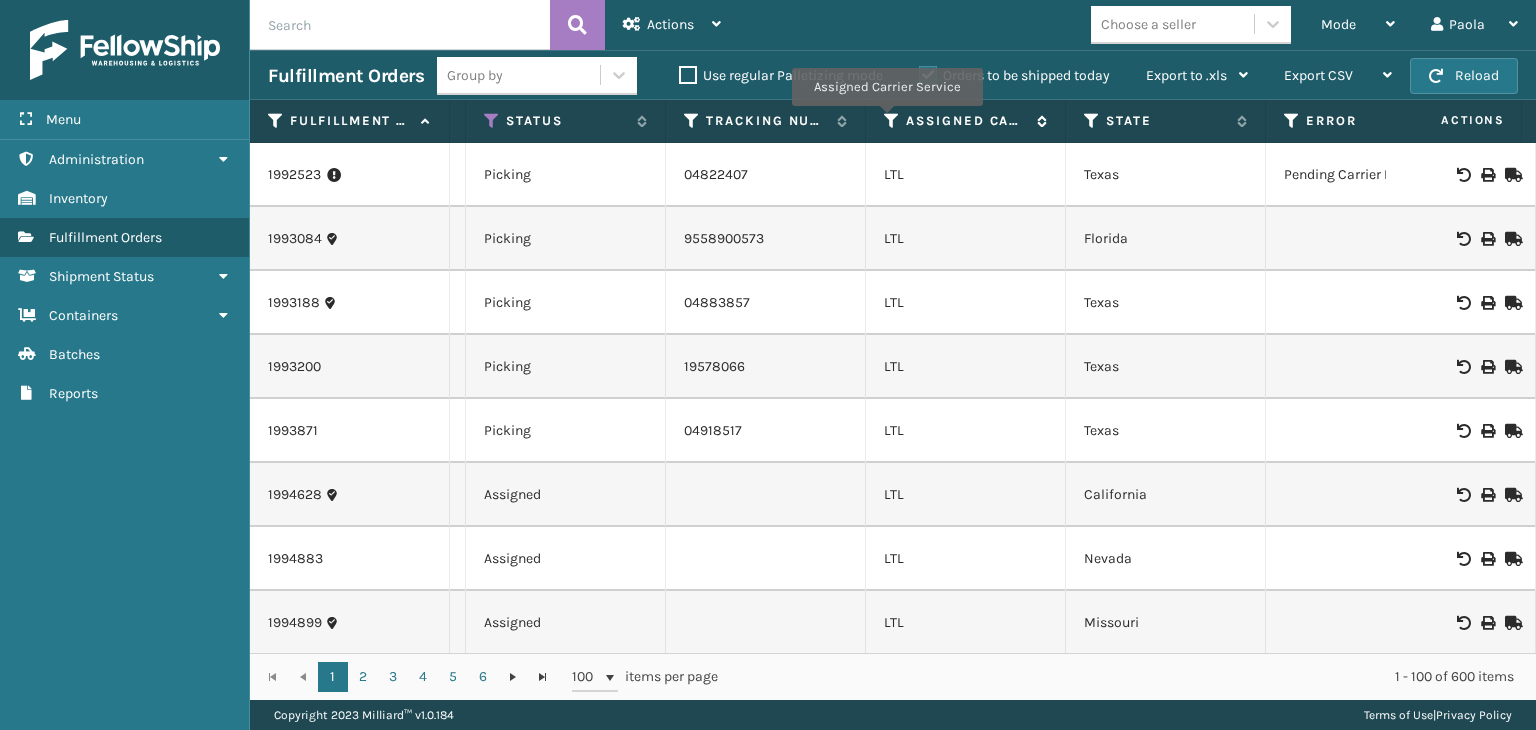click at bounding box center [892, 121] 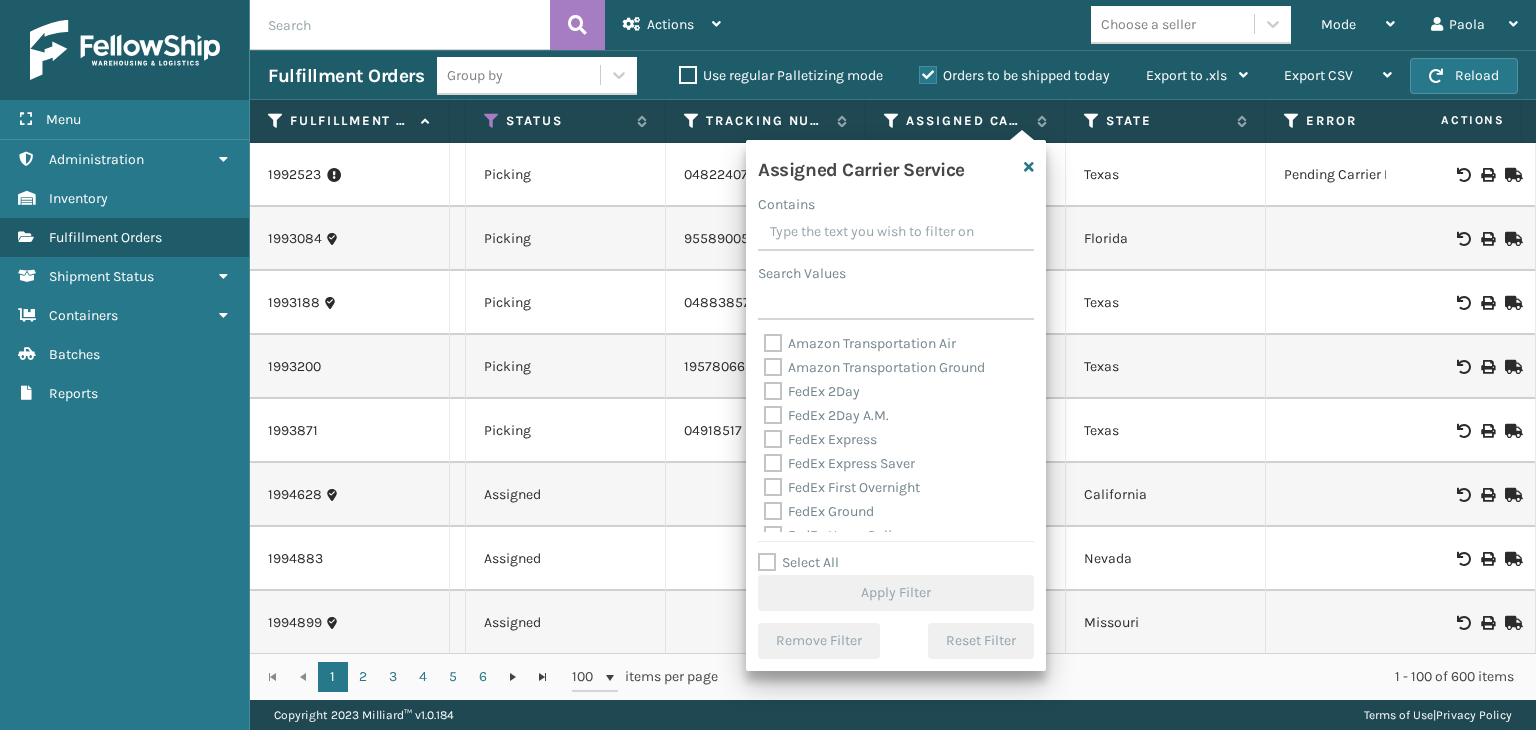 drag, startPoint x: 796, startPoint y: 558, endPoint x: 797, endPoint y: 547, distance: 11.045361 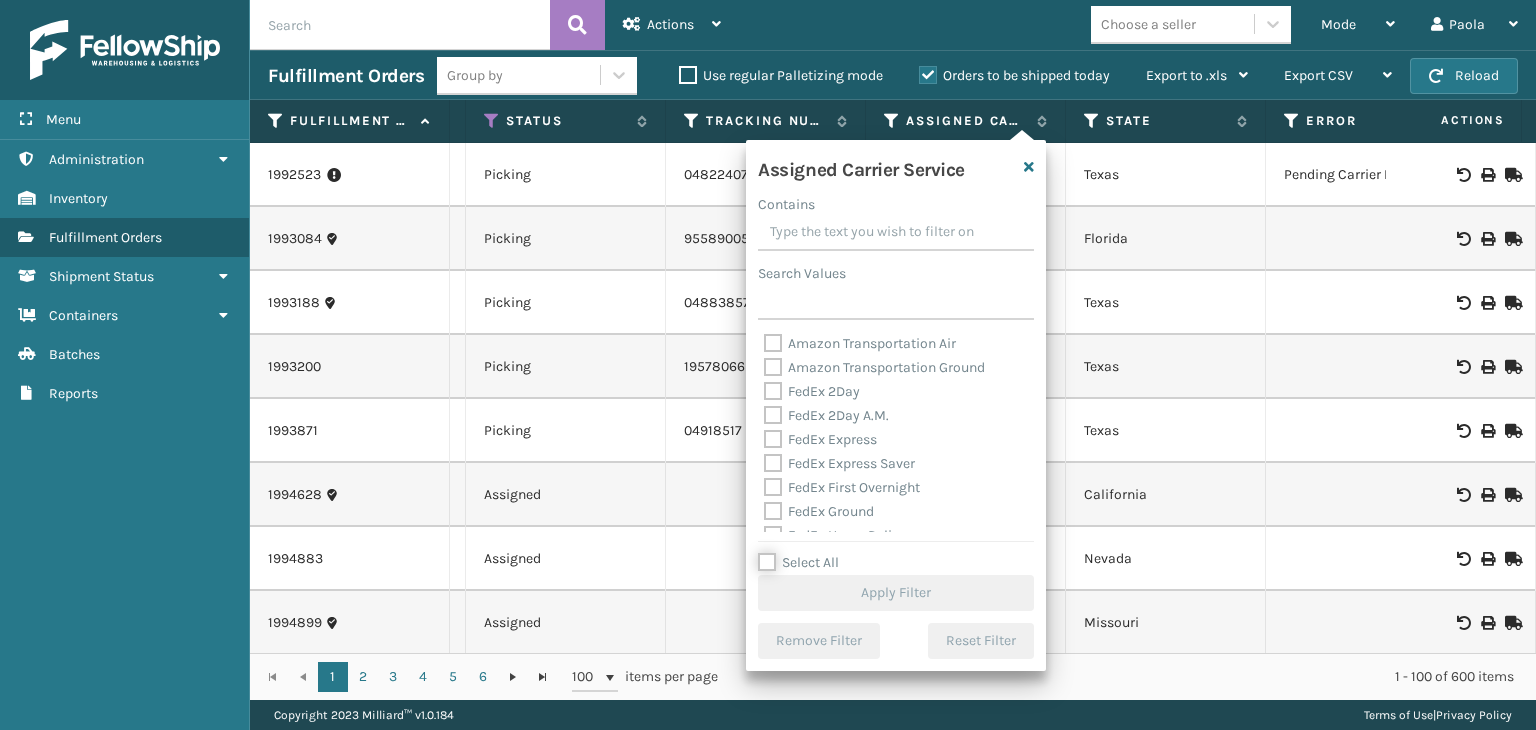 click on "Select All" at bounding box center [908, 552] 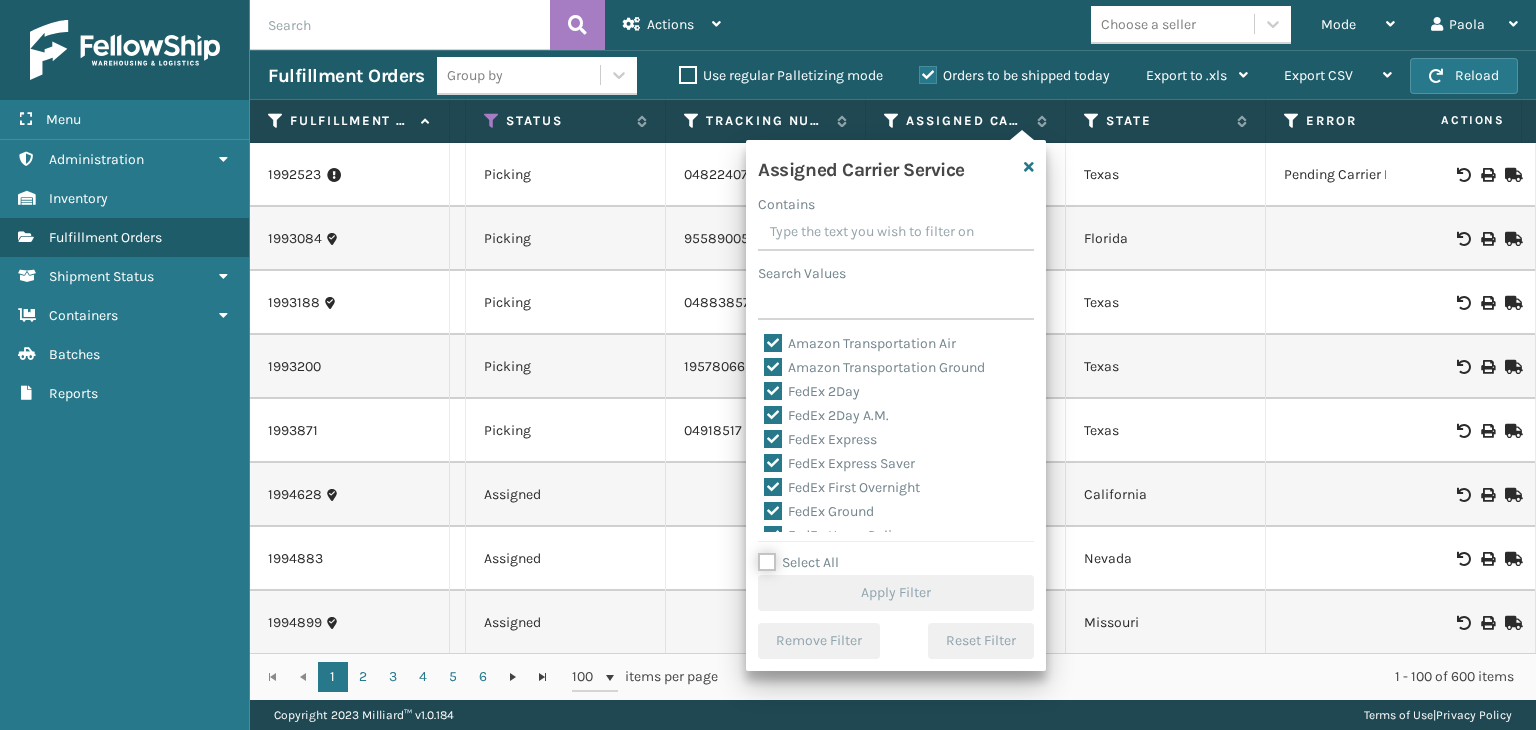 checkbox on "true" 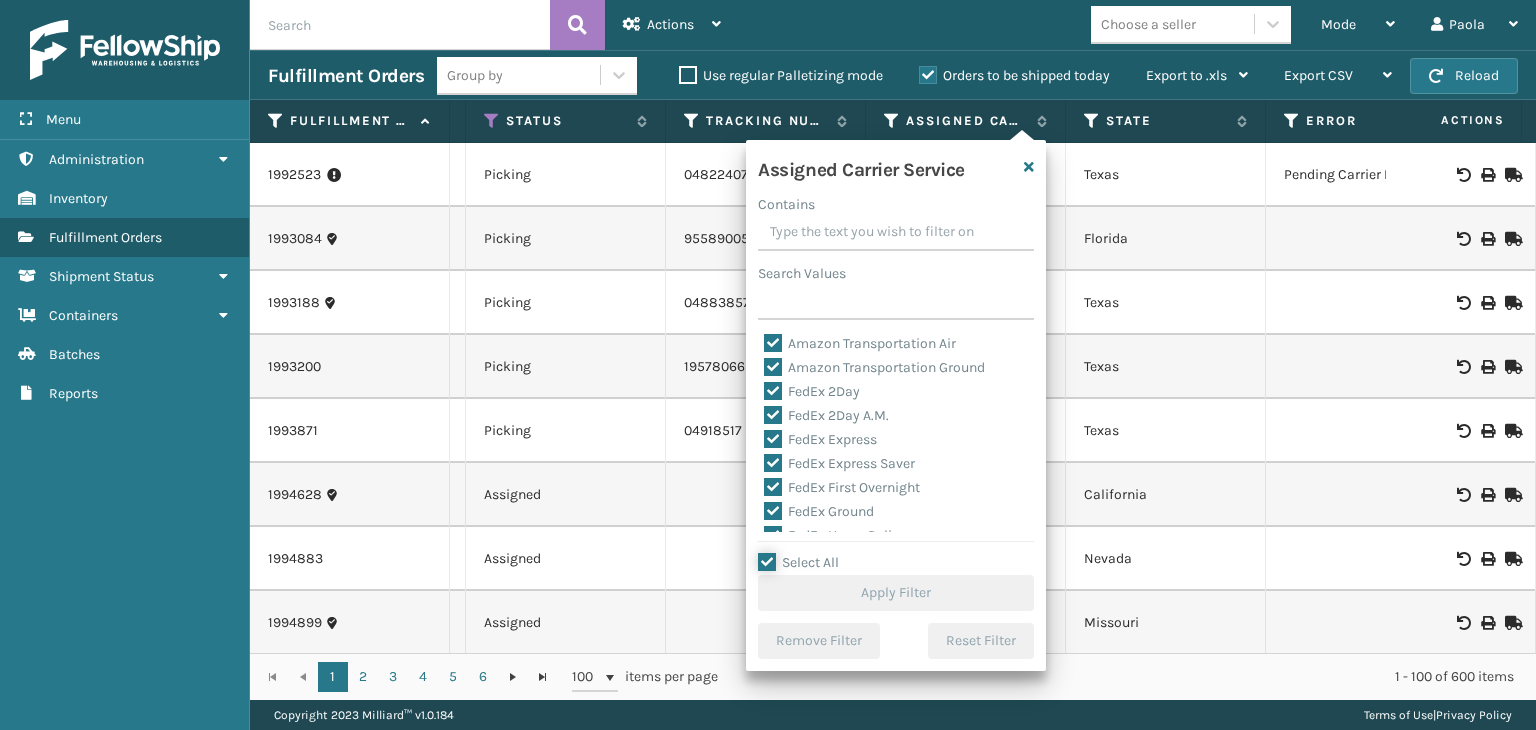 checkbox on "true" 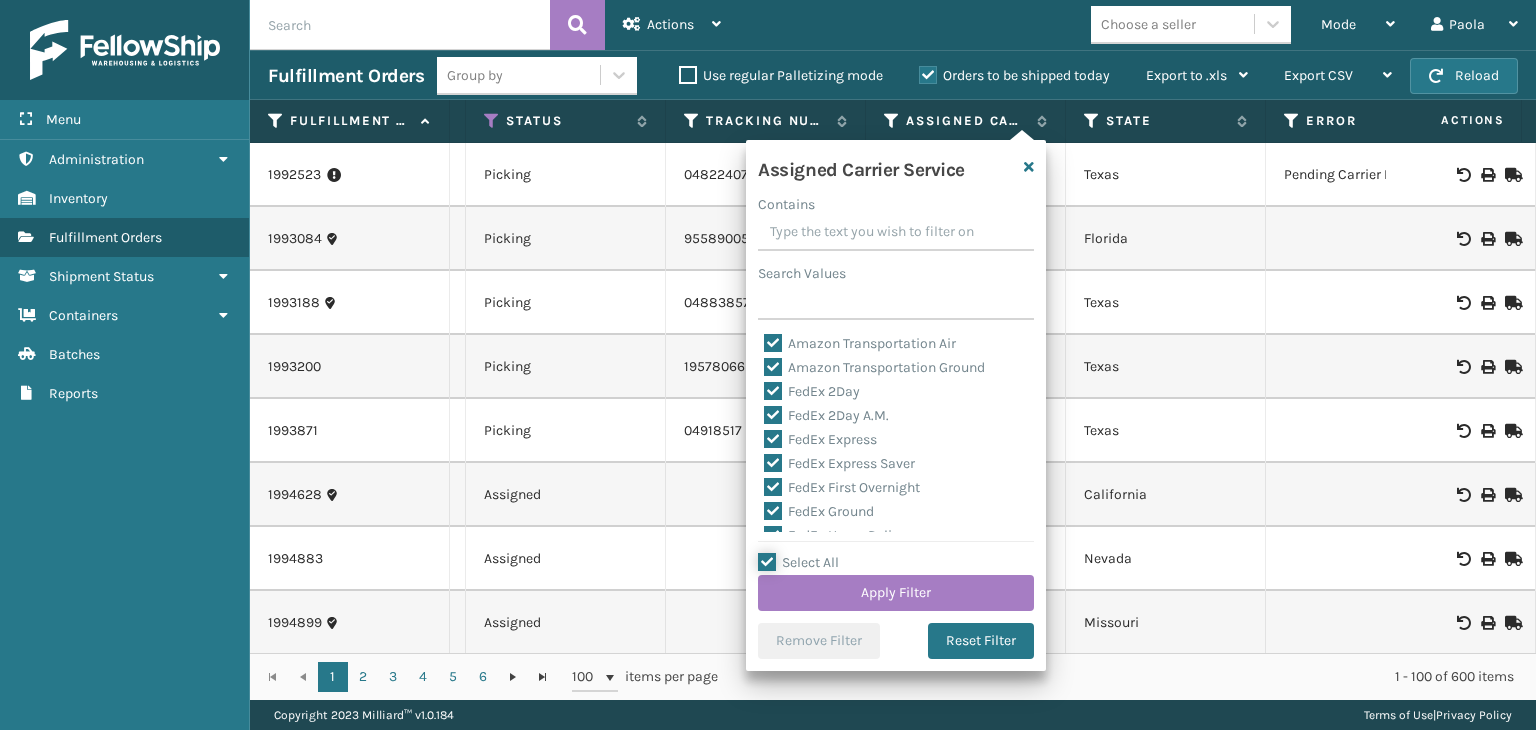 scroll, scrollTop: 100, scrollLeft: 0, axis: vertical 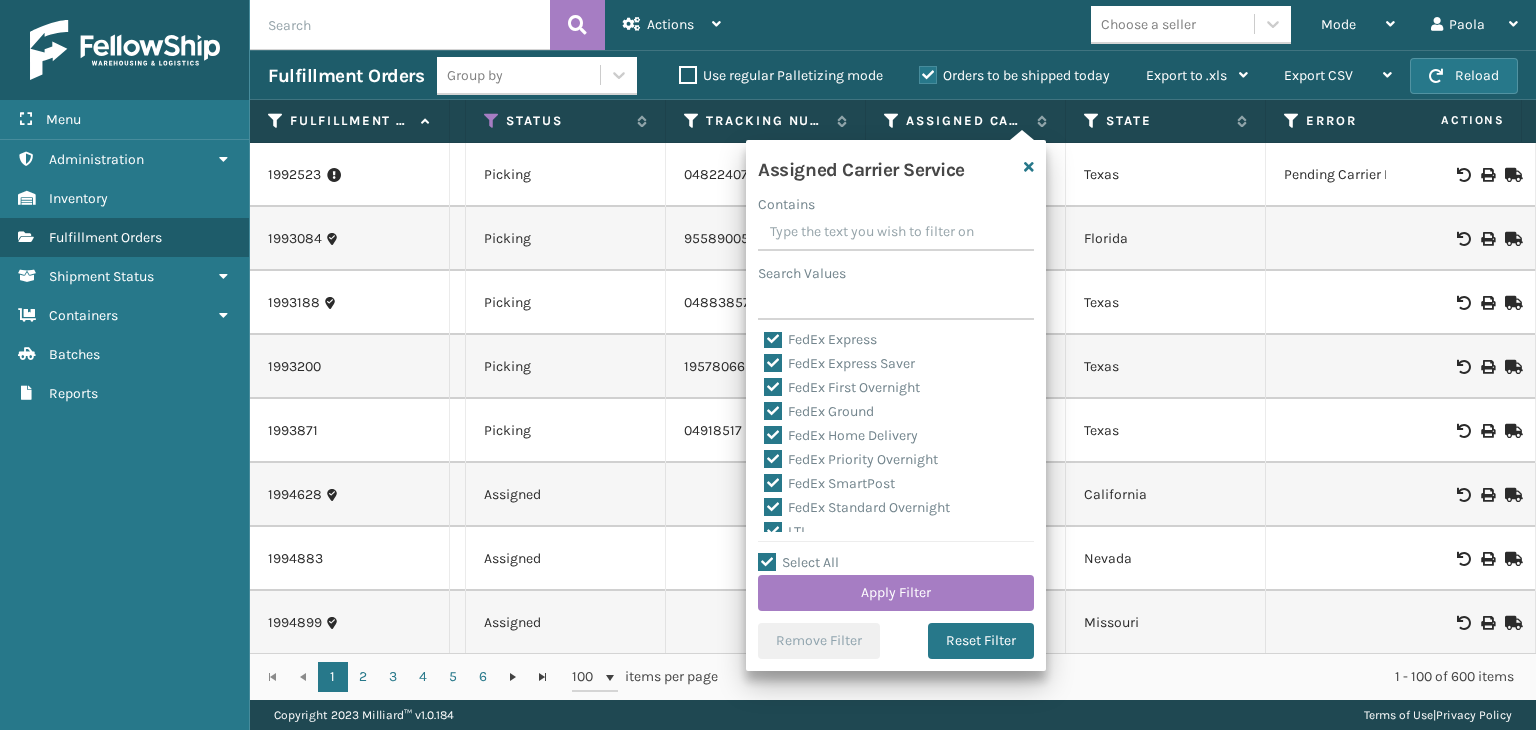 click on "LTL" at bounding box center [786, 531] 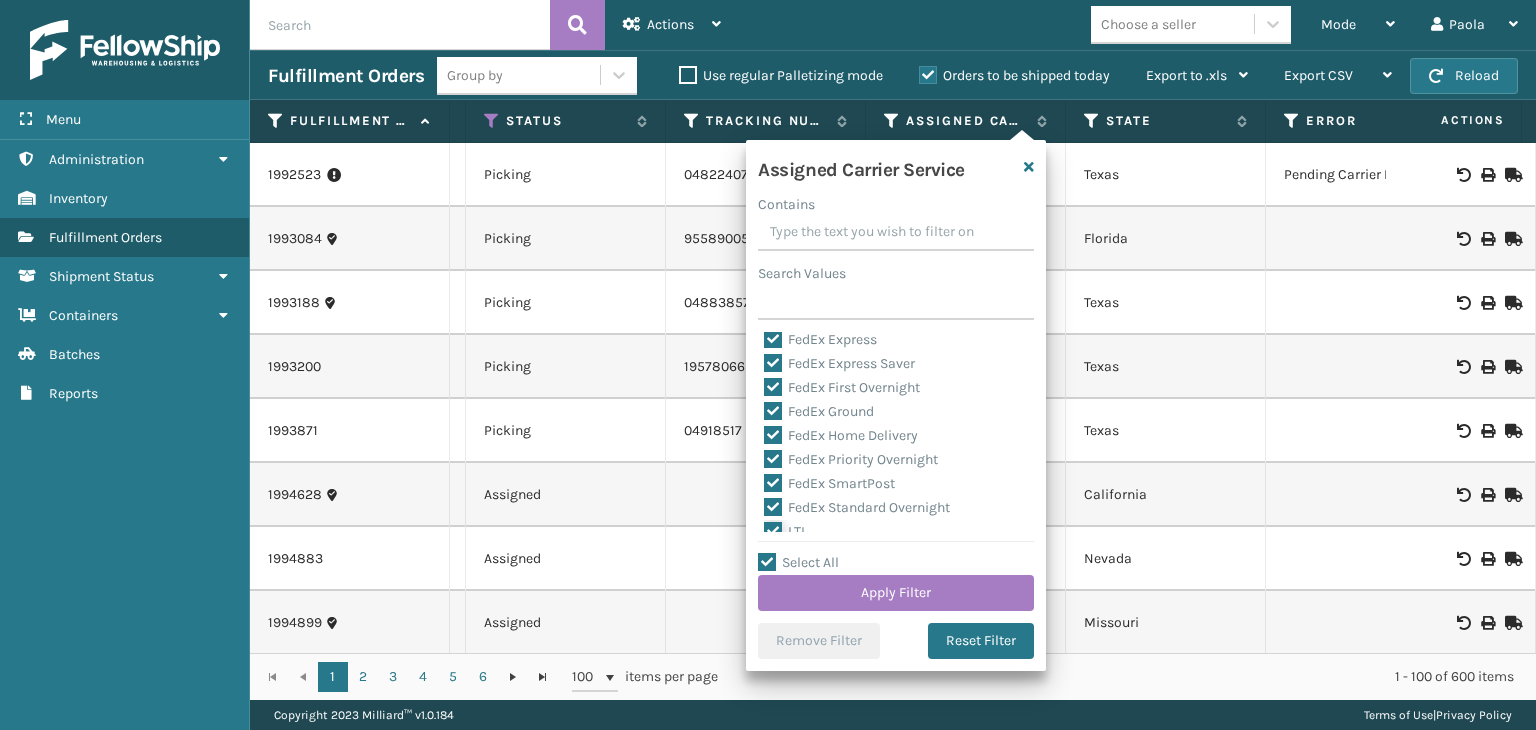 click on "LTL" at bounding box center [764, 526] 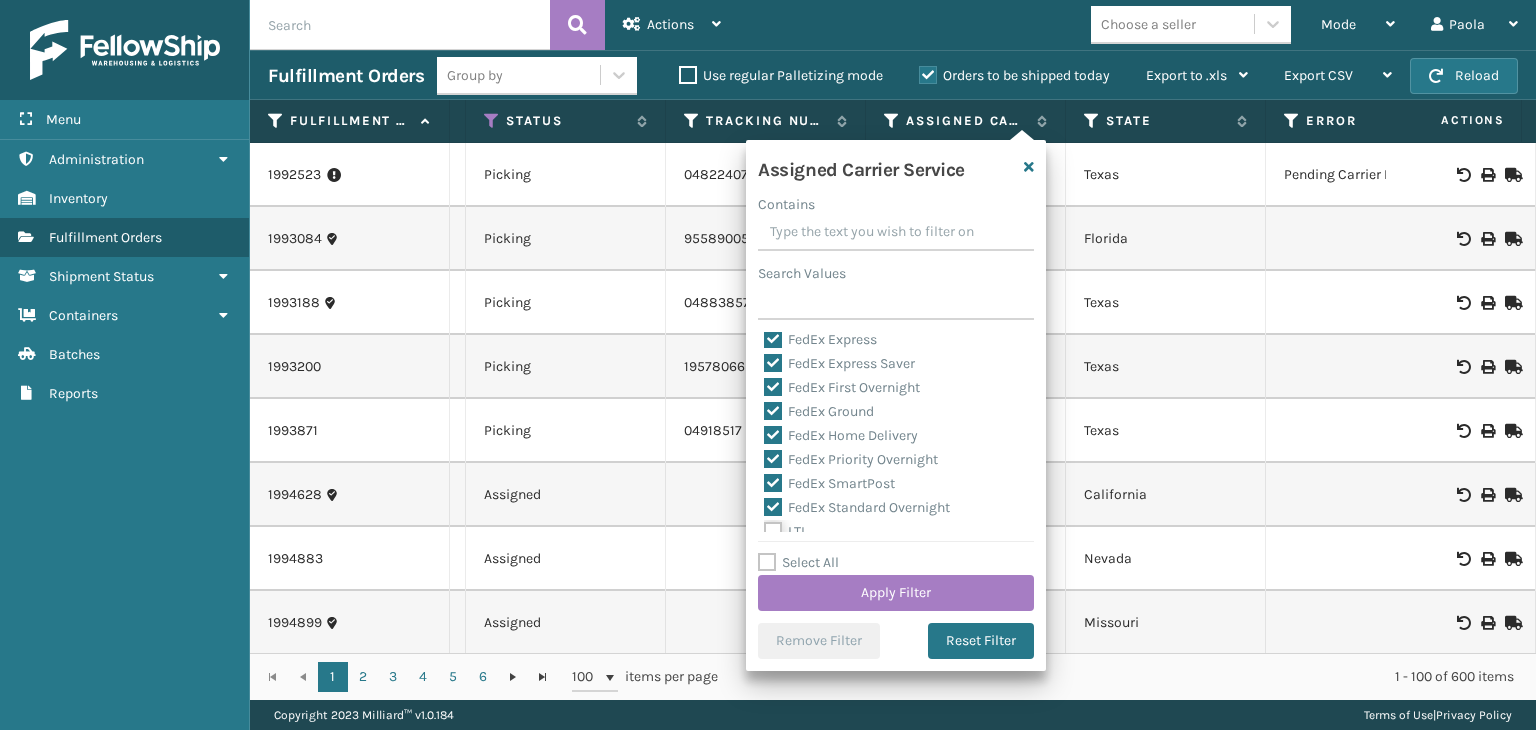 checkbox on "false" 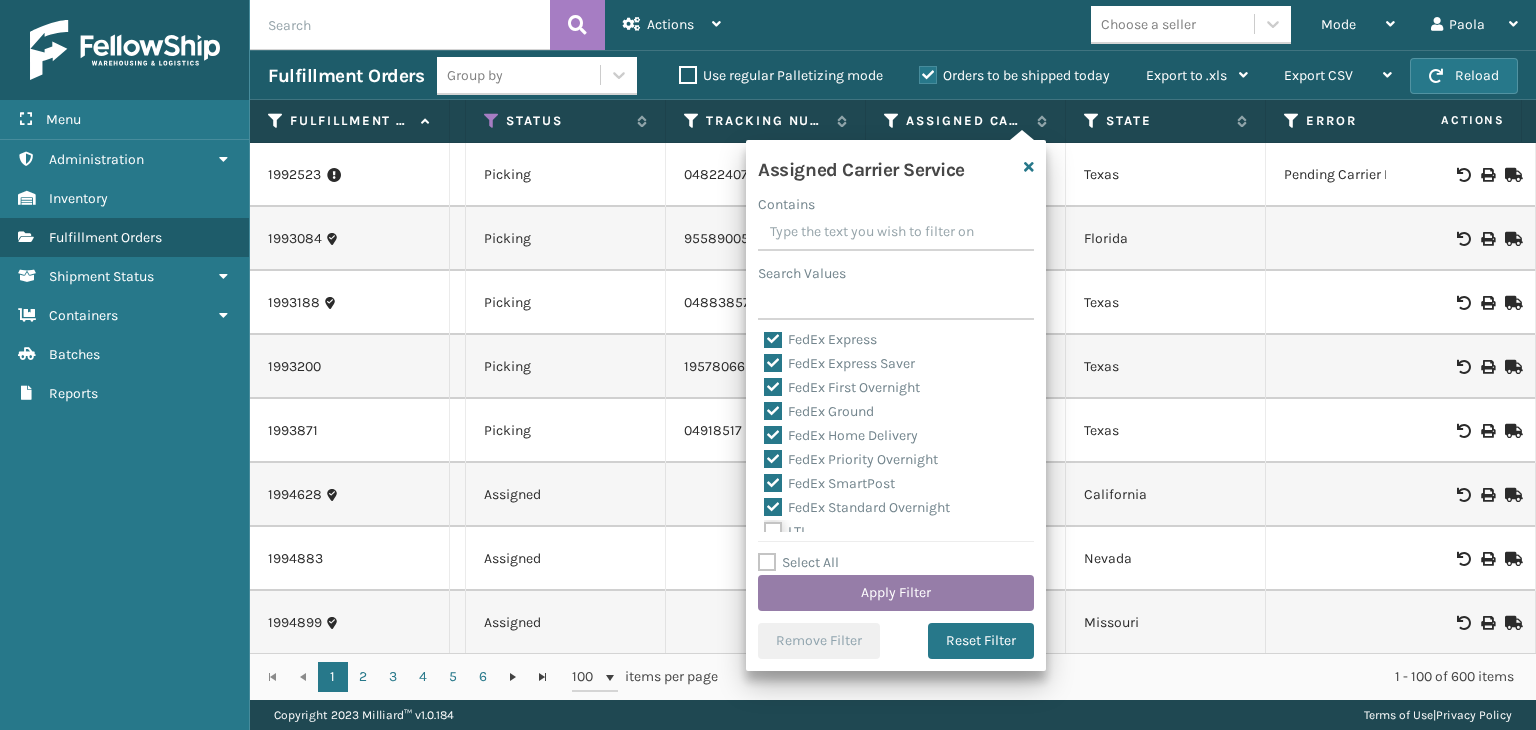 scroll, scrollTop: 100, scrollLeft: 0, axis: vertical 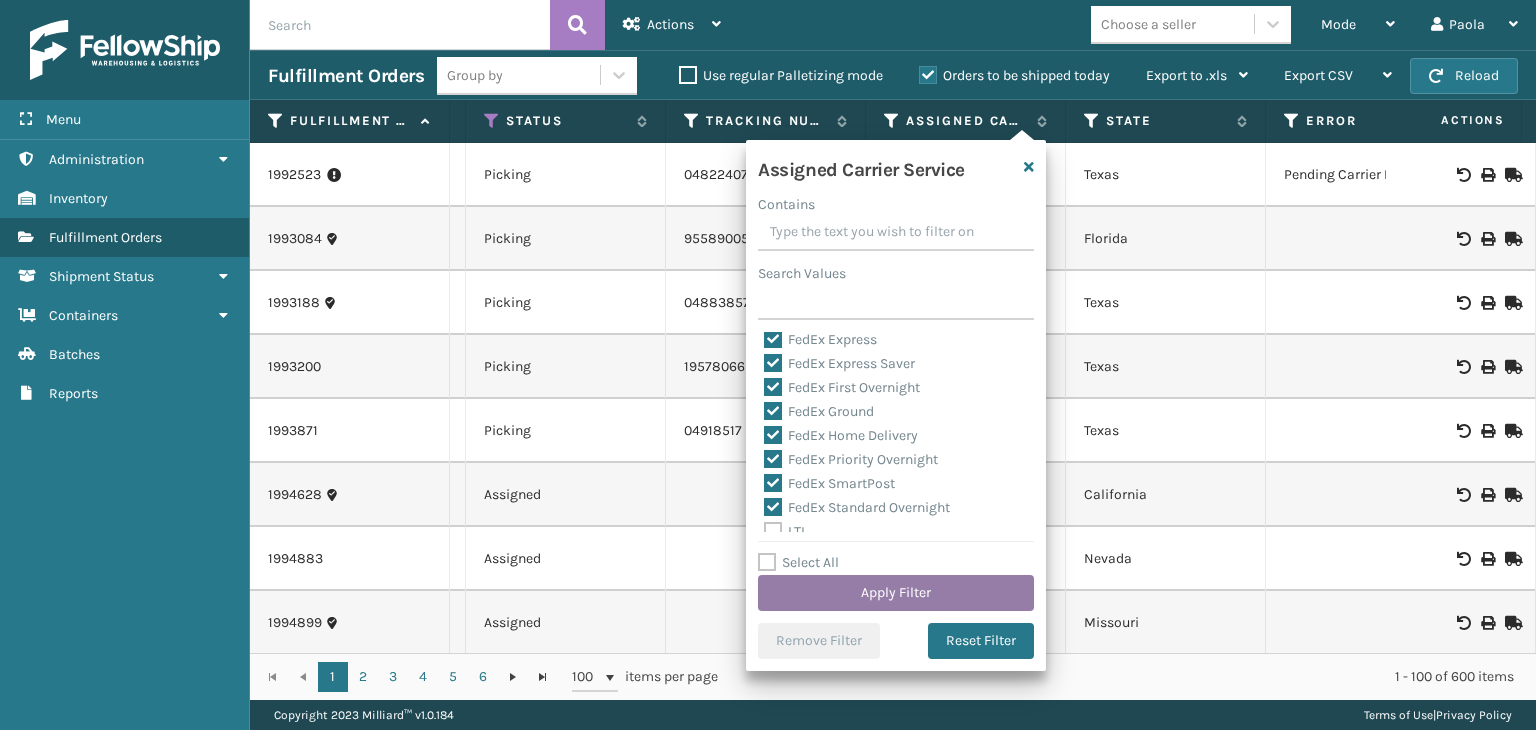 click on "Apply Filter" at bounding box center (896, 593) 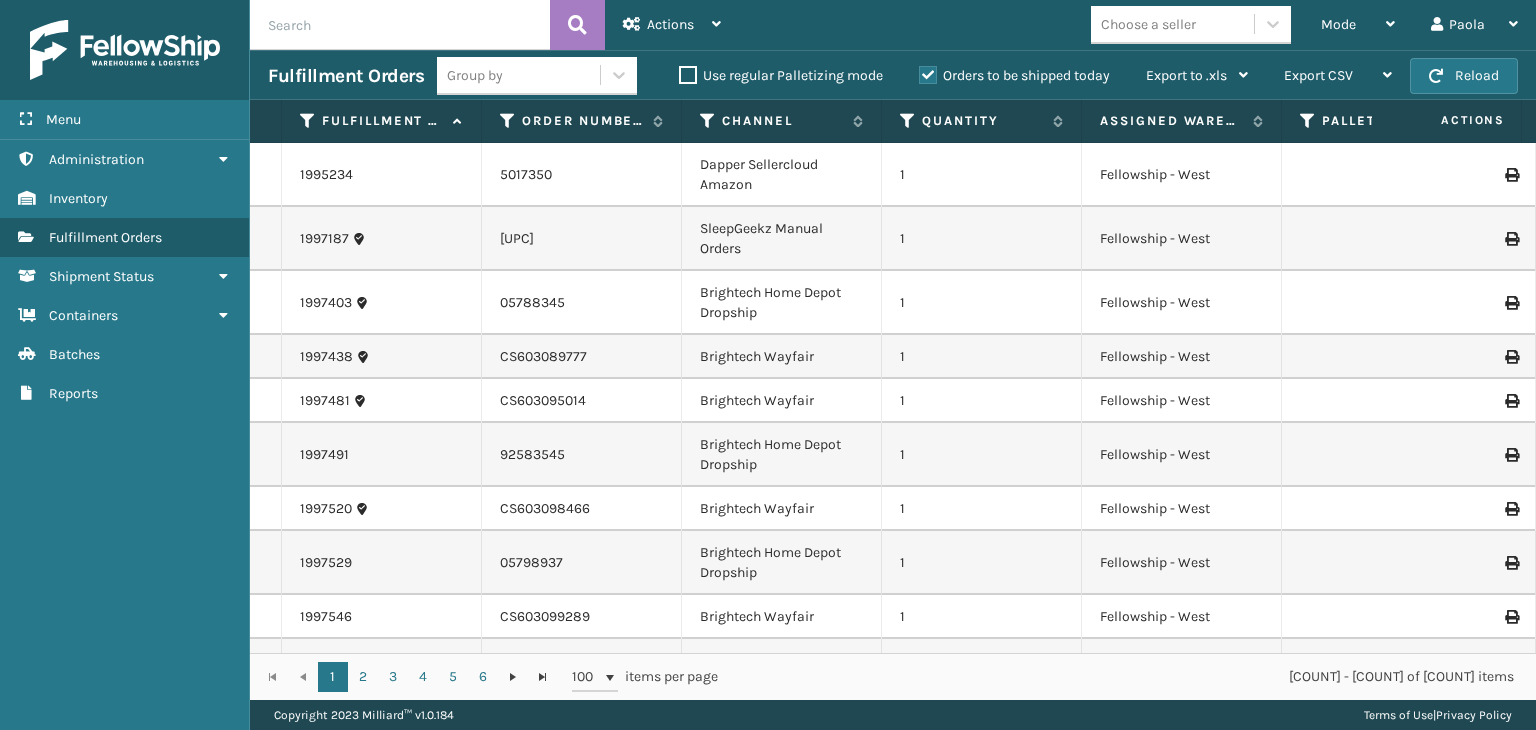 scroll, scrollTop: 0, scrollLeft: 392, axis: horizontal 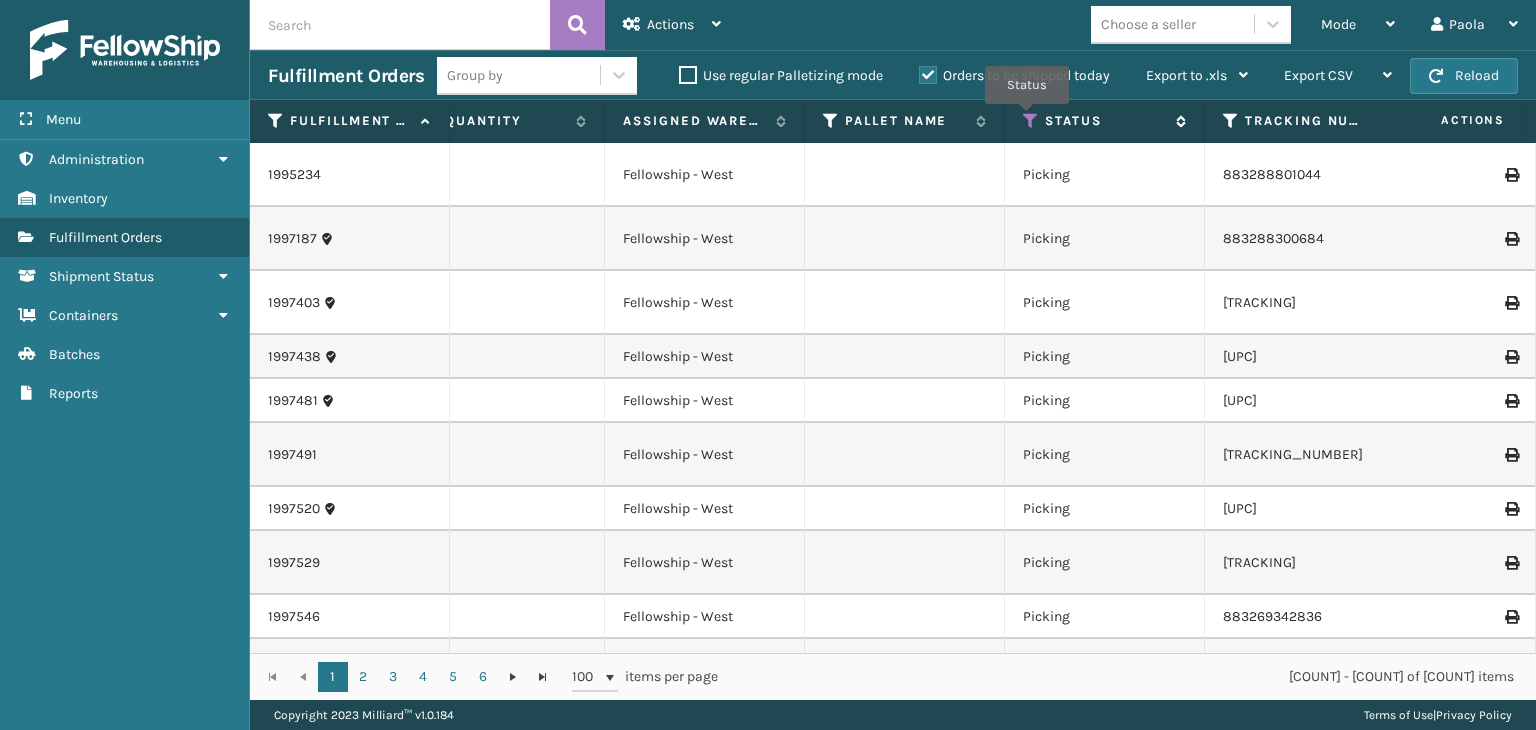 click at bounding box center (1031, 121) 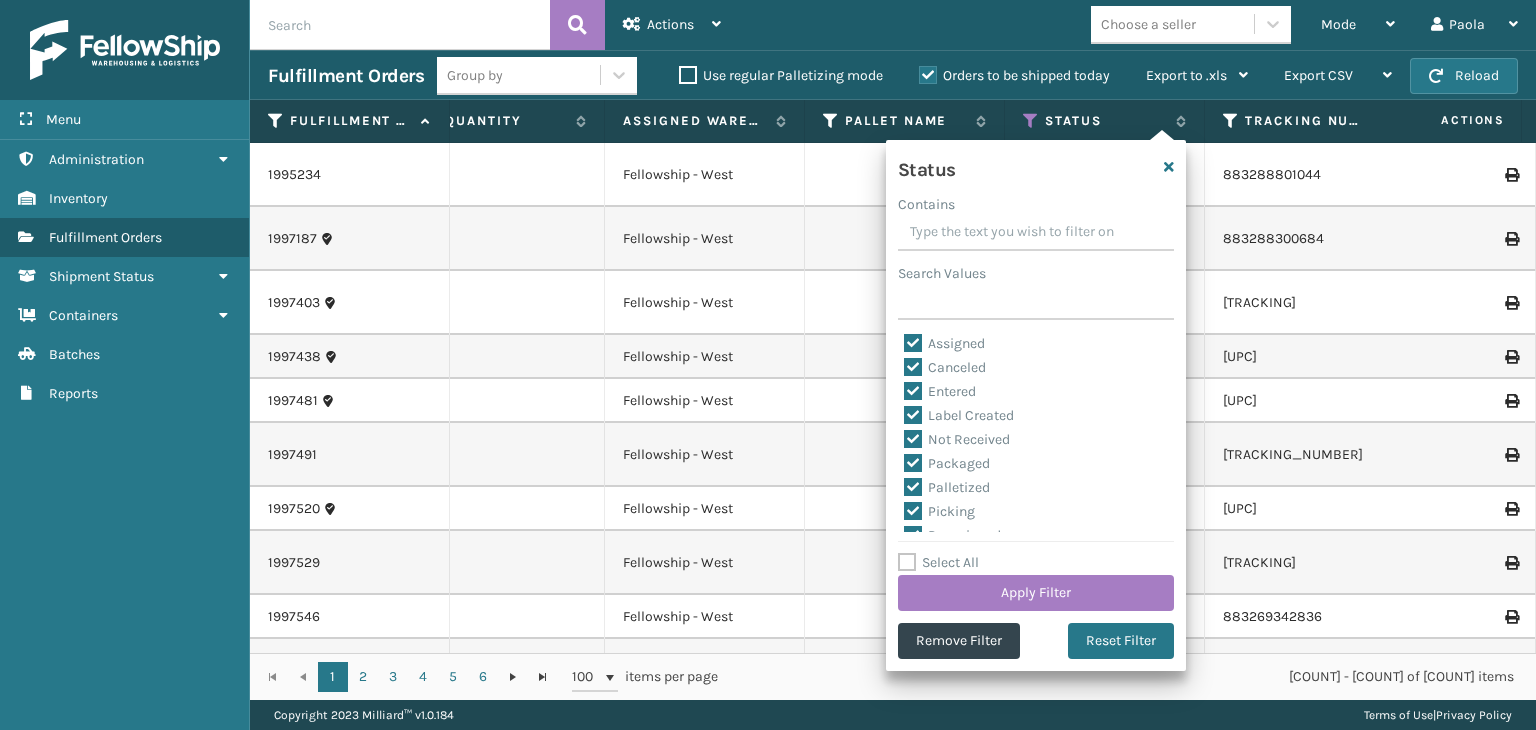 click on "Select All" at bounding box center (938, 562) 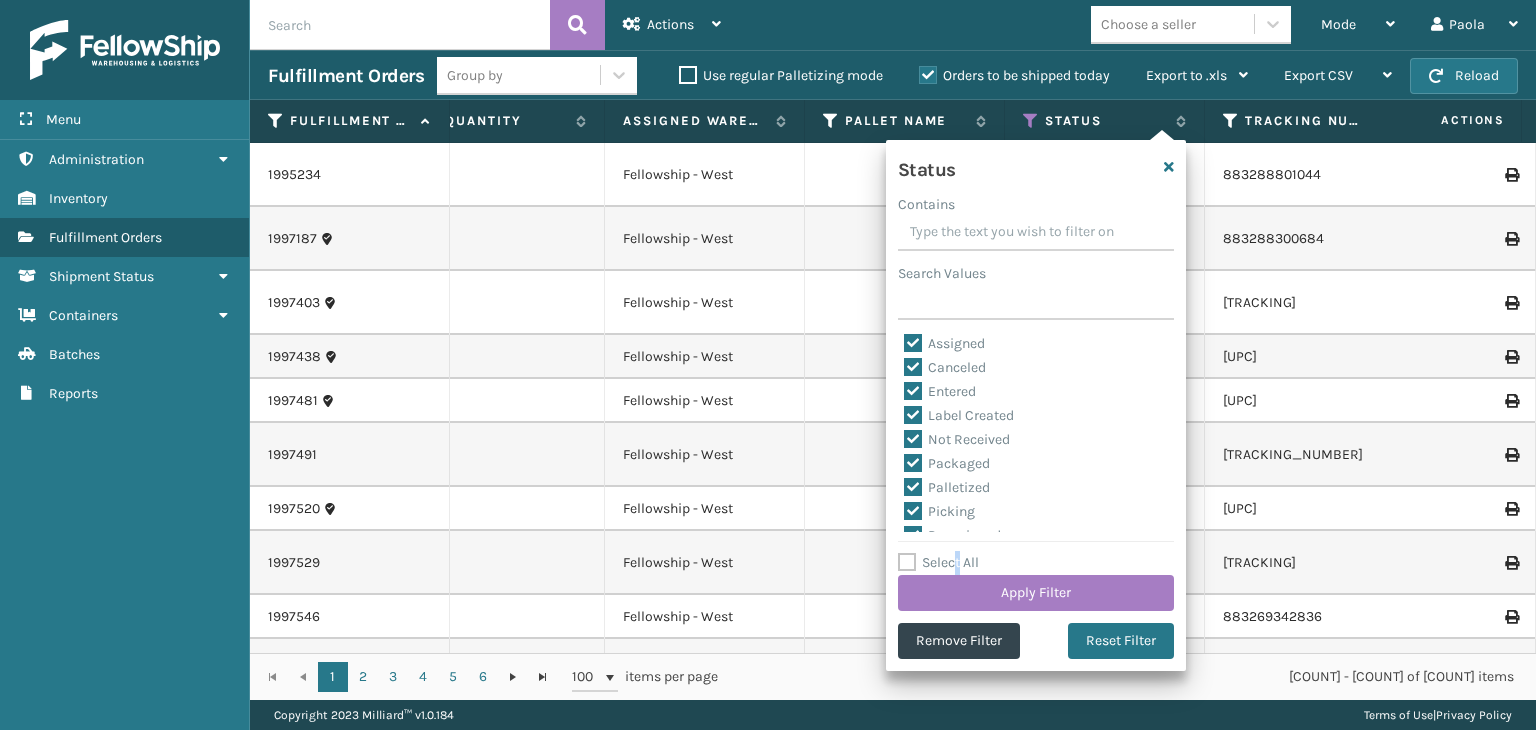 click on "Select All" at bounding box center (938, 562) 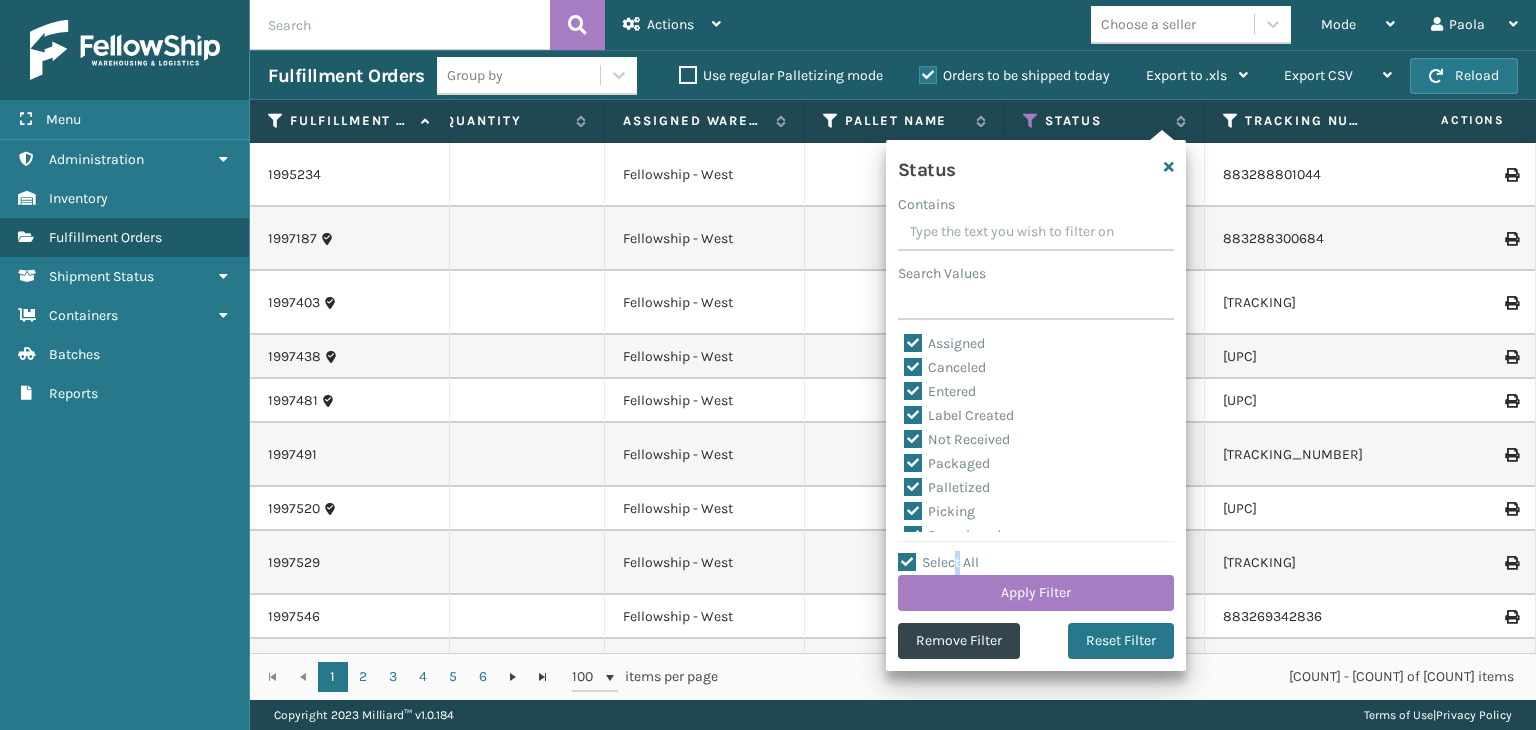 checkbox on "true" 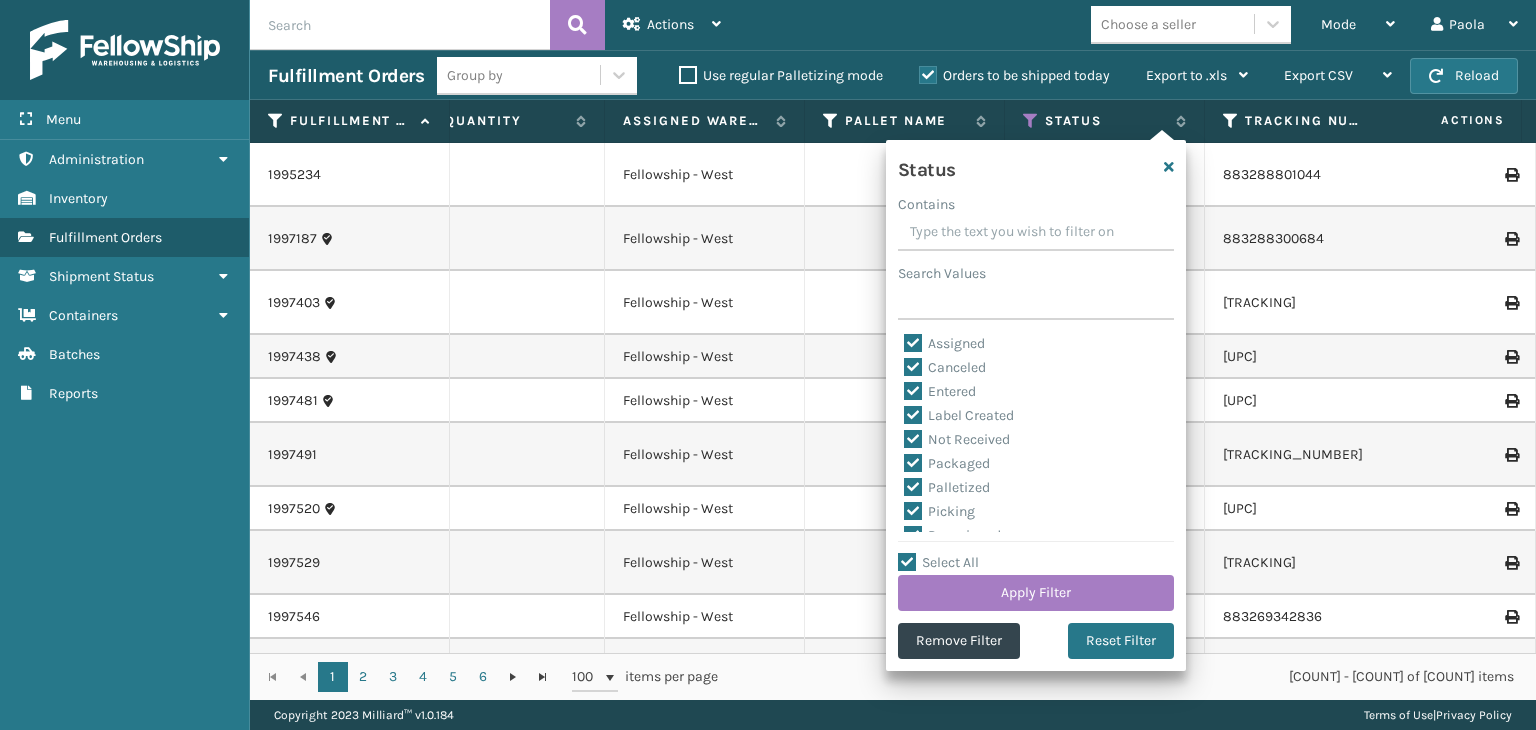 click on "Select All" at bounding box center [938, 562] 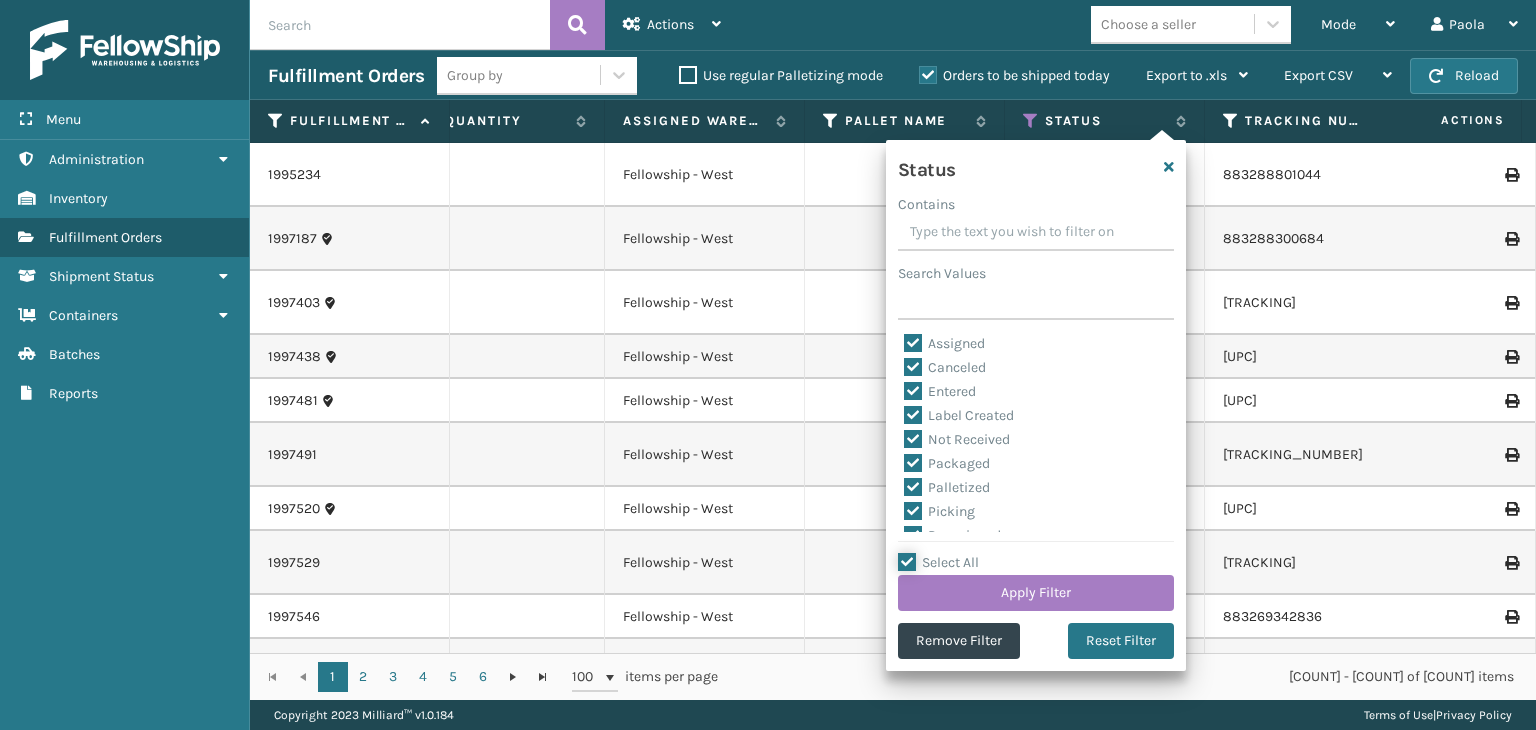 click on "Select All" at bounding box center (1048, 552) 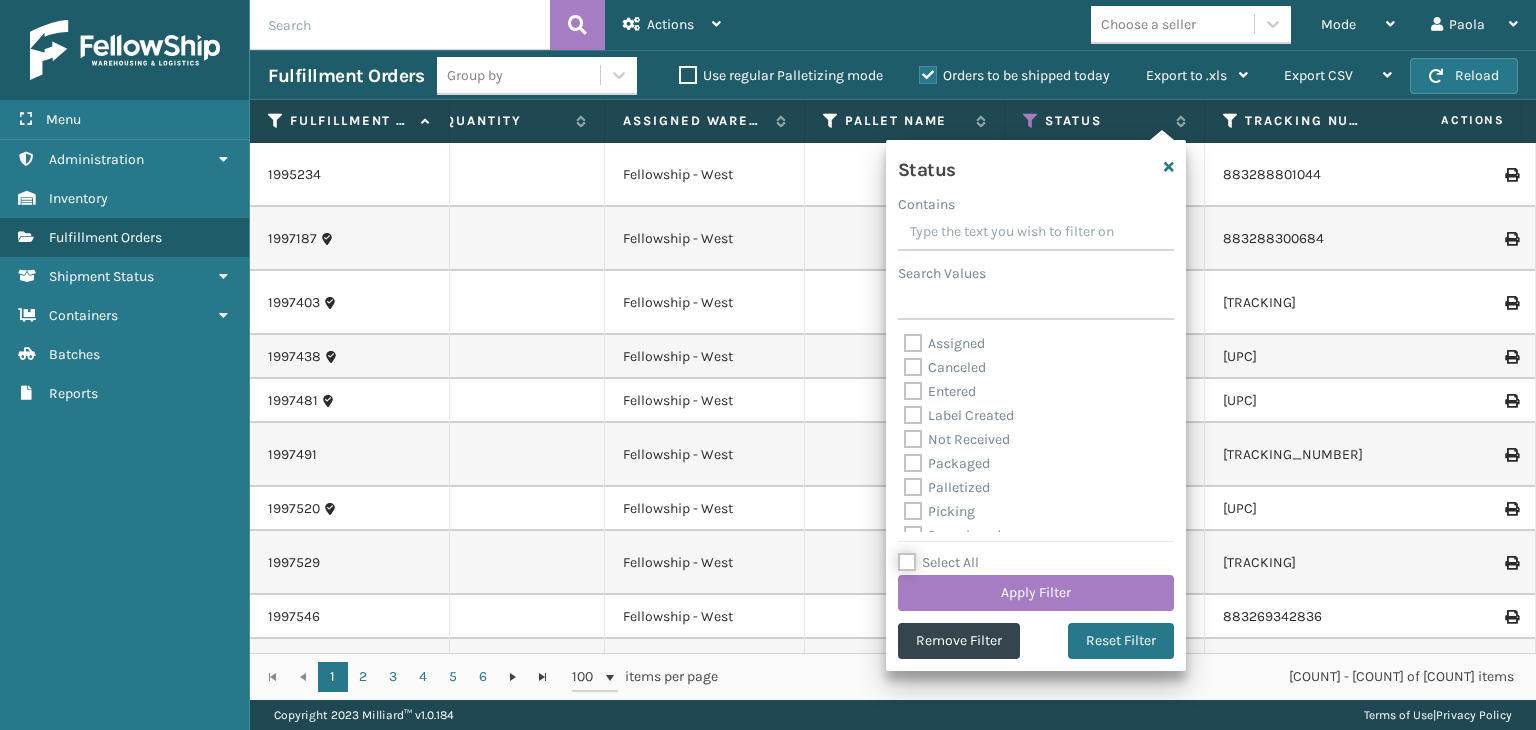 checkbox on "false" 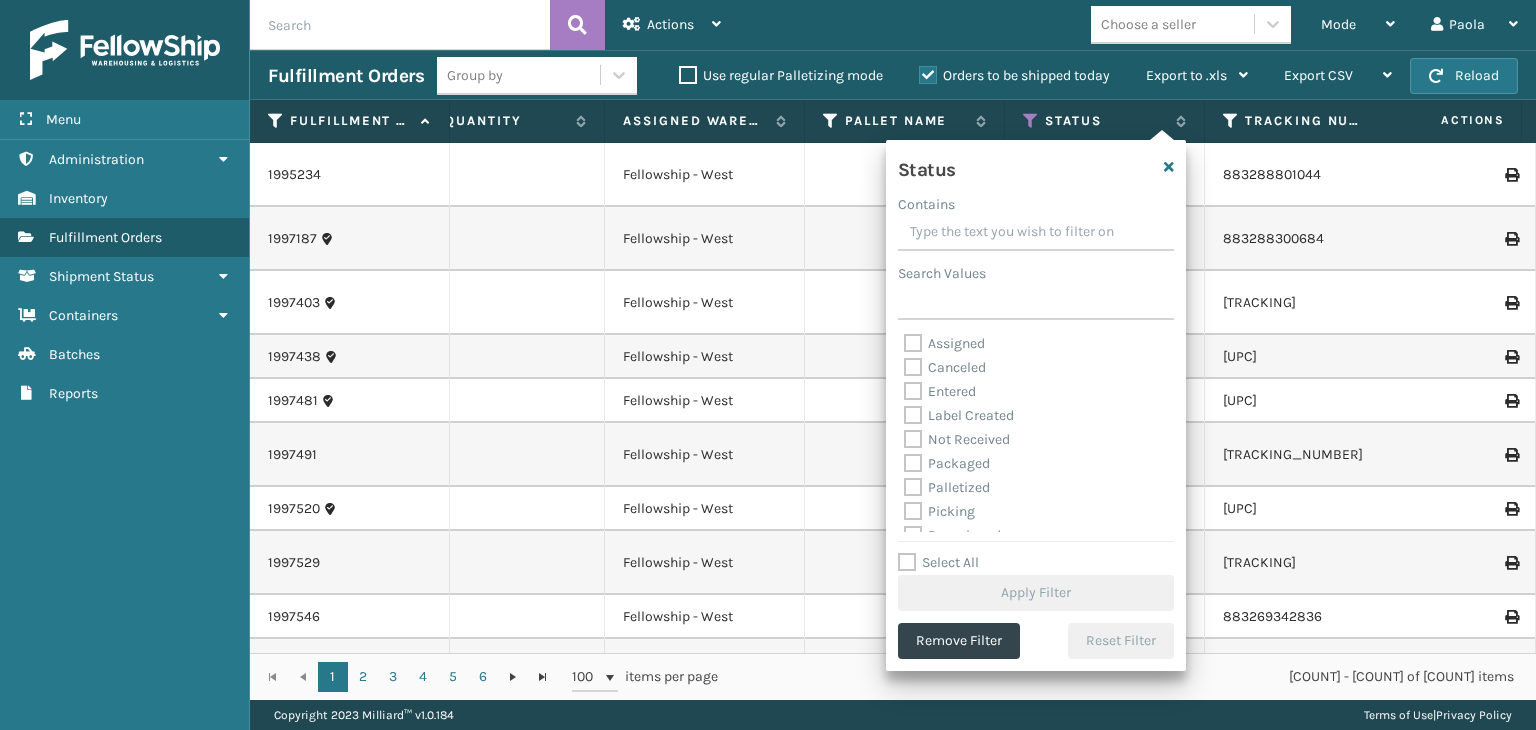 click on "Picking" at bounding box center (939, 511) 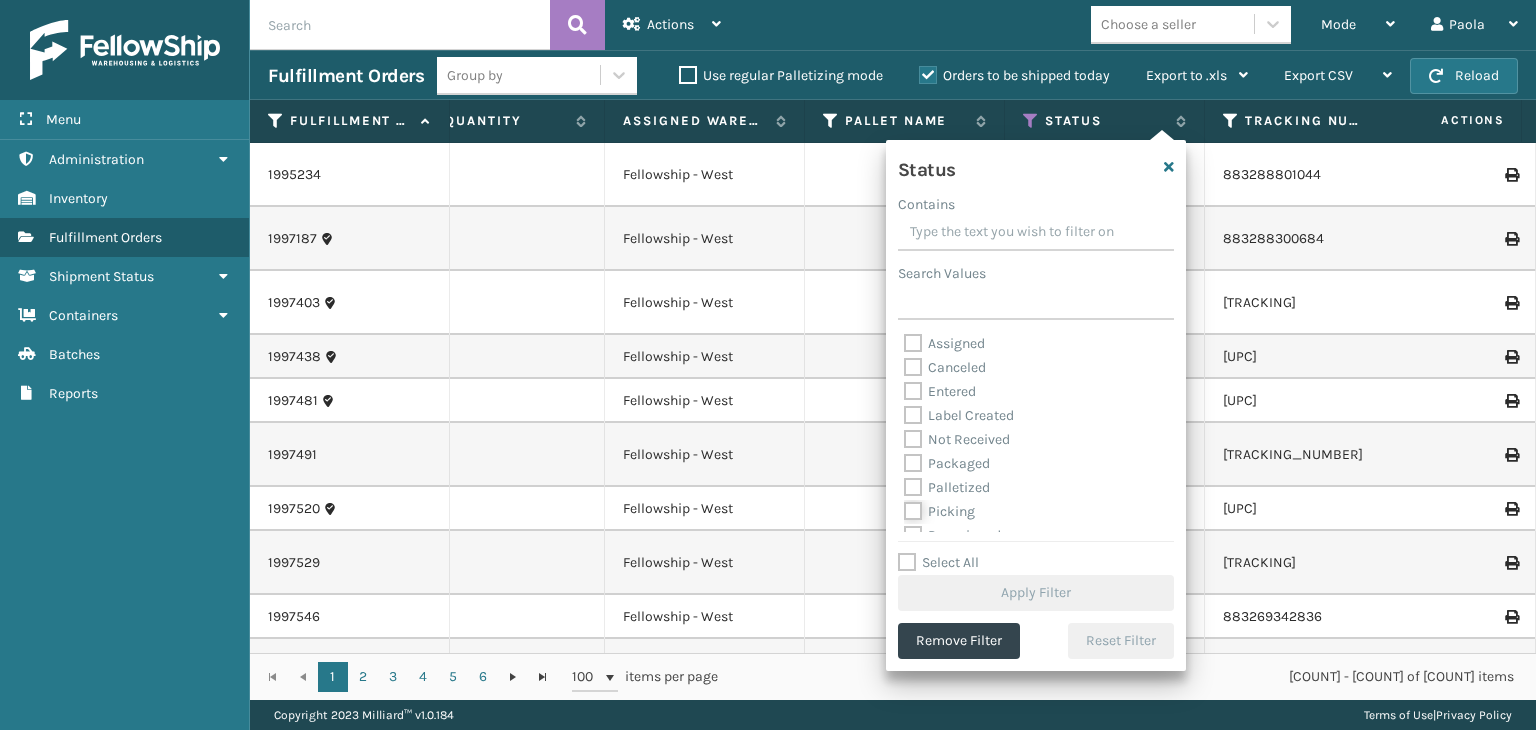 click on "Picking" at bounding box center (904, 506) 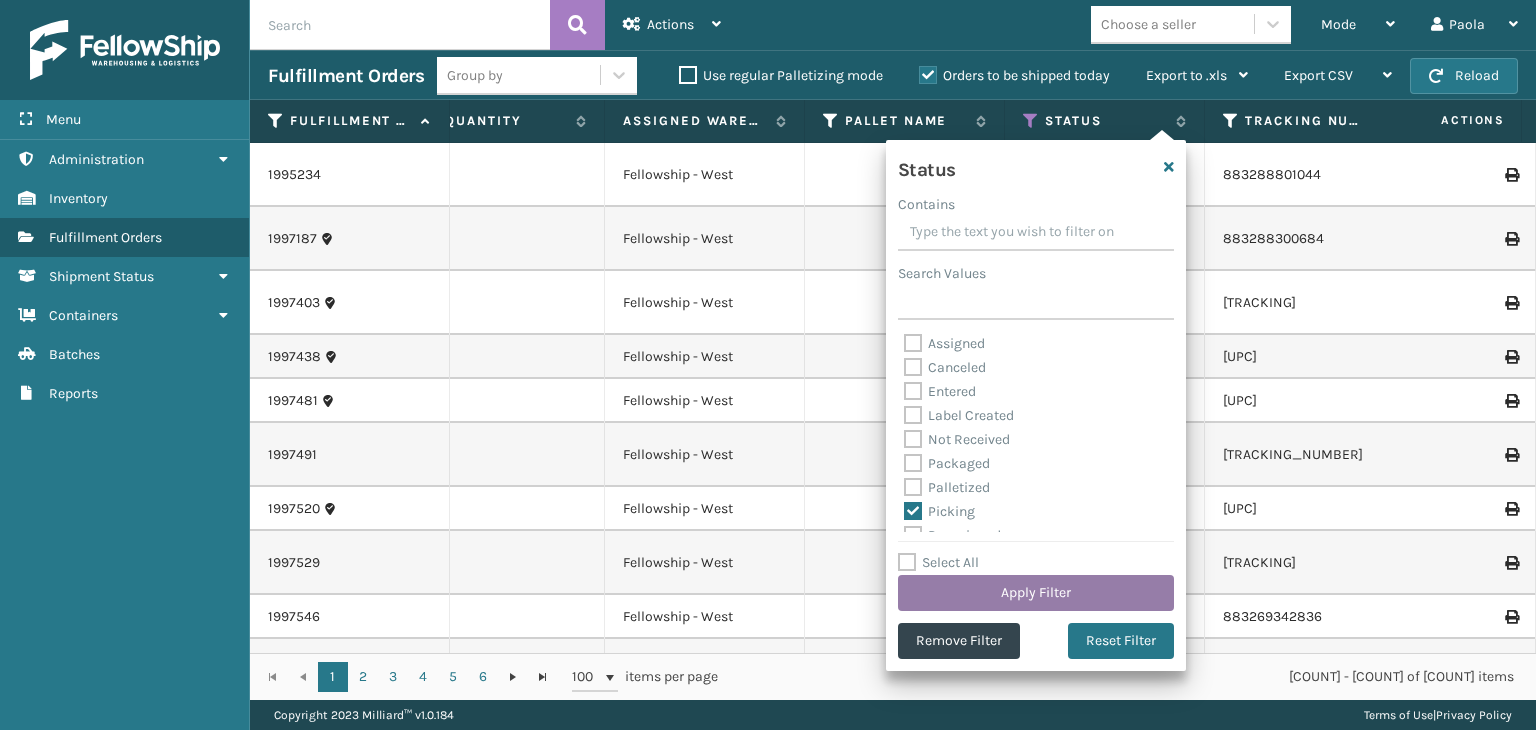 click on "Apply Filter" at bounding box center [1036, 593] 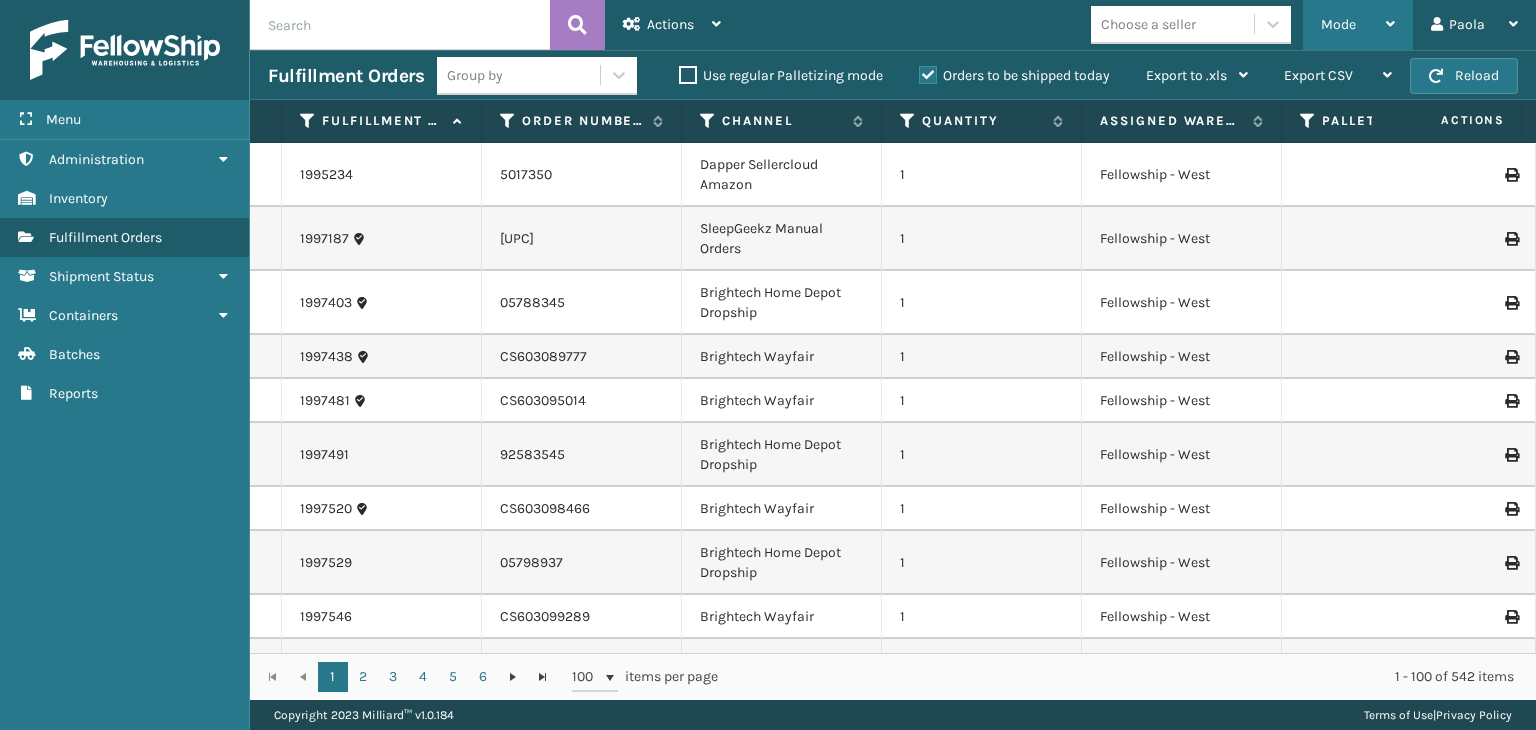 click on "Mode" at bounding box center (1338, 24) 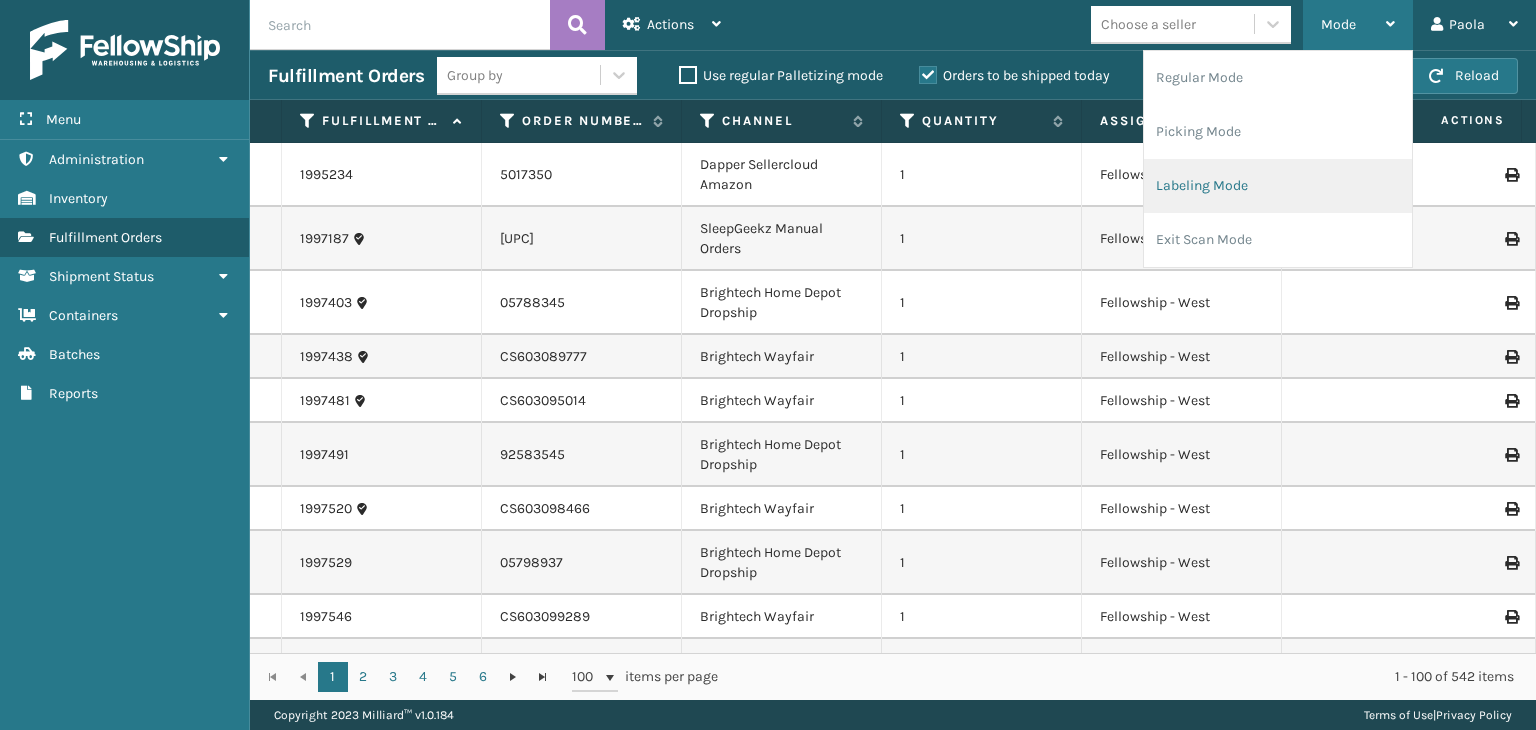 click on "Labeling Mode" at bounding box center (1278, 186) 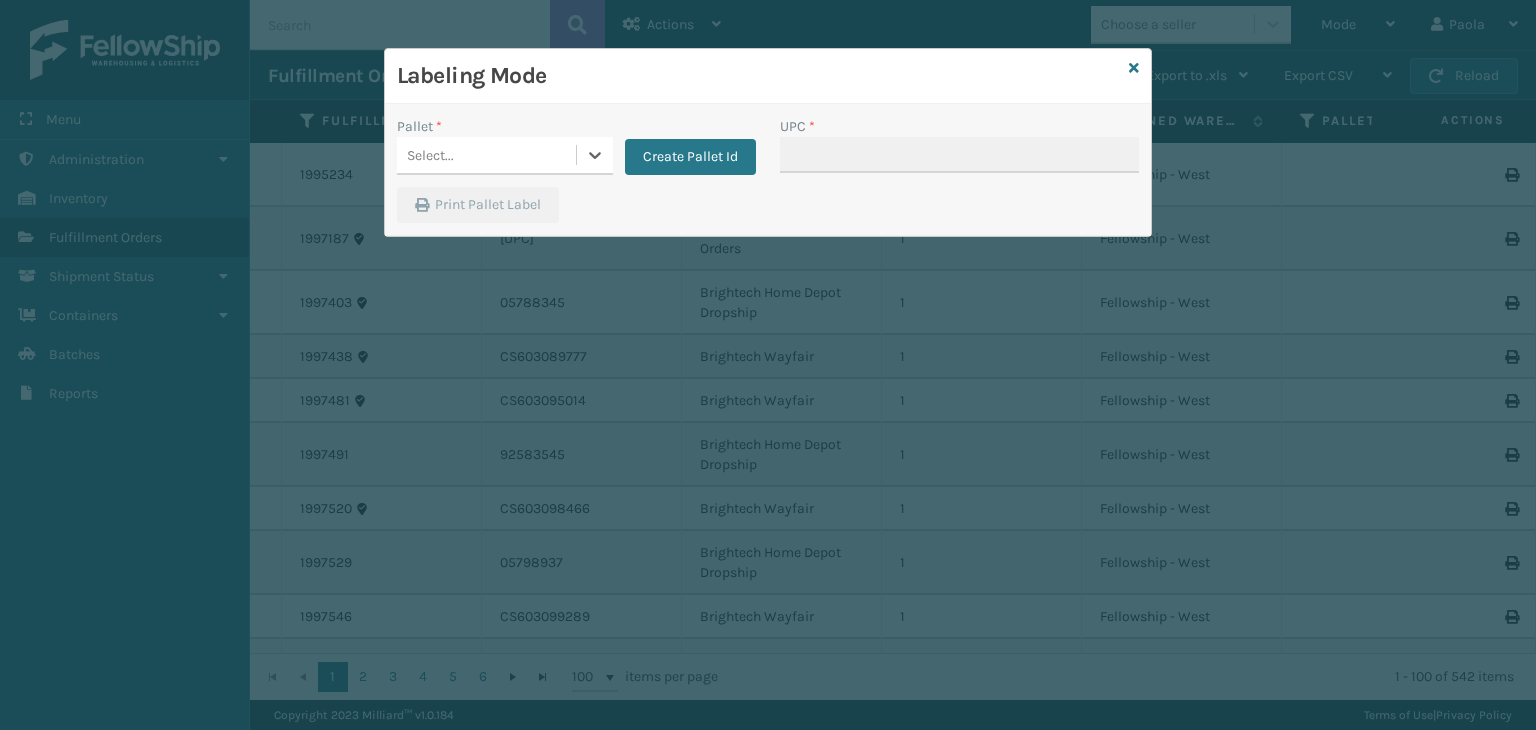 click on "Select..." at bounding box center [486, 155] 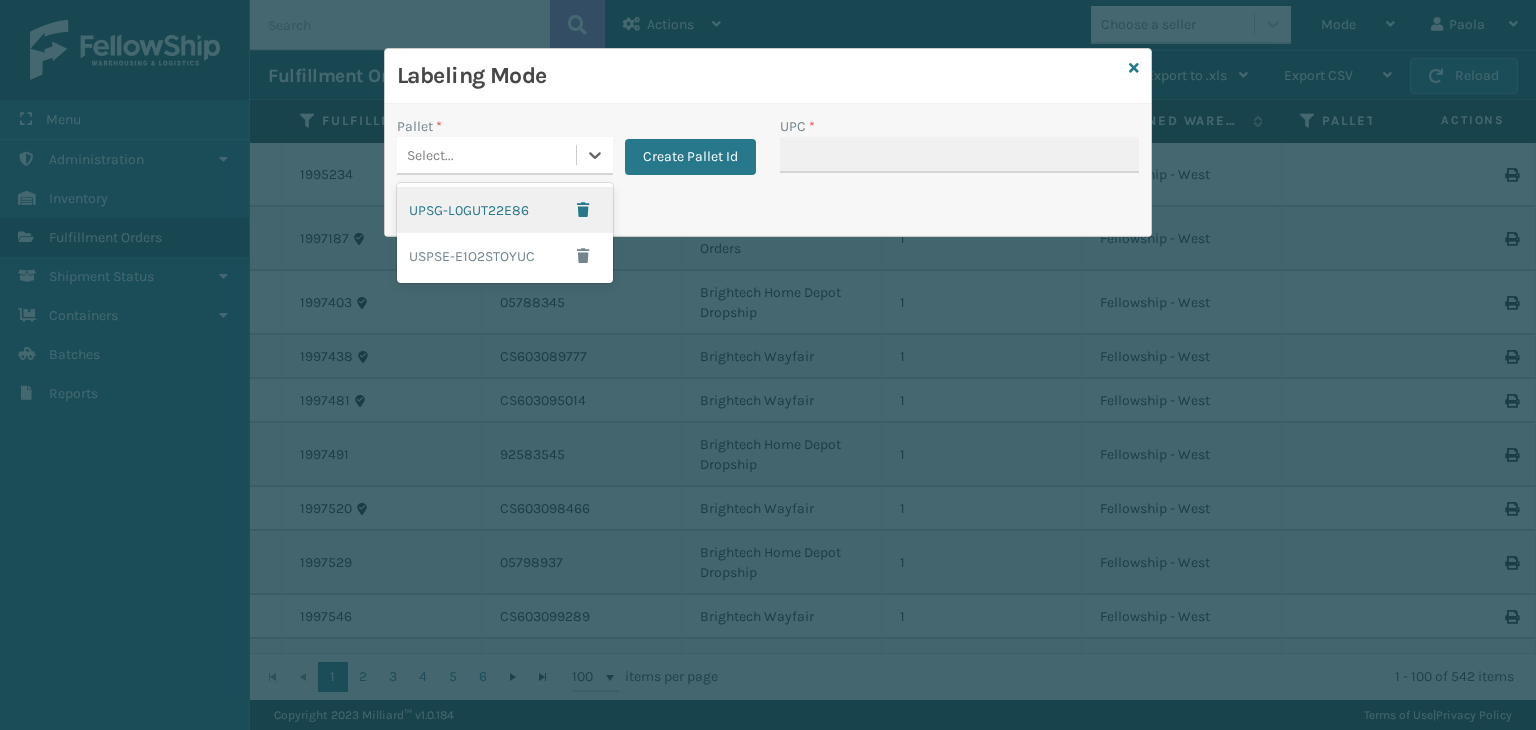 click on "UPSG-L0GUT22E86" at bounding box center [505, 210] 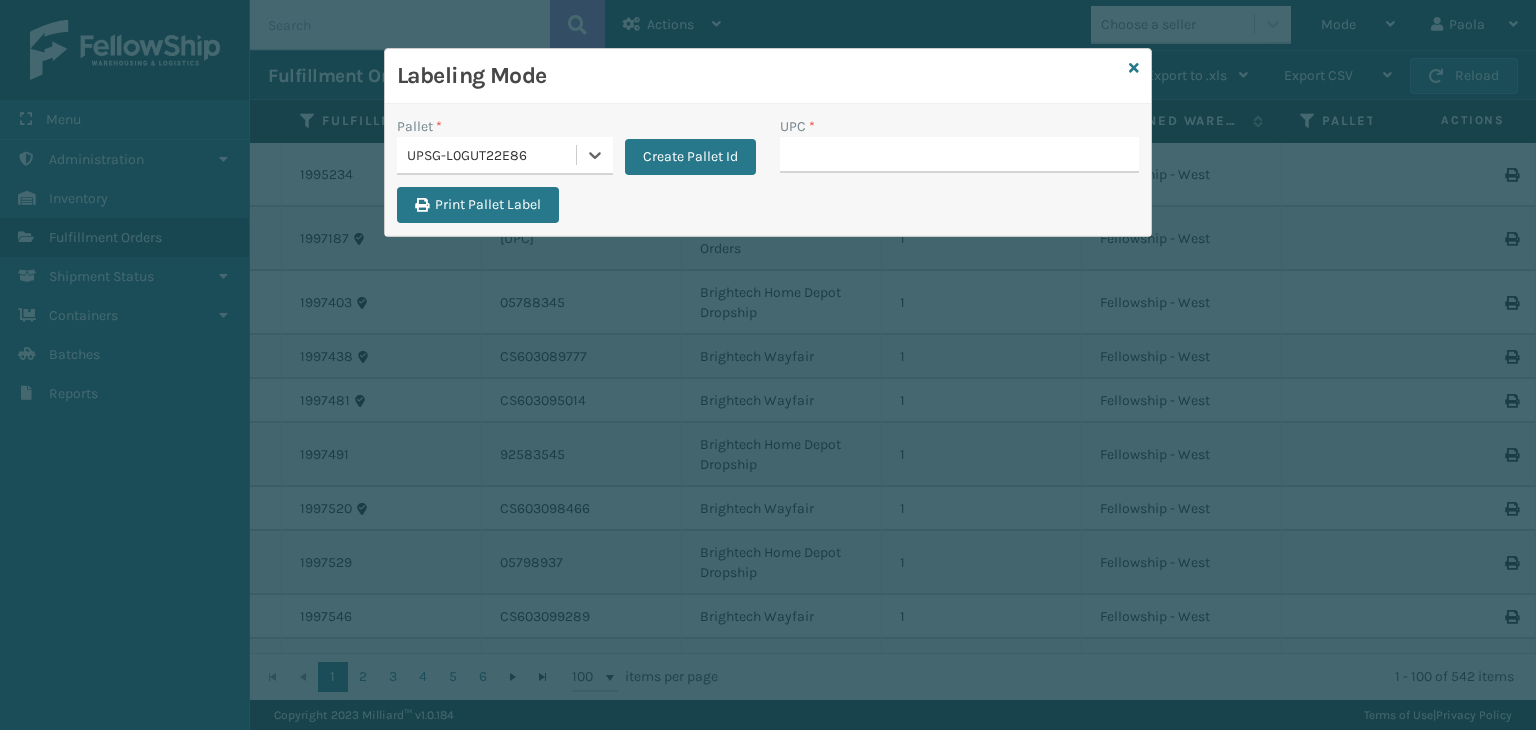 type on "858100007593" 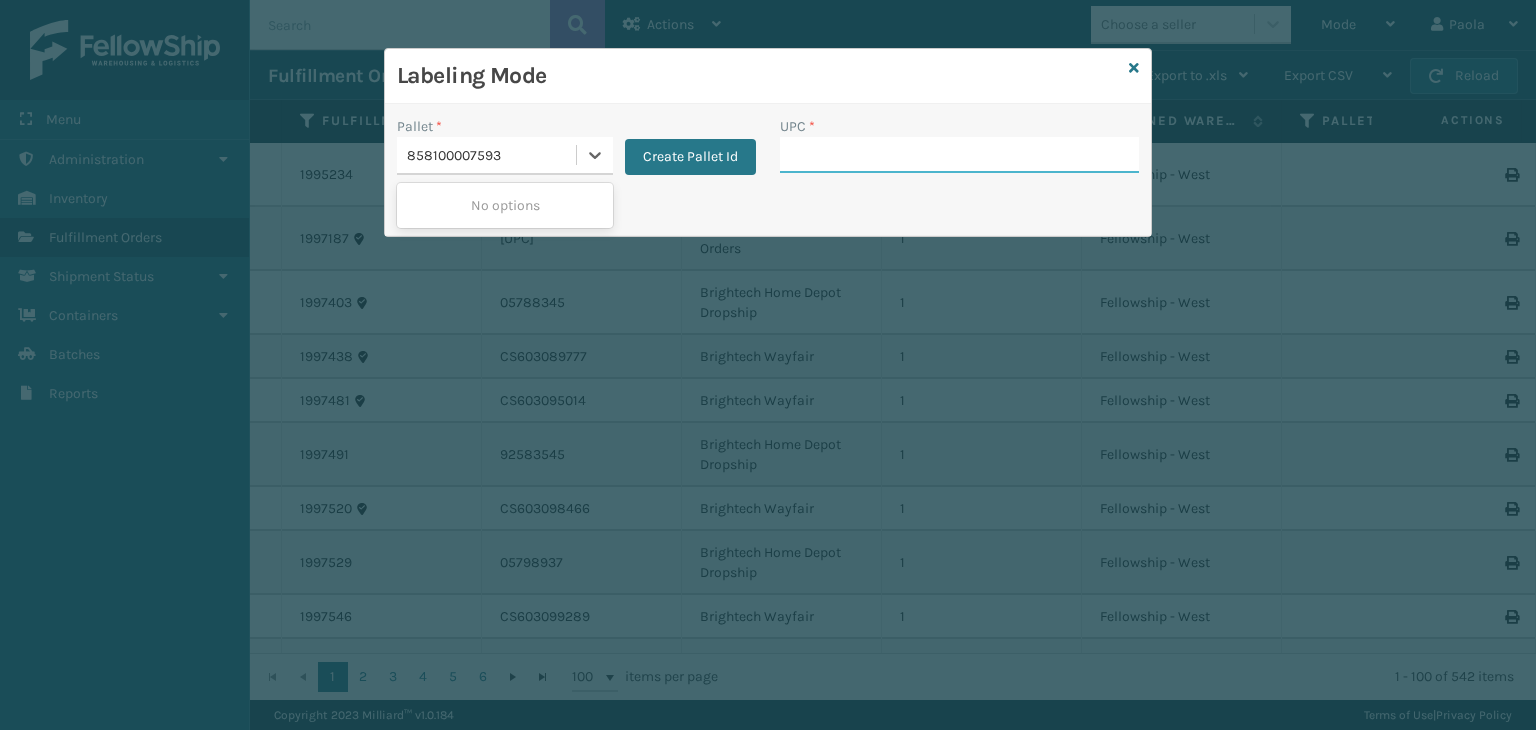 type 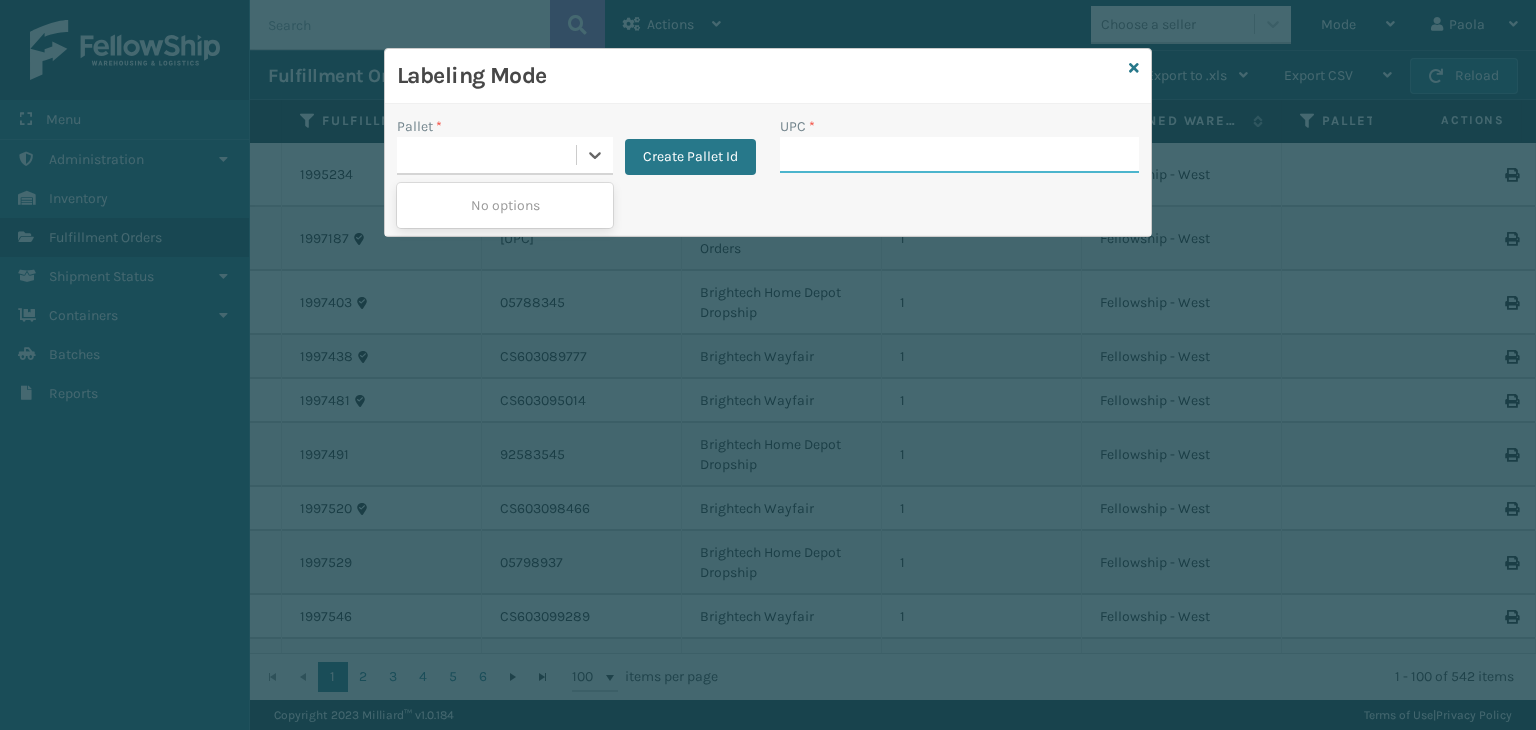 click on "UPC   *" at bounding box center [959, 155] 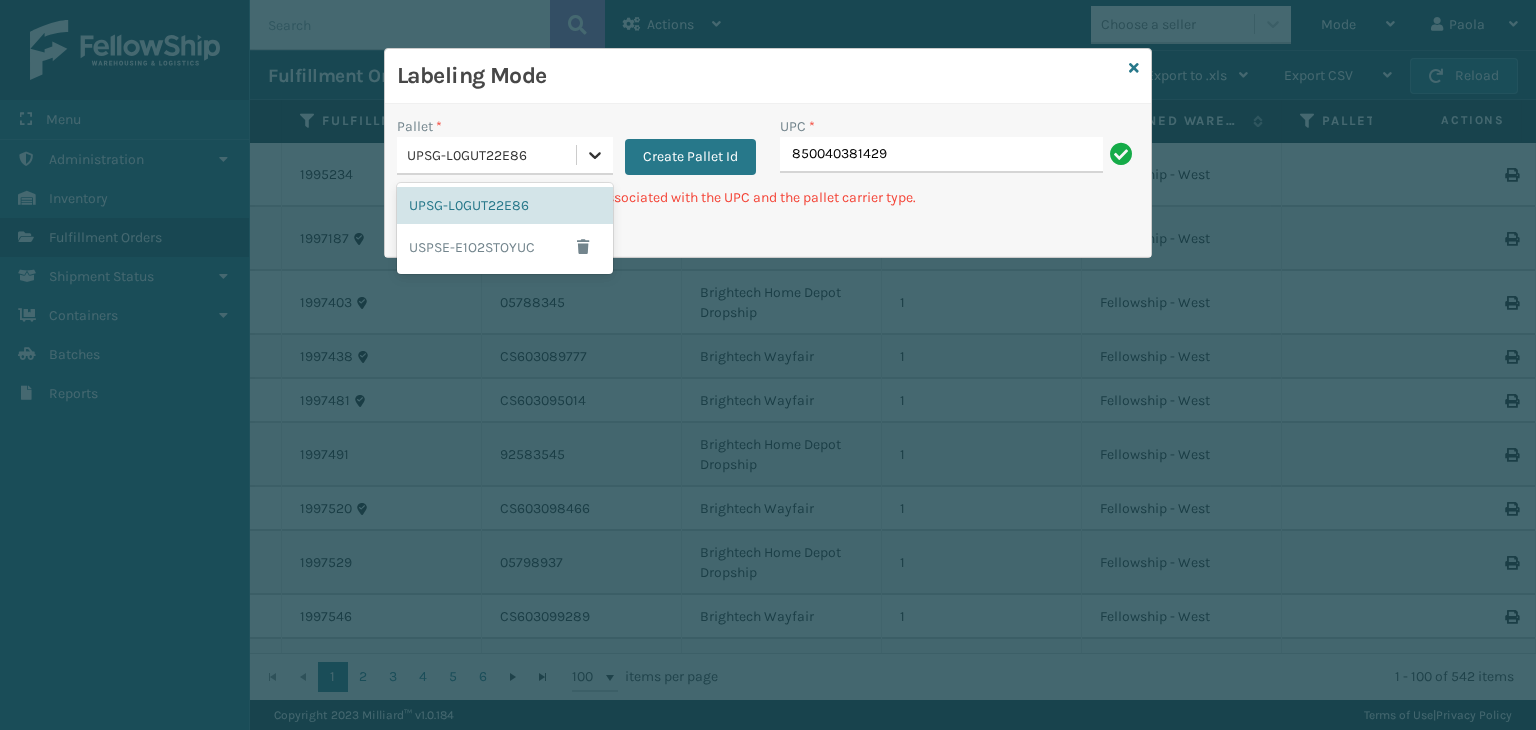 click at bounding box center (595, 155) 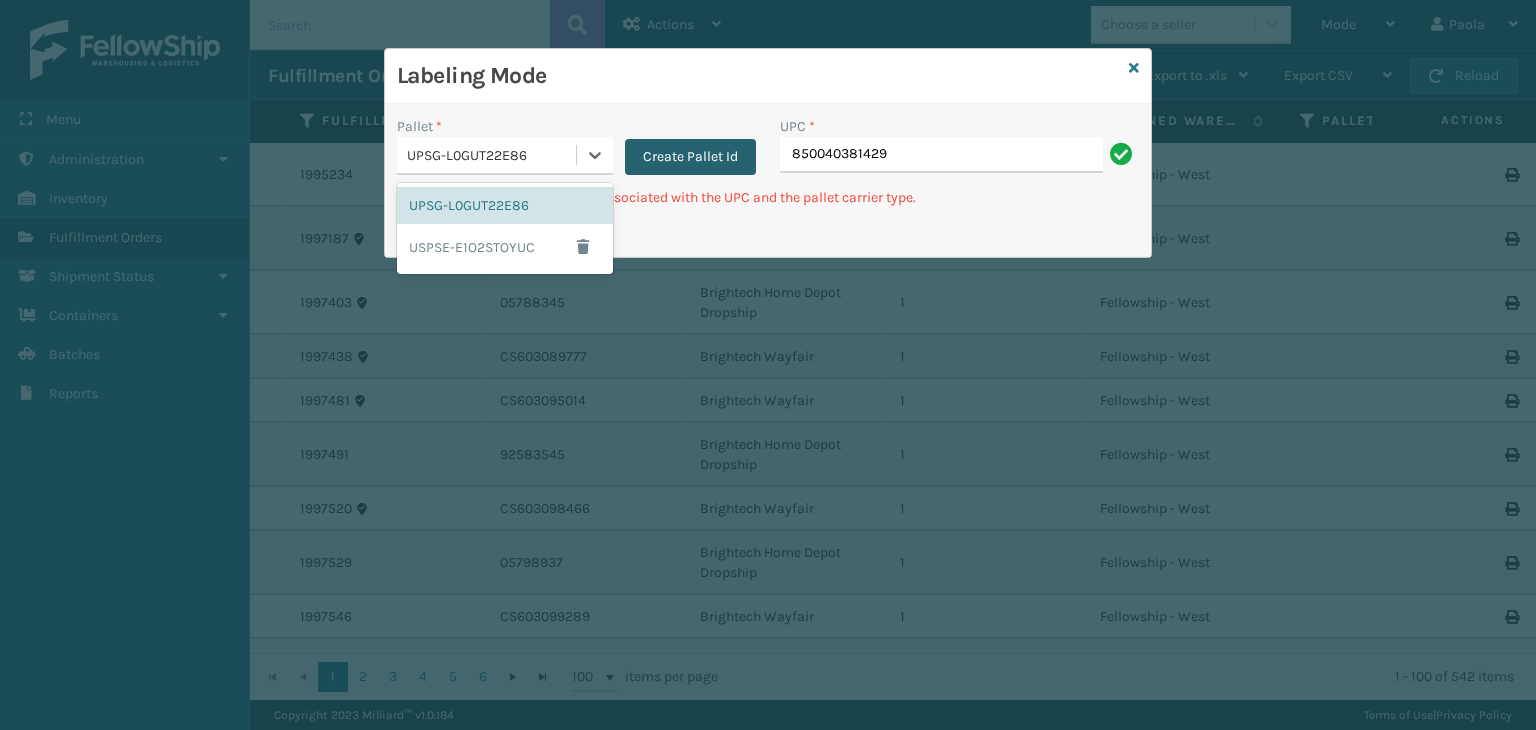click on "Create Pallet Id" at bounding box center (690, 157) 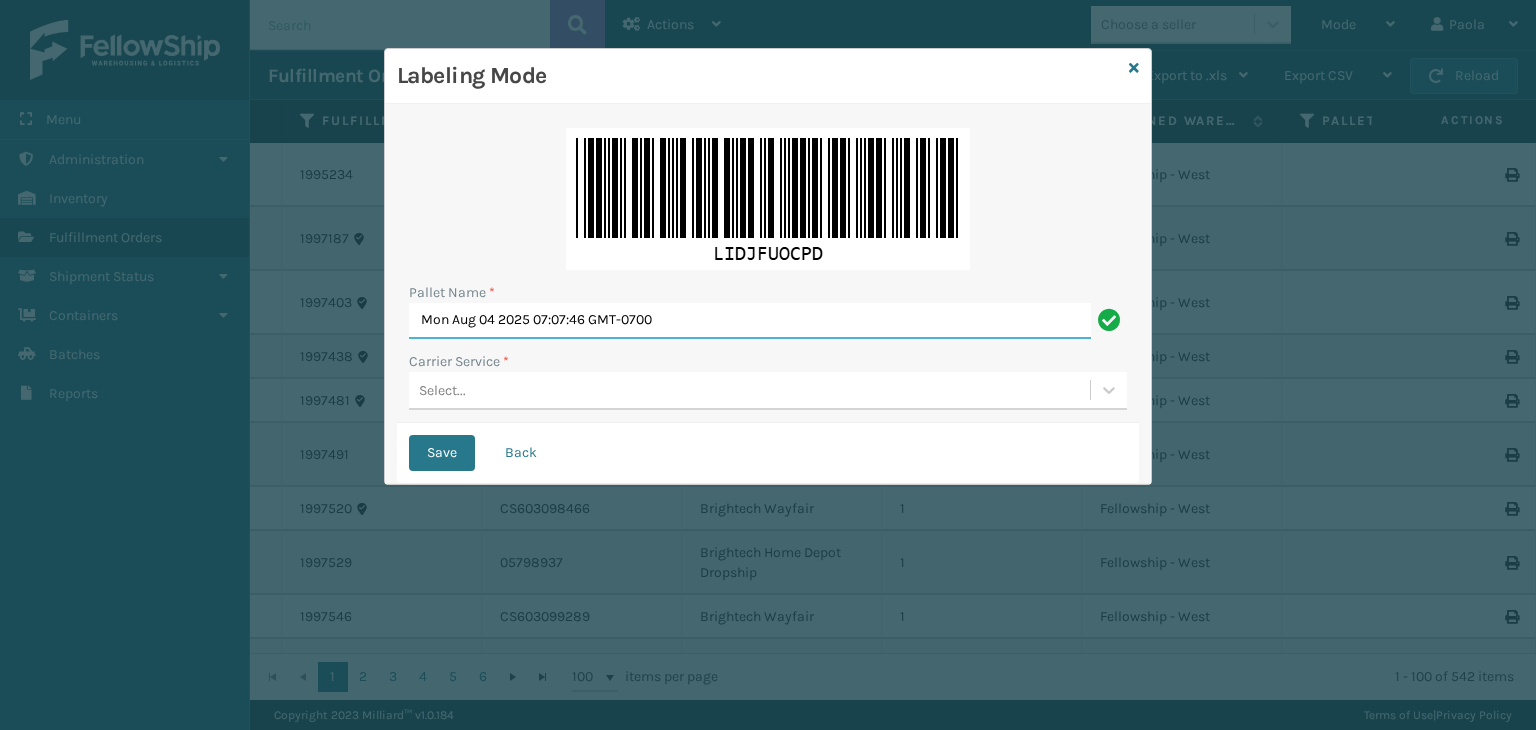drag, startPoint x: 738, startPoint y: 334, endPoint x: 120, endPoint y: 367, distance: 618.88043 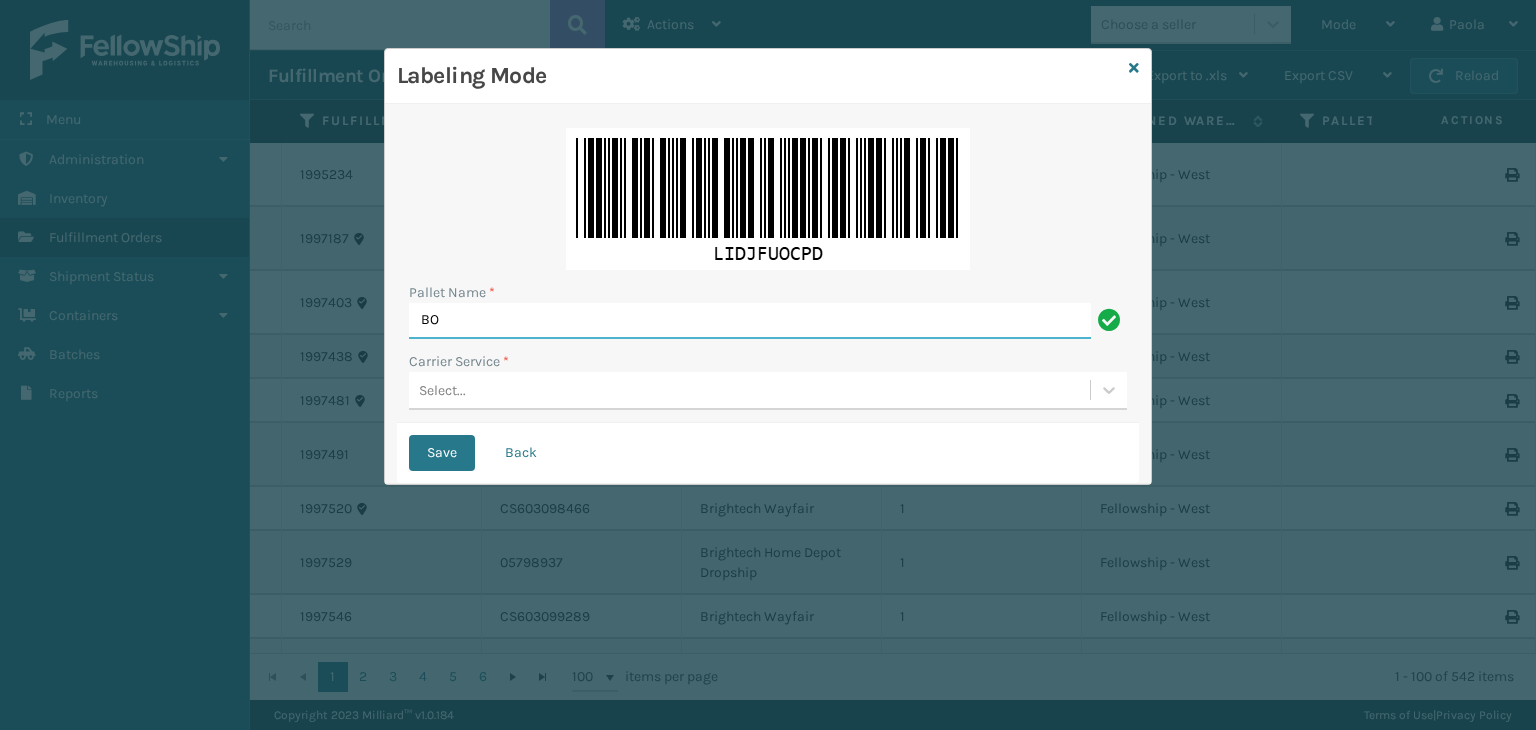 type on "BOXTRUCK" 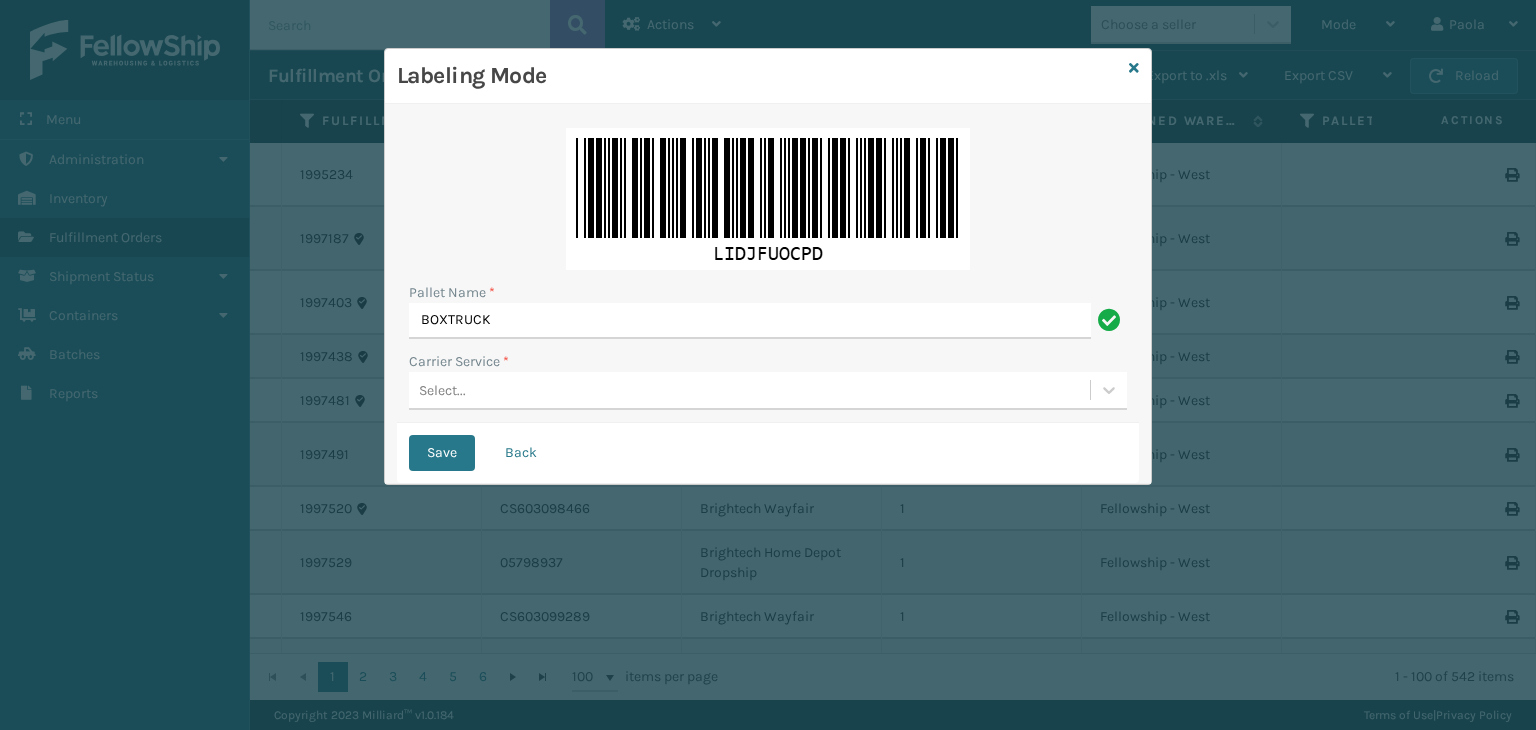 click on "Select..." at bounding box center (749, 390) 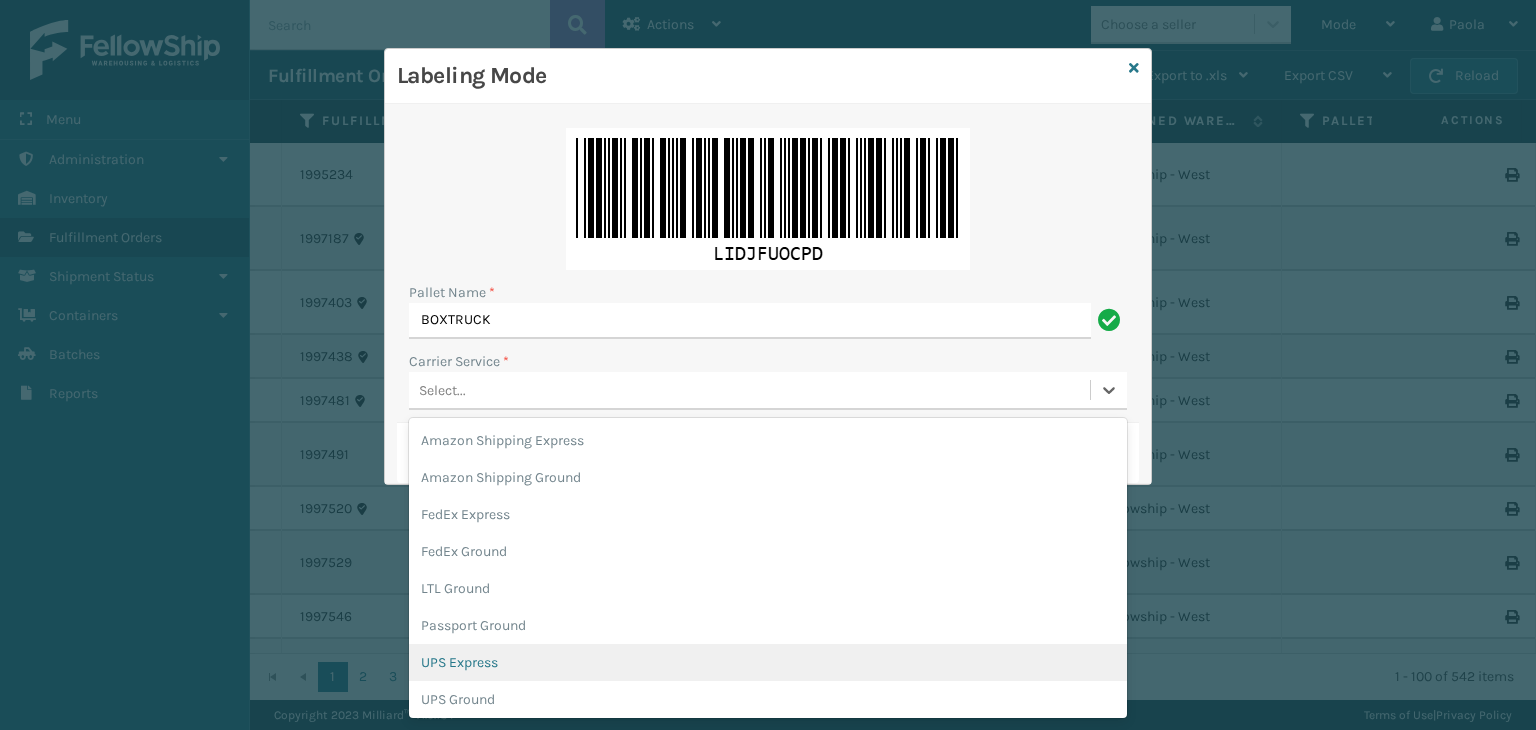 click on "UPS Express" at bounding box center (768, 662) 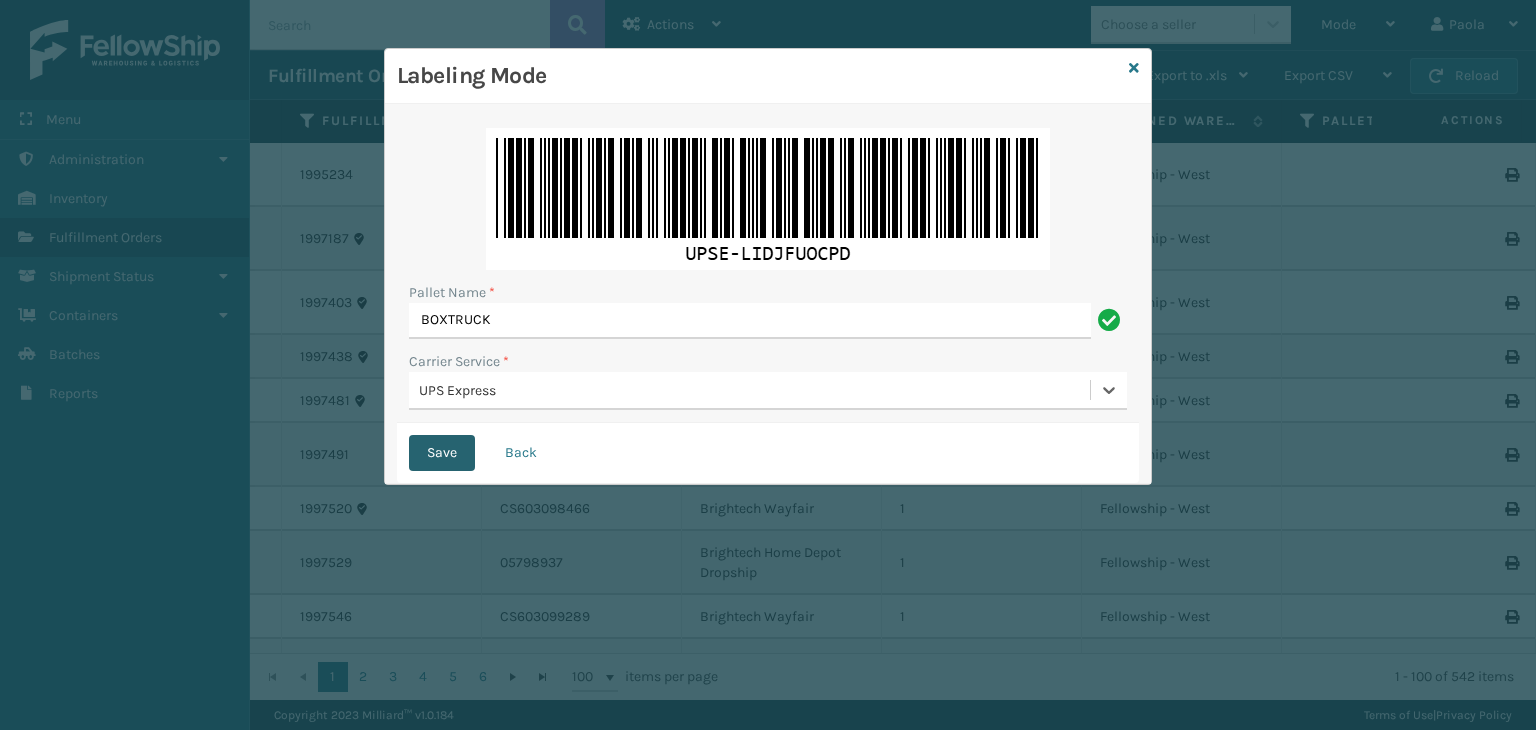 click on "Save" at bounding box center [442, 453] 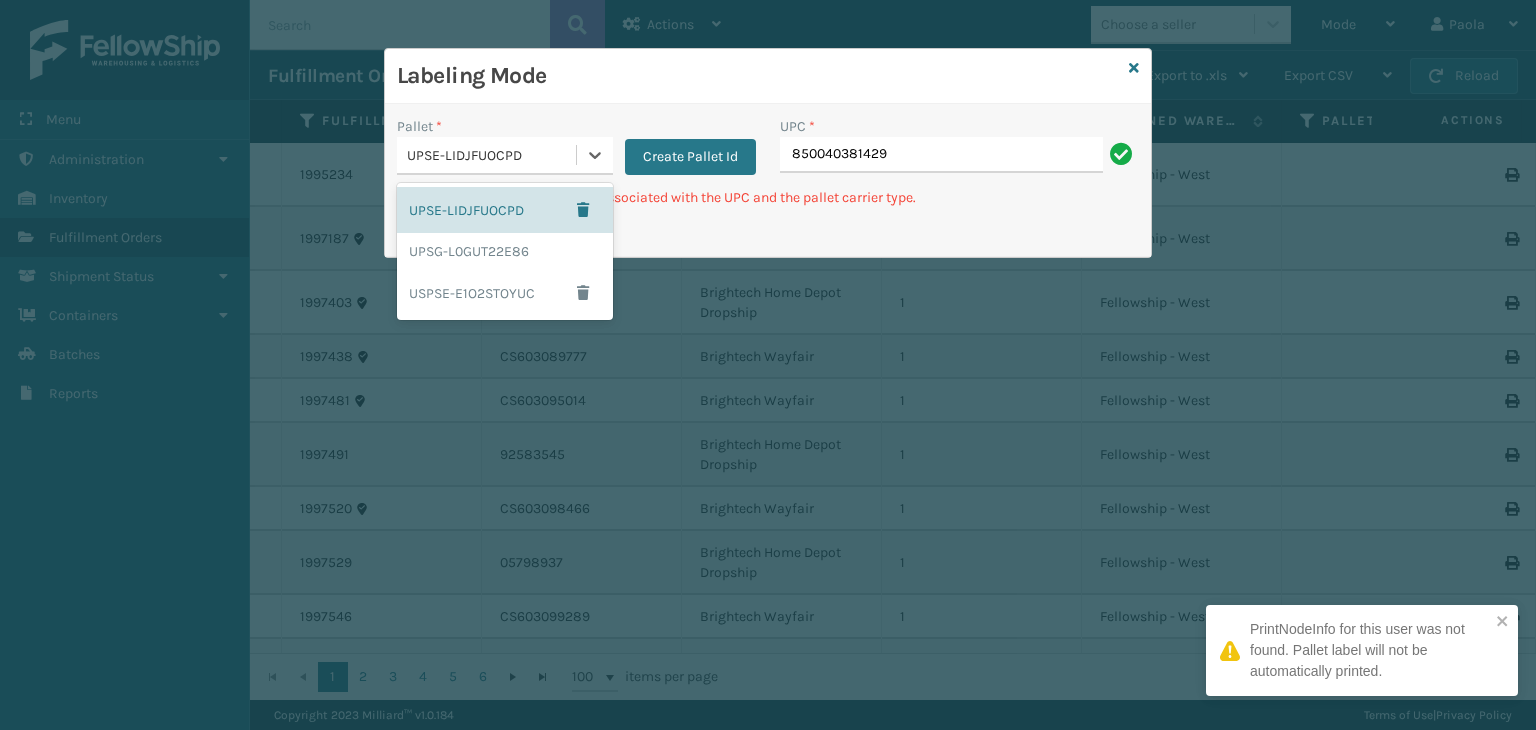 click on "UPSE-LIDJFUOCPD" at bounding box center [492, 155] 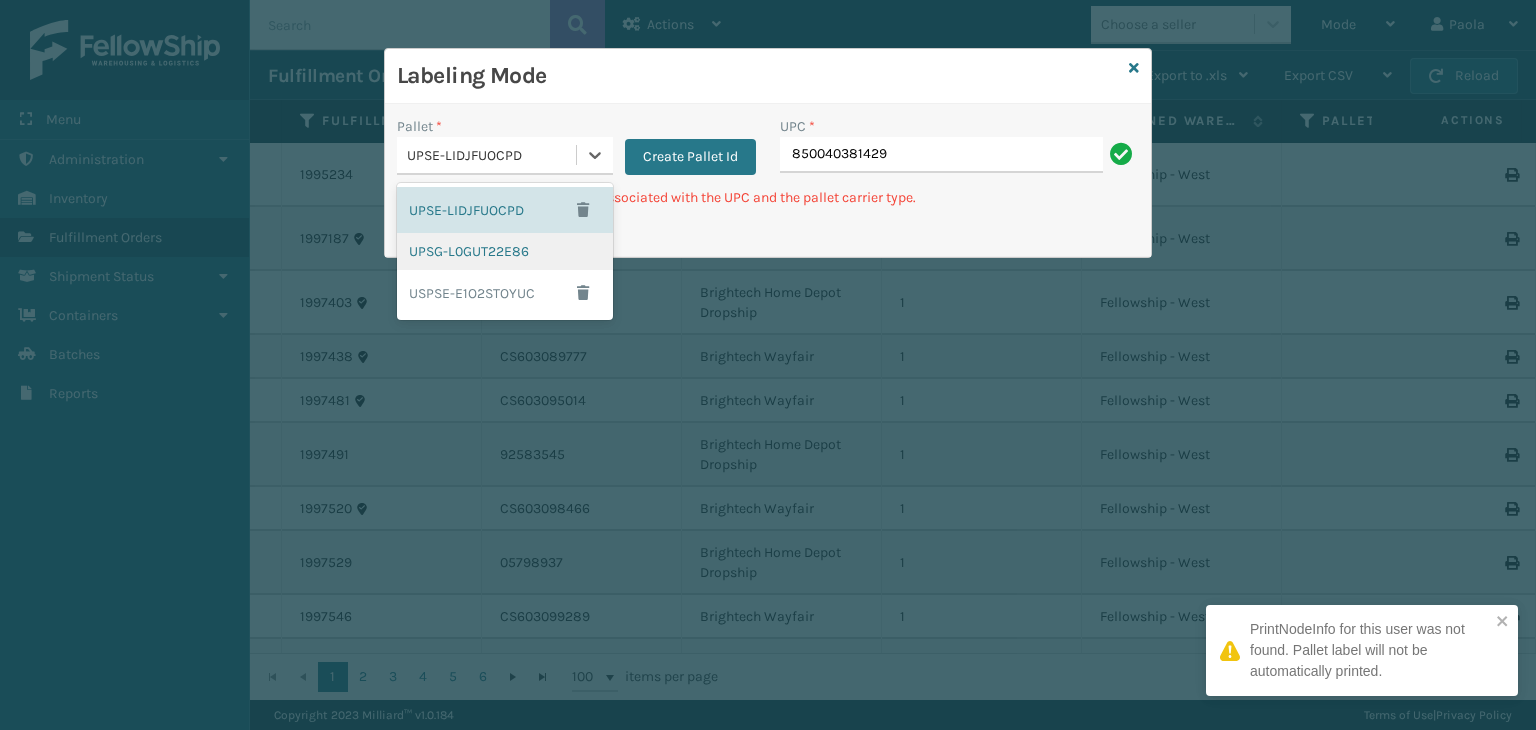 click on "UPSG-L0GUT22E86" at bounding box center [505, 251] 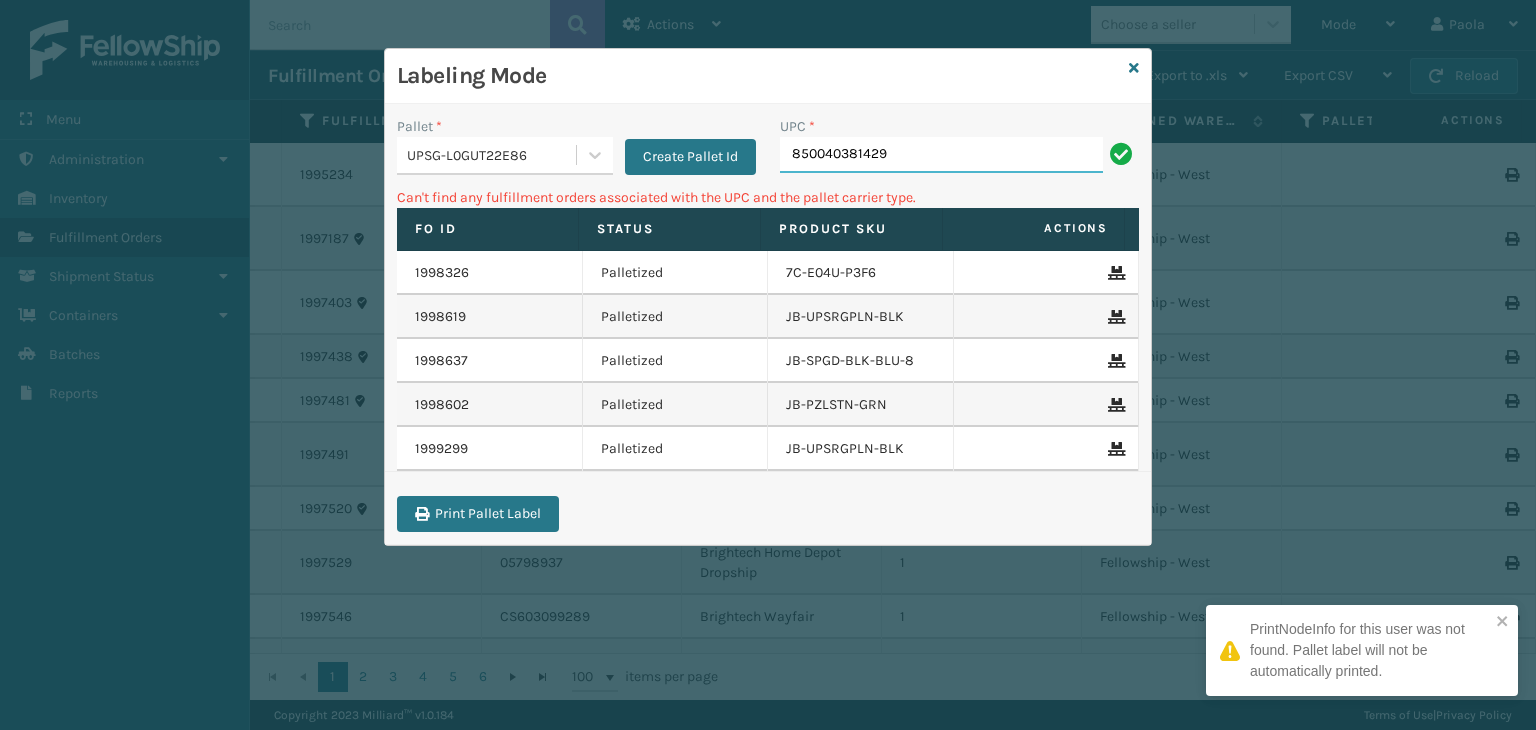 drag, startPoint x: 897, startPoint y: 149, endPoint x: 523, endPoint y: 213, distance: 379.43643 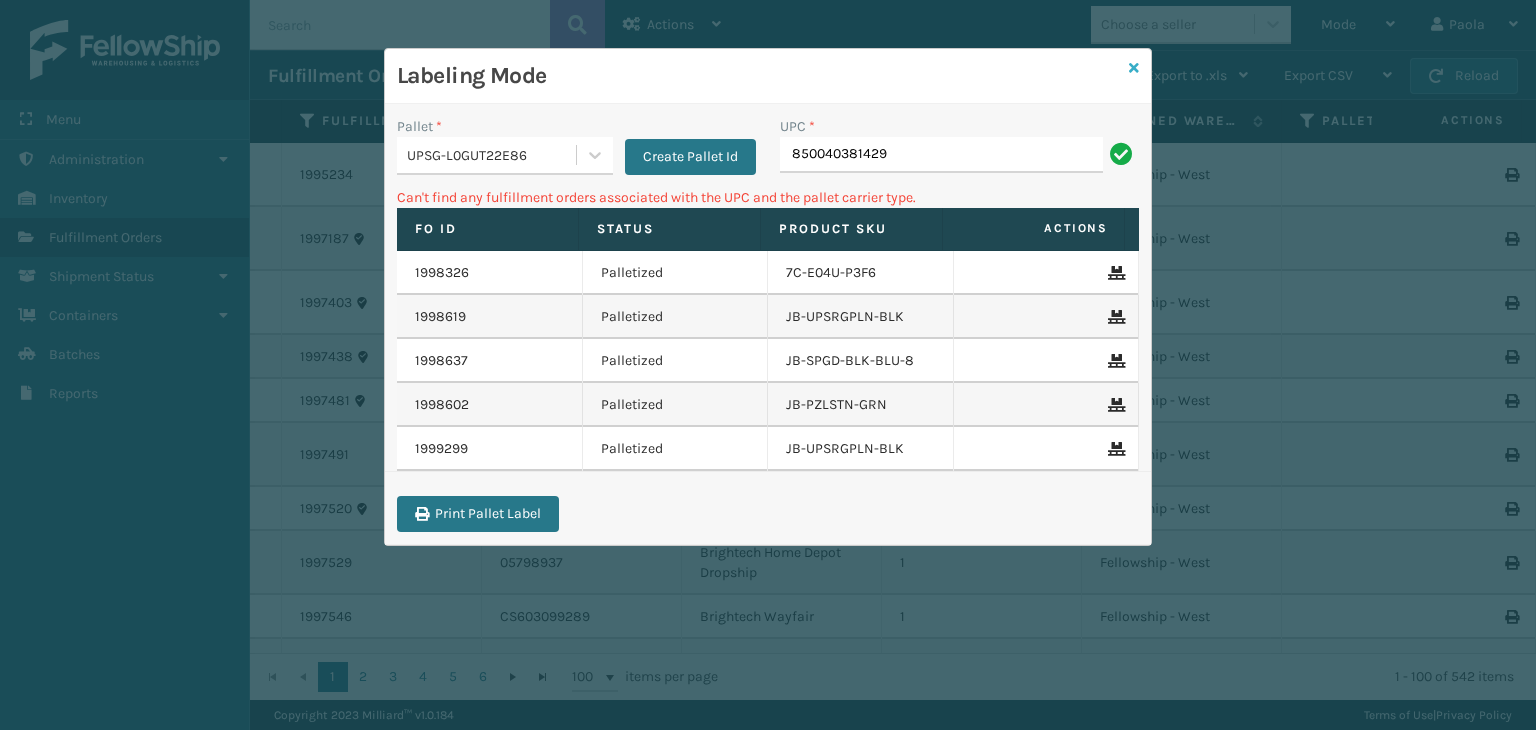 click at bounding box center (1134, 68) 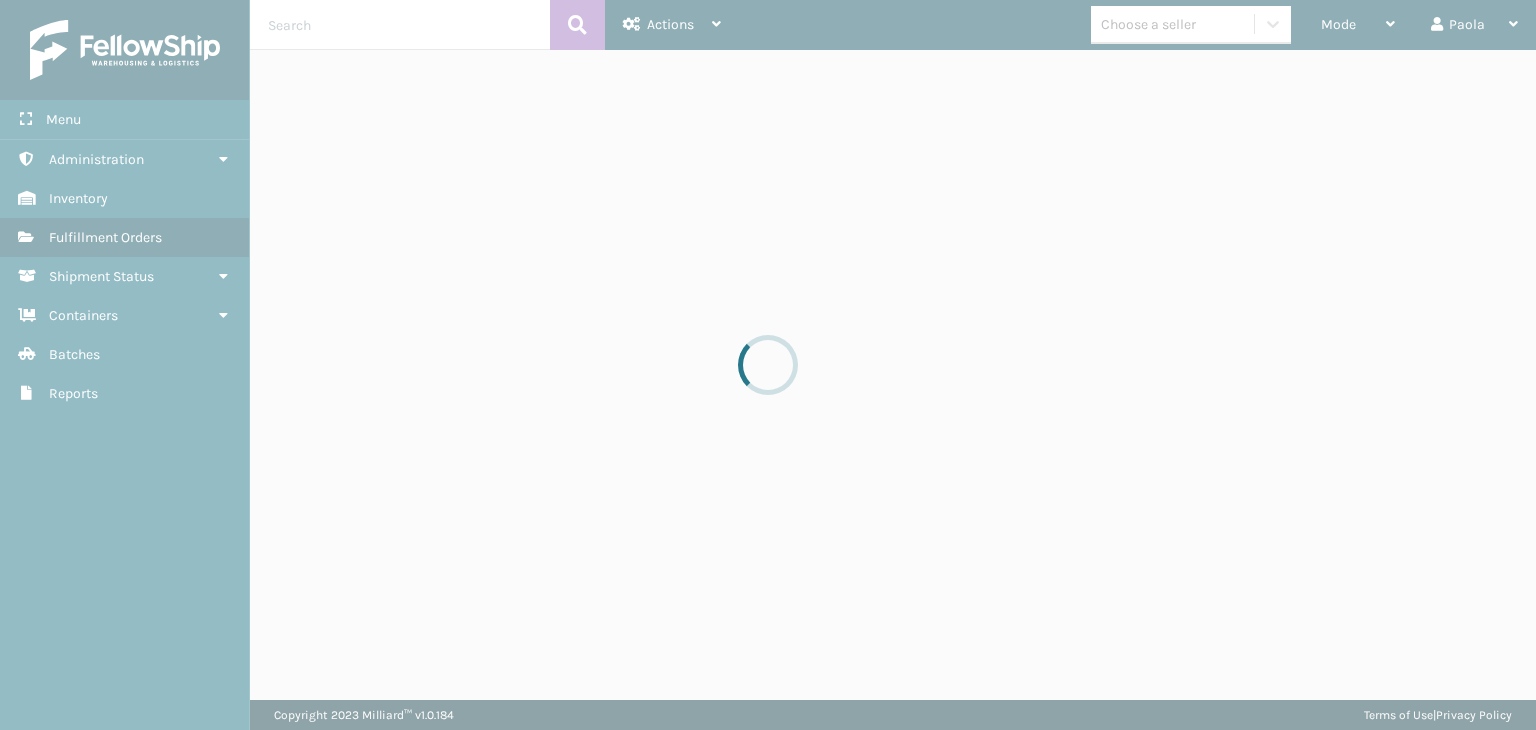 click at bounding box center (768, 365) 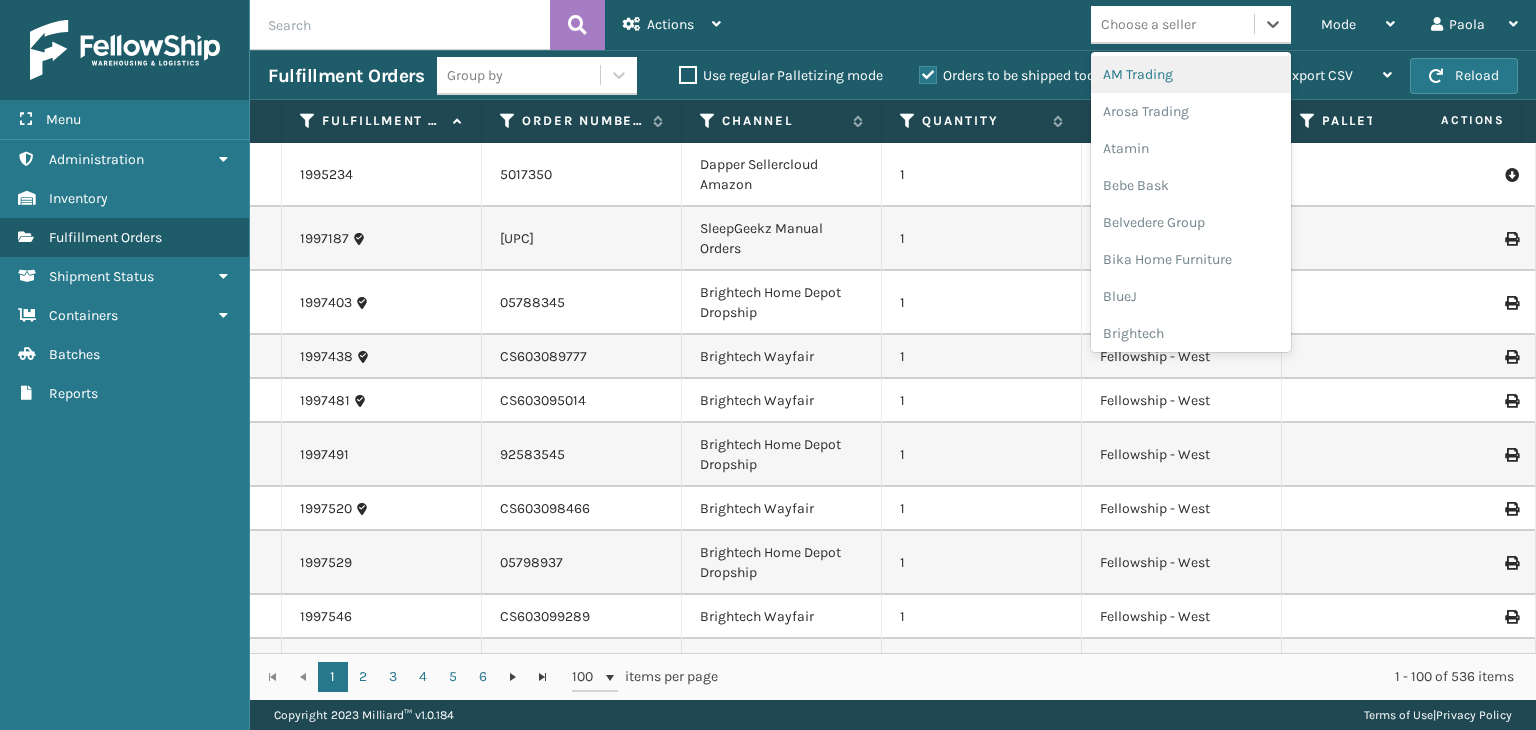 click on "Choose a seller" at bounding box center (1148, 24) 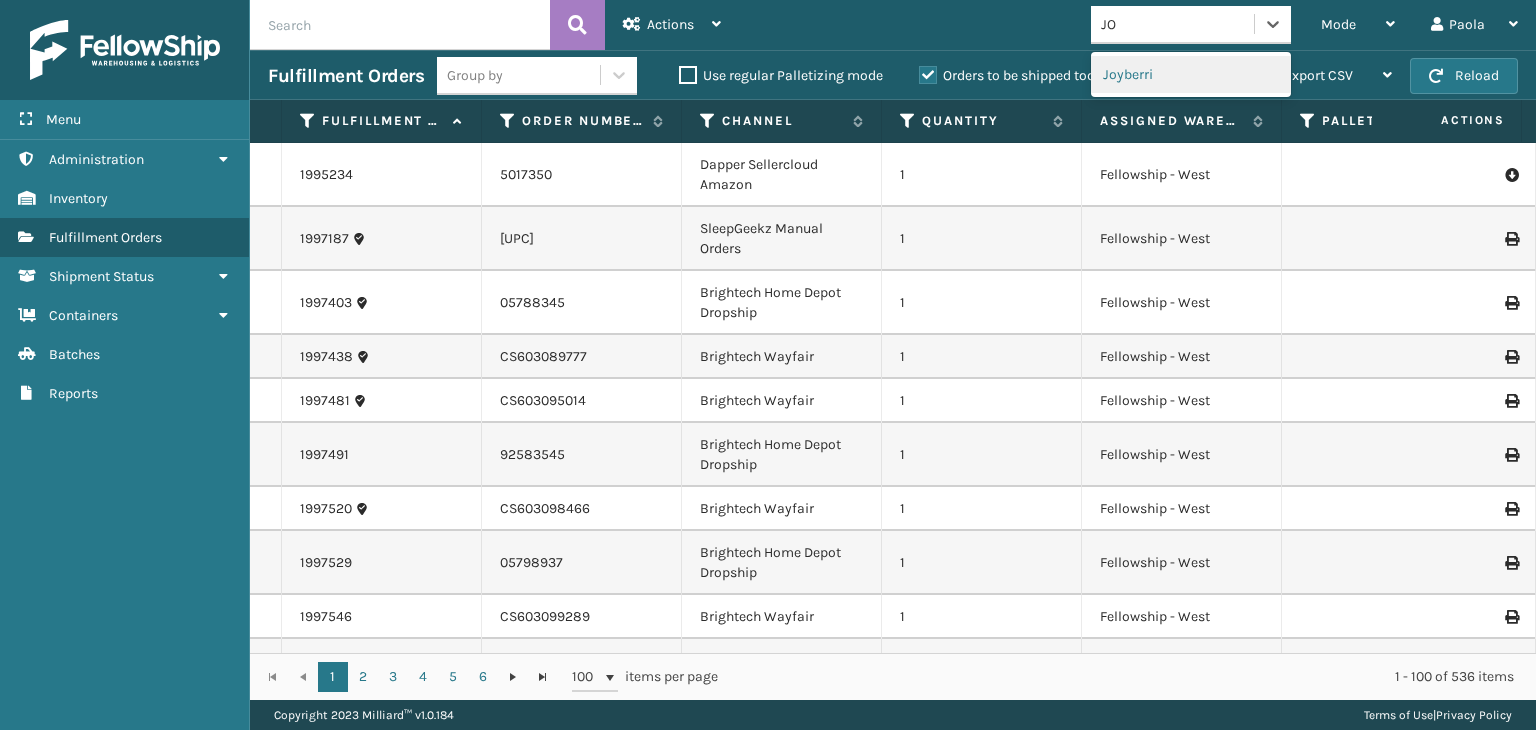 type on "JOY" 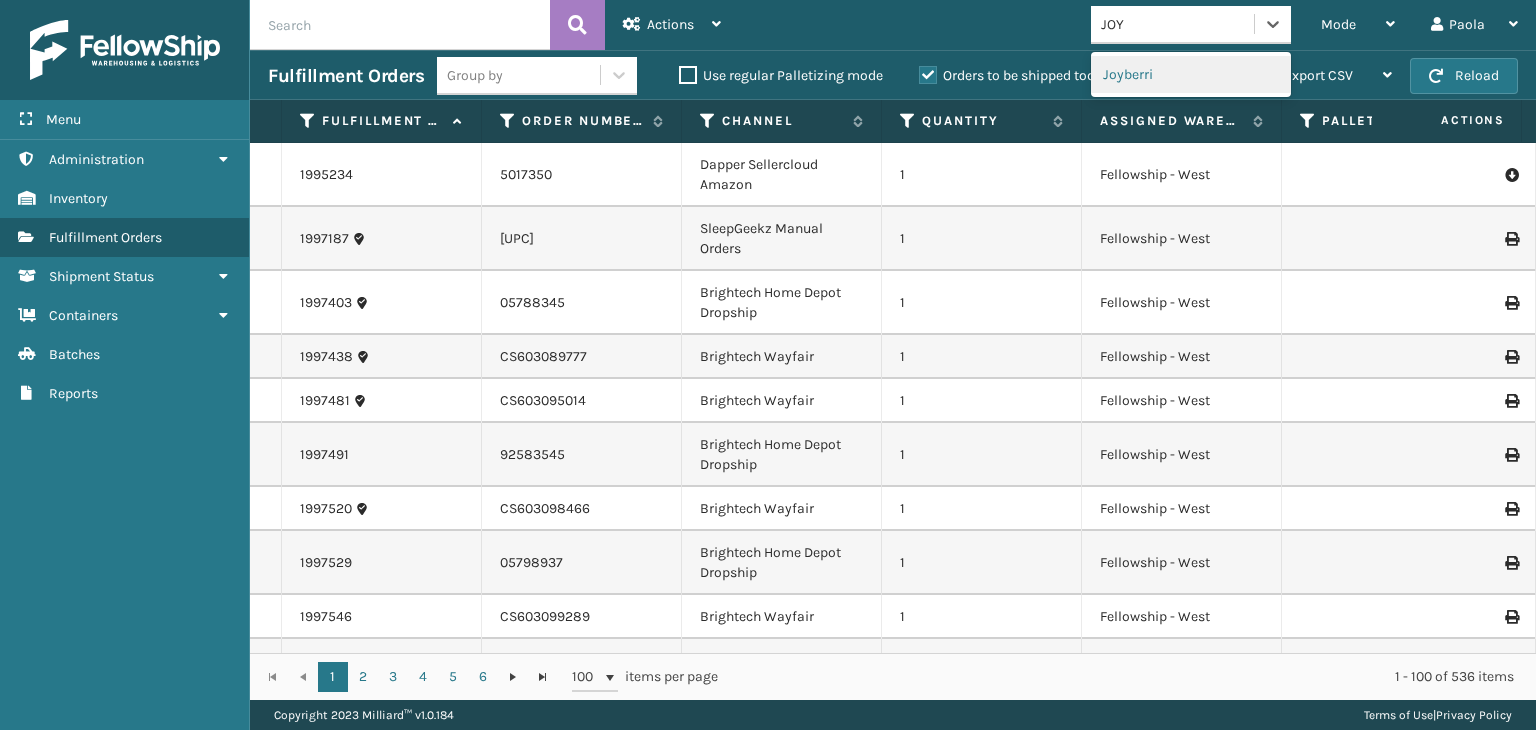 click on "Joyberri" at bounding box center (1191, 74) 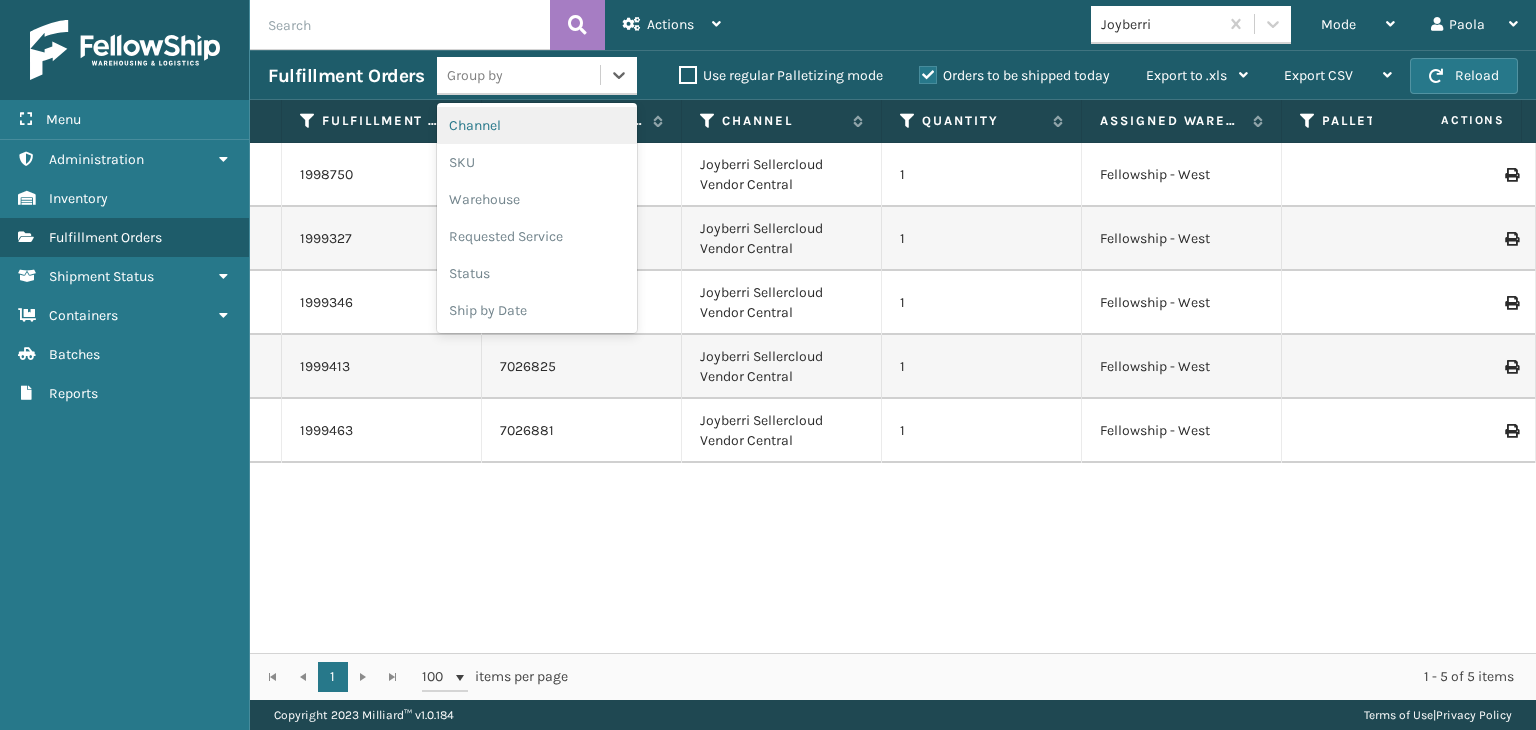 click on "Group by" at bounding box center [518, 75] 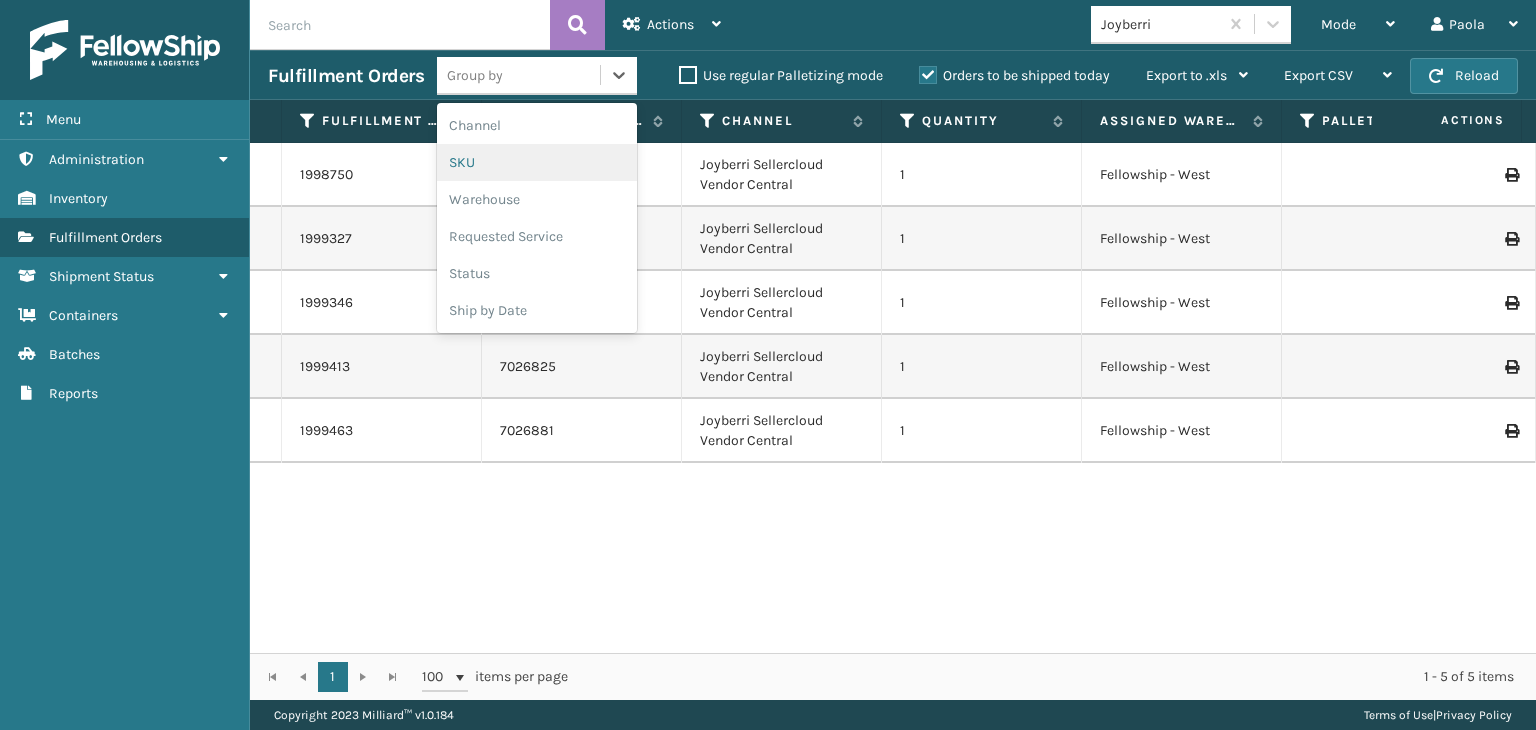 click on "SKU" at bounding box center [537, 162] 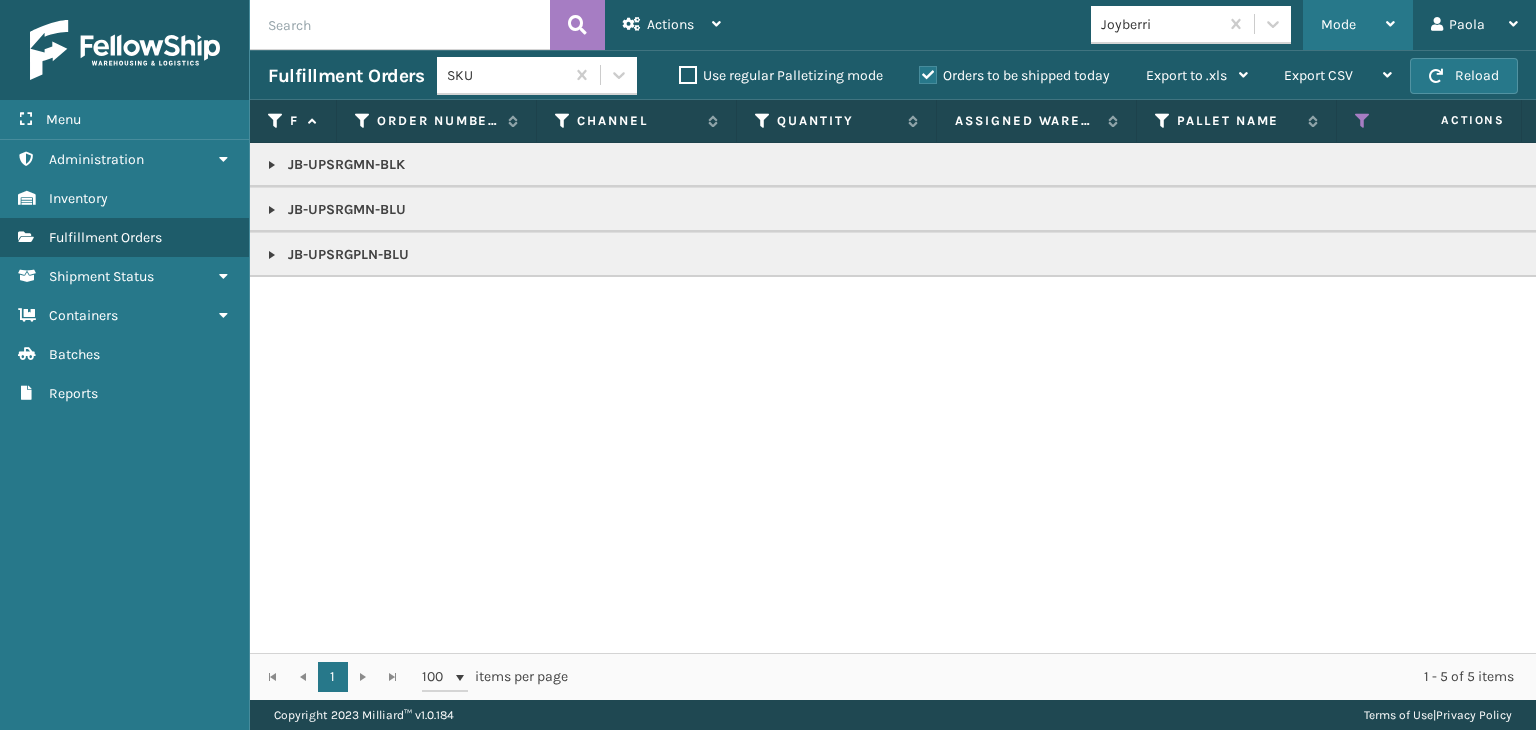 click on "Mode" at bounding box center (1338, 24) 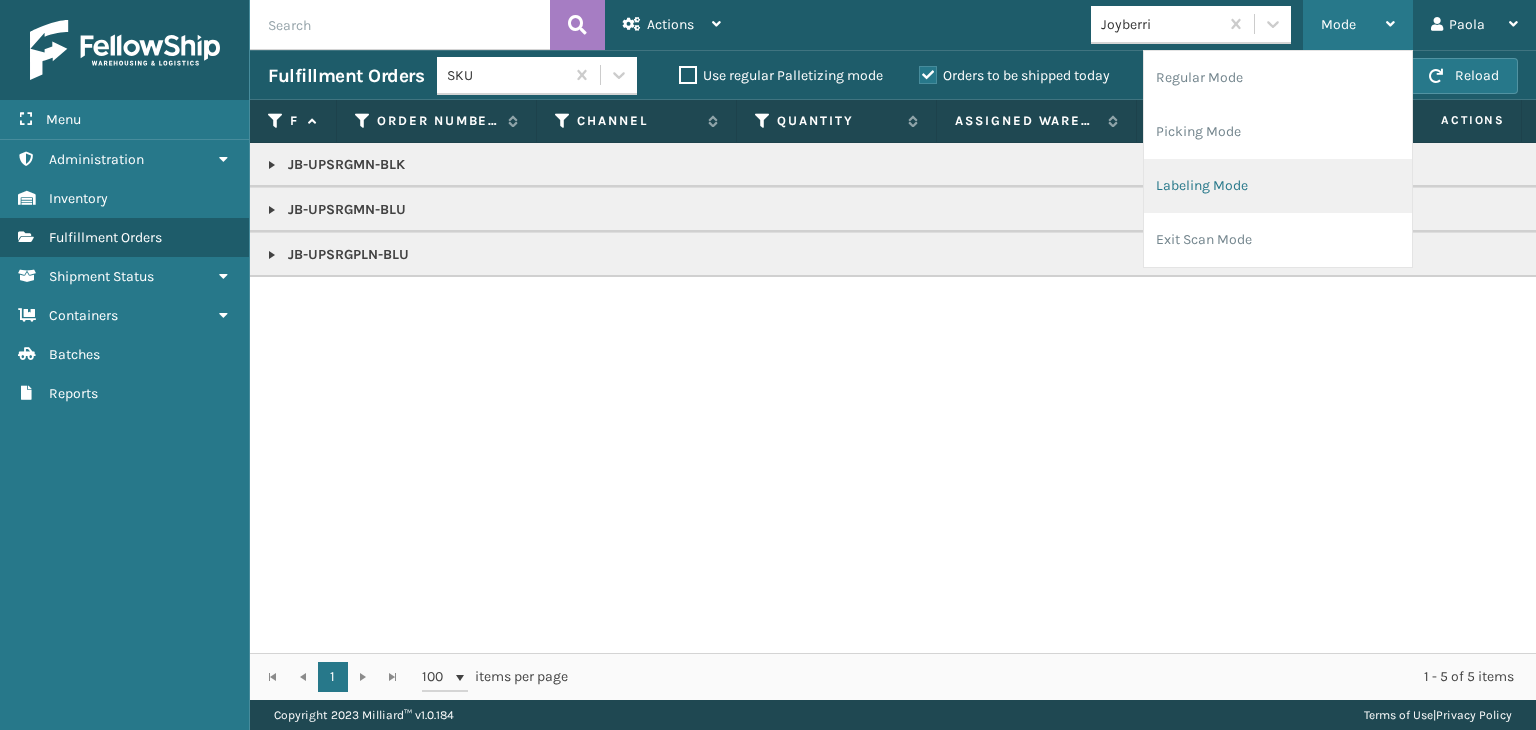click on "Labeling Mode" at bounding box center [1278, 186] 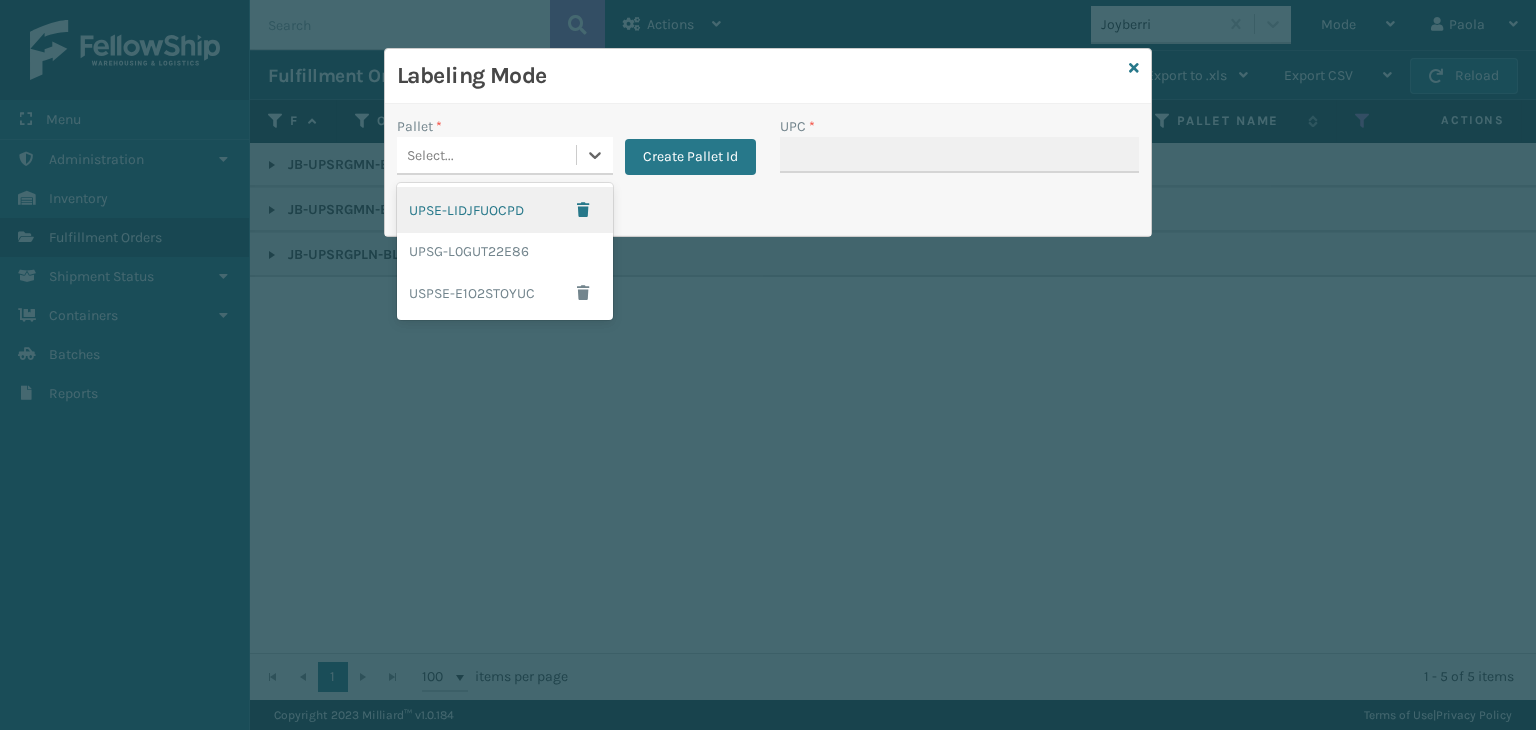 click on "Select..." at bounding box center (486, 155) 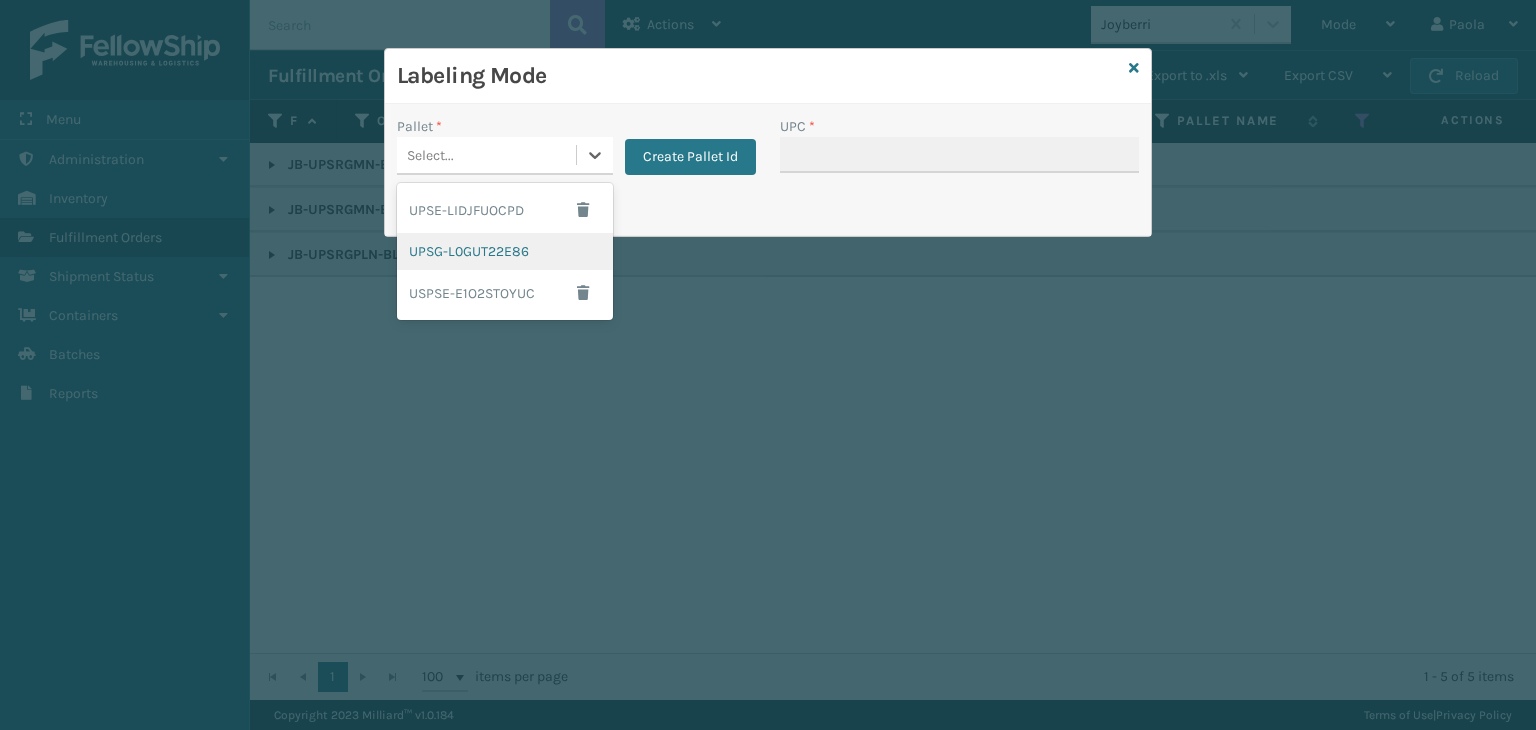 click on "UPSG-L0GUT22E86" at bounding box center [505, 251] 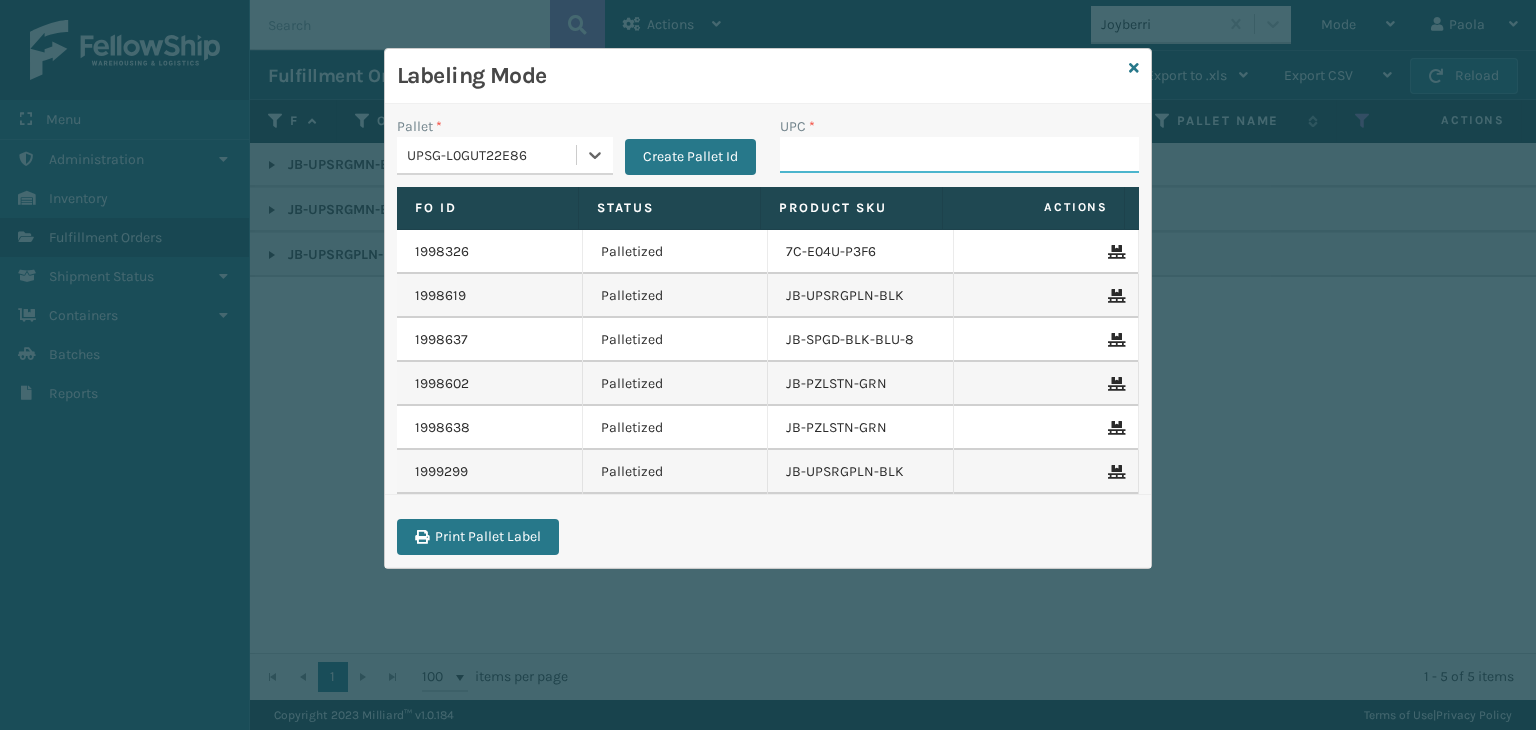 click on "UPC   *" at bounding box center (959, 155) 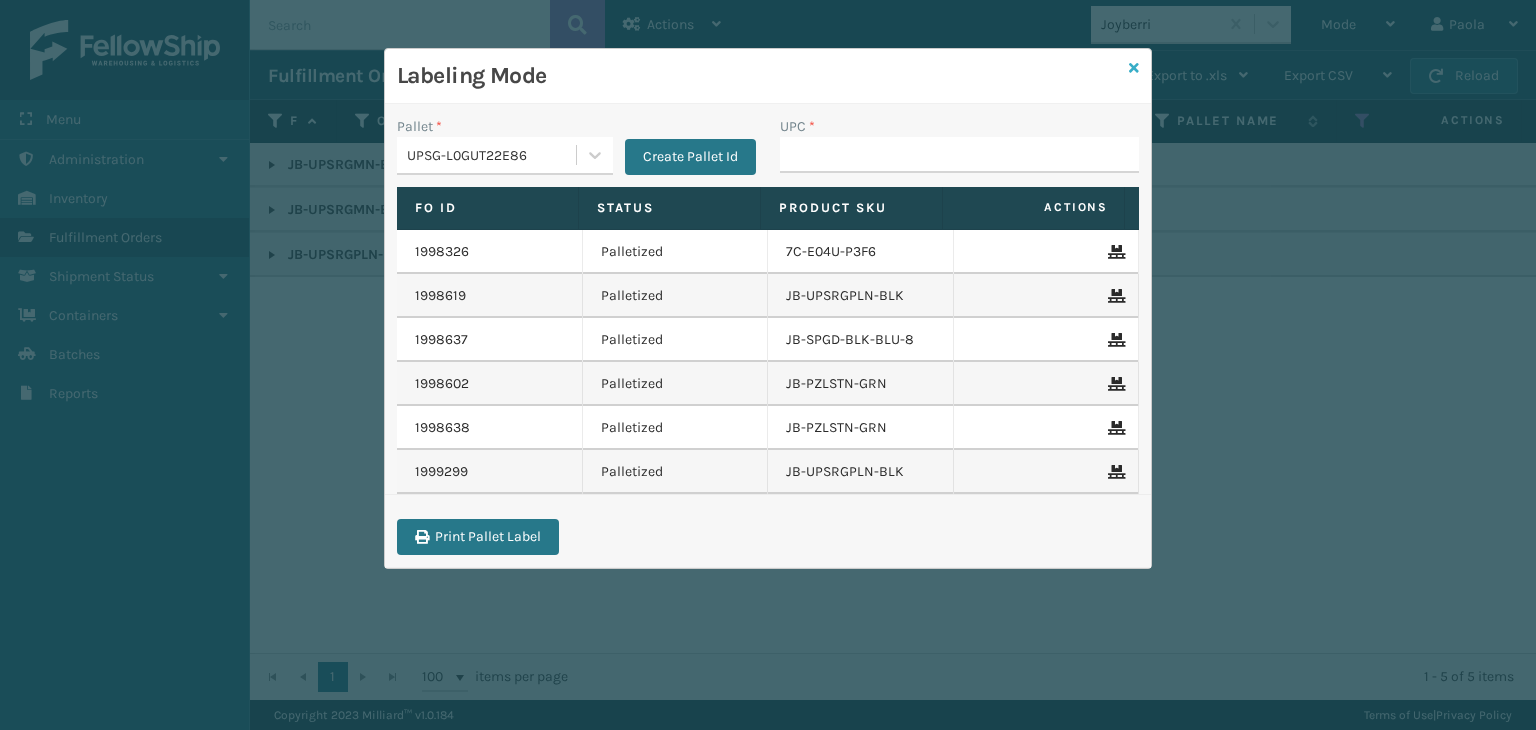 click at bounding box center (1134, 68) 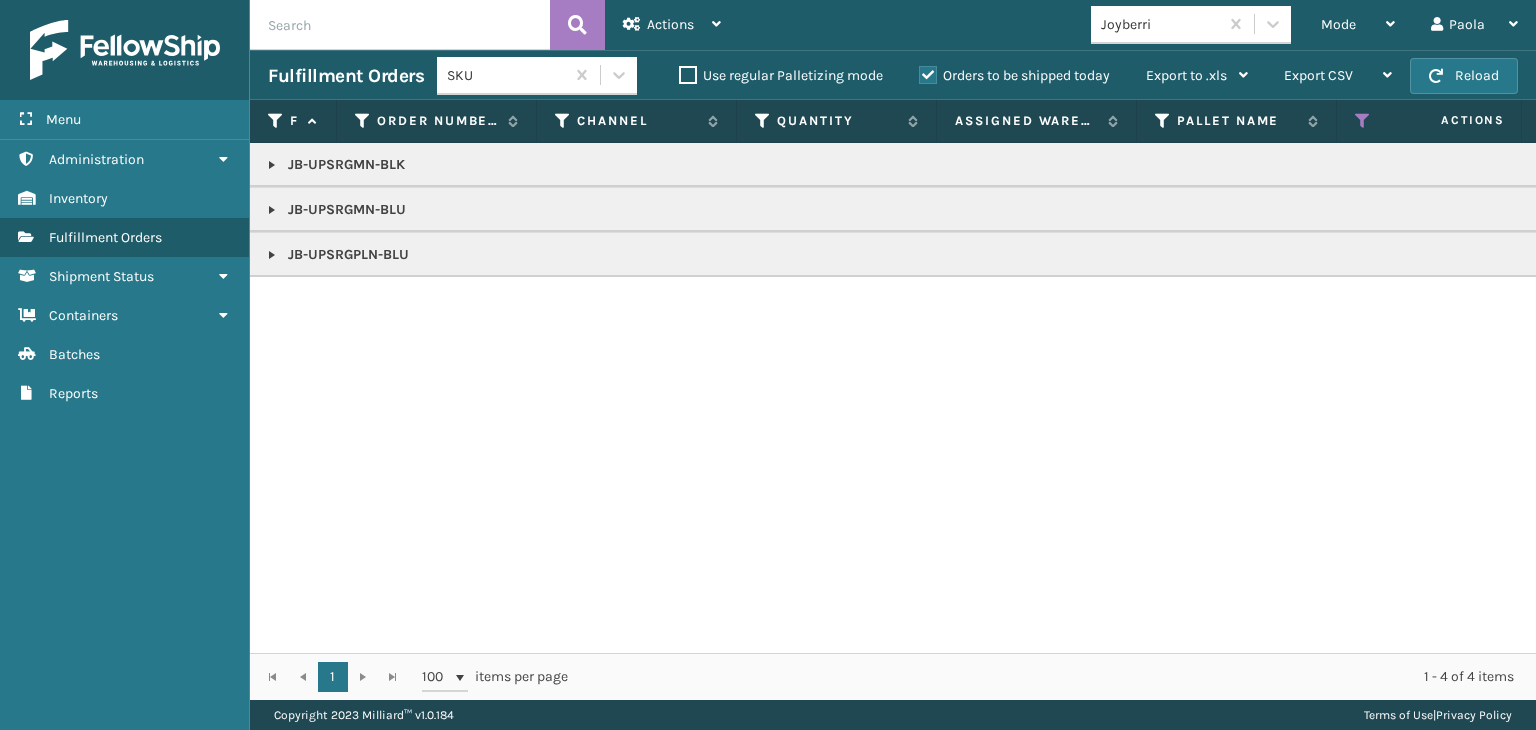 click at bounding box center [272, 210] 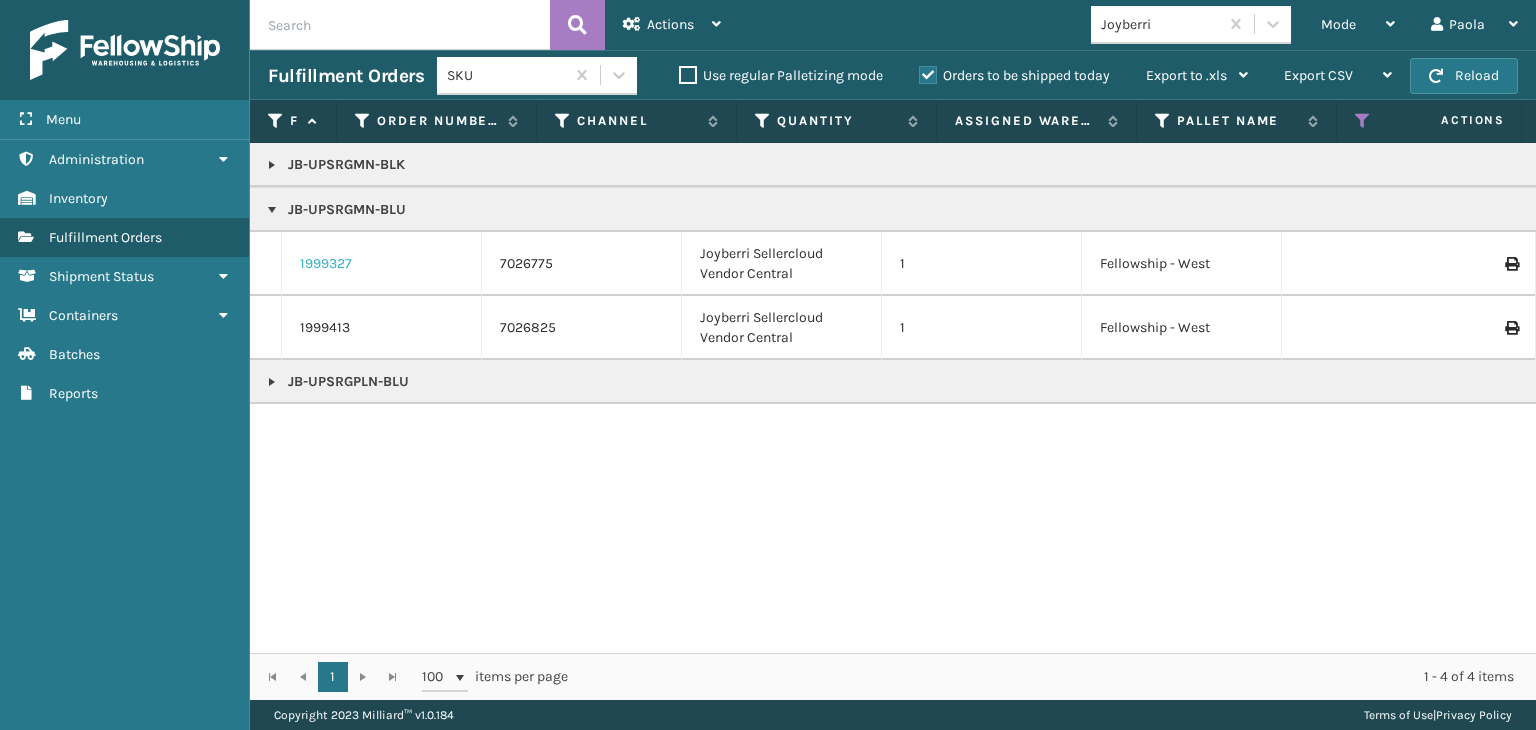 click on "1999327" at bounding box center [326, 264] 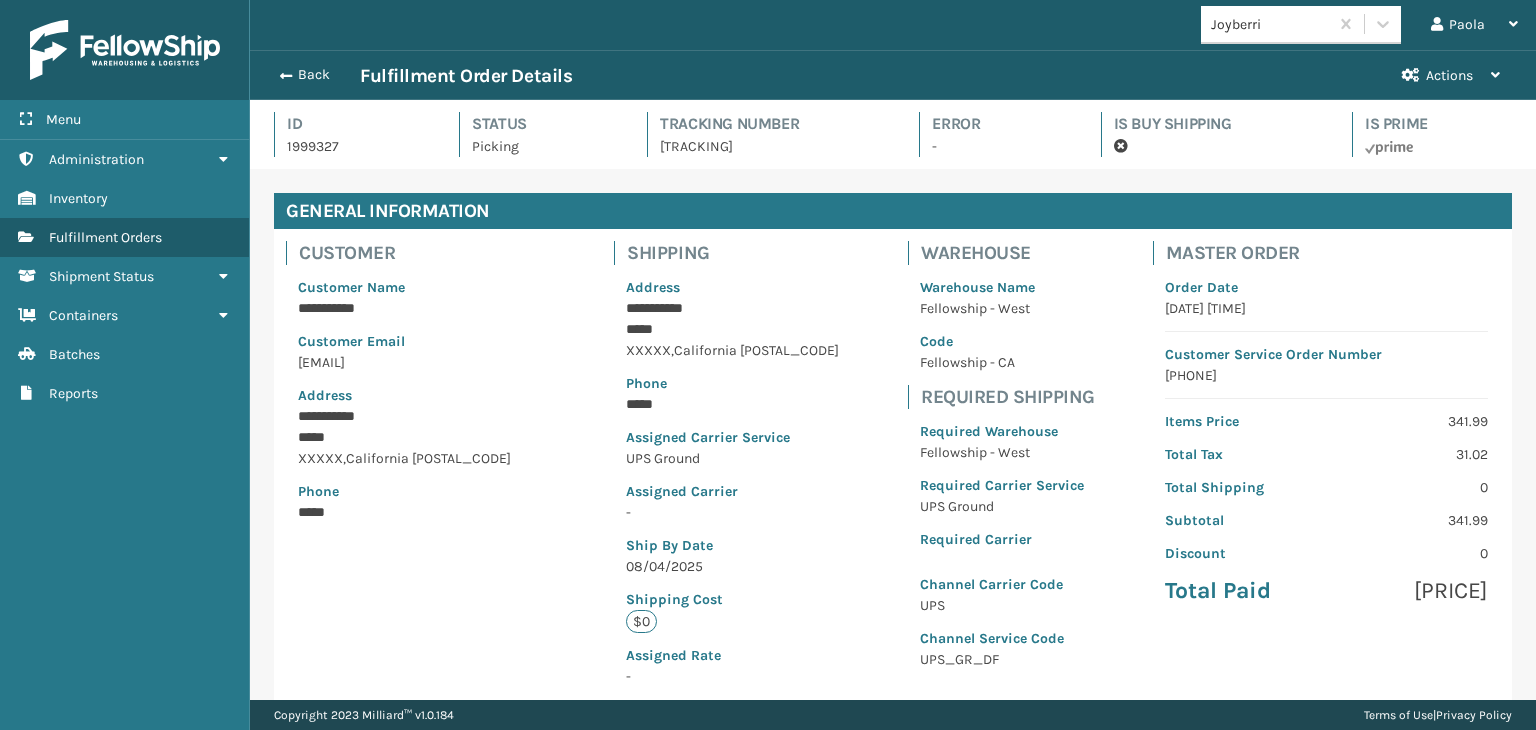 scroll, scrollTop: 448, scrollLeft: 0, axis: vertical 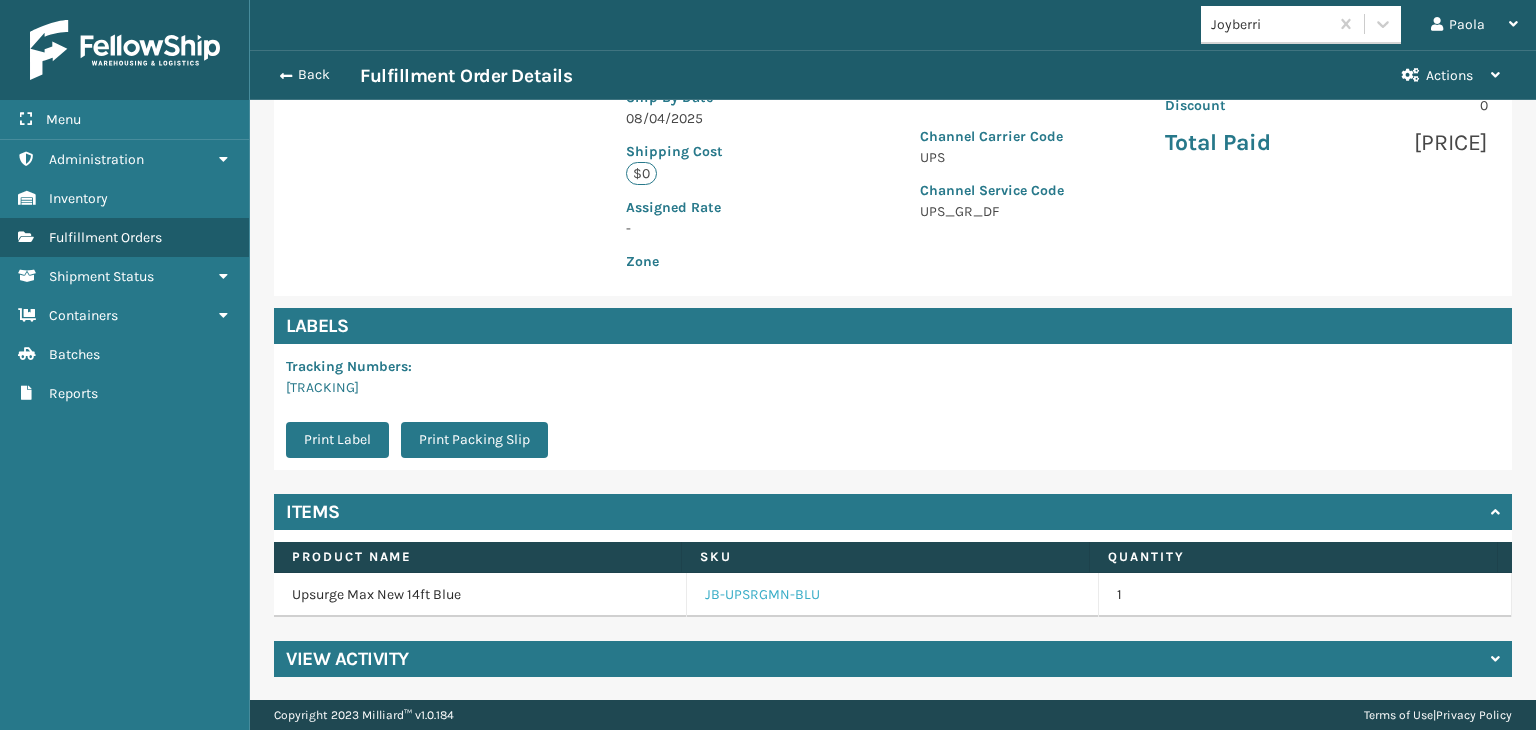 click on "JB-UPSRGMN-BLU" at bounding box center (762, 595) 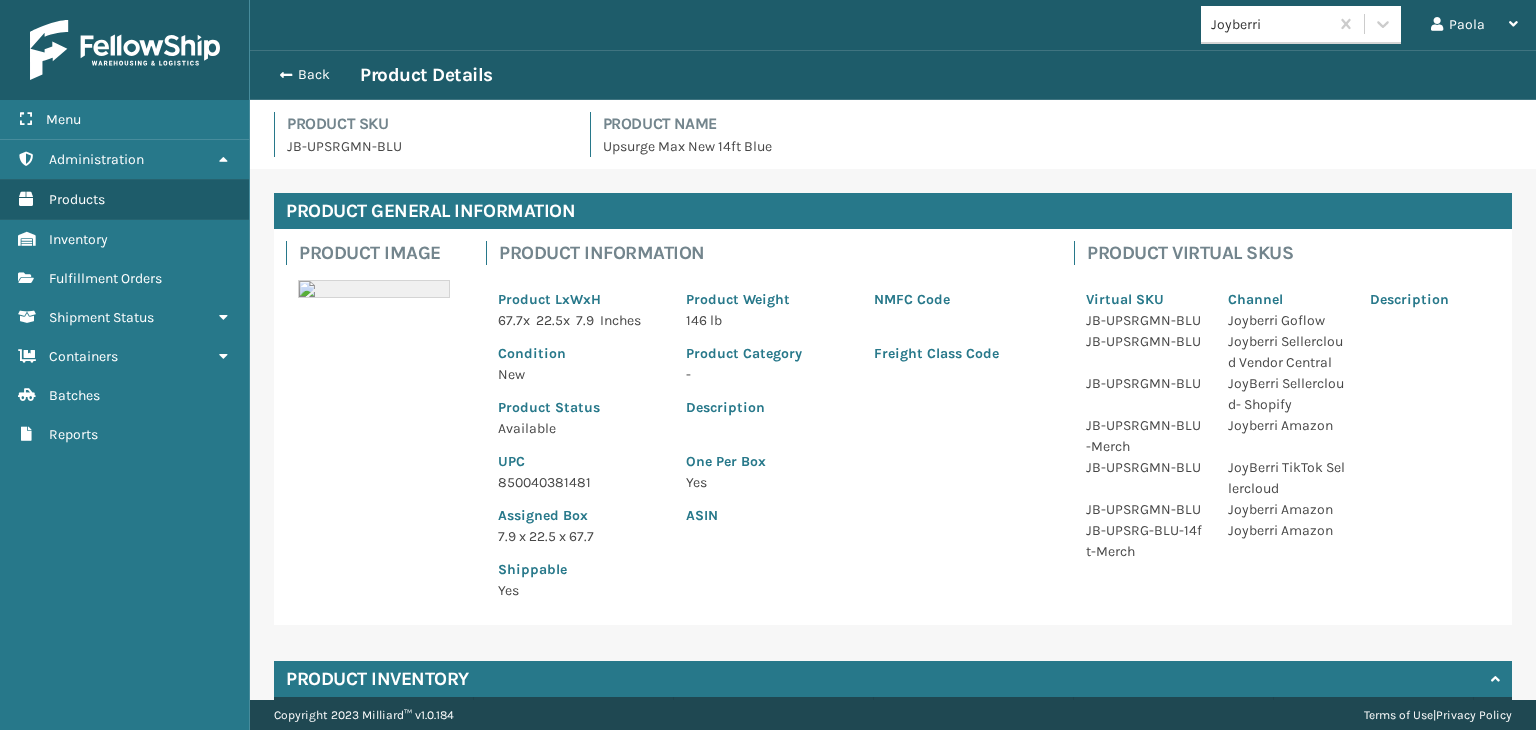 click on "850040381481" at bounding box center [580, 482] 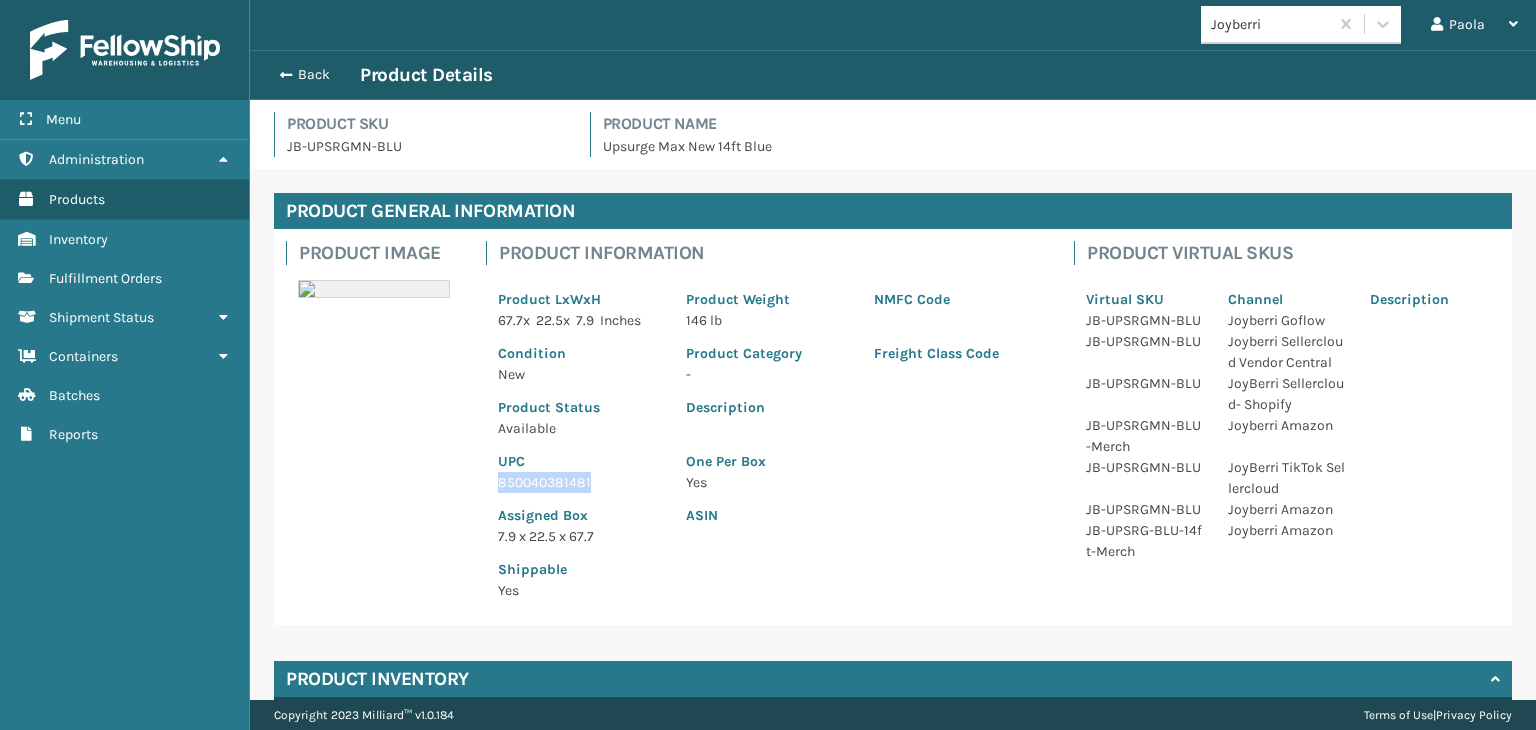 click on "850040381481" at bounding box center [580, 482] 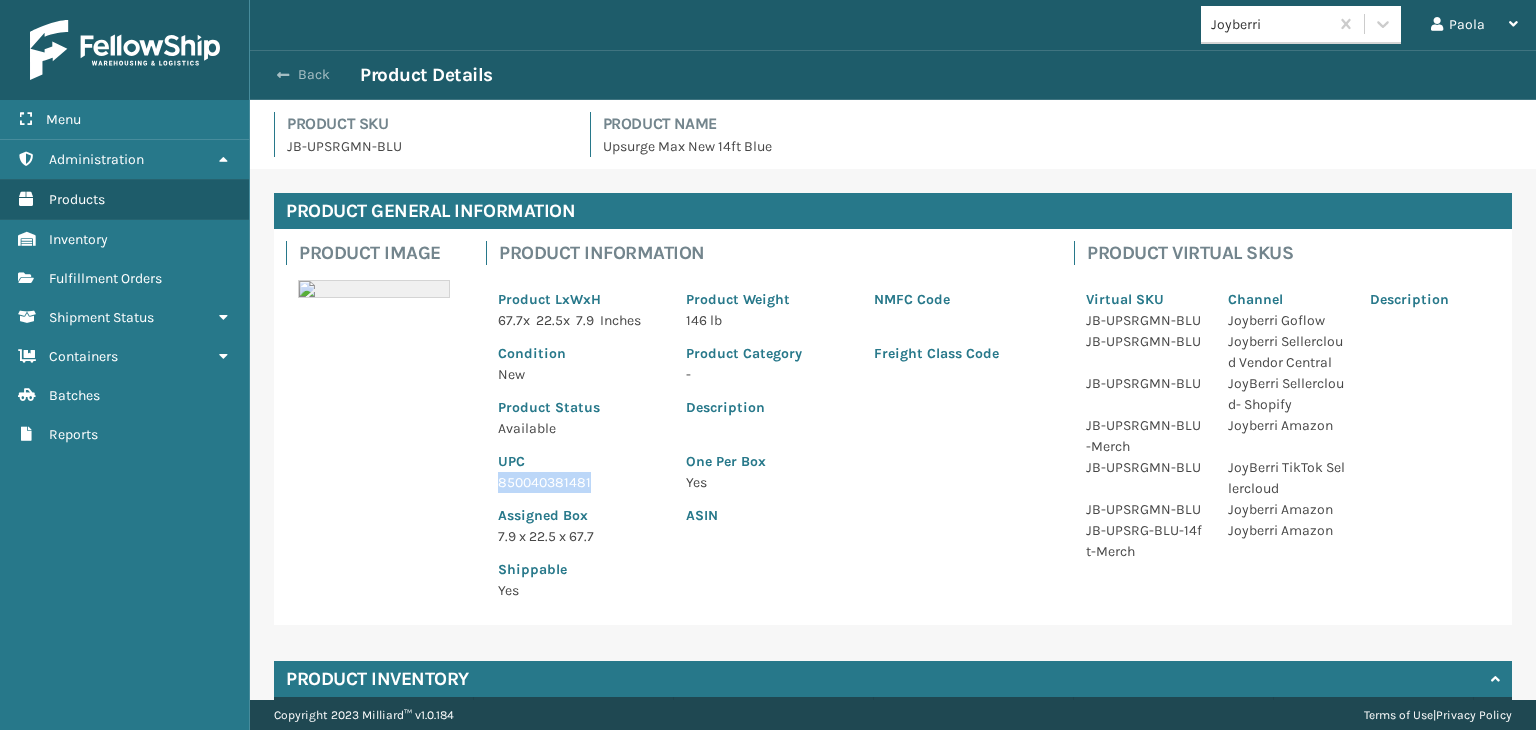 click on "Back" at bounding box center [314, 75] 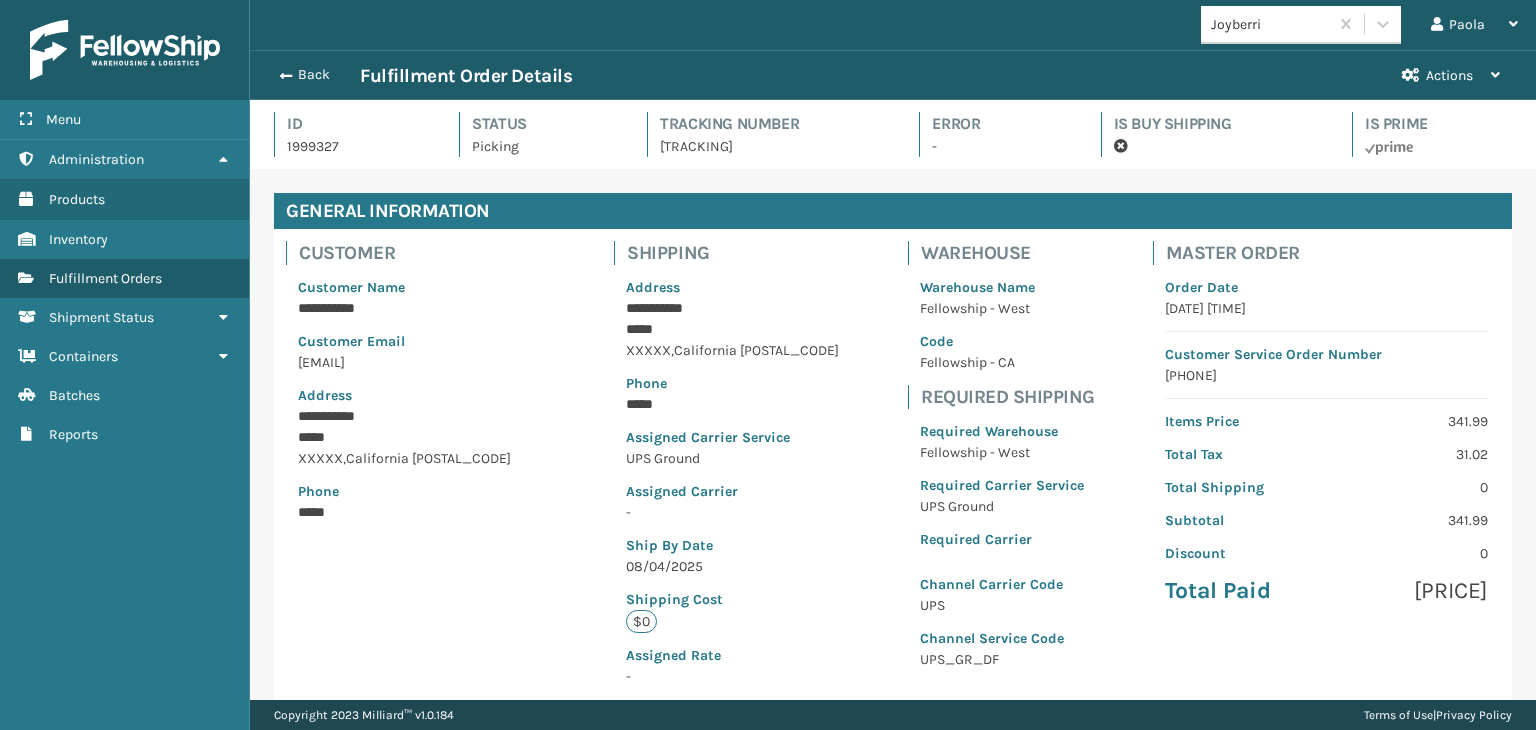 scroll, scrollTop: 99951, scrollLeft: 98713, axis: both 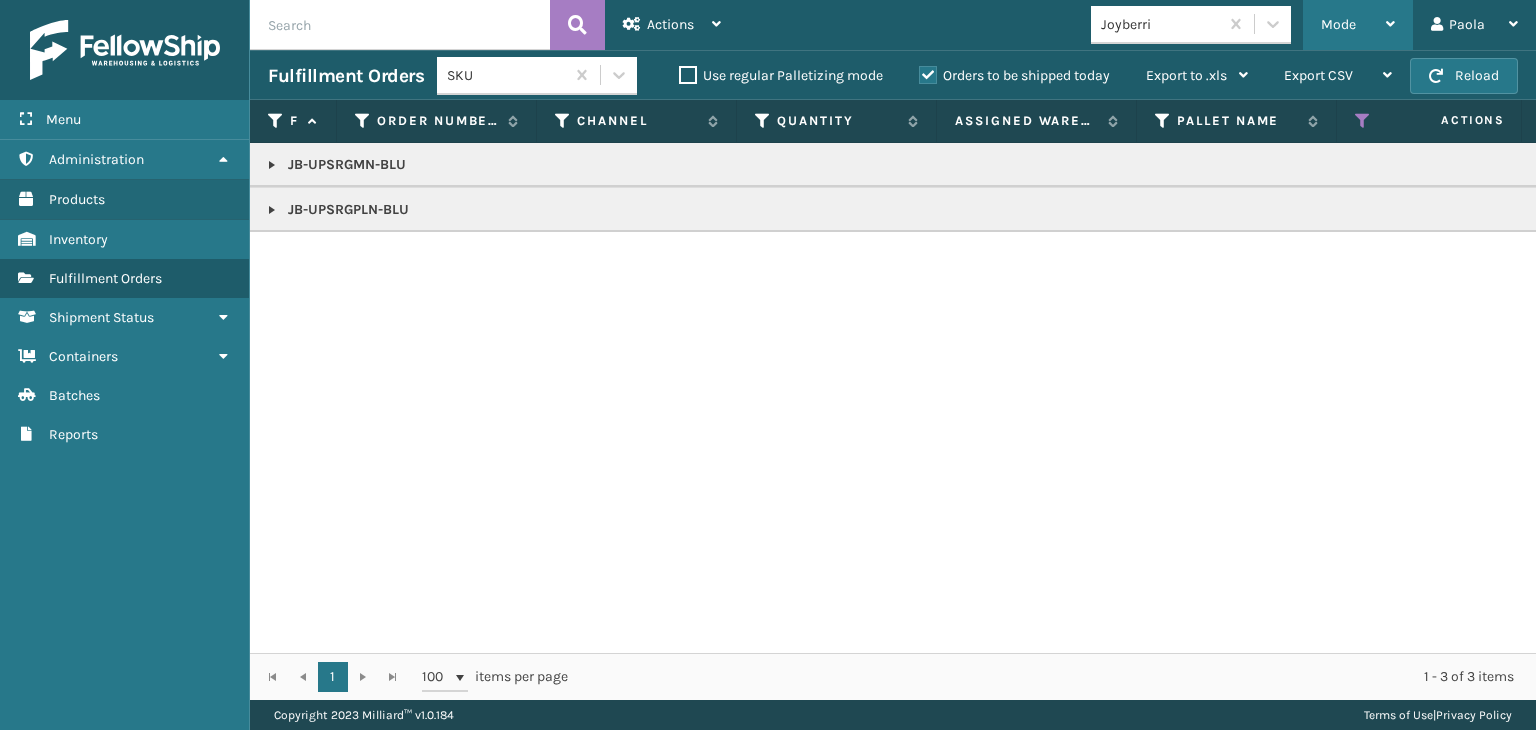 click on "Mode" at bounding box center [1358, 25] 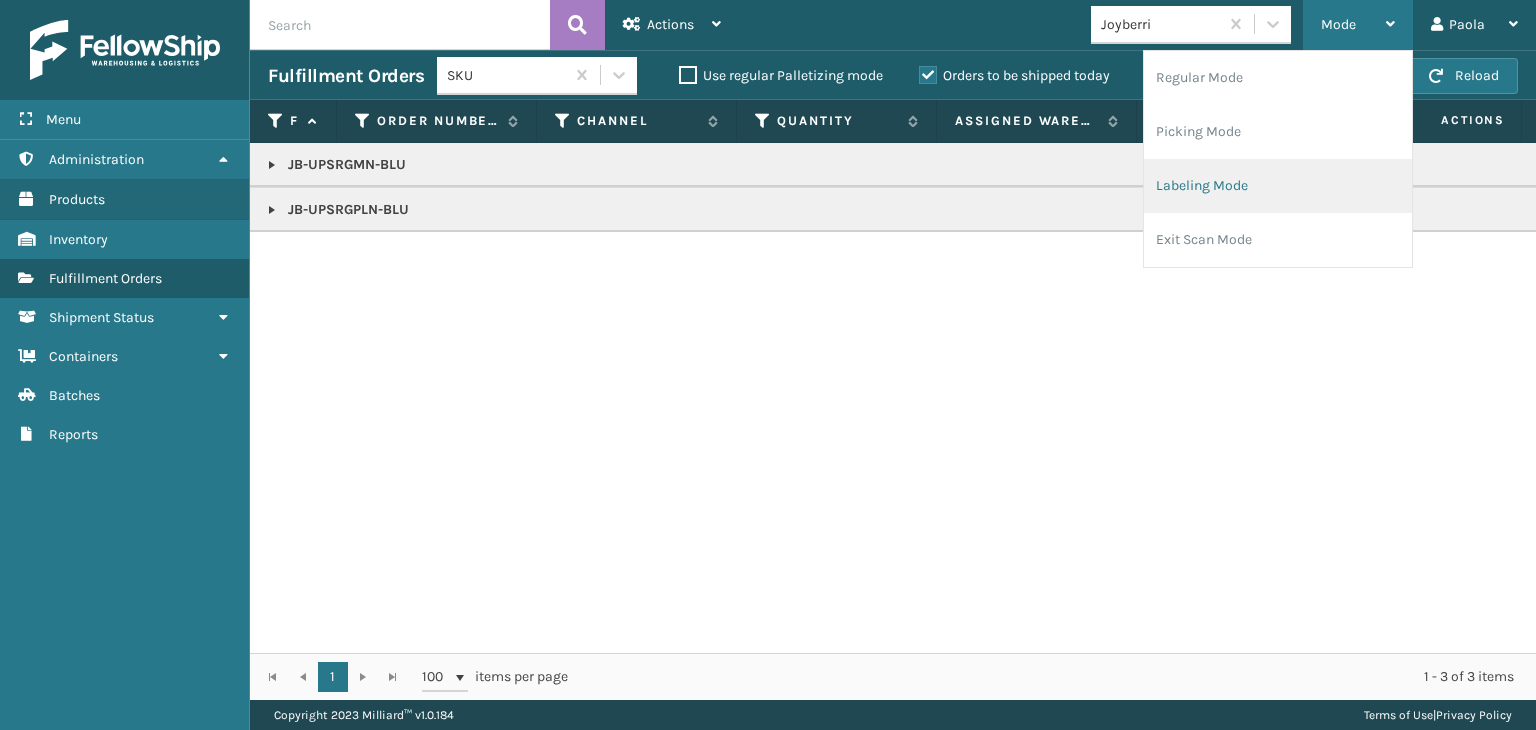 click on "Labeling Mode" at bounding box center [1278, 186] 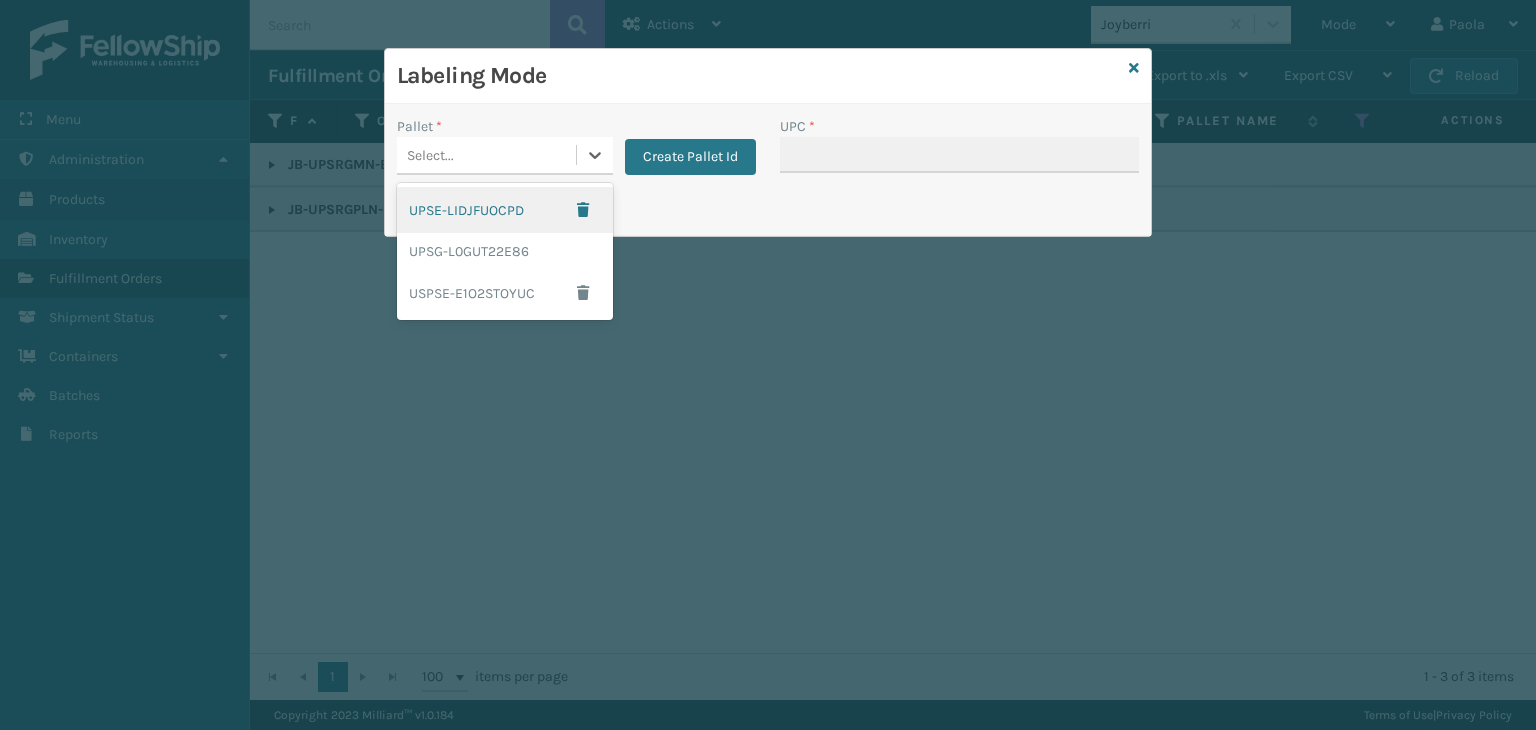 click on "Select..." at bounding box center [486, 155] 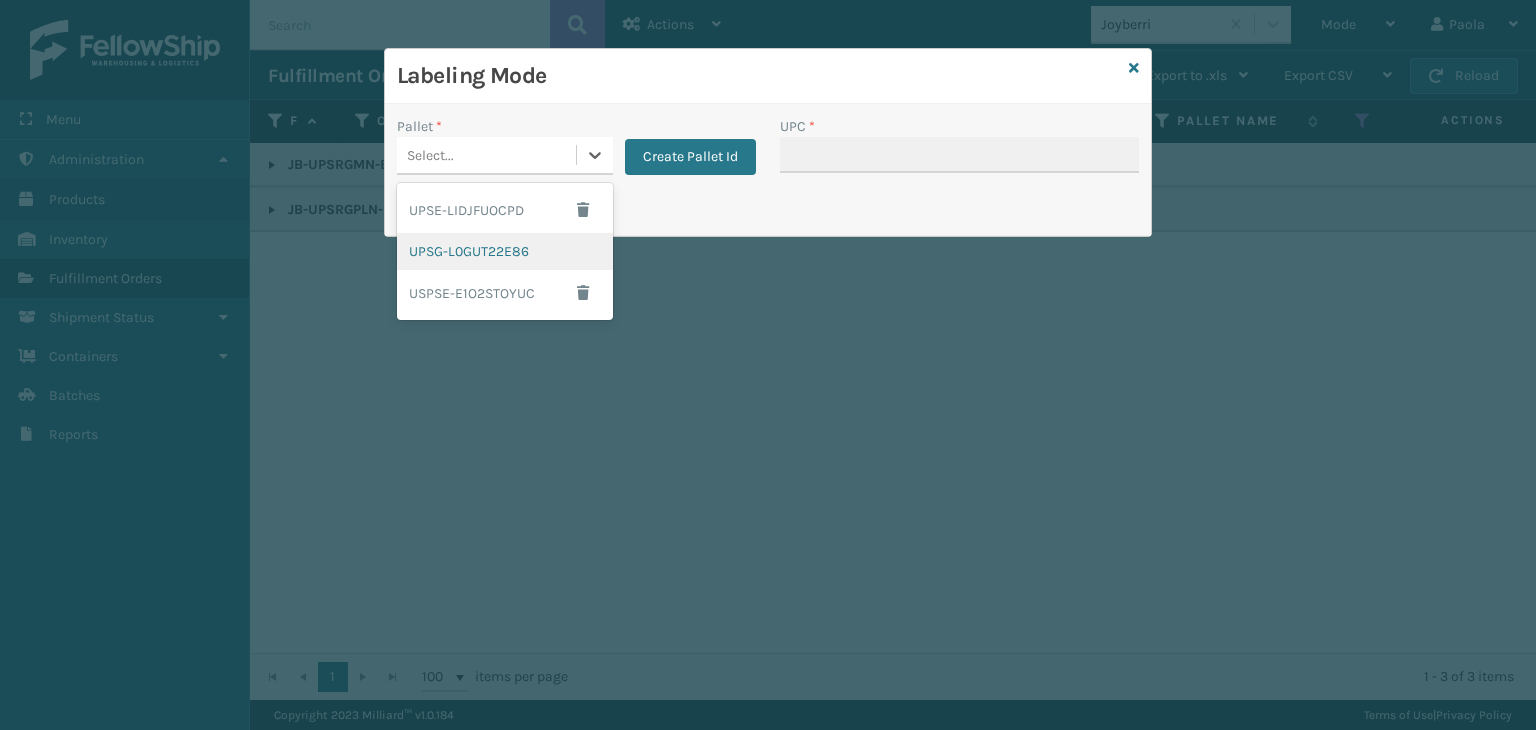 click on "UPSG-L0GUT22E86" at bounding box center [505, 251] 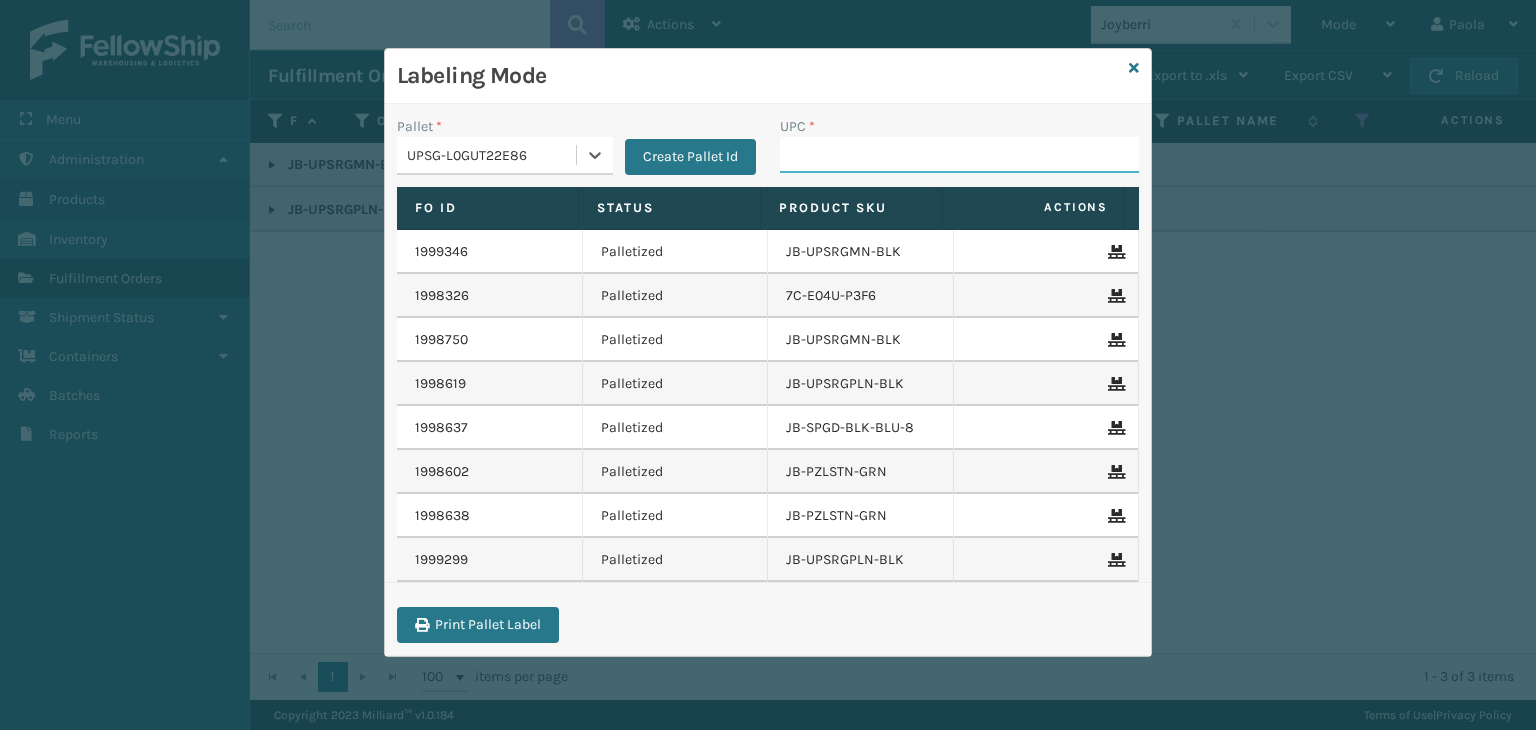 drag, startPoint x: 830, startPoint y: 149, endPoint x: 855, endPoint y: 145, distance: 25.317978 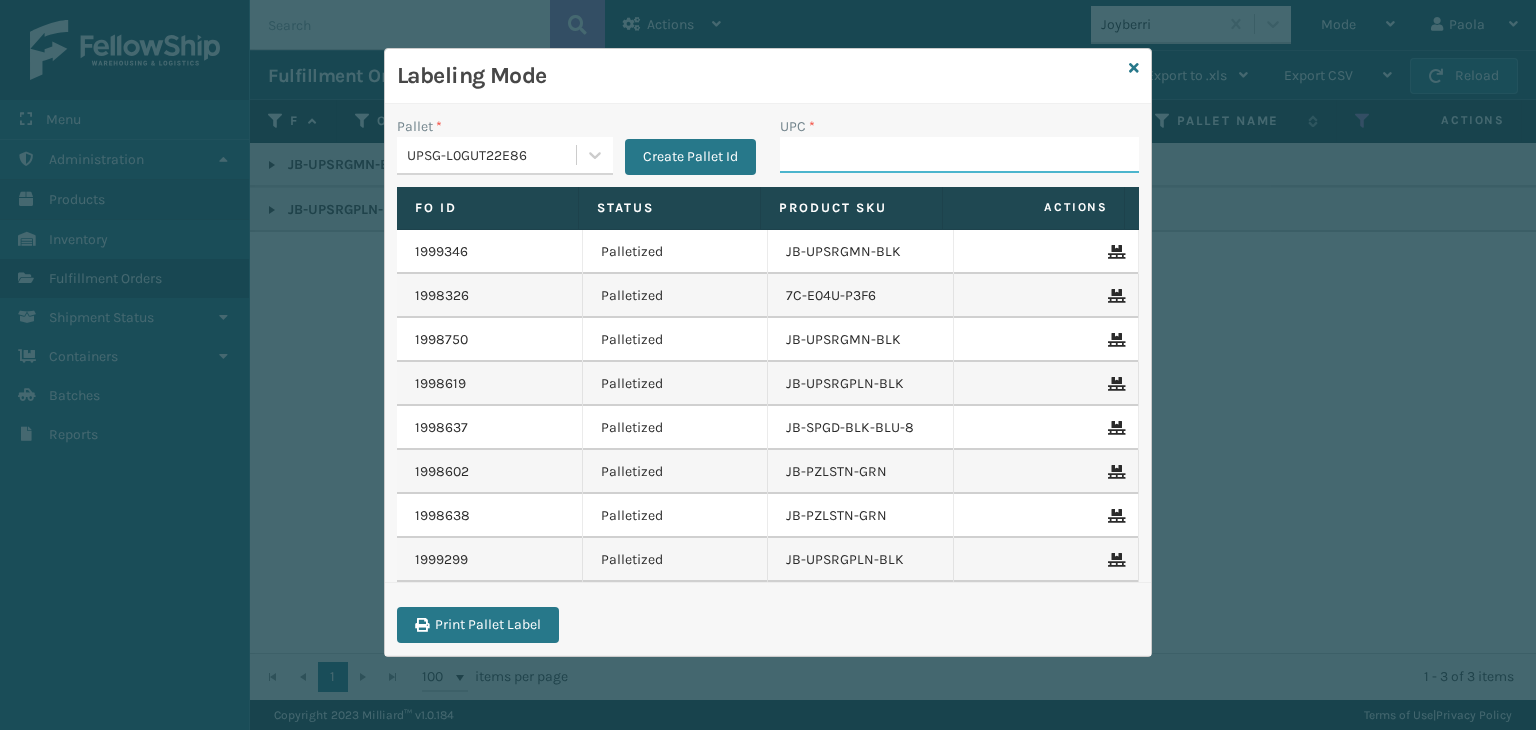 paste on "850040381481" 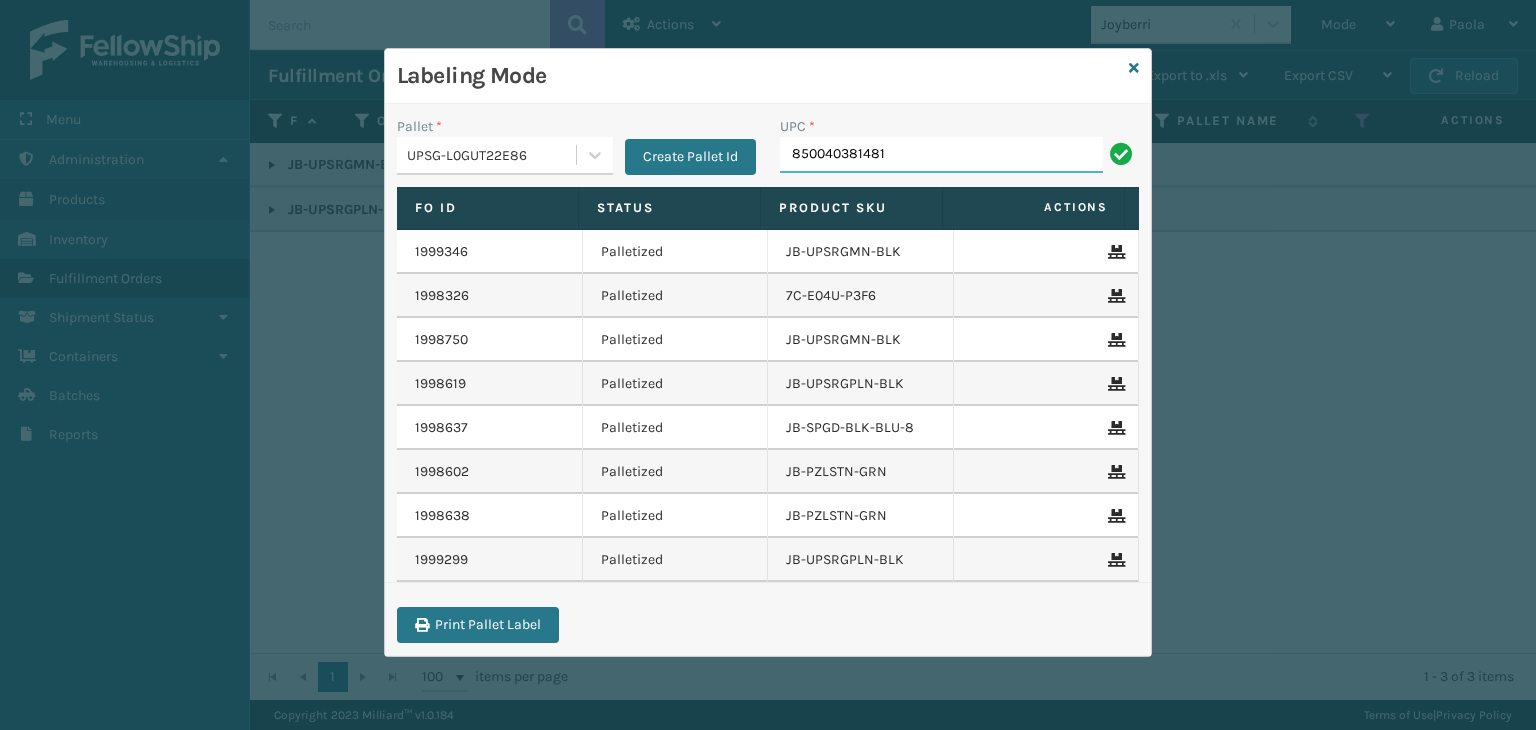 type on "850040381481" 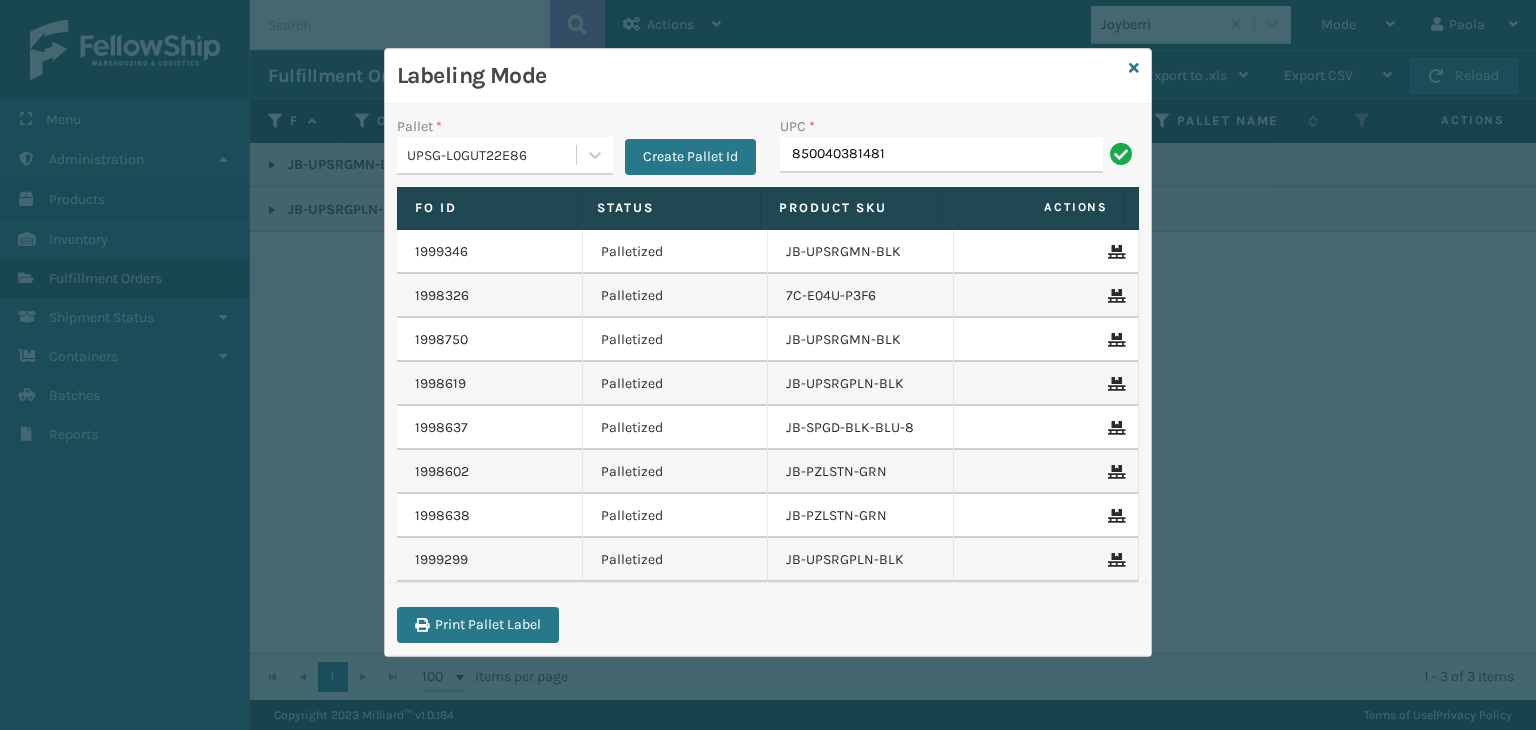 type on "850040381481" 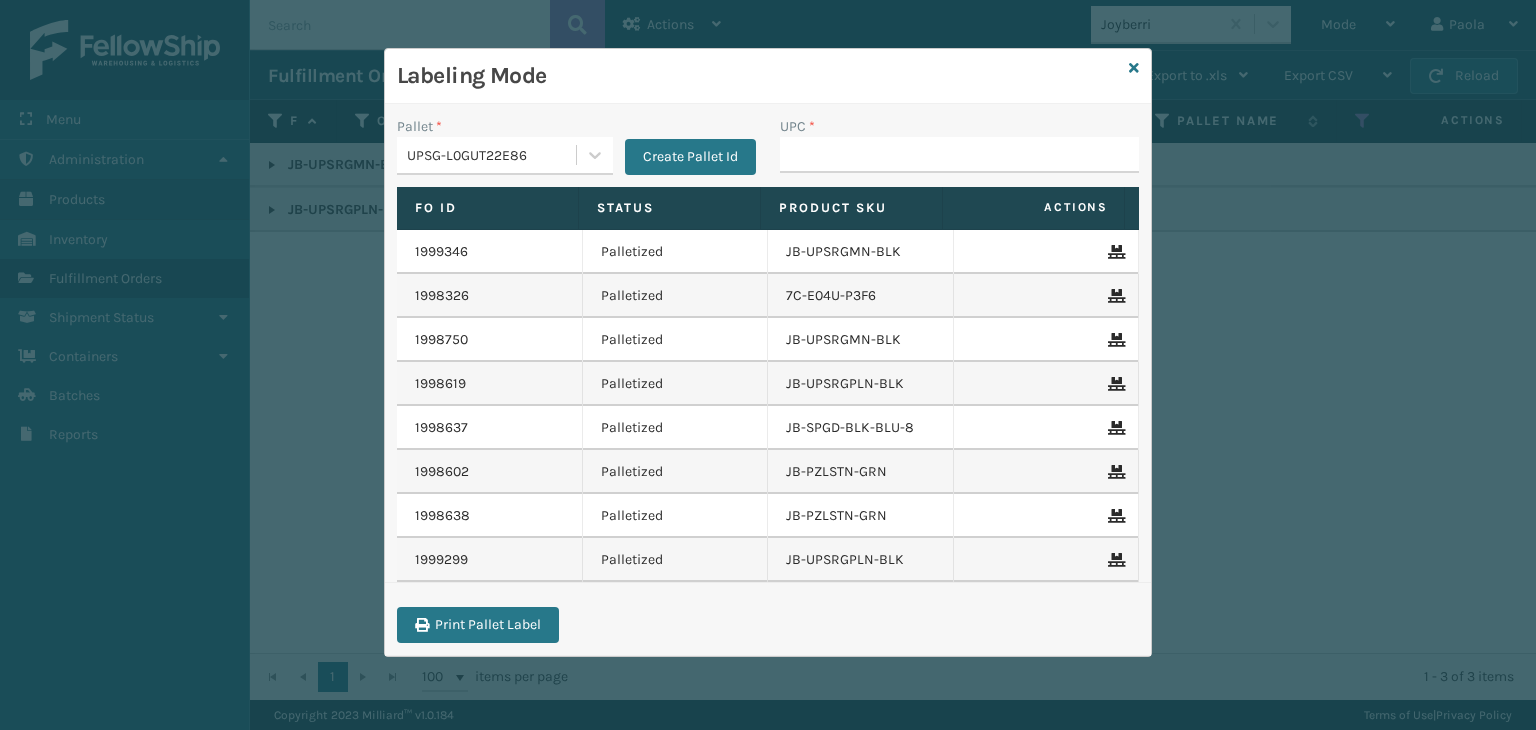 drag, startPoint x: 1142, startPoint y: 70, endPoint x: 1131, endPoint y: 73, distance: 11.401754 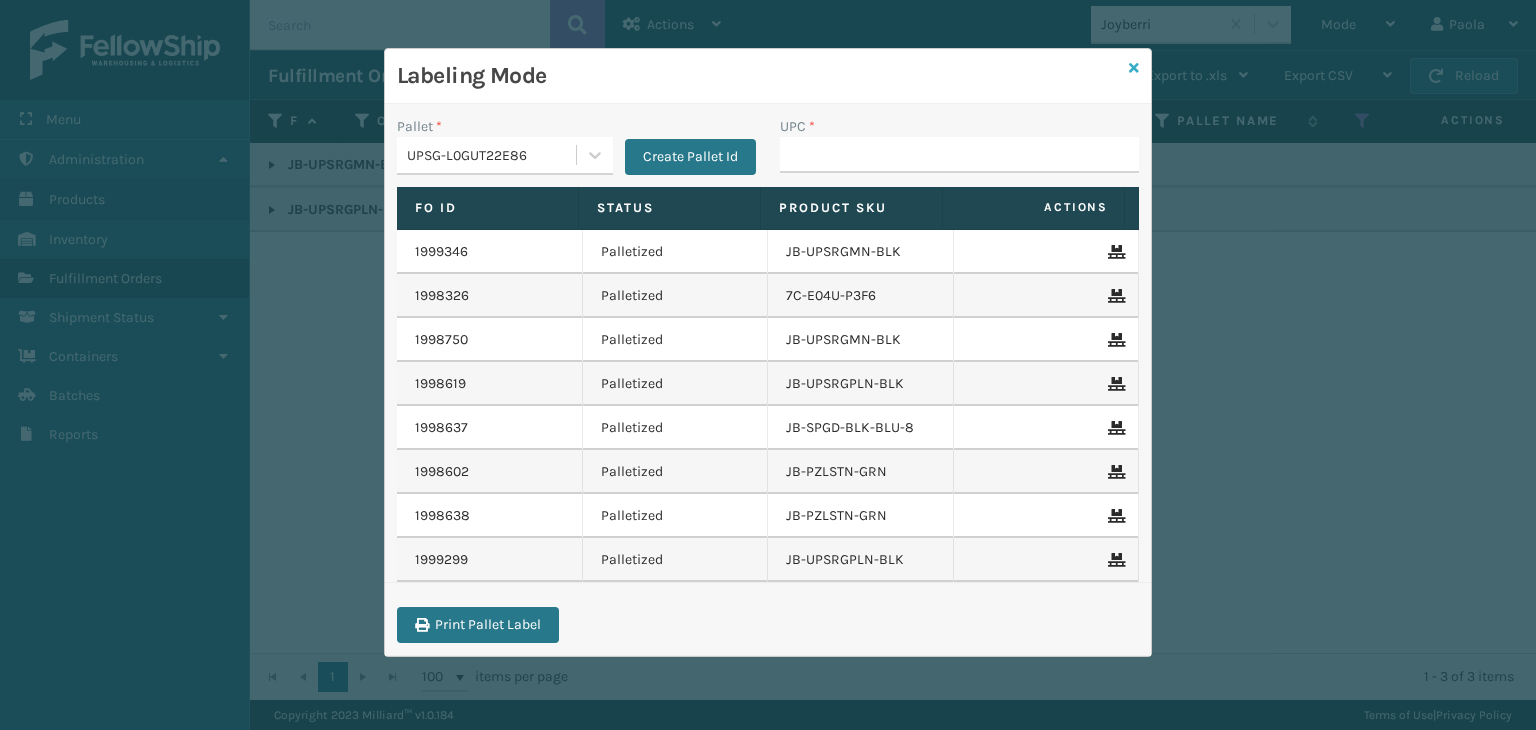 click on "Labeling Mode" at bounding box center (768, 76) 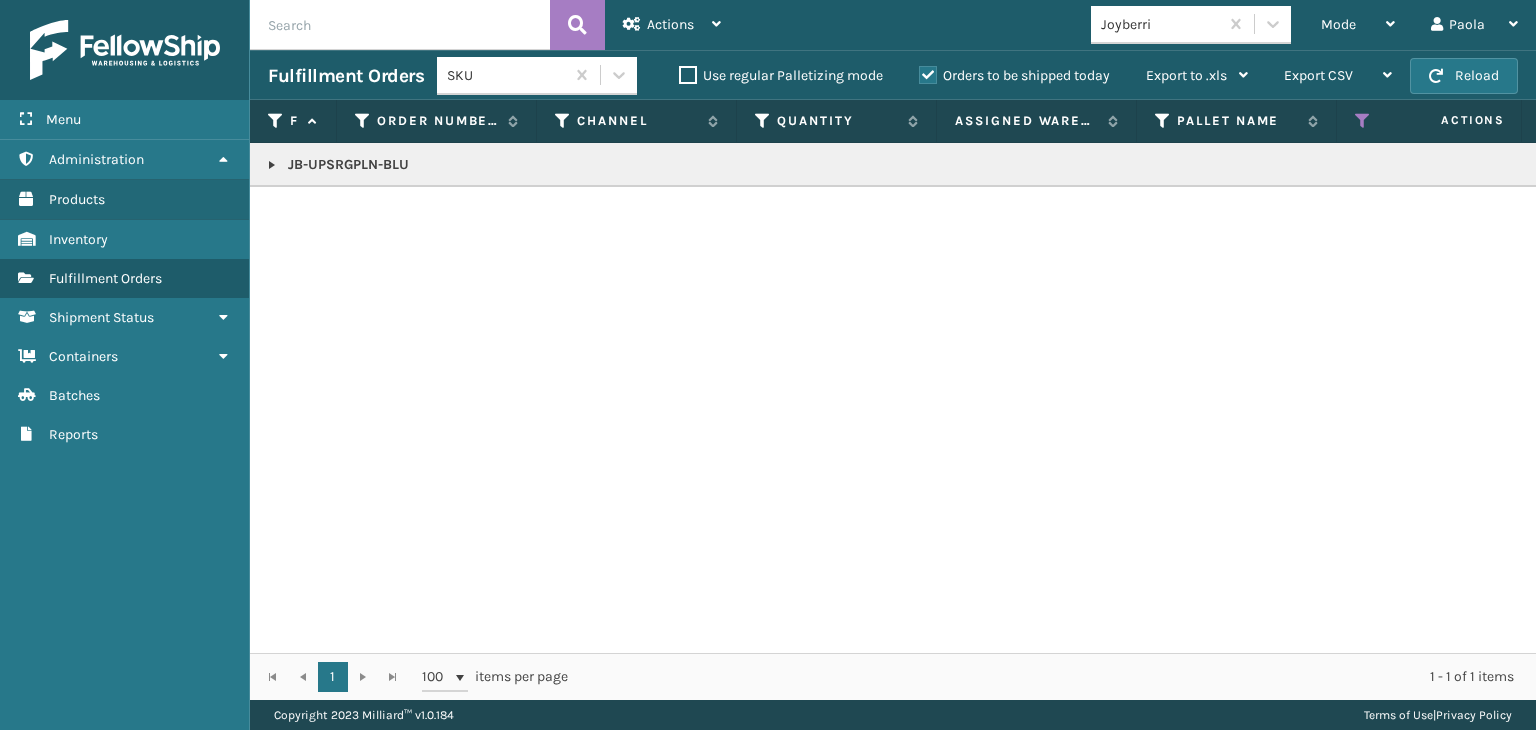 click at bounding box center [272, 165] 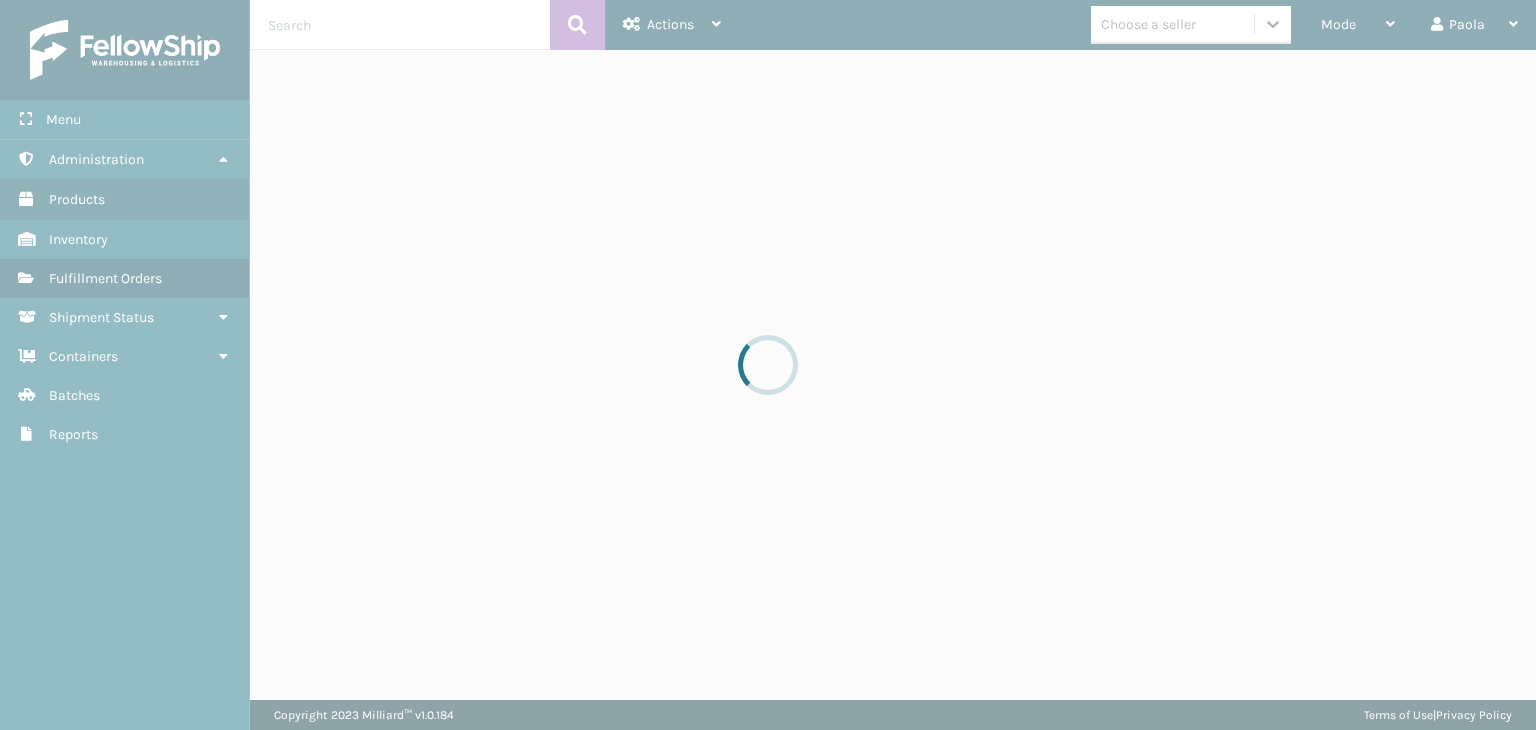 click at bounding box center (768, 365) 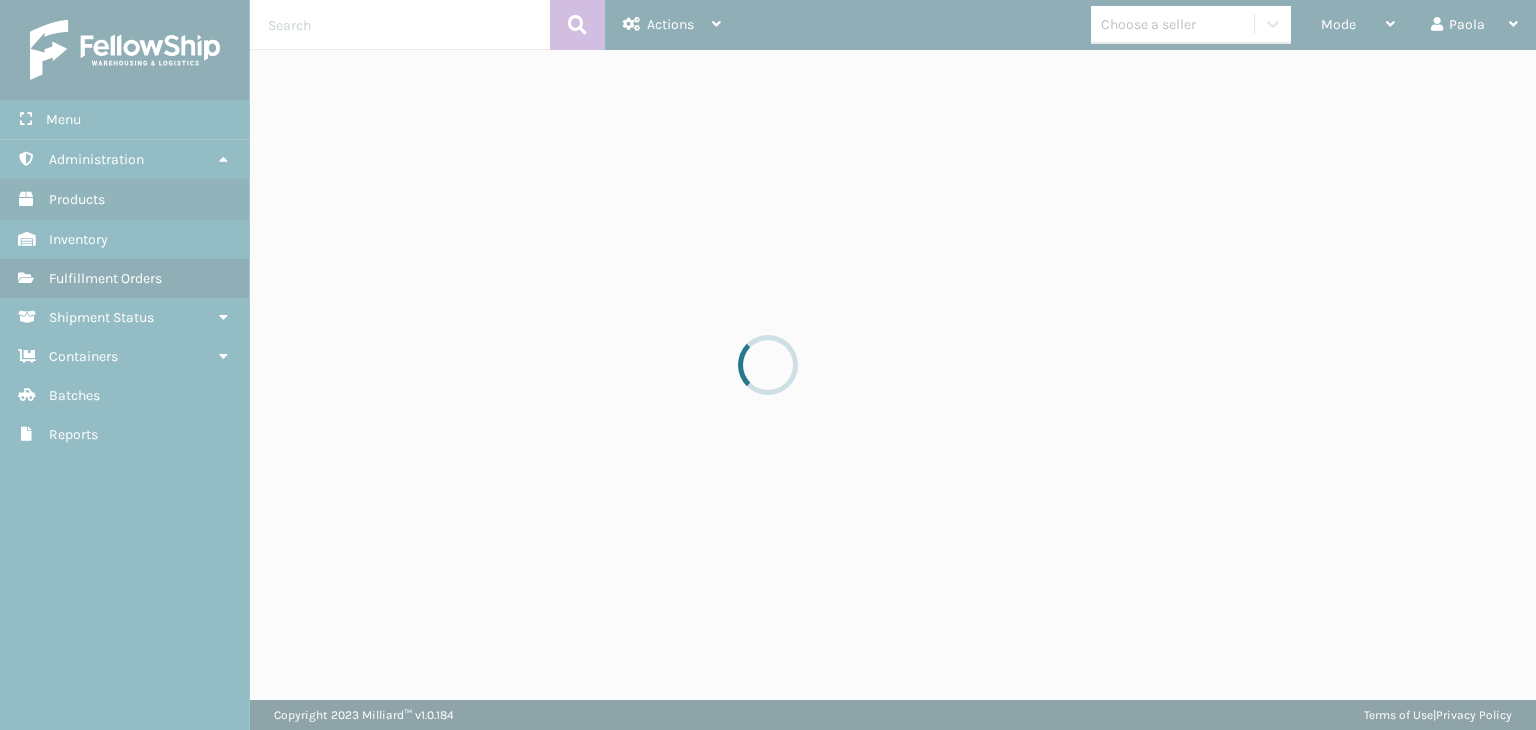 click at bounding box center (768, 365) 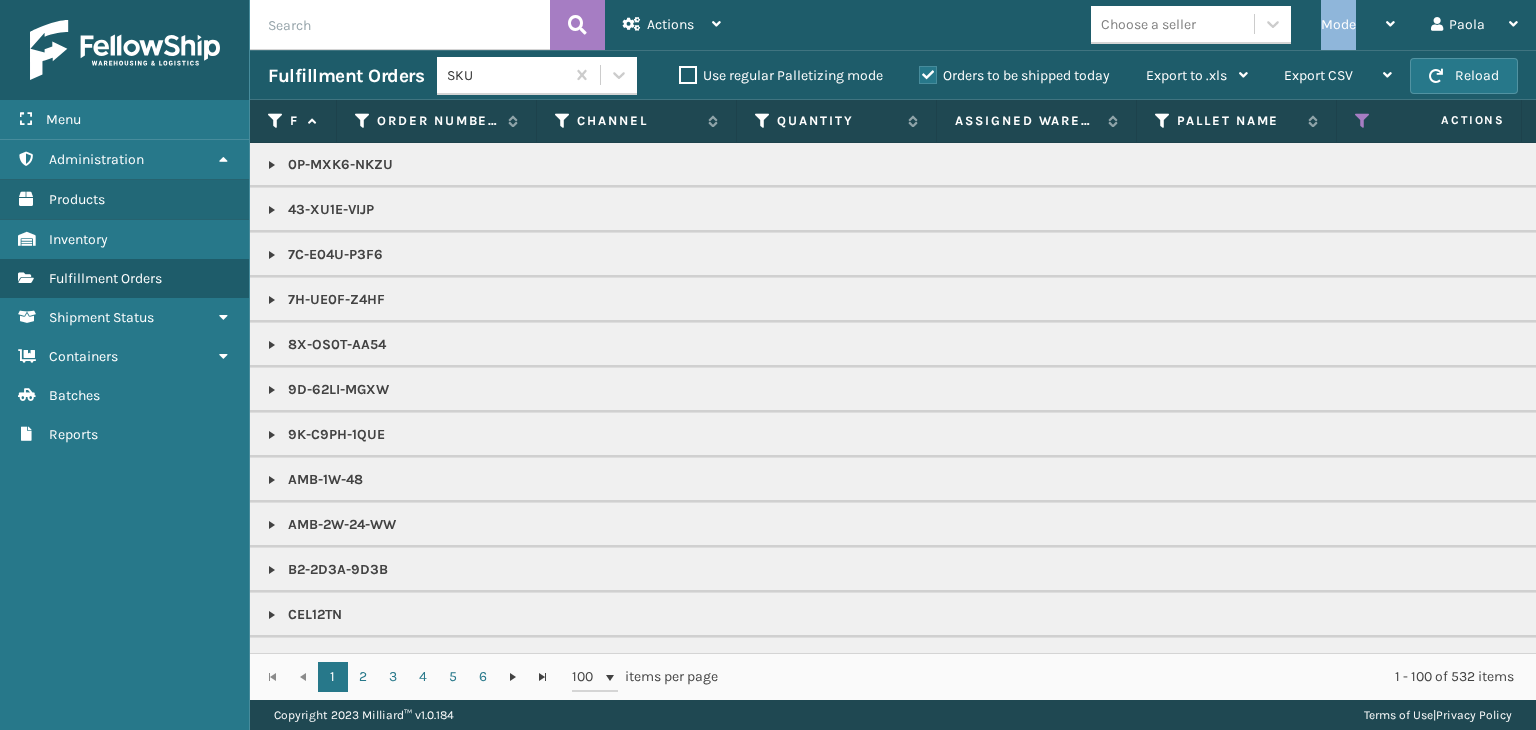 click on "Mode" at bounding box center [1338, 24] 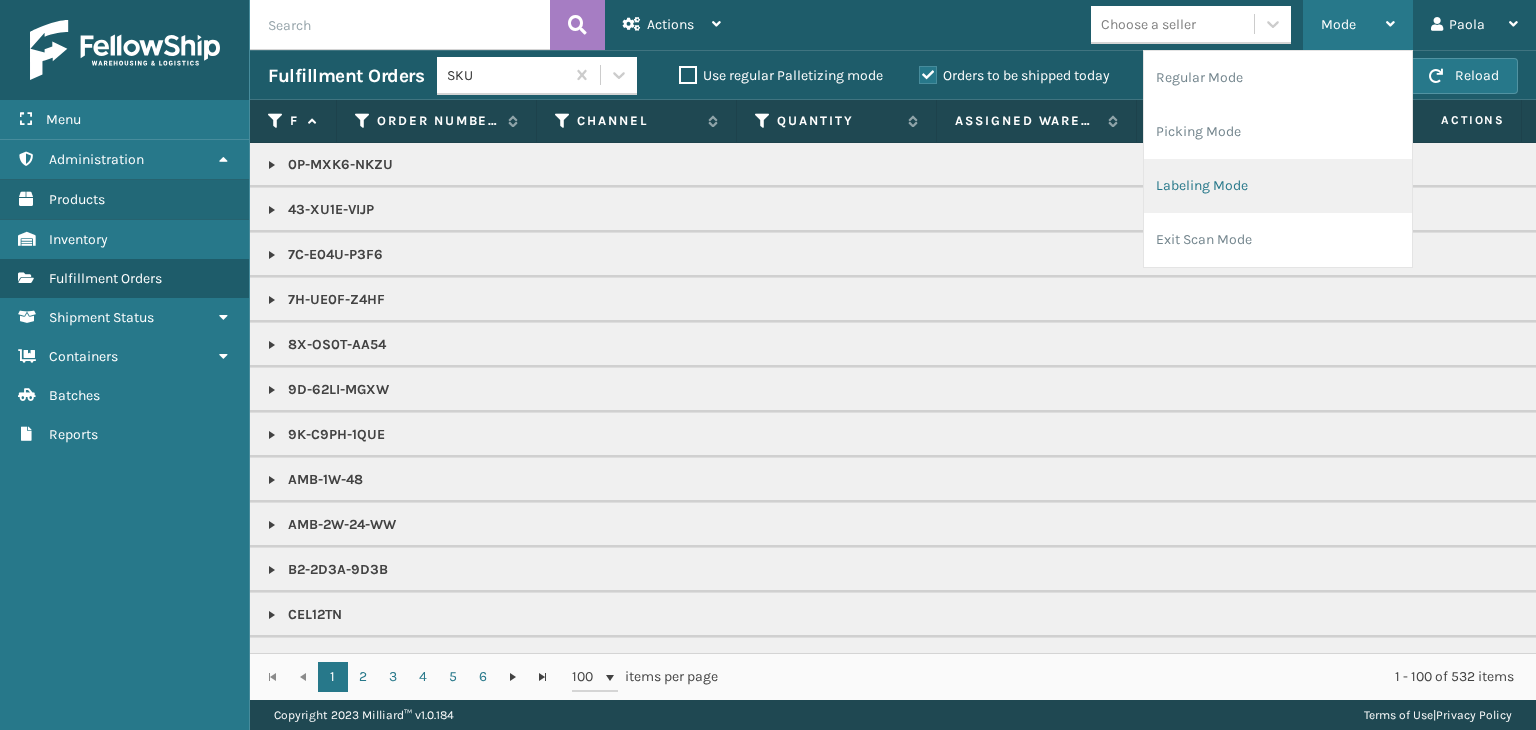 click on "Labeling Mode" at bounding box center (1278, 186) 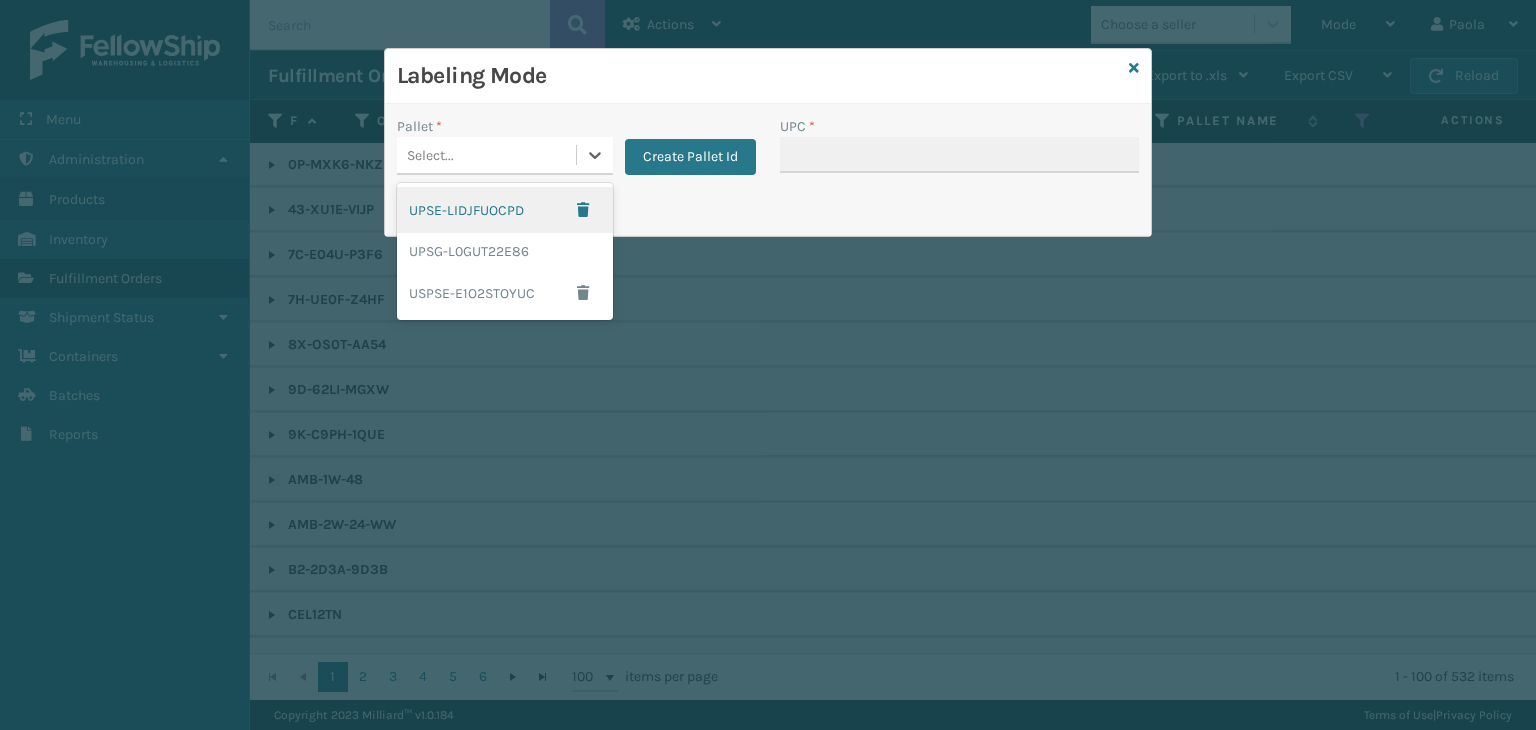 click on "Select..." at bounding box center [486, 155] 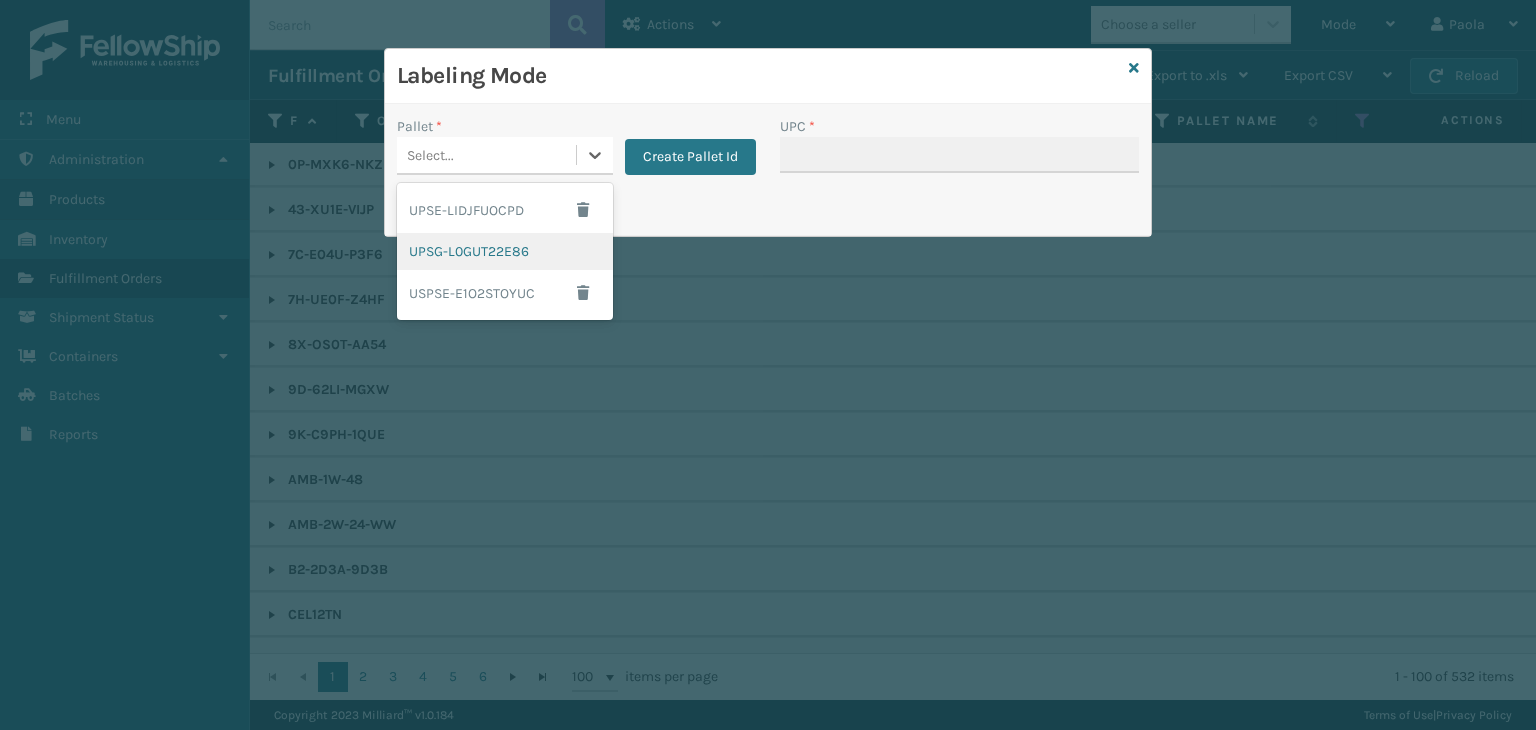 click on "UPSG-L0GUT22E86" at bounding box center [505, 251] 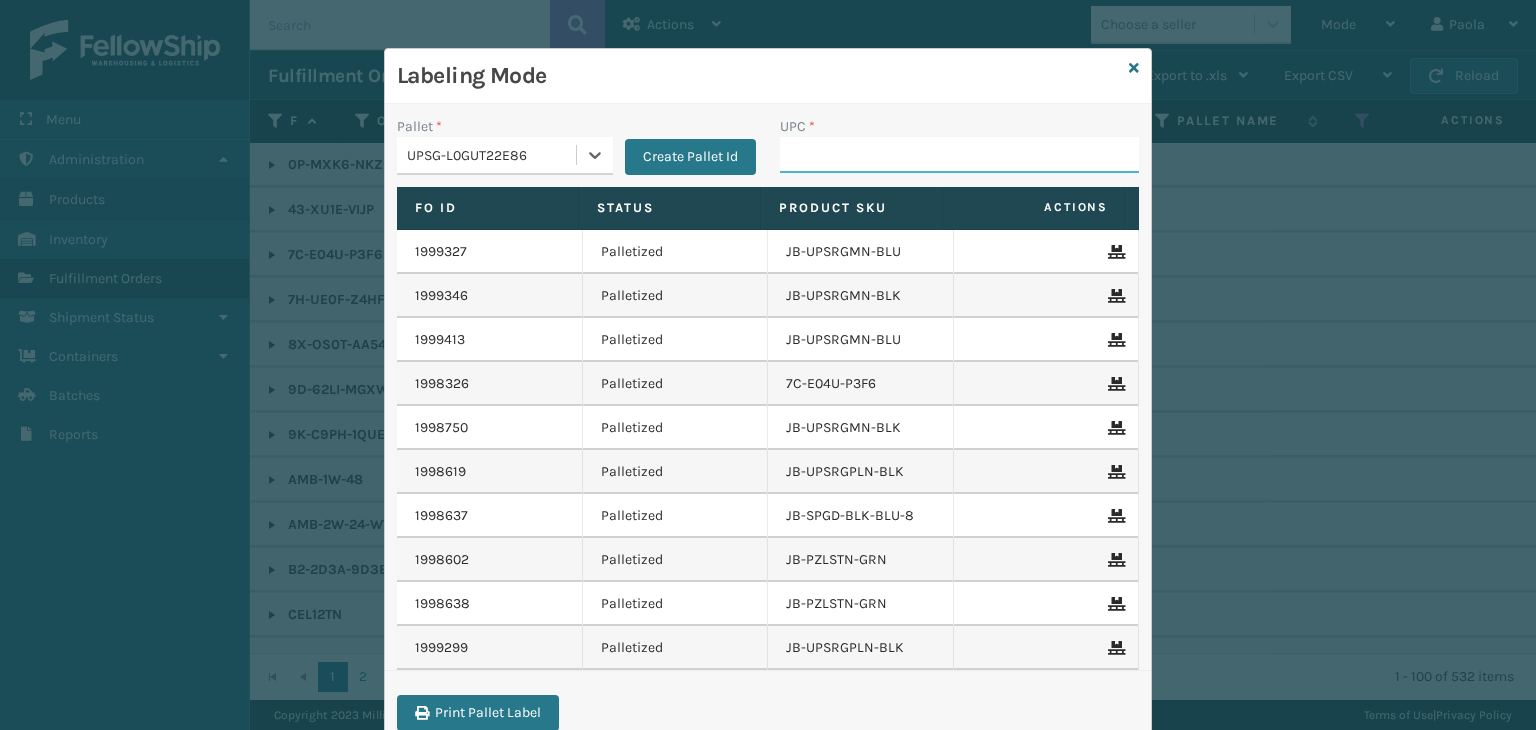 drag, startPoint x: 815, startPoint y: 149, endPoint x: 856, endPoint y: 161, distance: 42.72002 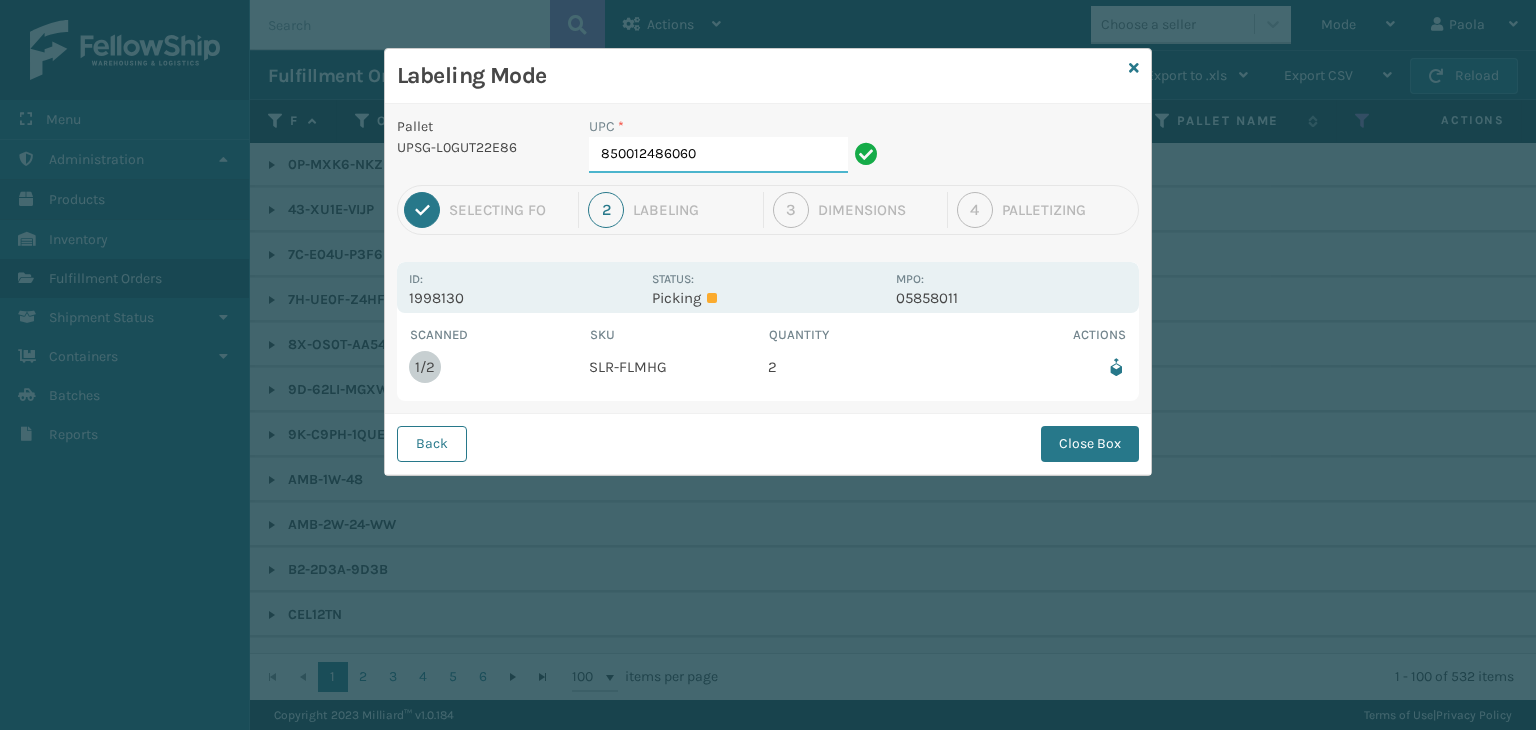 click on "850012486060" at bounding box center [718, 155] 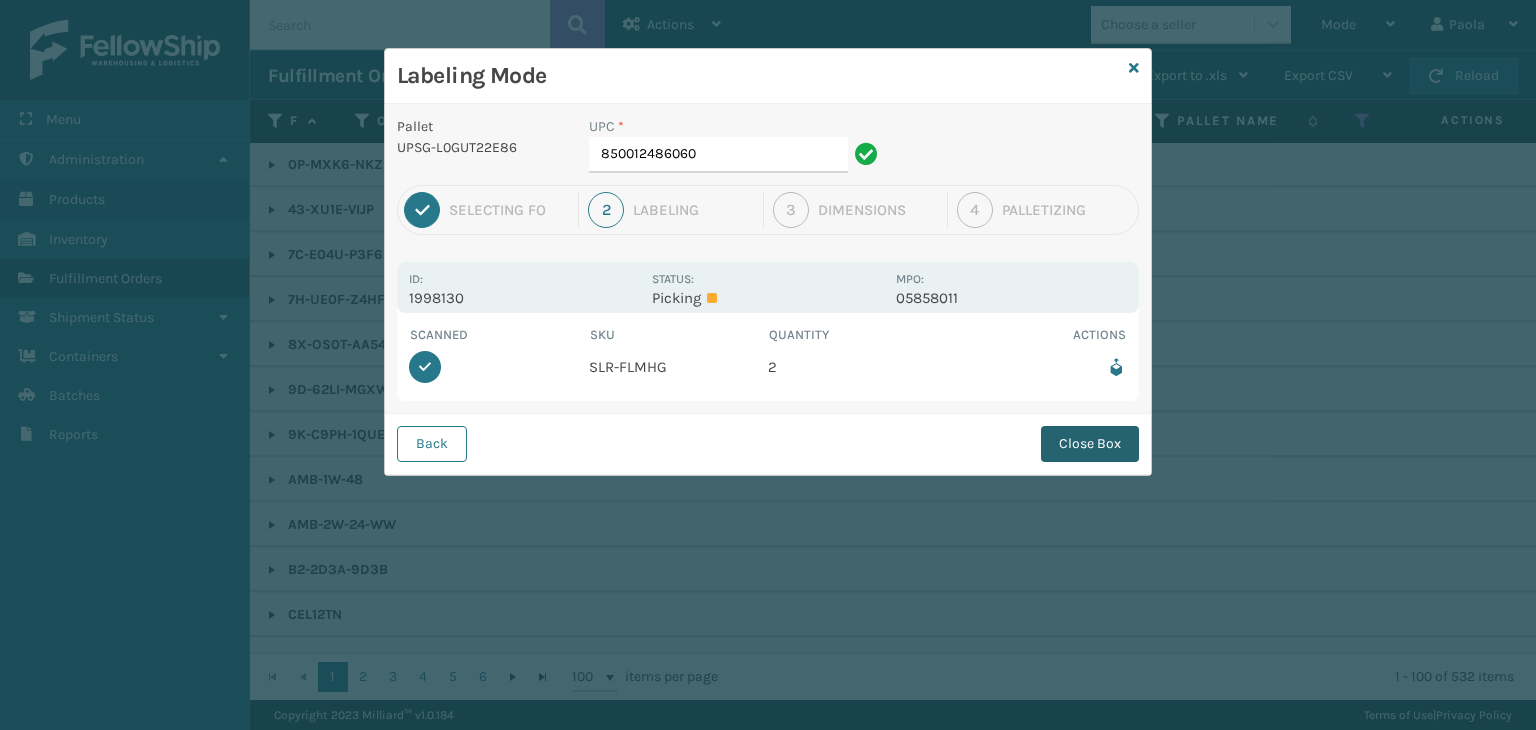 click on "Close Box" at bounding box center [1090, 444] 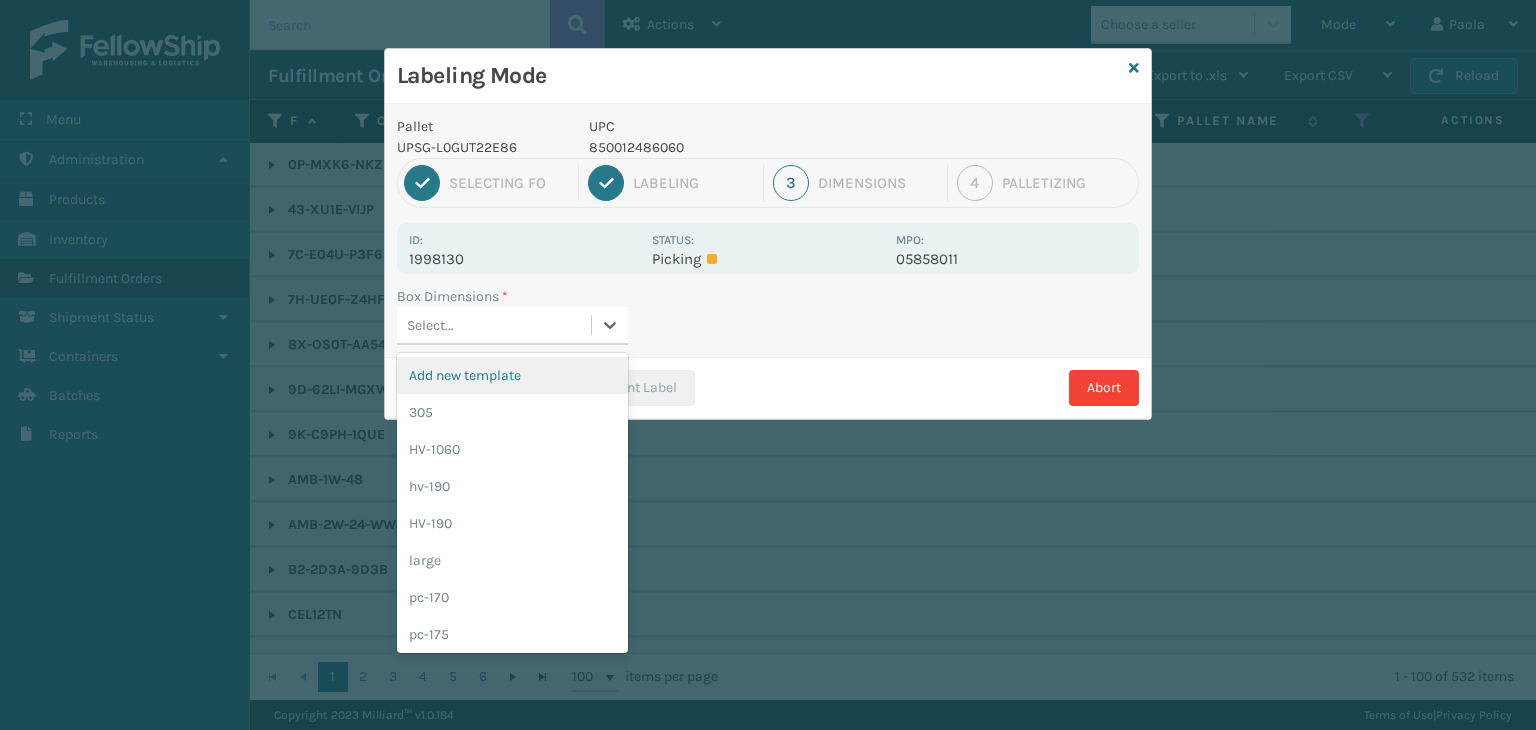drag, startPoint x: 517, startPoint y: 333, endPoint x: 574, endPoint y: 557, distance: 231.13849 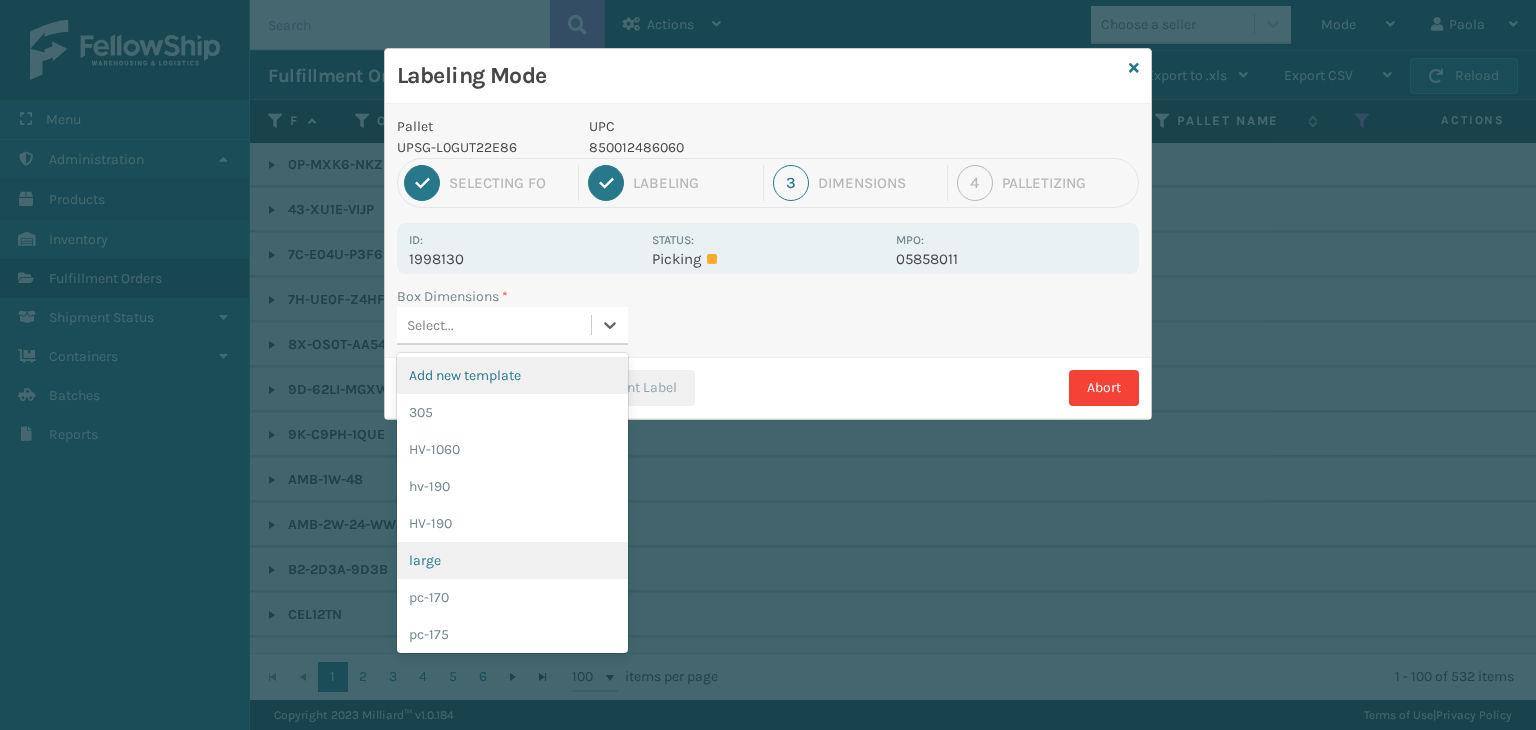click on "Select..." at bounding box center (494, 325) 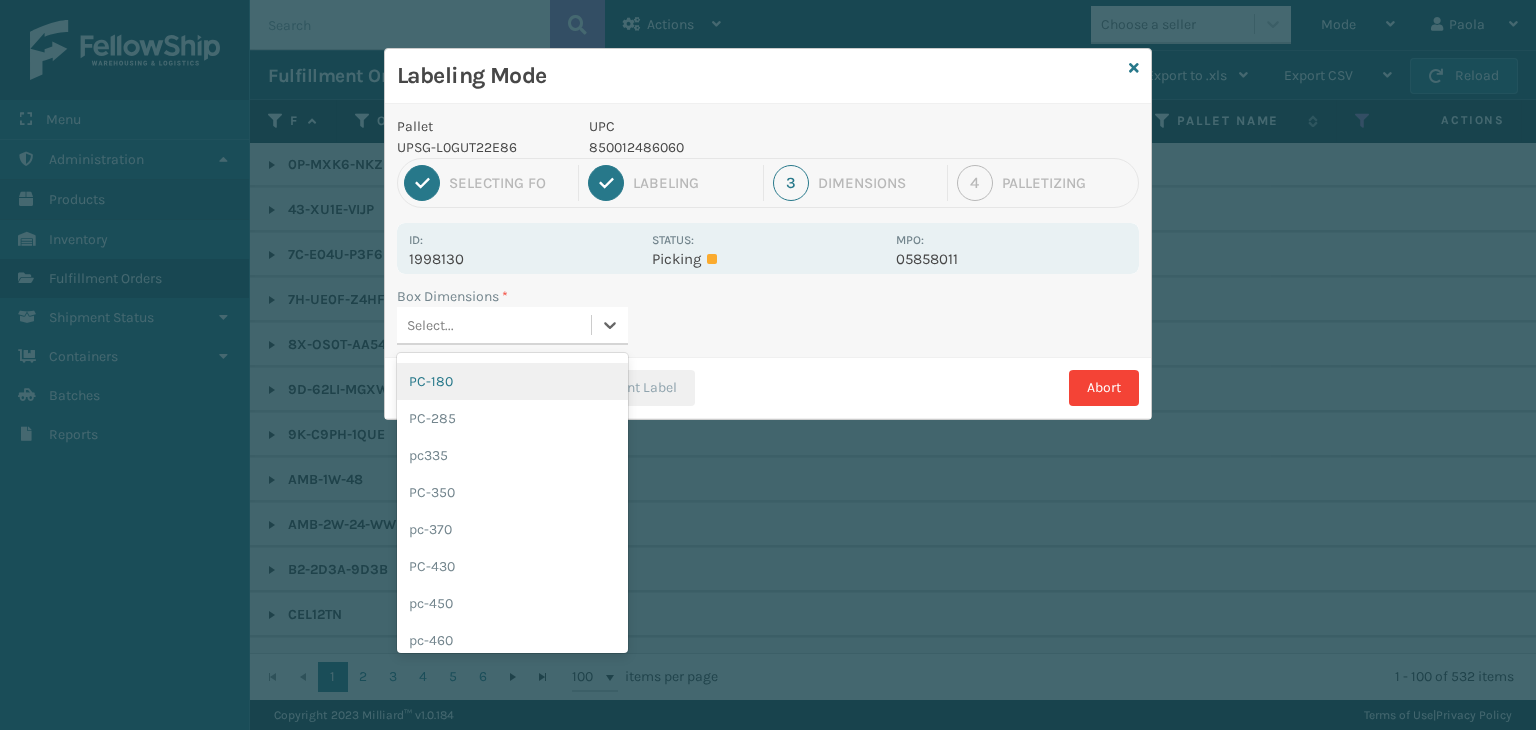 scroll, scrollTop: 448, scrollLeft: 0, axis: vertical 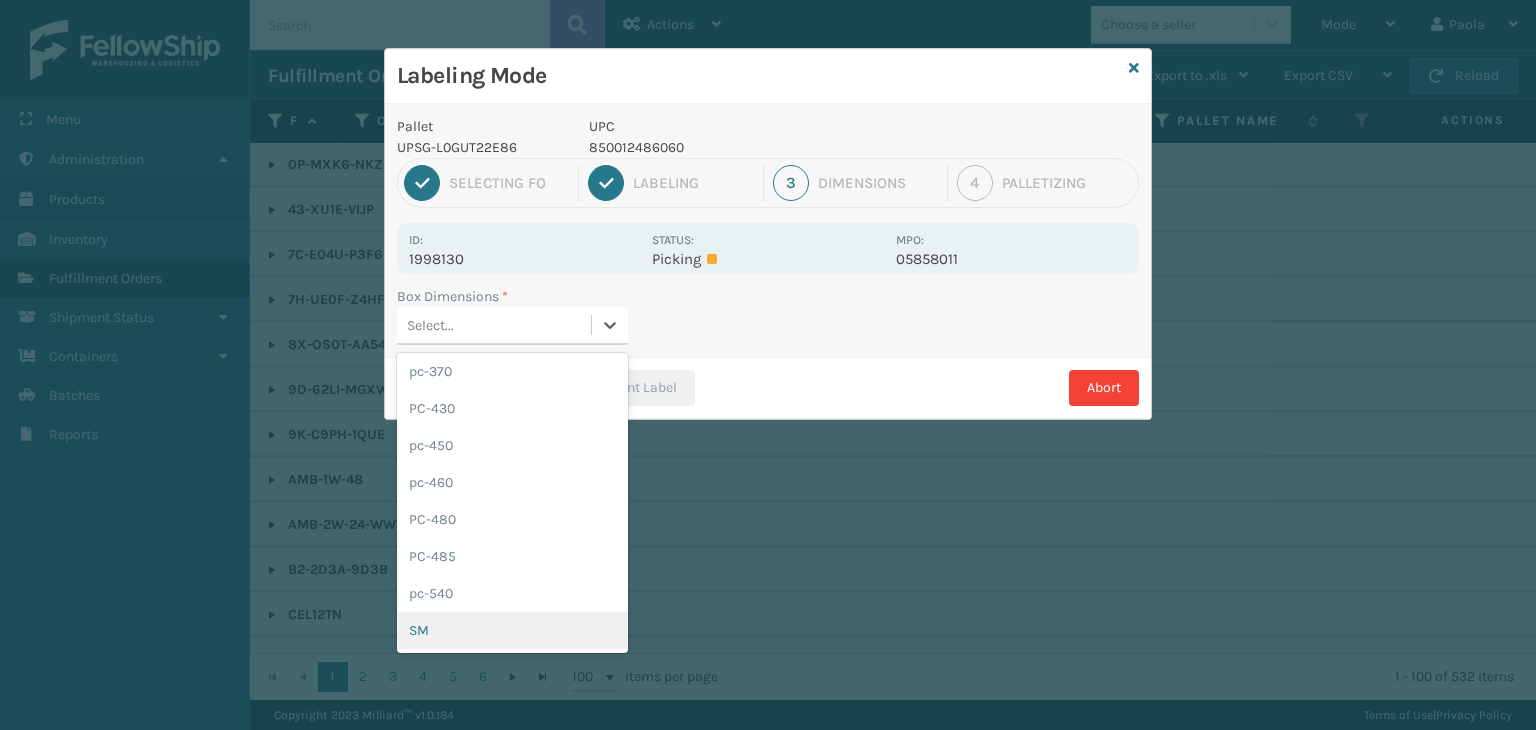 click on "SM" at bounding box center (512, 630) 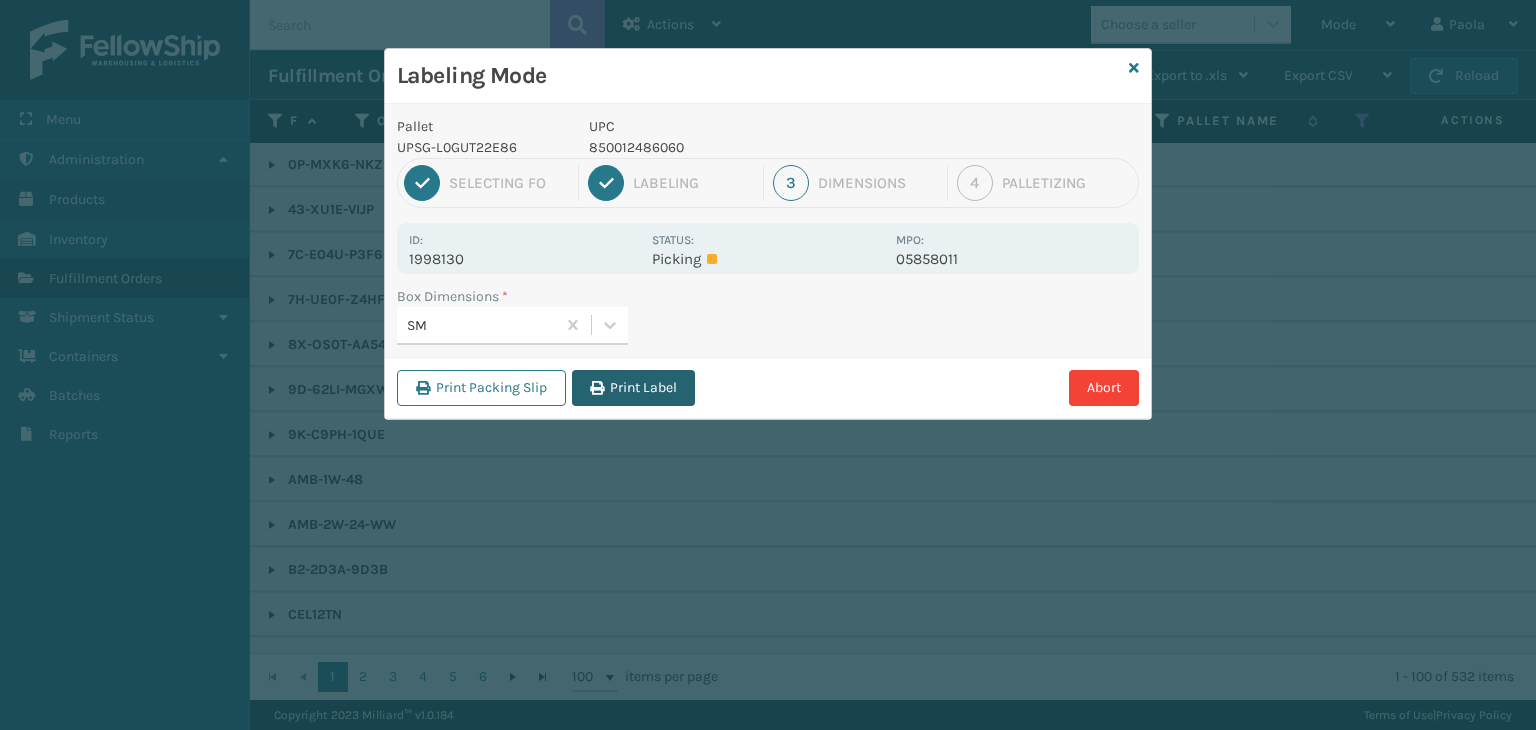 click on "Print Label" at bounding box center [633, 388] 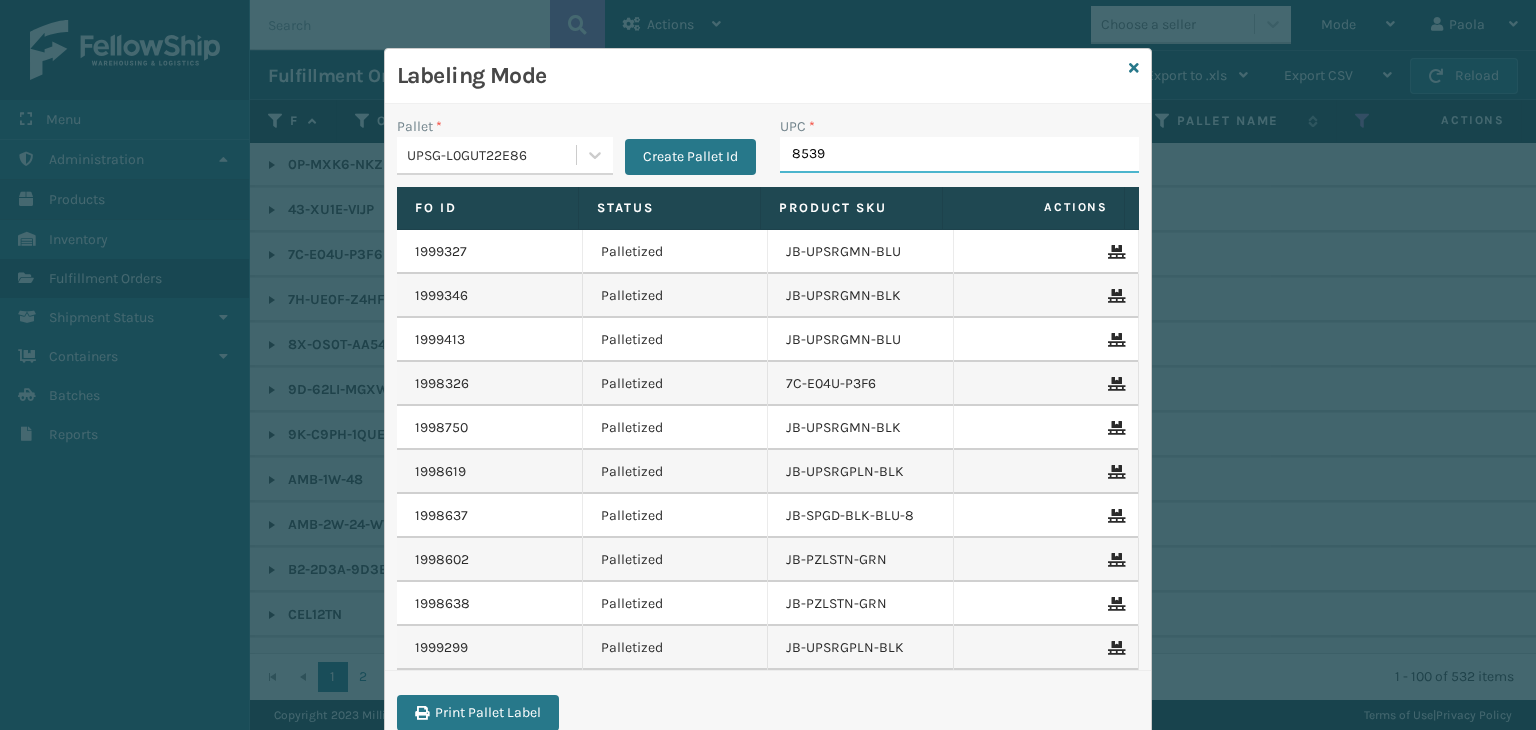 type on "85391" 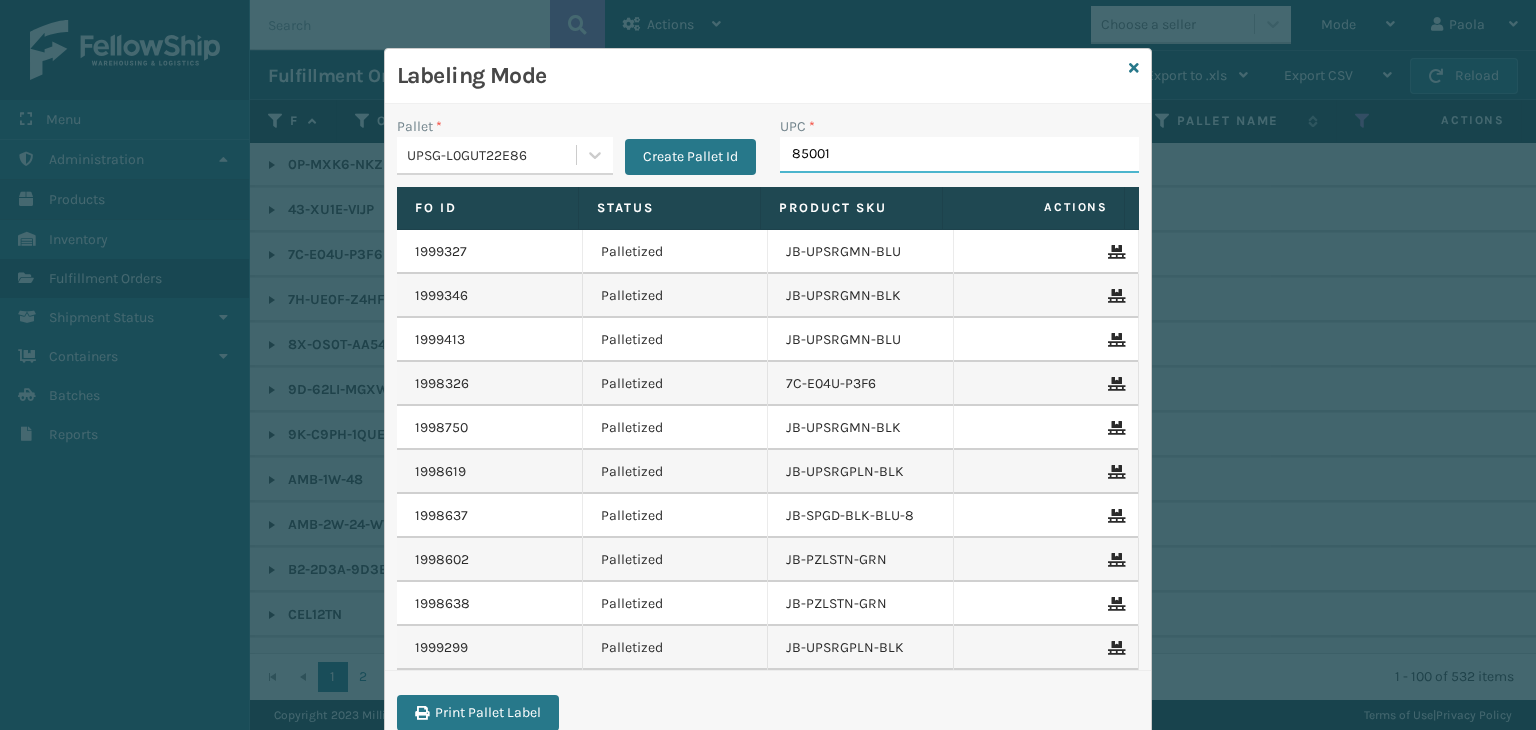 type on "850012" 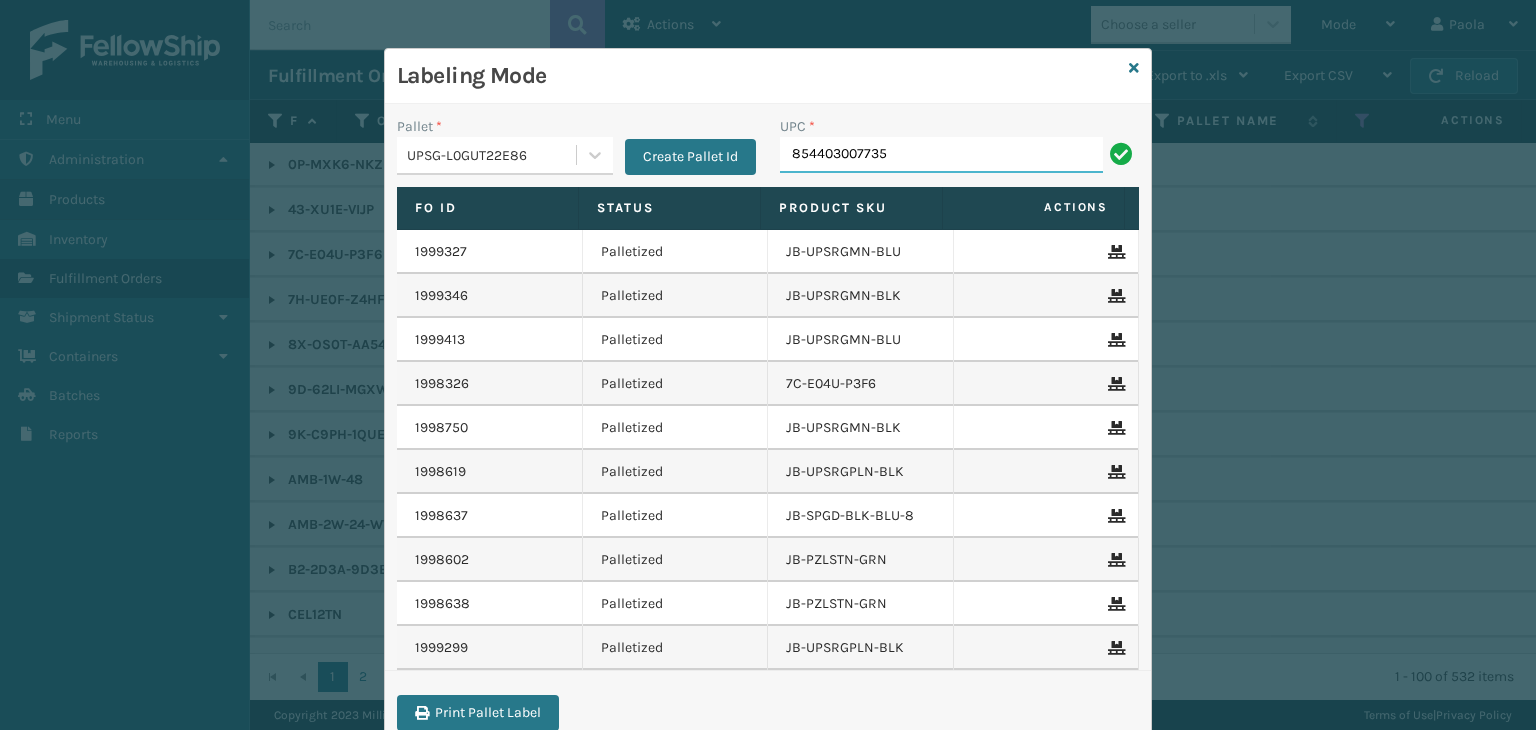type on "854403007735" 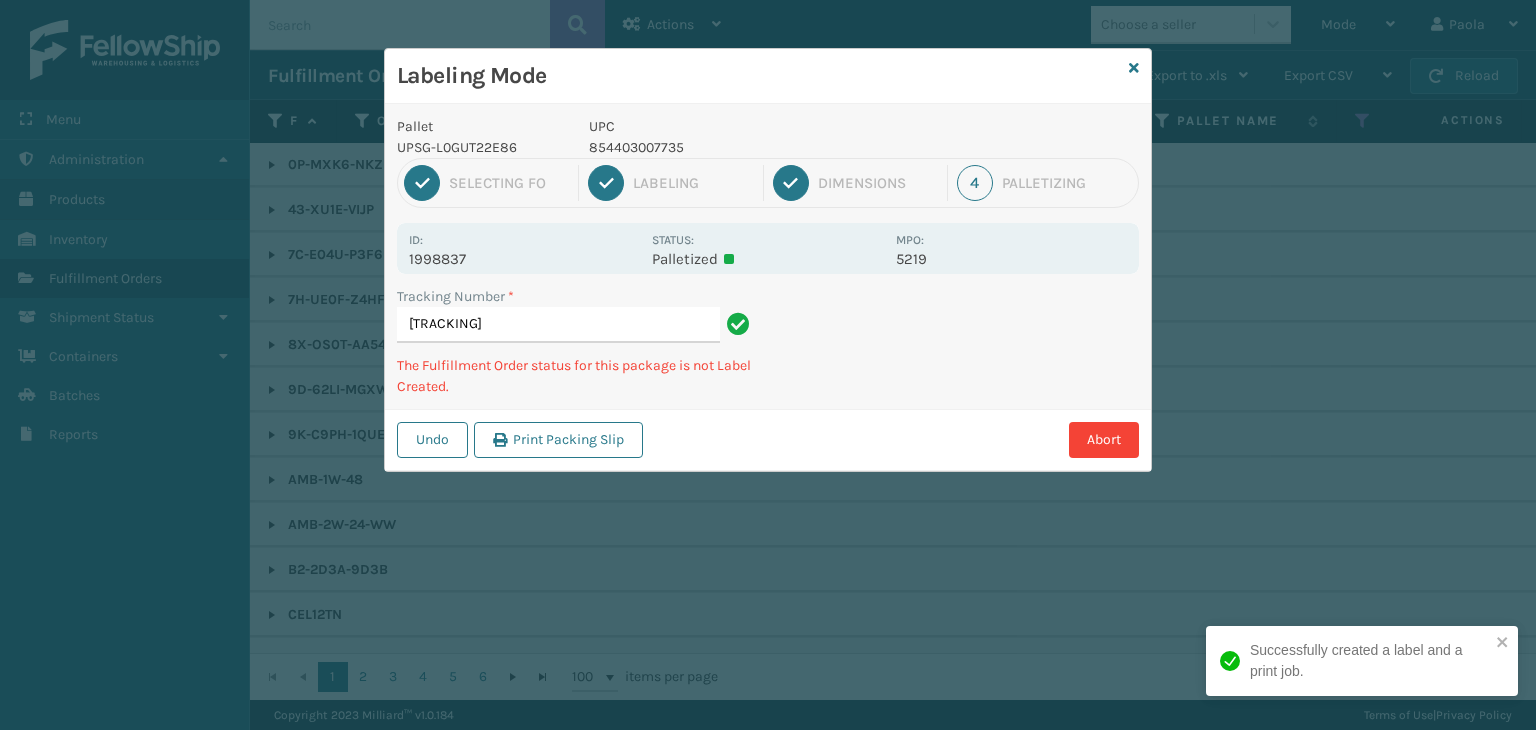 click on "854403007735" at bounding box center (736, 147) 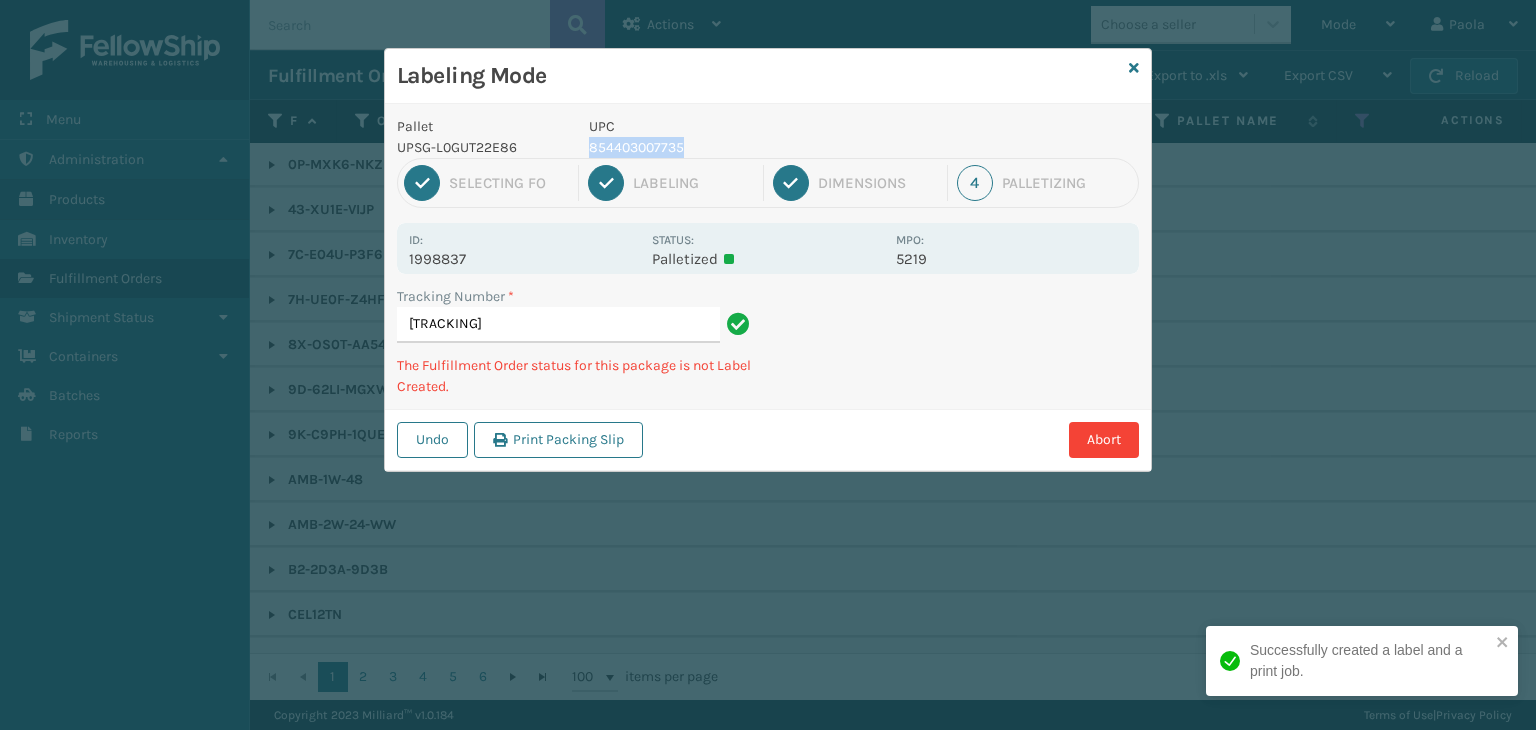 click on "854403007735" at bounding box center (736, 147) 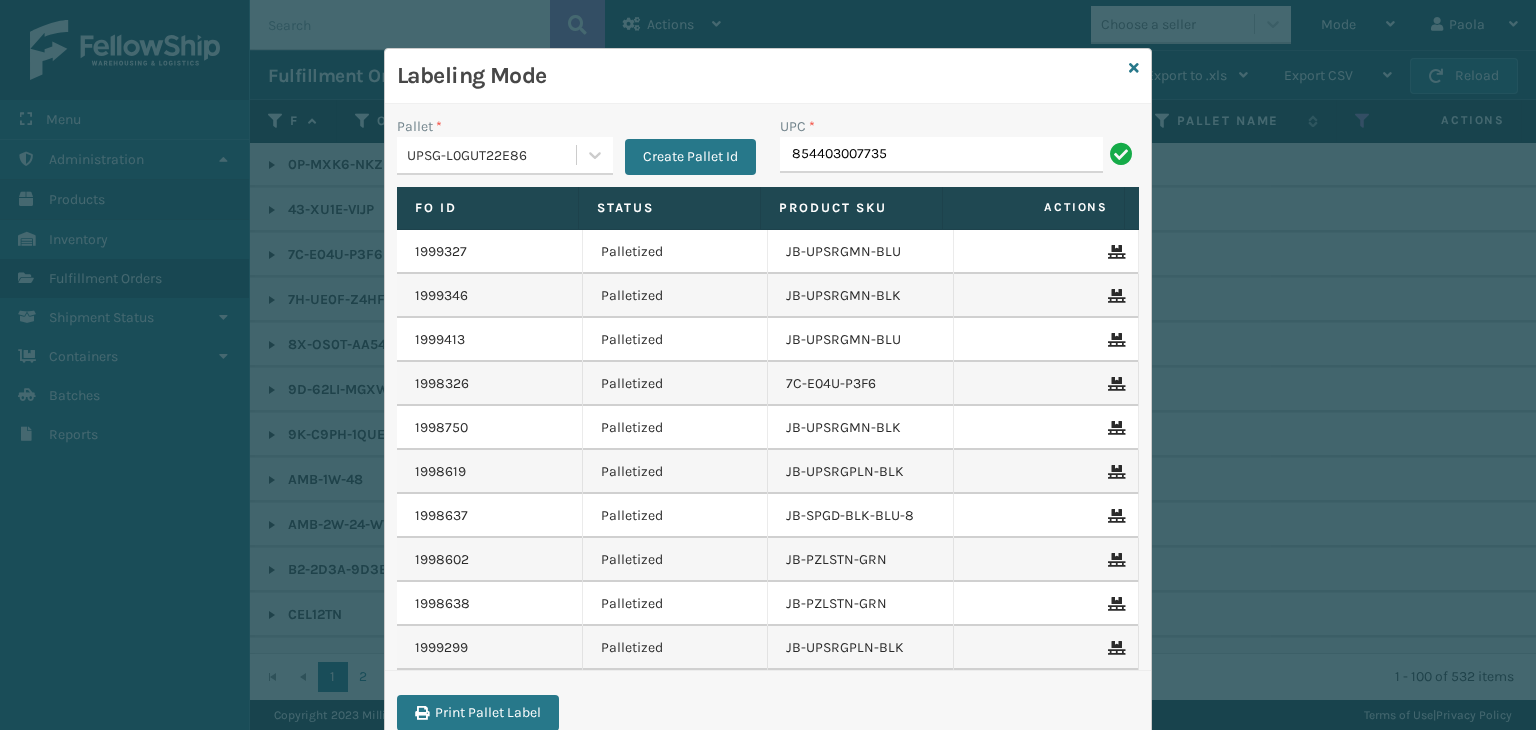 type on "854403007735" 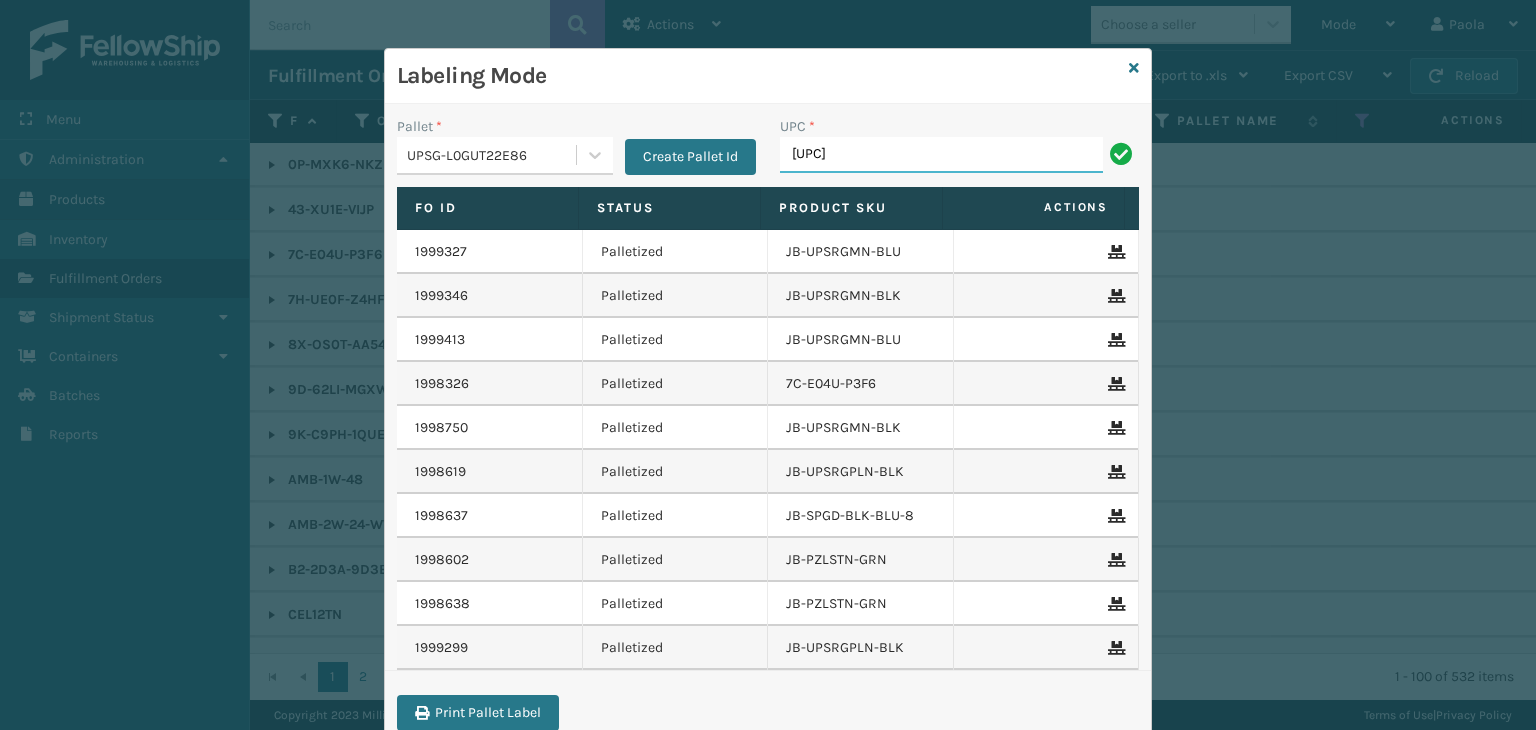 type on "[UPC]" 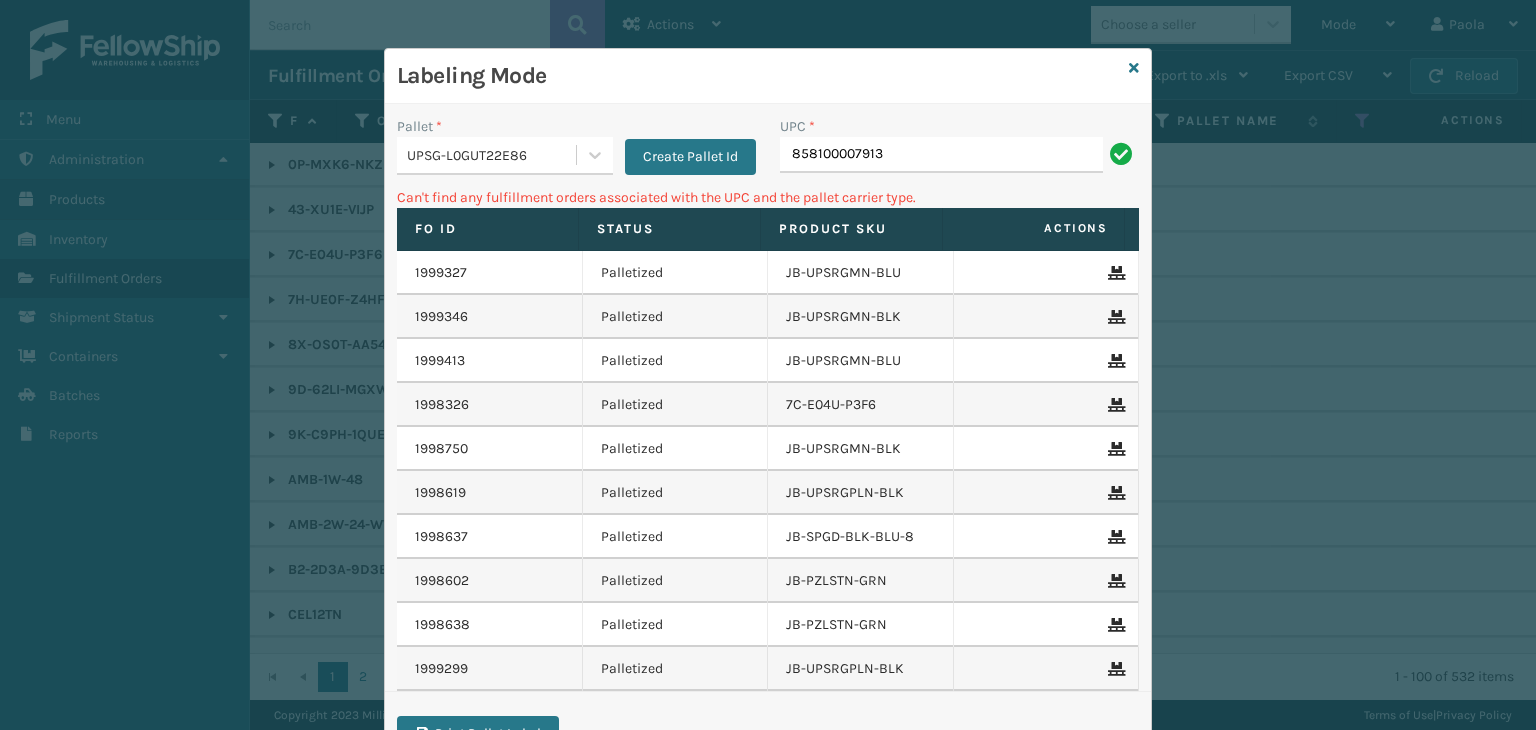 type on "858100007913" 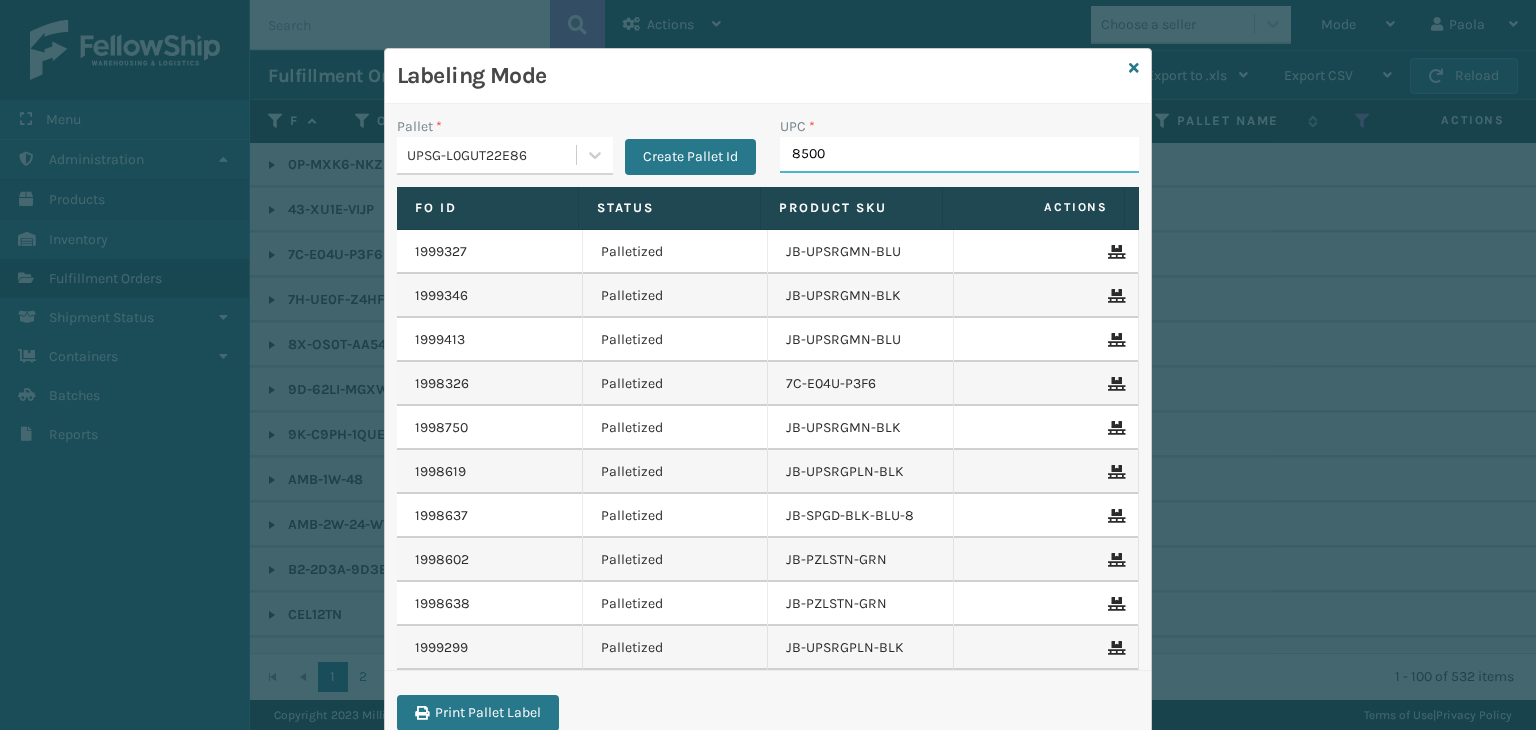 type on "85001" 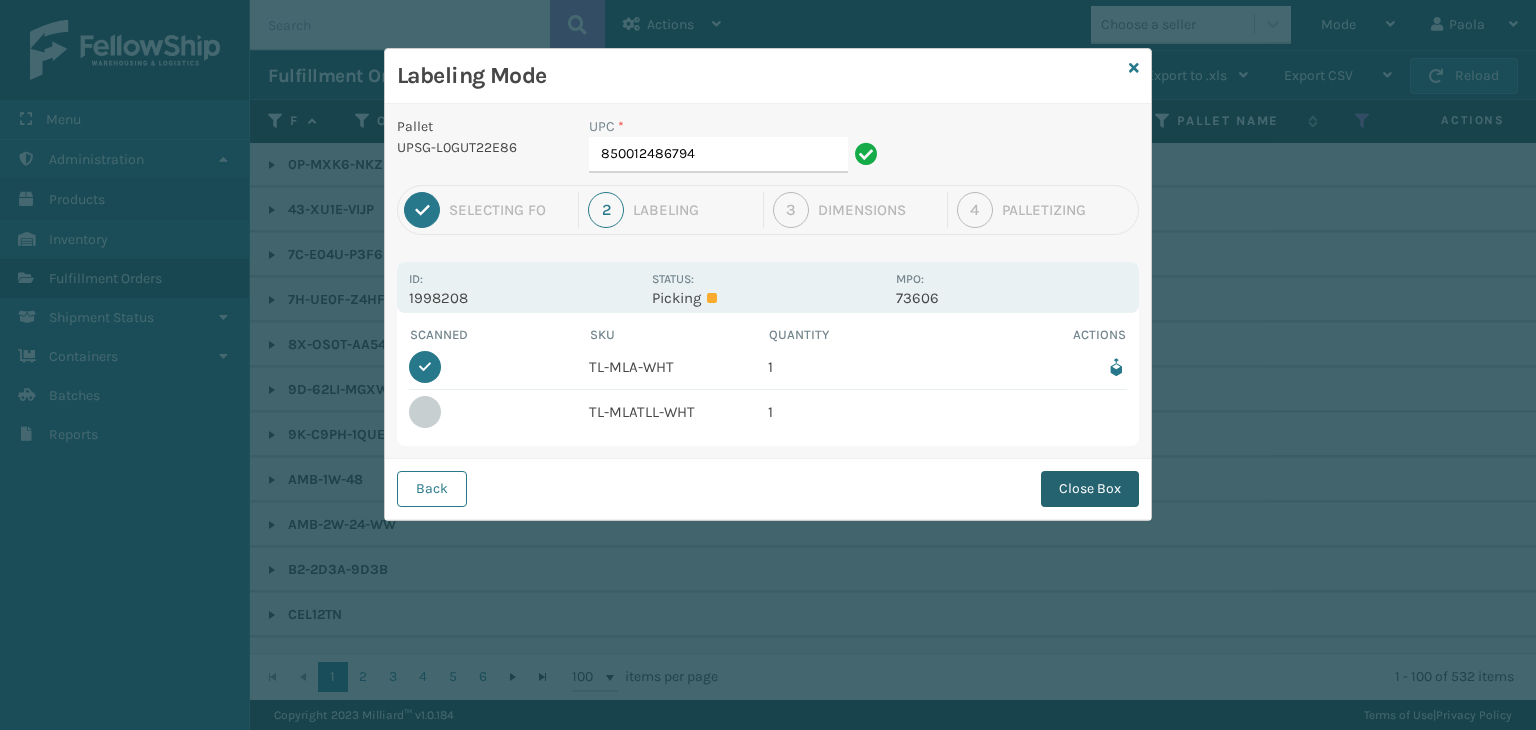 click on "Close Box" at bounding box center [1090, 489] 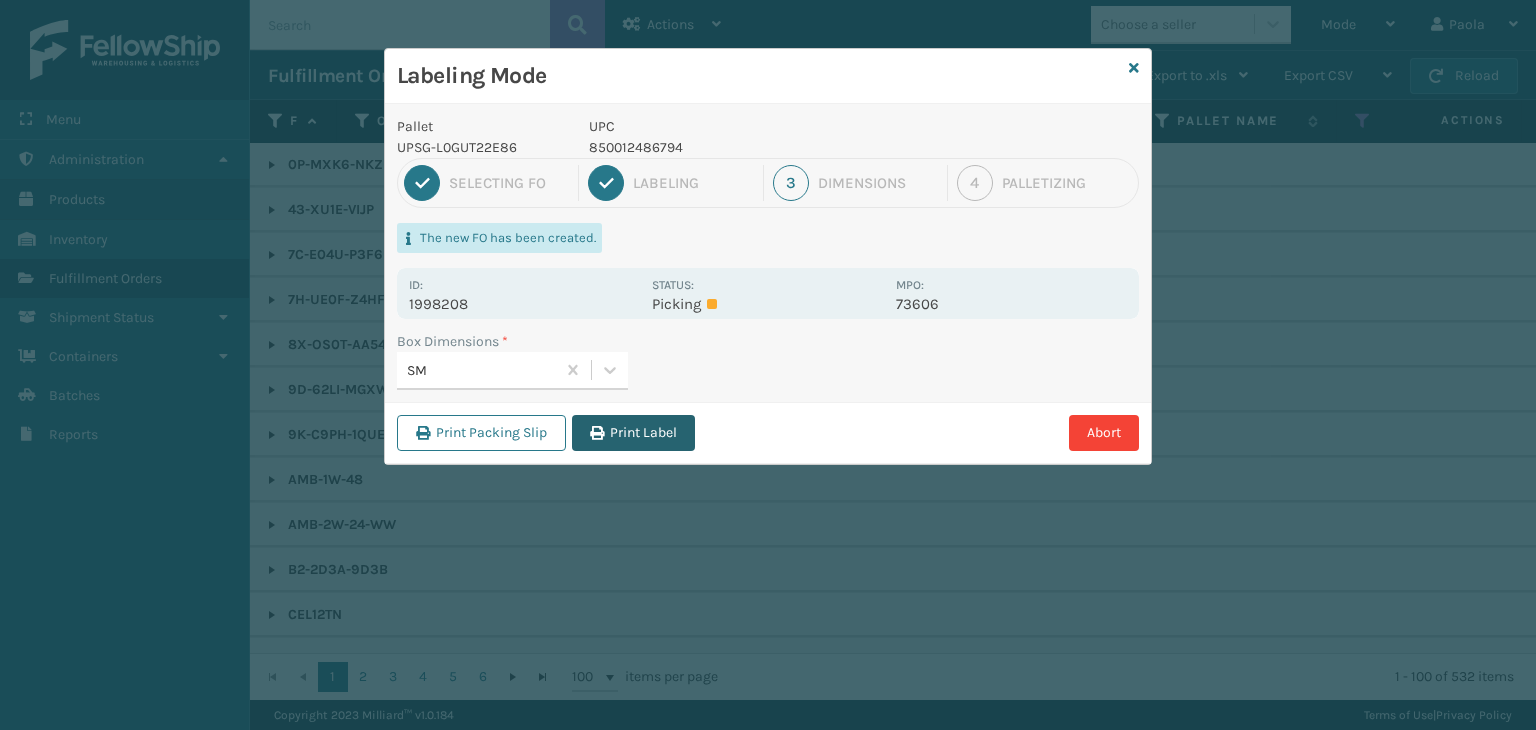 click on "Print Label" at bounding box center [633, 433] 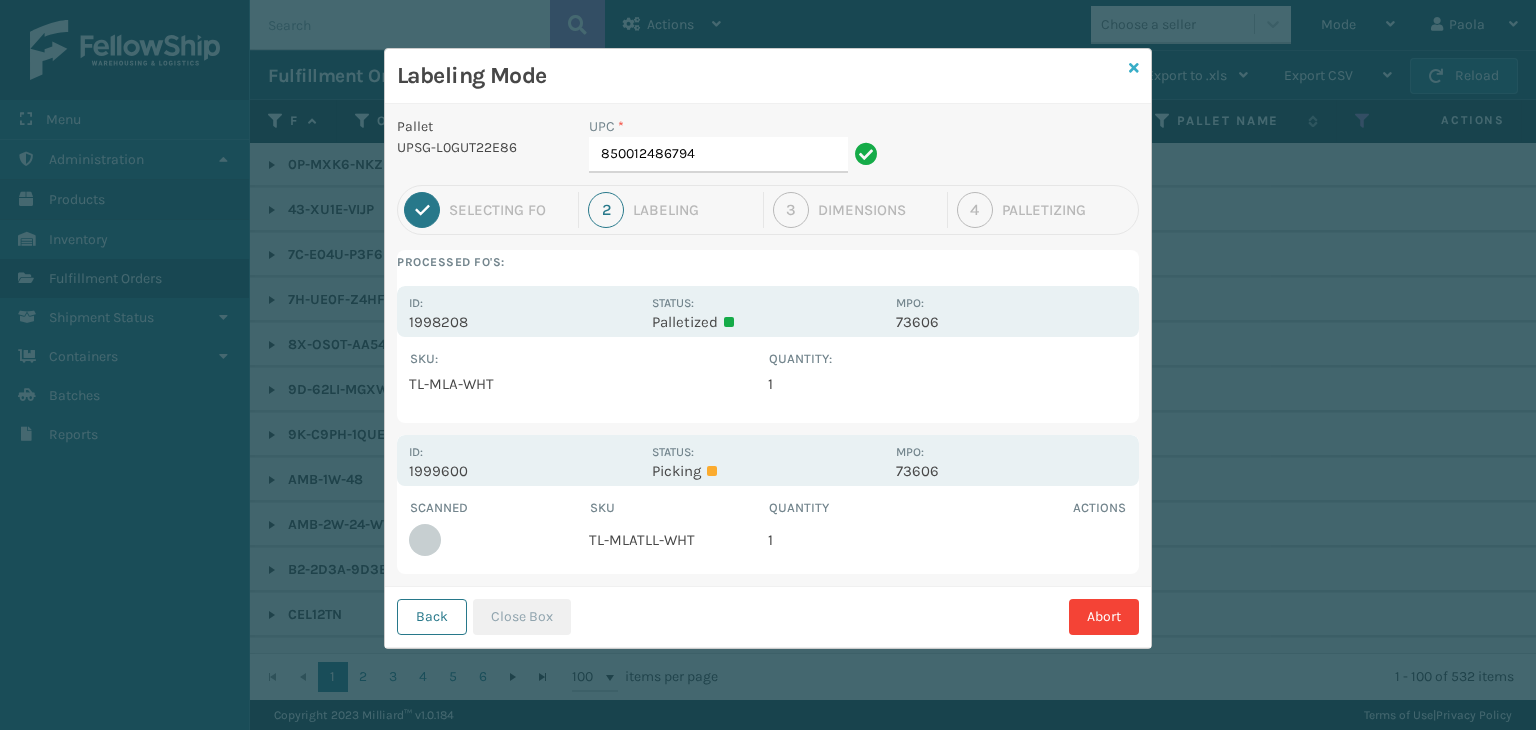 click at bounding box center (1134, 68) 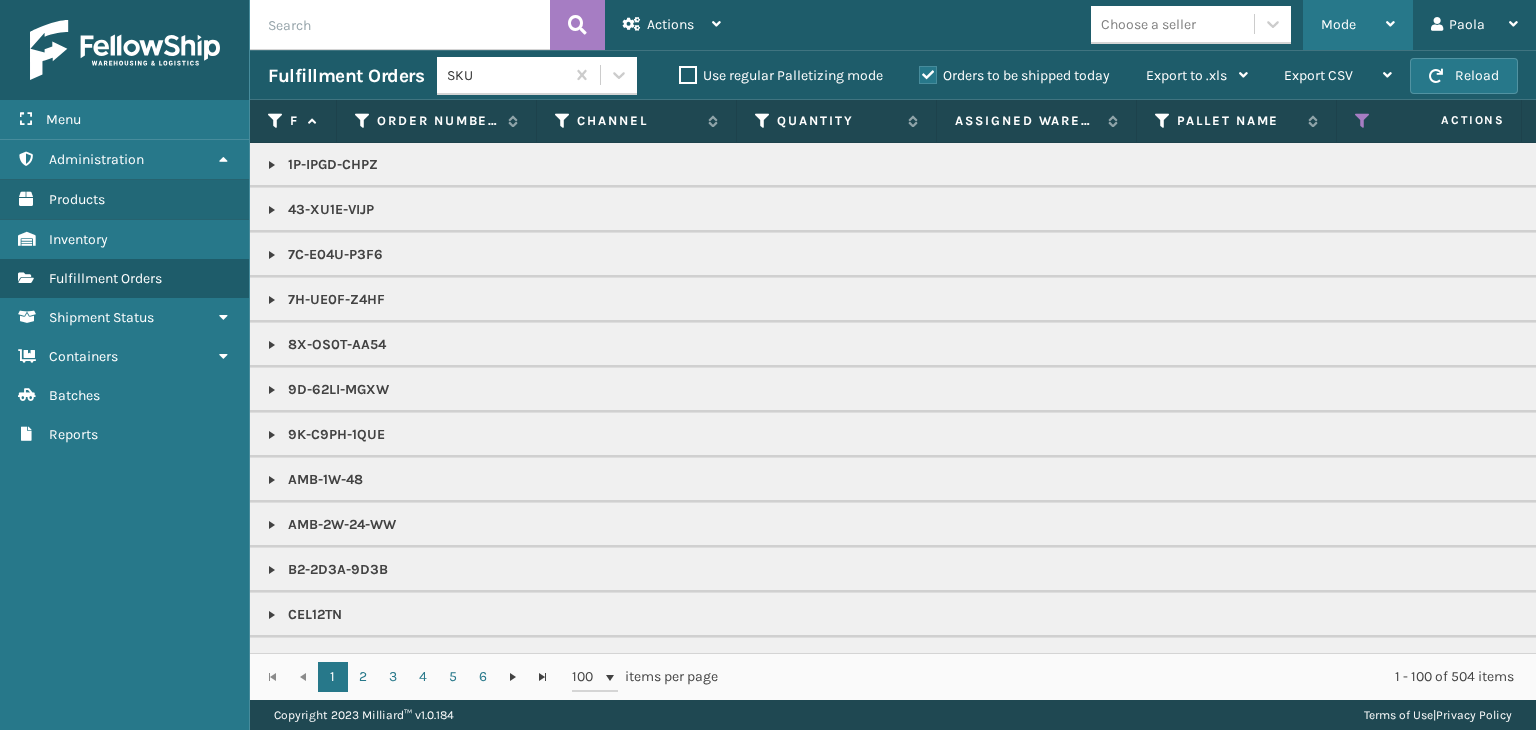 click on "Mode" at bounding box center [1338, 24] 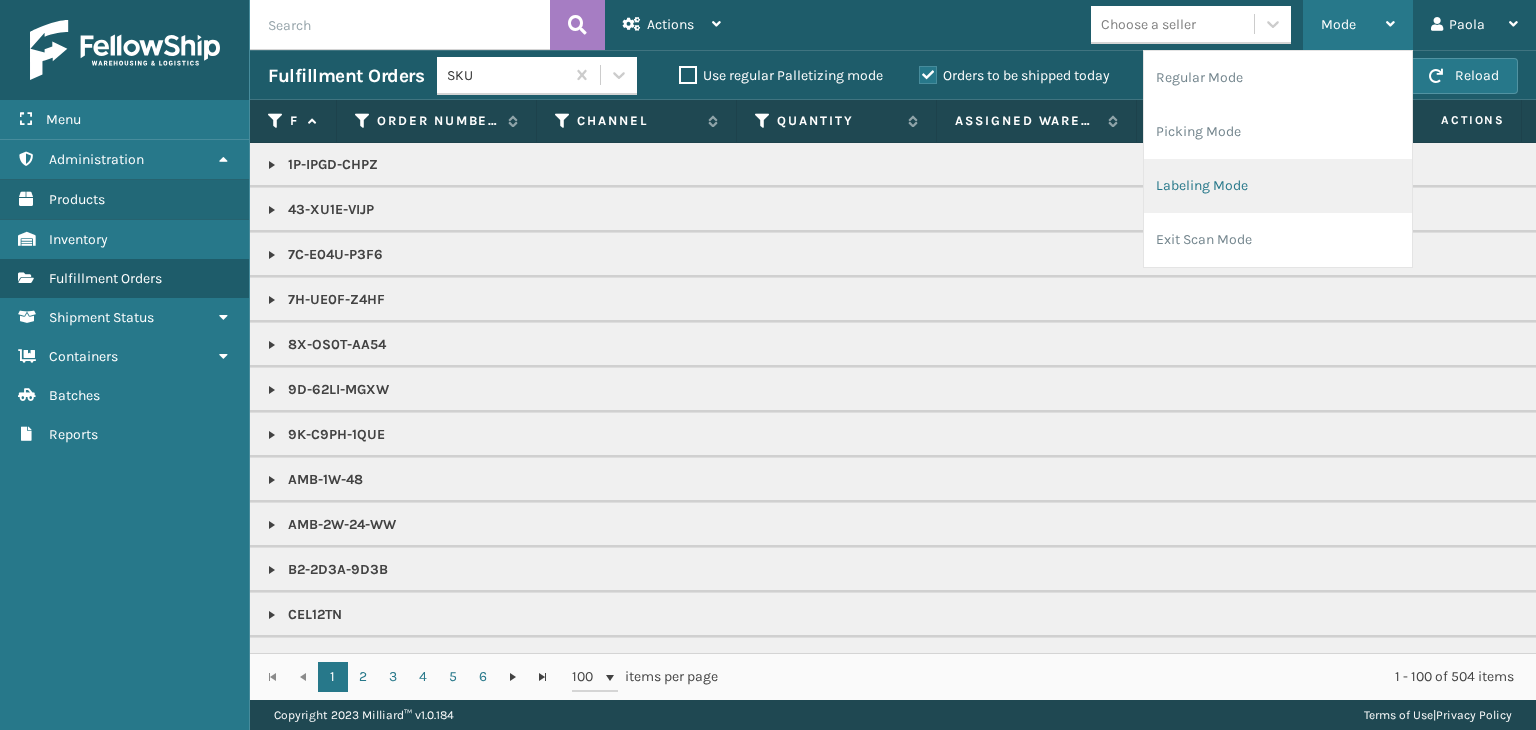 click on "Labeling Mode" at bounding box center (1278, 186) 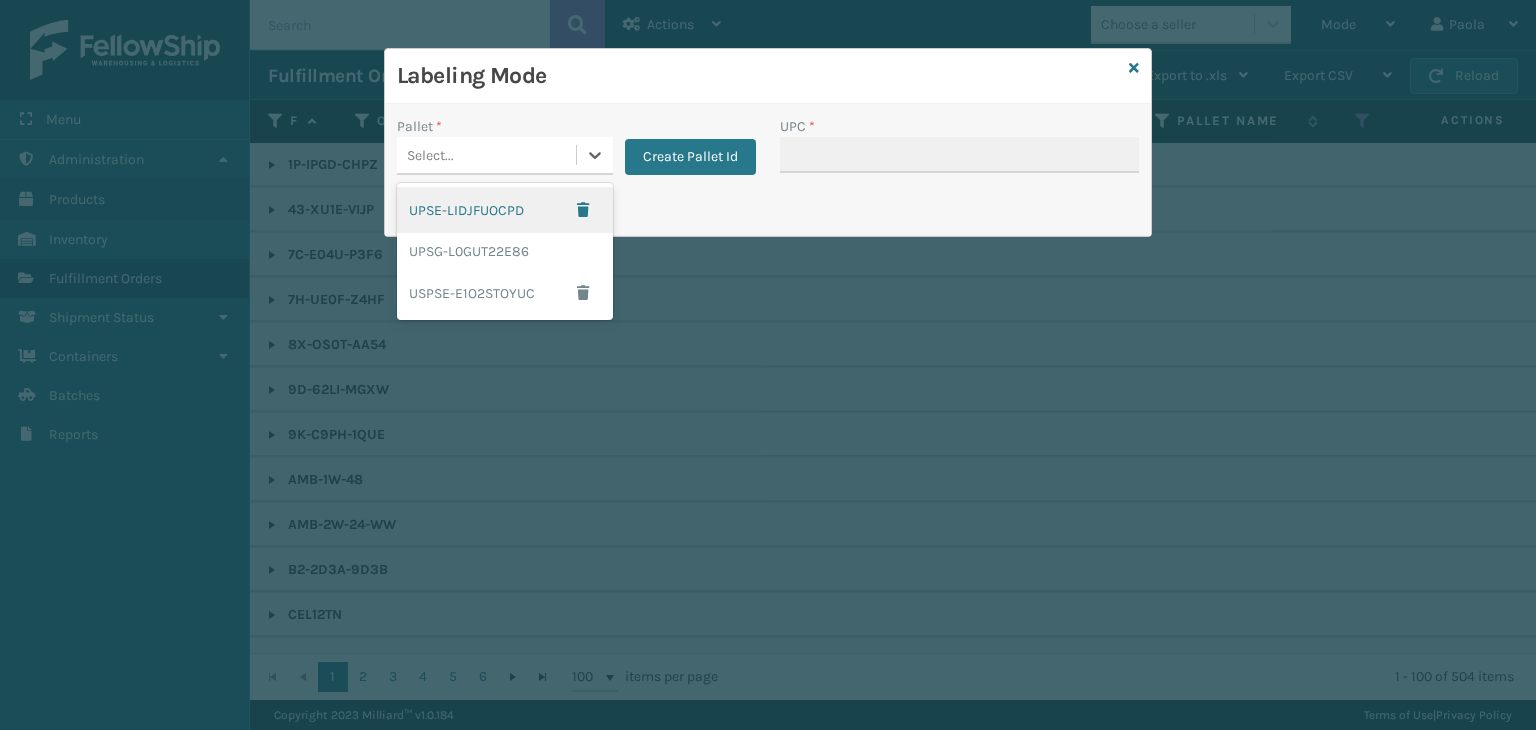 click on "Select..." at bounding box center (486, 155) 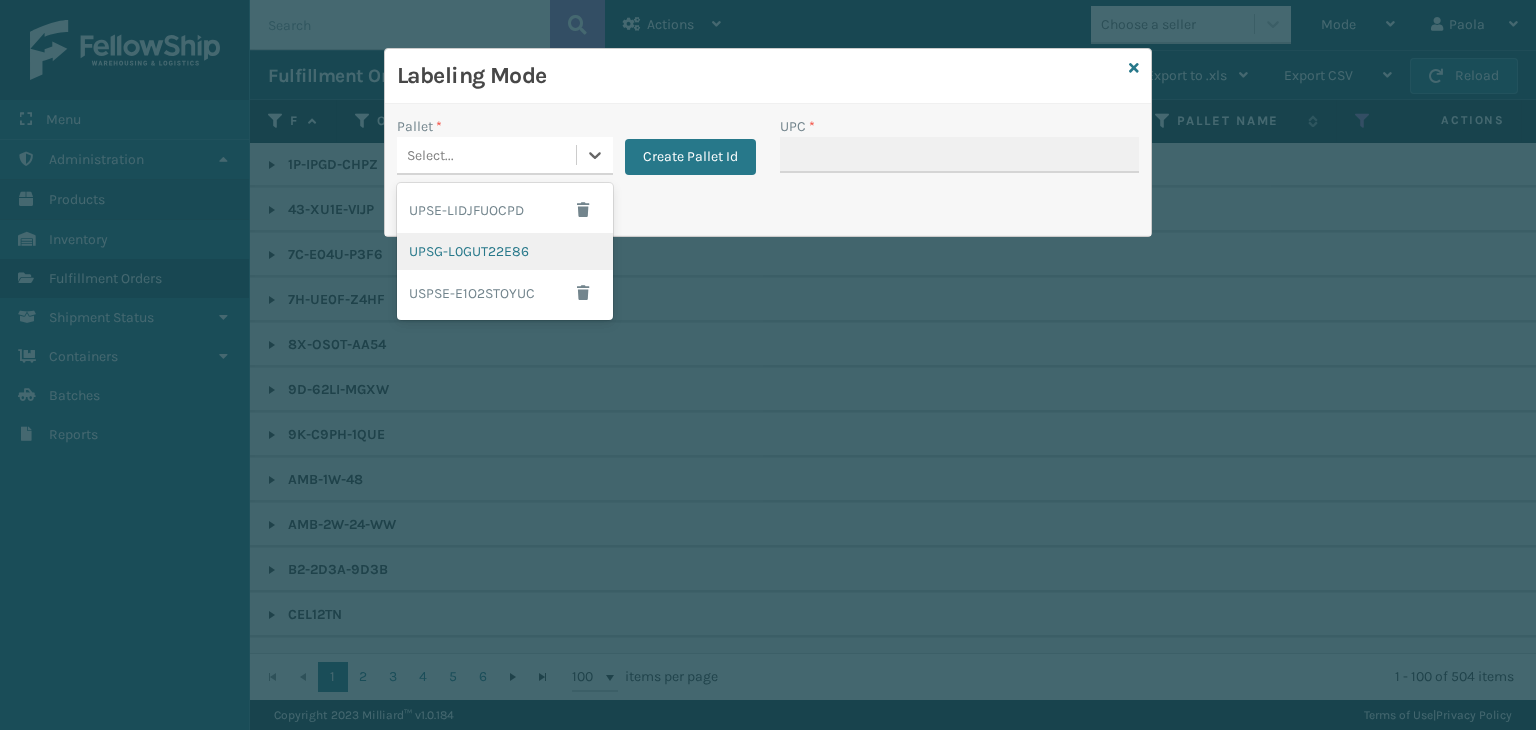 click on "UPSG-L0GUT22E86" at bounding box center (505, 251) 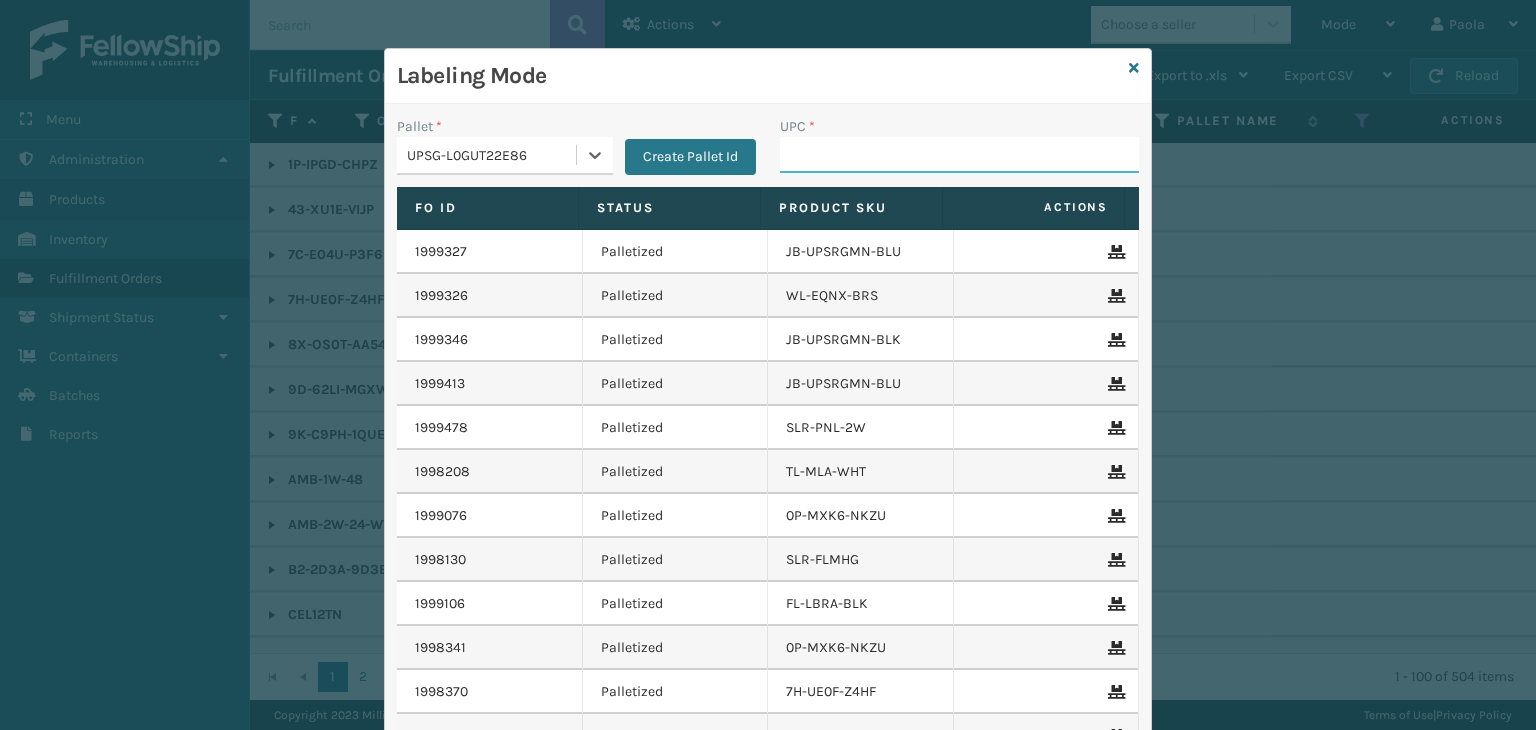 click on "UPC   *" at bounding box center (959, 155) 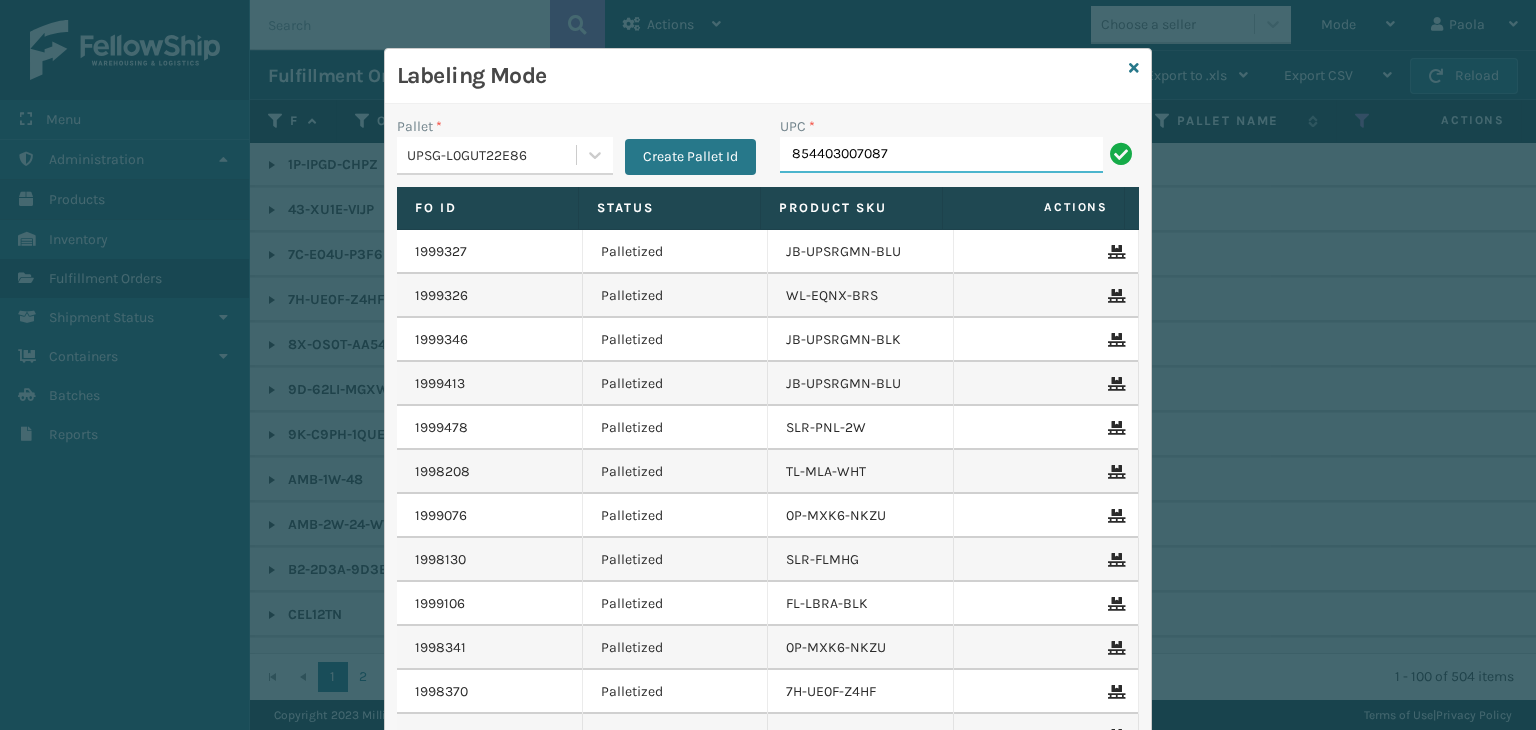 type on "854403007087" 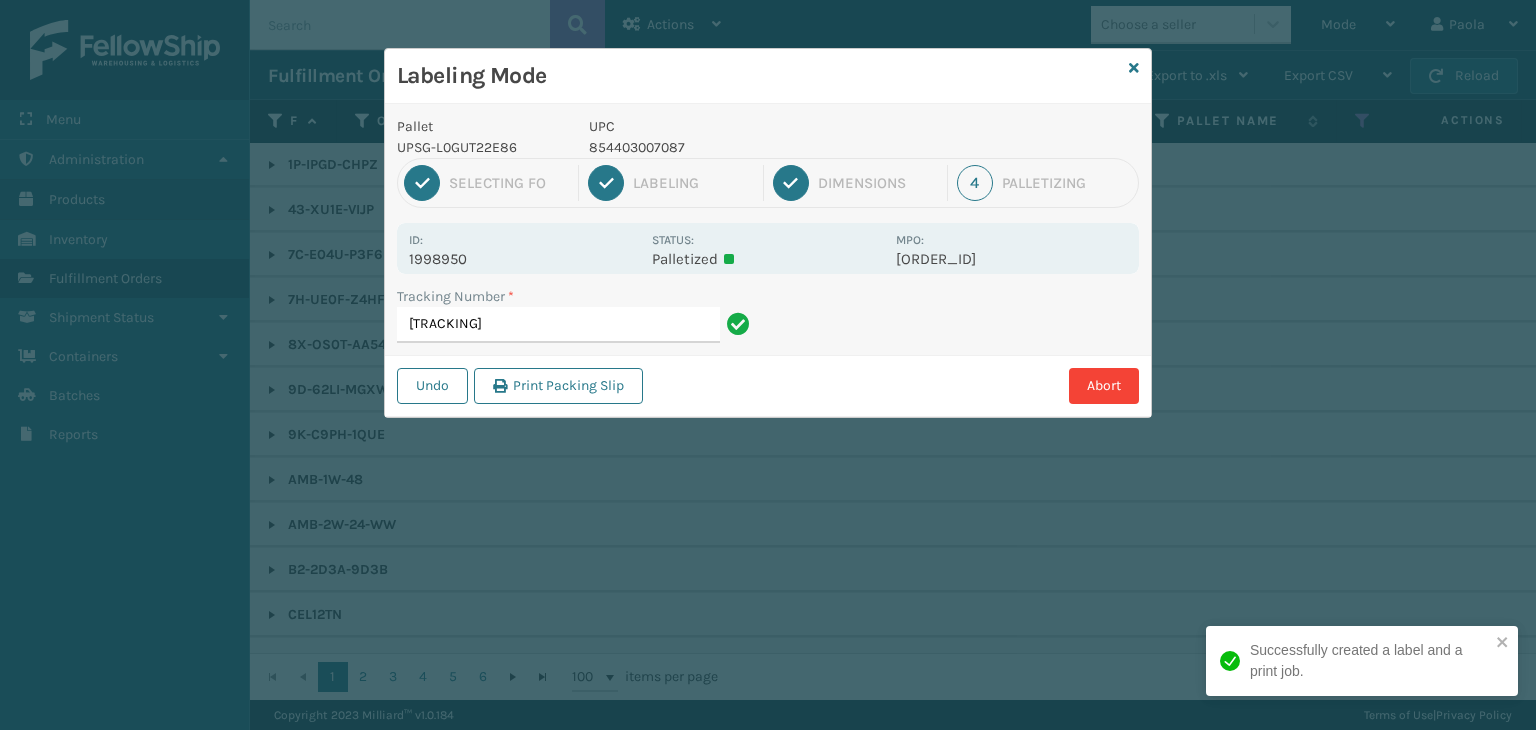 click on "854403007087" at bounding box center [736, 147] 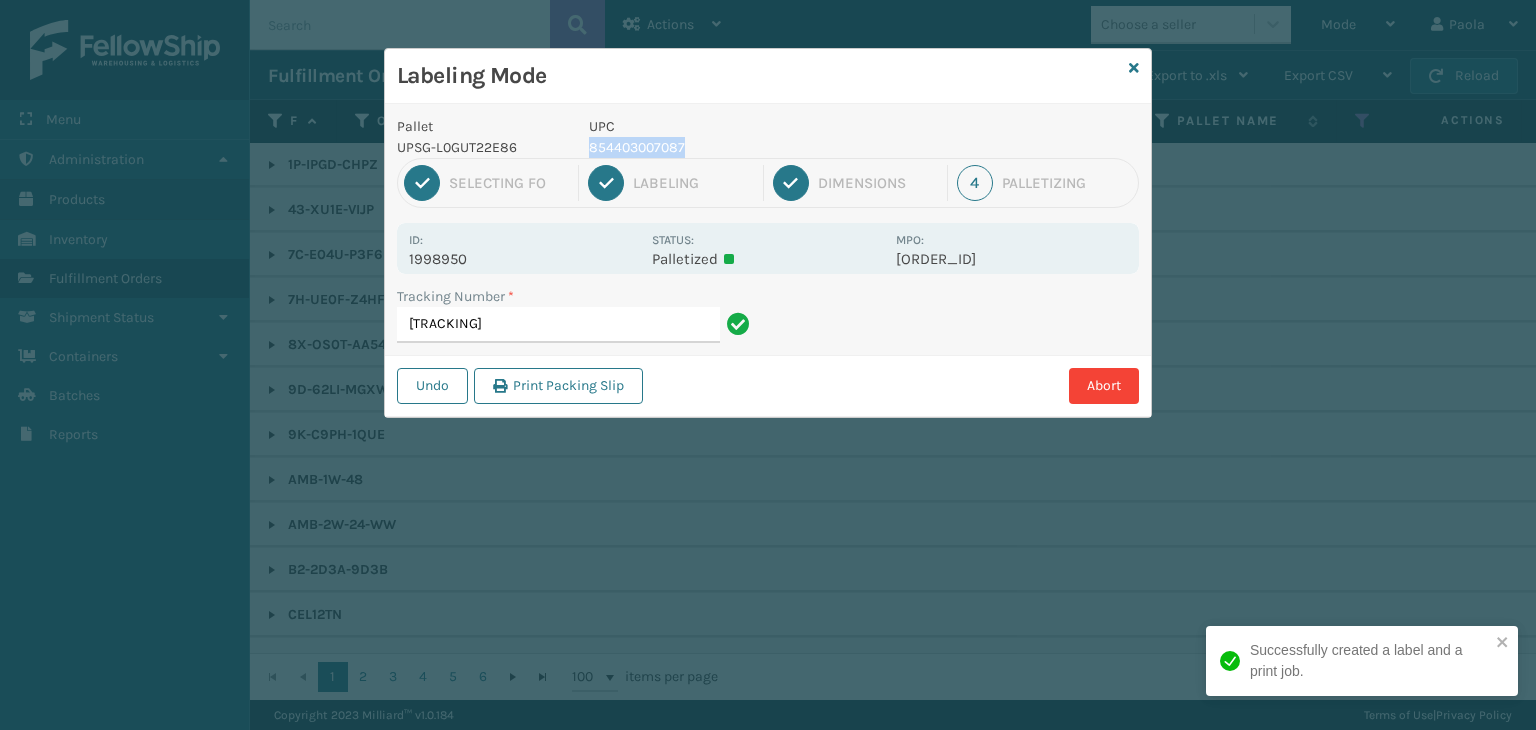 click on "854403007087" at bounding box center [736, 147] 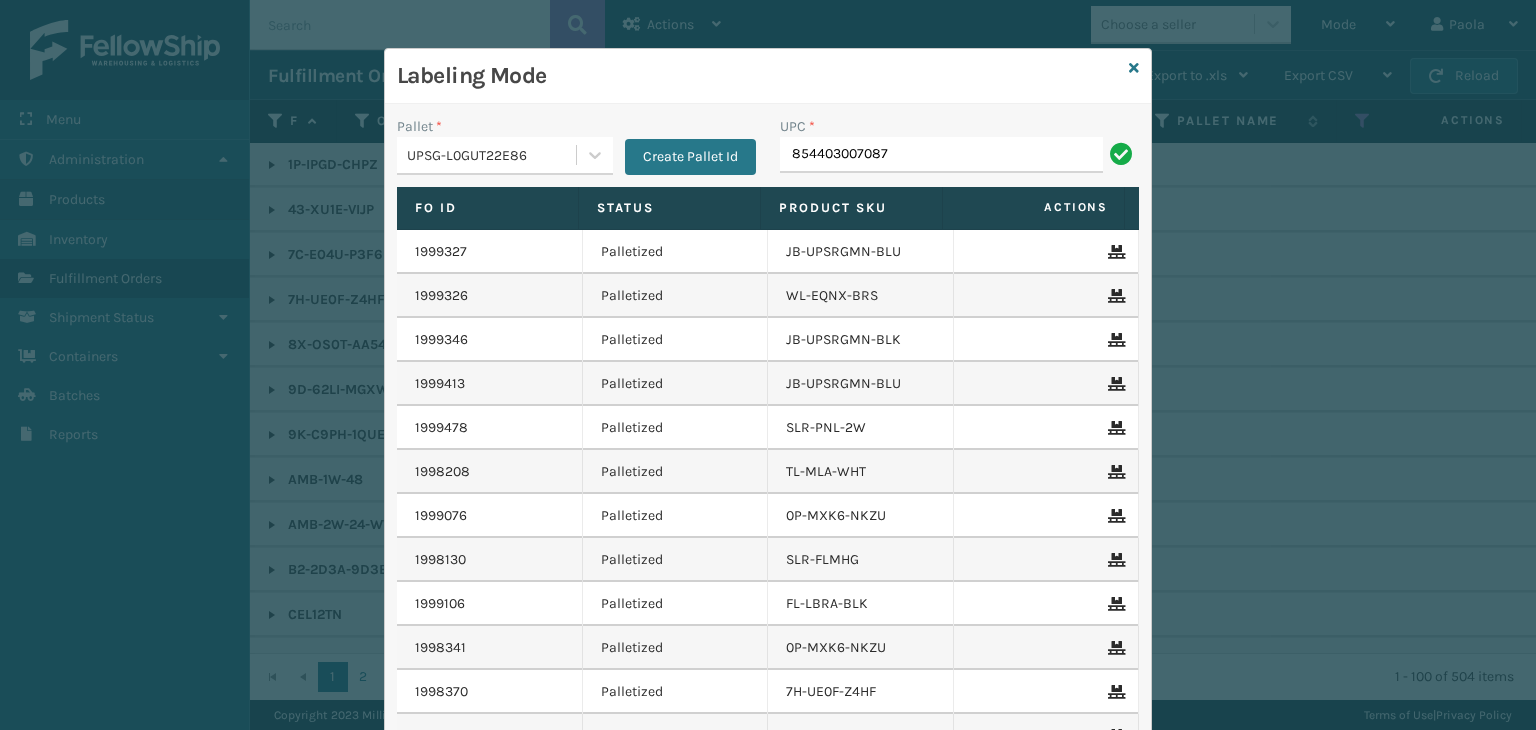 type on "854403007087" 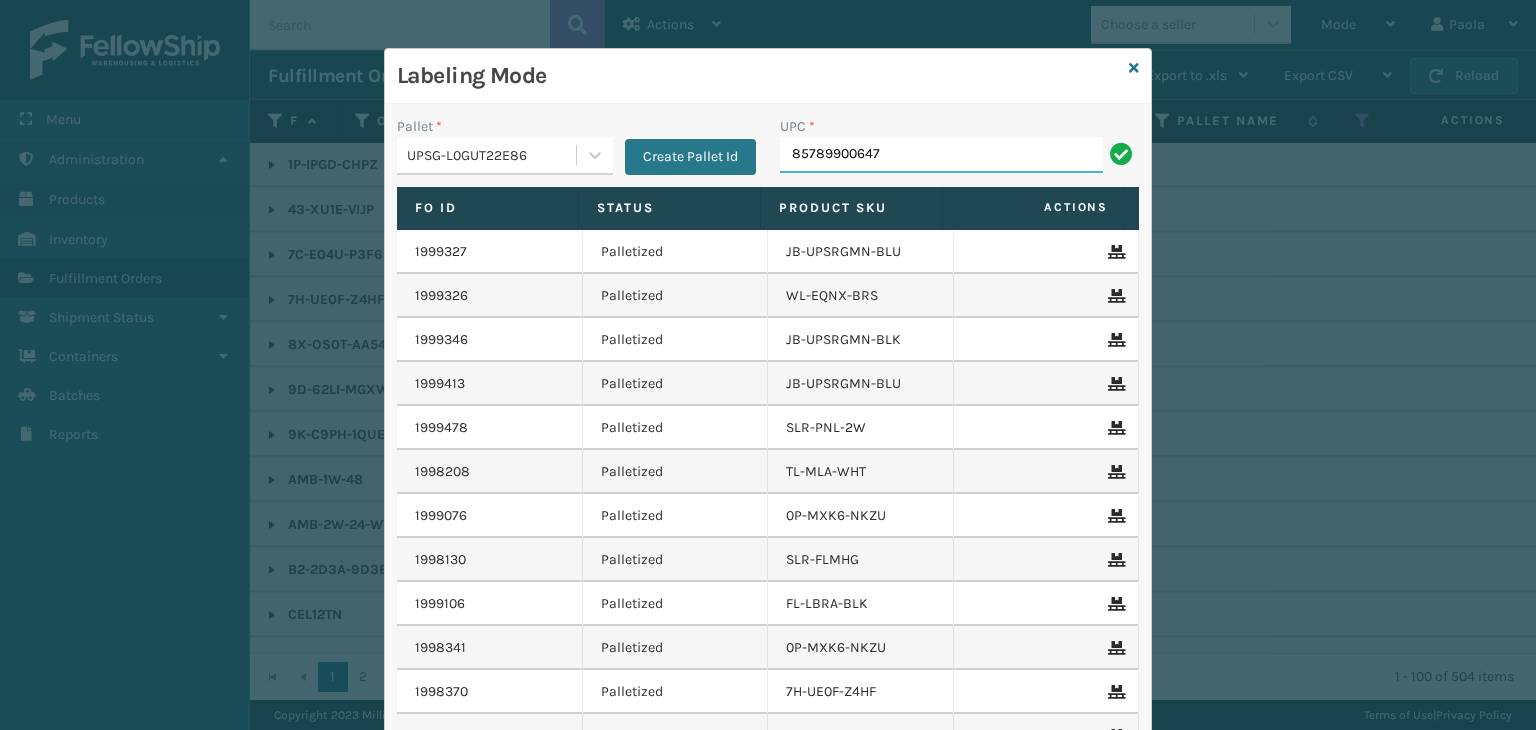 type on "85789900647" 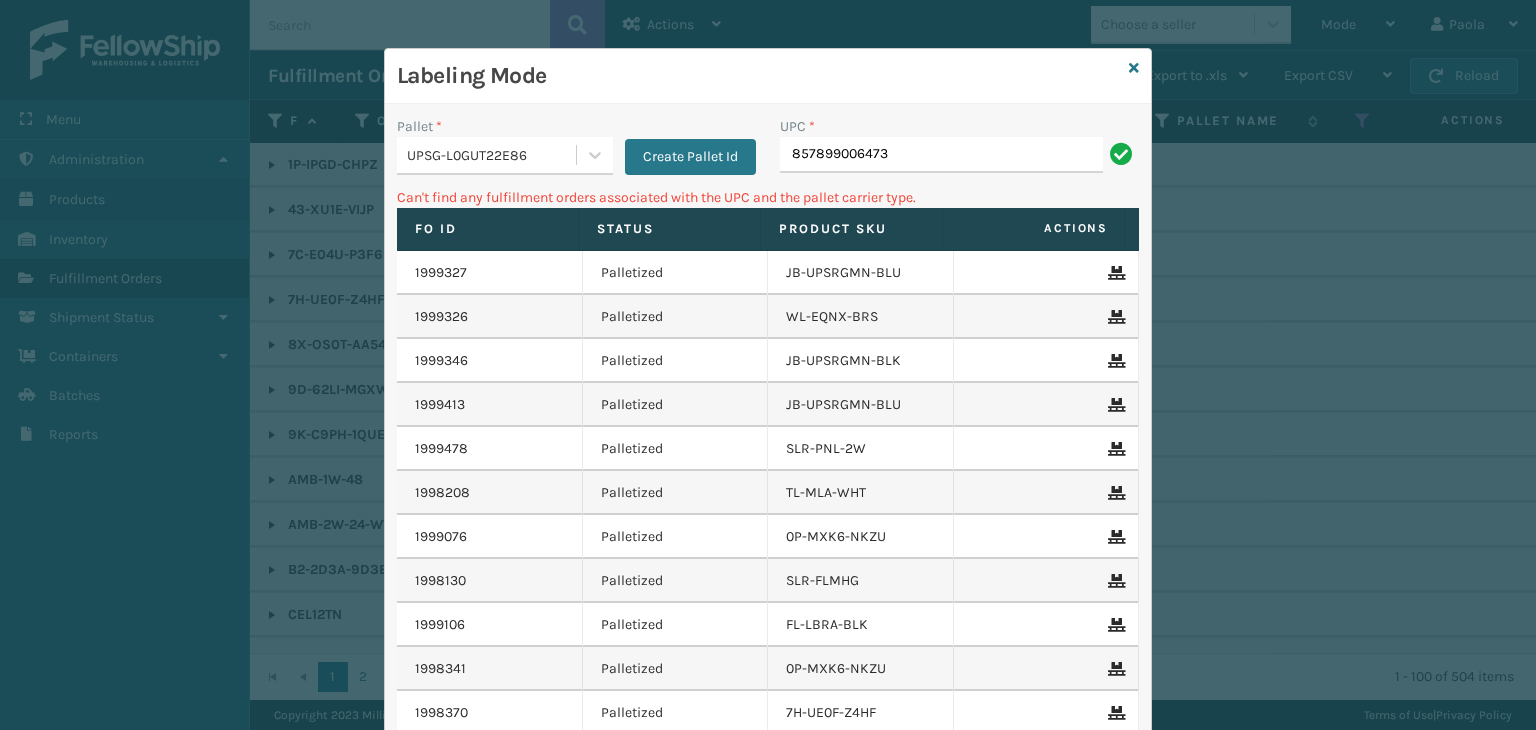 type on "857899006473" 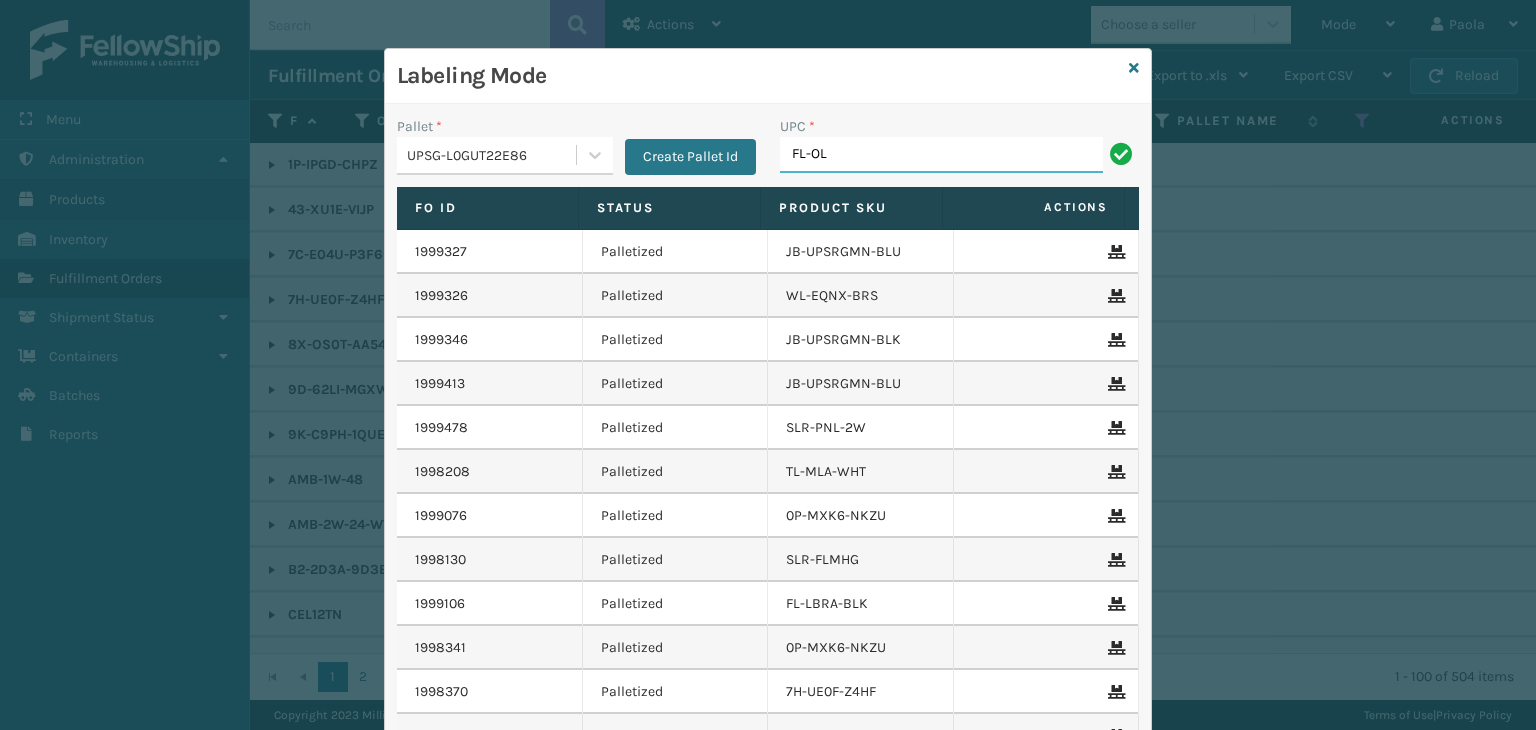 type on "FL-OLVA-CRM" 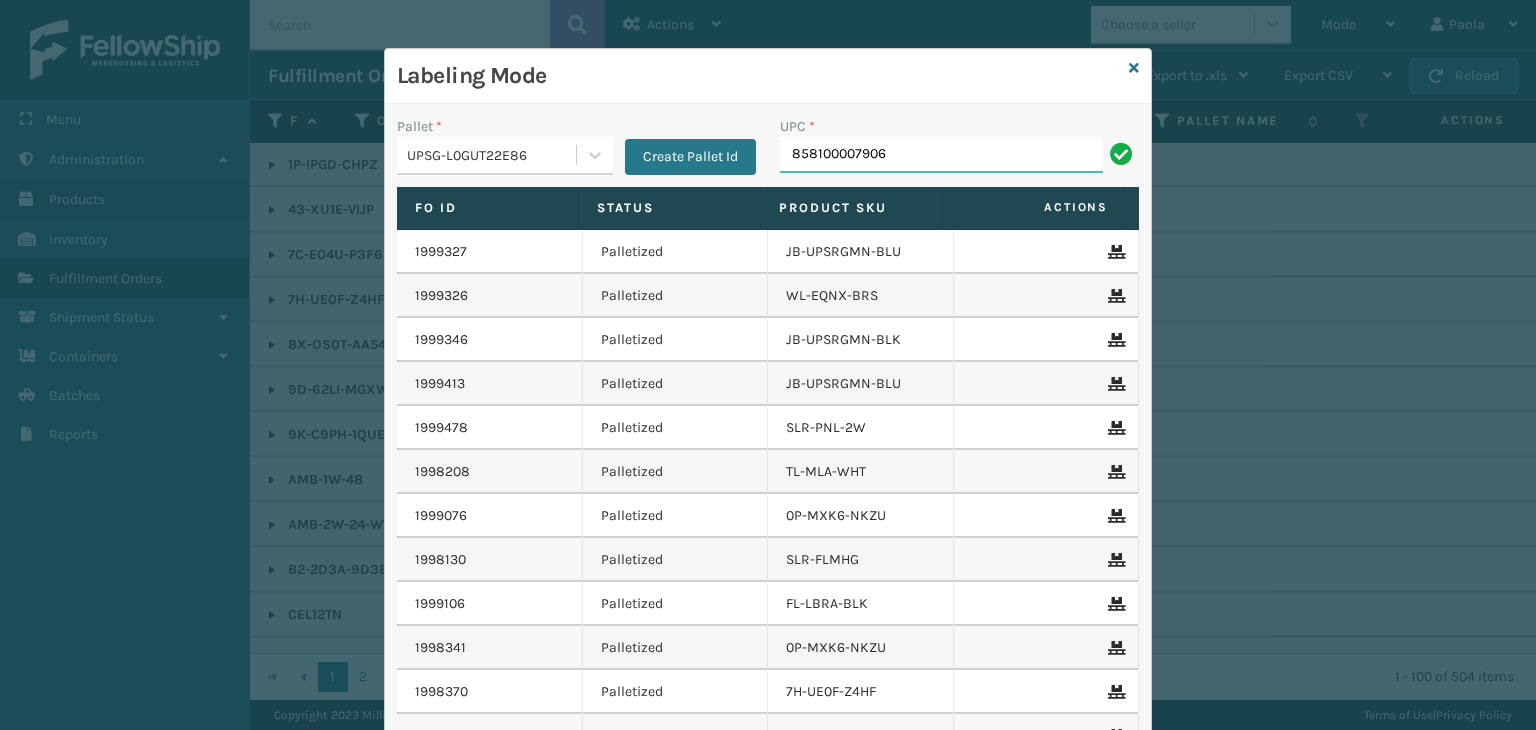type on "858100007906" 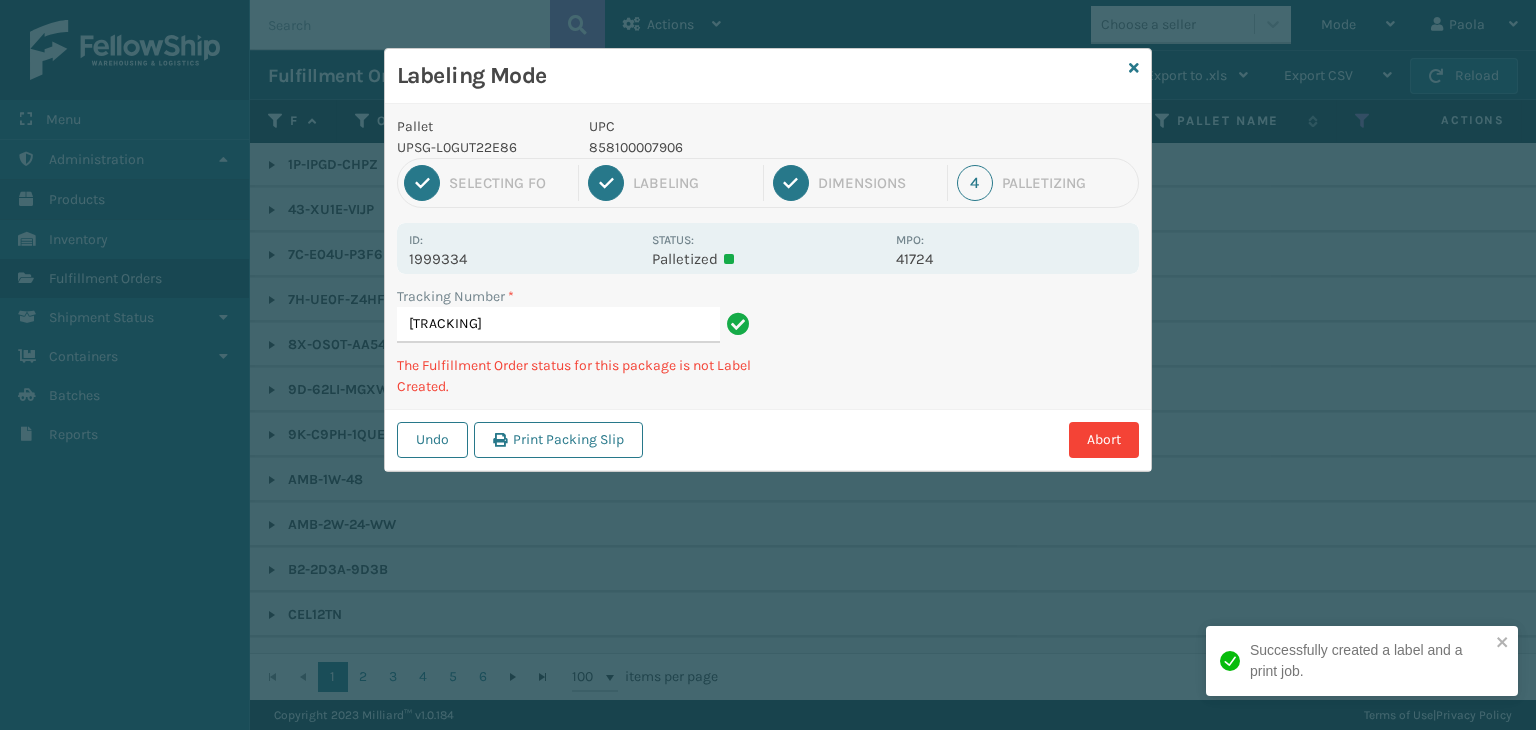 click on "858100007906" at bounding box center [736, 147] 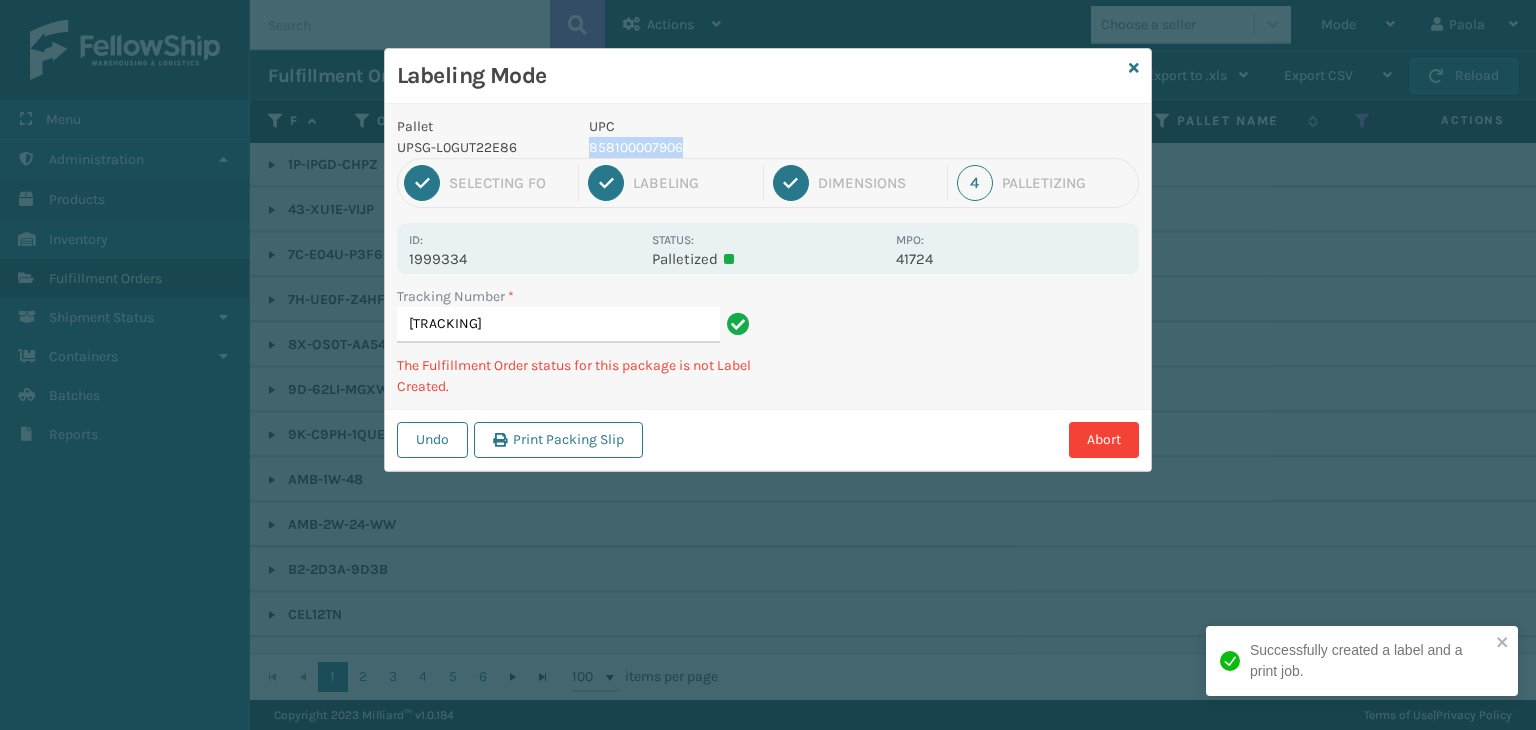 click on "858100007906" at bounding box center (736, 147) 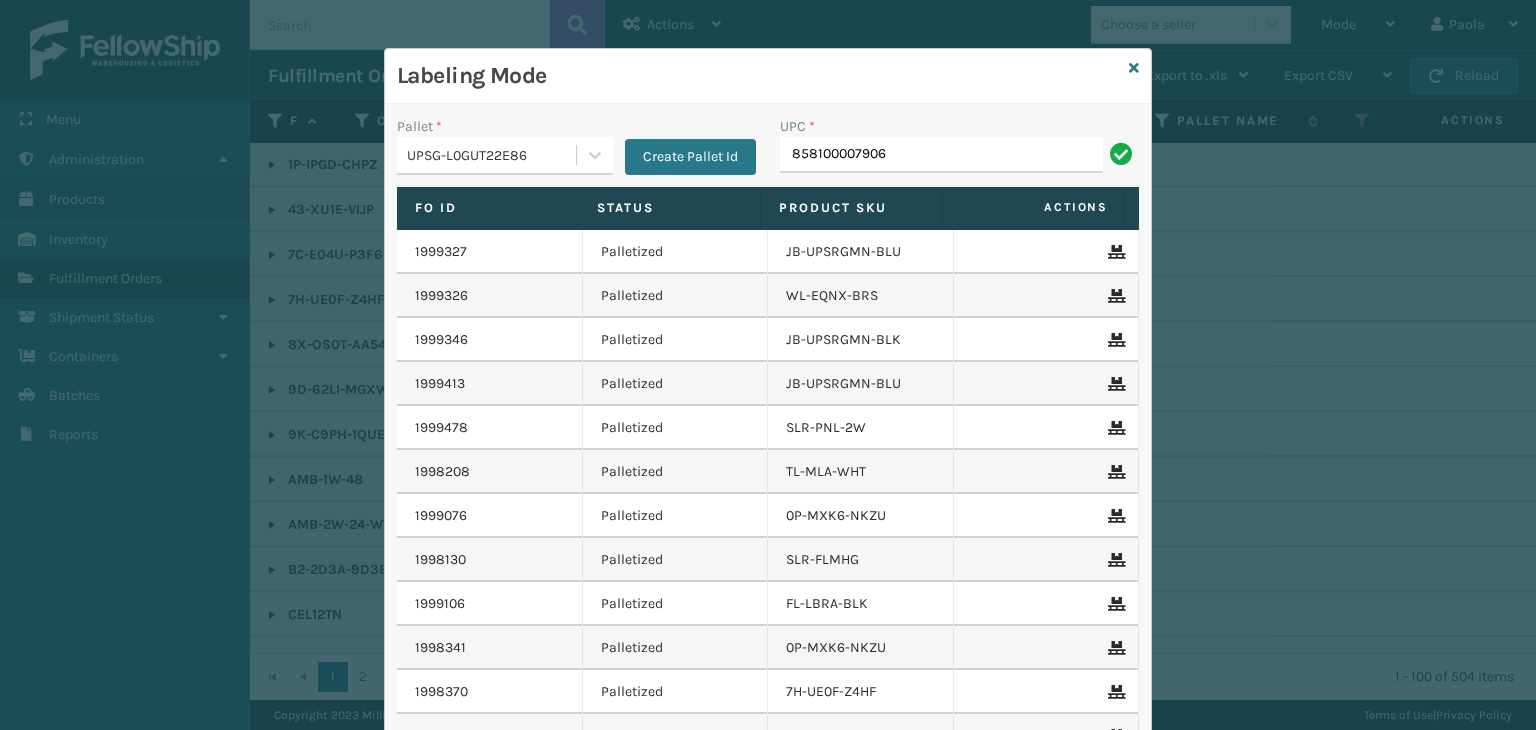 type on "858100007906" 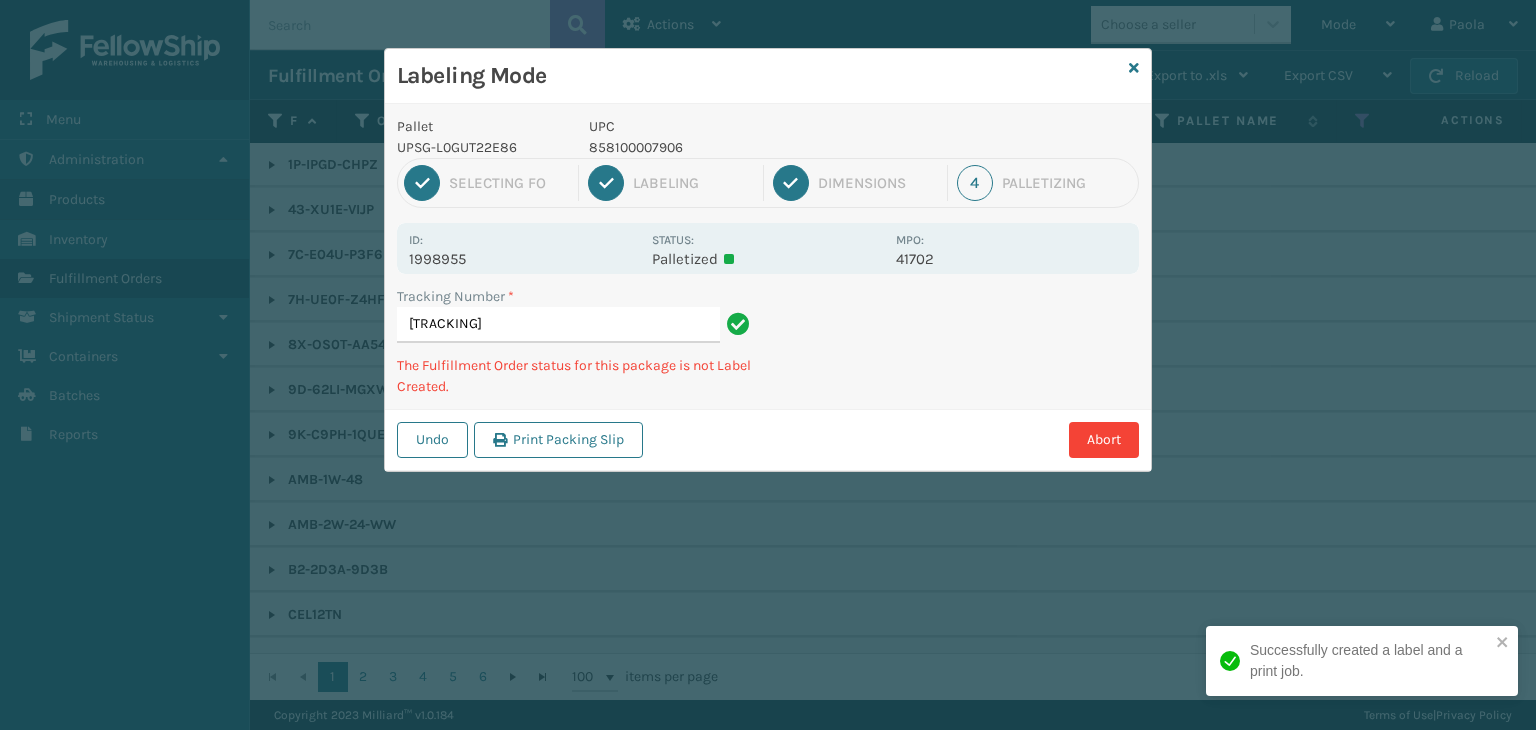 type on "[TRACKING]" 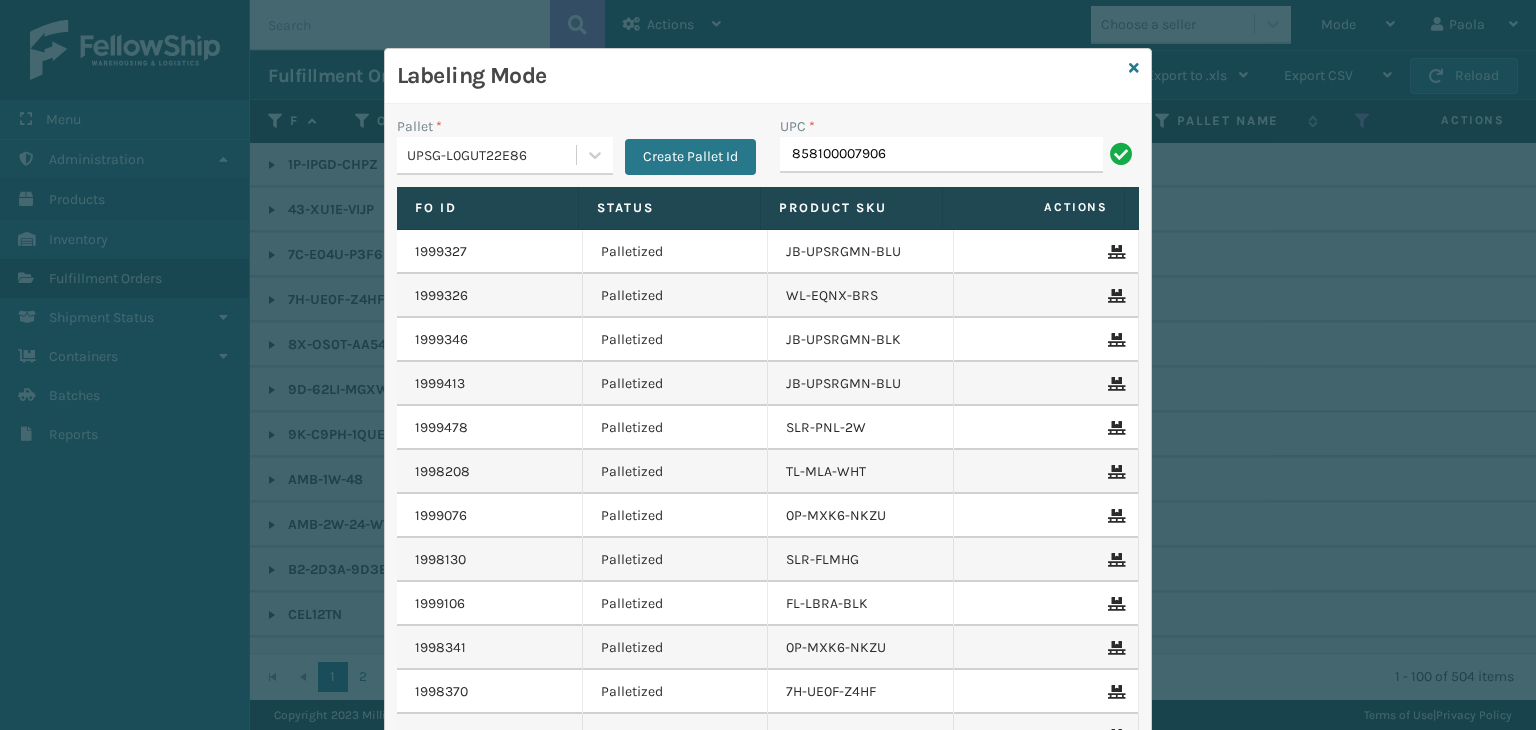 type on "858100007906" 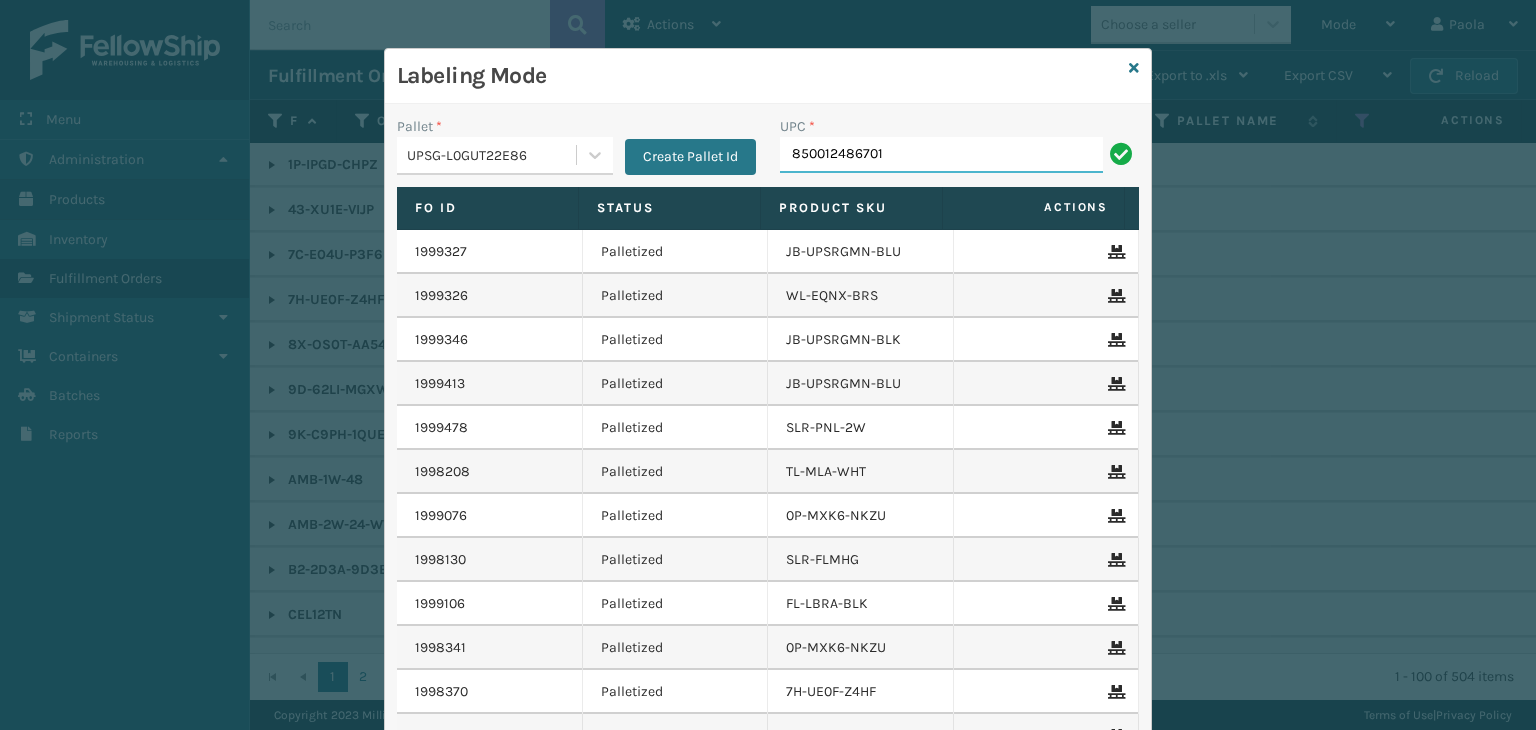 type on "850012486701" 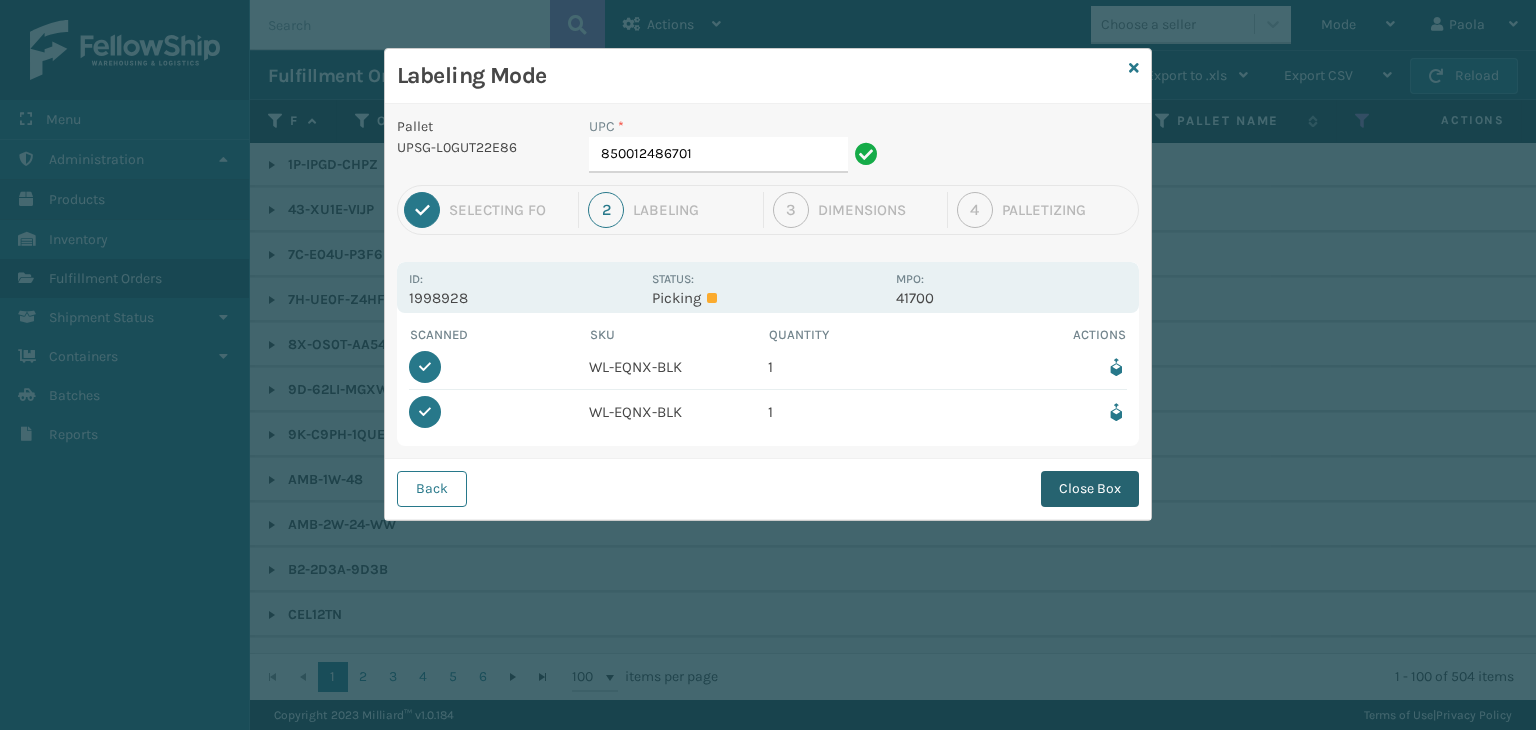 click on "Close Box" at bounding box center [1090, 489] 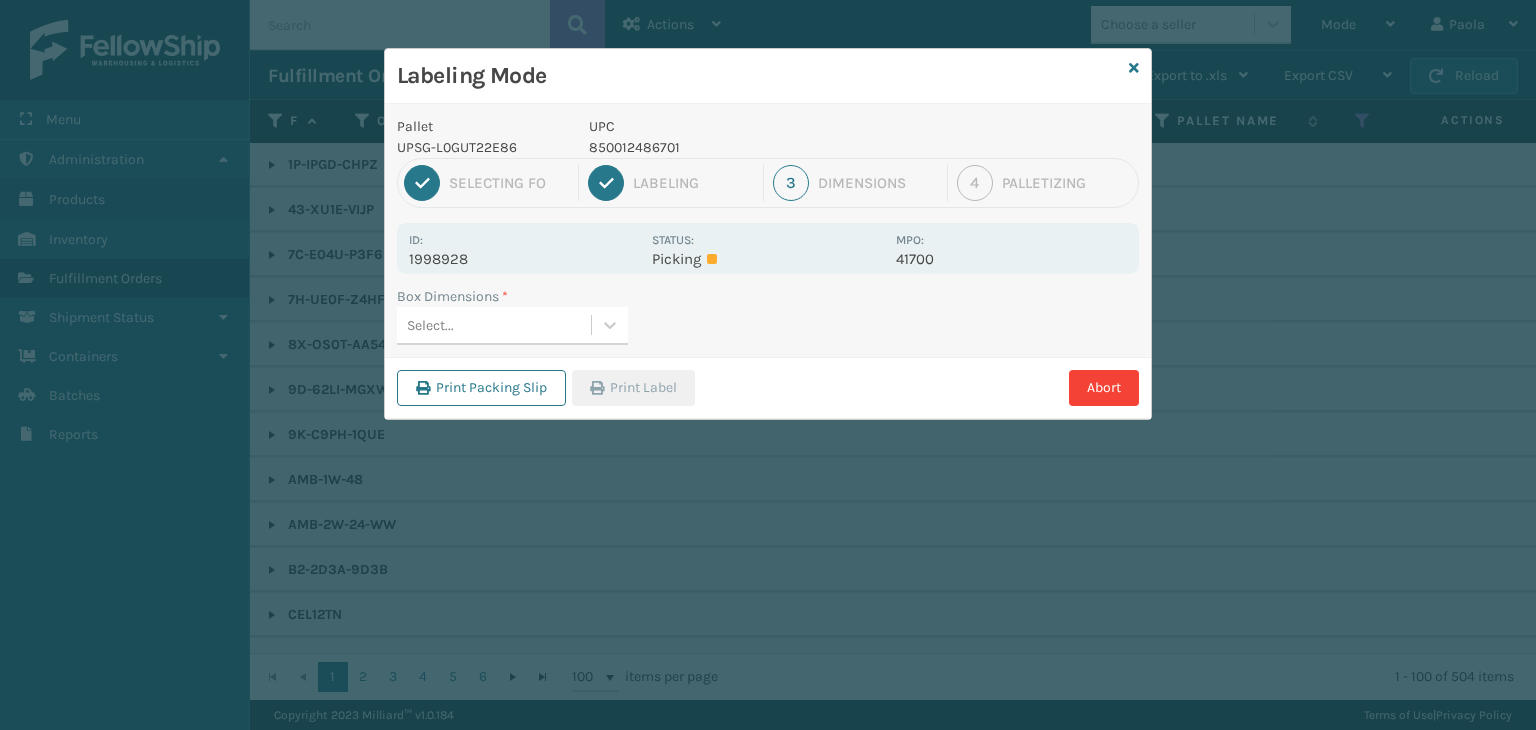 click on "Select..." at bounding box center (494, 325) 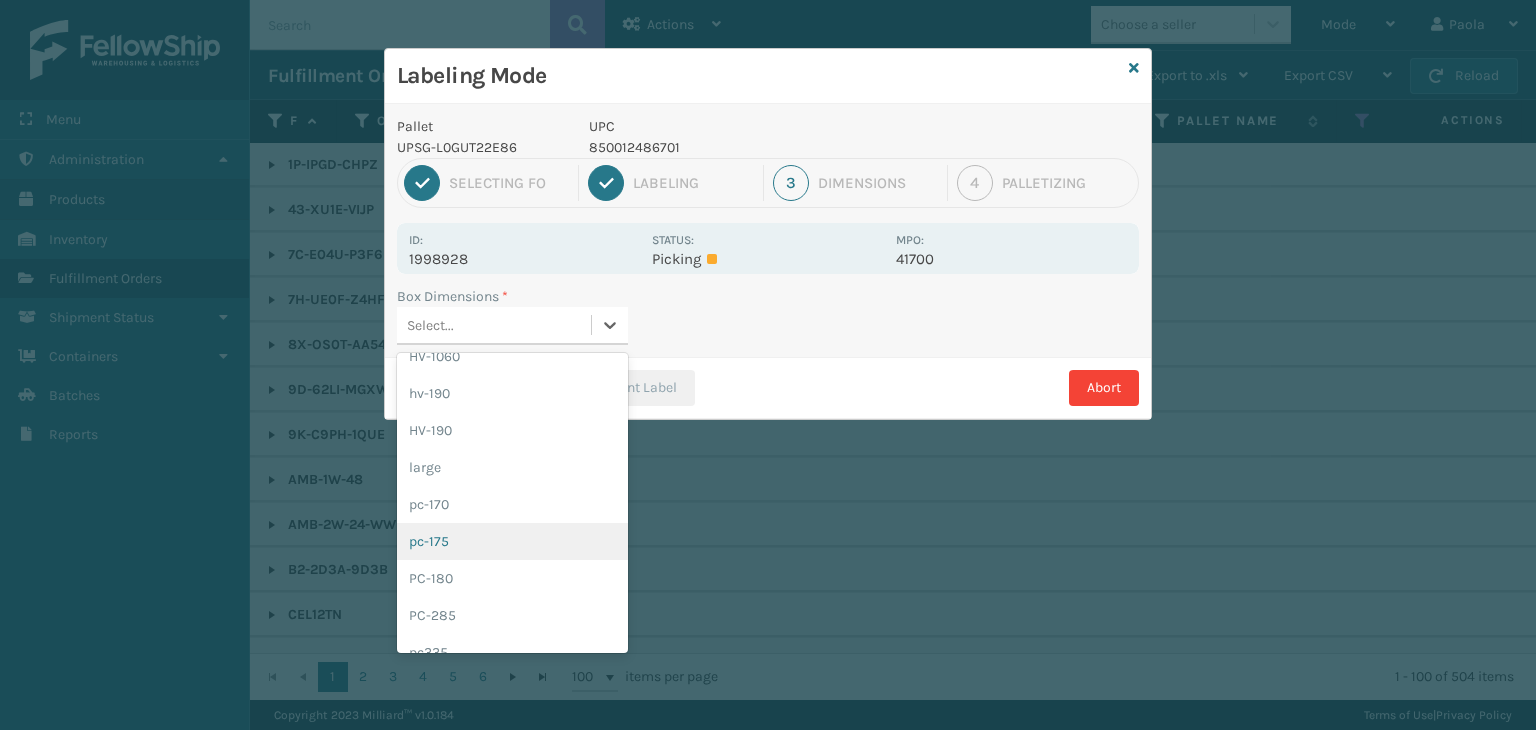 scroll, scrollTop: 48, scrollLeft: 0, axis: vertical 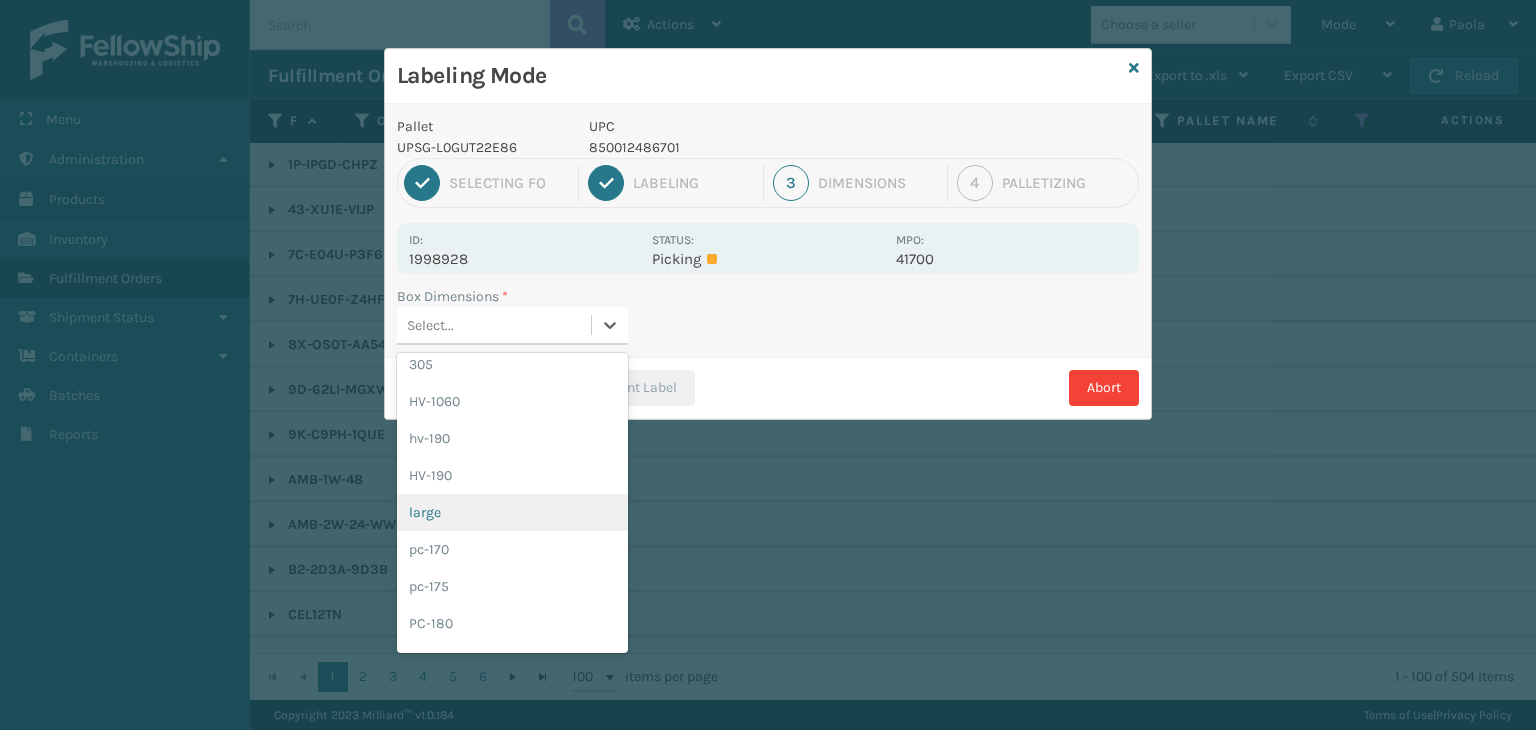 click on "large" at bounding box center [512, 512] 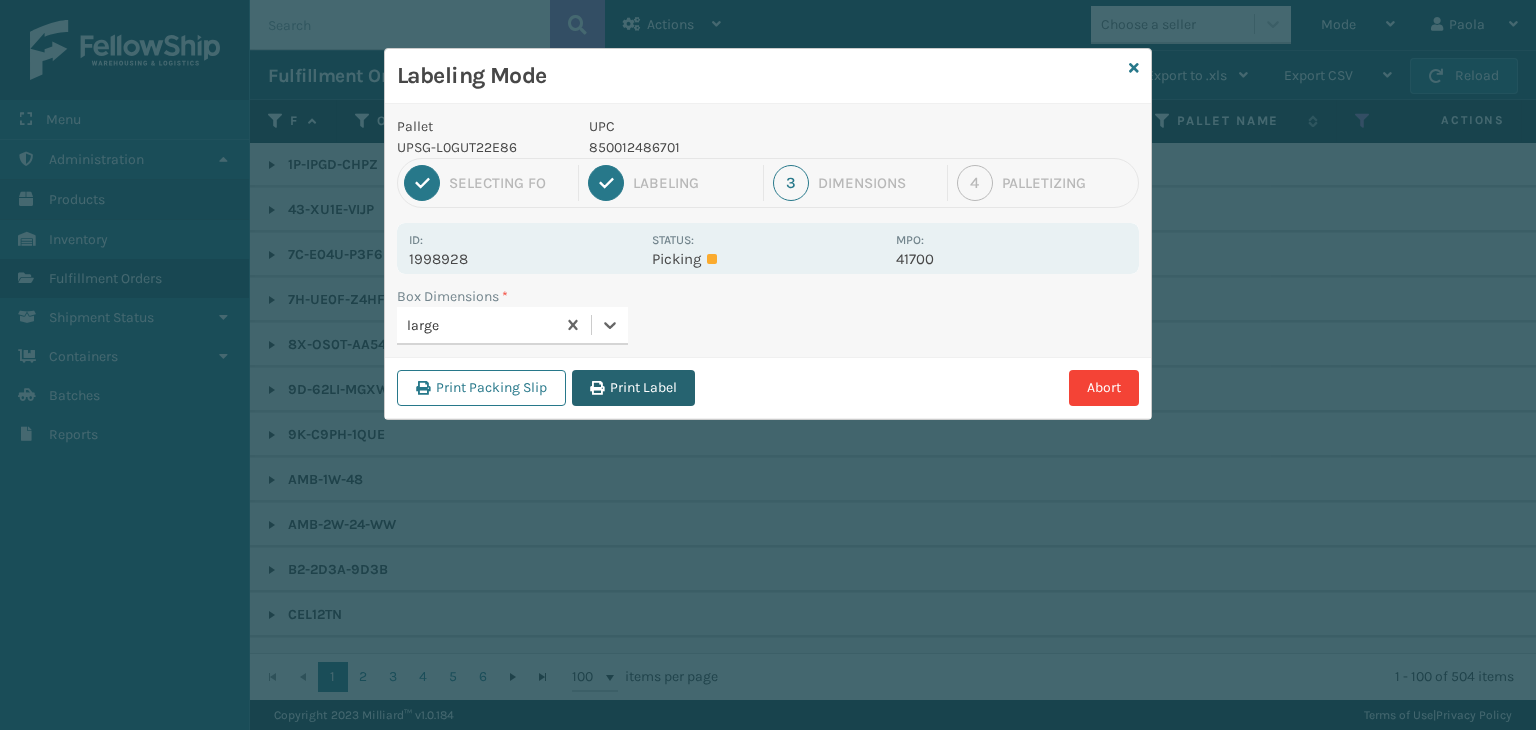 click on "Print Label" at bounding box center [633, 388] 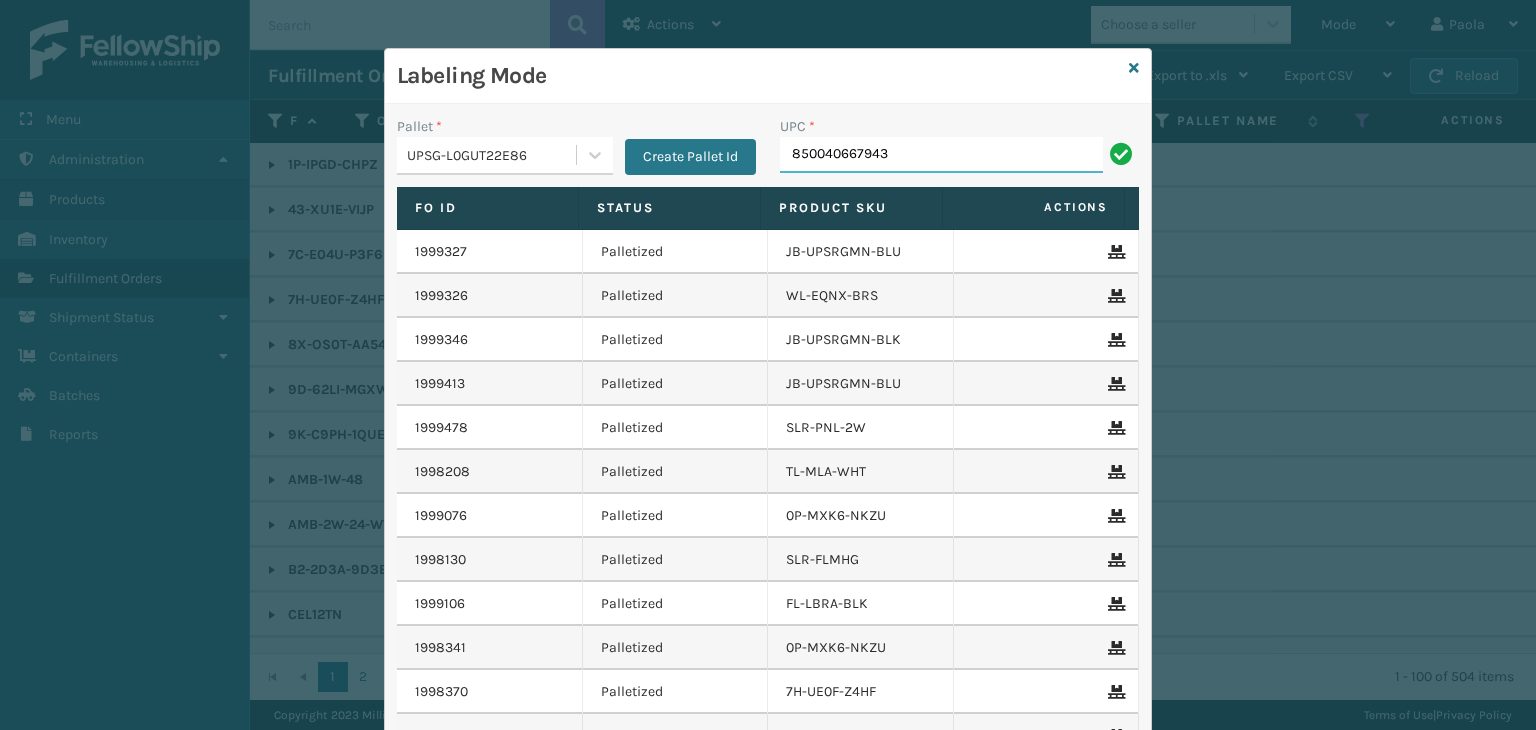 type on "850040667943" 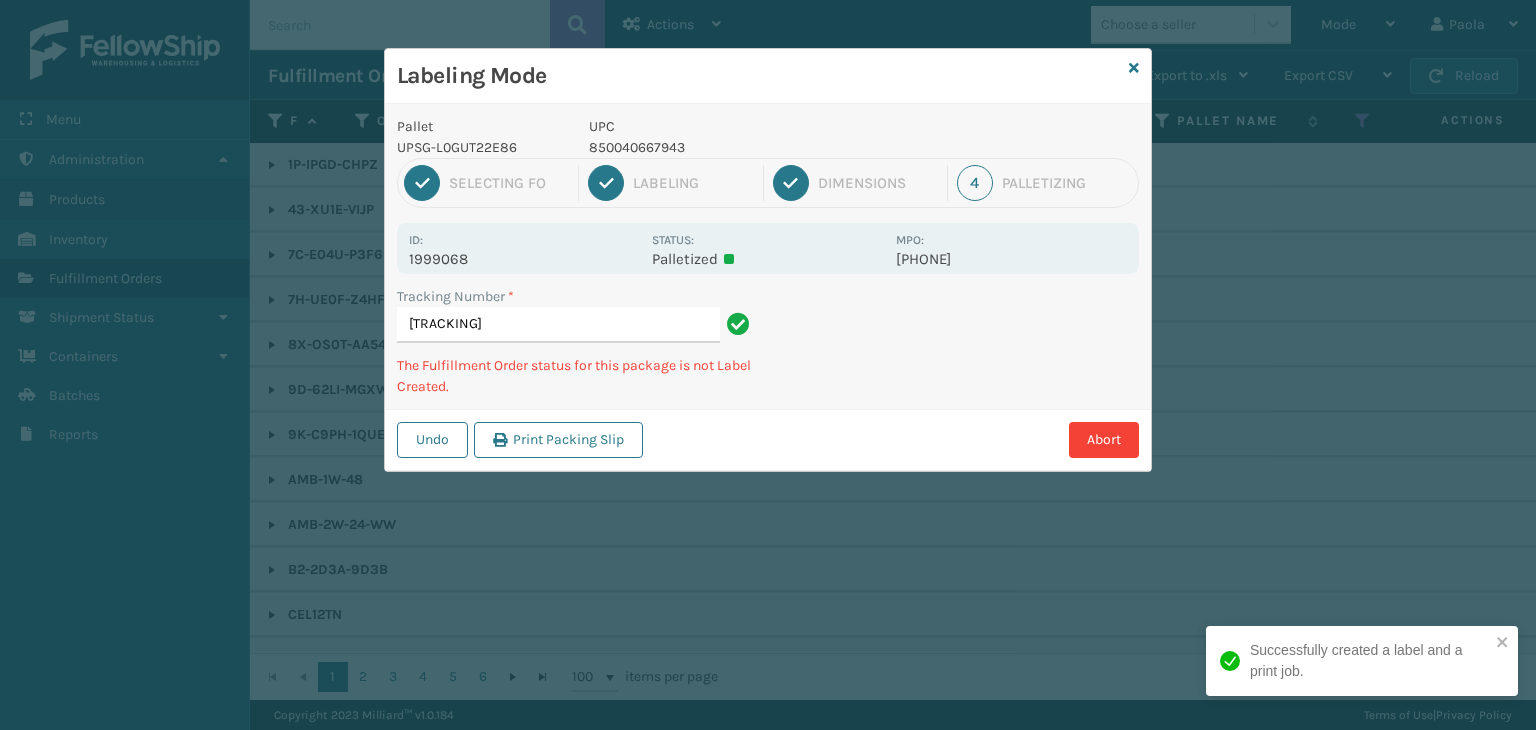click on "850040667943" at bounding box center (736, 147) 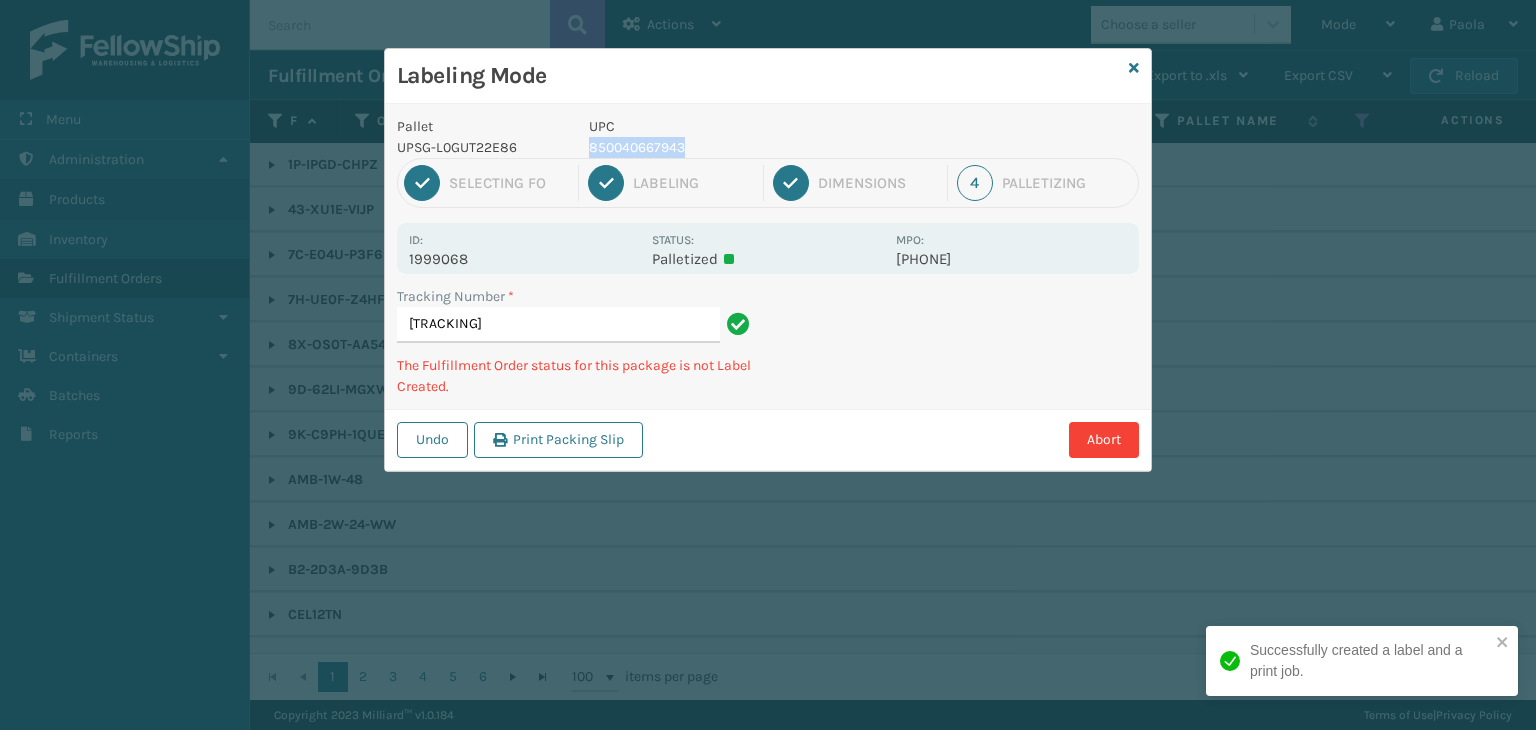 click on "850040667943" at bounding box center [736, 147] 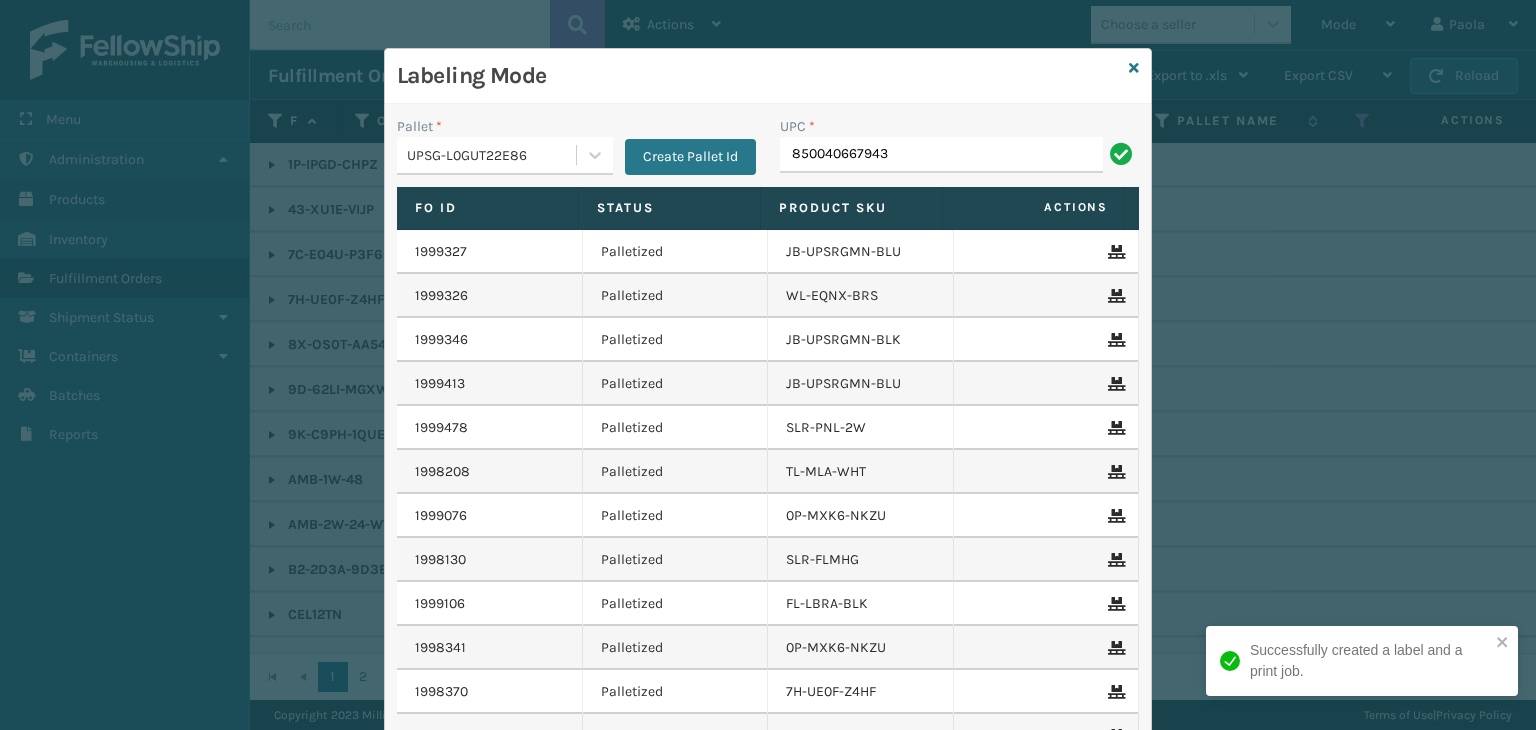 type on "850040667943" 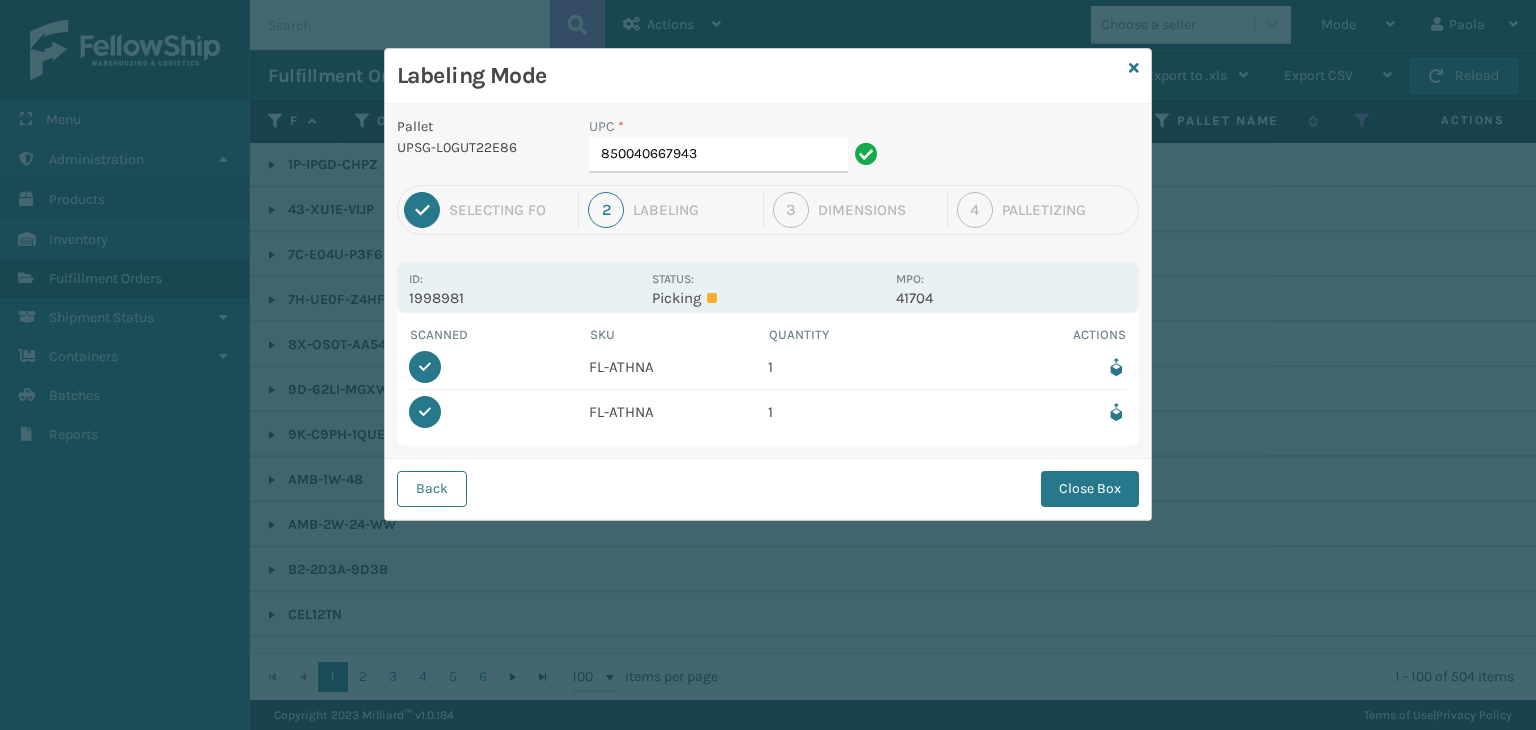click at bounding box center (1116, 412) 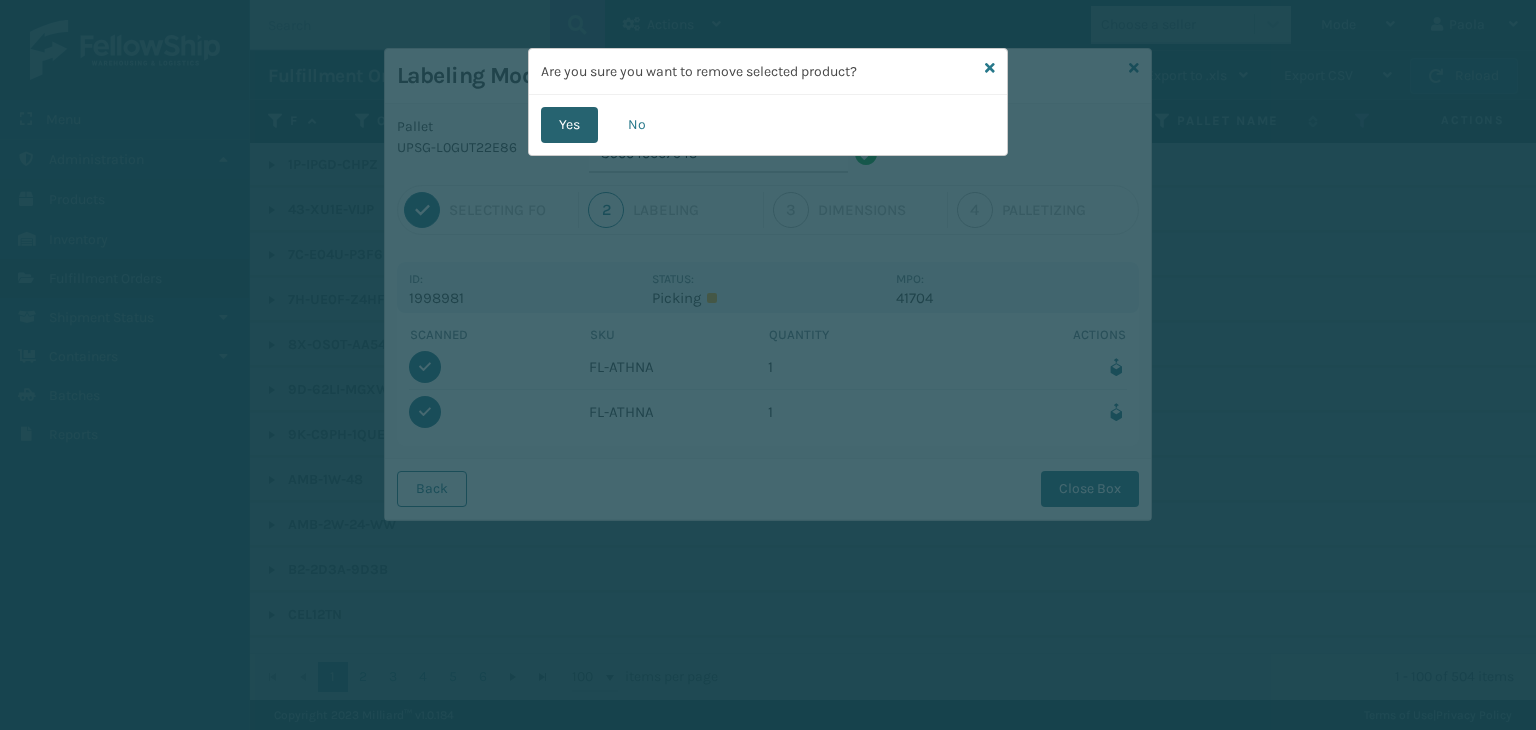click on "Yes" at bounding box center (569, 125) 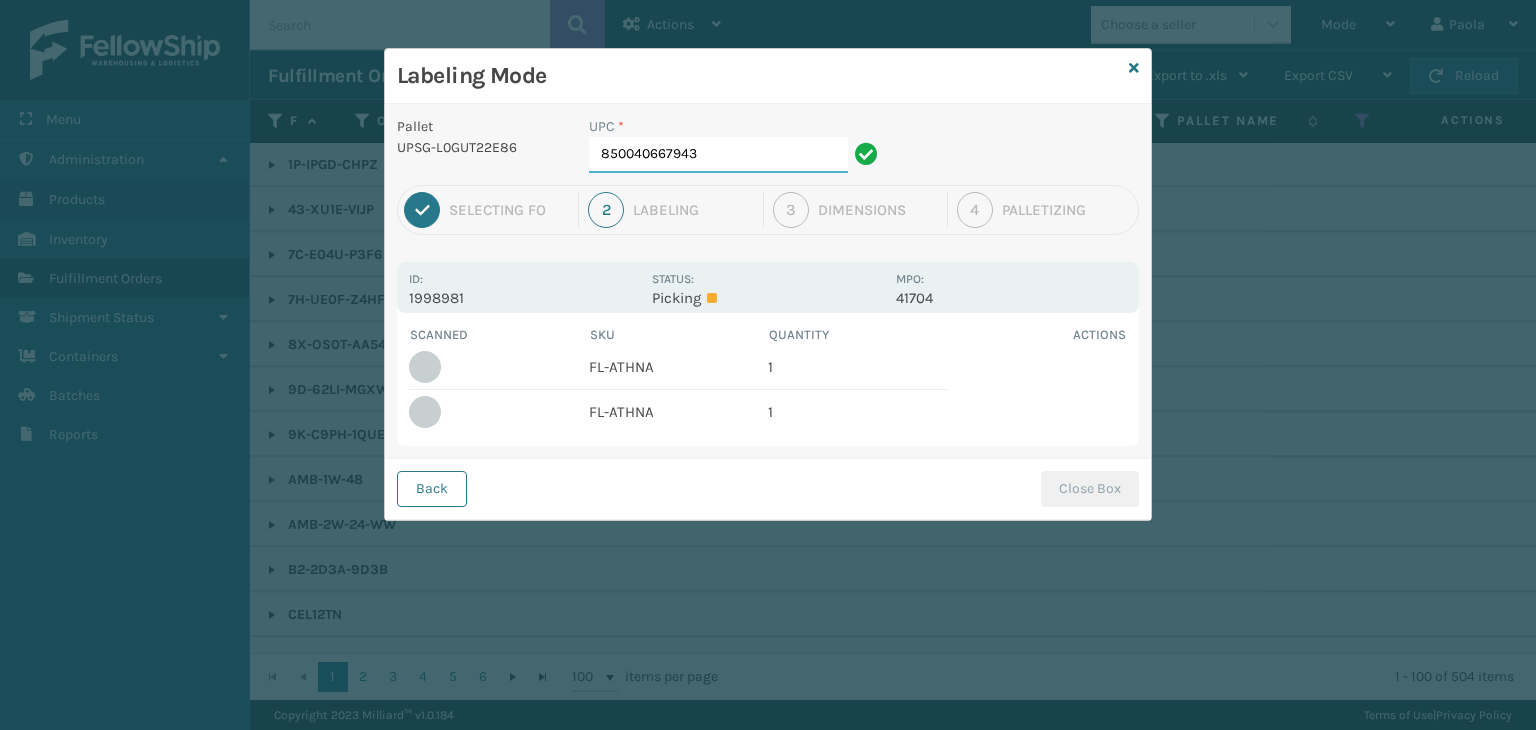 click on "850040667943" at bounding box center [718, 155] 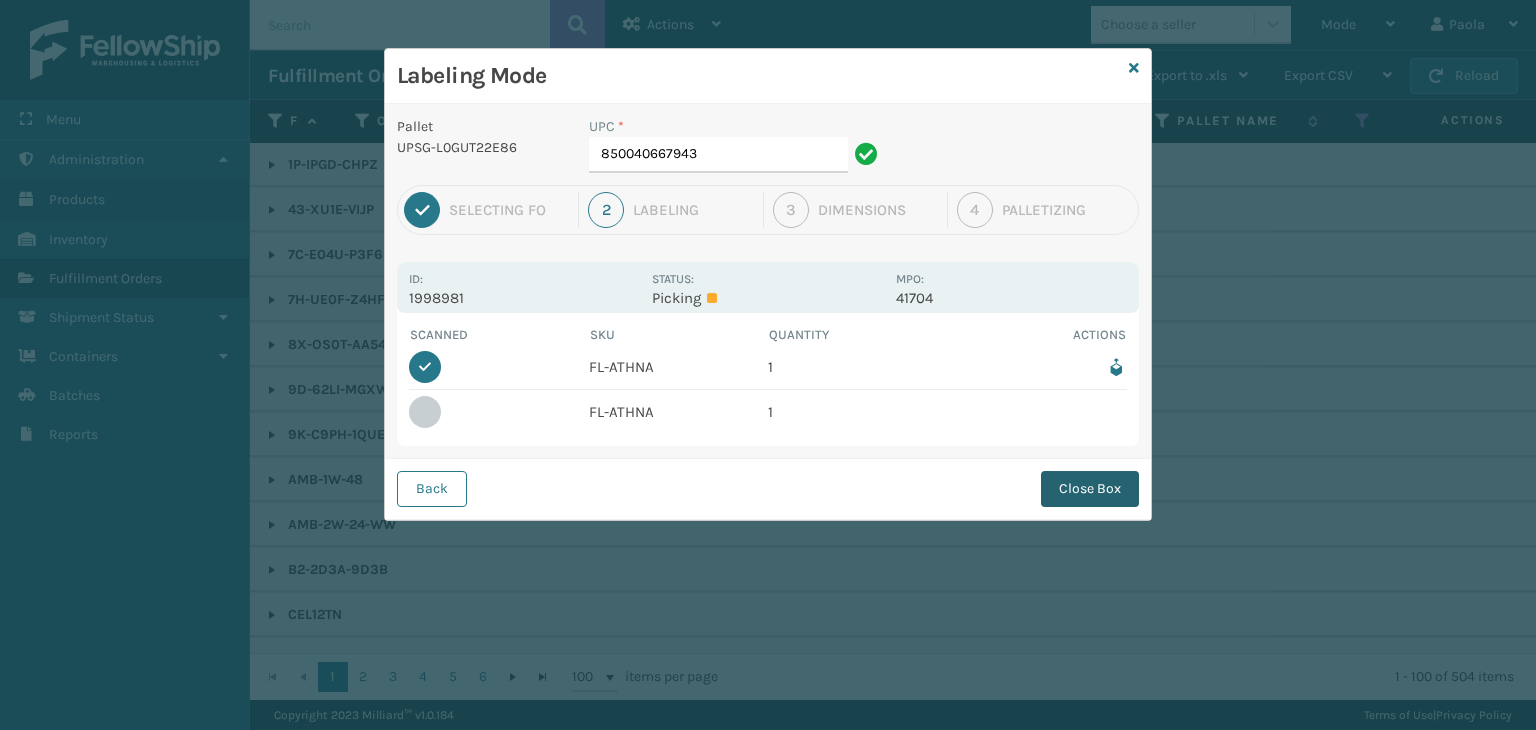 click on "Close Box" at bounding box center [1090, 489] 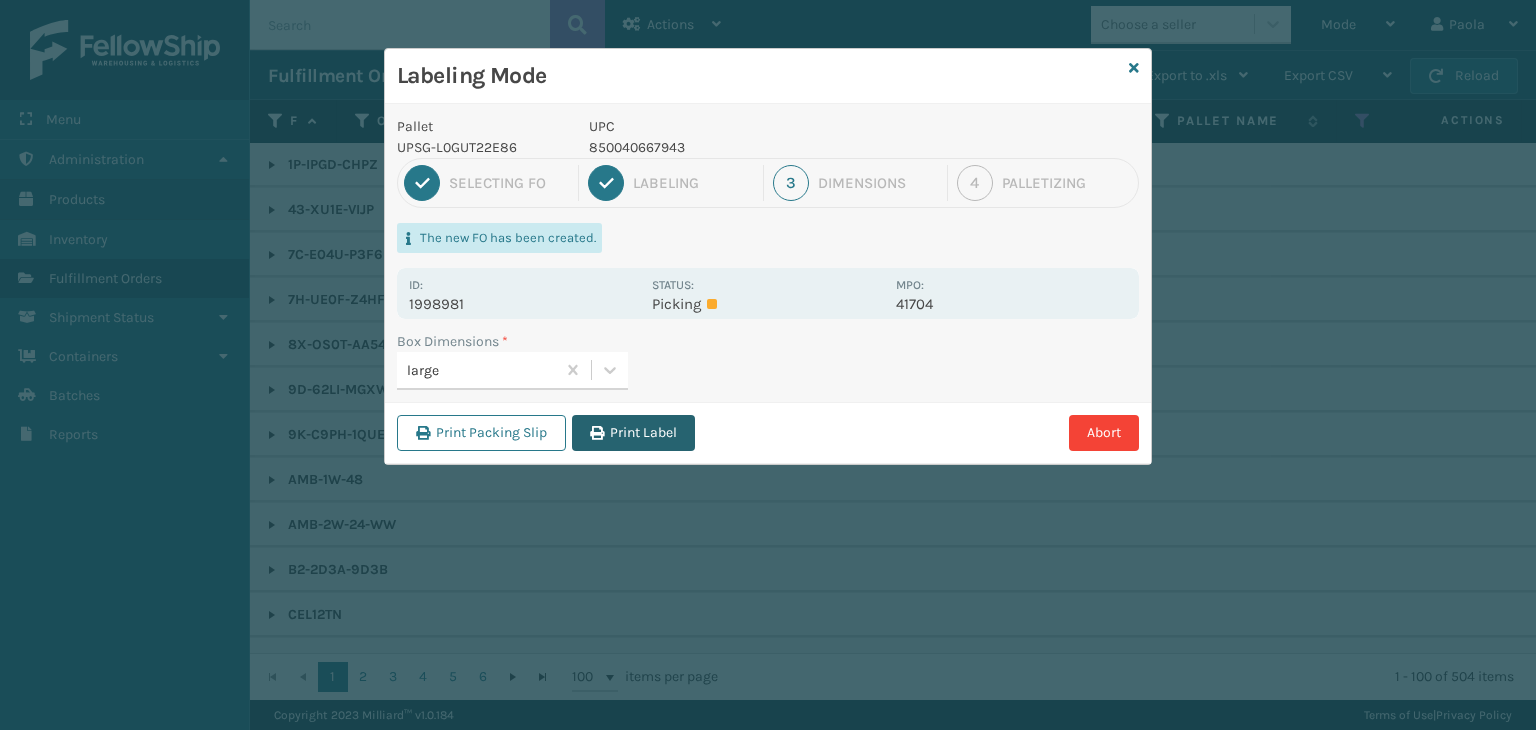 click on "Print Label" at bounding box center (633, 433) 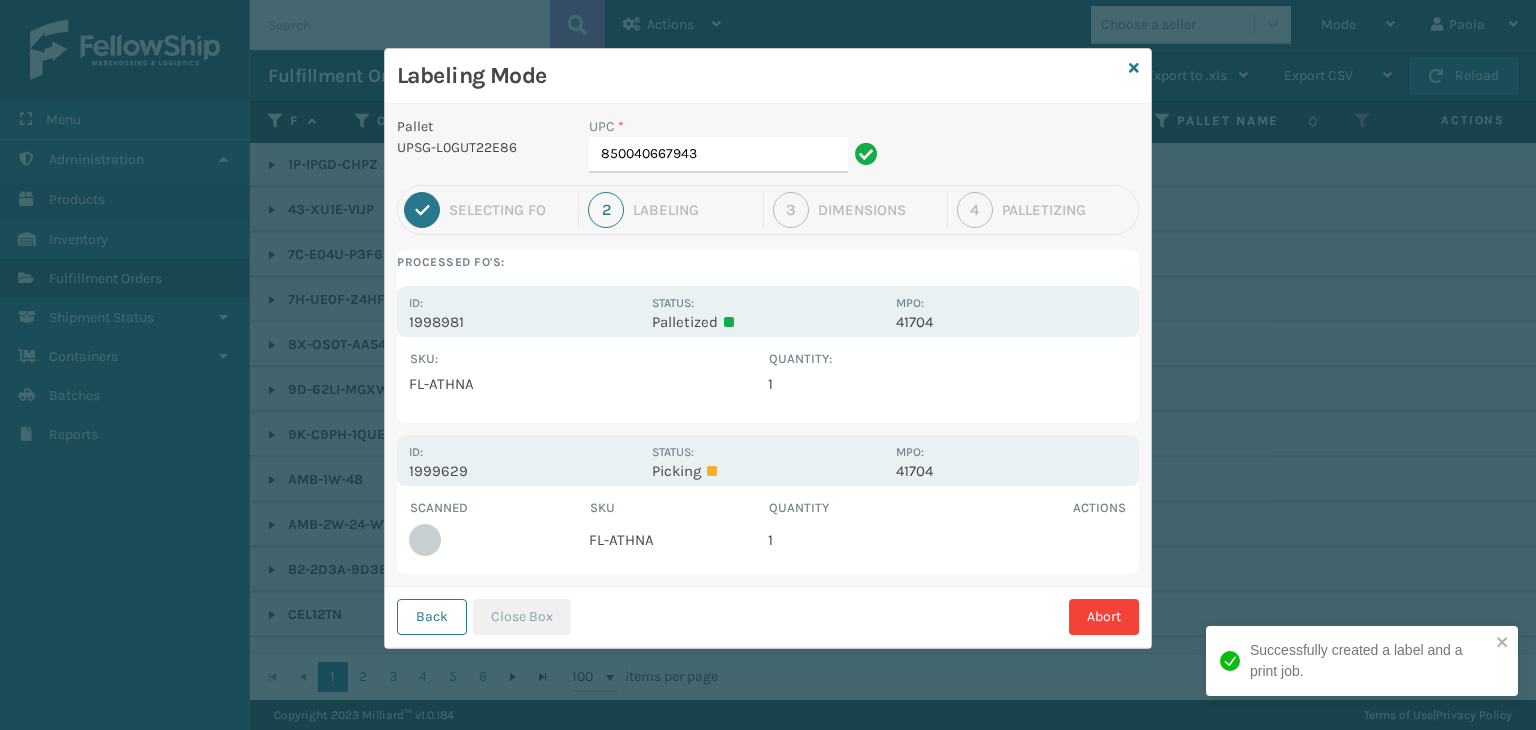 click on "Labeling Mode Pallet UPSG-L0GUT22E86 UPC   * [PHONE] 1 Selecting FO 2 Labeling 3 Dimensions 4 Palletizing Processed FO's: Id: 1998981 Status: Palletized MPO: 41704 SKU : Quantity : FL-ATHNA 1 Show All Id: 1999629 Status: Picking MPO: 41704 Scanned SKU Quantity Actions FL-ATHNA 1 Back Close Box Abort" at bounding box center [768, 348] 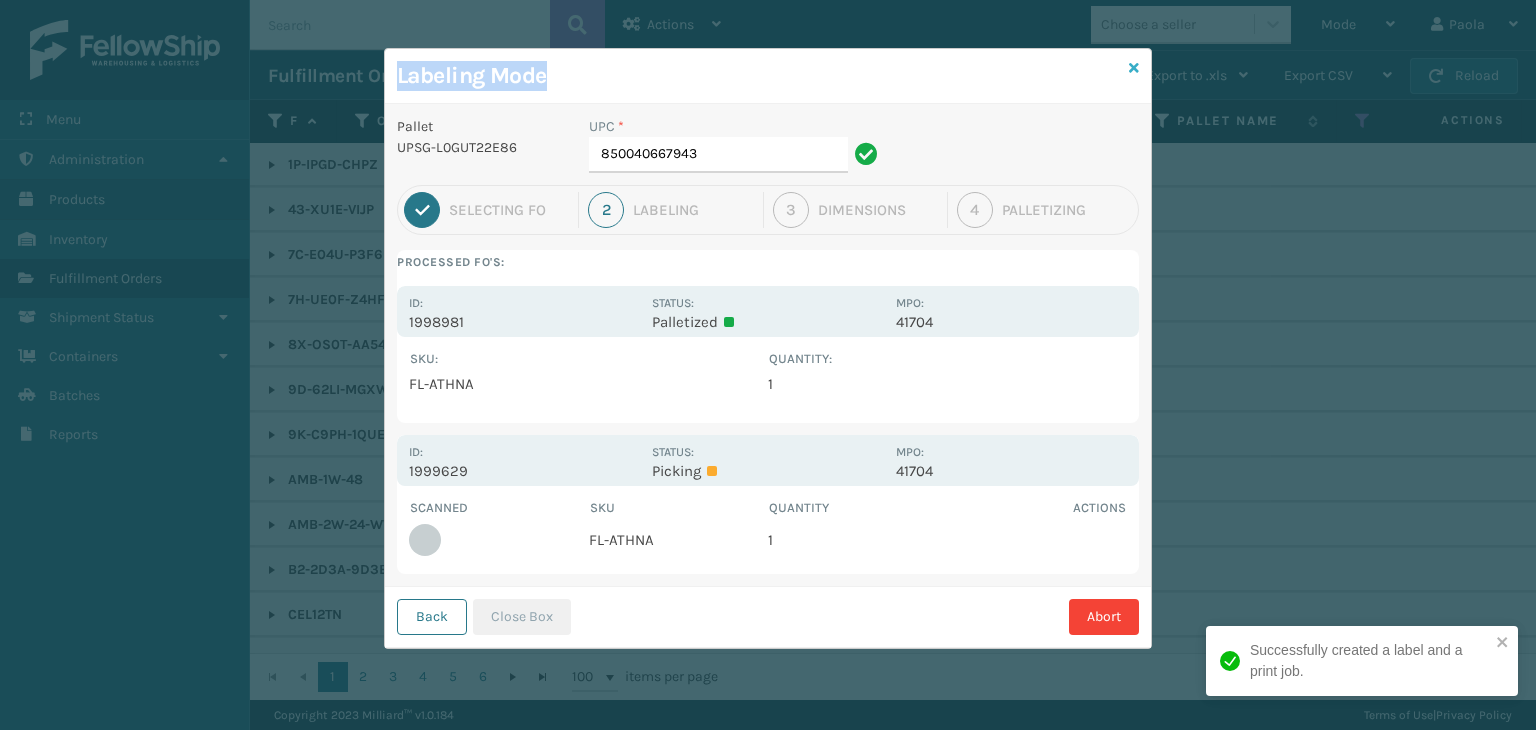 click at bounding box center [1134, 68] 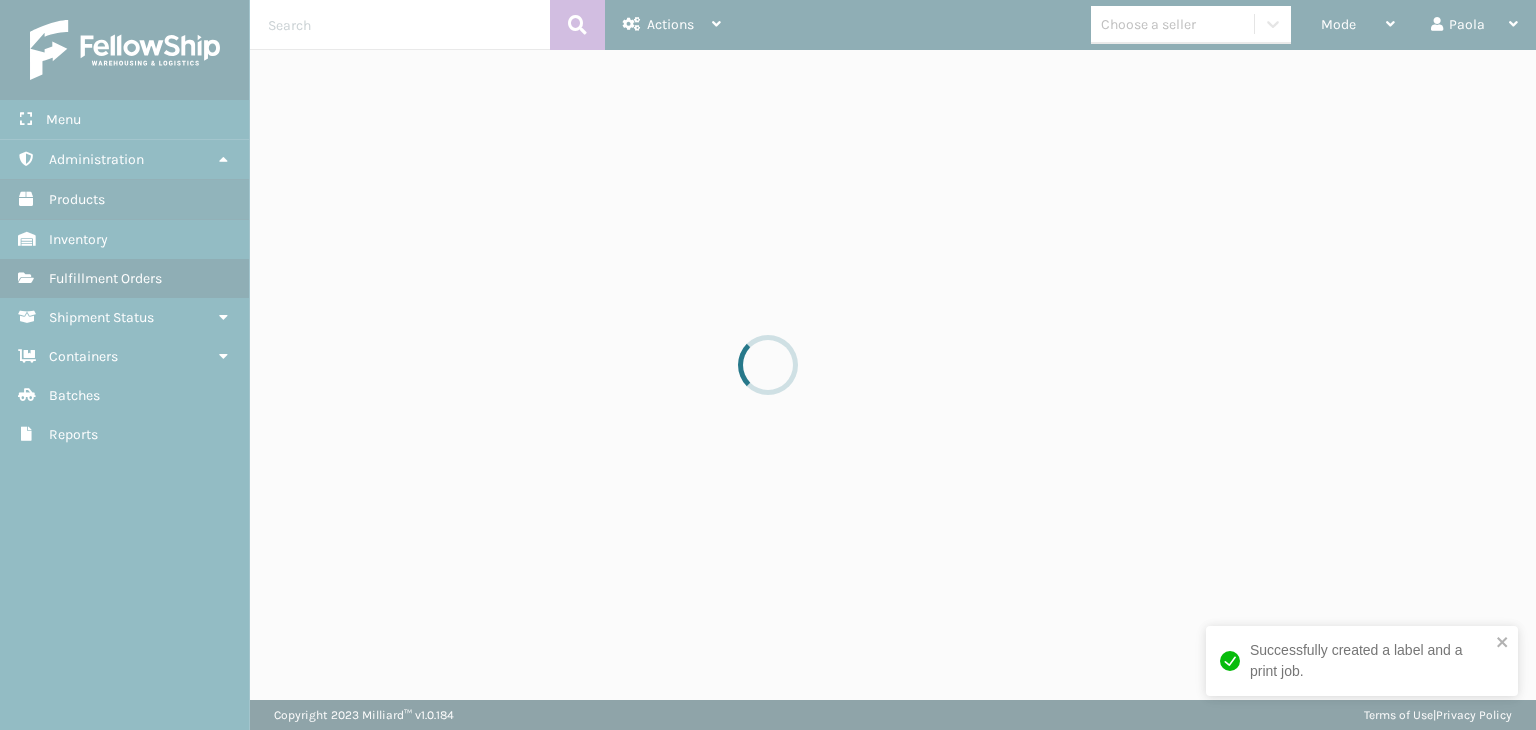 click at bounding box center (768, 365) 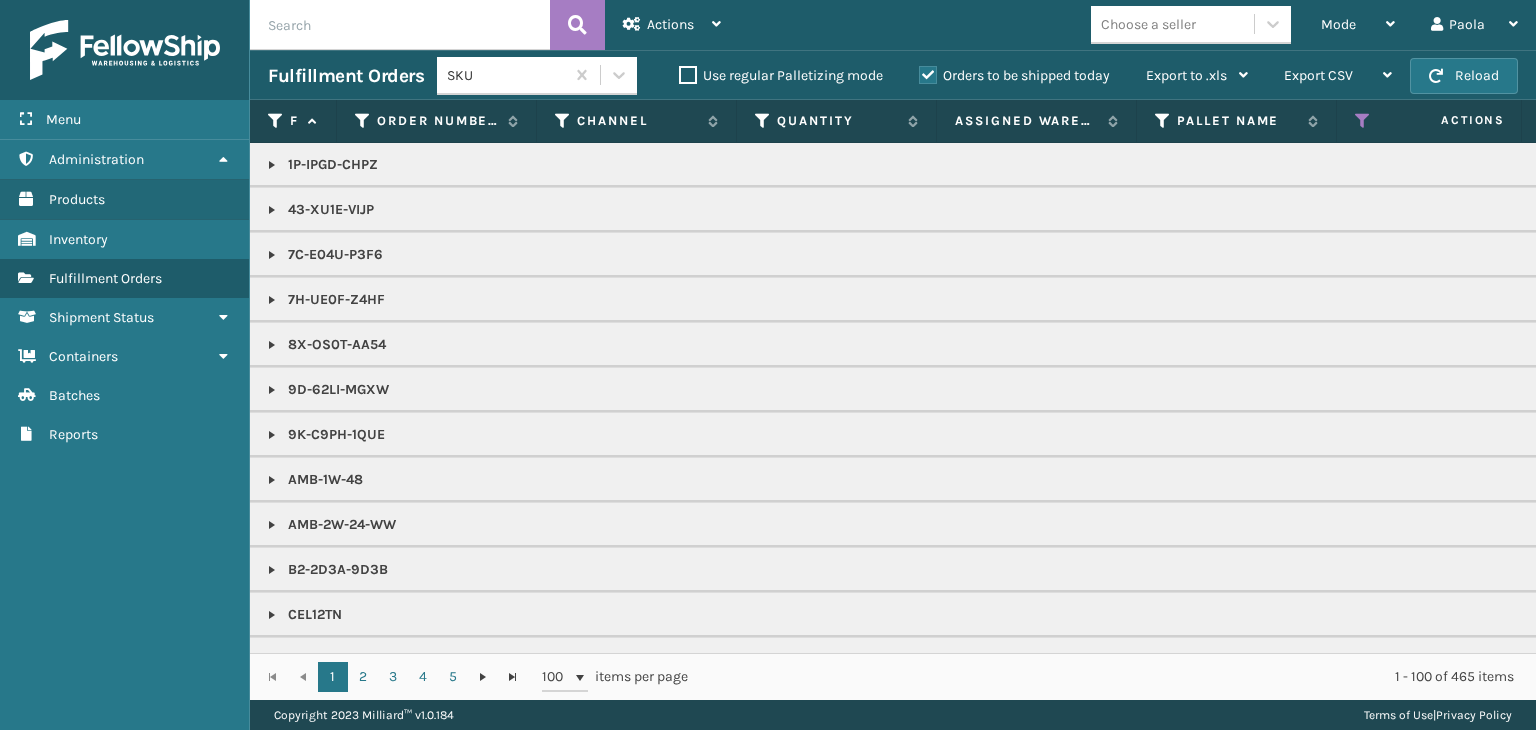 click on "Mode Regular Mode Picking Mode Labeling Mode Exit Scan Mode" at bounding box center [1358, 25] 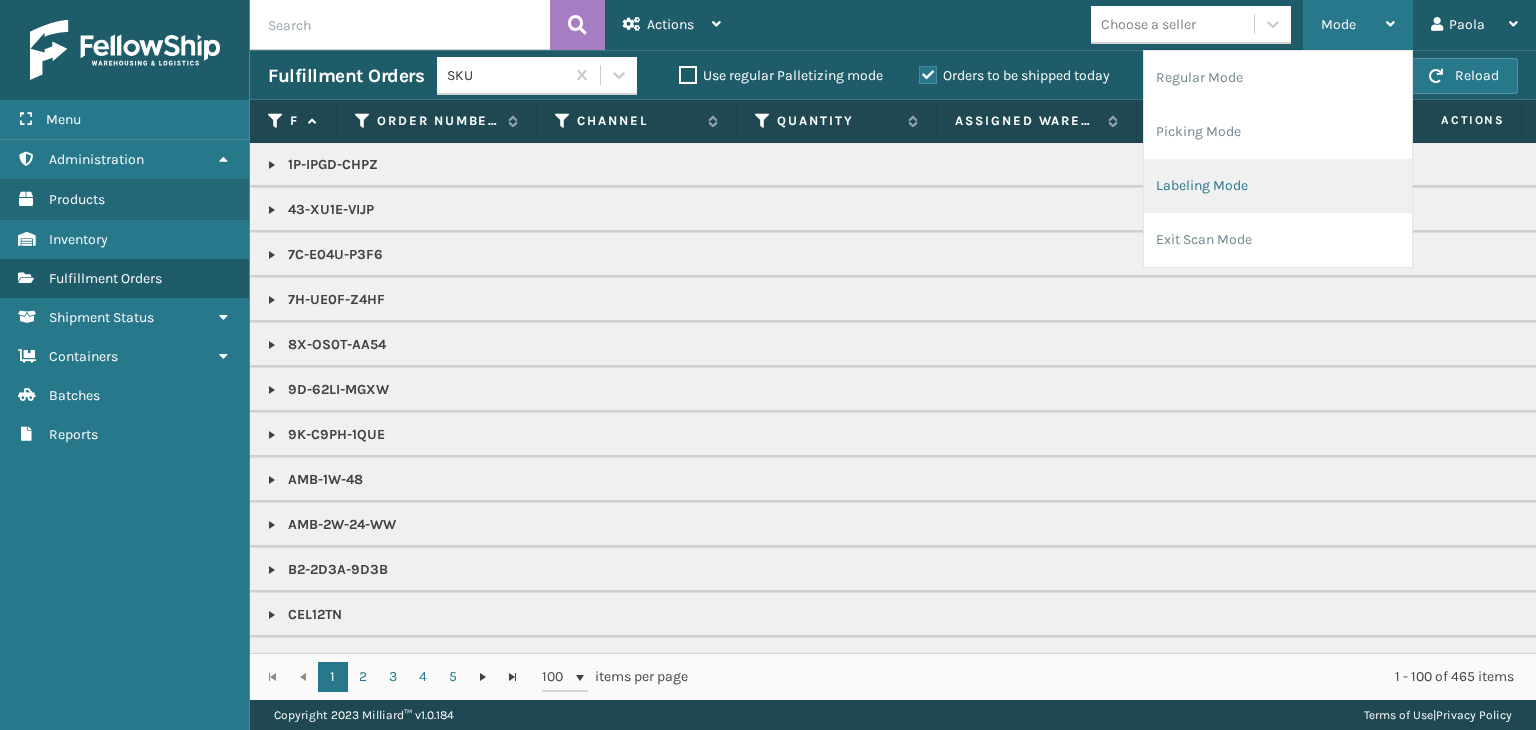 click on "Labeling Mode" at bounding box center (1278, 186) 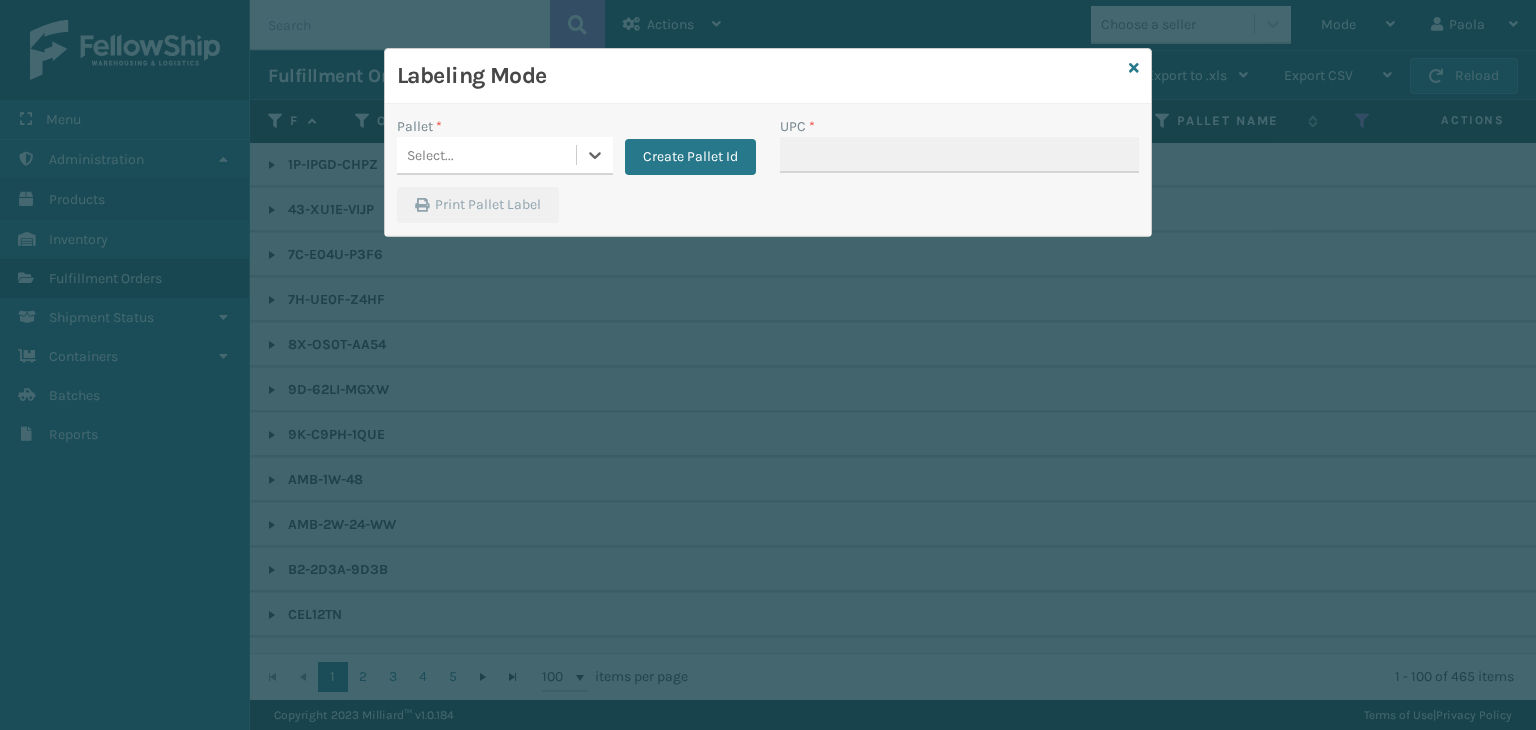 click on "Select..." at bounding box center [486, 155] 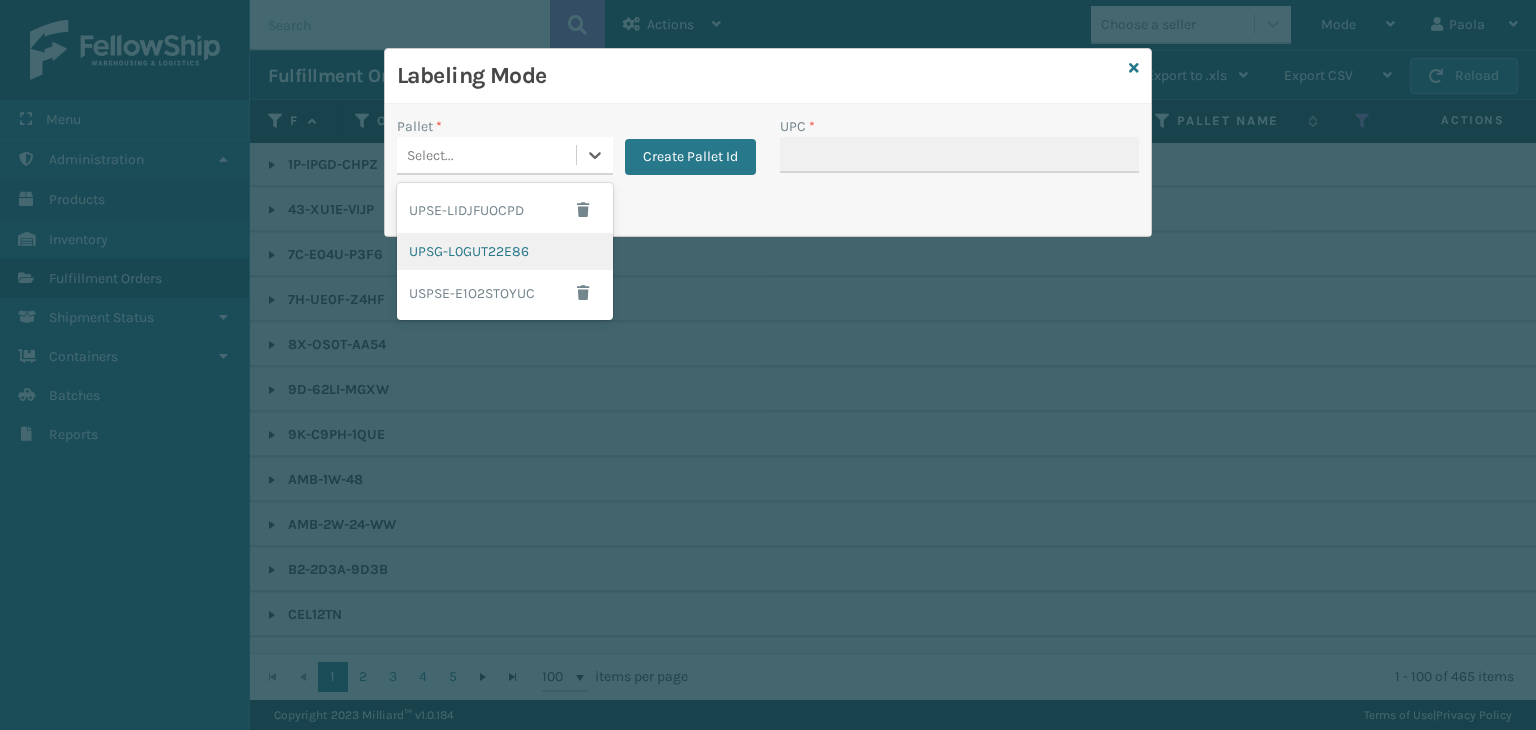 click on "UPSG-L0GUT22E86" at bounding box center [505, 251] 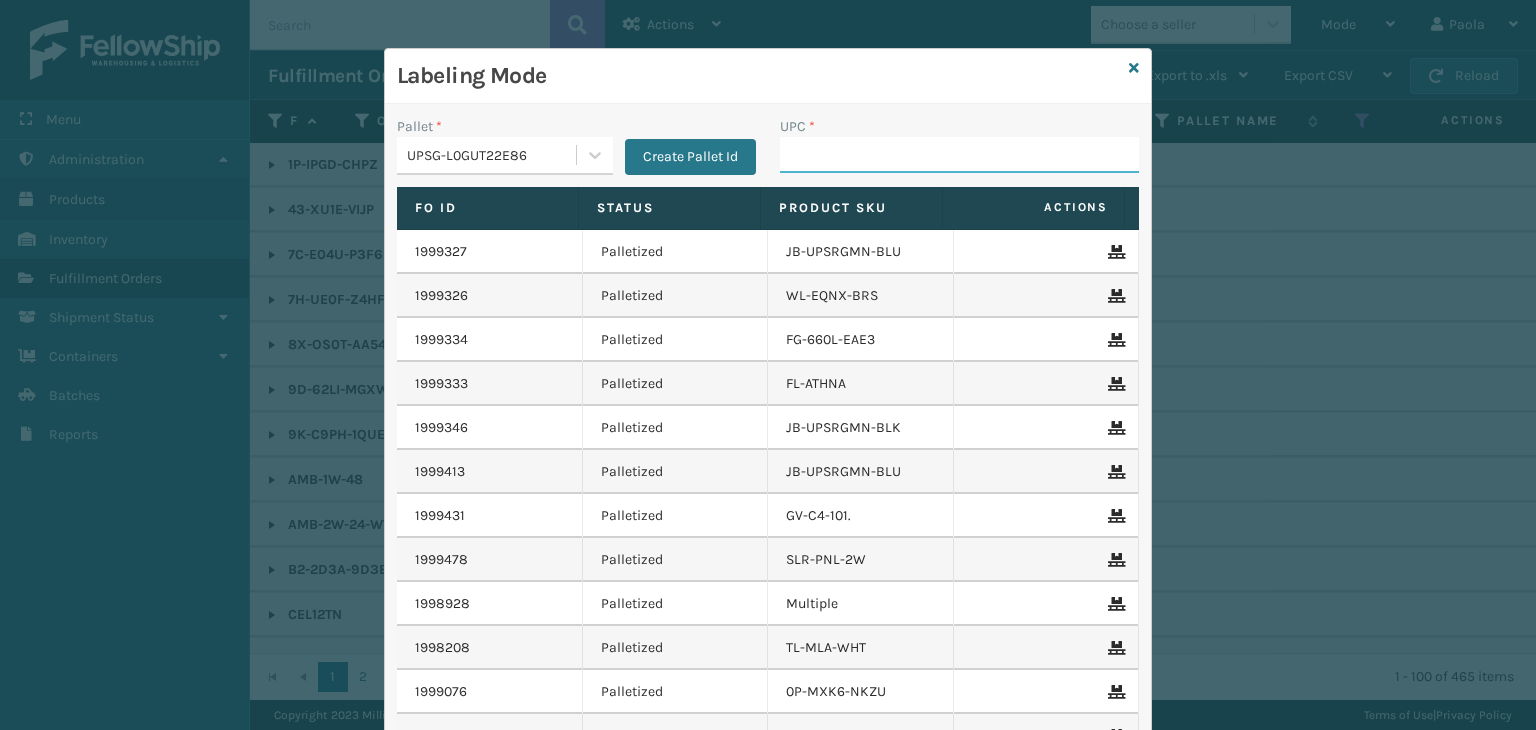 drag, startPoint x: 838, startPoint y: 152, endPoint x: 851, endPoint y: 169, distance: 21.400934 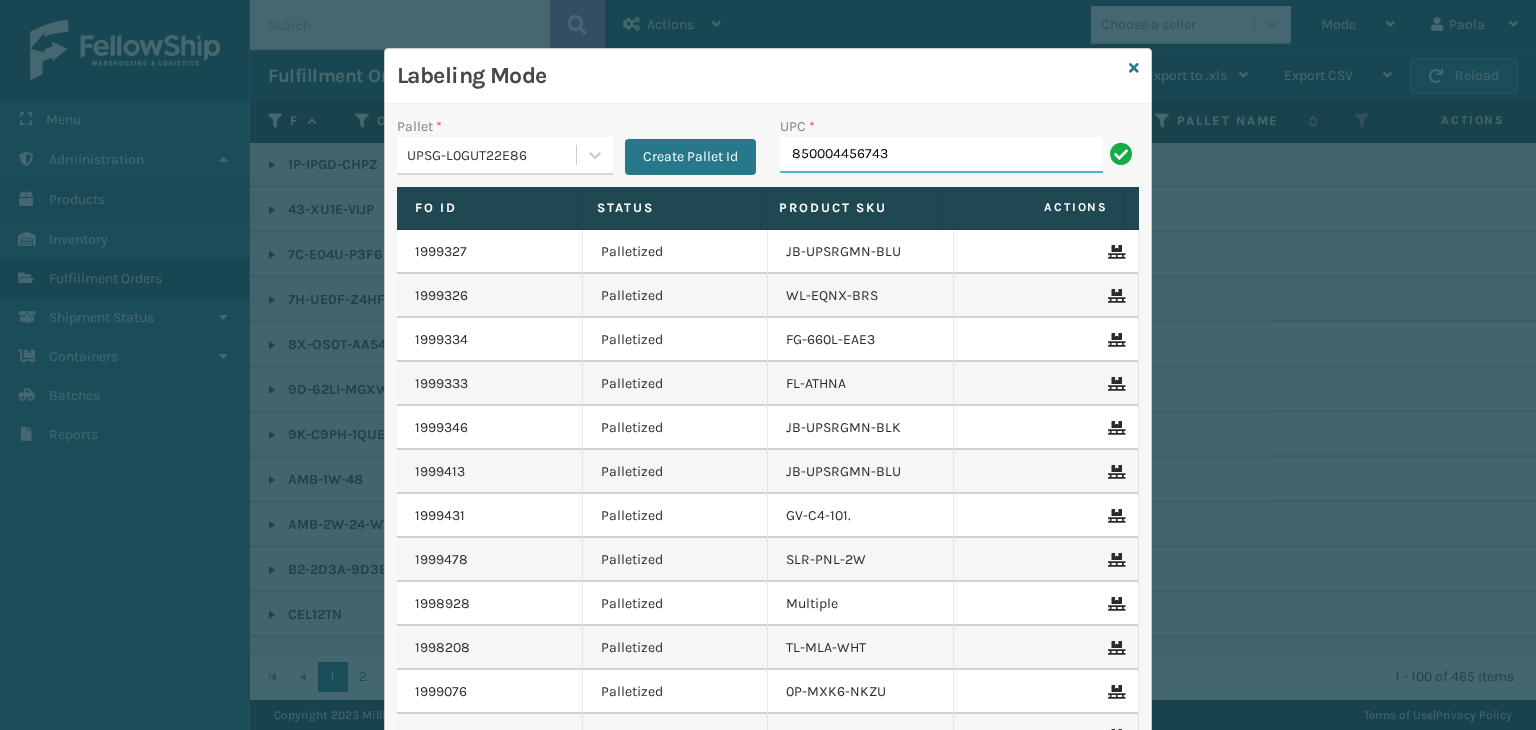 type on "850004456743" 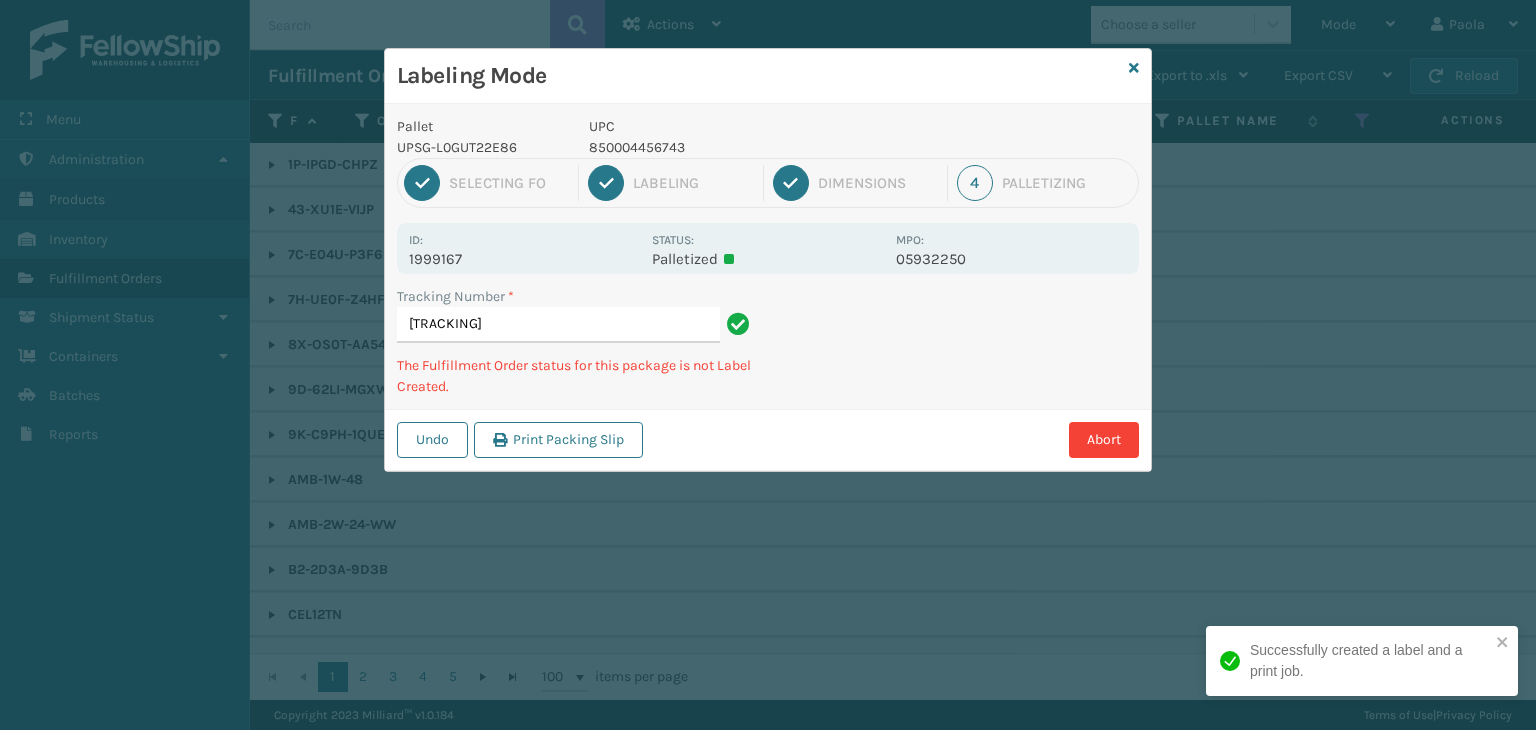 click on "850004456743" at bounding box center [736, 147] 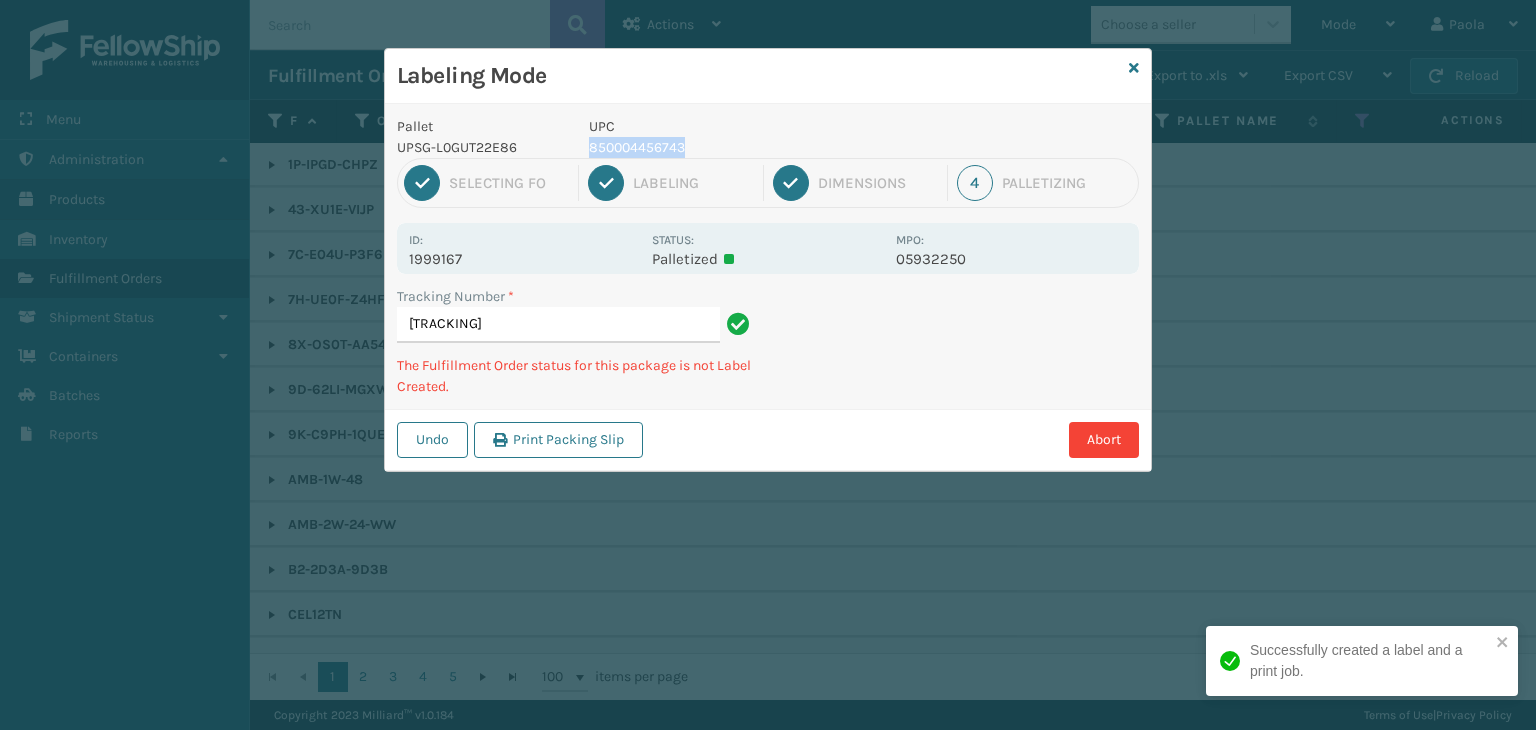 click on "850004456743" at bounding box center [736, 147] 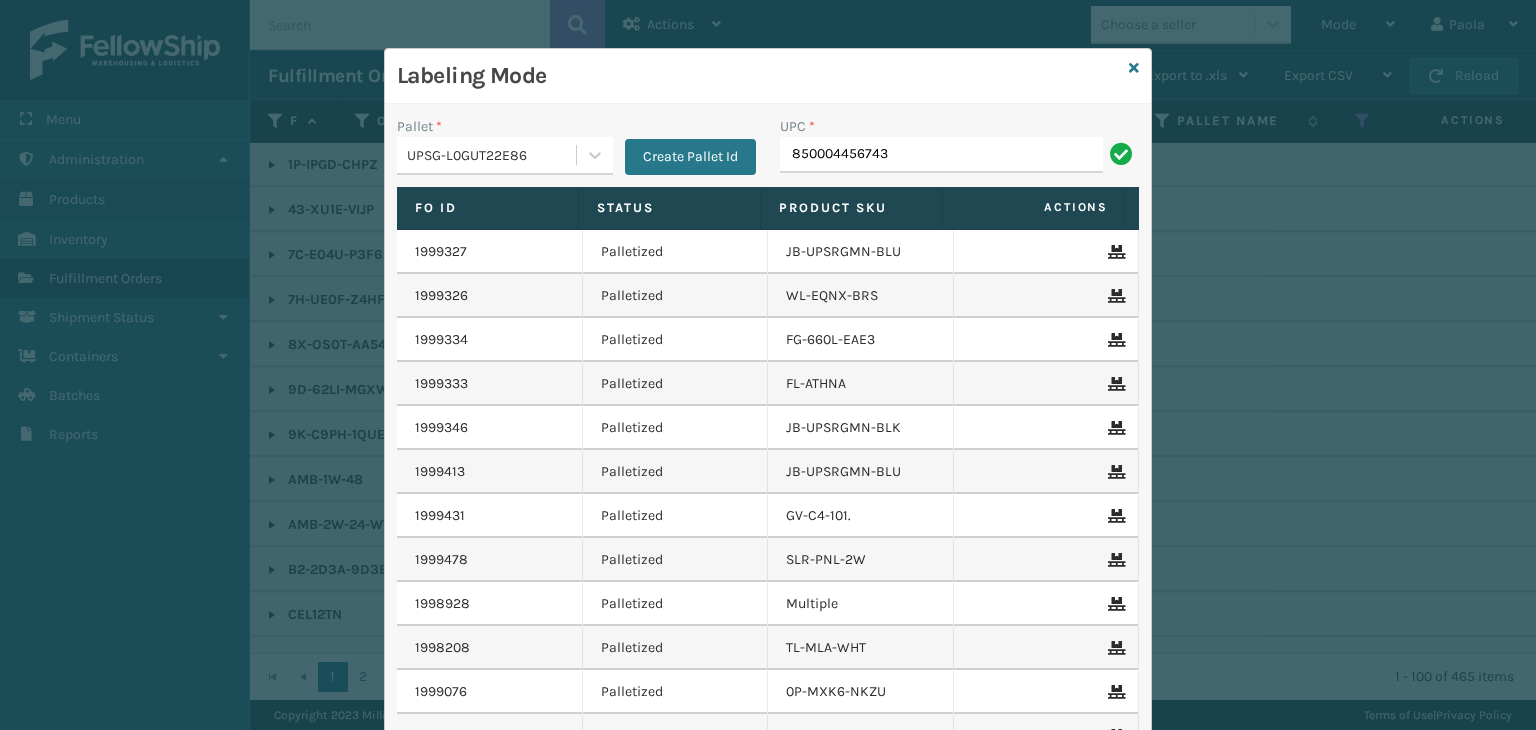 type on "850004456743" 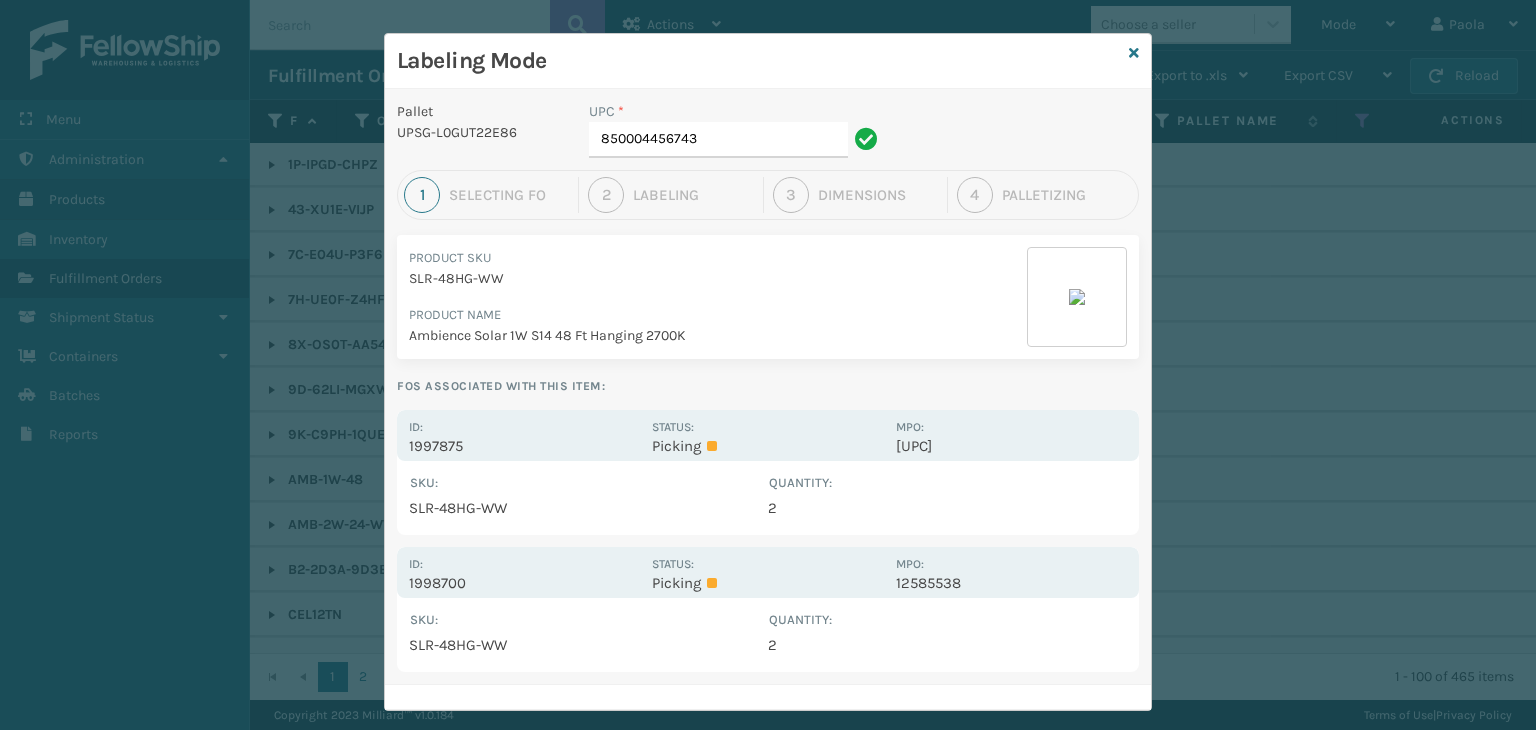 scroll, scrollTop: 0, scrollLeft: 0, axis: both 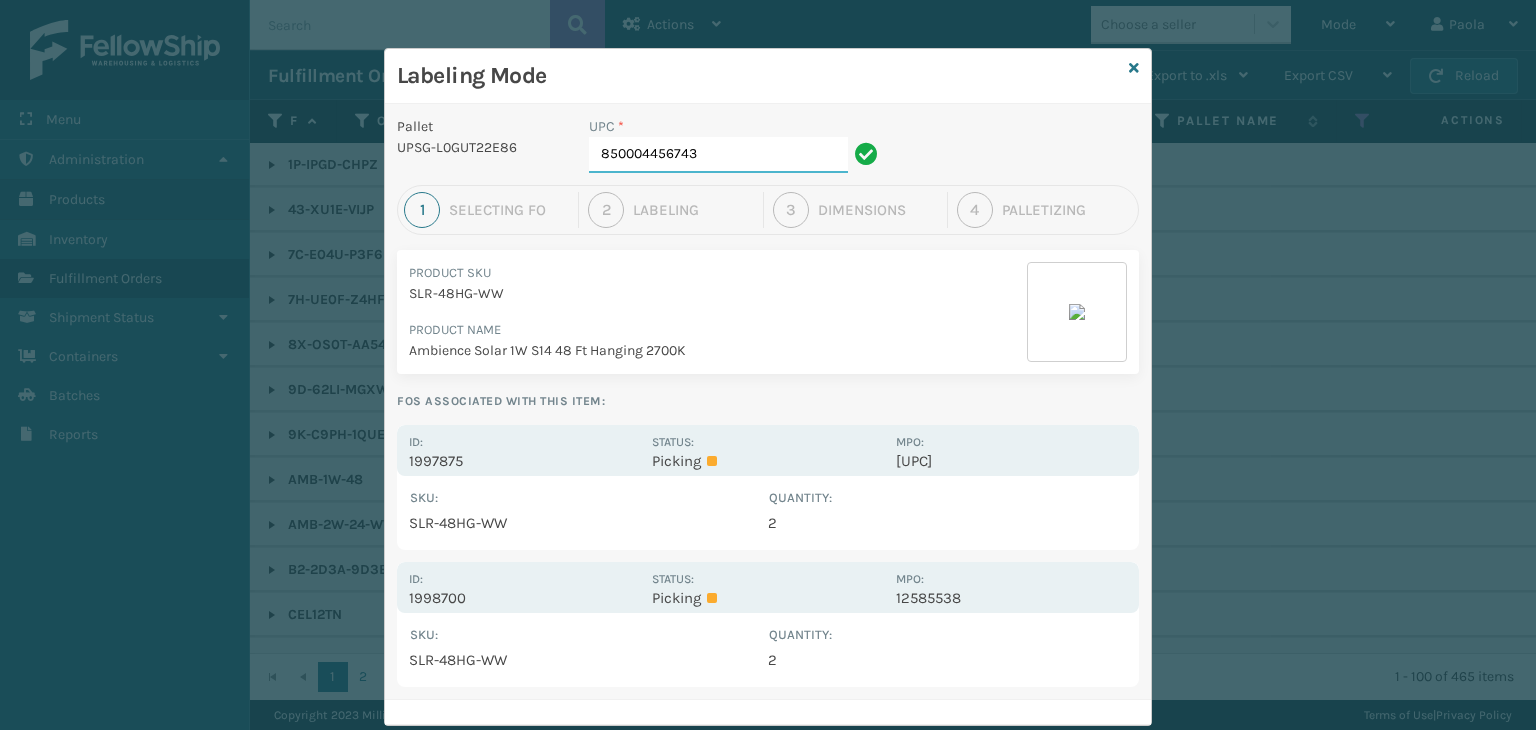 drag, startPoint x: 762, startPoint y: 145, endPoint x: 741, endPoint y: 145, distance: 21 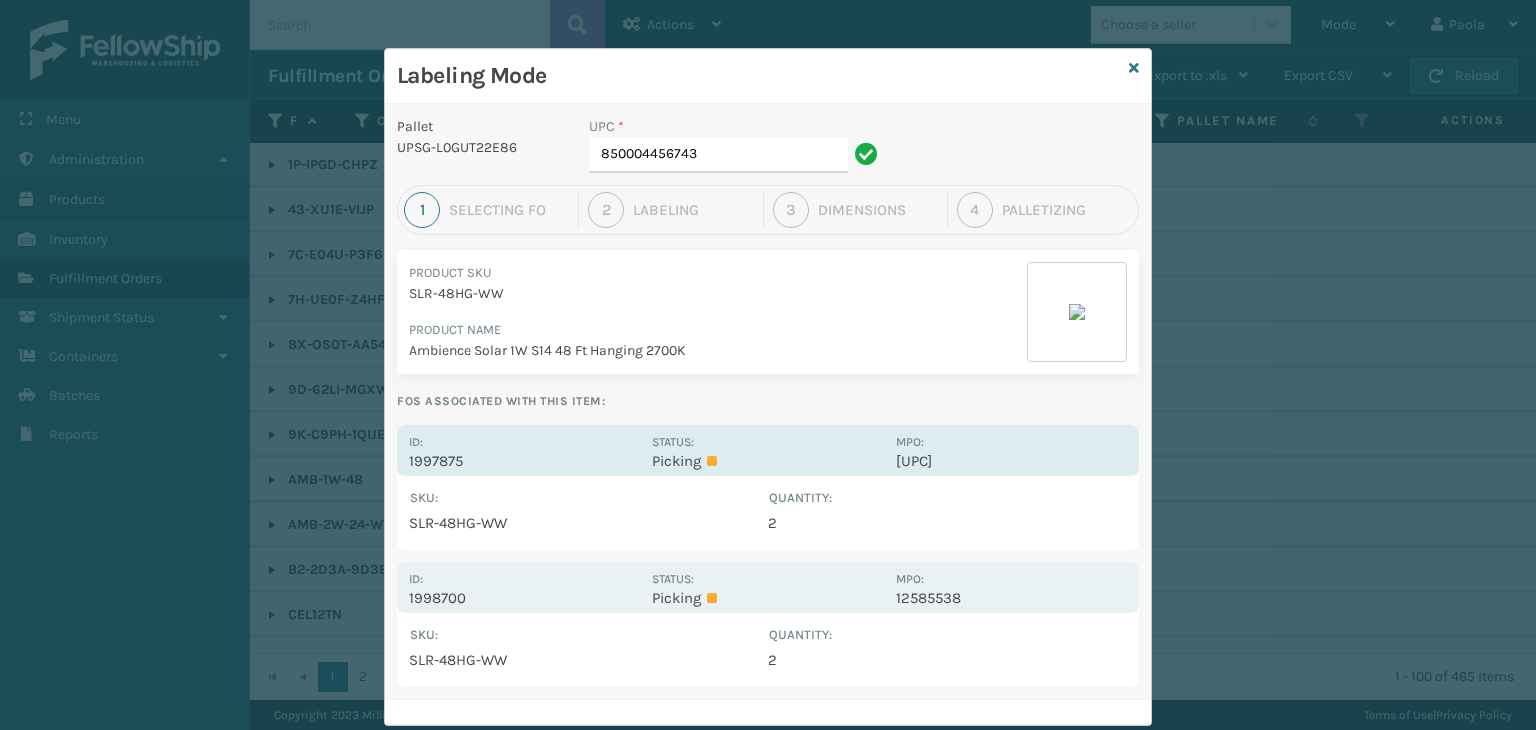 click on "Picking" at bounding box center (767, 461) 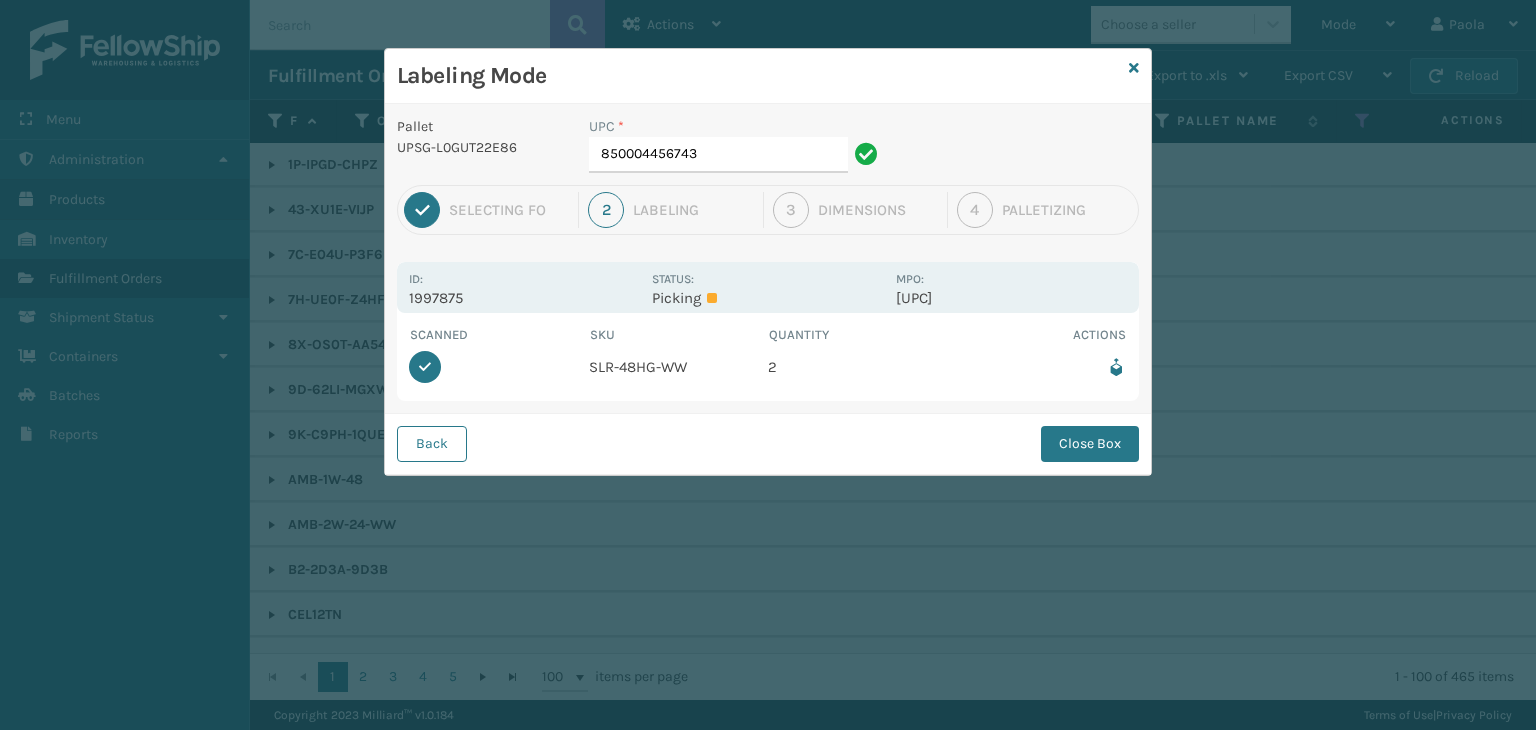 click on "Close Box" at bounding box center (1090, 444) 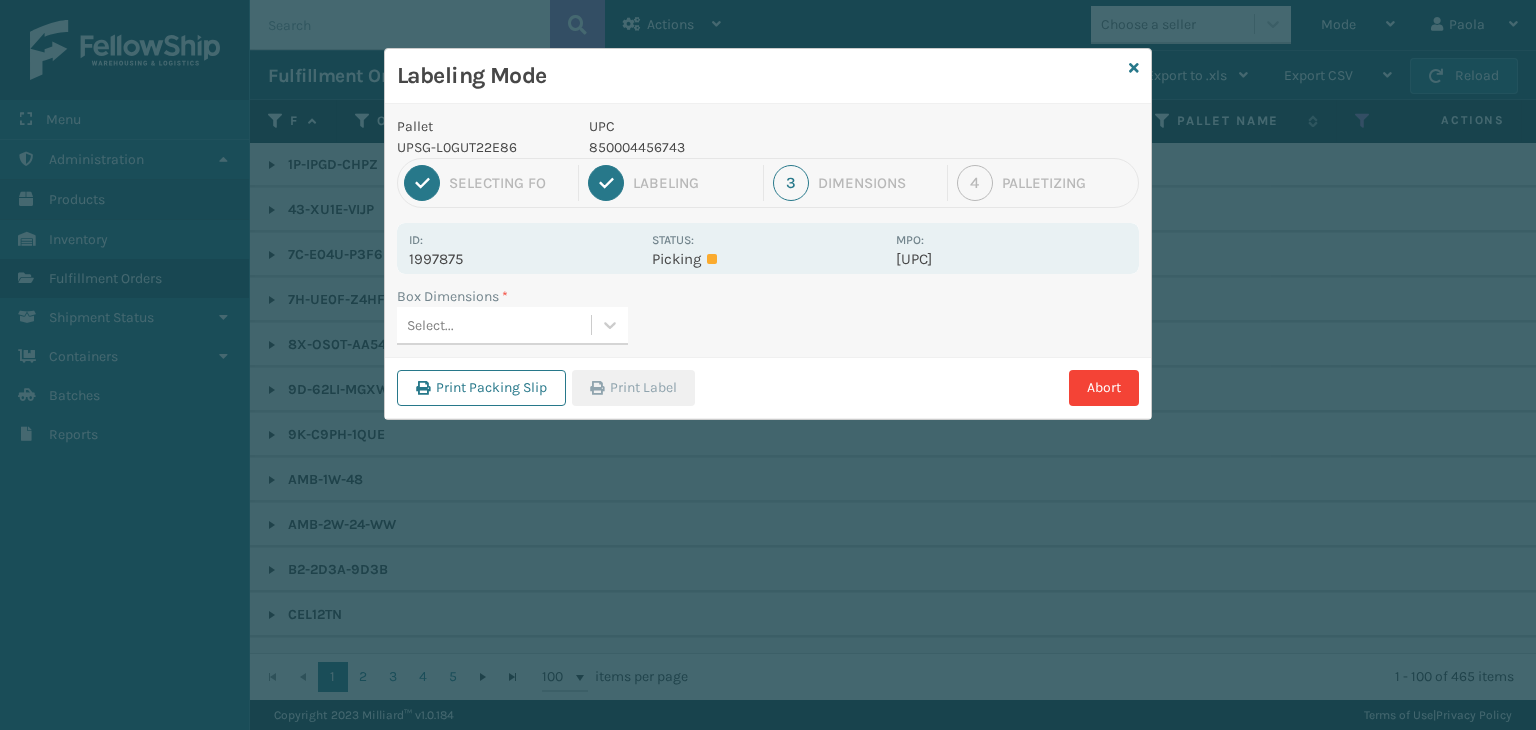click on "Select..." at bounding box center [494, 325] 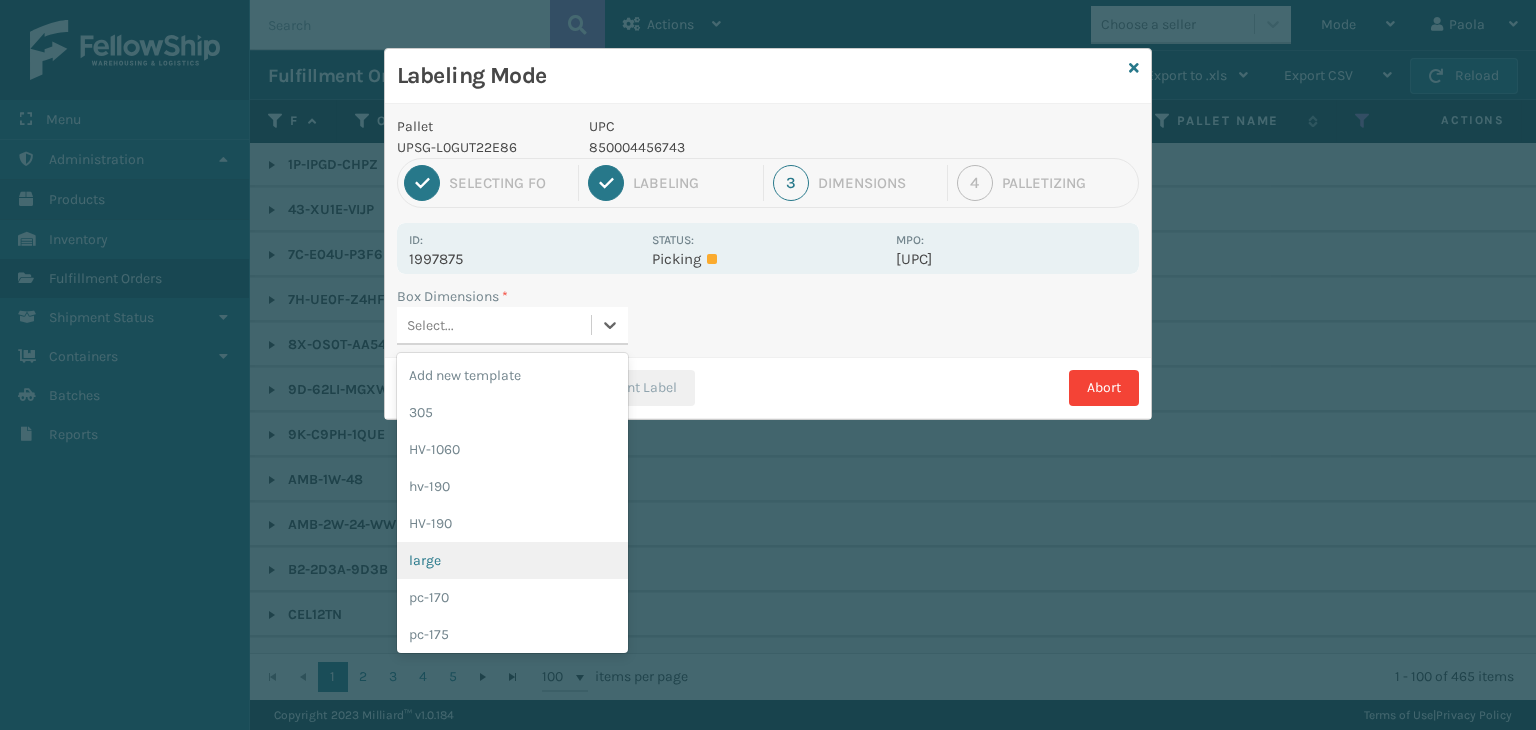 click on "large" at bounding box center [512, 560] 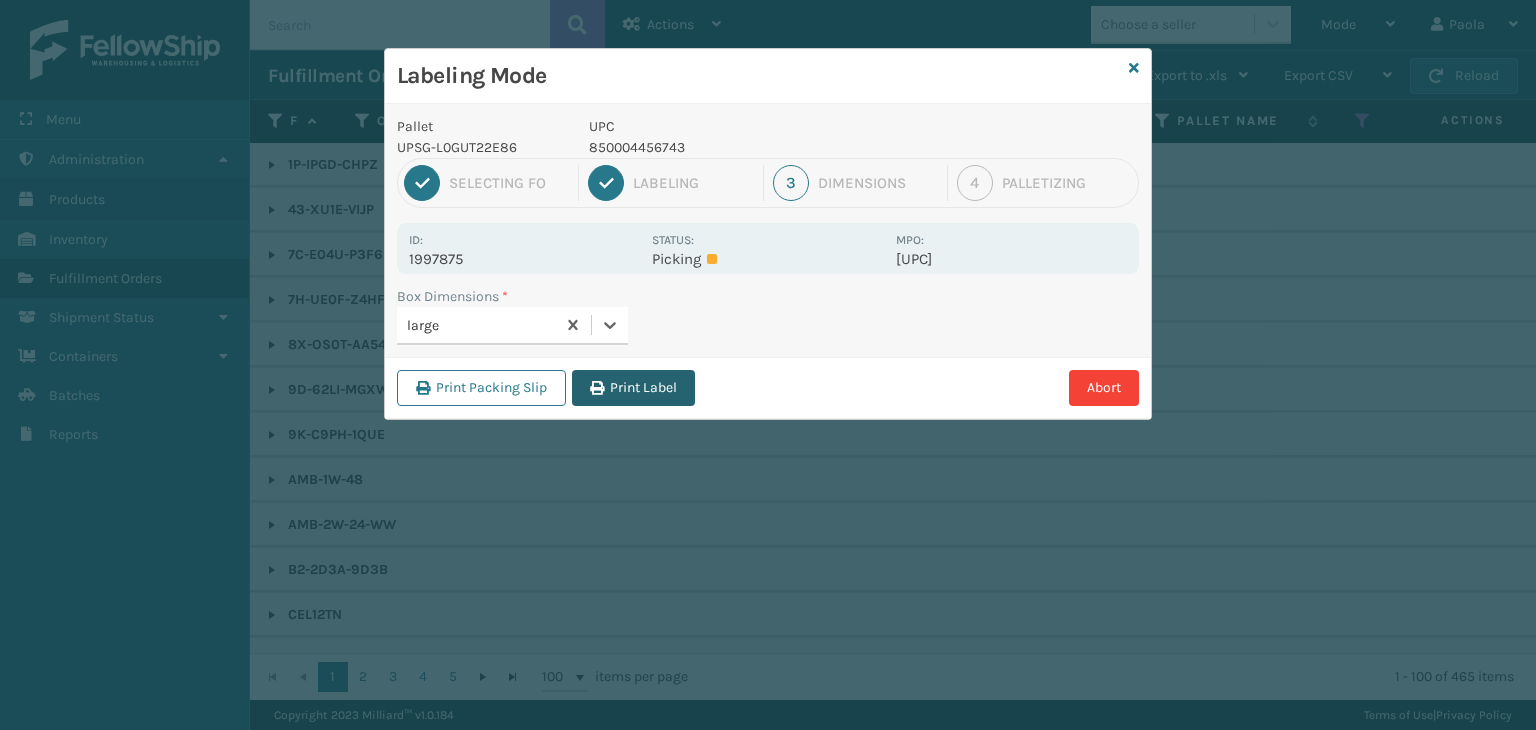 click on "Print Label" at bounding box center [633, 388] 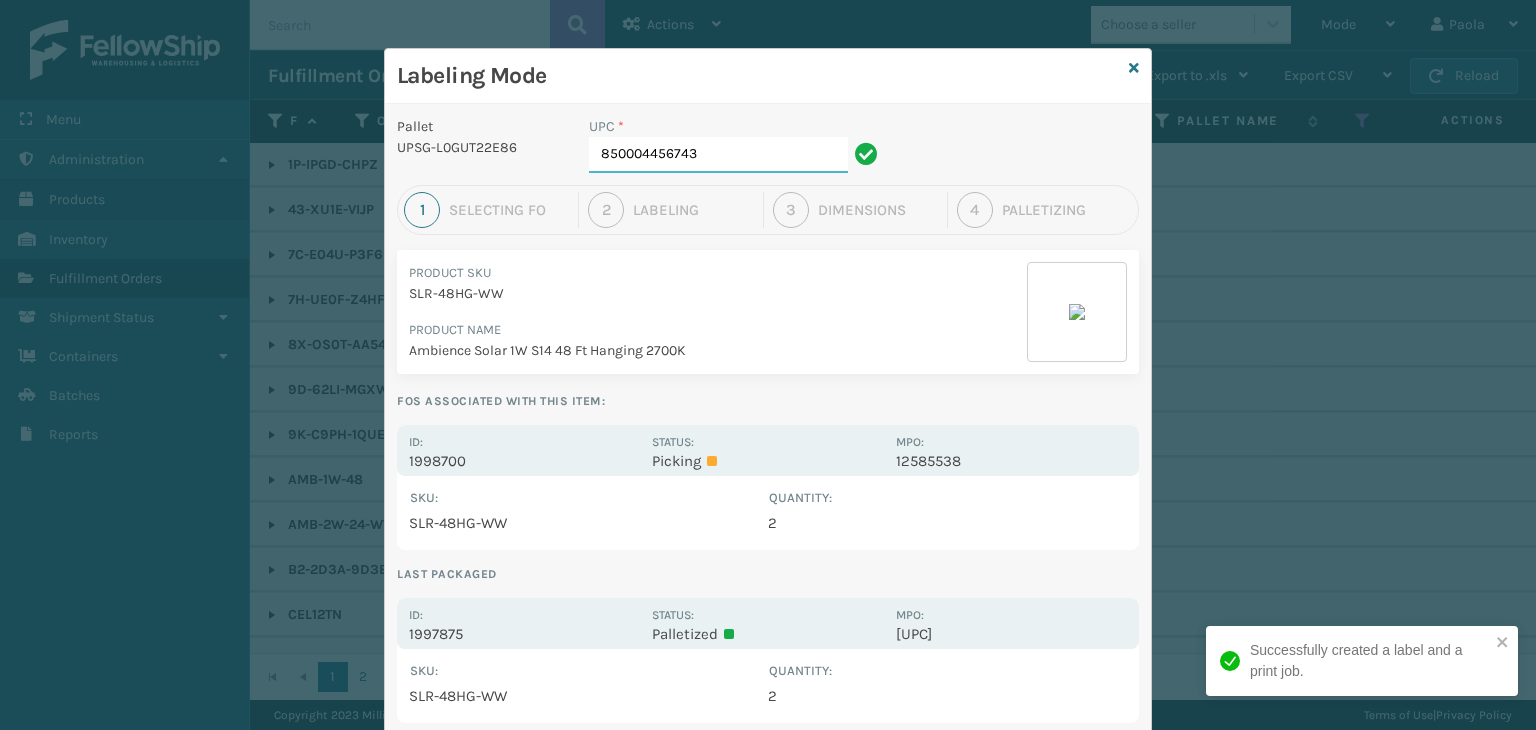 click on "850004456743" at bounding box center (718, 155) 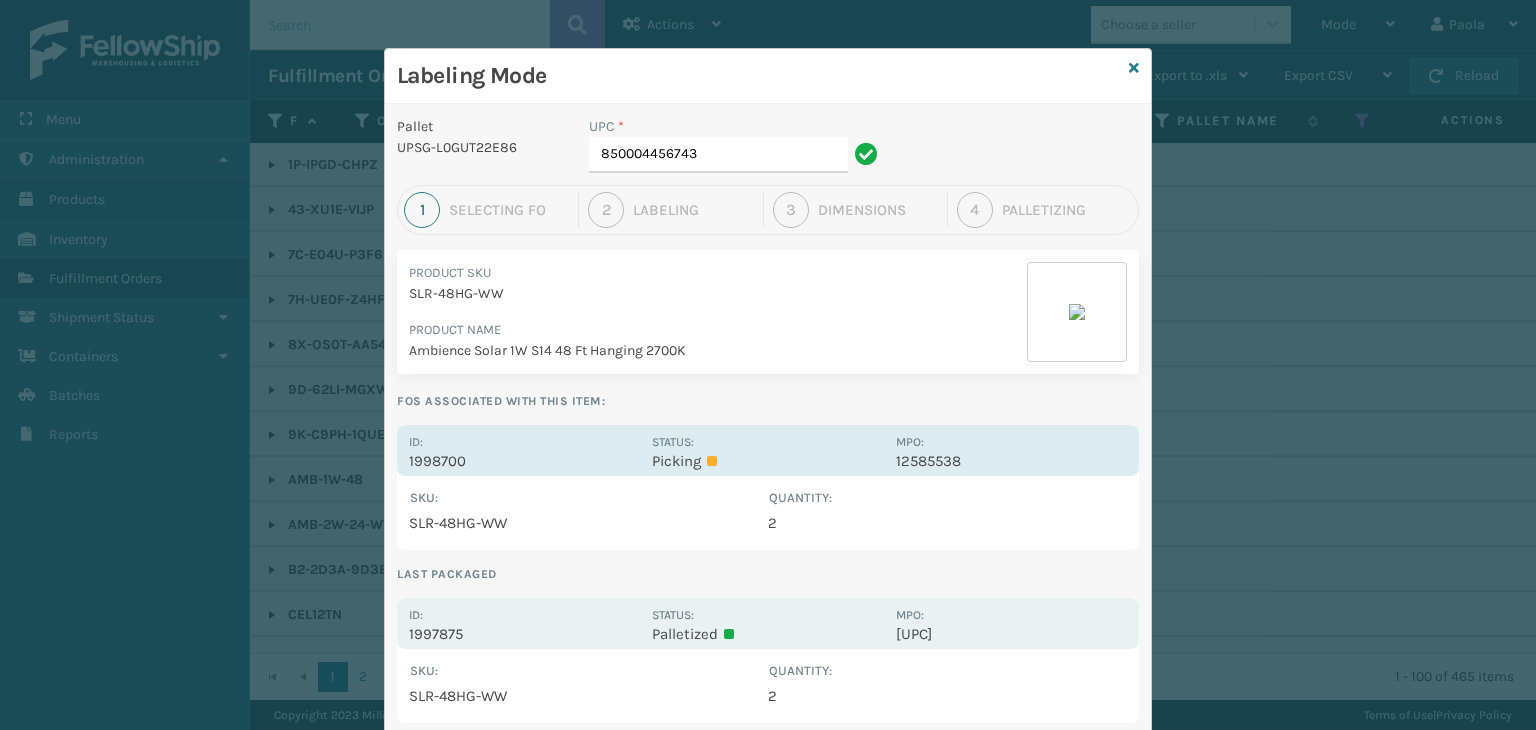 click on "Status:" at bounding box center (673, 442) 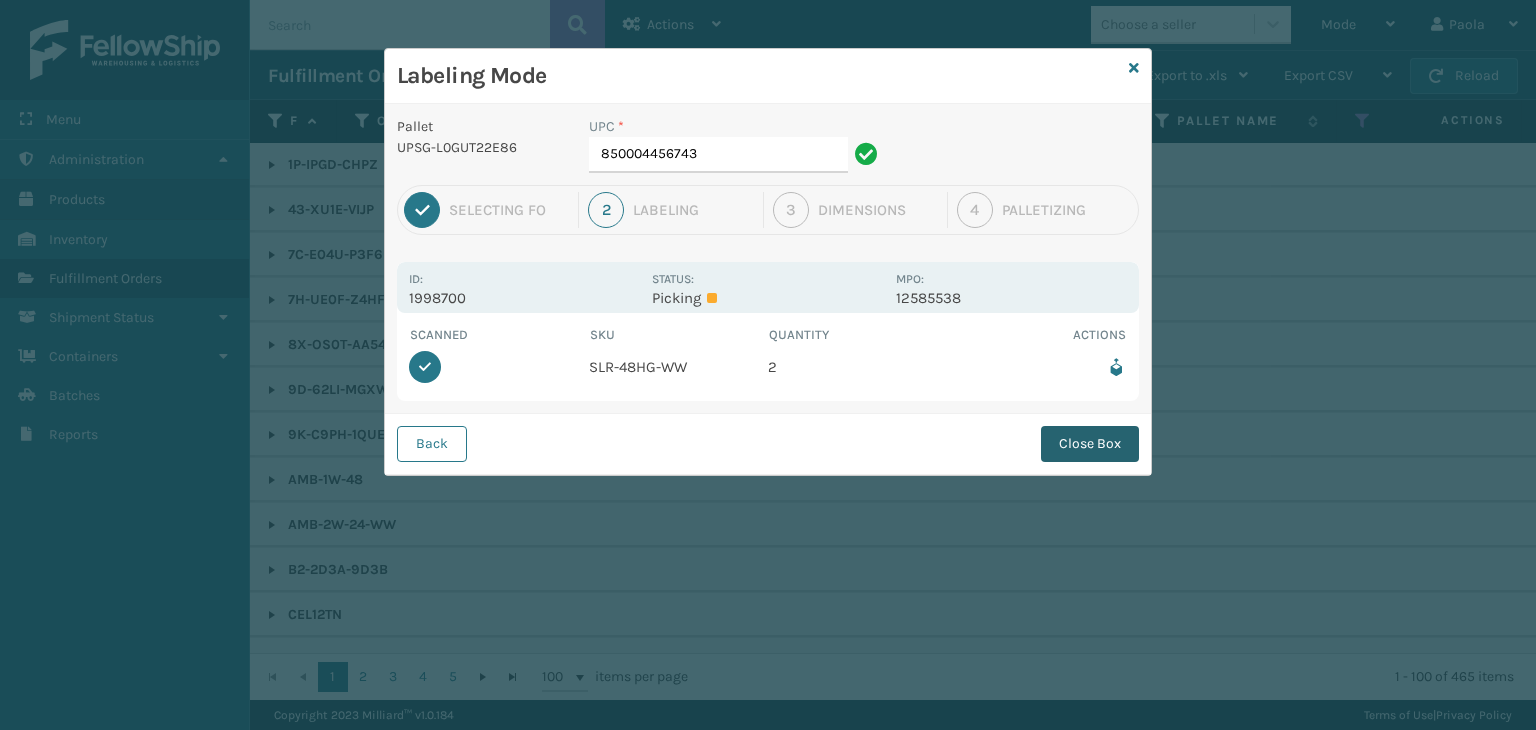click on "Close Box" at bounding box center [1090, 444] 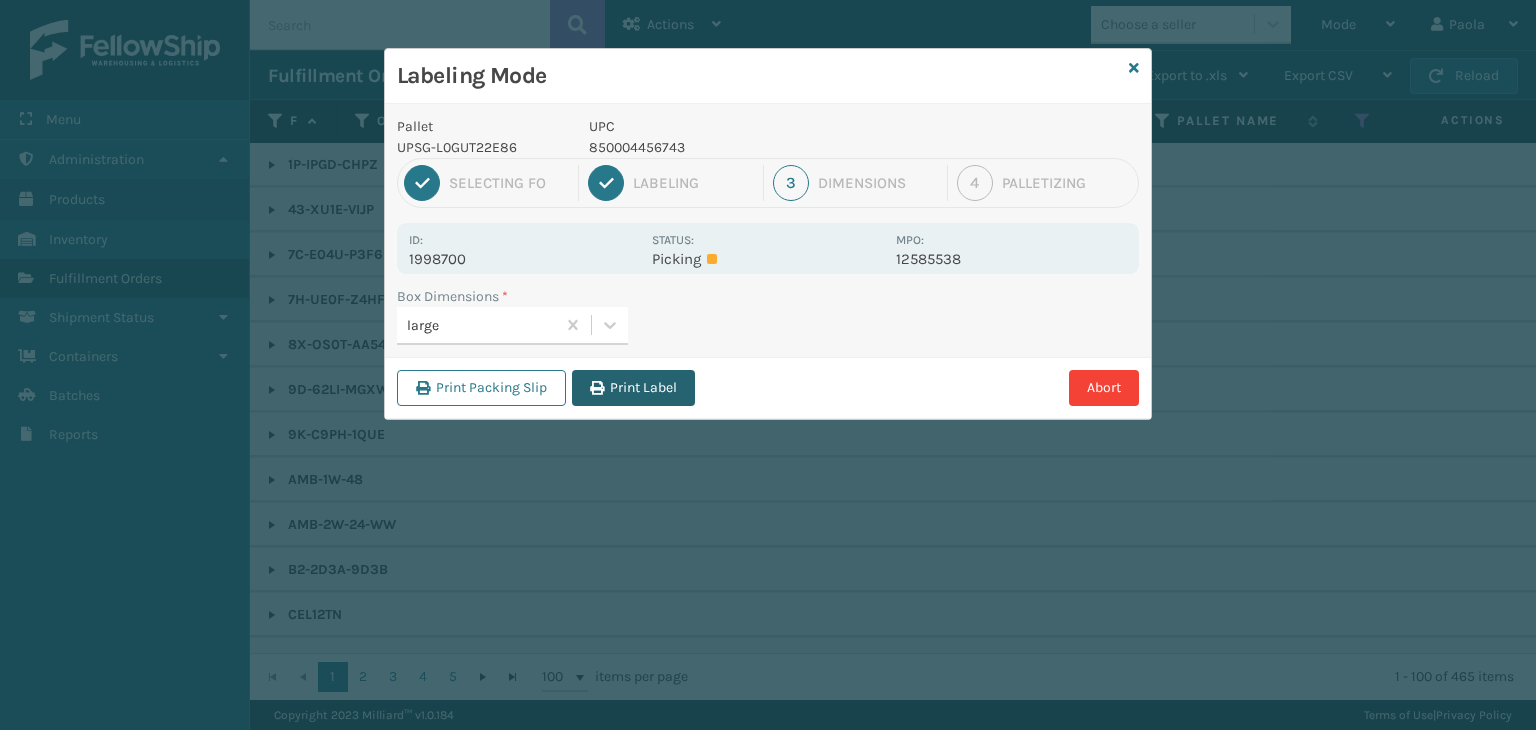 click on "Print Label" at bounding box center (633, 388) 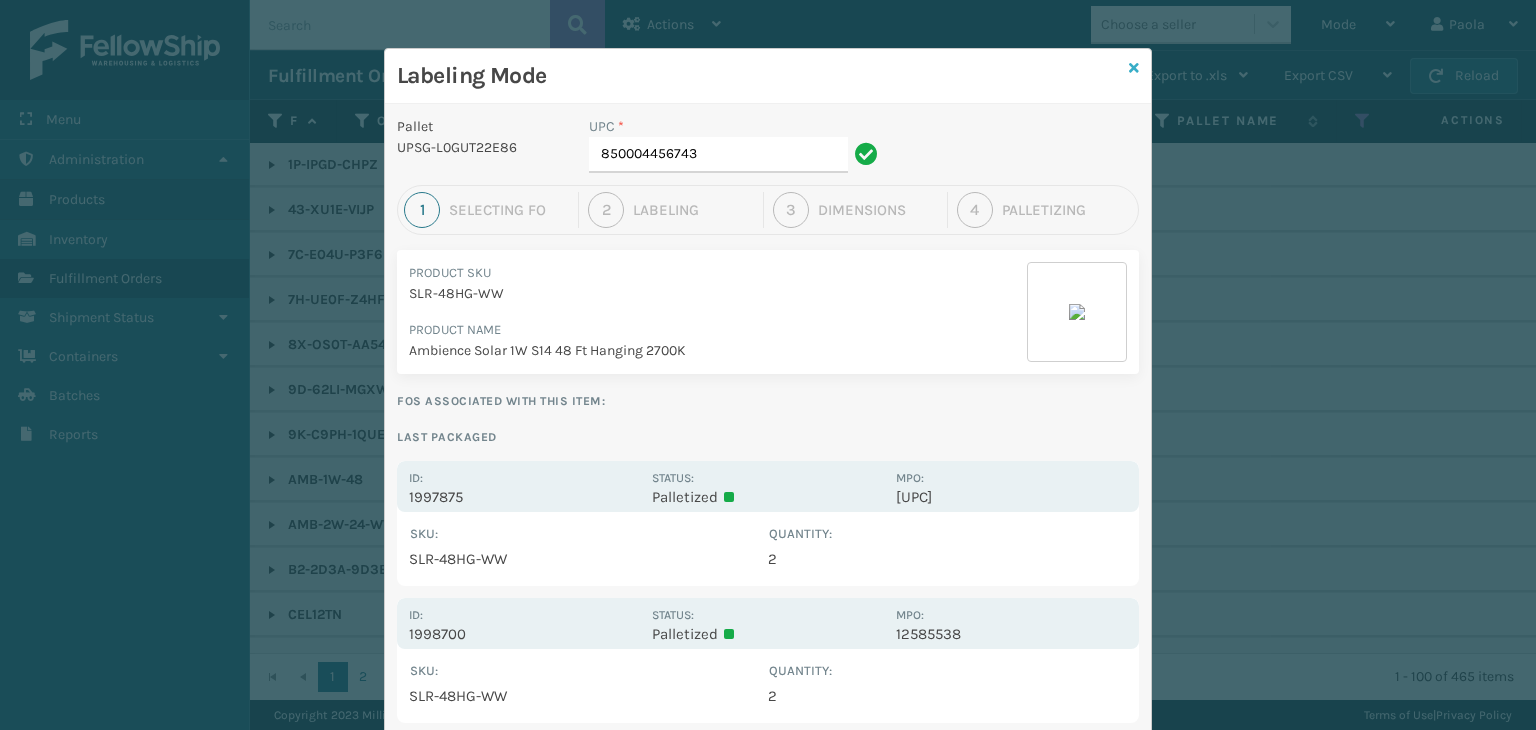 click at bounding box center (1134, 68) 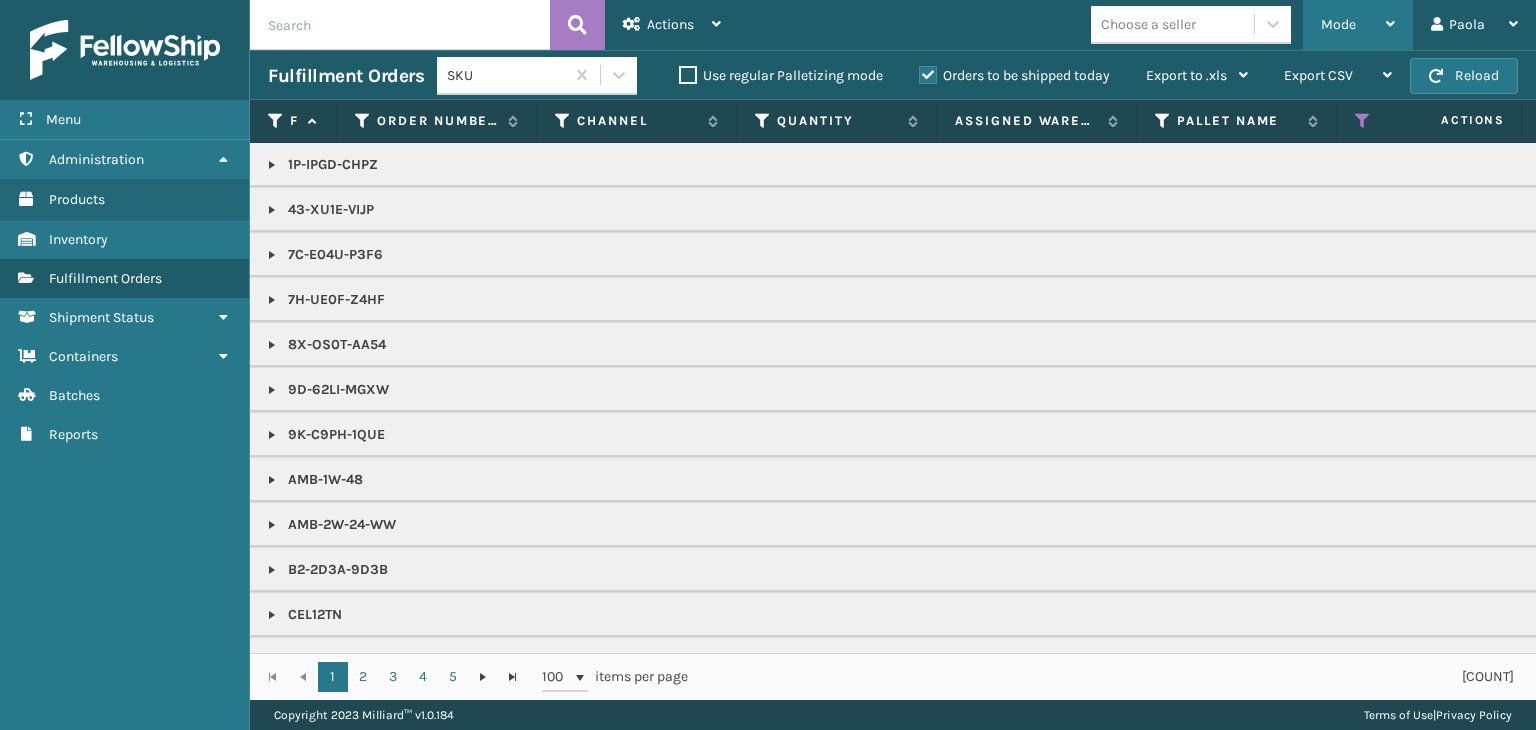 click on "Mode" at bounding box center (1358, 25) 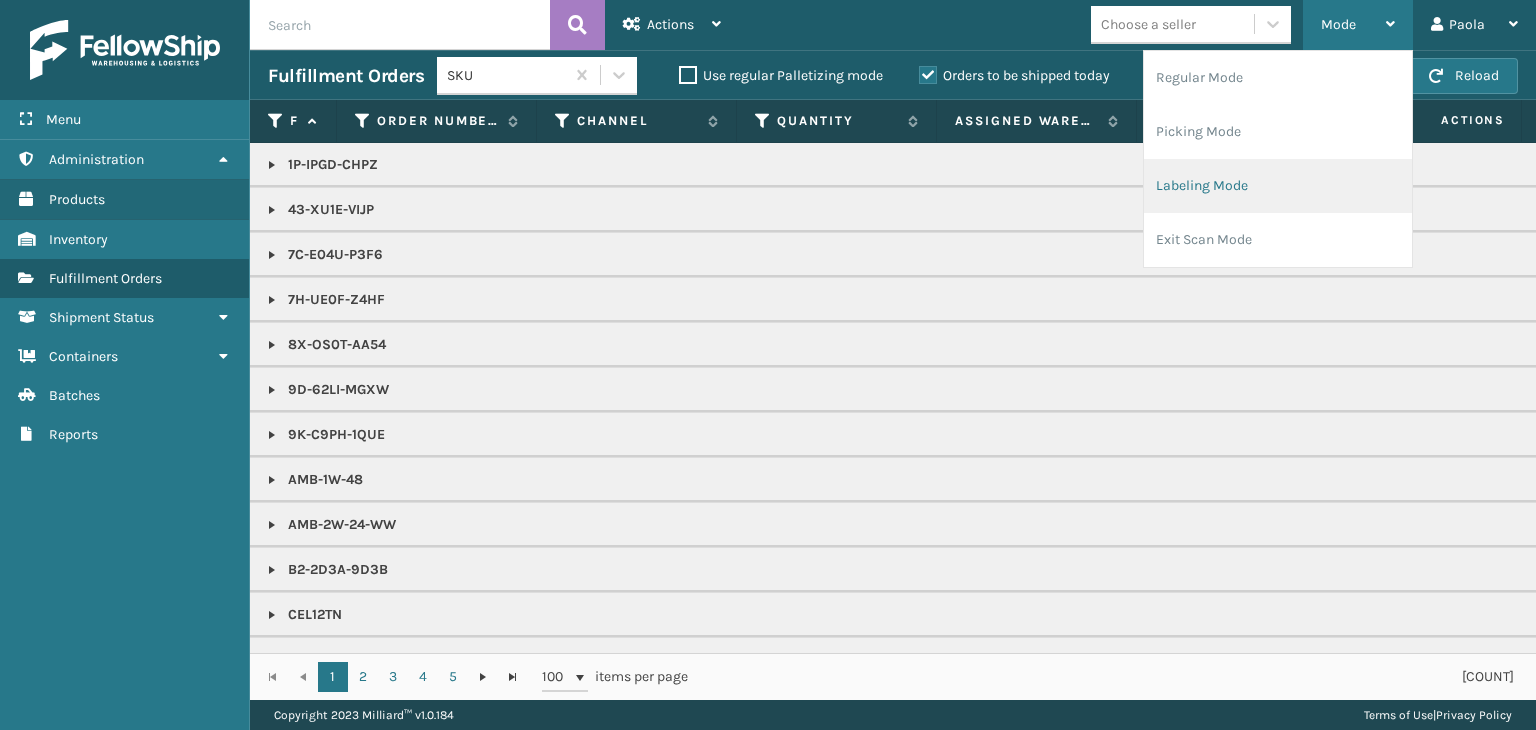 click on "Labeling Mode" at bounding box center (1278, 186) 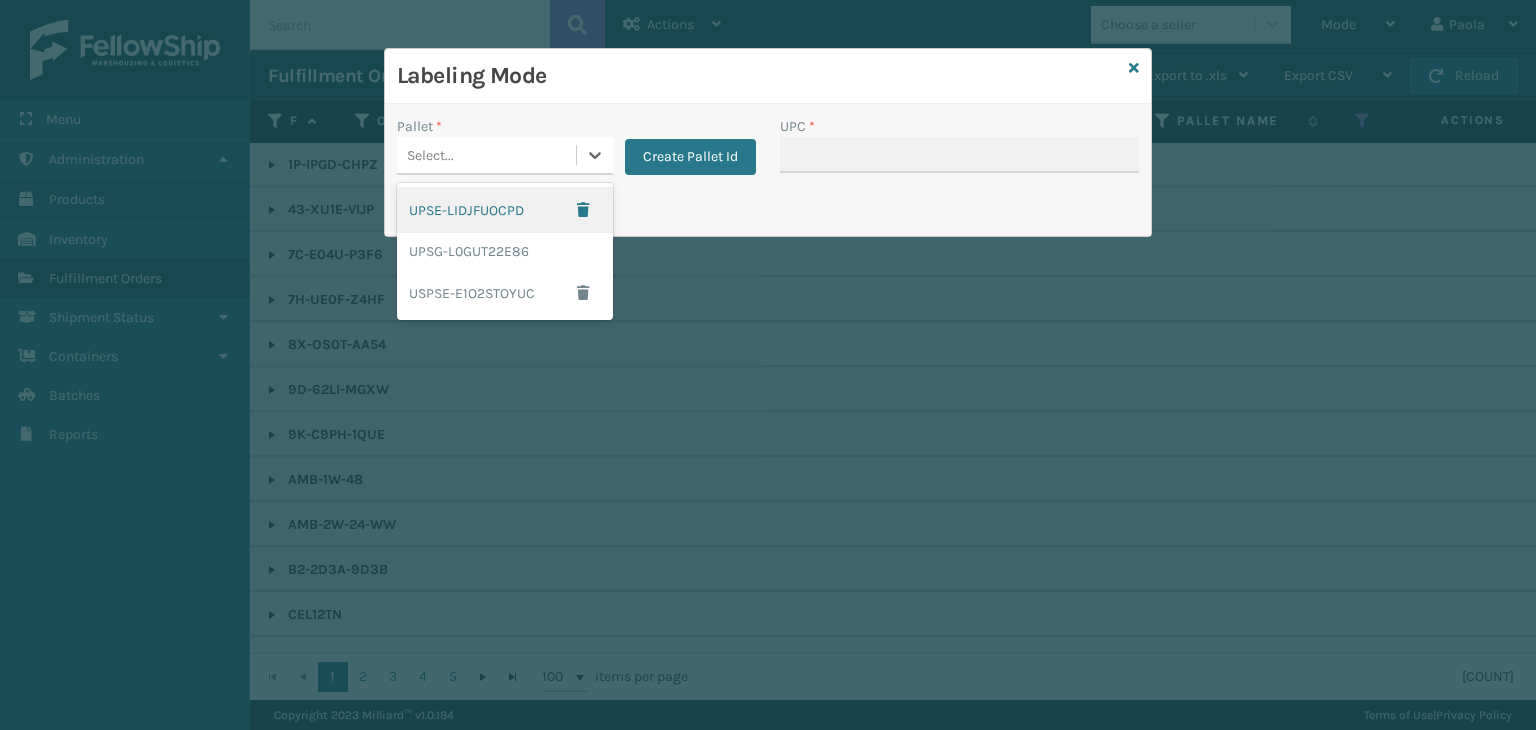 click on "Select..." at bounding box center [486, 155] 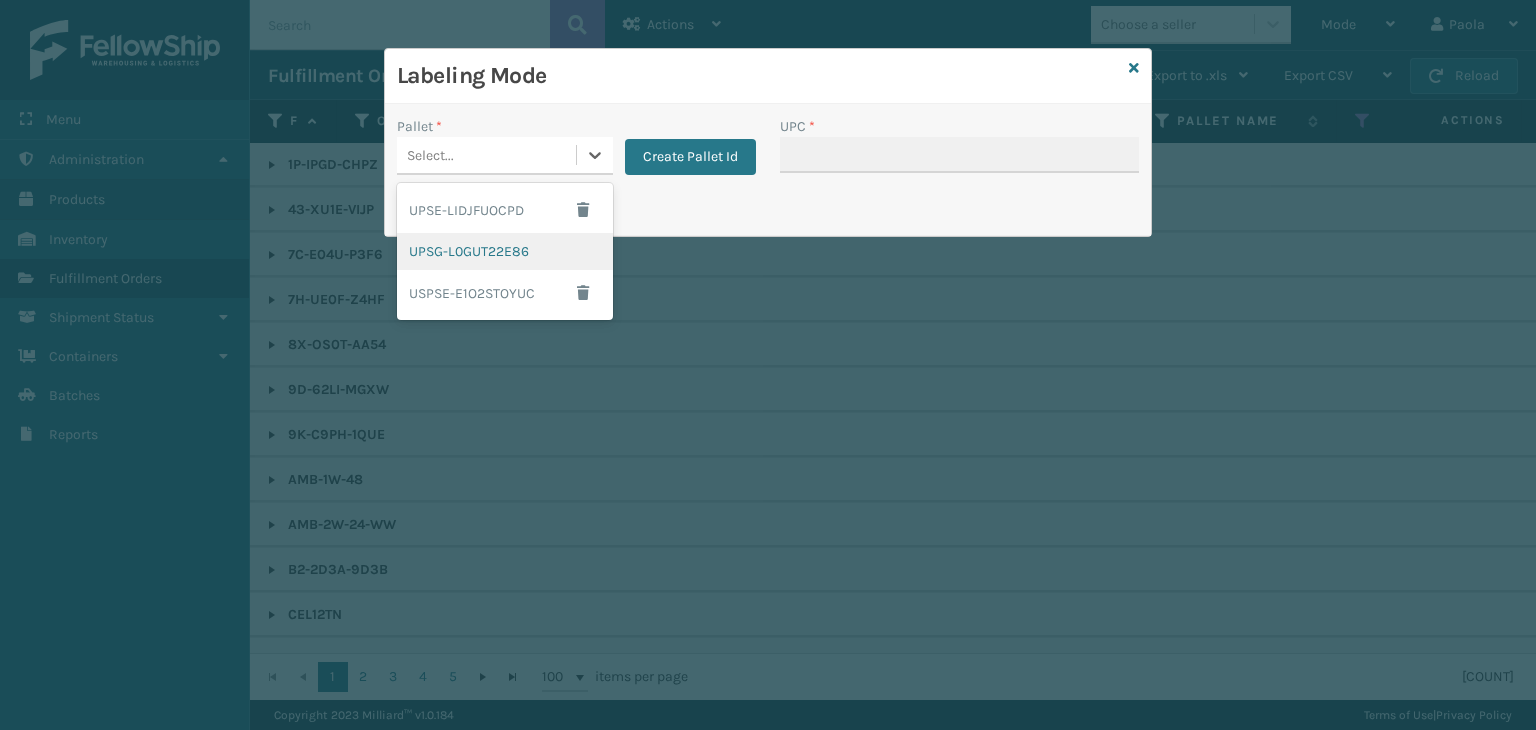 click on "UPSG-L0GUT22E86" at bounding box center [505, 251] 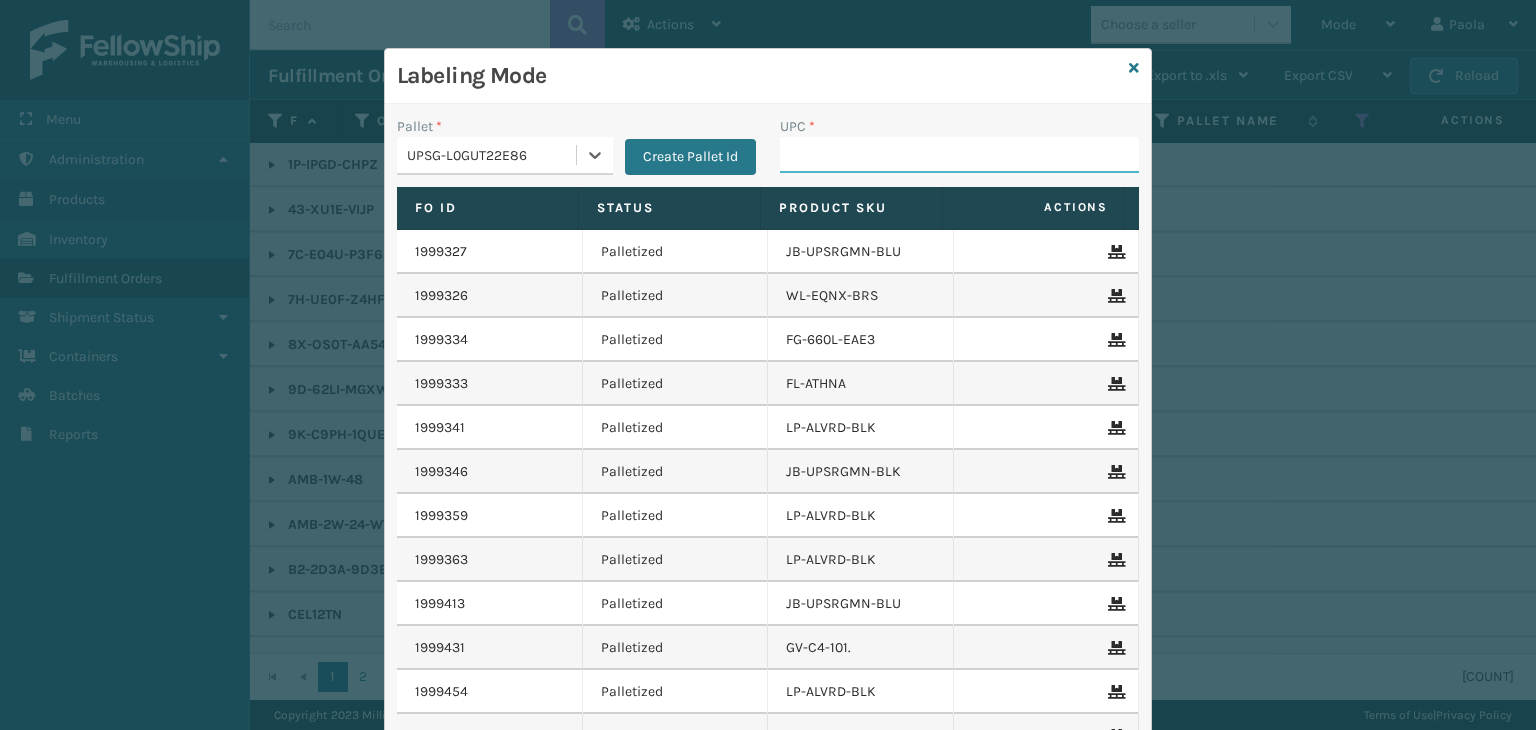 click on "UPC   *" at bounding box center (959, 155) 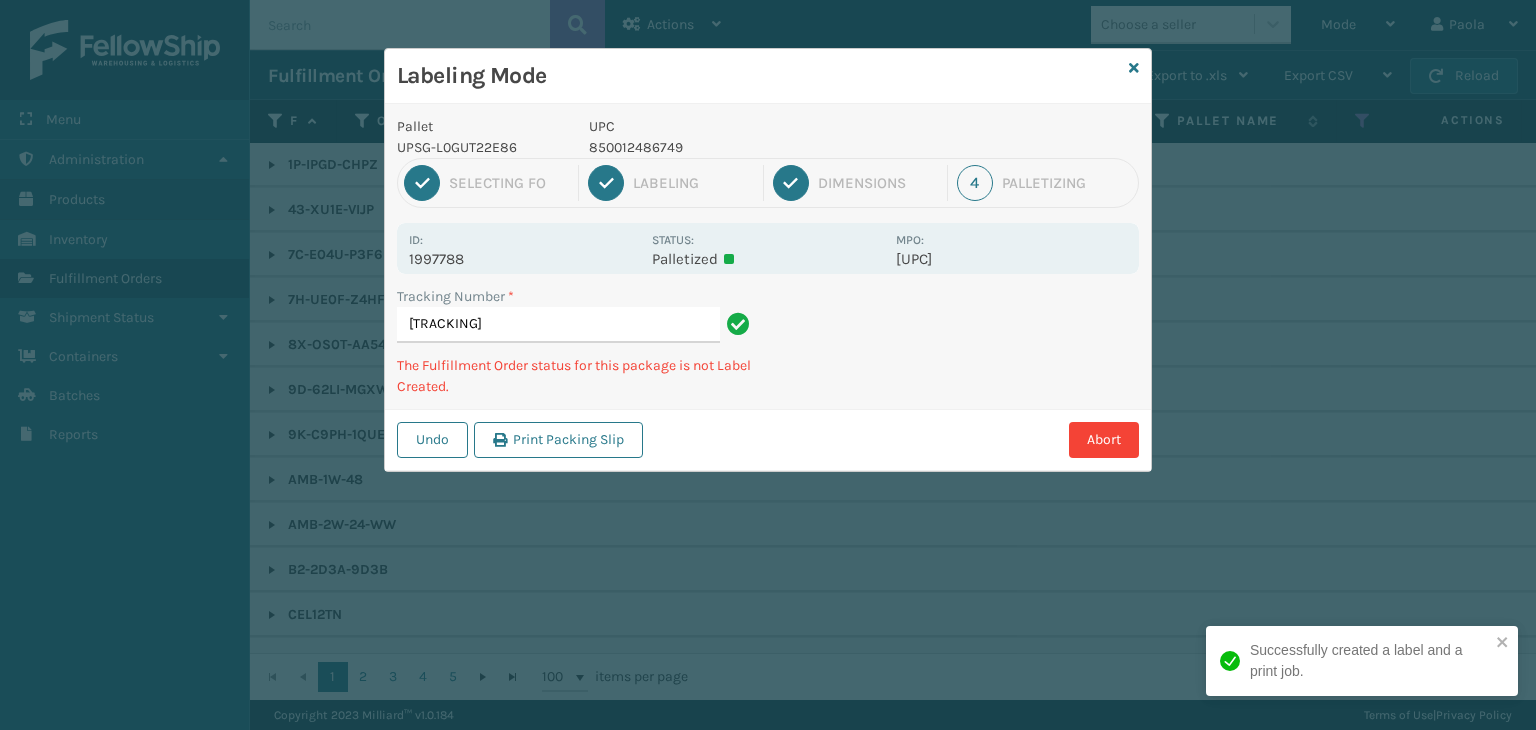 type on "[TRACKING]" 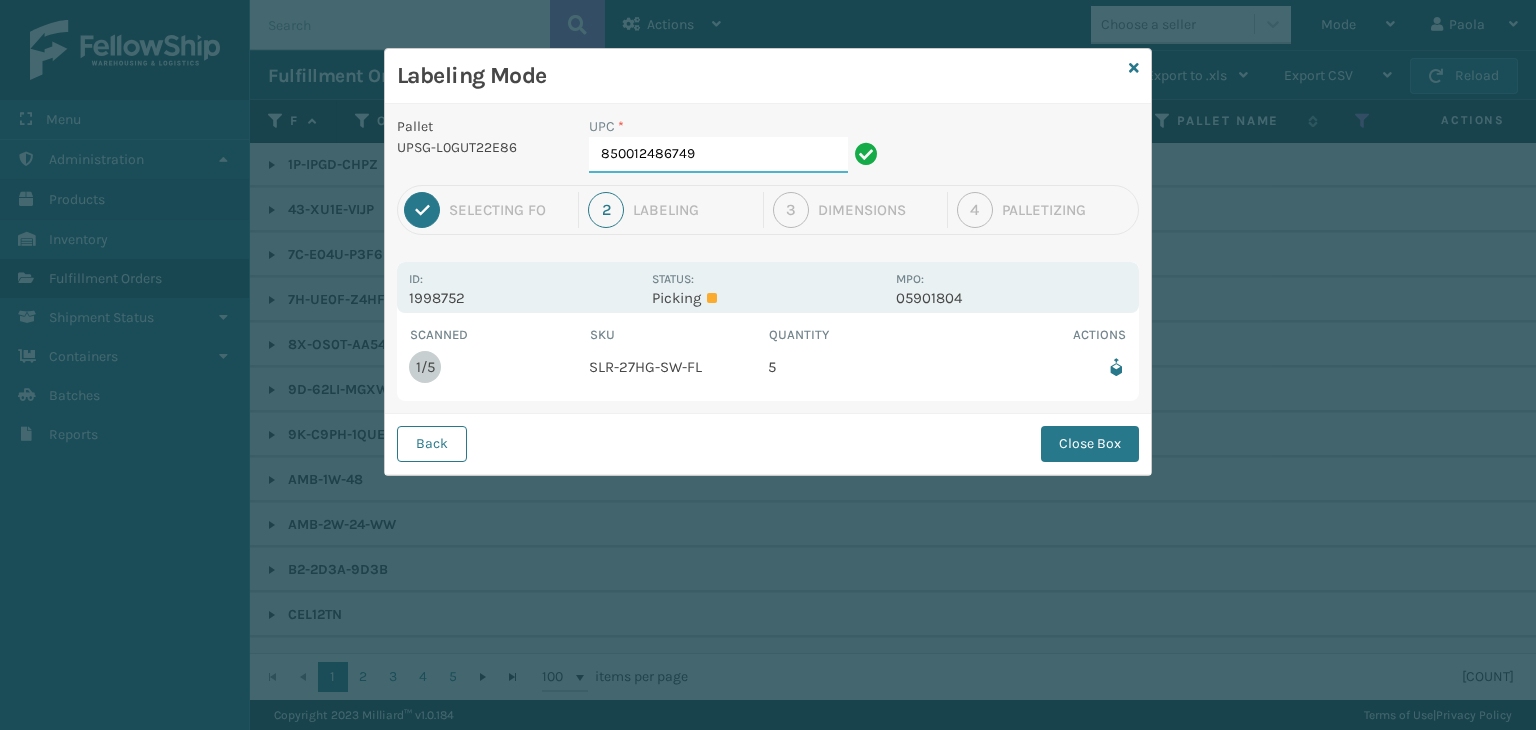 click on "850012486749" at bounding box center (718, 155) 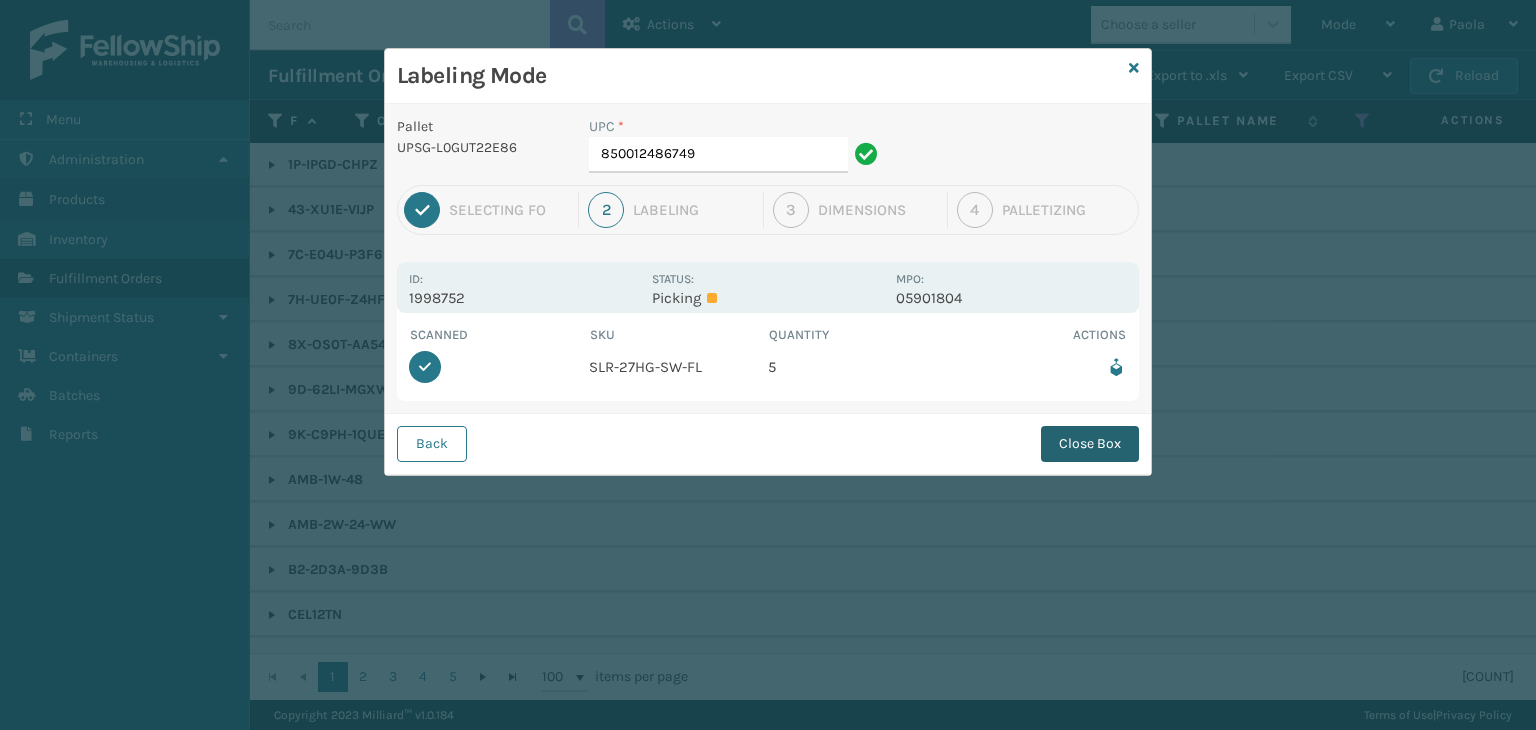 click on "Close Box" at bounding box center (1090, 444) 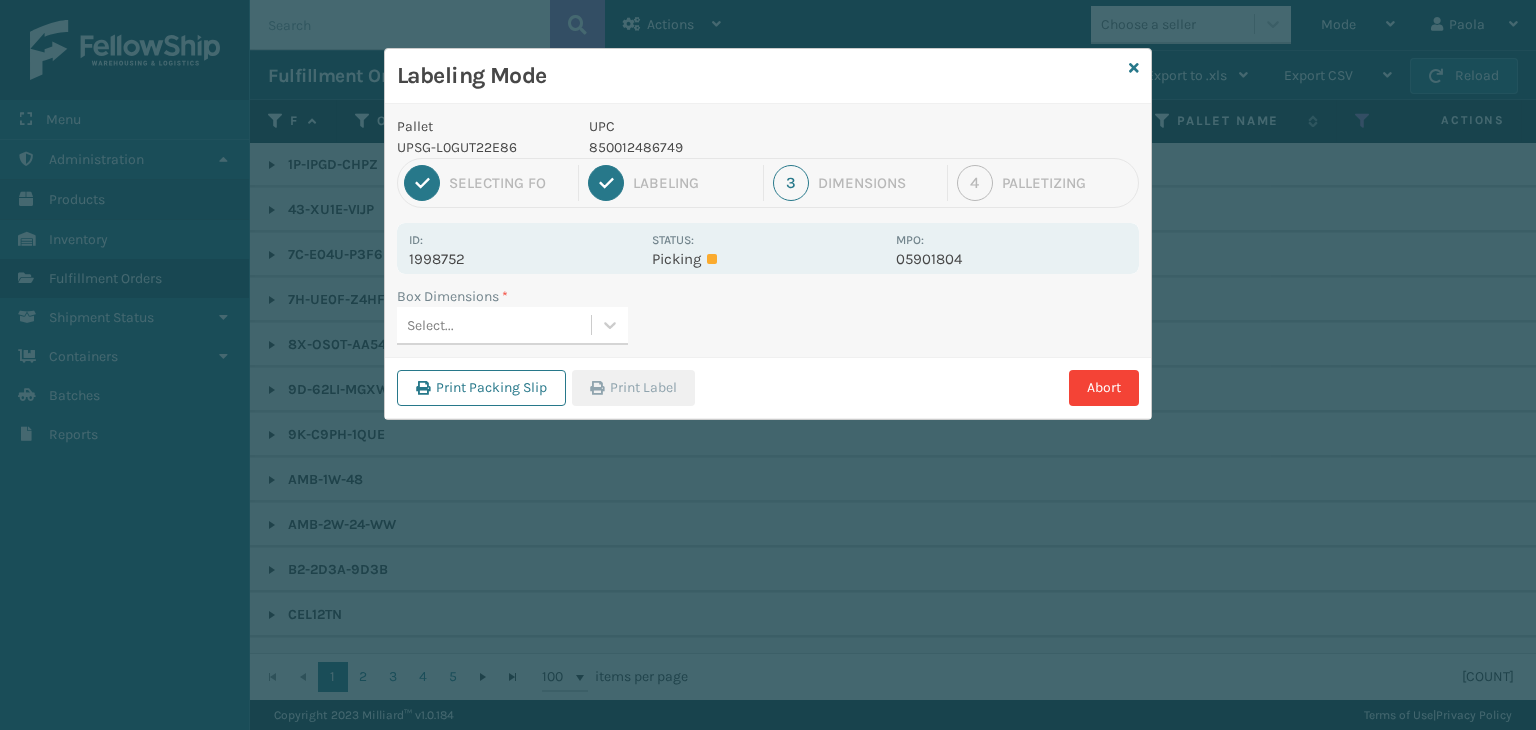 drag, startPoint x: 585, startPoint y: 289, endPoint x: 582, endPoint y: 313, distance: 24.186773 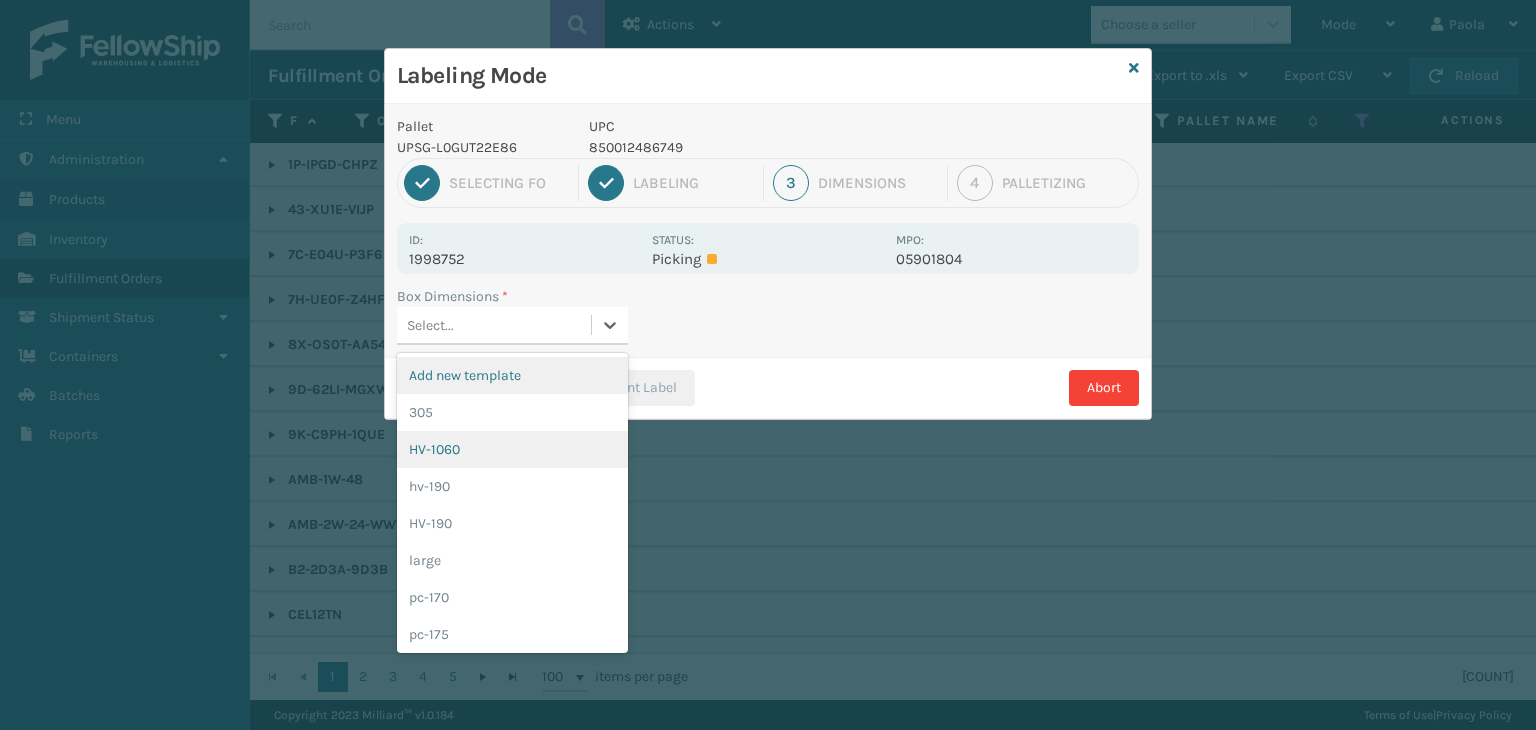 drag, startPoint x: 582, startPoint y: 313, endPoint x: 511, endPoint y: 456, distance: 159.65588 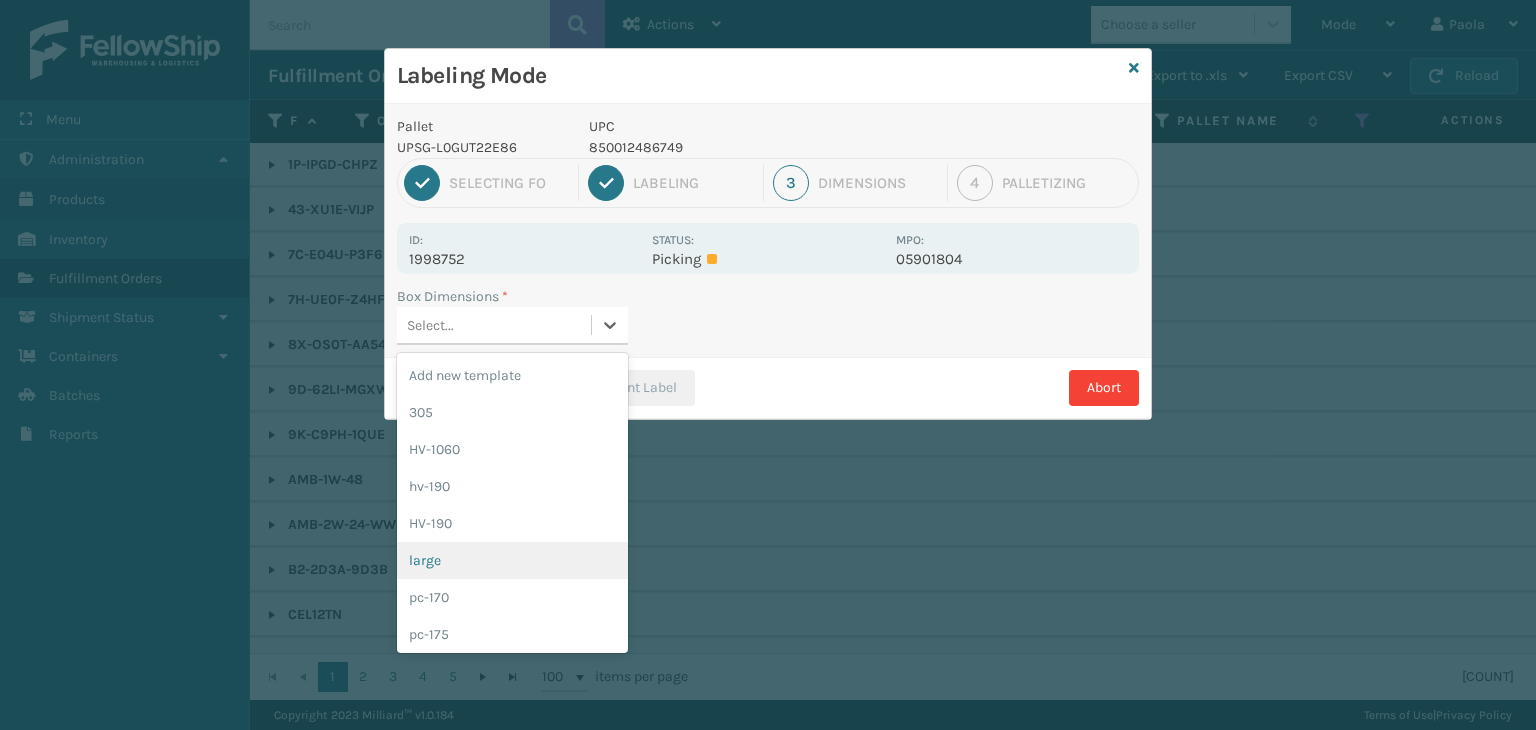 click on "large" at bounding box center [512, 560] 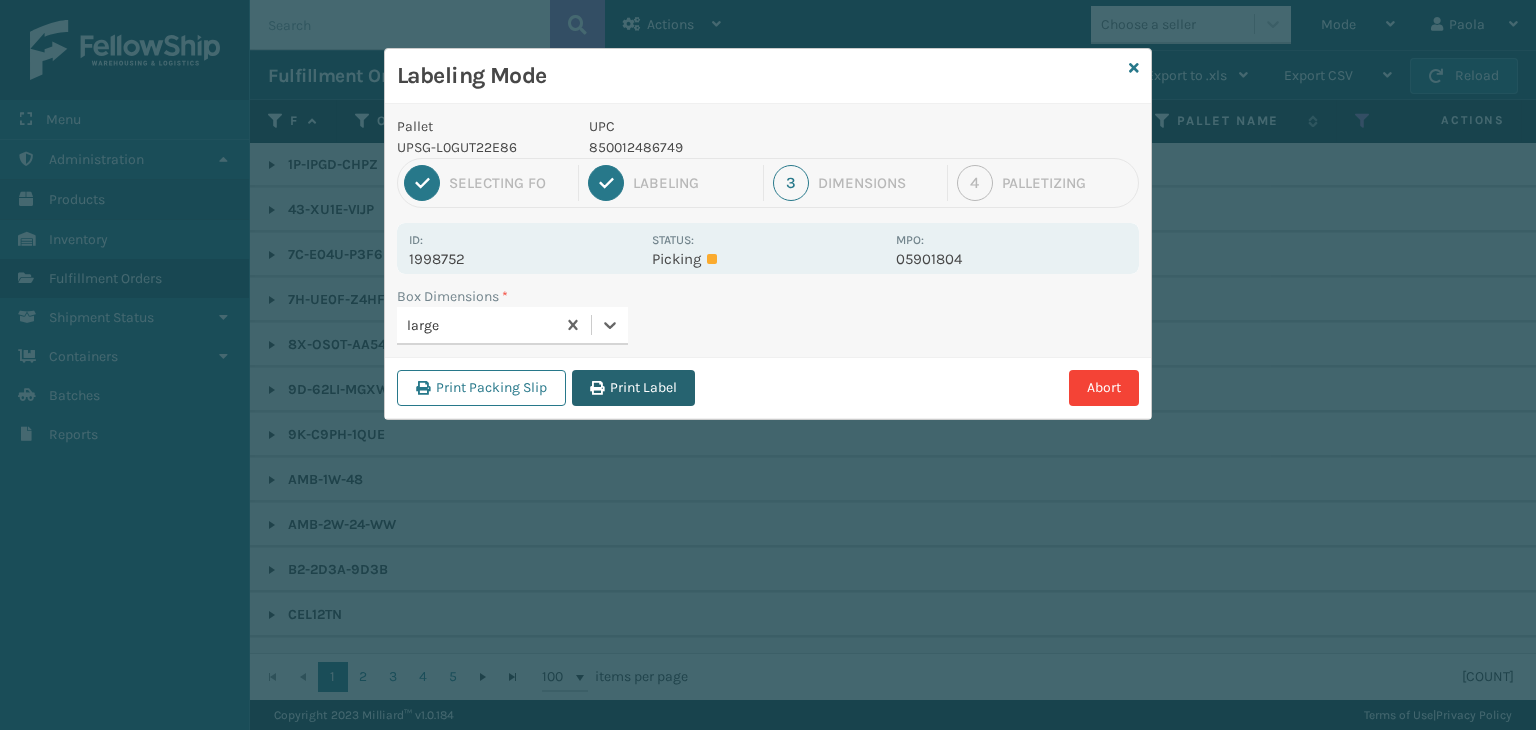 click on "Print Label" at bounding box center (633, 388) 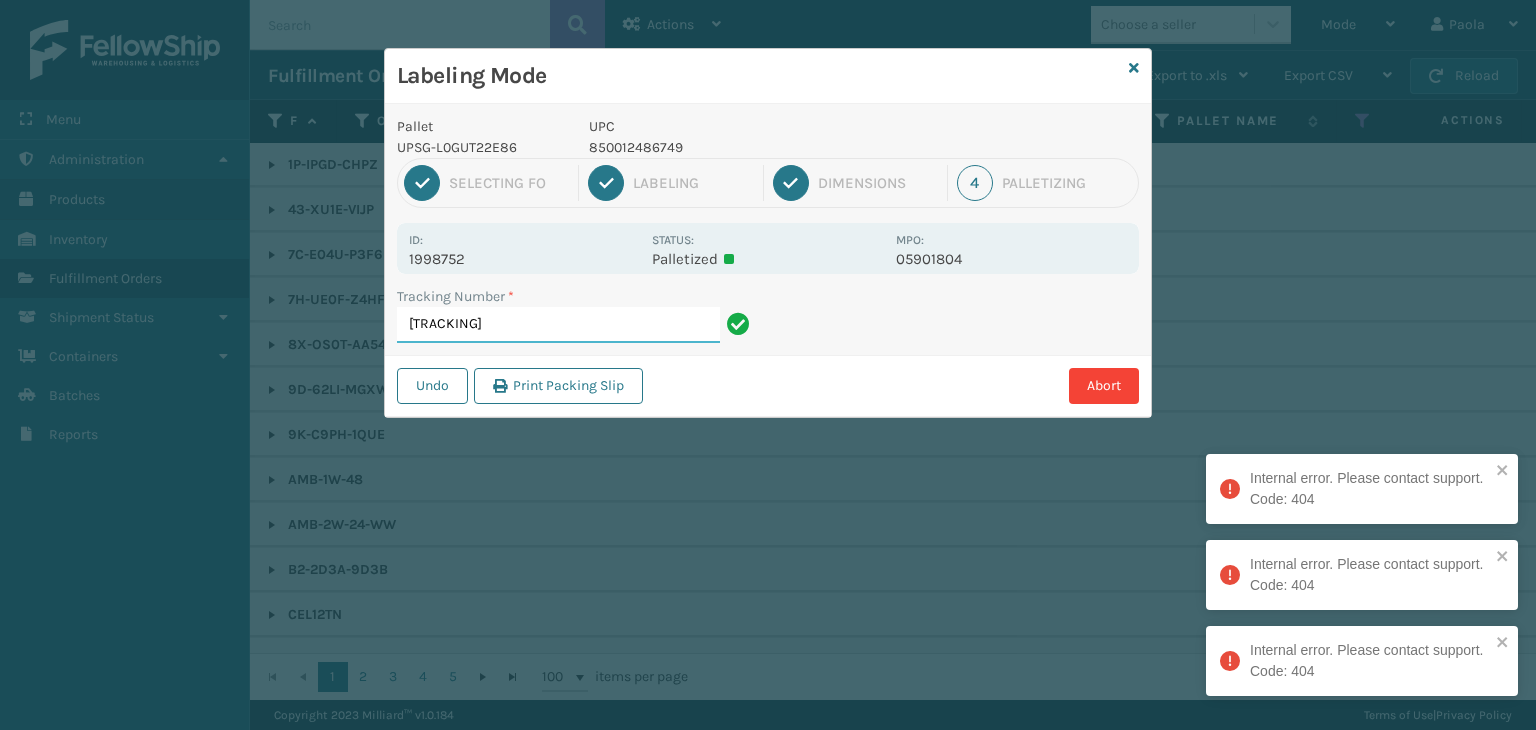 type on "[TRACKING]" 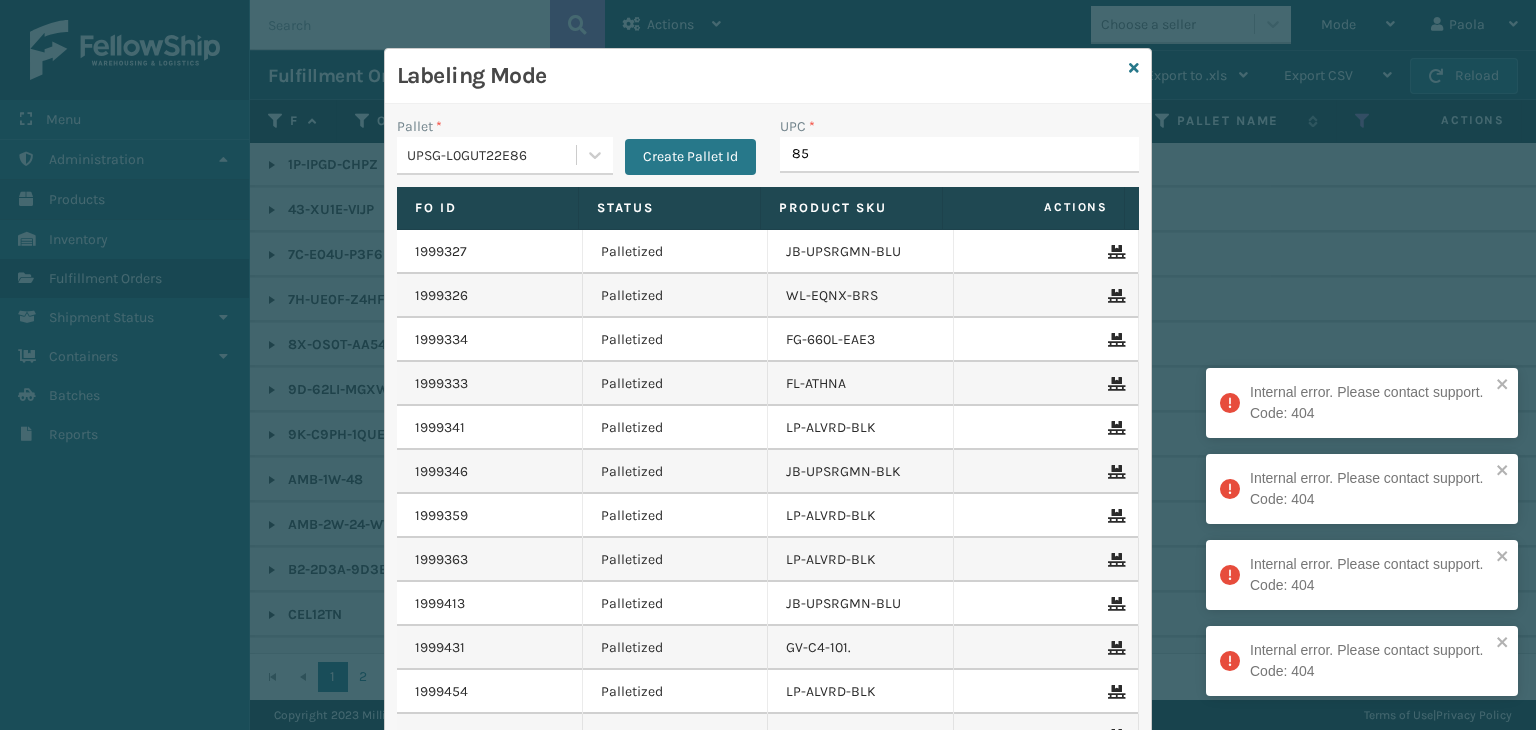type on "857" 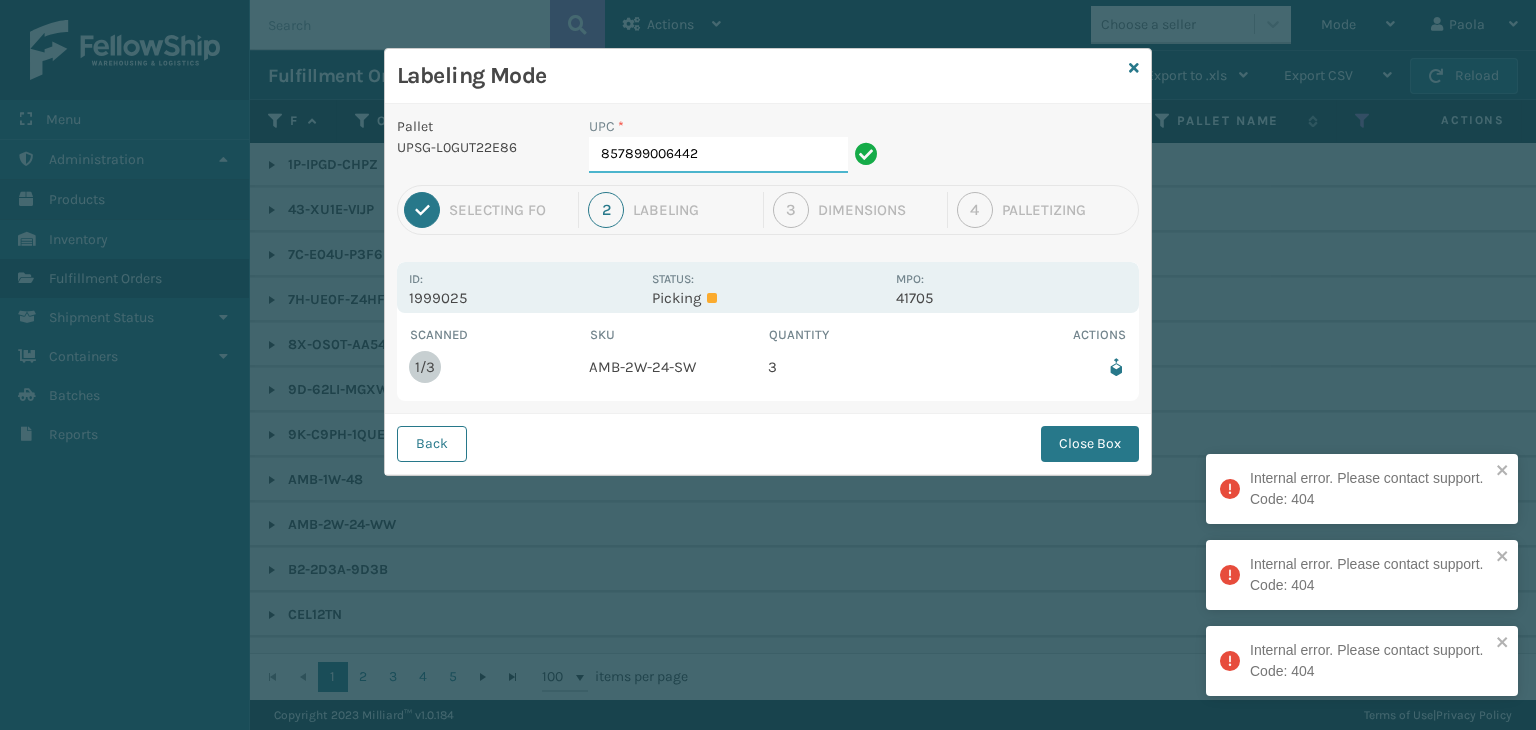 click on "857899006442" at bounding box center [718, 155] 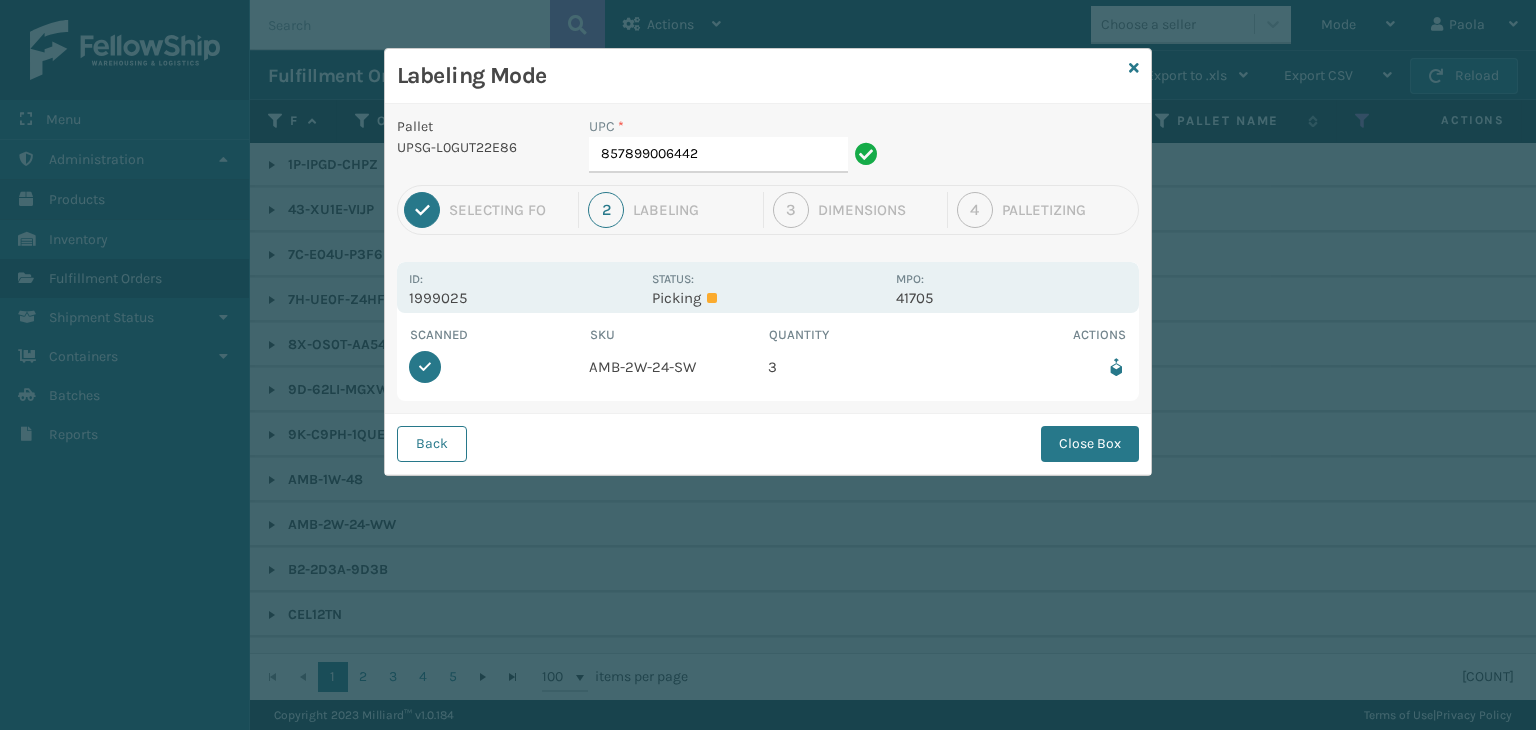 click on "Close Box" at bounding box center (1090, 444) 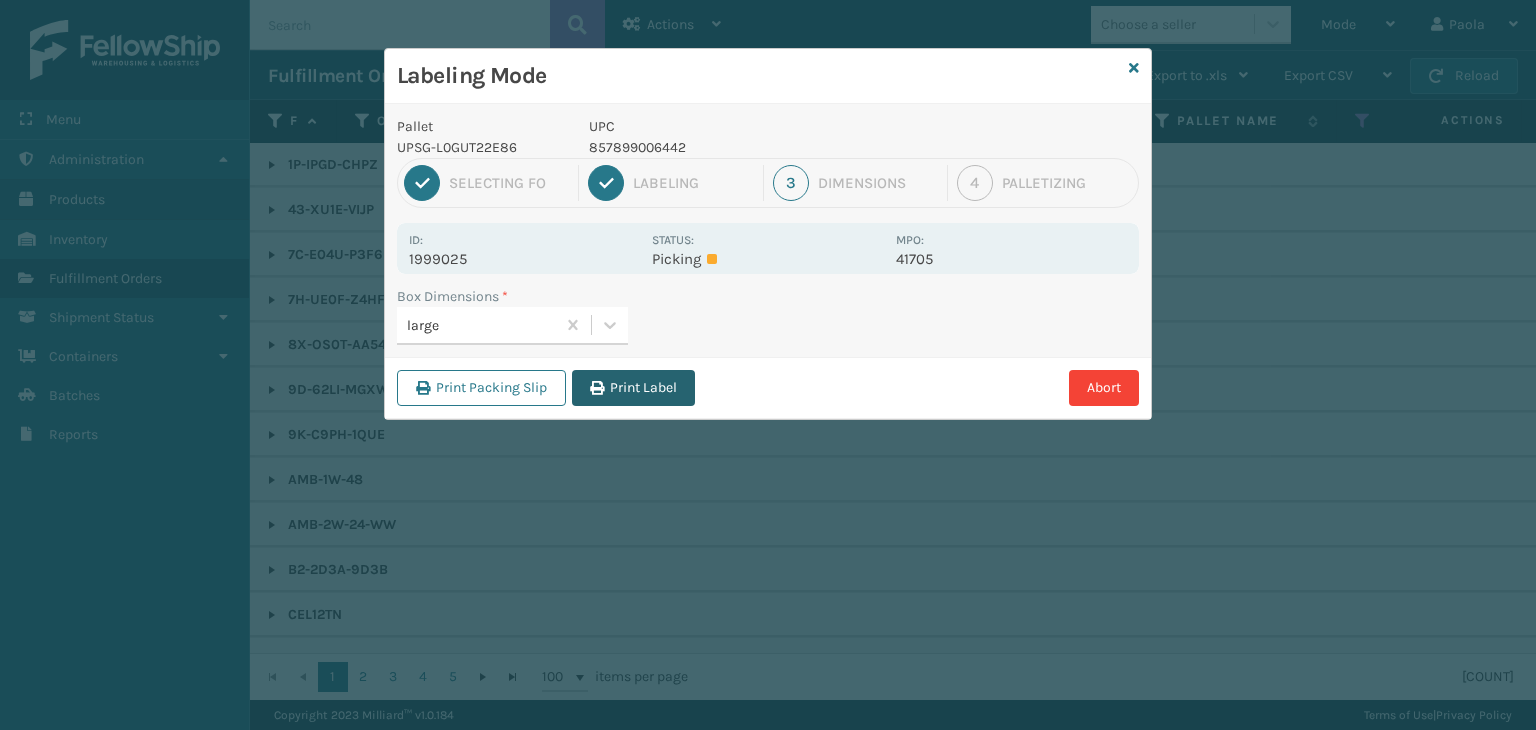 click on "Print Label" at bounding box center [633, 388] 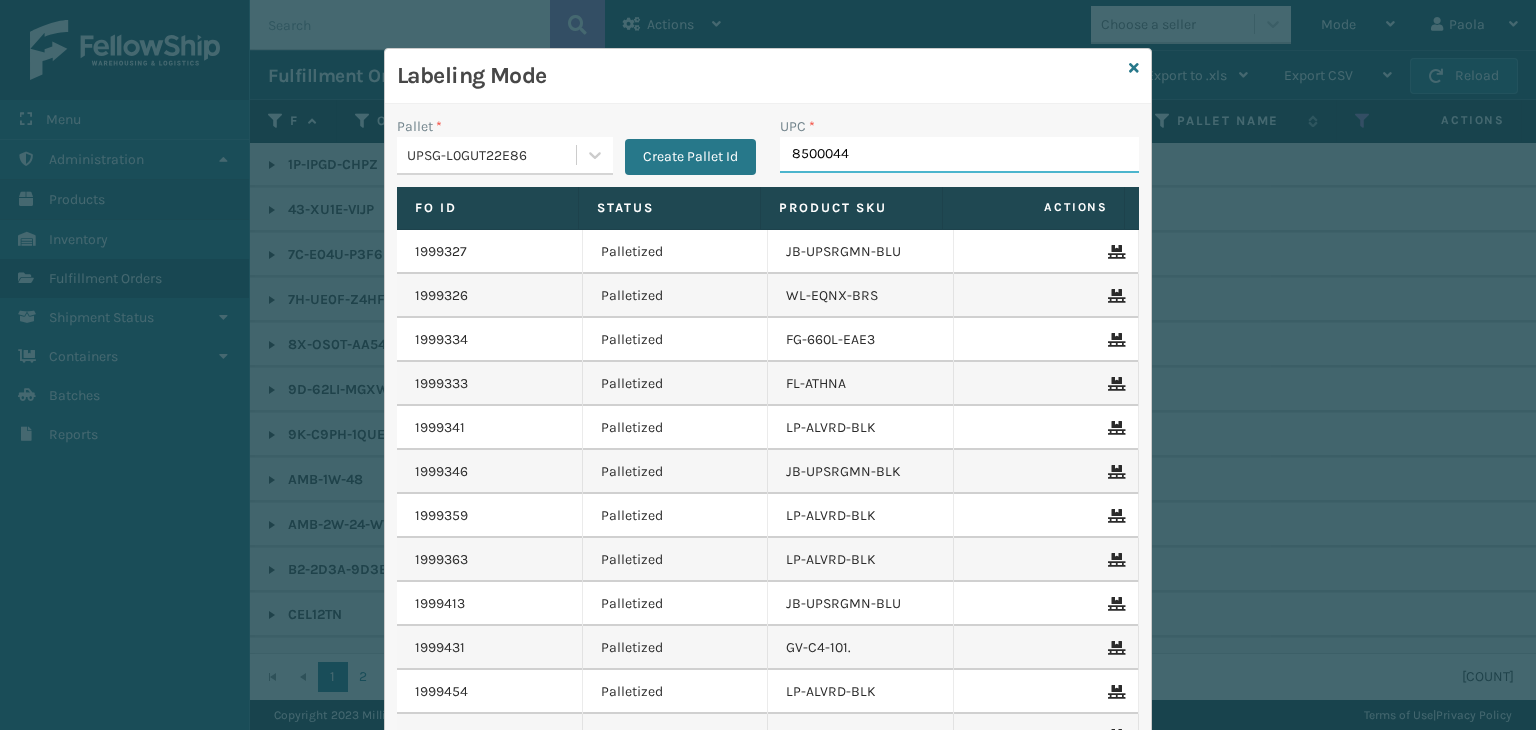 type on "85000445" 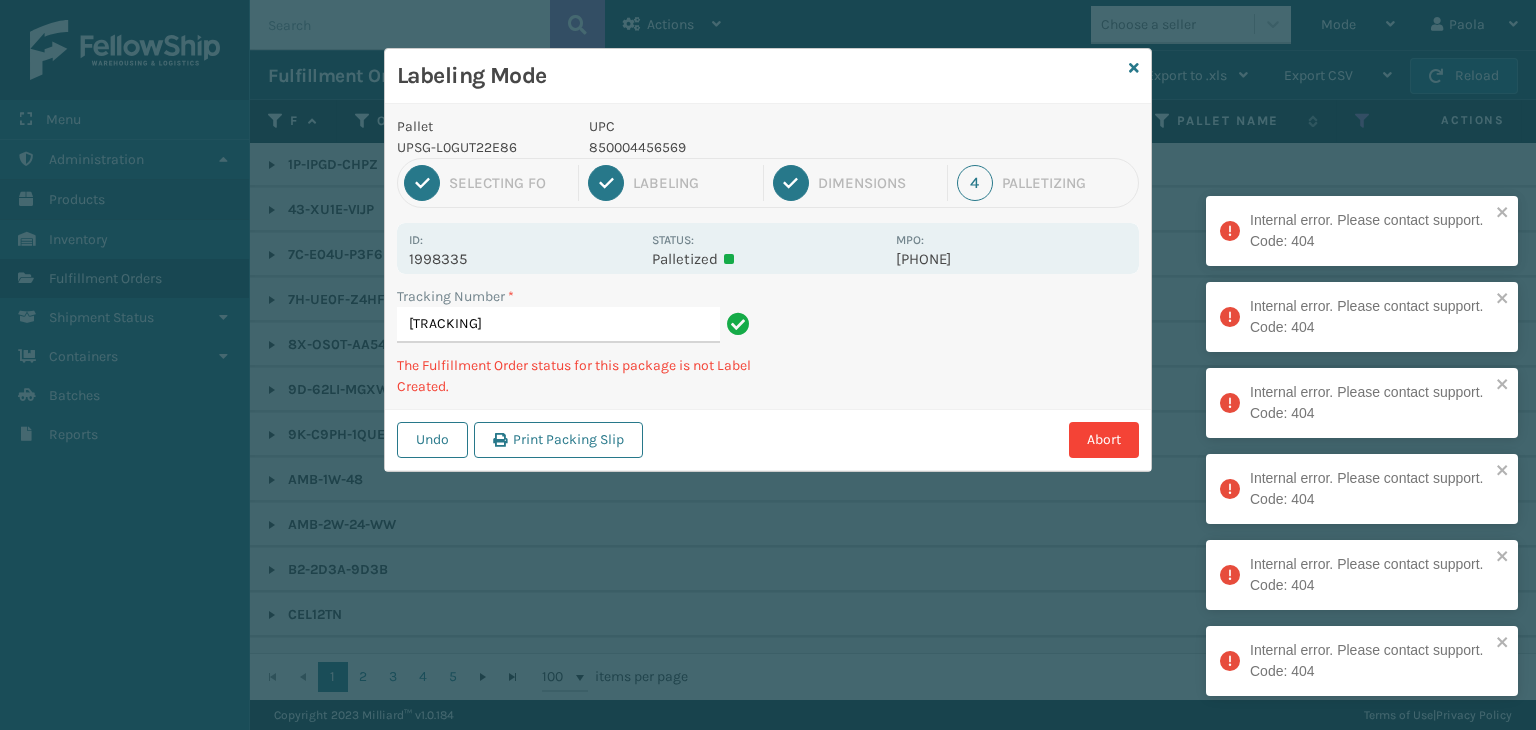 type on "1Z[TRACKING]" 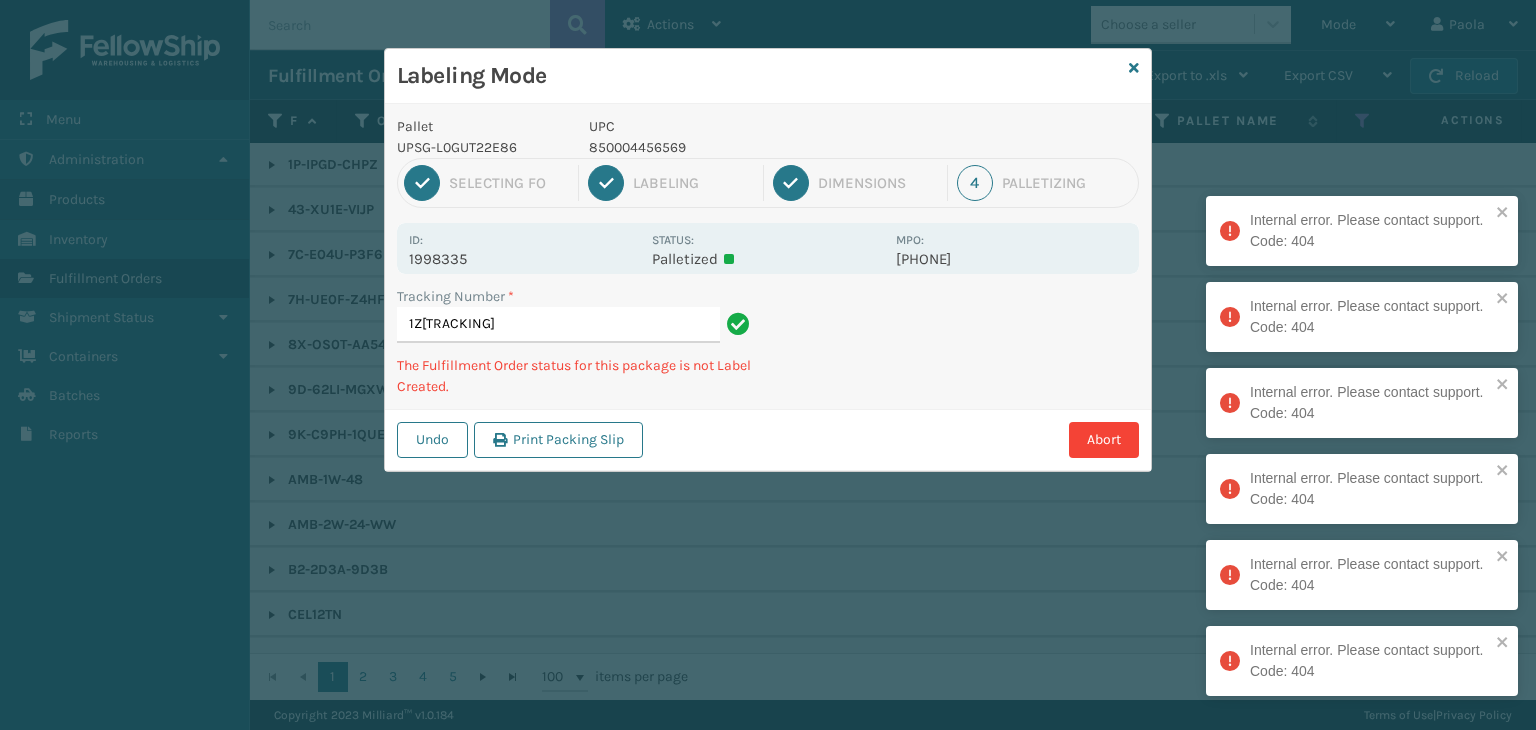 scroll, scrollTop: 0, scrollLeft: 520, axis: horizontal 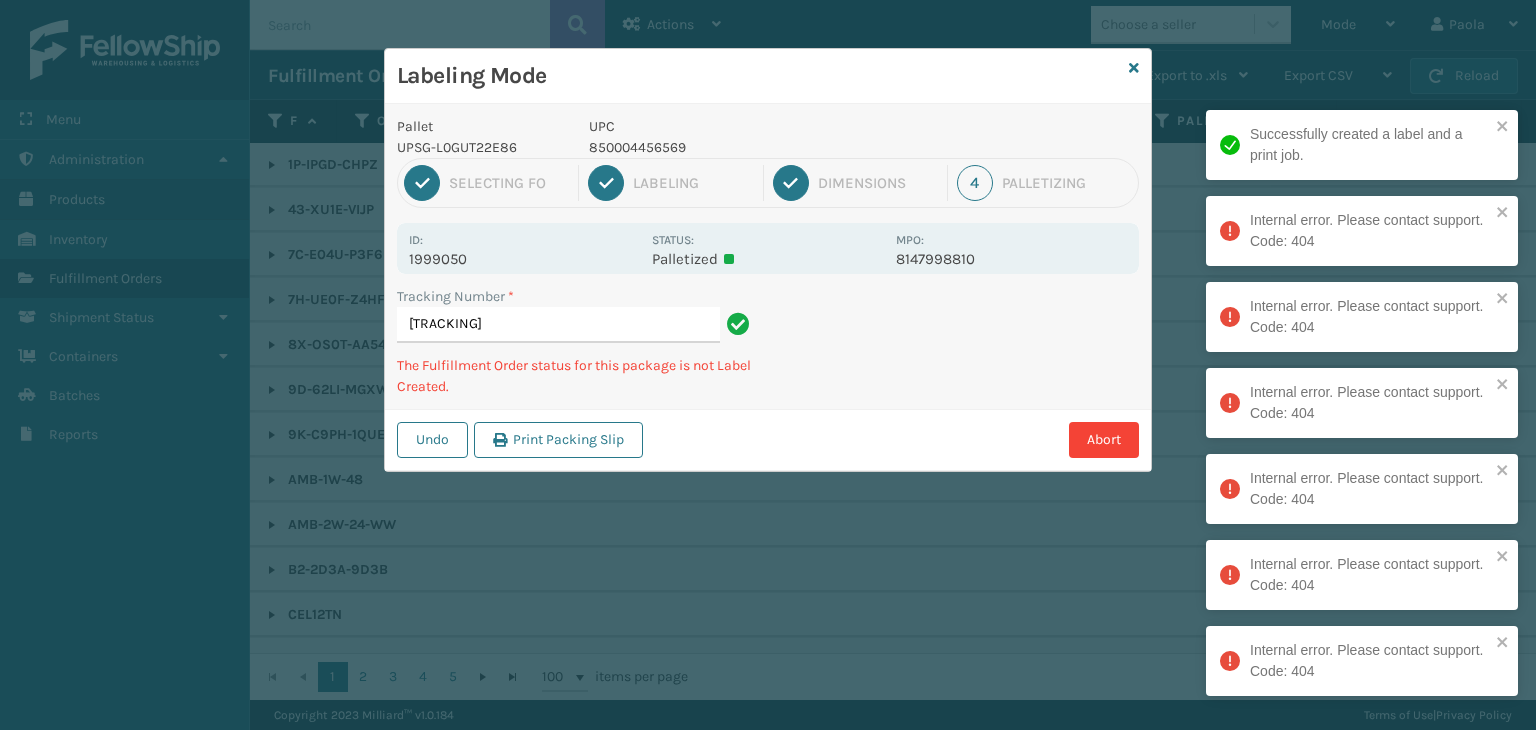 type on "[TRACKING]" 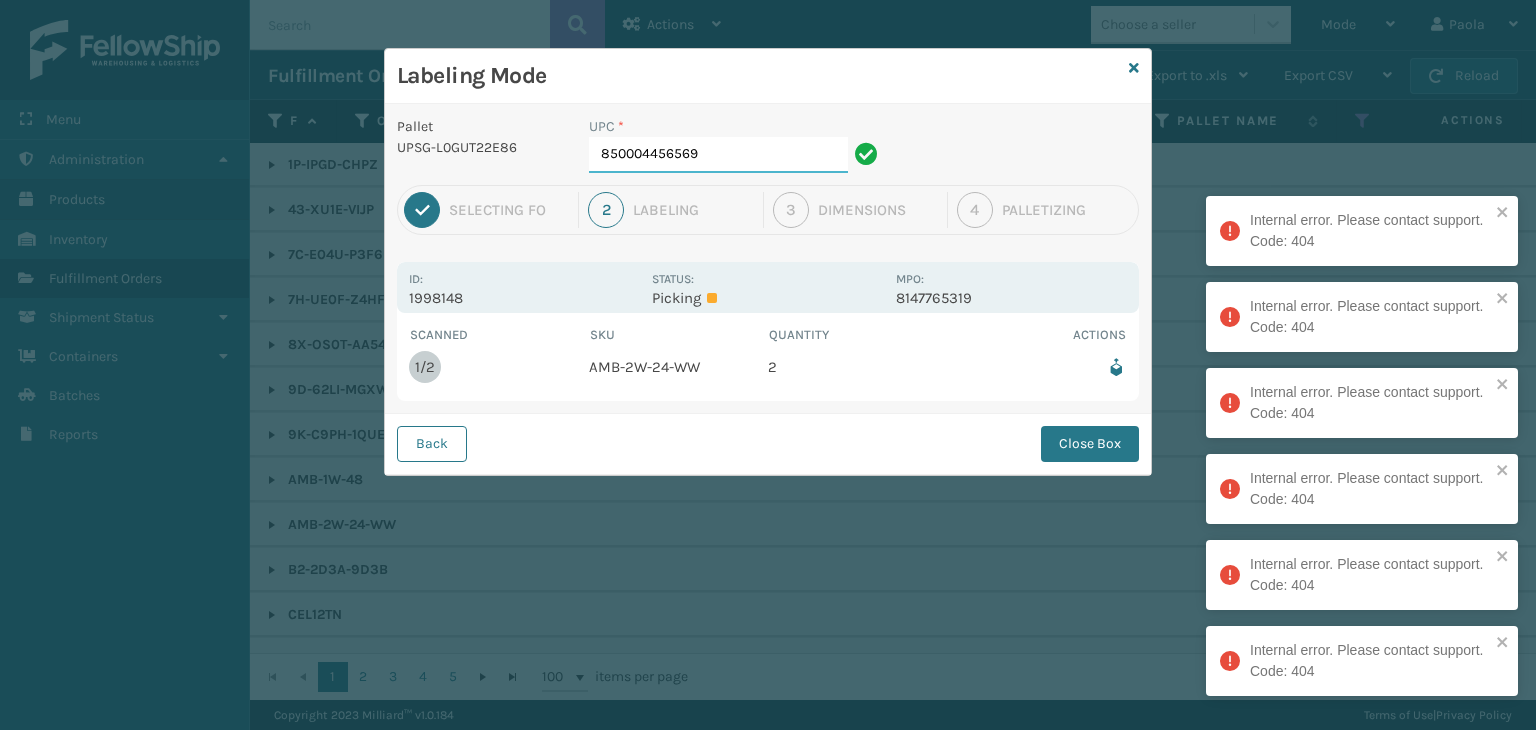 click on "850004456569" at bounding box center (718, 155) 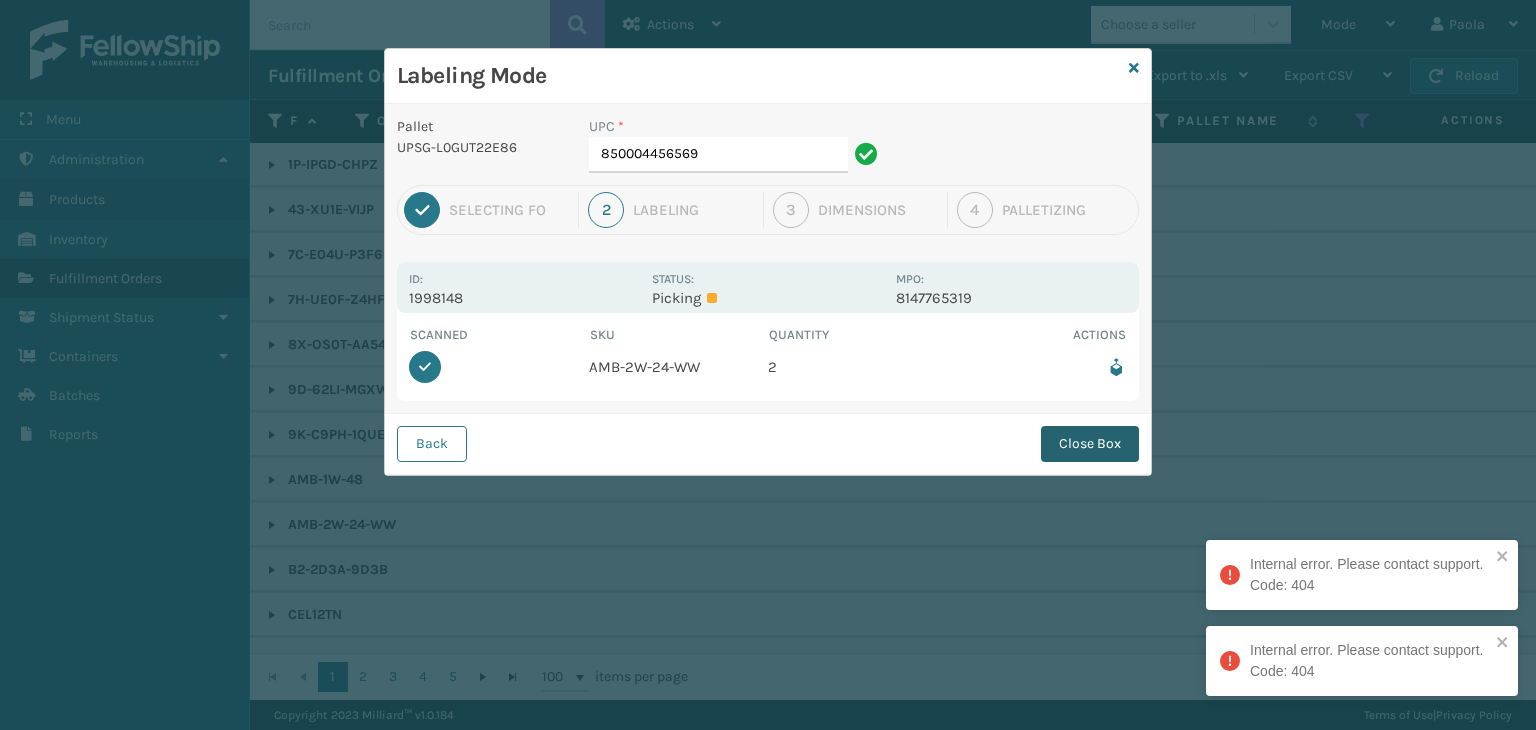 click on "Close Box" at bounding box center [1090, 444] 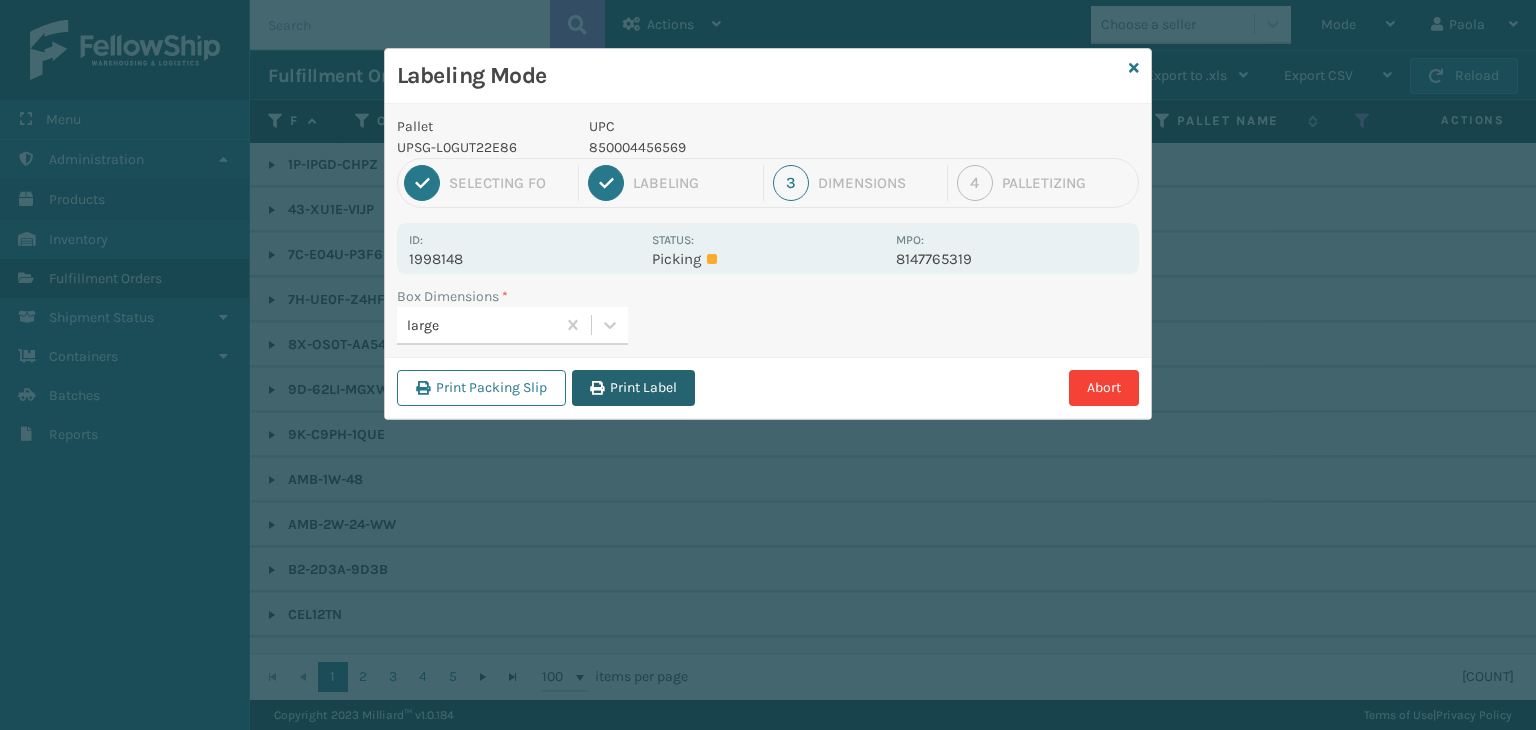 click on "Print Label" at bounding box center (633, 388) 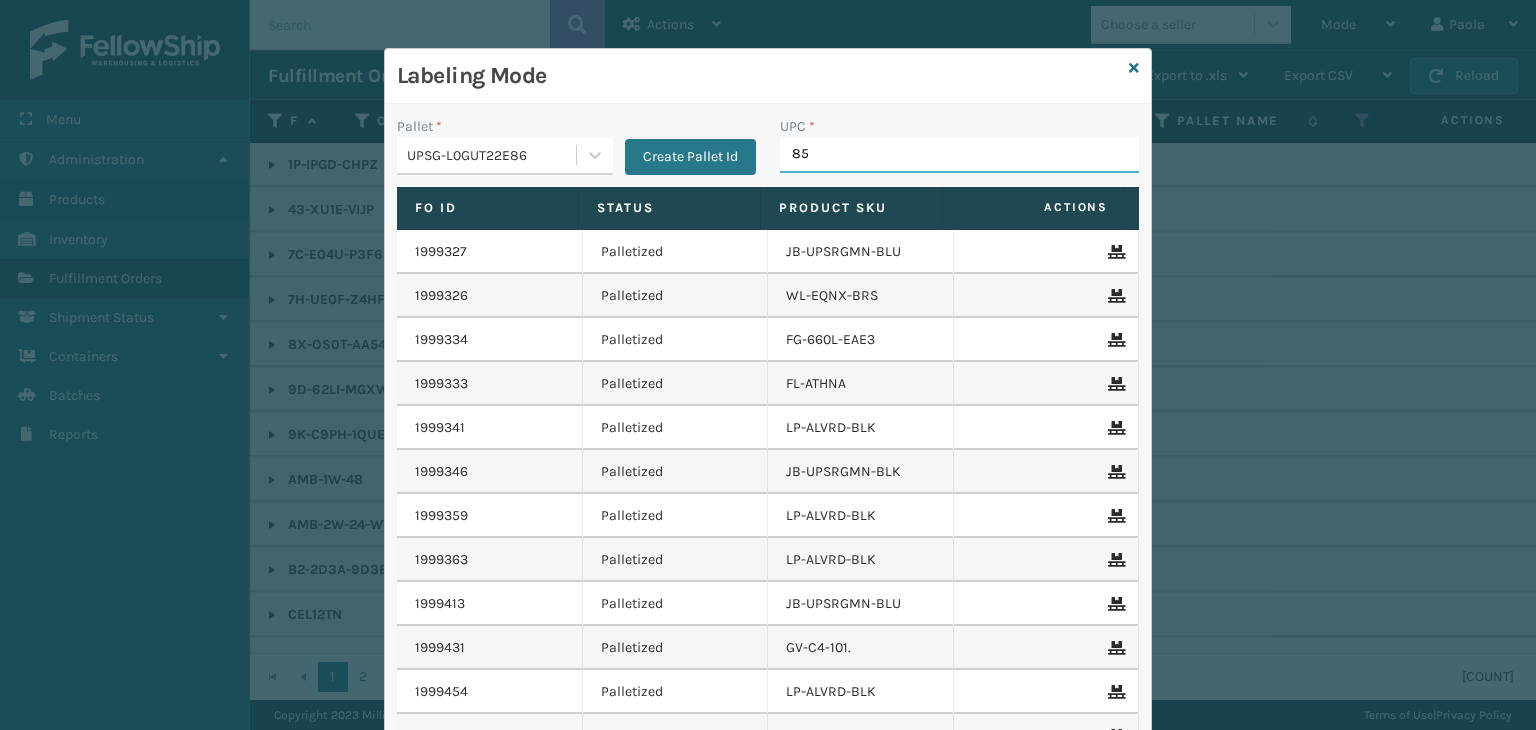 type on "853" 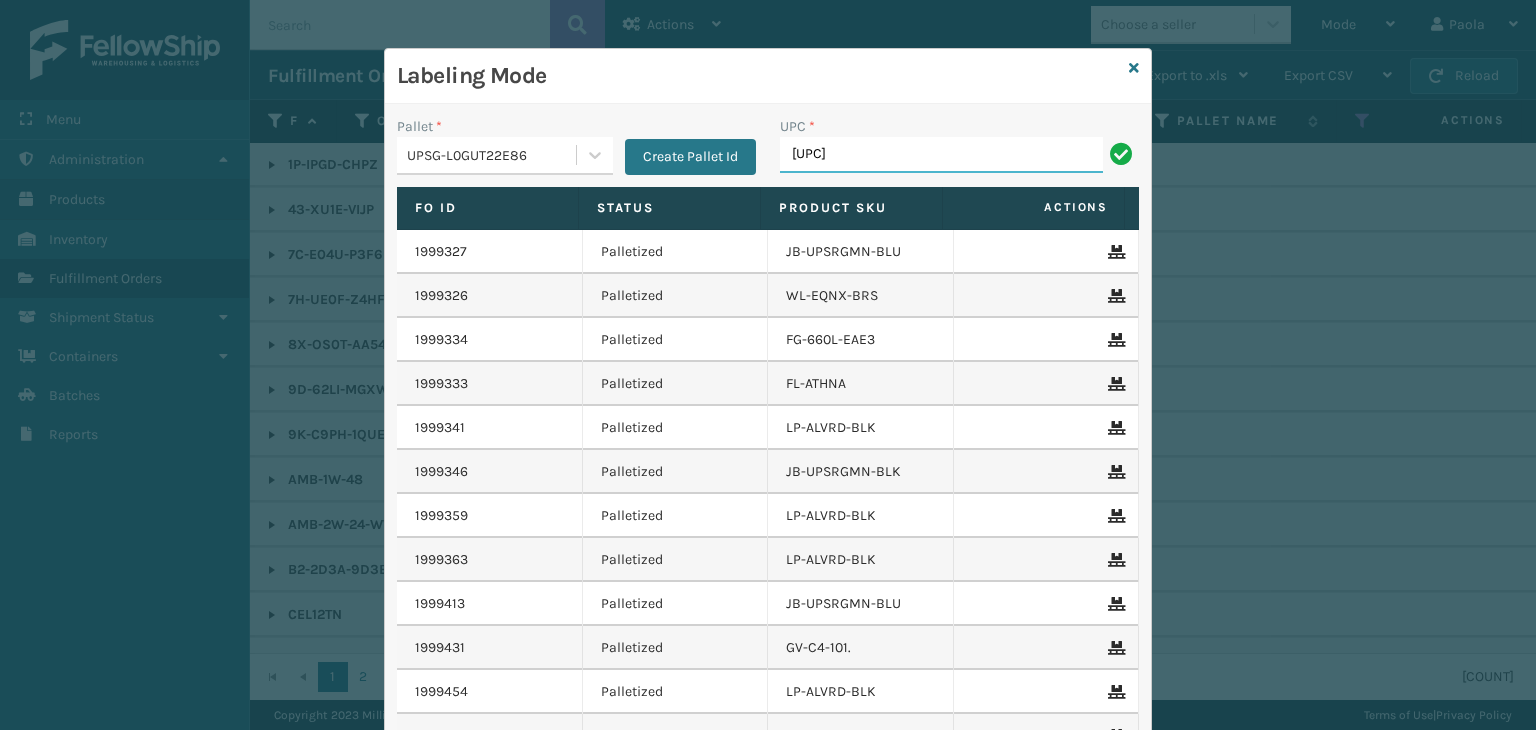 type on "[UPC]" 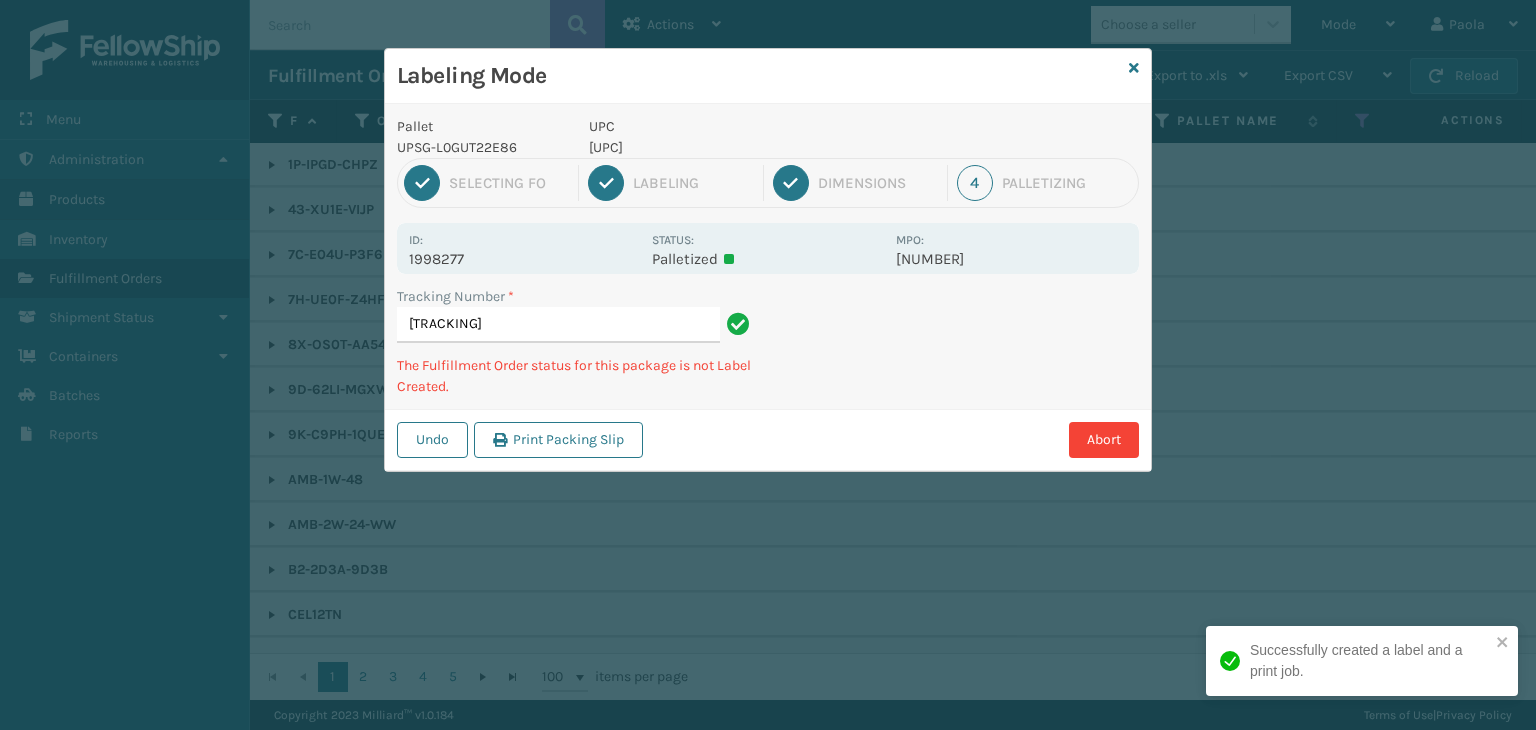 click on "[UPC]" at bounding box center (736, 147) 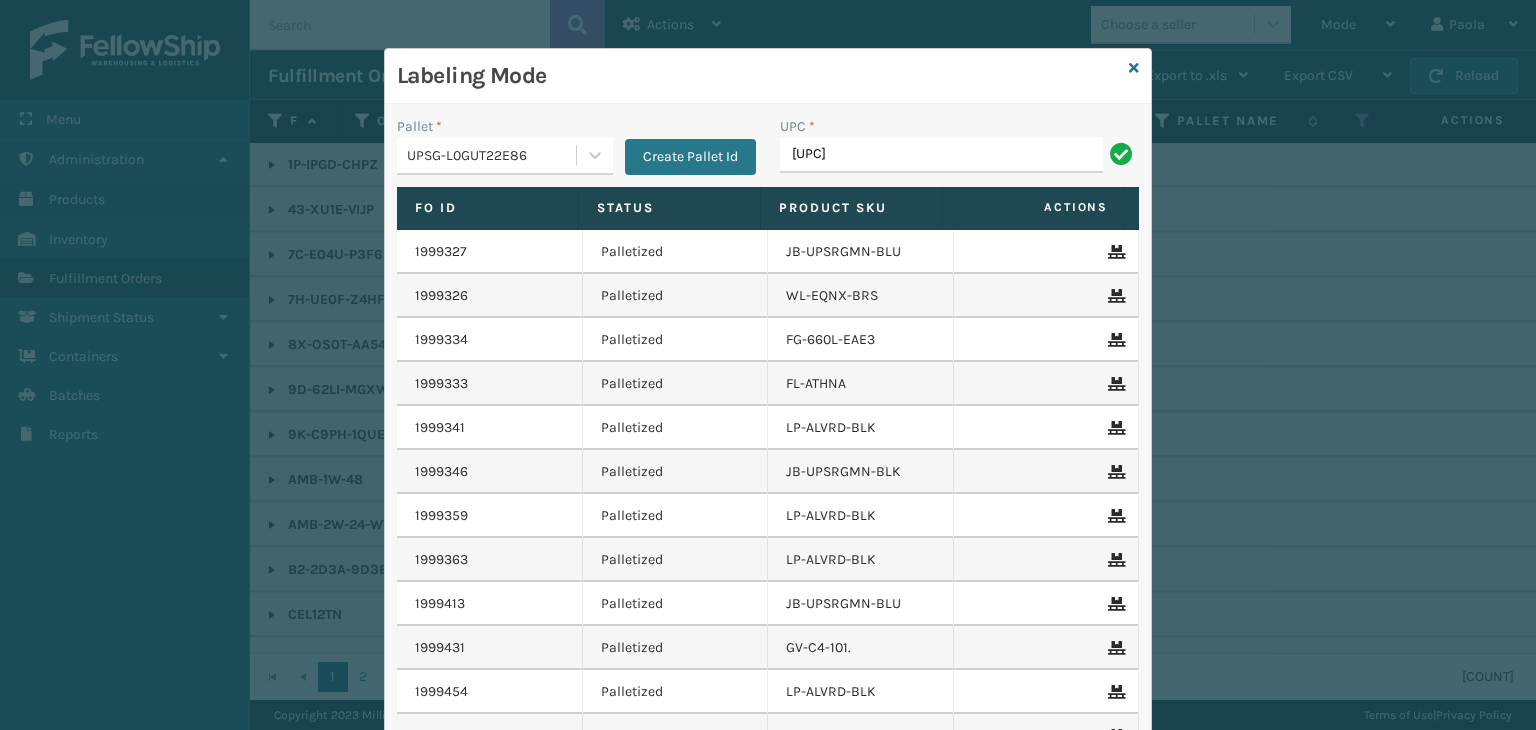 type on "[UPC]" 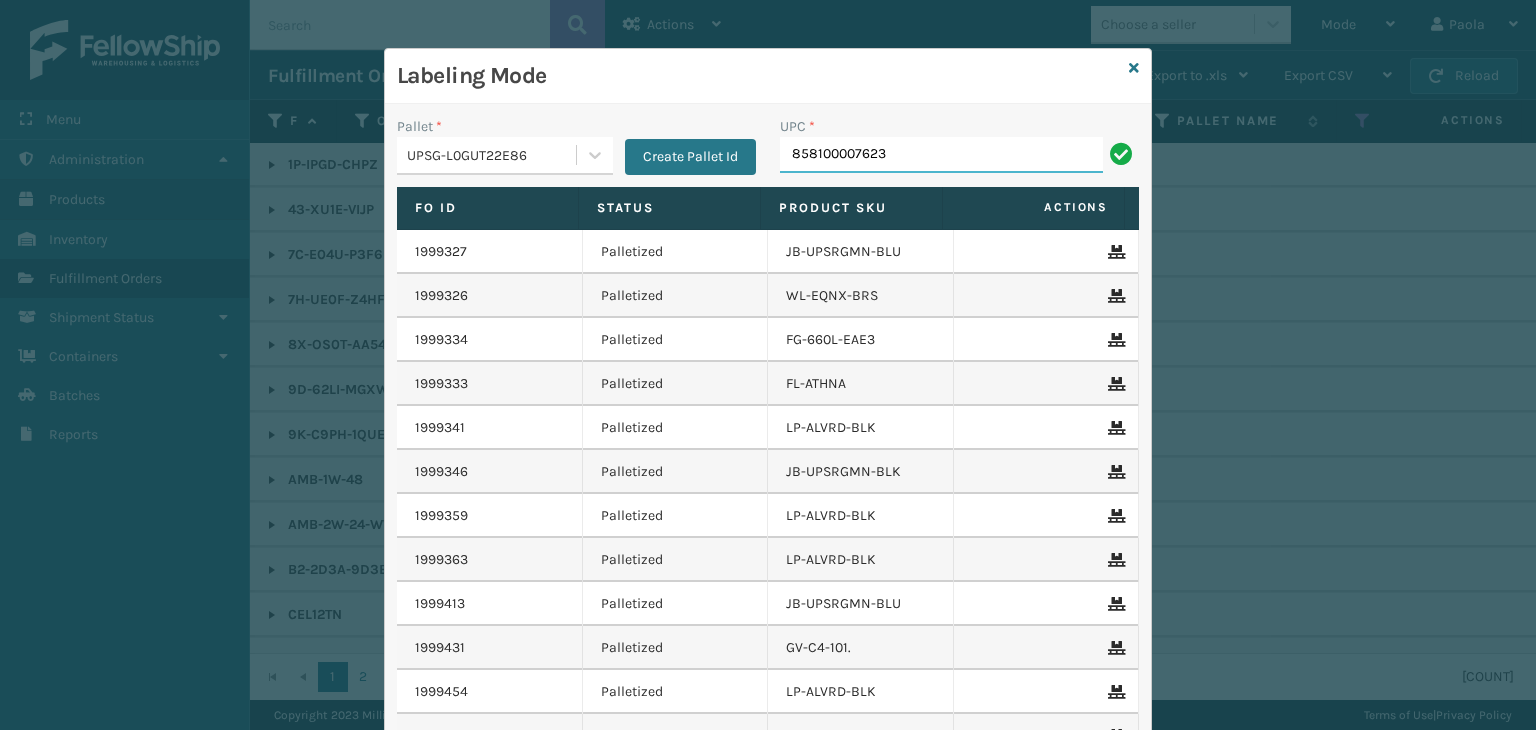 type on "858100007623" 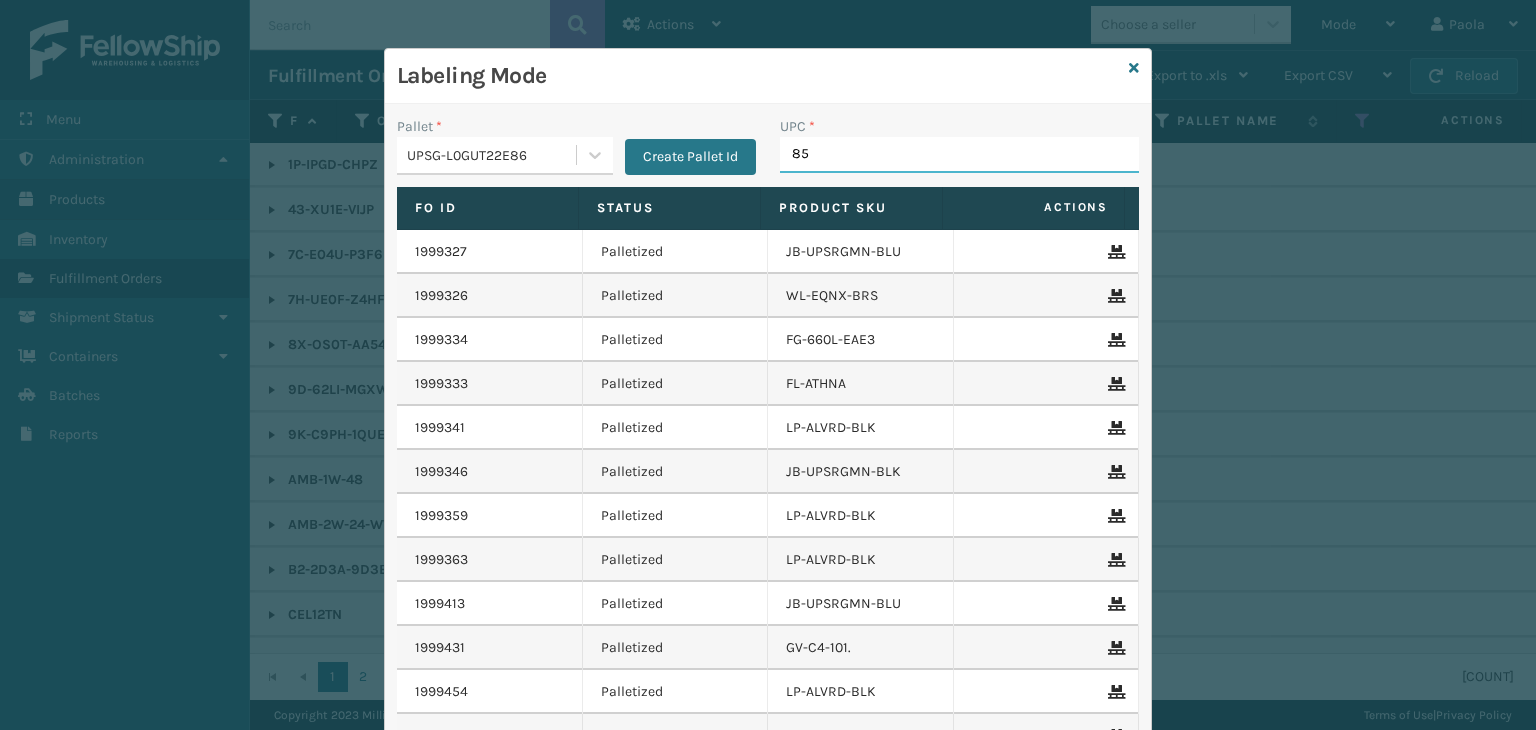 type on "854" 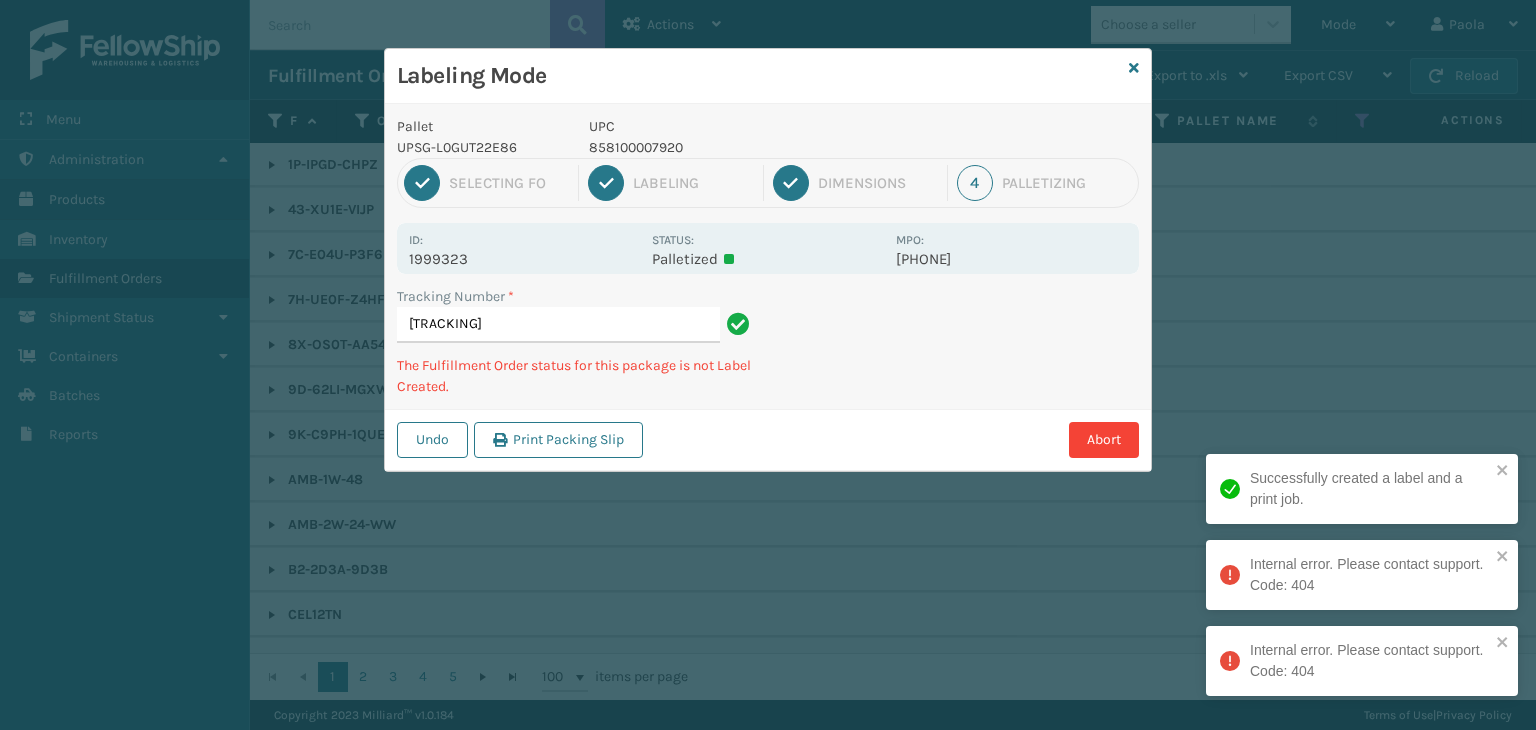 type on "[TRACKING]" 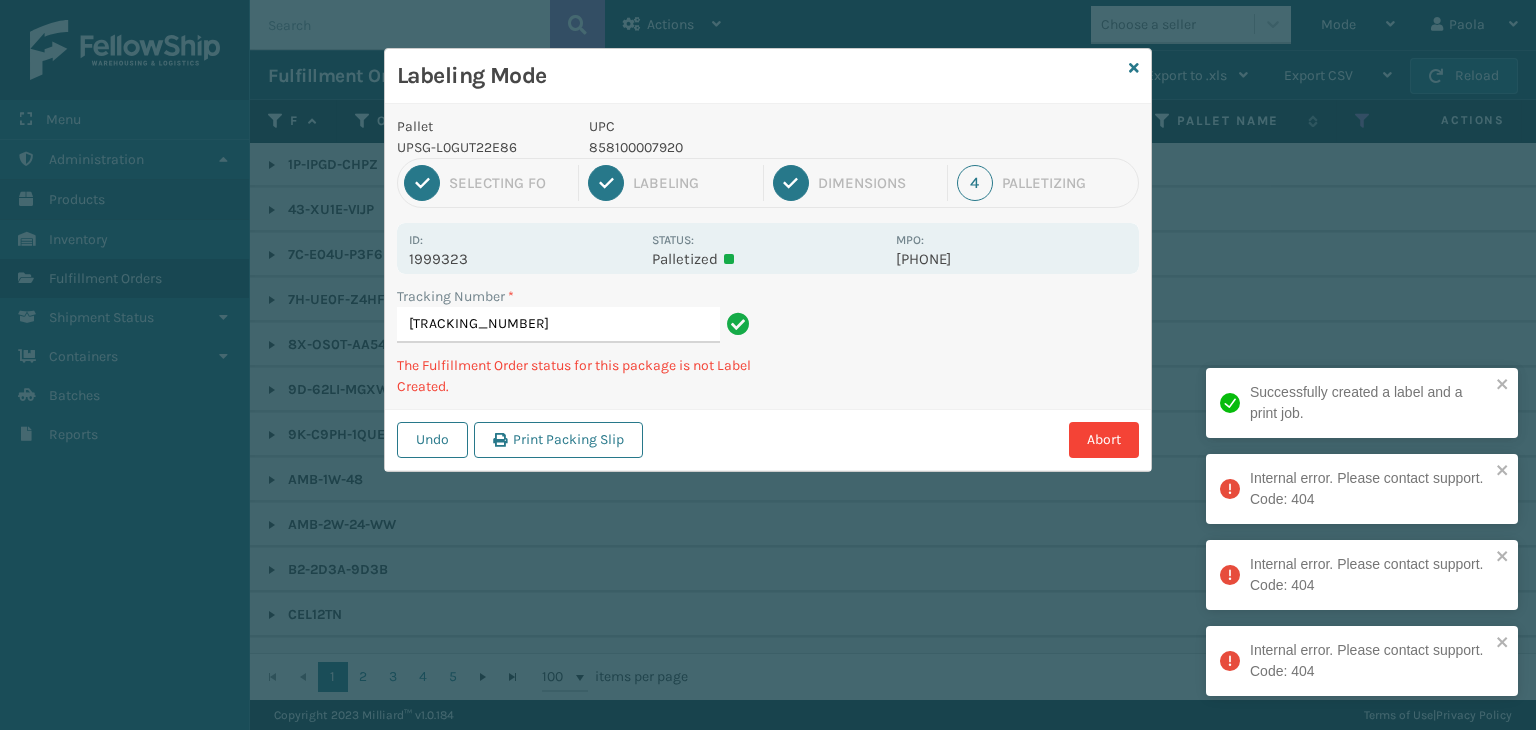 scroll, scrollTop: 0, scrollLeft: 0, axis: both 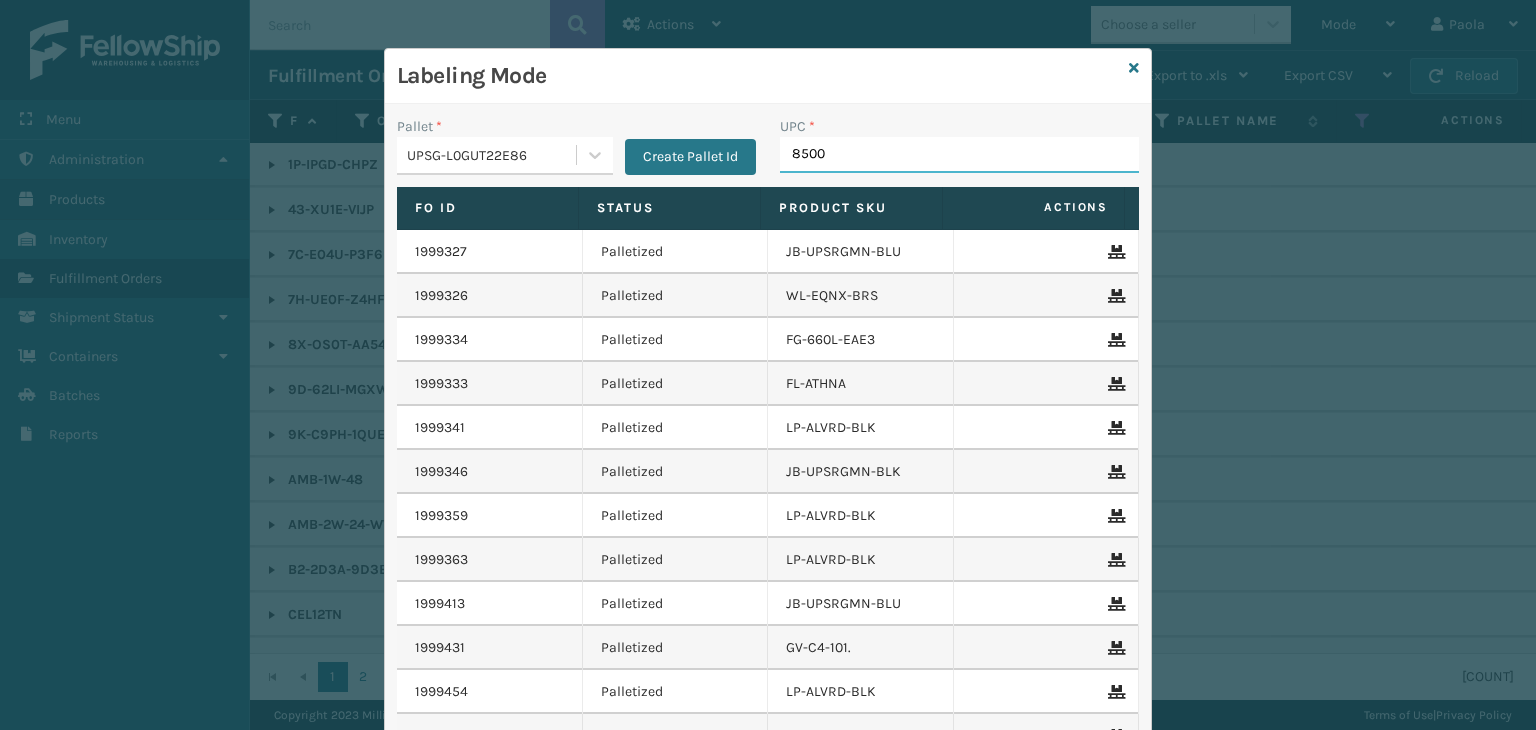 type on "85001" 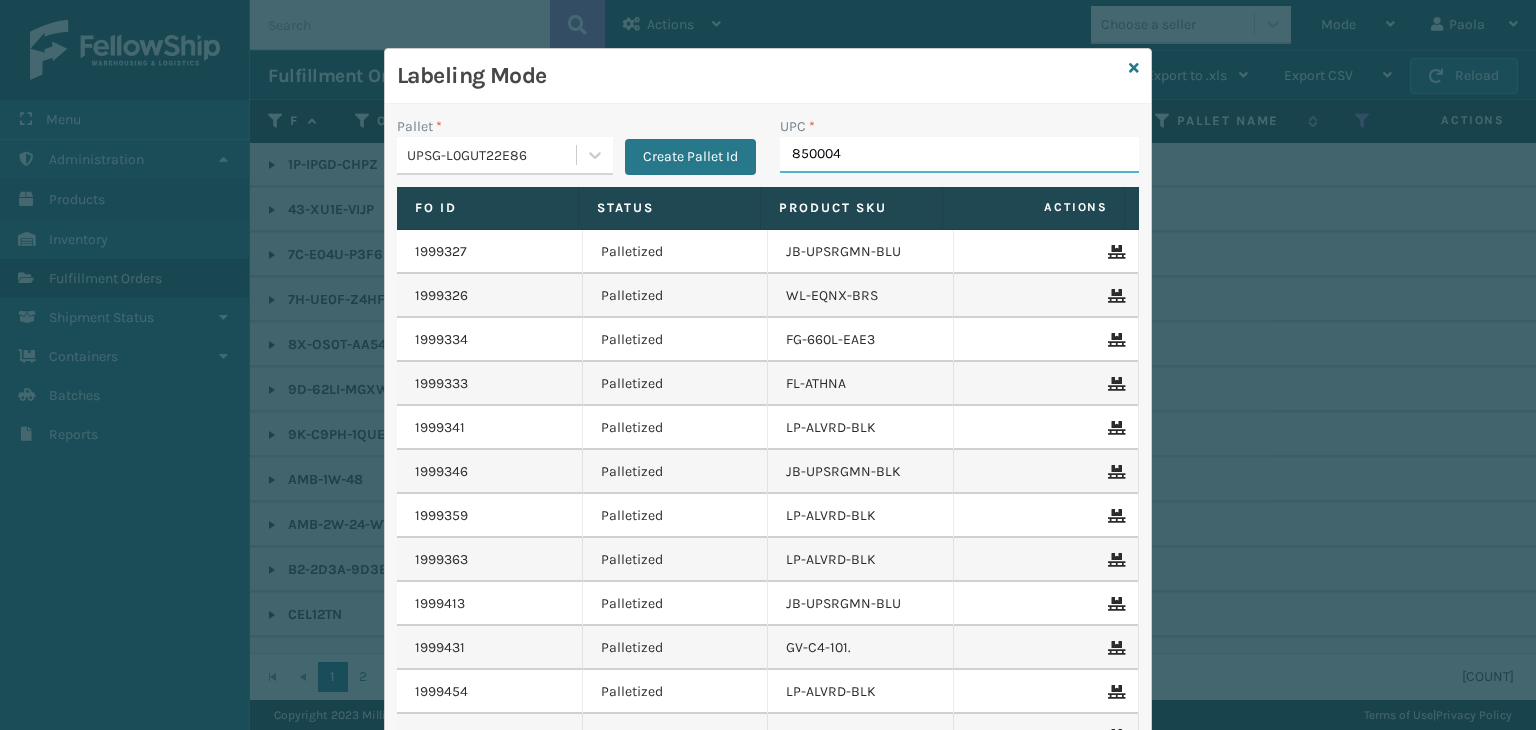 type on "8500044" 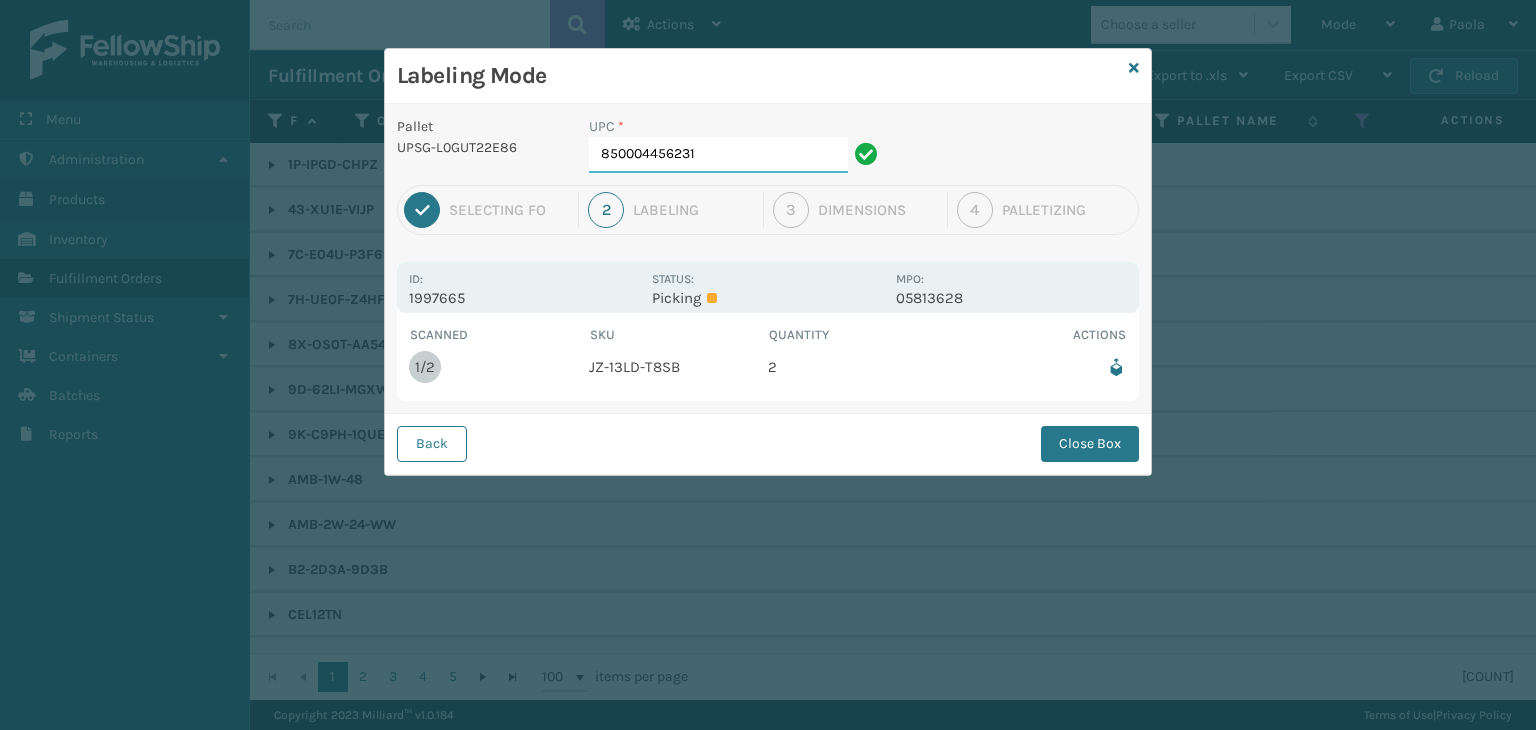 click on "850004456231" at bounding box center (718, 155) 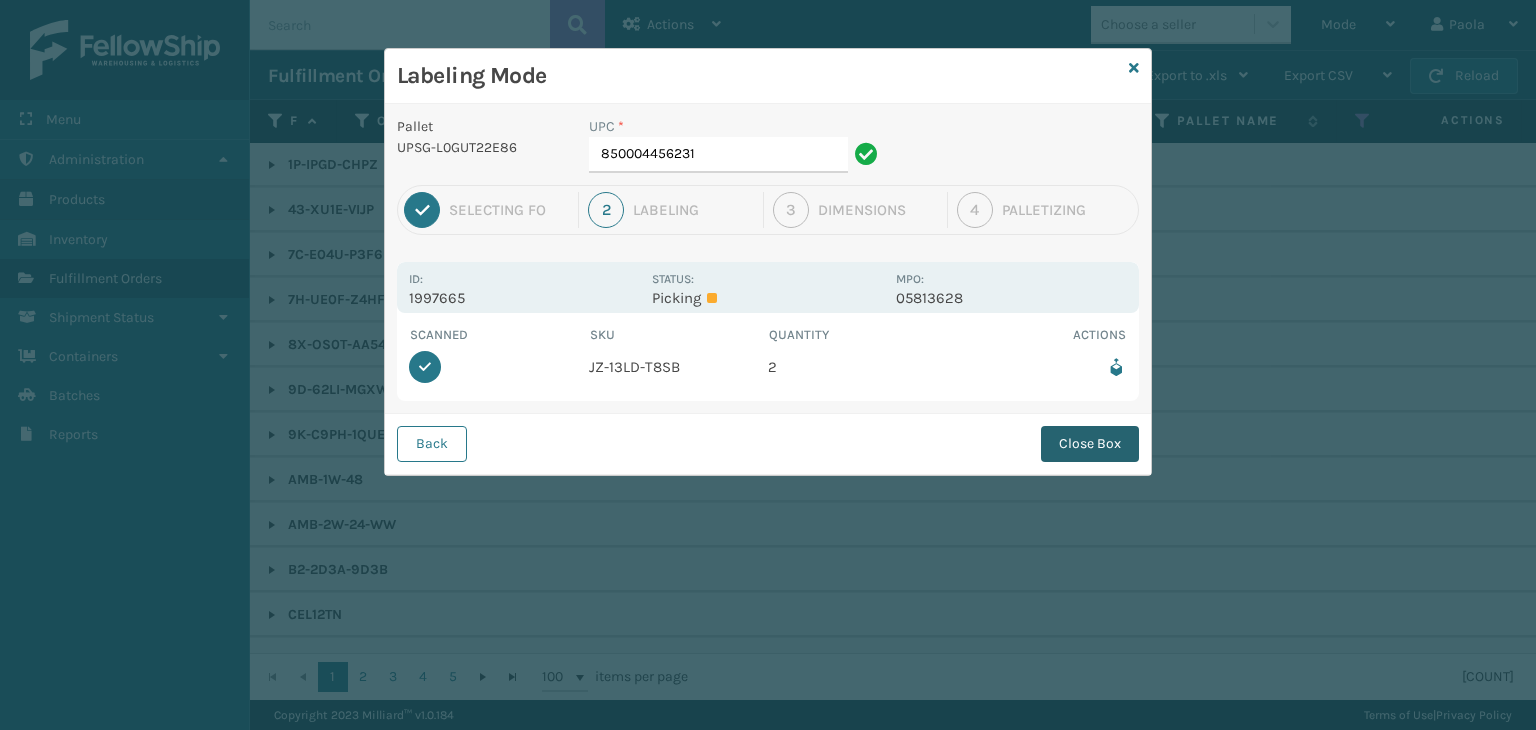 click on "Close Box" at bounding box center (1090, 444) 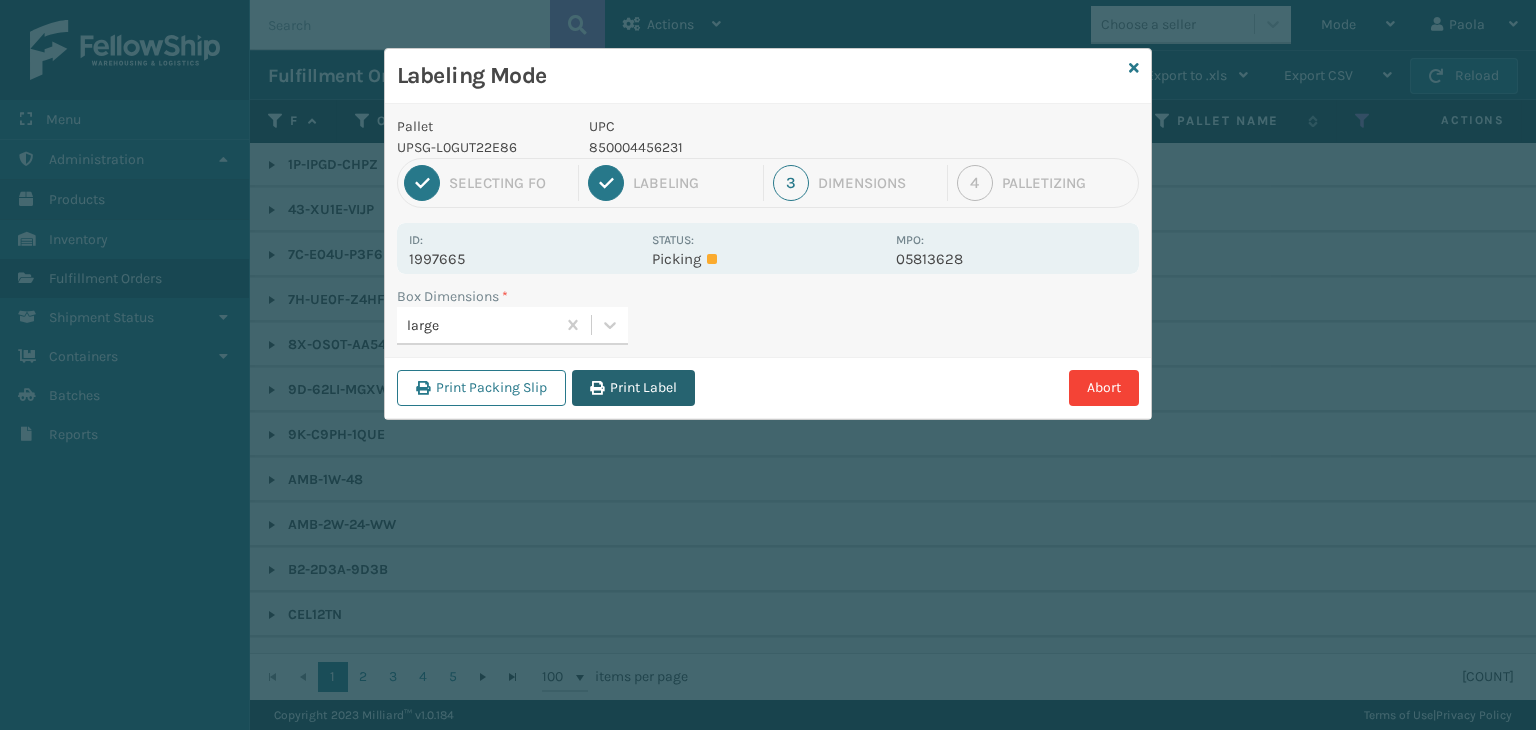 click on "Print Label" at bounding box center [633, 388] 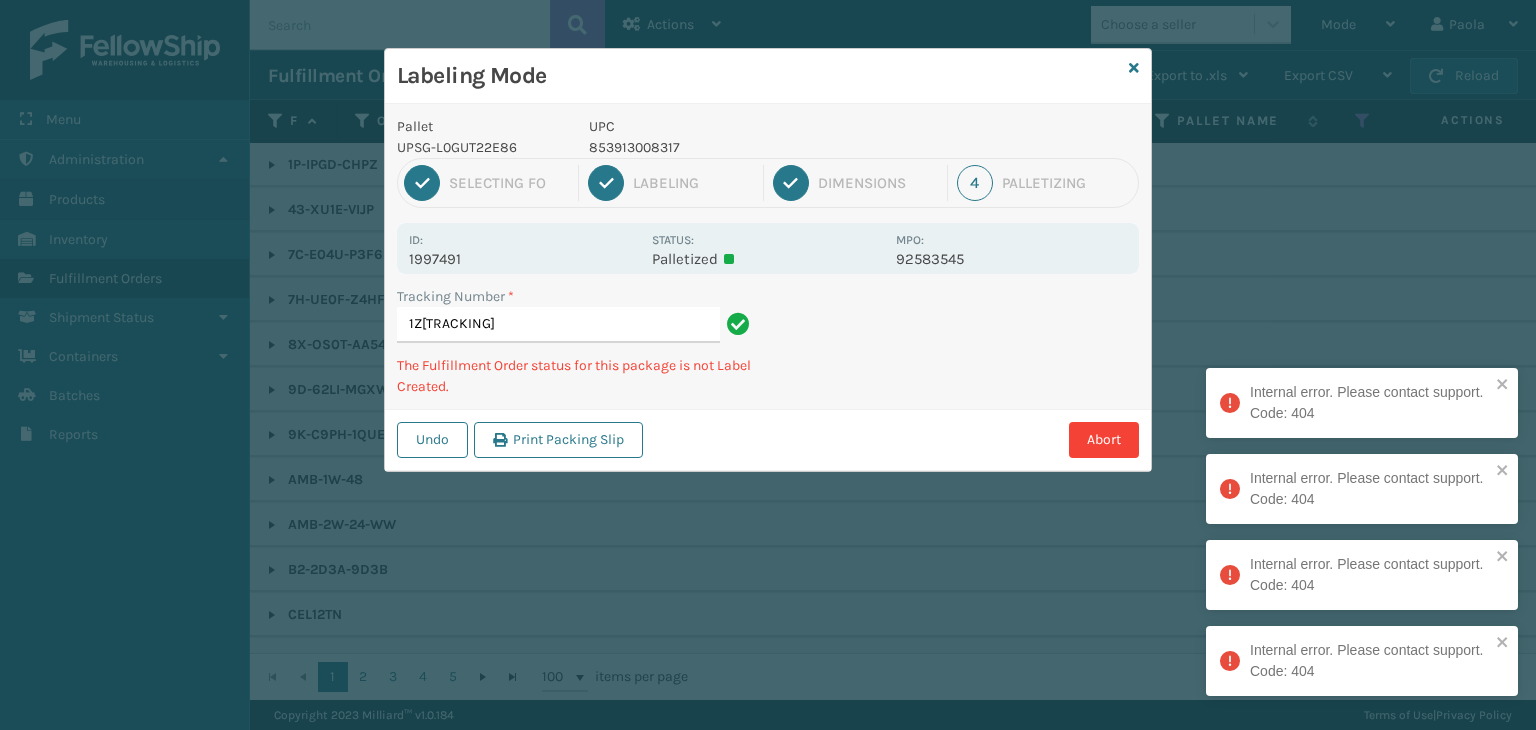 scroll, scrollTop: 0, scrollLeft: 321, axis: horizontal 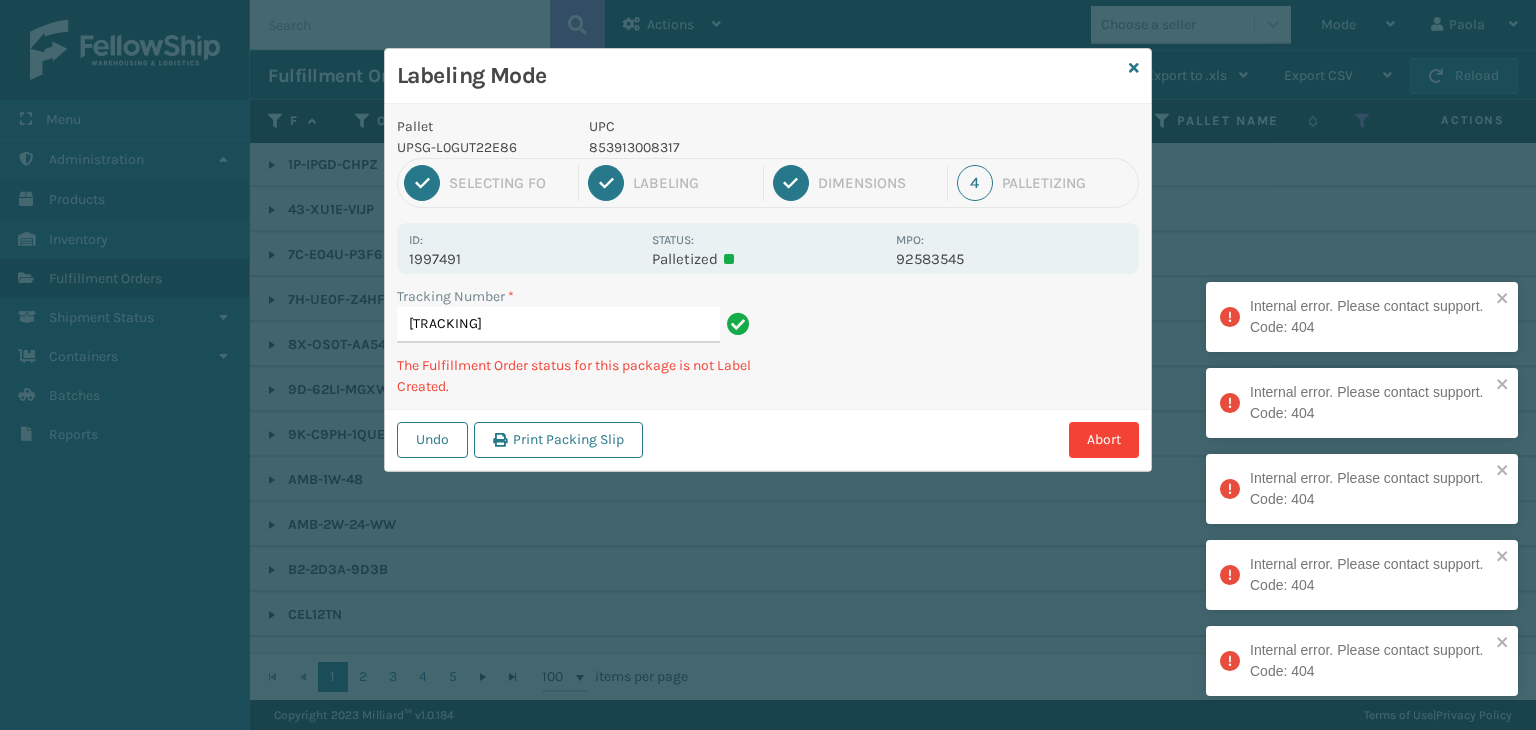 type on "[TRACKING]" 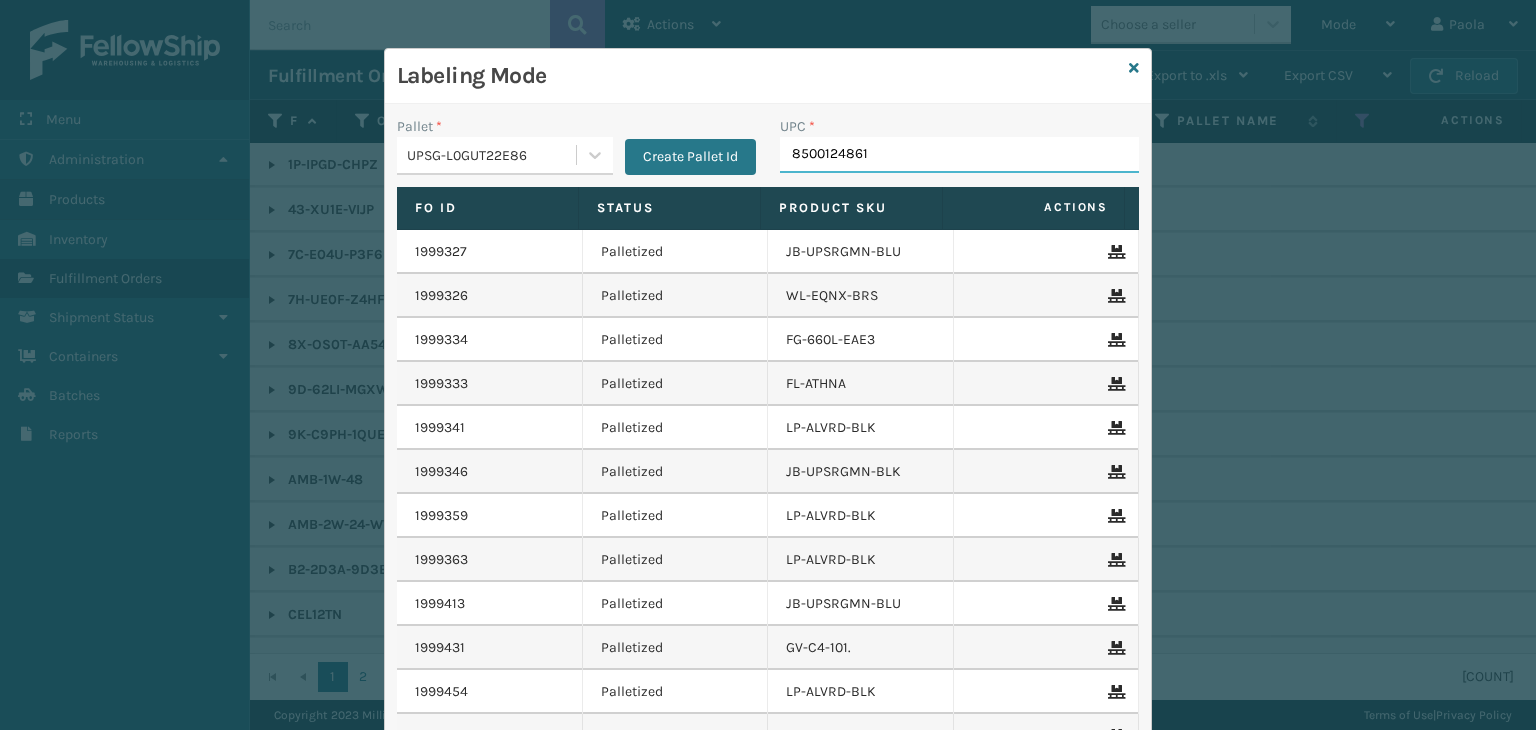 type on "[UPC]" 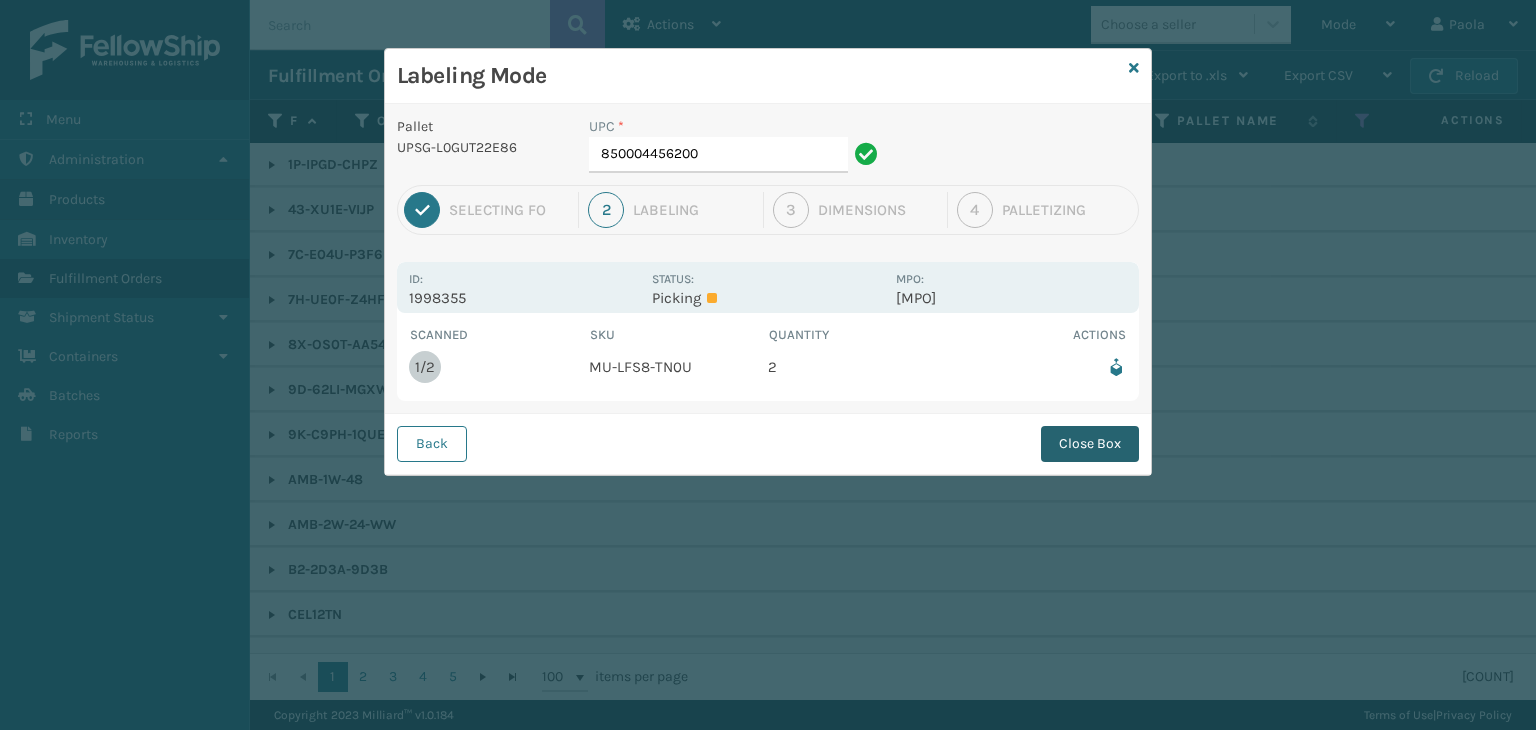 click on "Back Close Box" at bounding box center (768, 443) 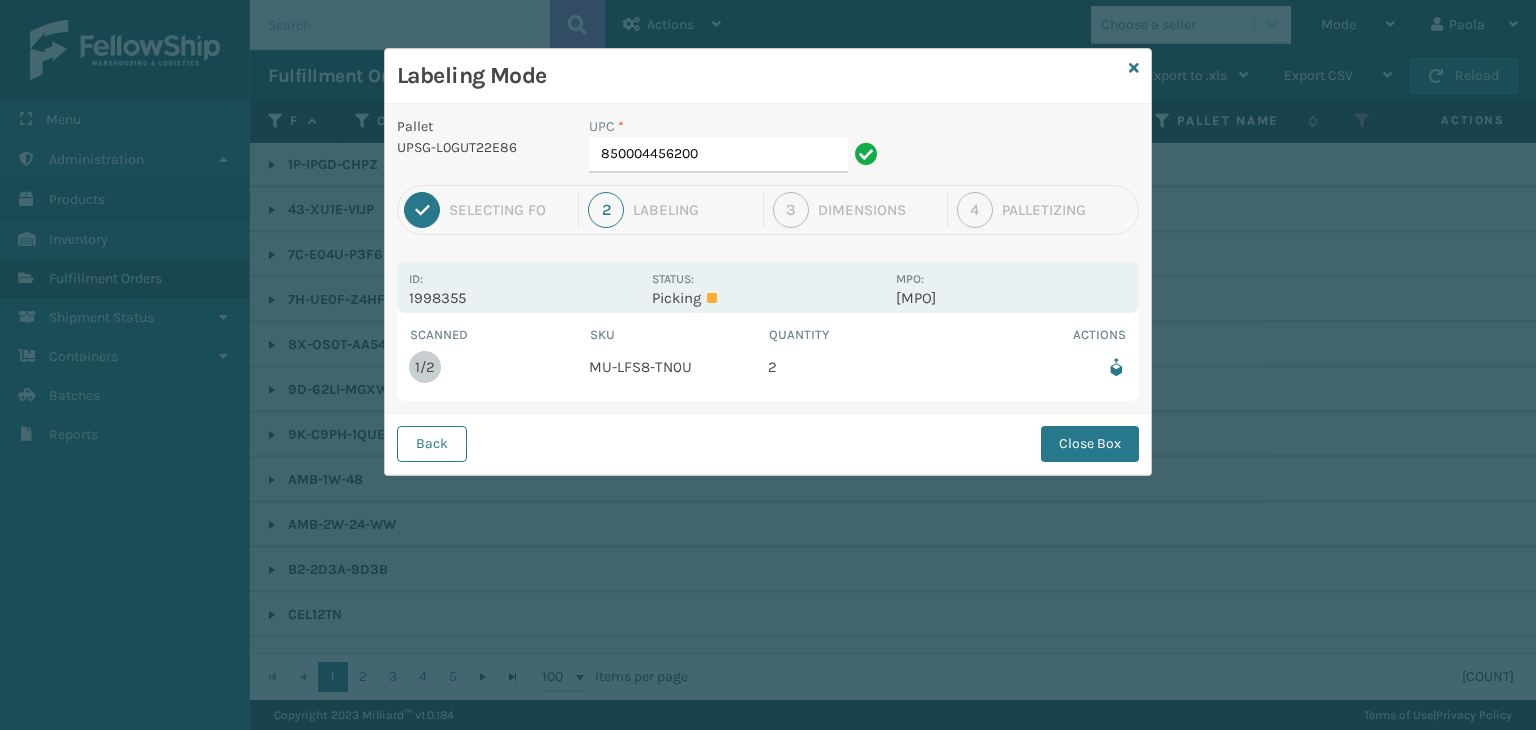 click on "Back Close Box" at bounding box center (768, 443) 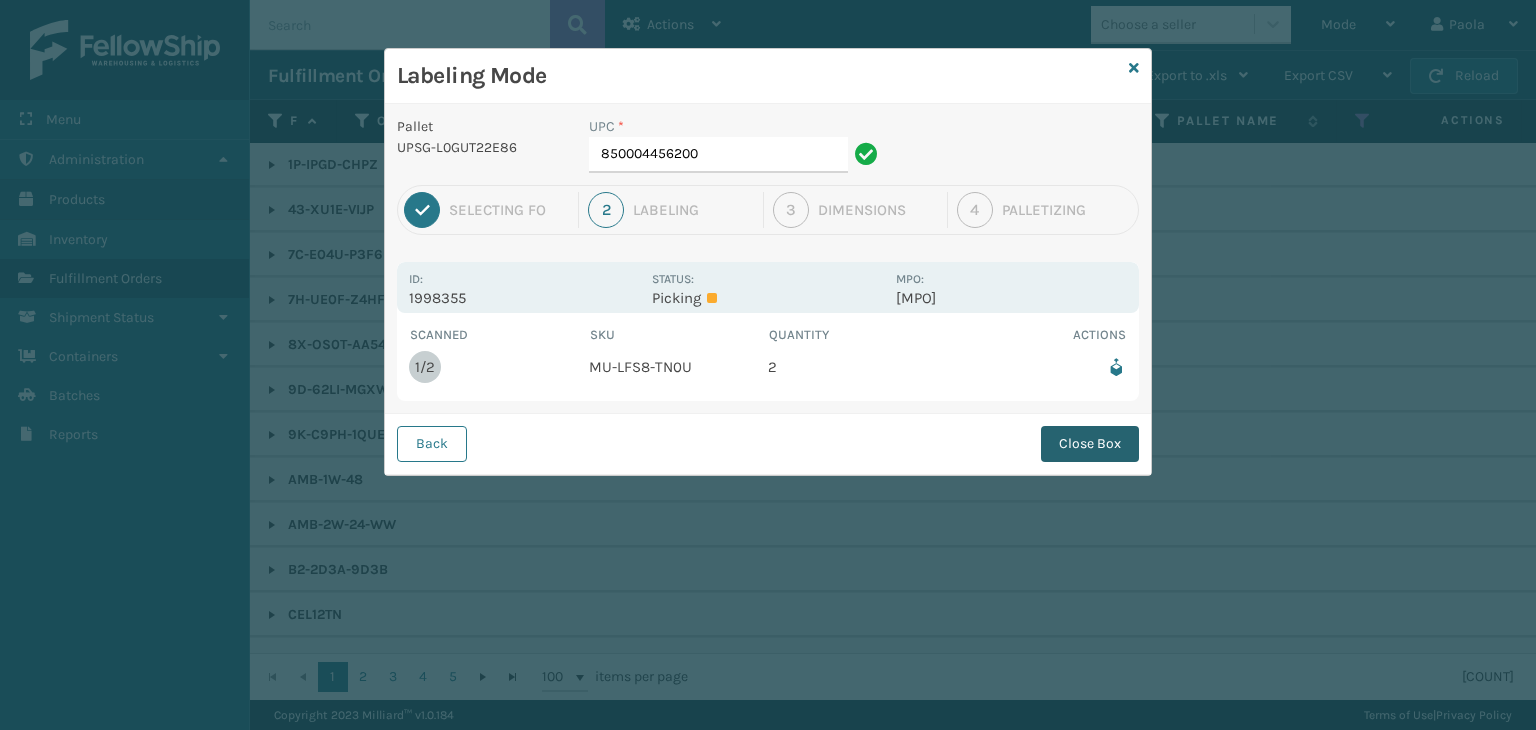 click on "Close Box" at bounding box center (1090, 444) 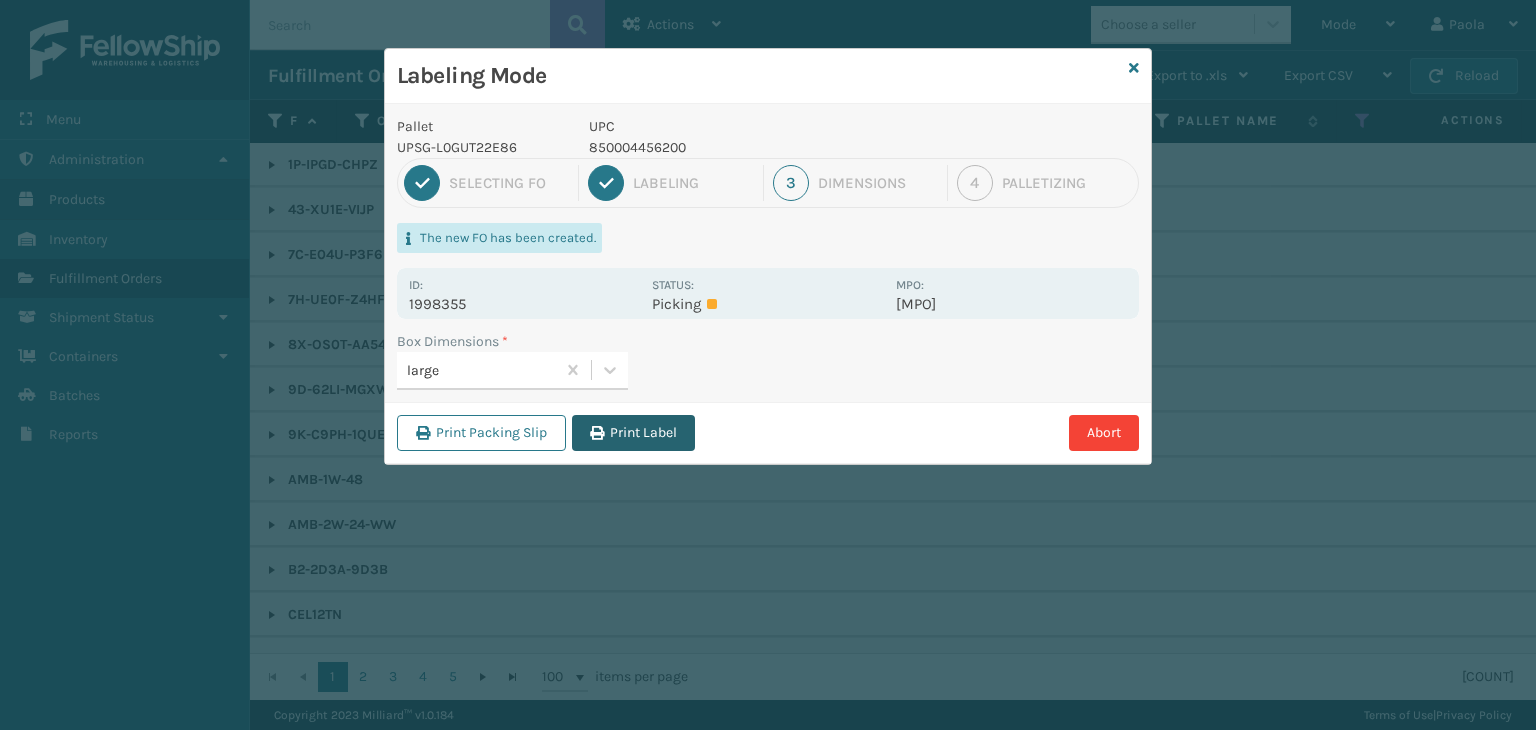 click on "Print Label" at bounding box center (633, 433) 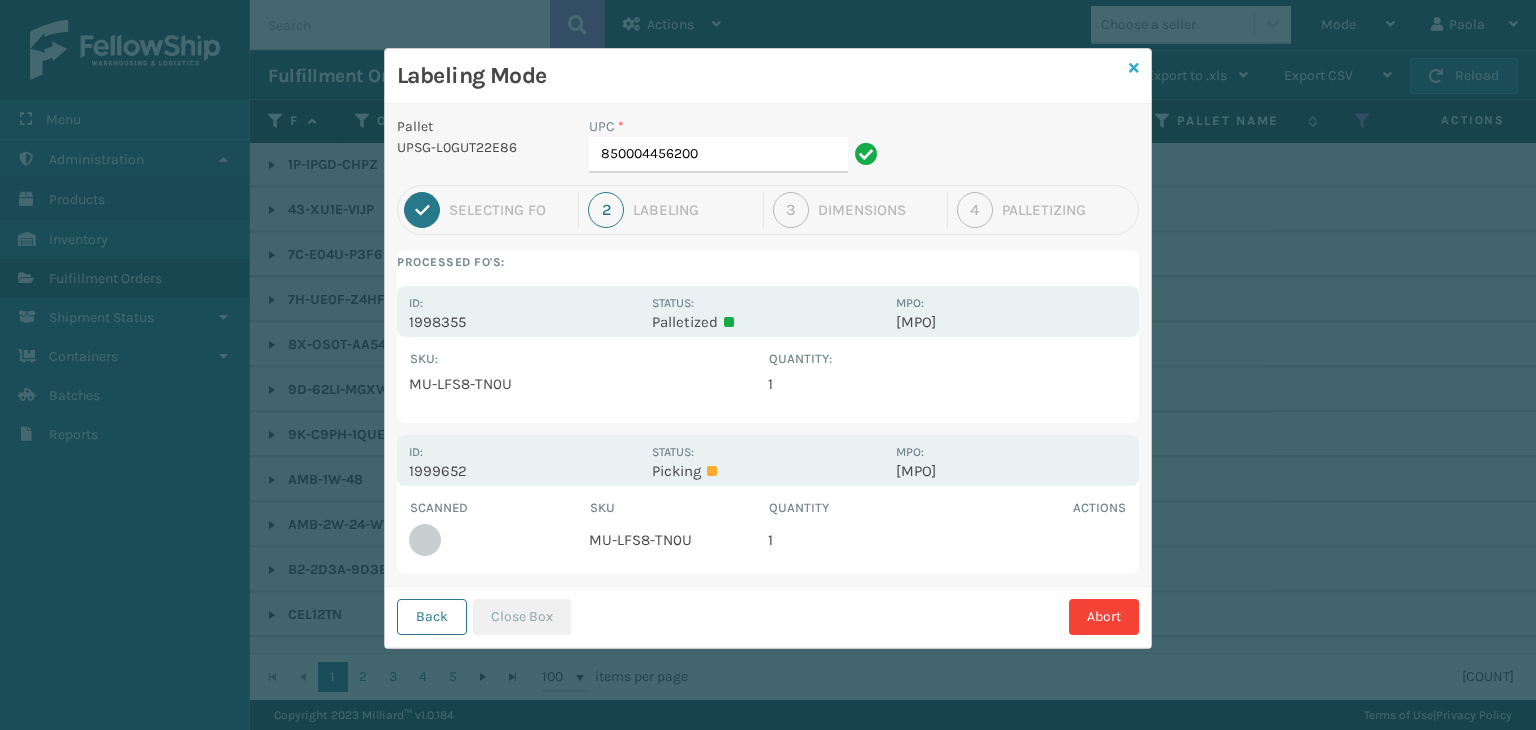 click at bounding box center (1134, 68) 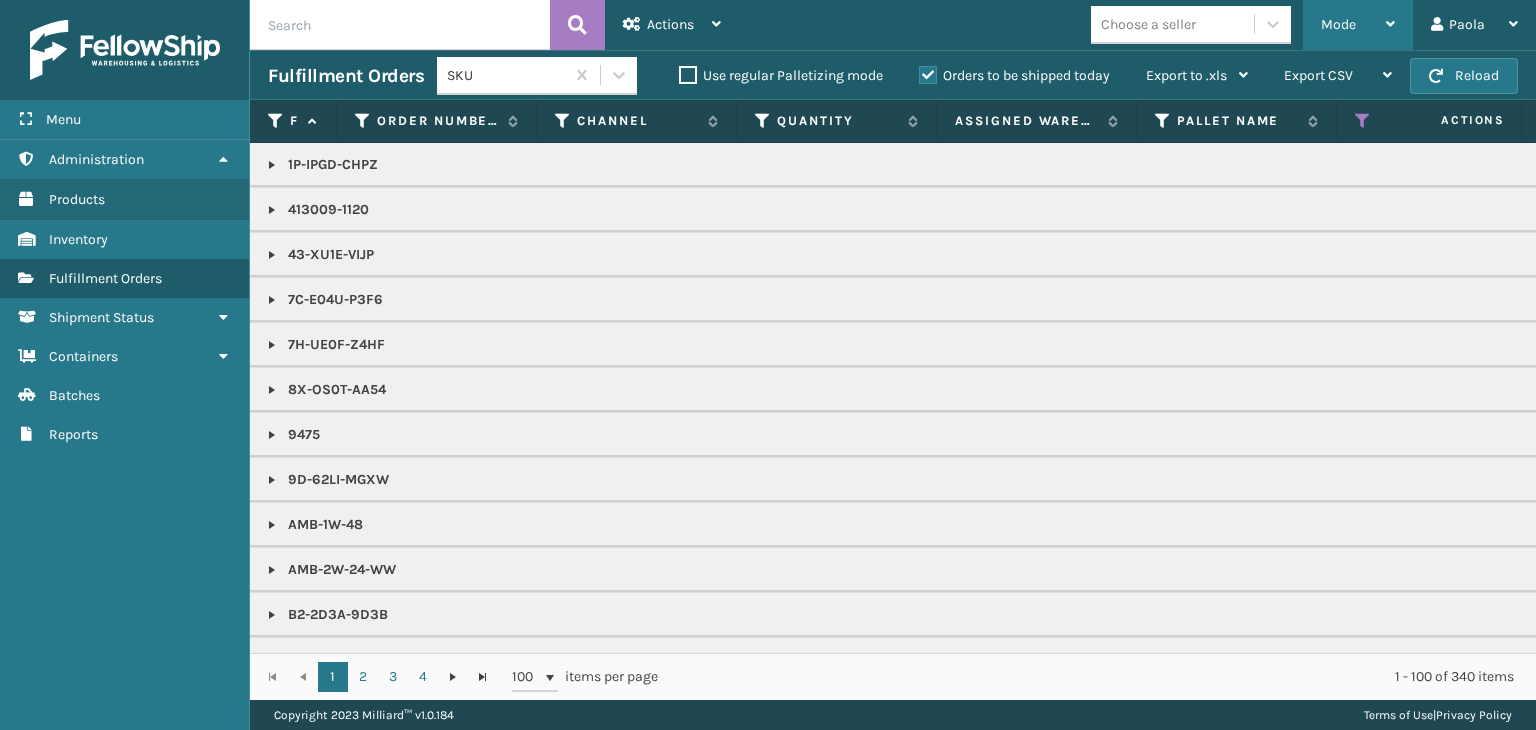 click on "Mode" at bounding box center [1358, 25] 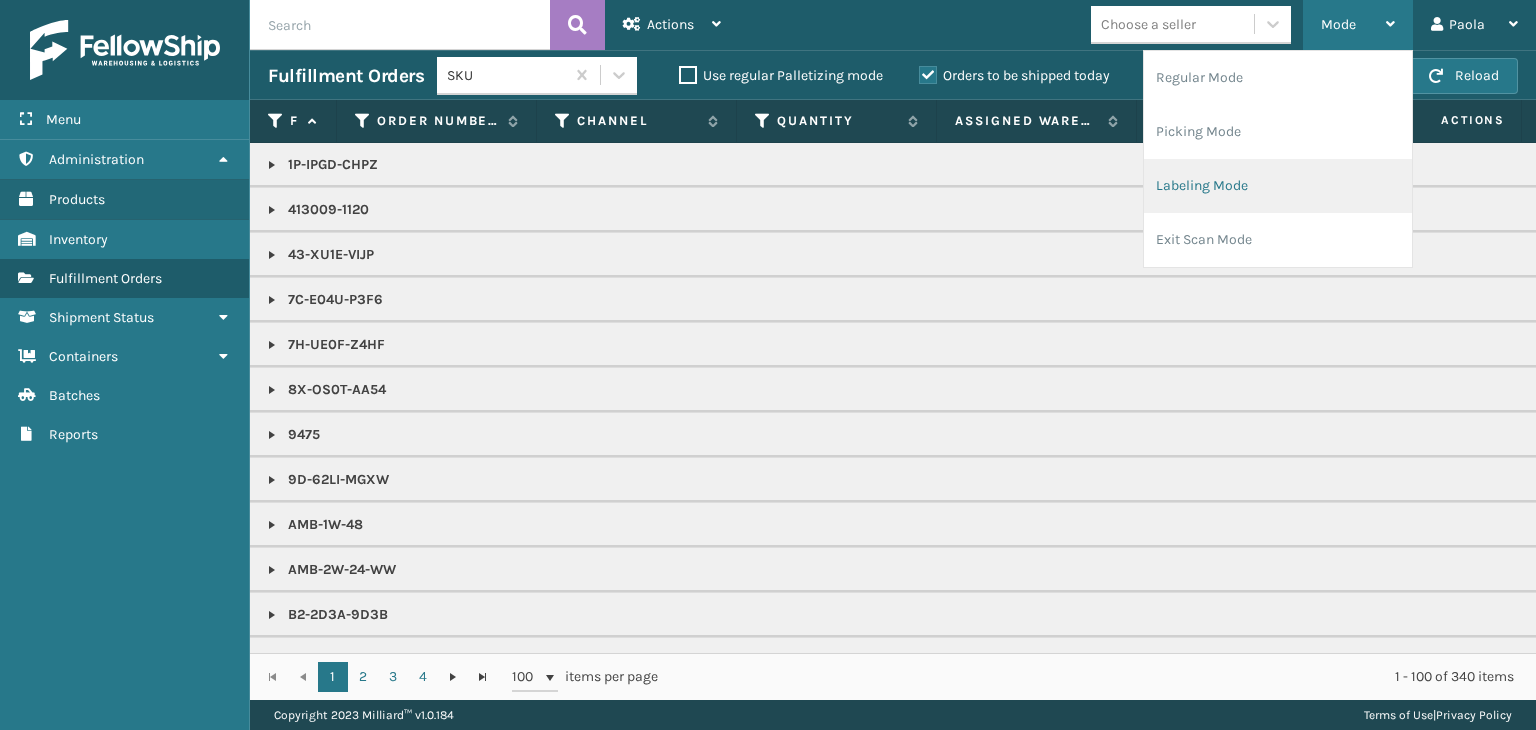 click on "Labeling Mode" at bounding box center [1278, 186] 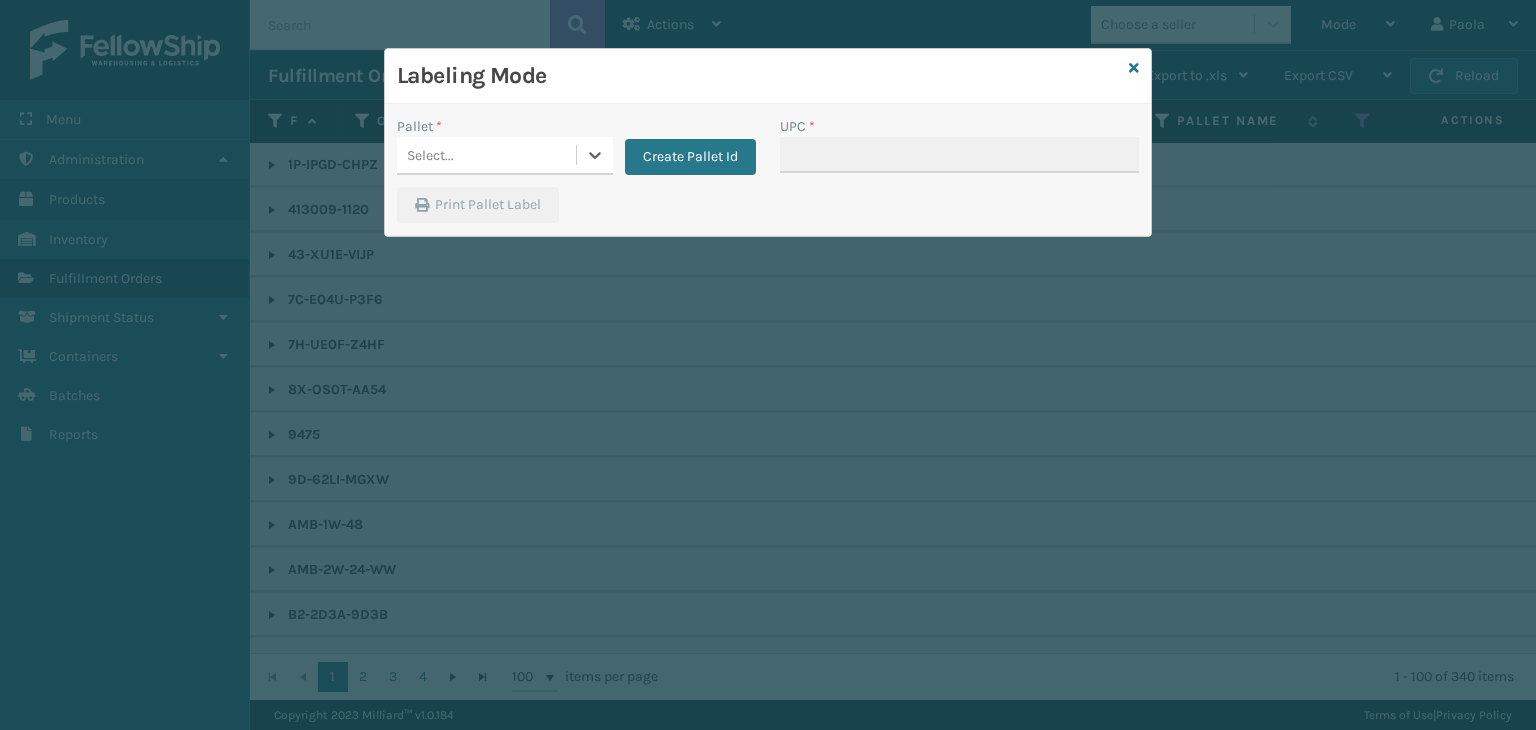 click on "Create Pallet Id" at bounding box center (684, 145) 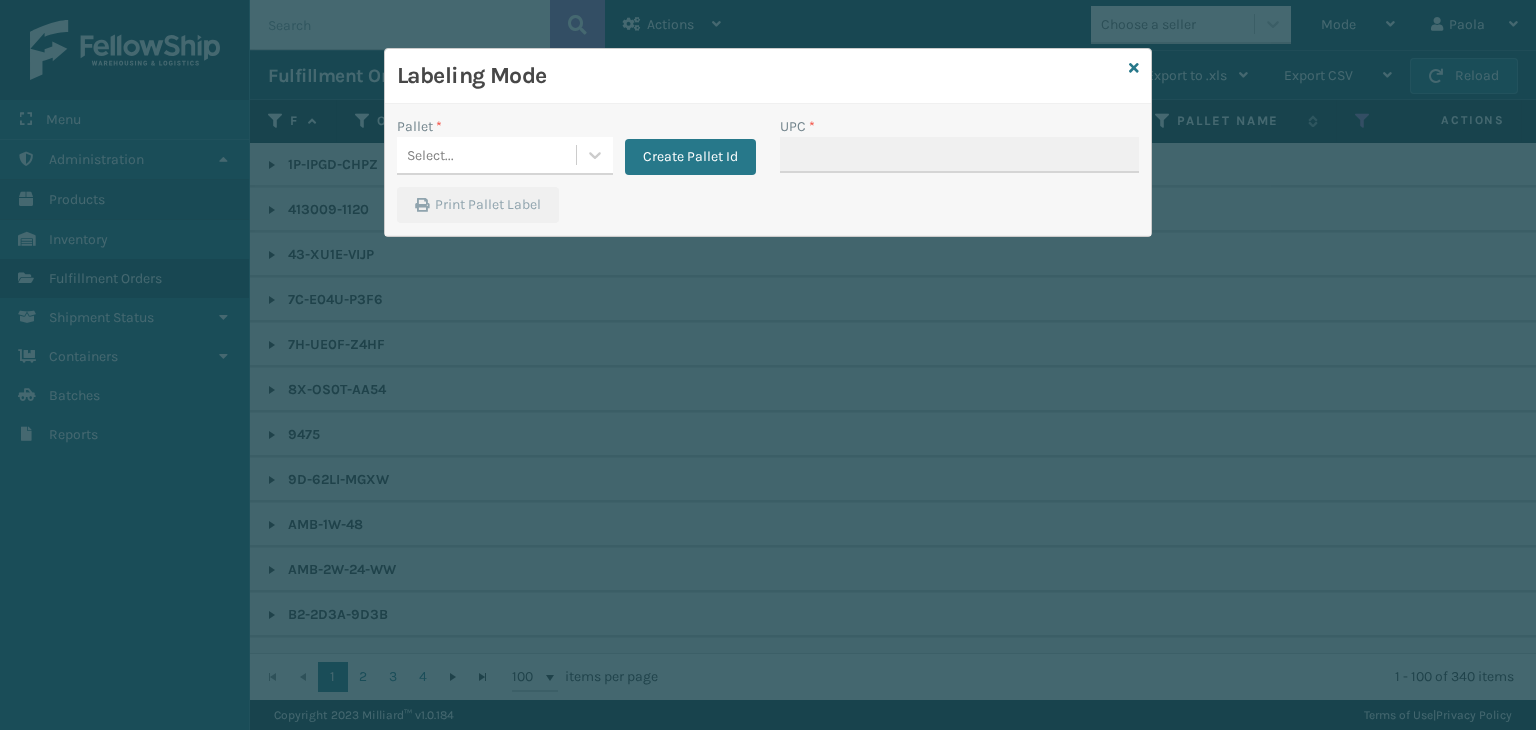 drag, startPoint x: 598, startPoint y: 156, endPoint x: 636, endPoint y: 216, distance: 71.021126 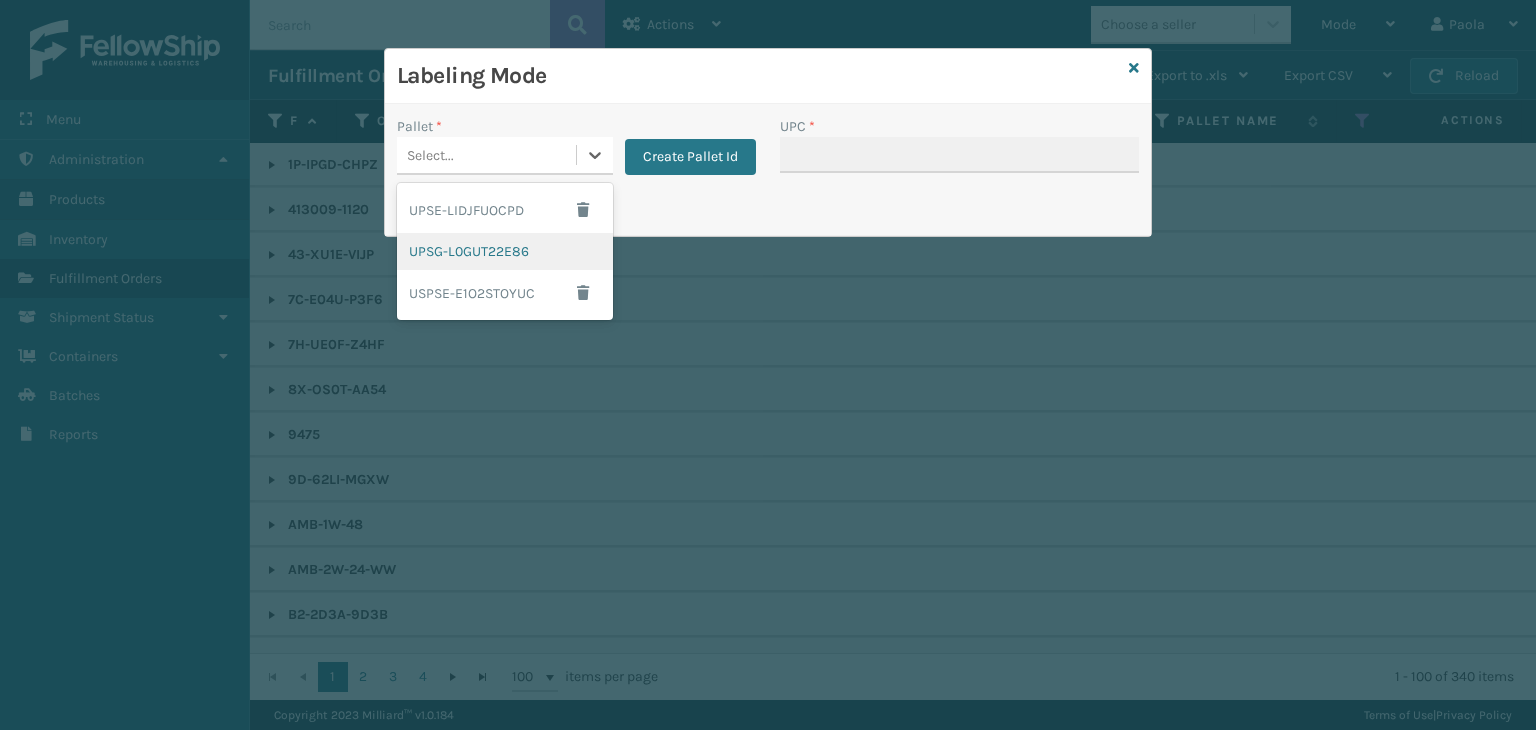 click on "UPSG-L0GUT22E86" at bounding box center (505, 251) 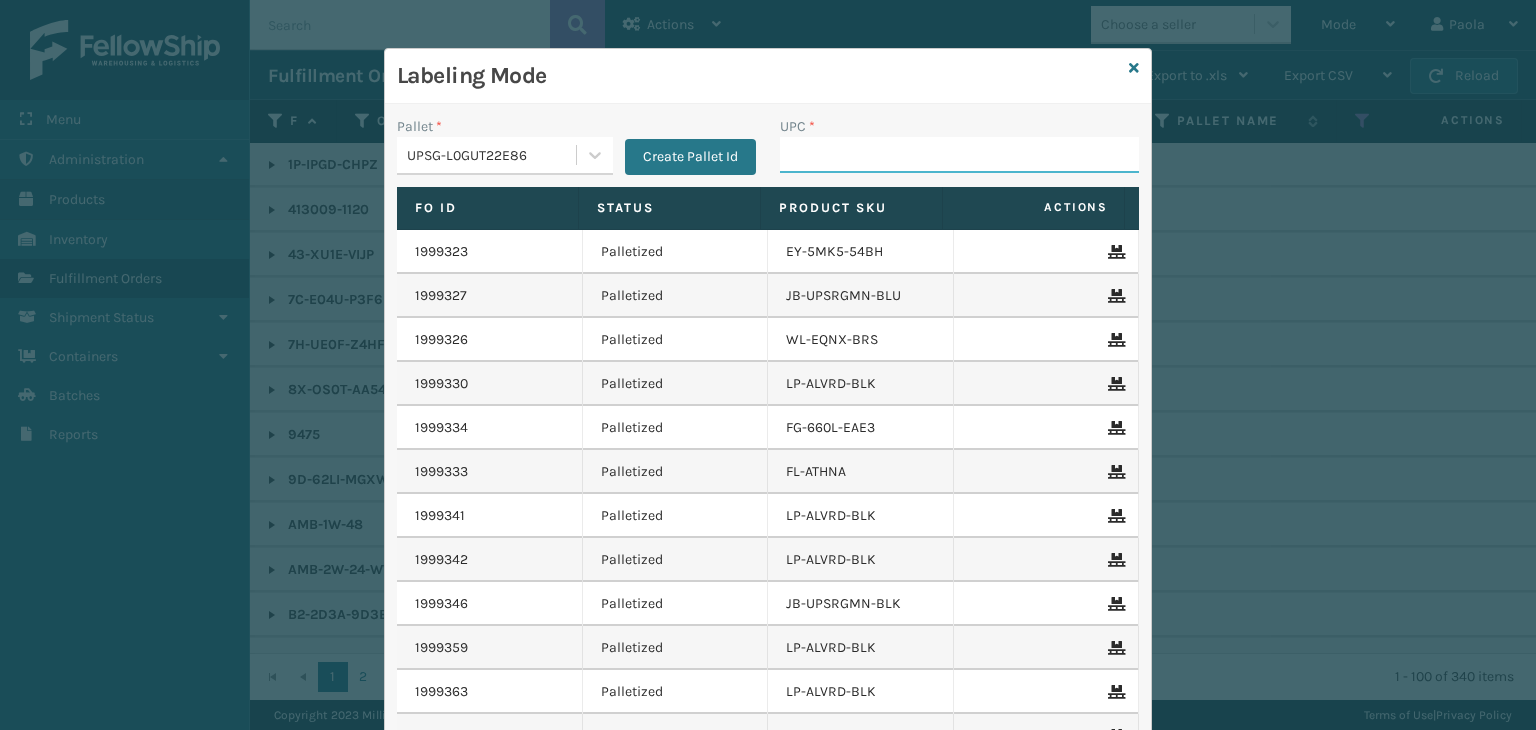 drag, startPoint x: 882, startPoint y: 149, endPoint x: 869, endPoint y: 146, distance: 13.341664 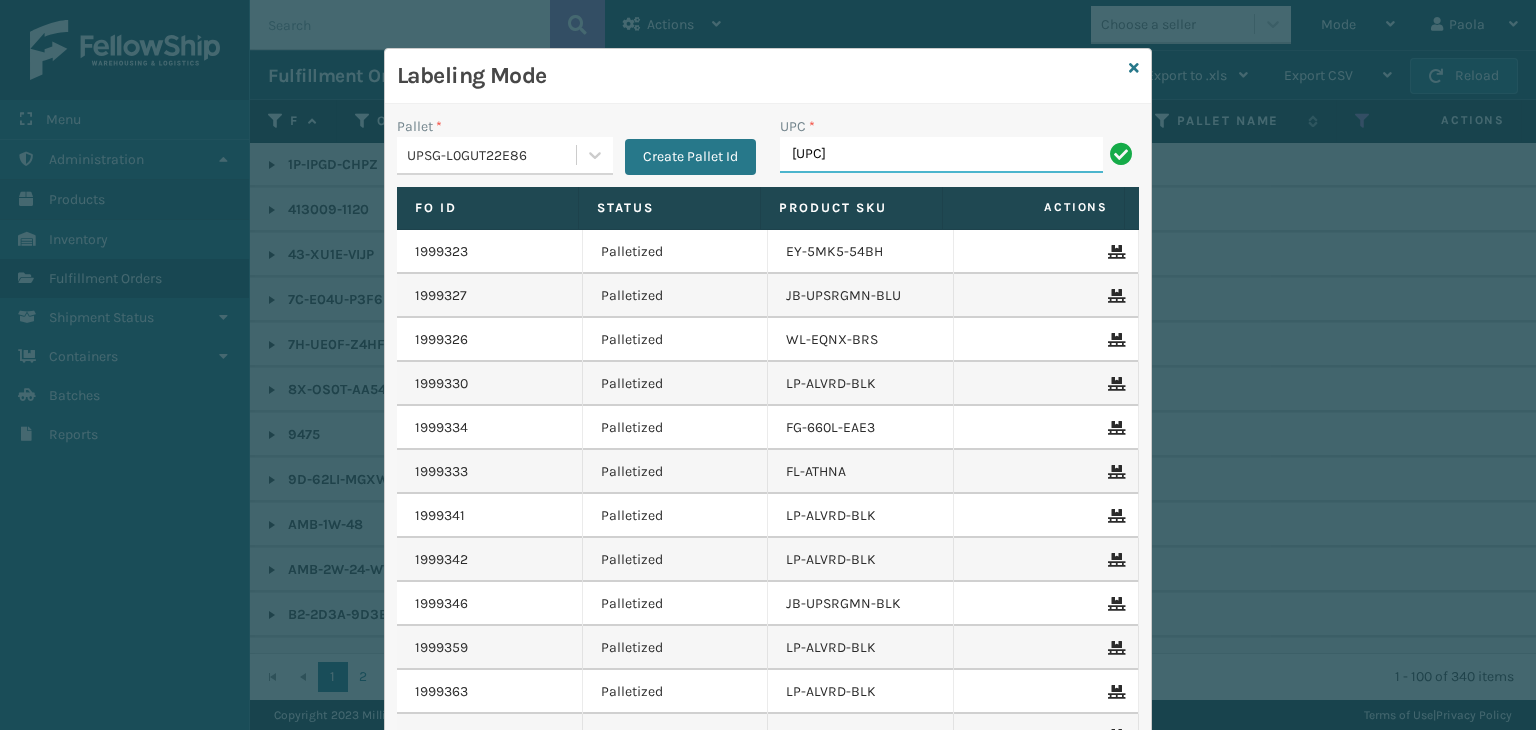 type on "[UPC]" 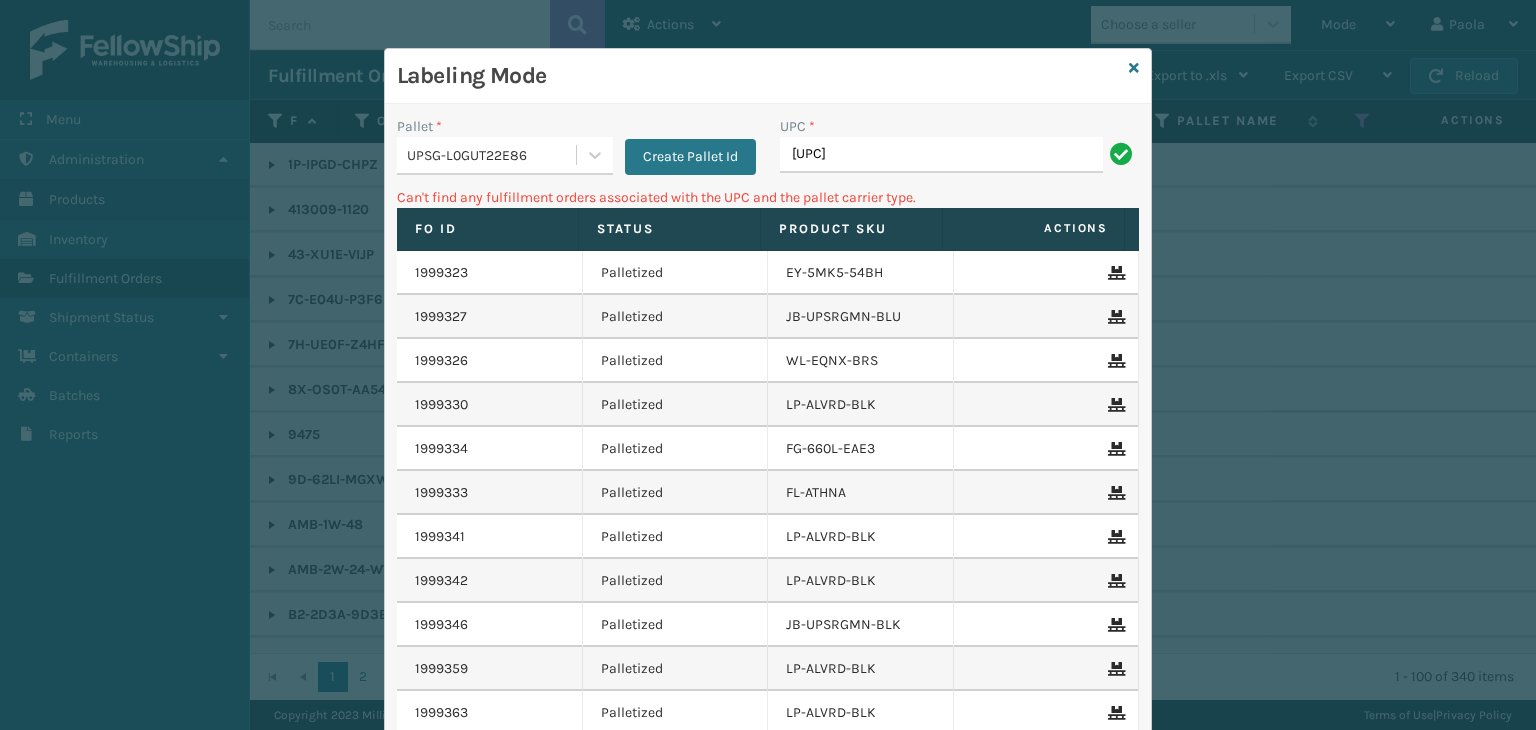 click on "[UPC]" at bounding box center (941, 155) 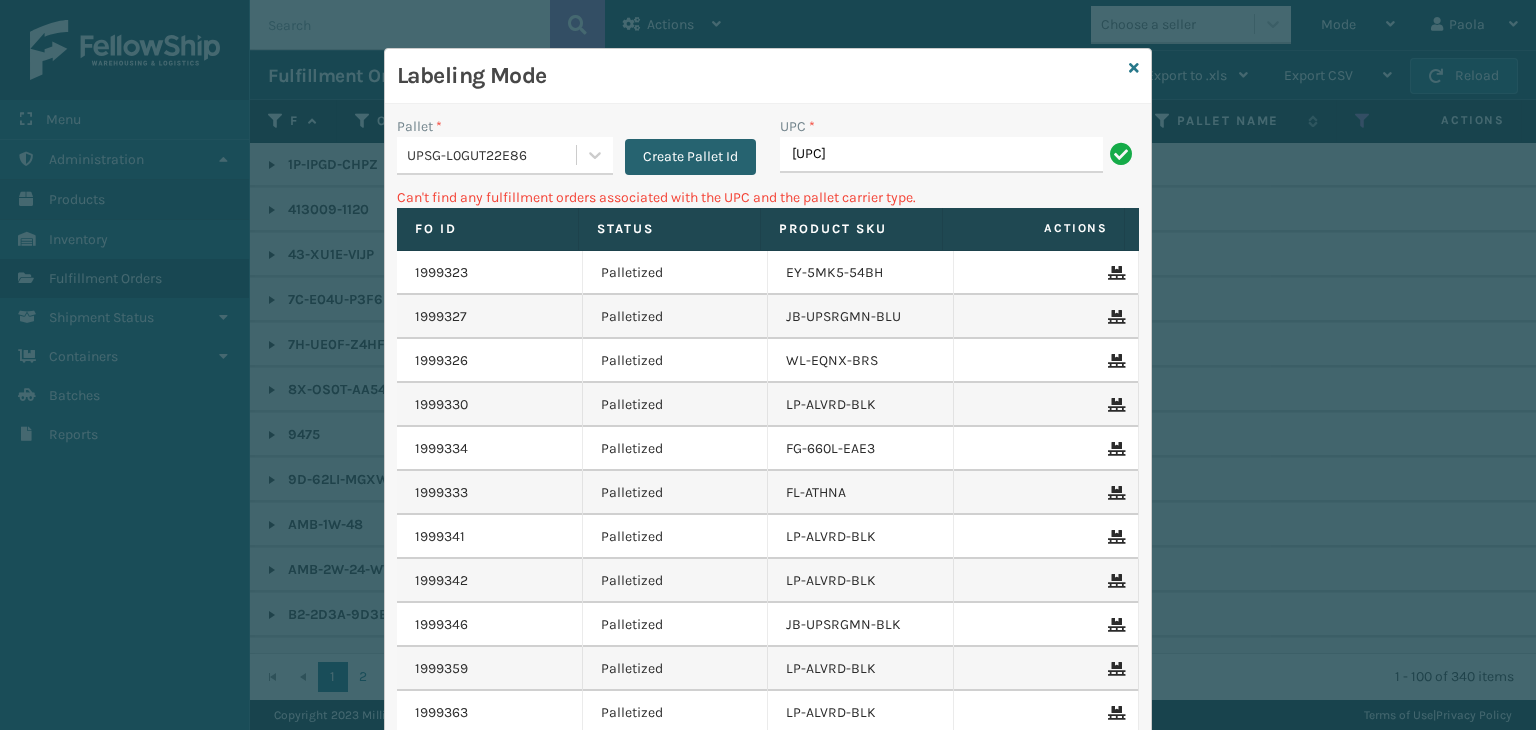 drag, startPoint x: 930, startPoint y: 164, endPoint x: 692, endPoint y: 159, distance: 238.05252 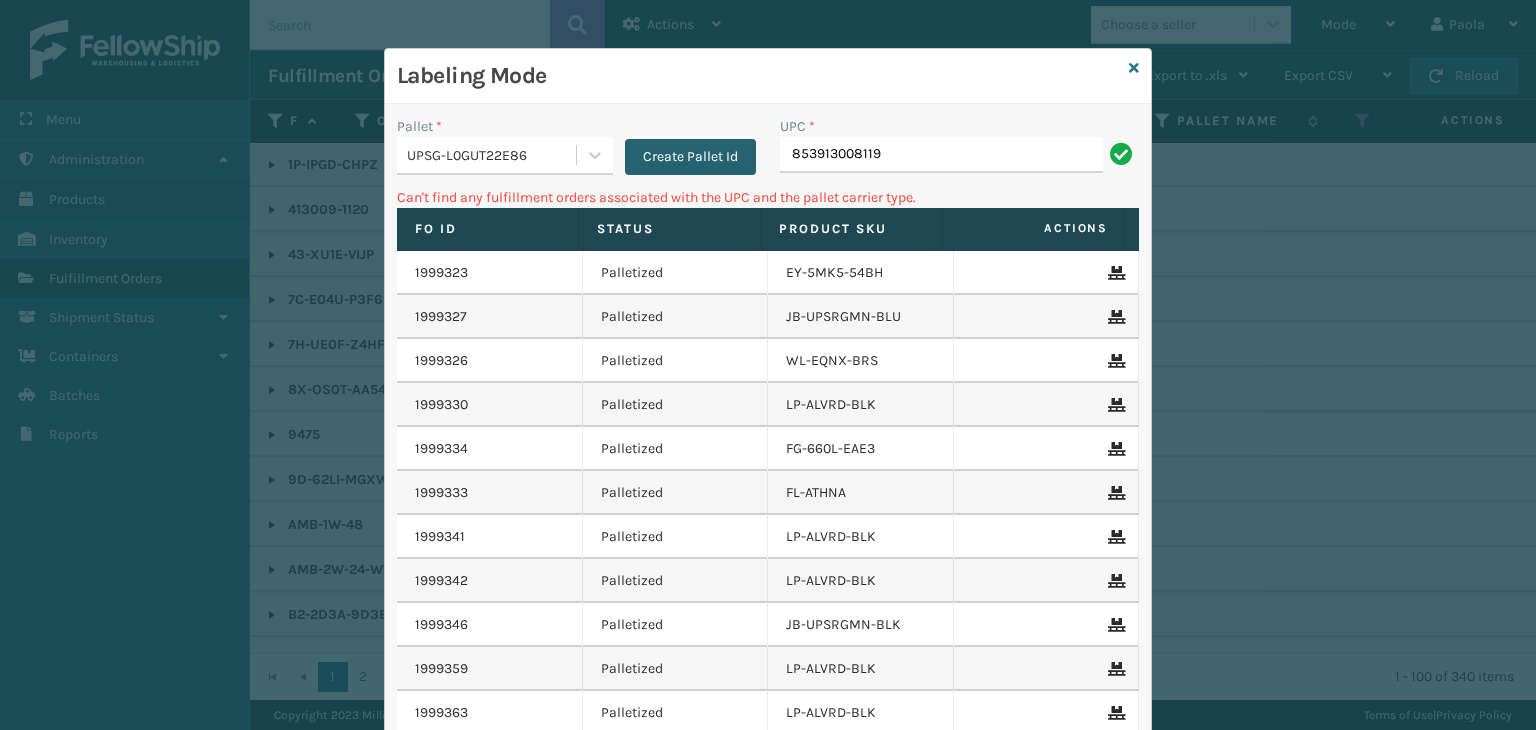 type on "853913008119" 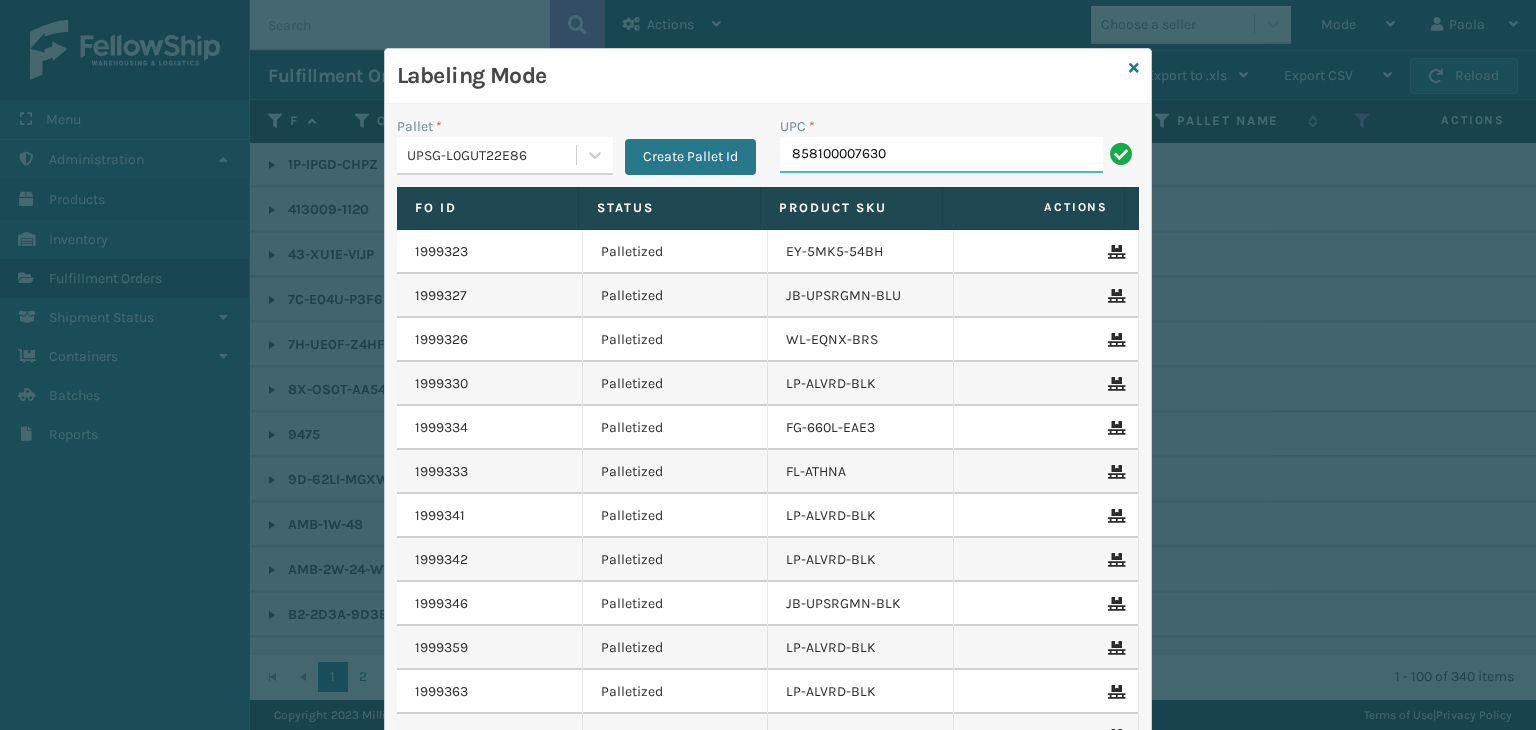 type on "858100007630" 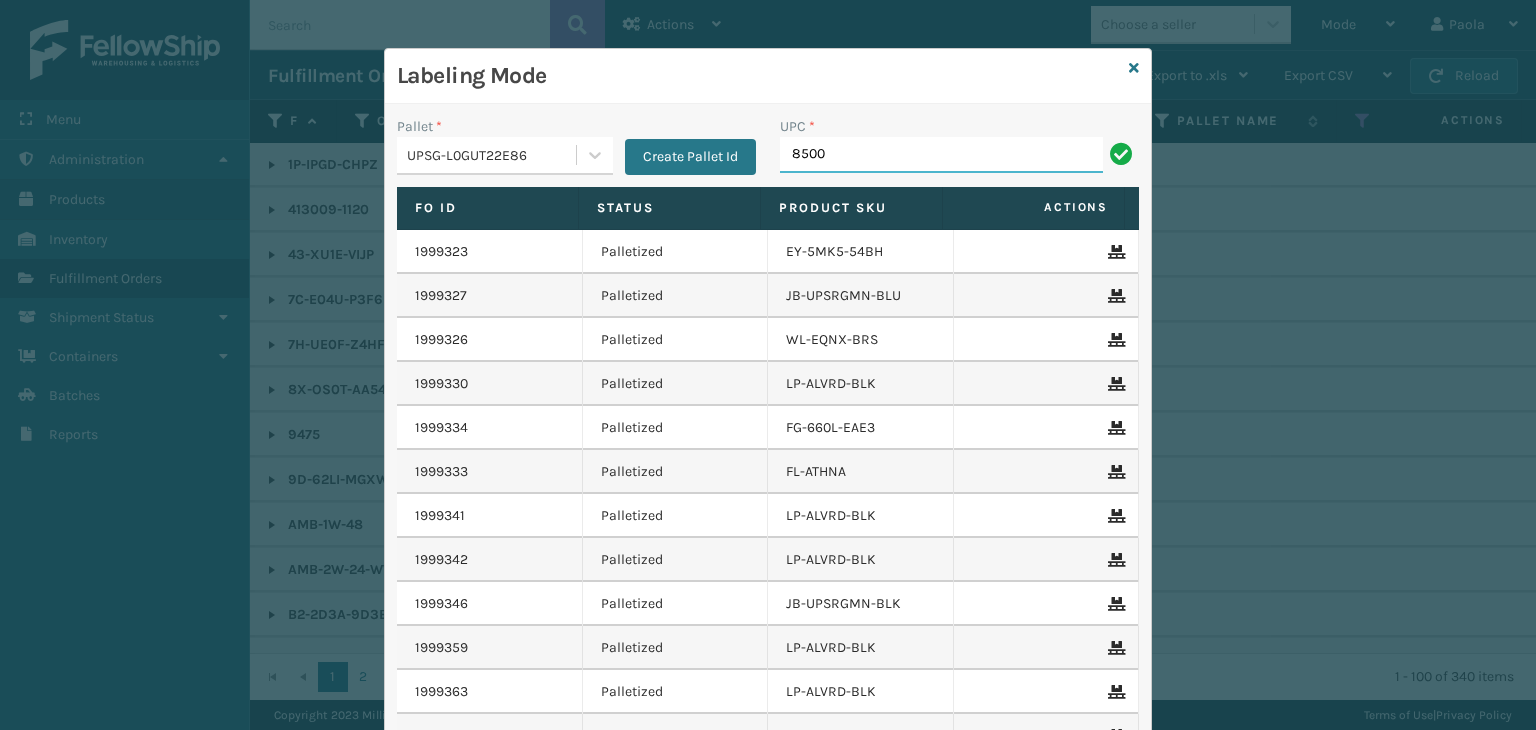 type on "8500" 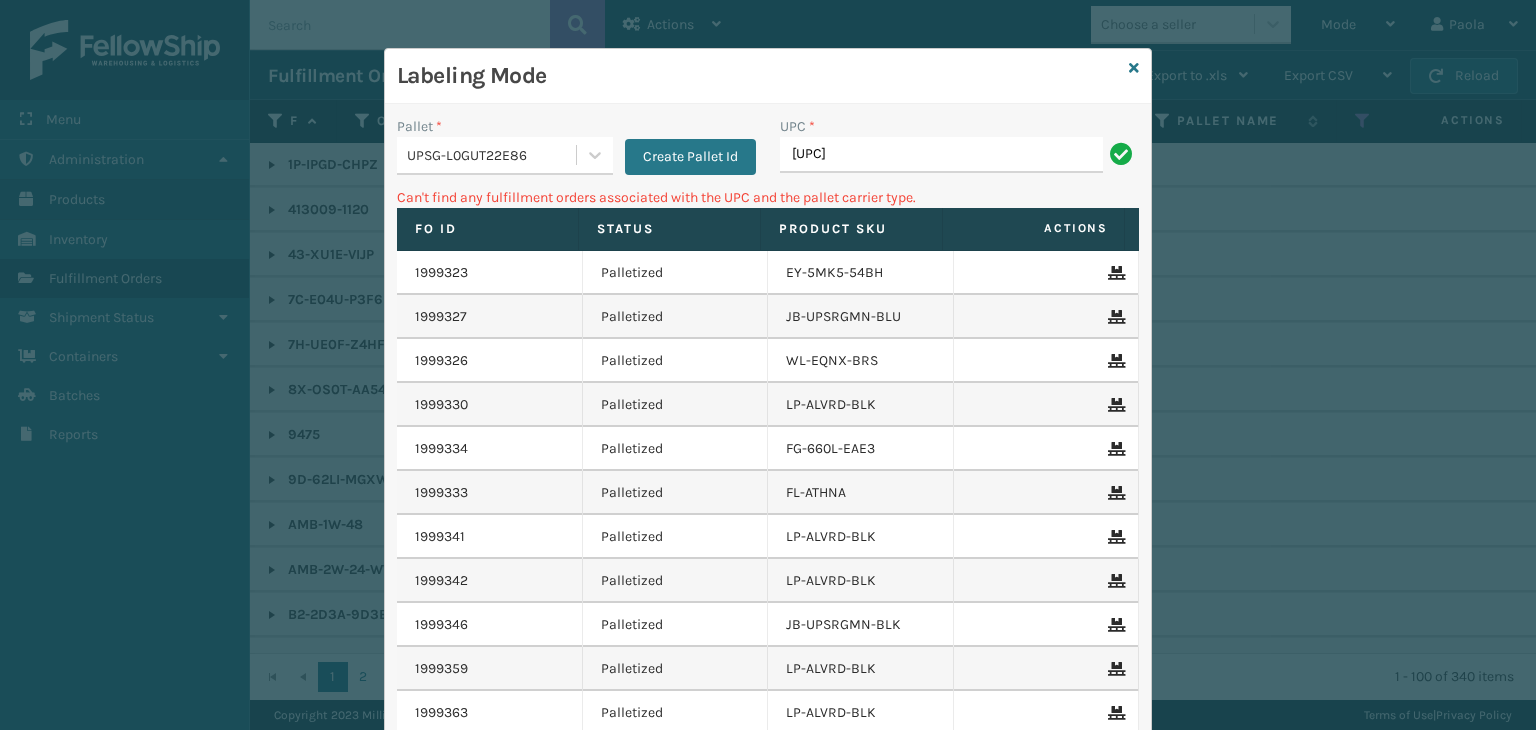 type on "[UPC]" 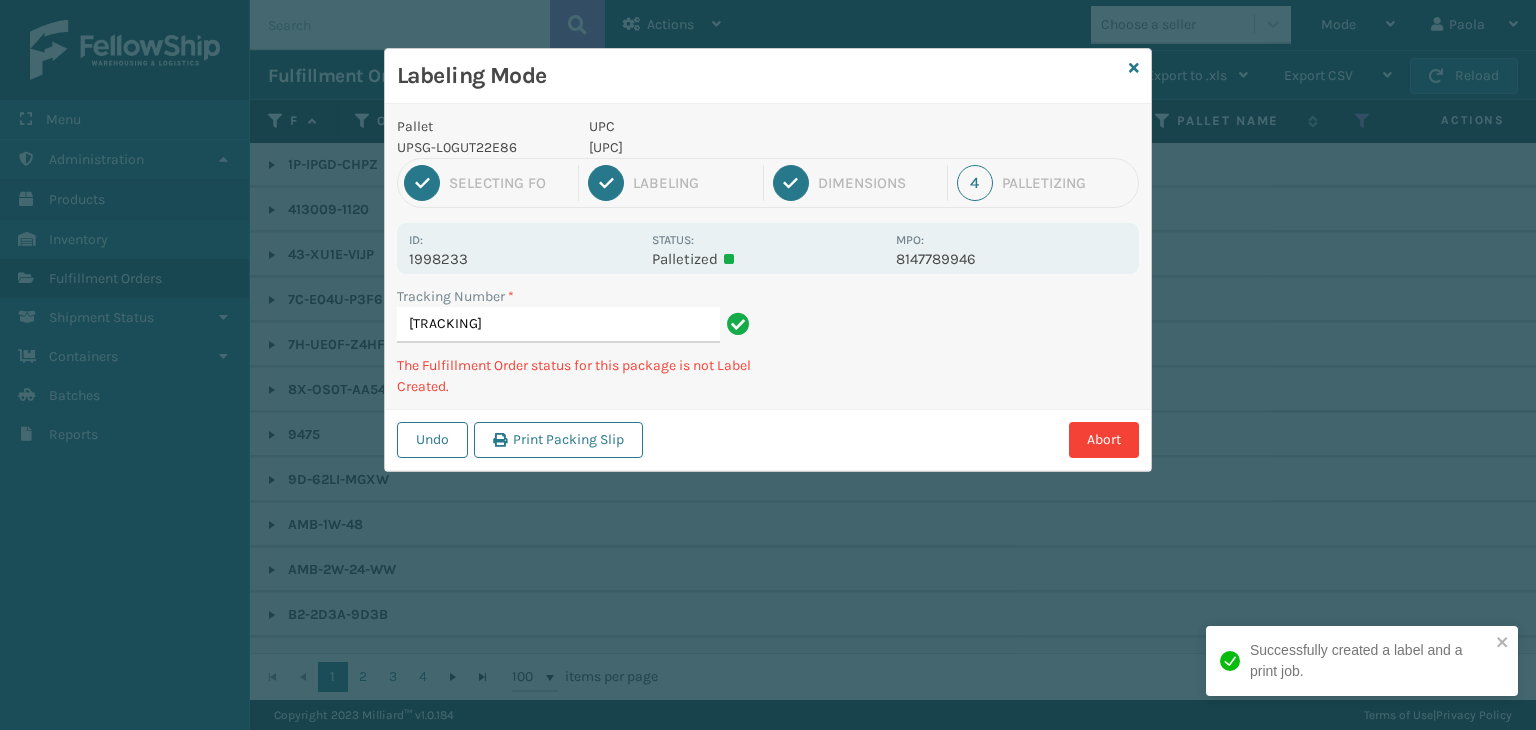 click on "[UPC]" at bounding box center [736, 147] 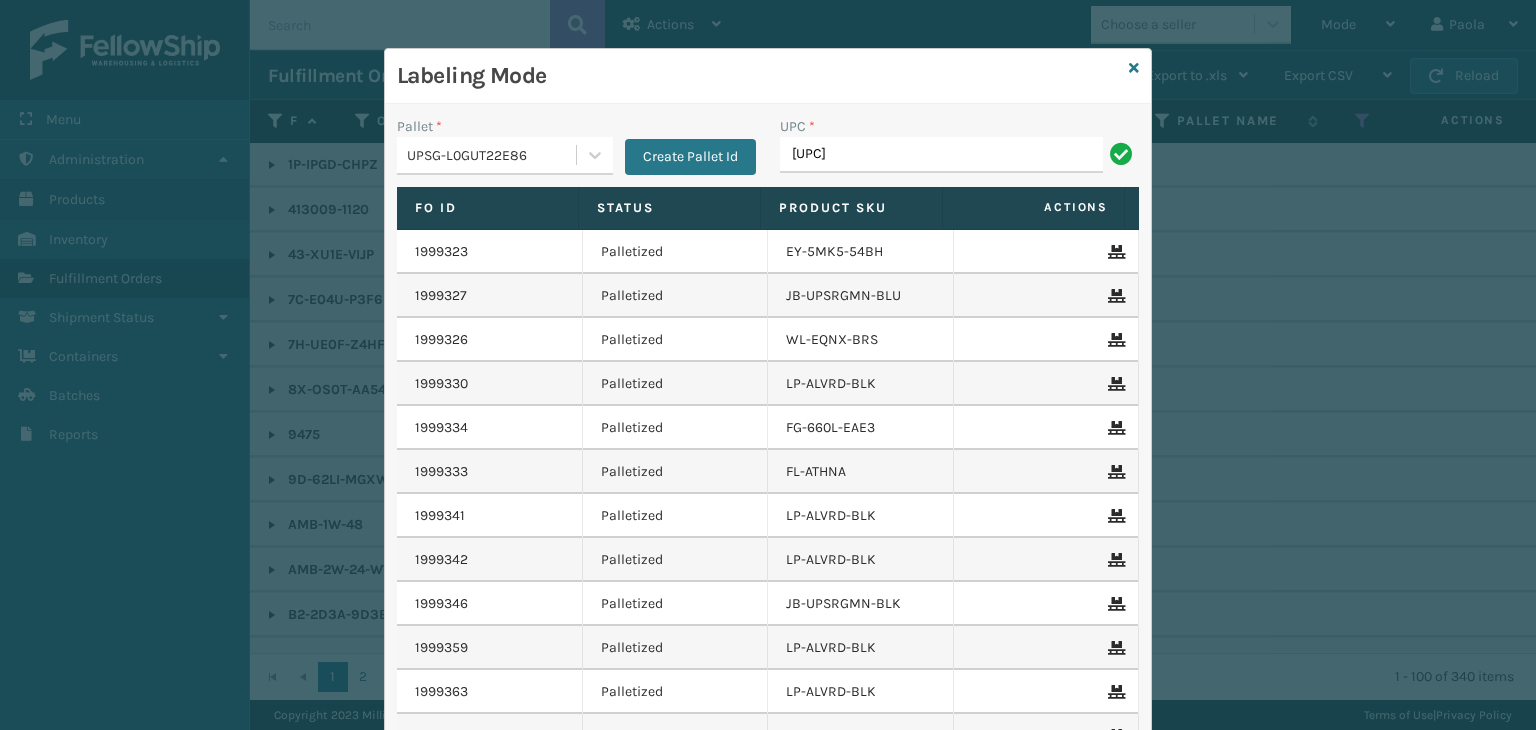 type on "[UPC]" 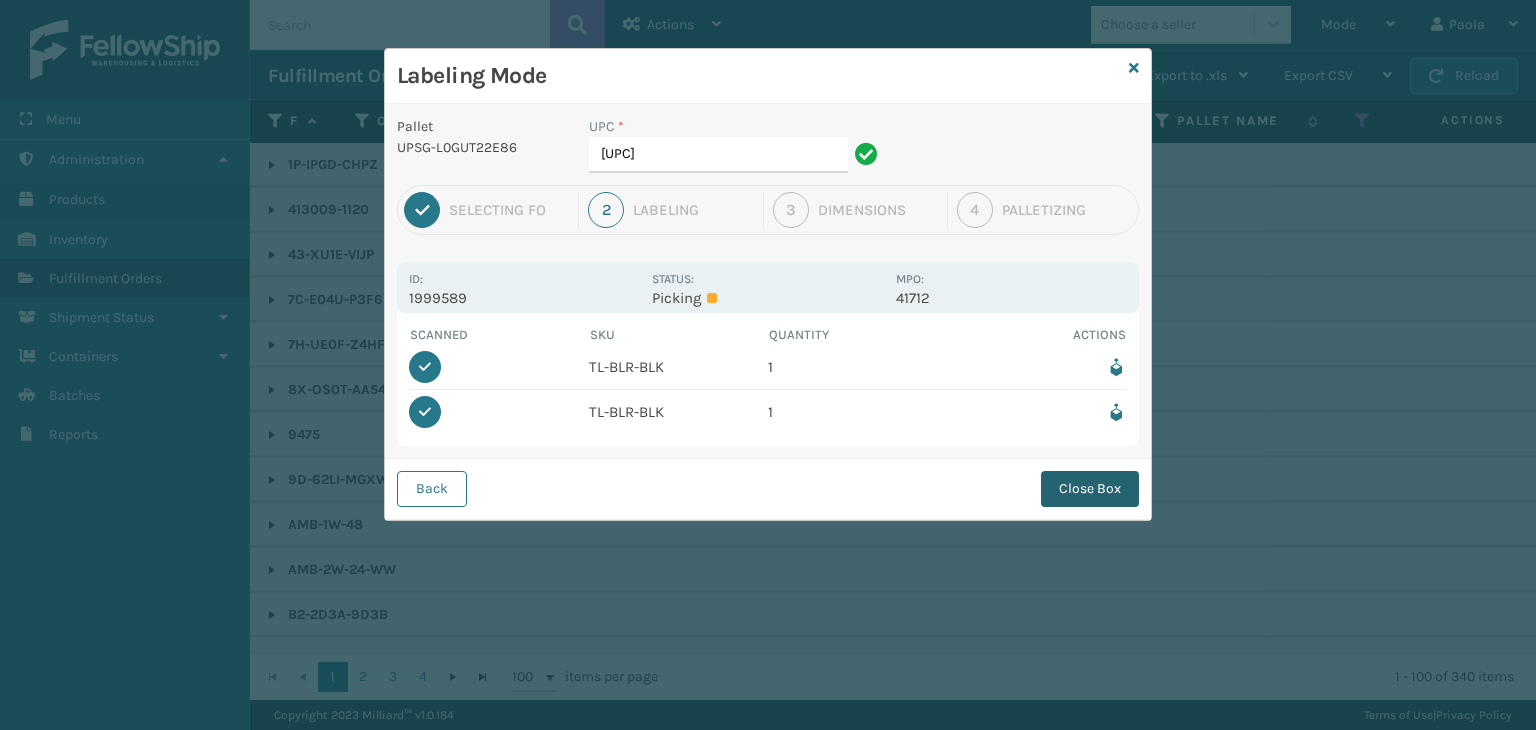 click on "Close Box" at bounding box center (1090, 489) 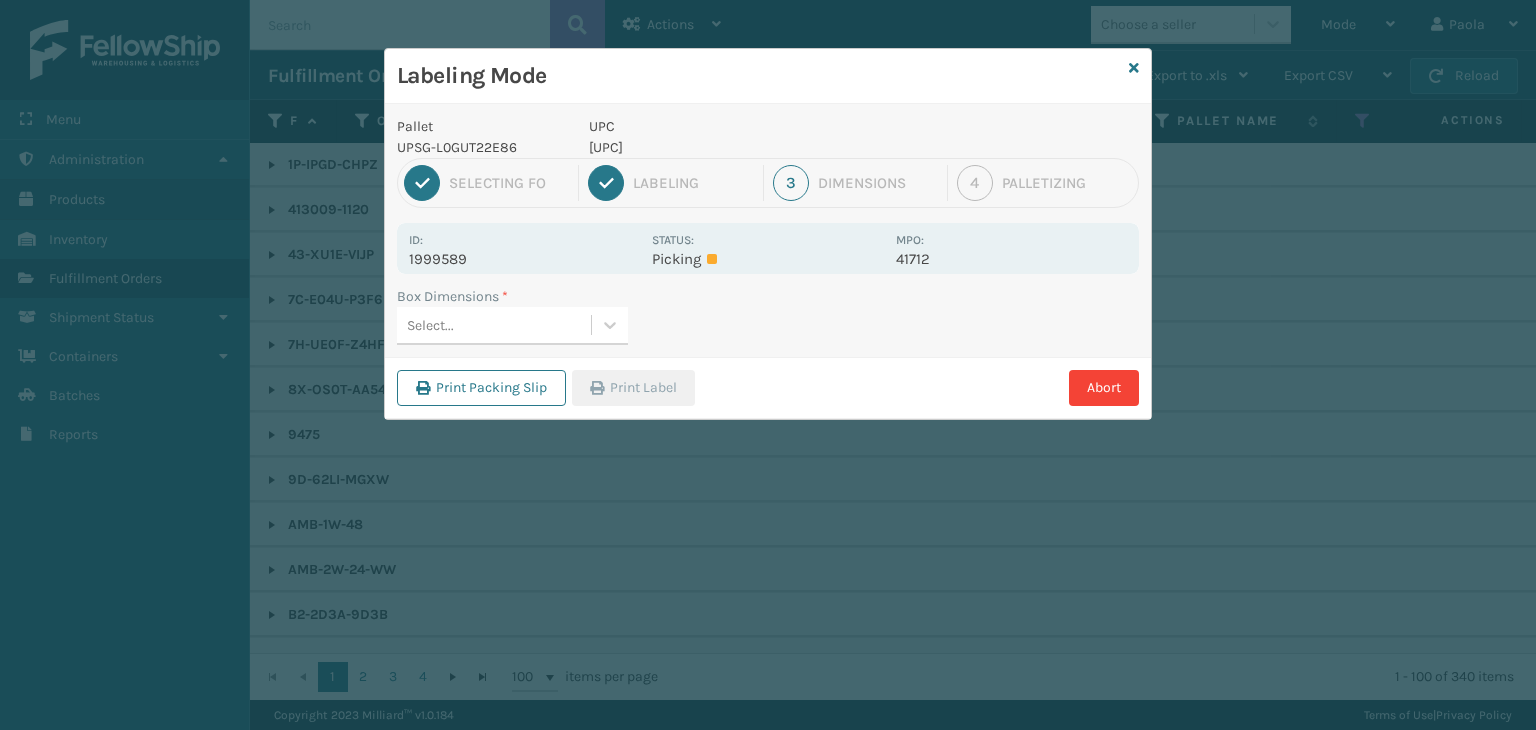 drag, startPoint x: 579, startPoint y: 297, endPoint x: 579, endPoint y: 315, distance: 18 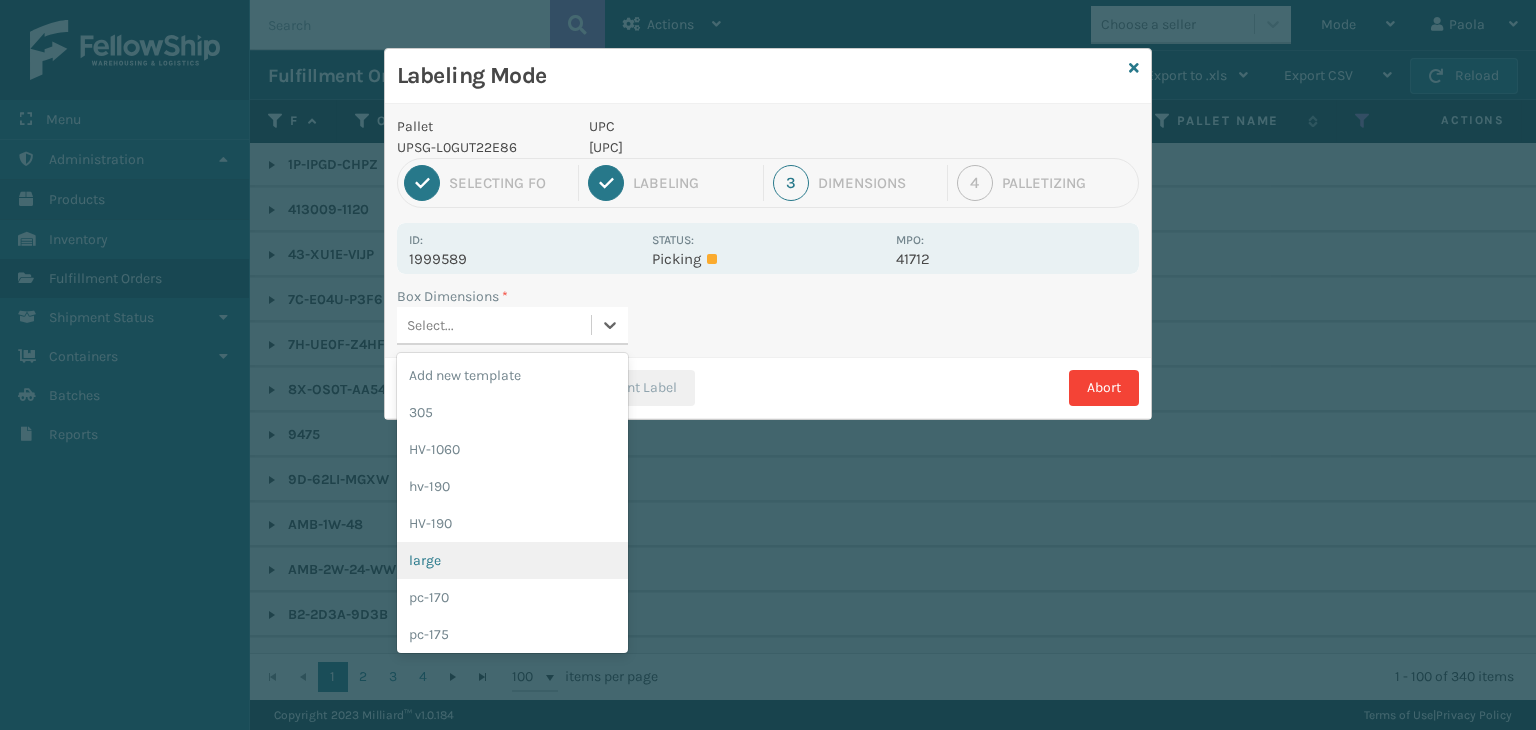 click on "large" at bounding box center [512, 560] 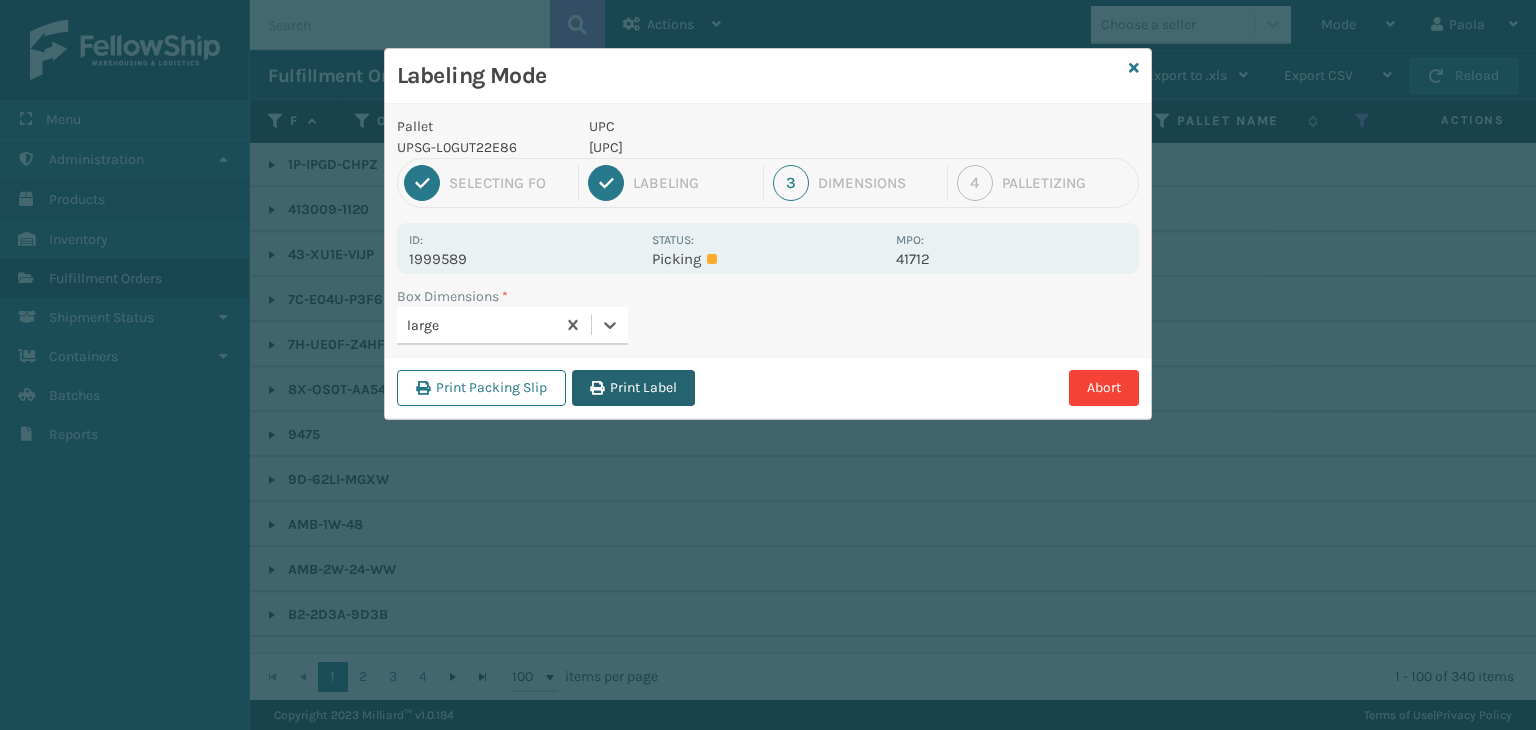 click on "Print Label" at bounding box center [633, 388] 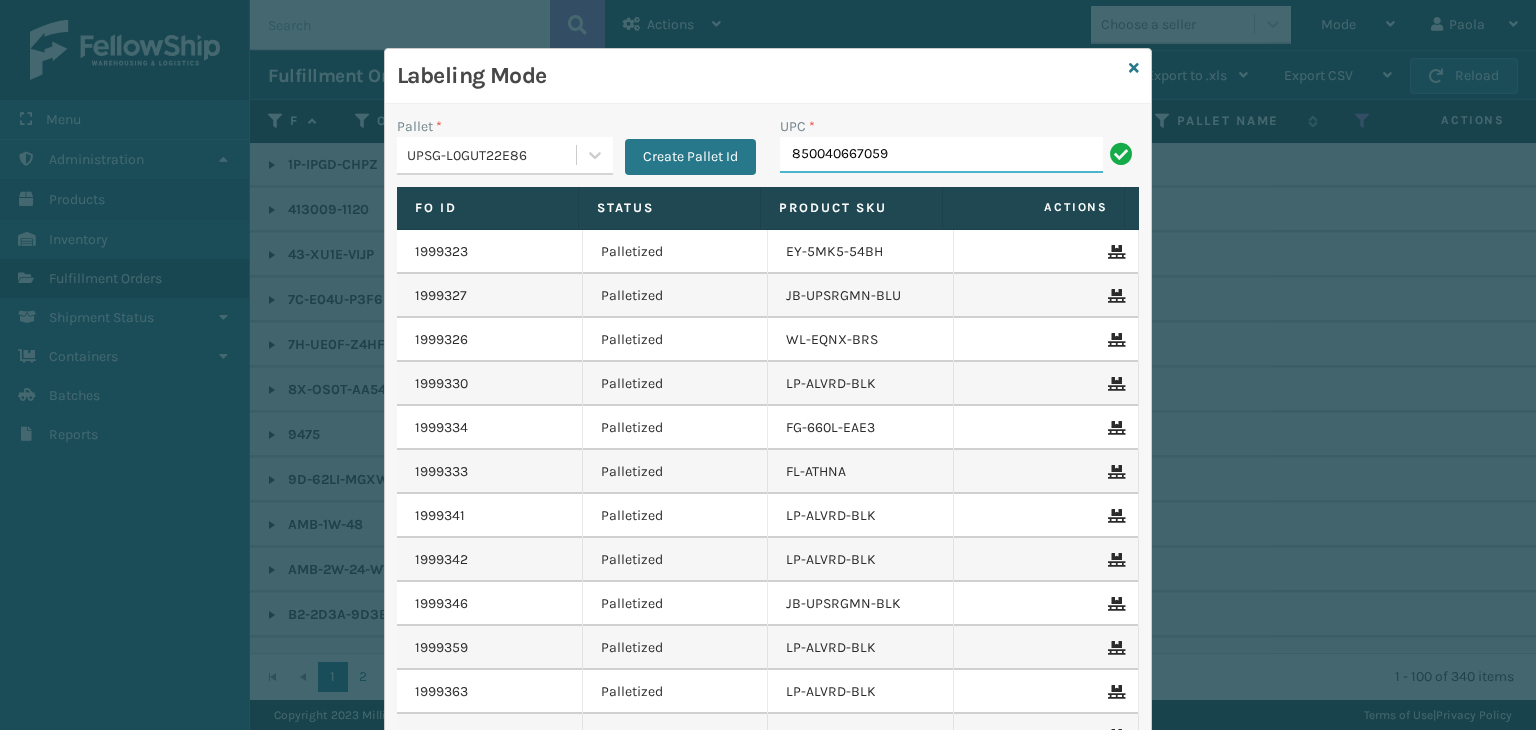 type on "850040667059" 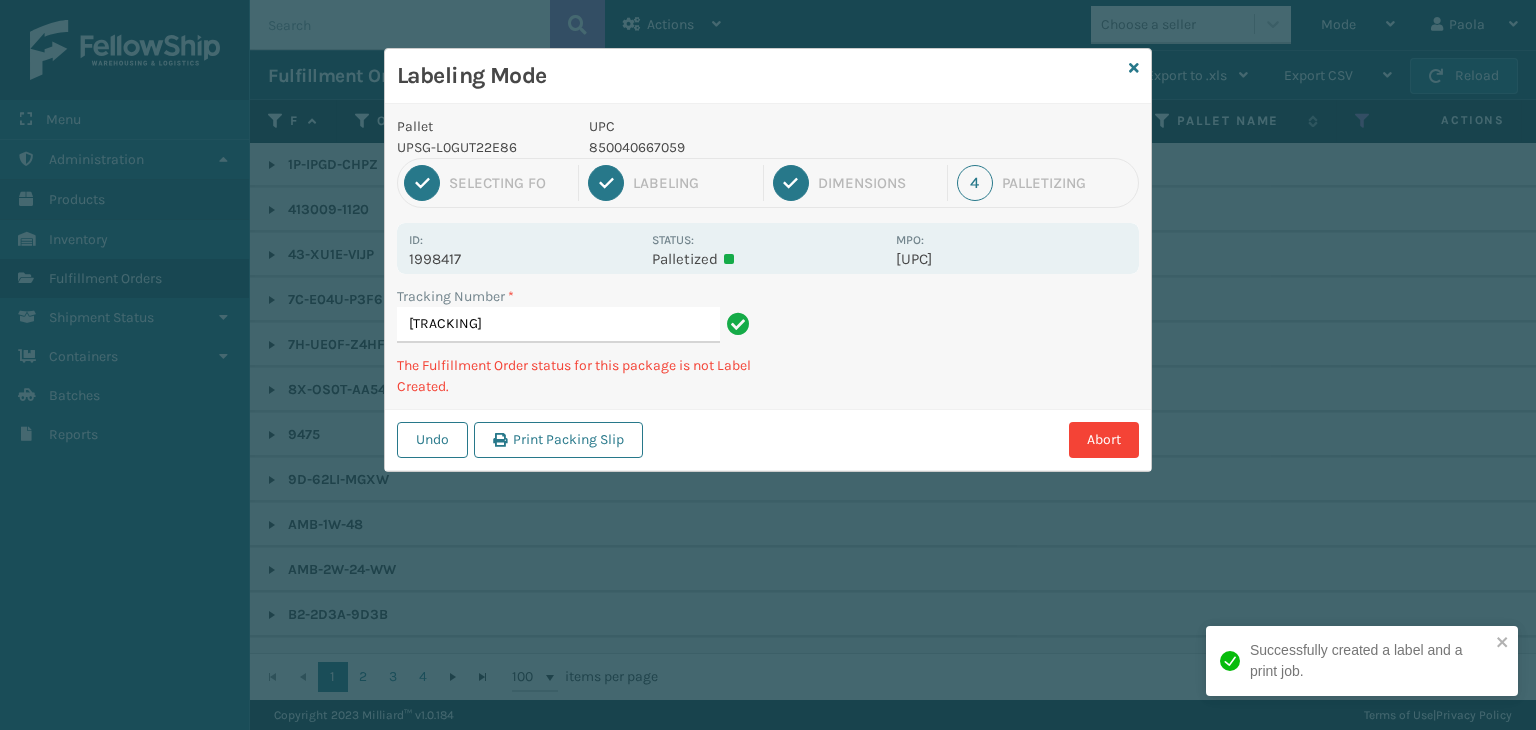 click on "850040667059" at bounding box center (736, 147) 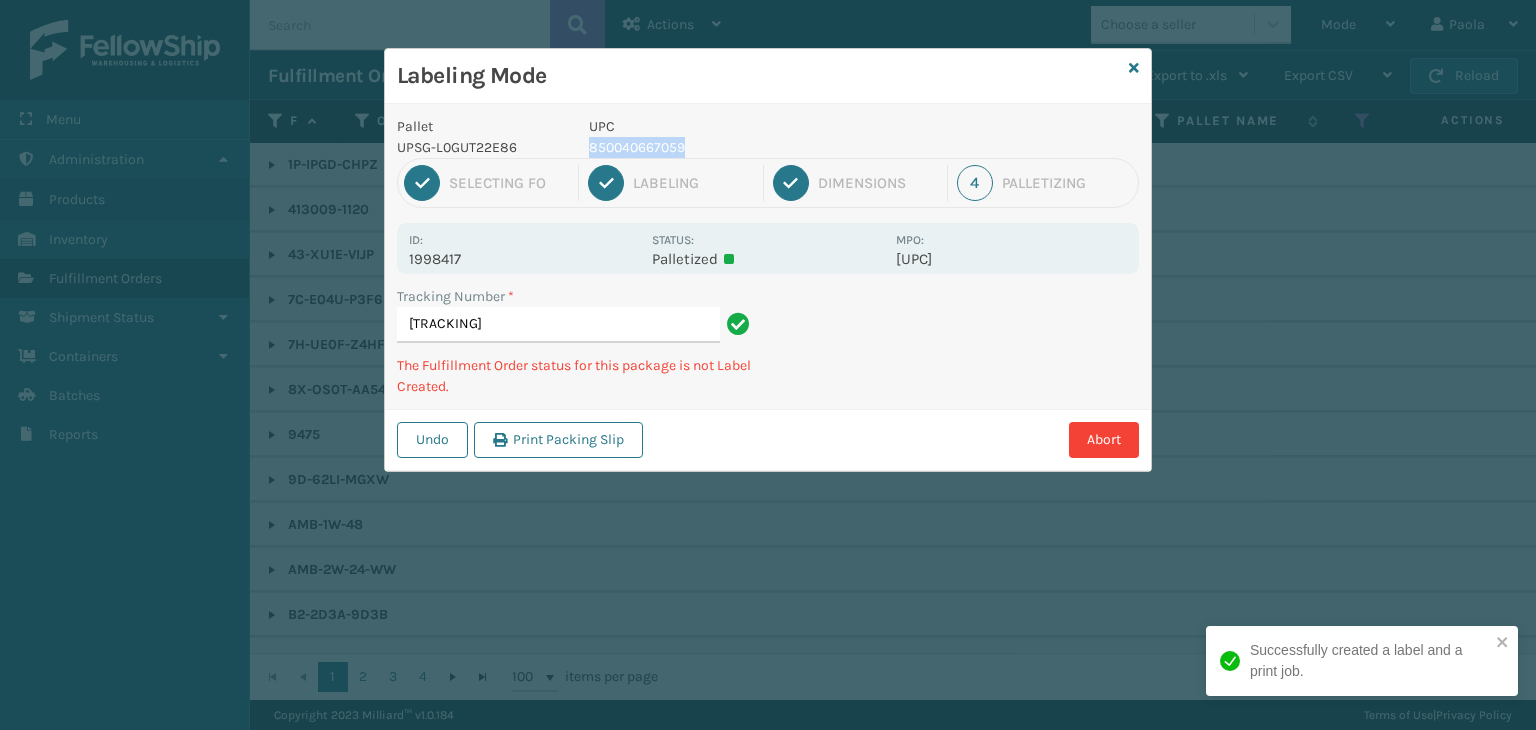 click on "850040667059" at bounding box center [736, 147] 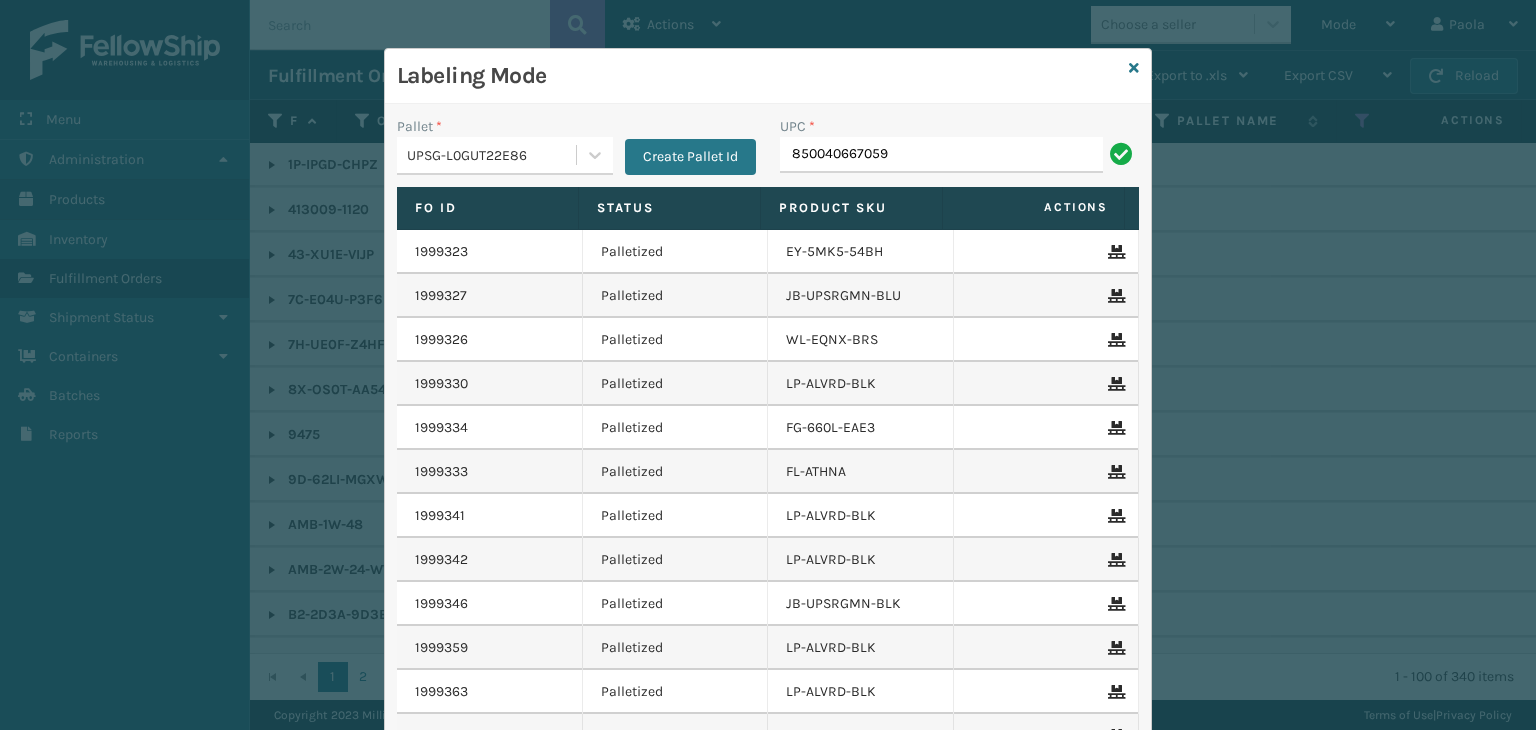 type on "850040667059" 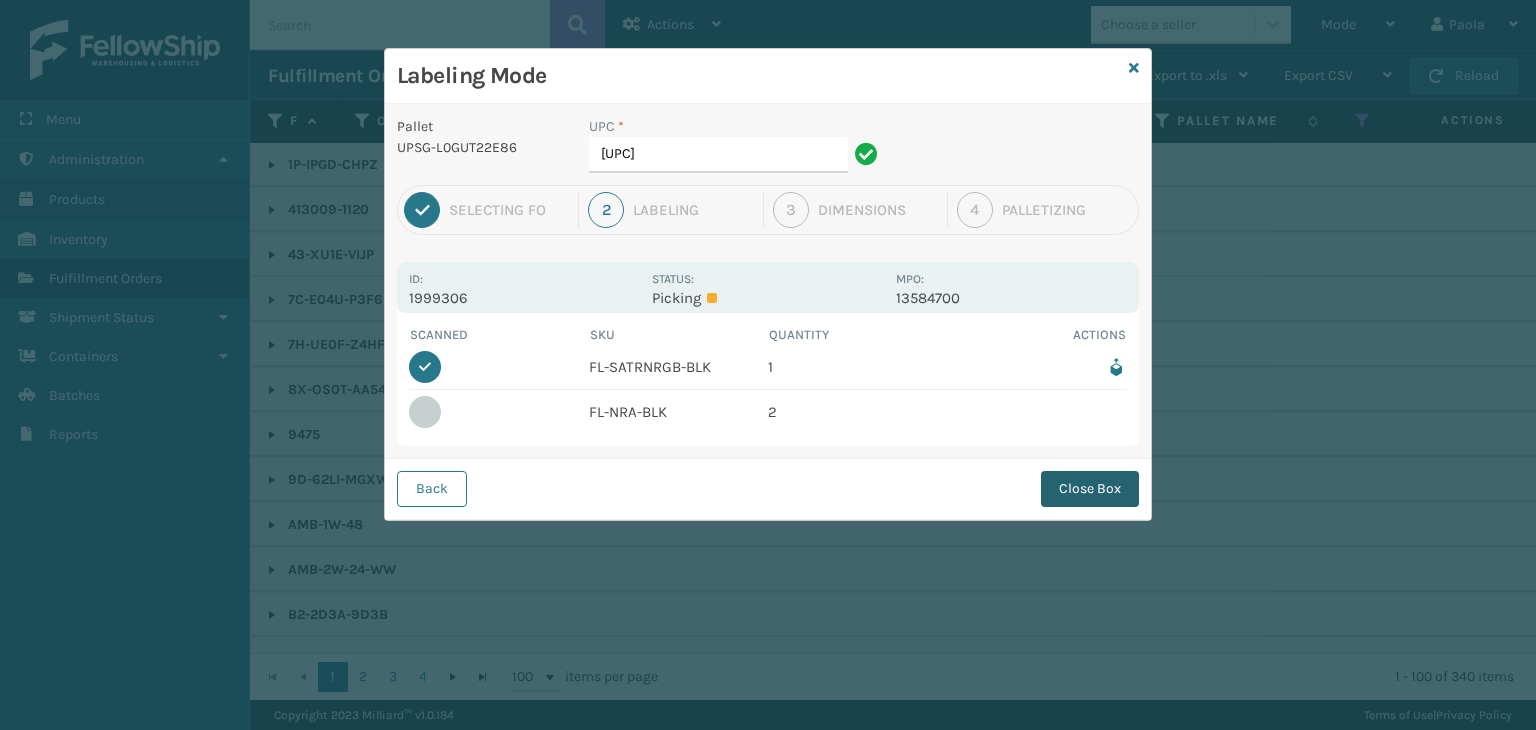 click on "Close Box" at bounding box center [1090, 489] 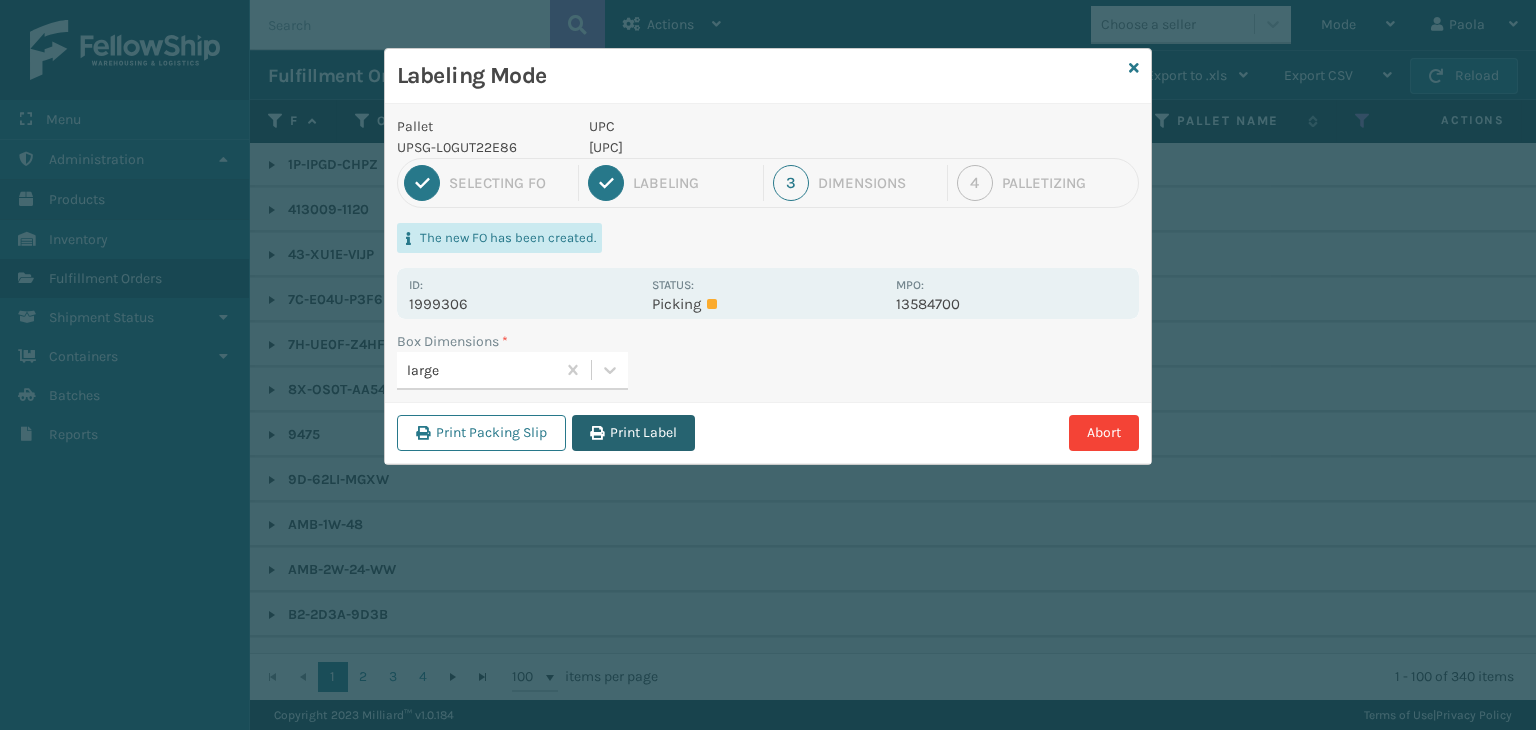 click on "Print Label" at bounding box center (633, 433) 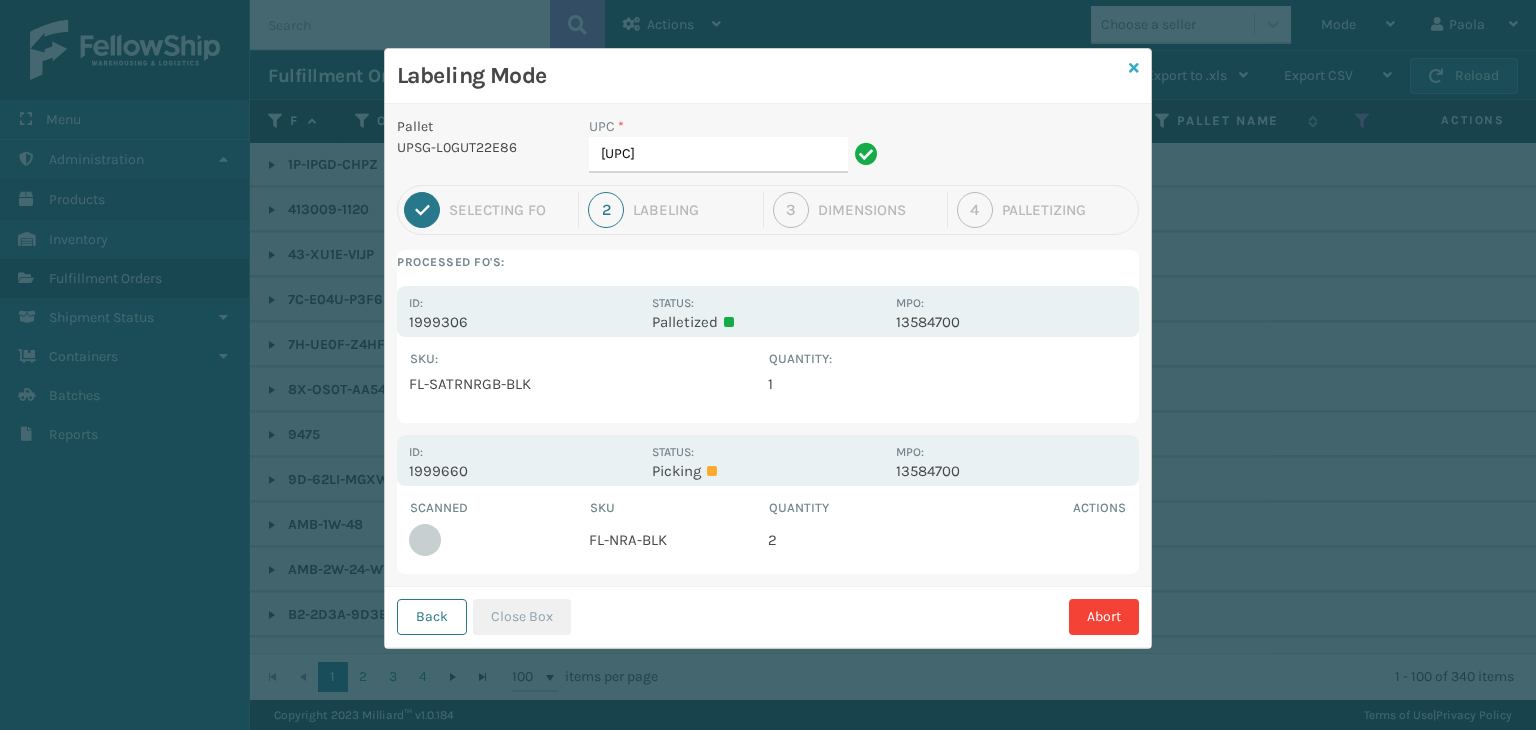 click at bounding box center [1134, 68] 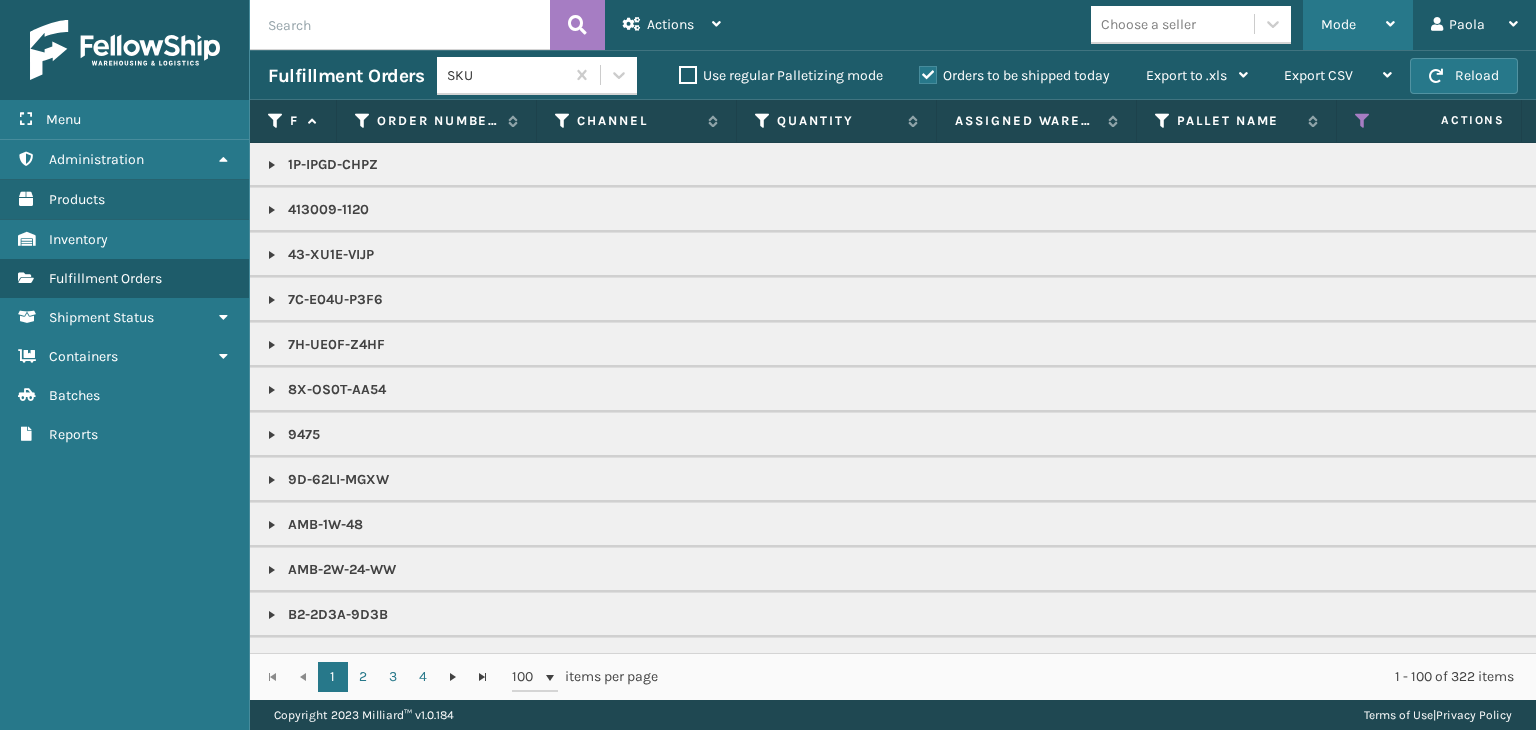 drag, startPoint x: 1144, startPoint y: 86, endPoint x: 1365, endPoint y: 34, distance: 227.03523 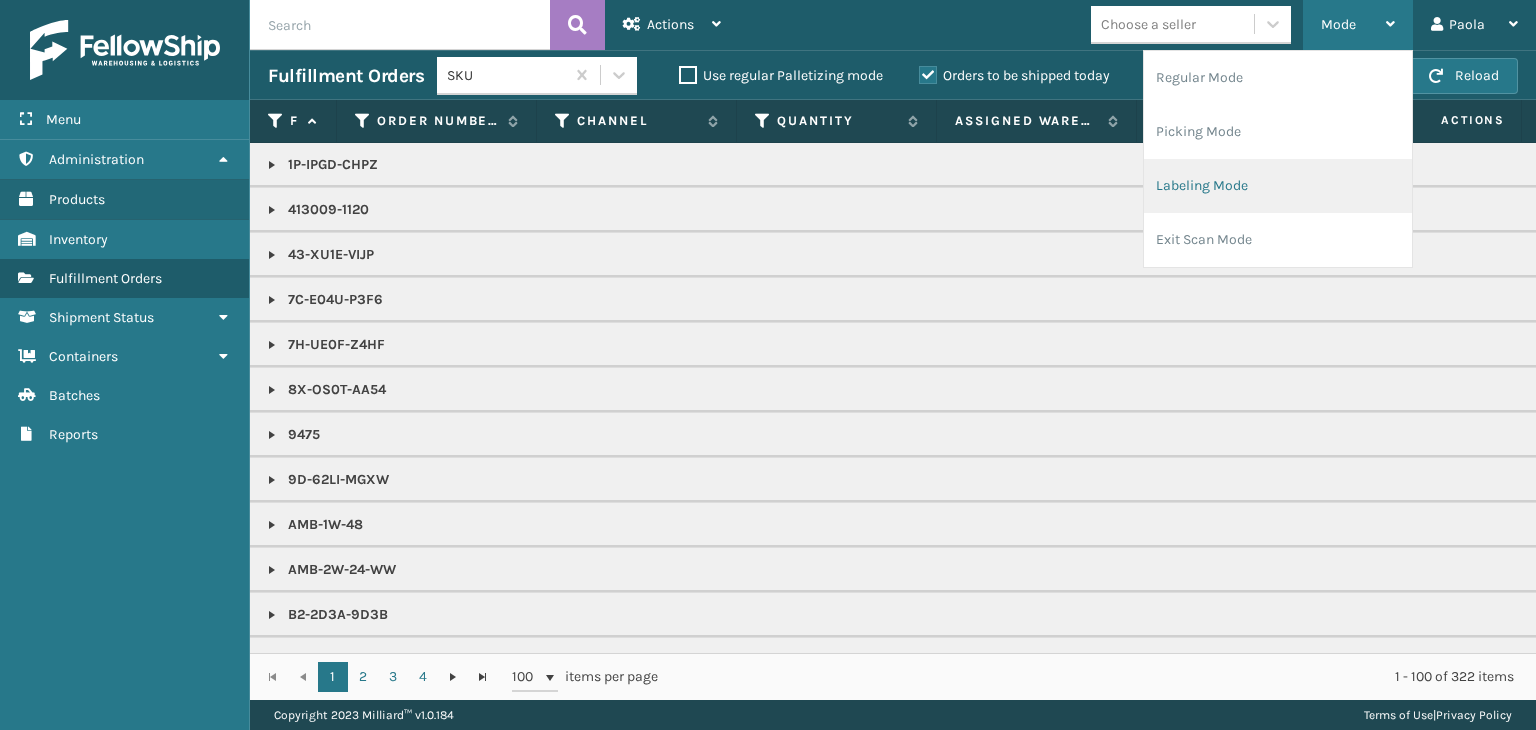 click on "Labeling Mode" at bounding box center (1278, 186) 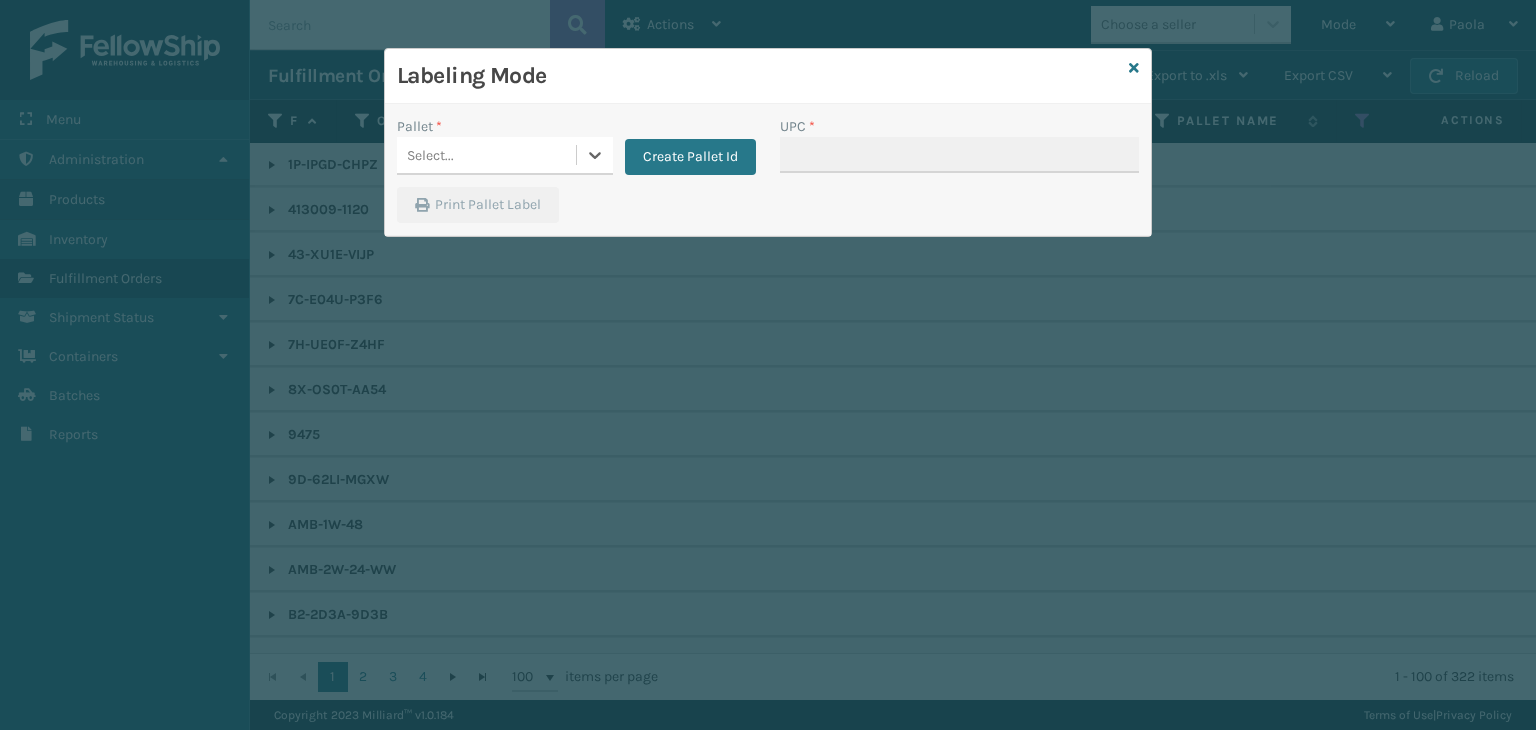 click on "Pallet   *       0 results available. Select is focused ,type to refine list, press Down to open the menu,  Select... Create Pallet Id" at bounding box center (576, 151) 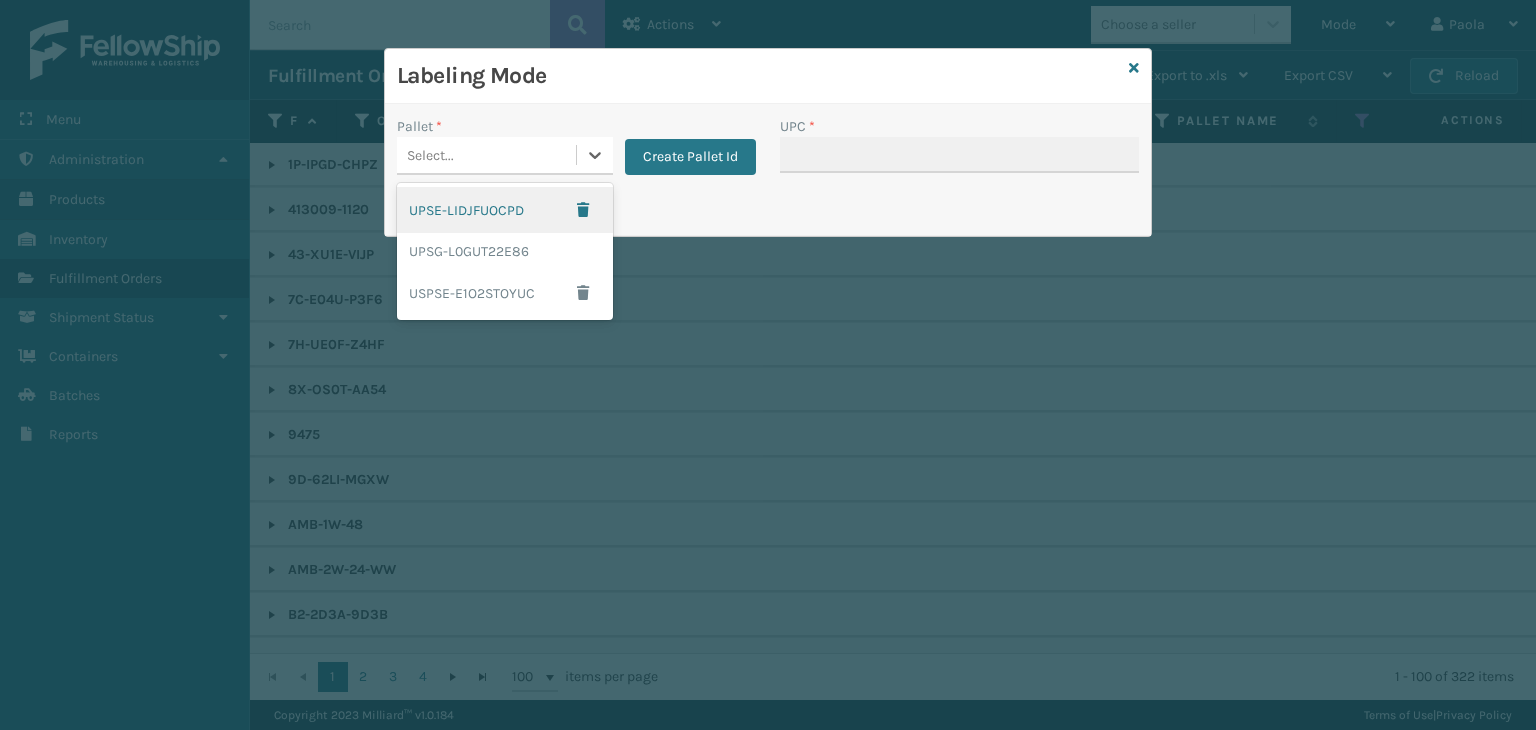 click on "Select..." at bounding box center [430, 155] 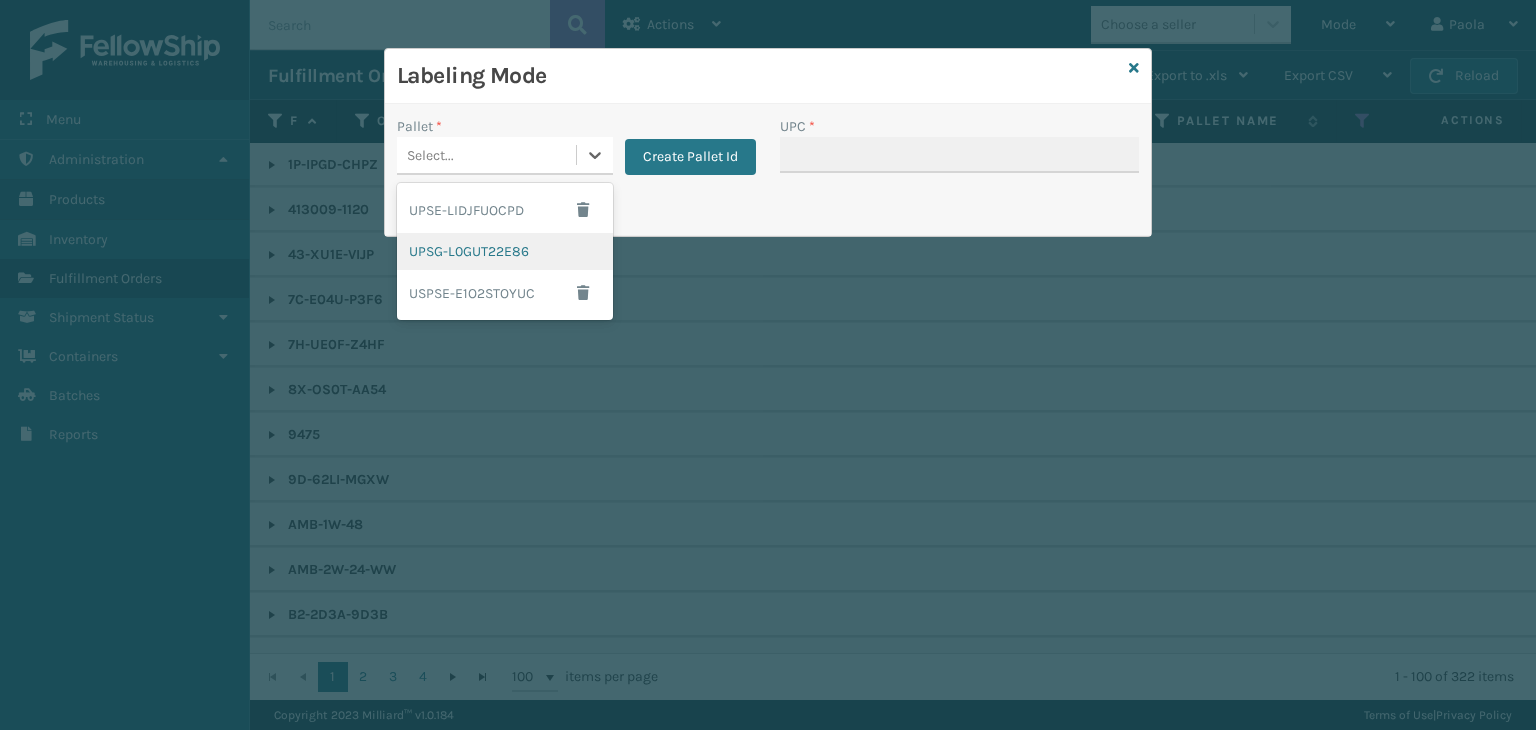 click on "UPSG-L0GUT22E86" at bounding box center [505, 251] 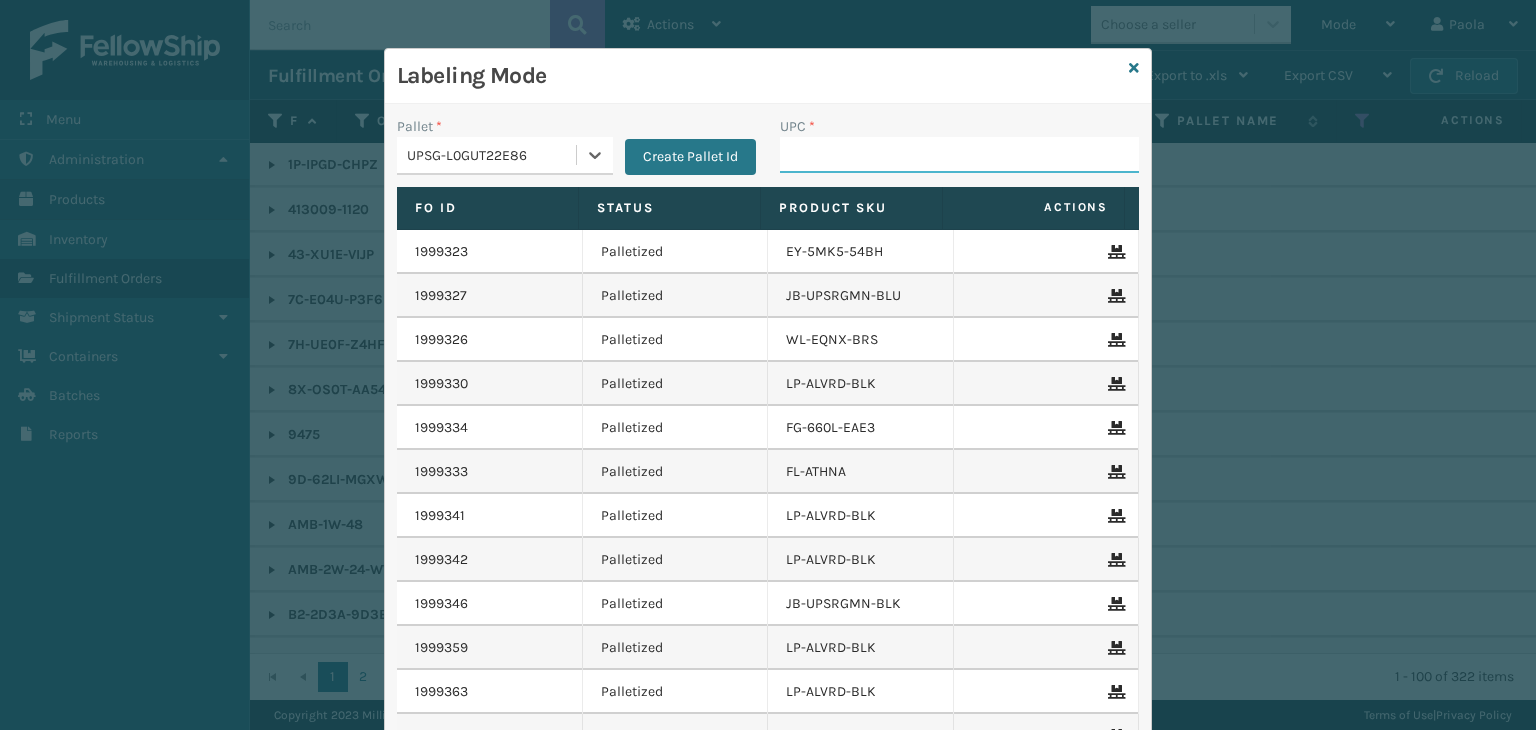 click on "UPC   *" at bounding box center [959, 155] 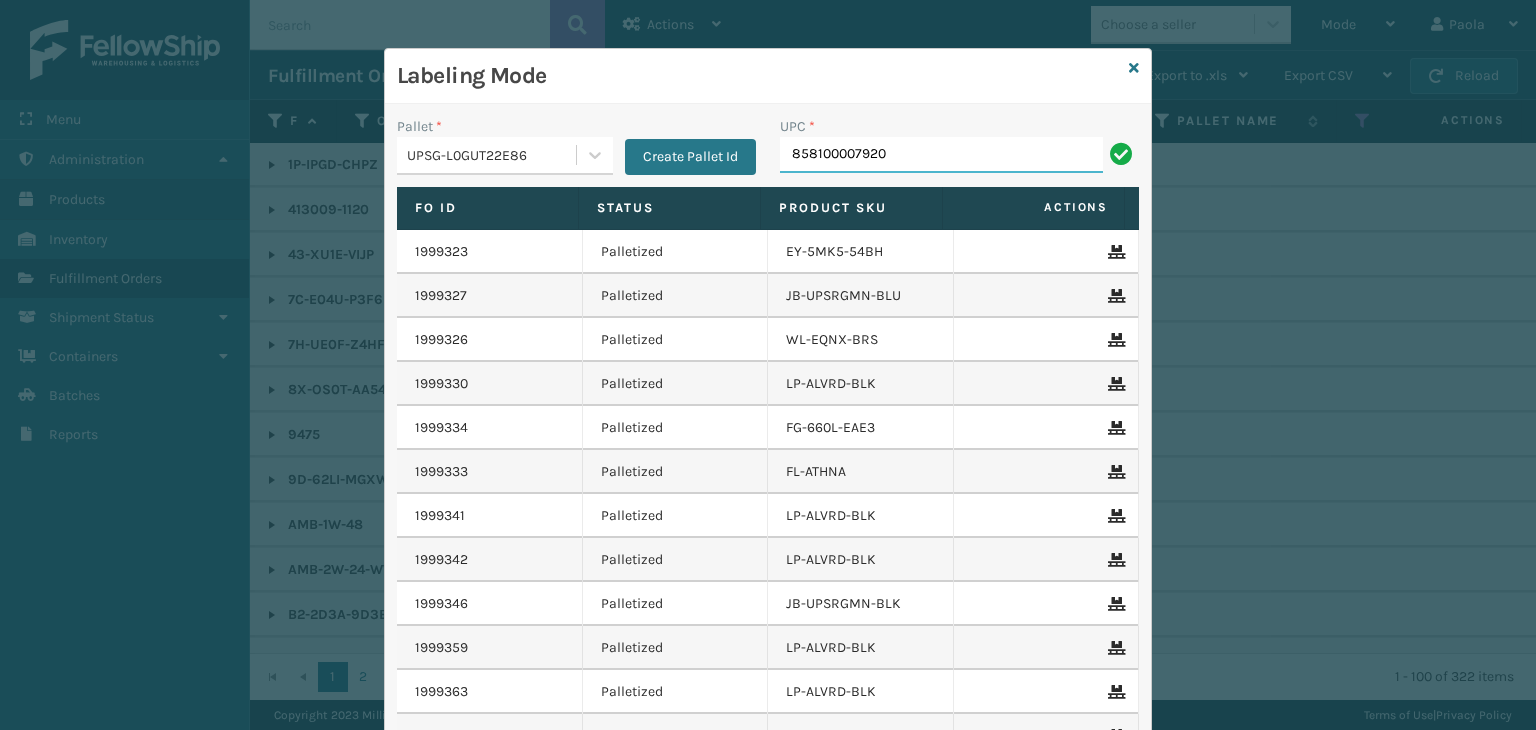 type on "858100007920" 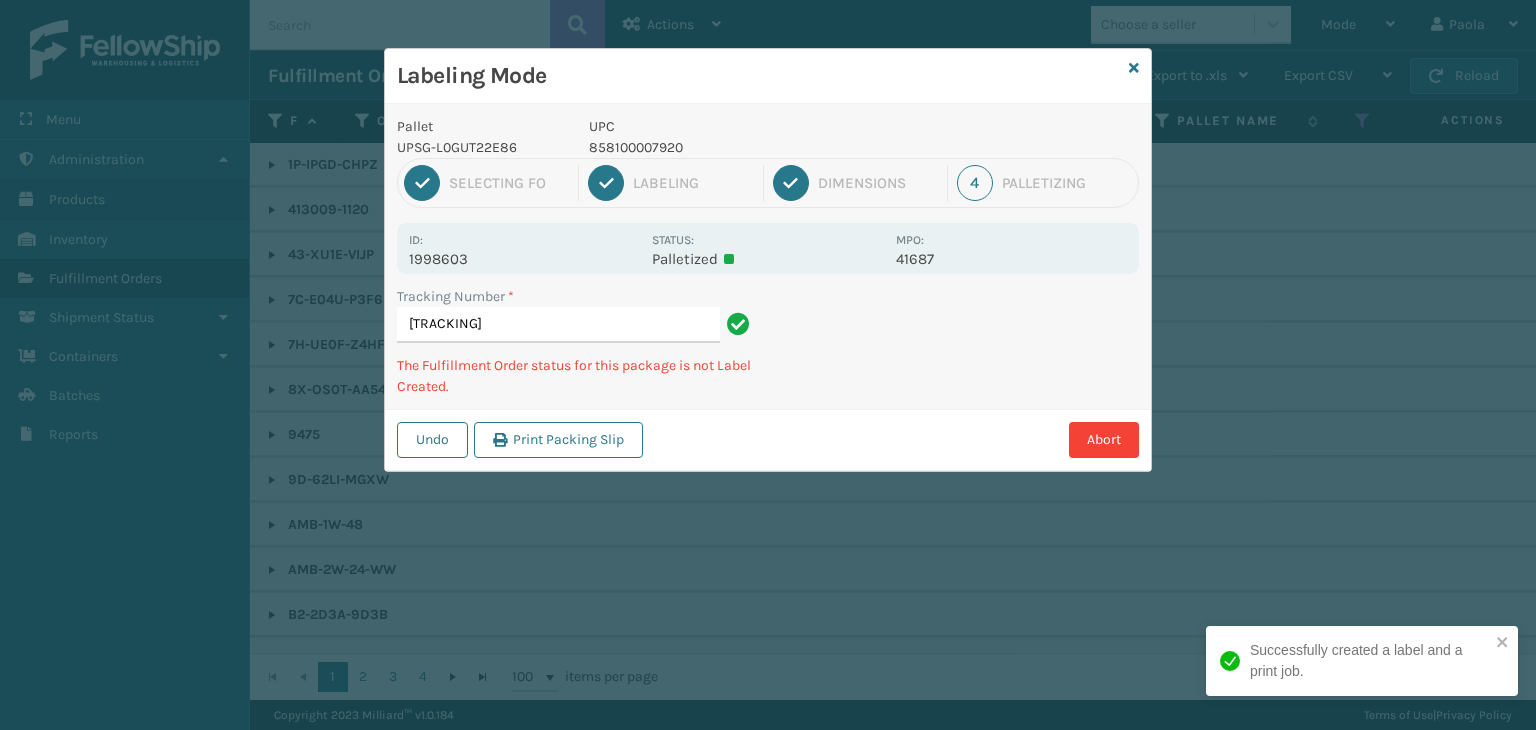 click on "858100007920" at bounding box center (736, 147) 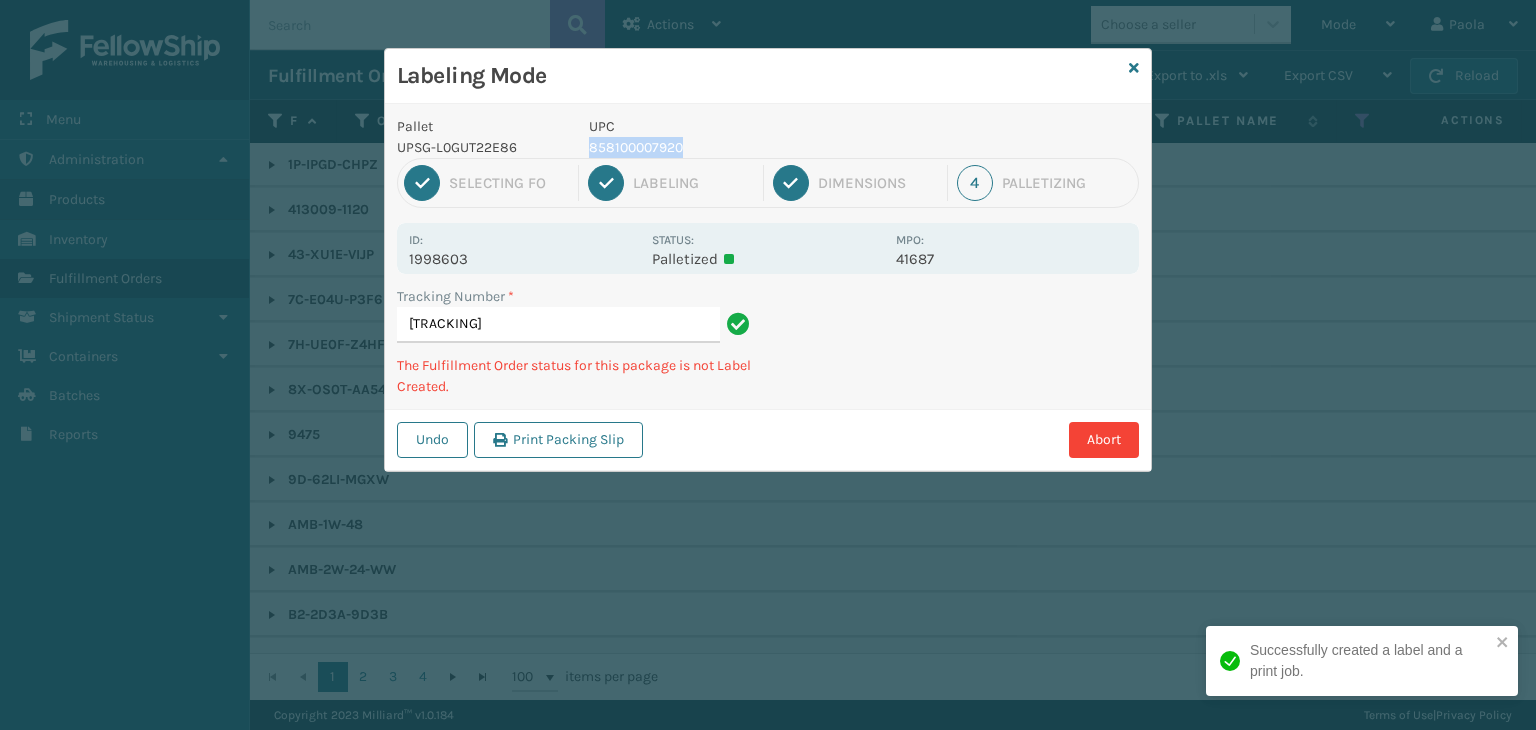 click on "858100007920" at bounding box center (736, 147) 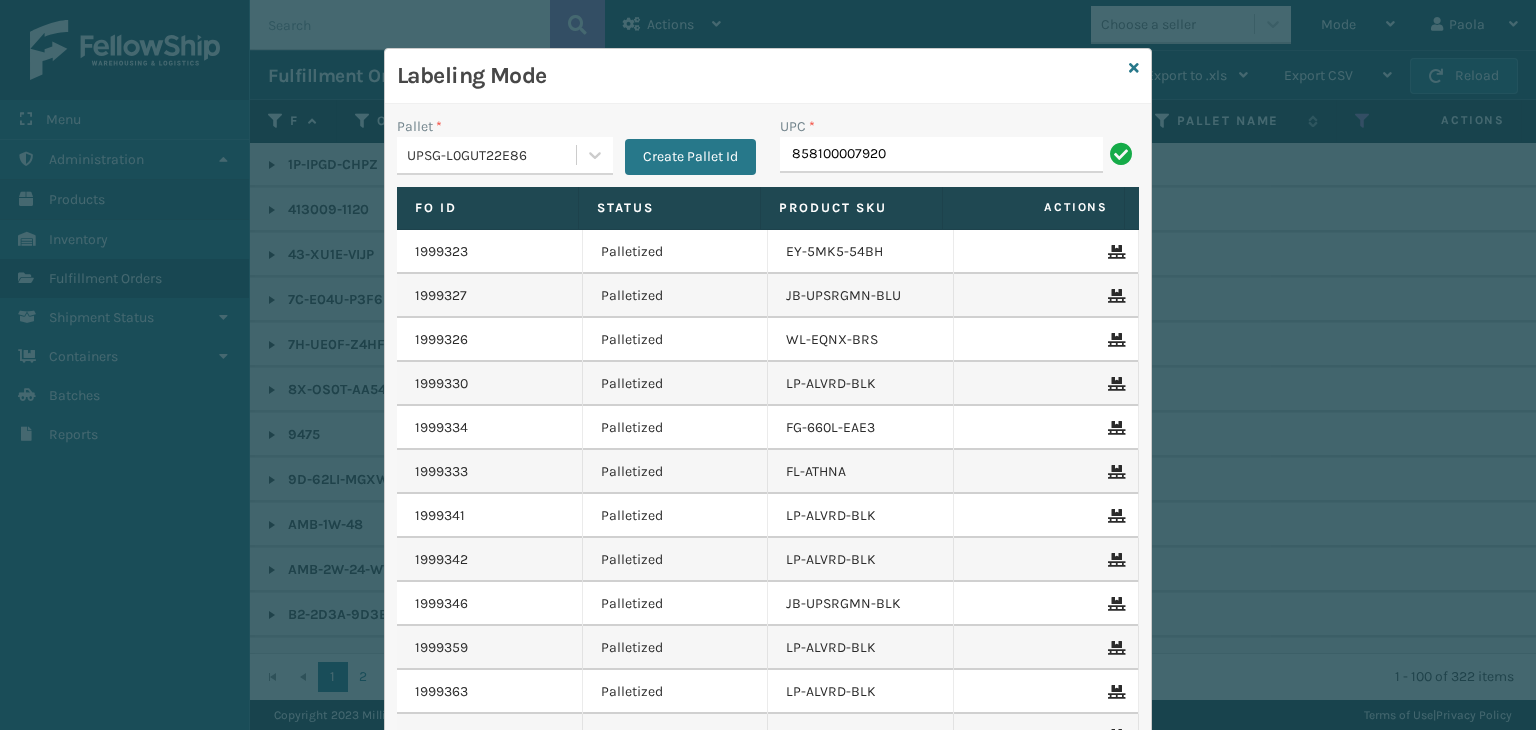 type on "858100007920" 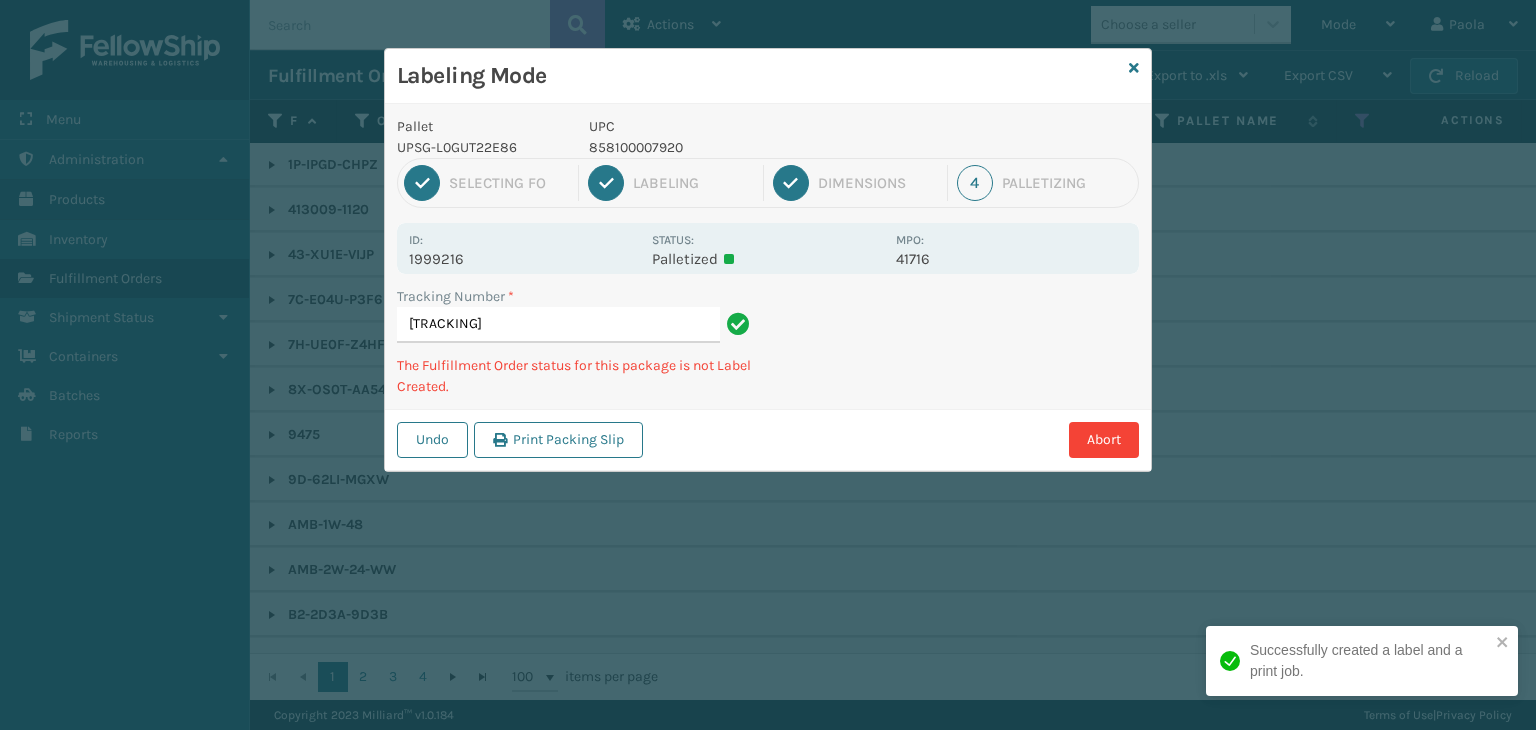 type on "[TRACKING]" 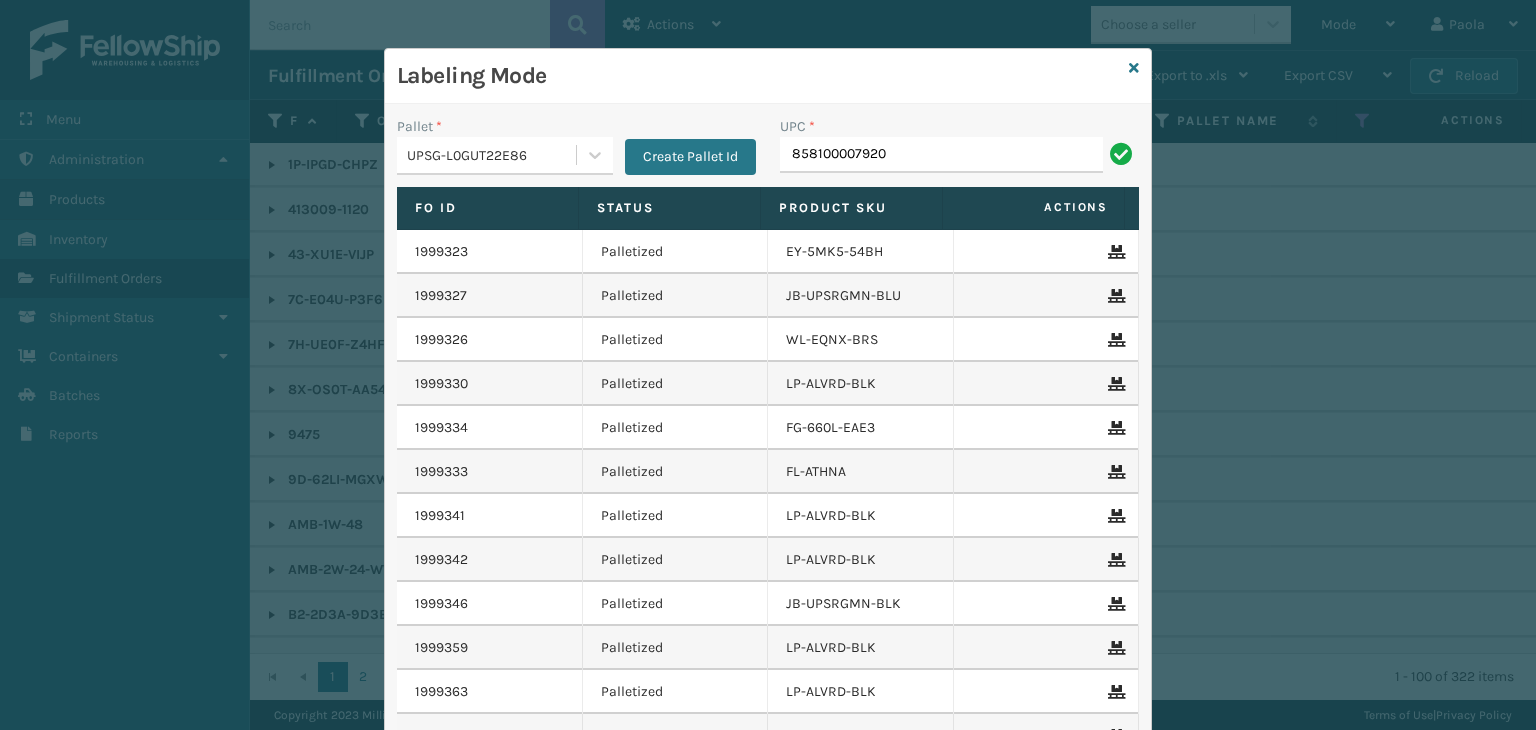 type on "858100007920" 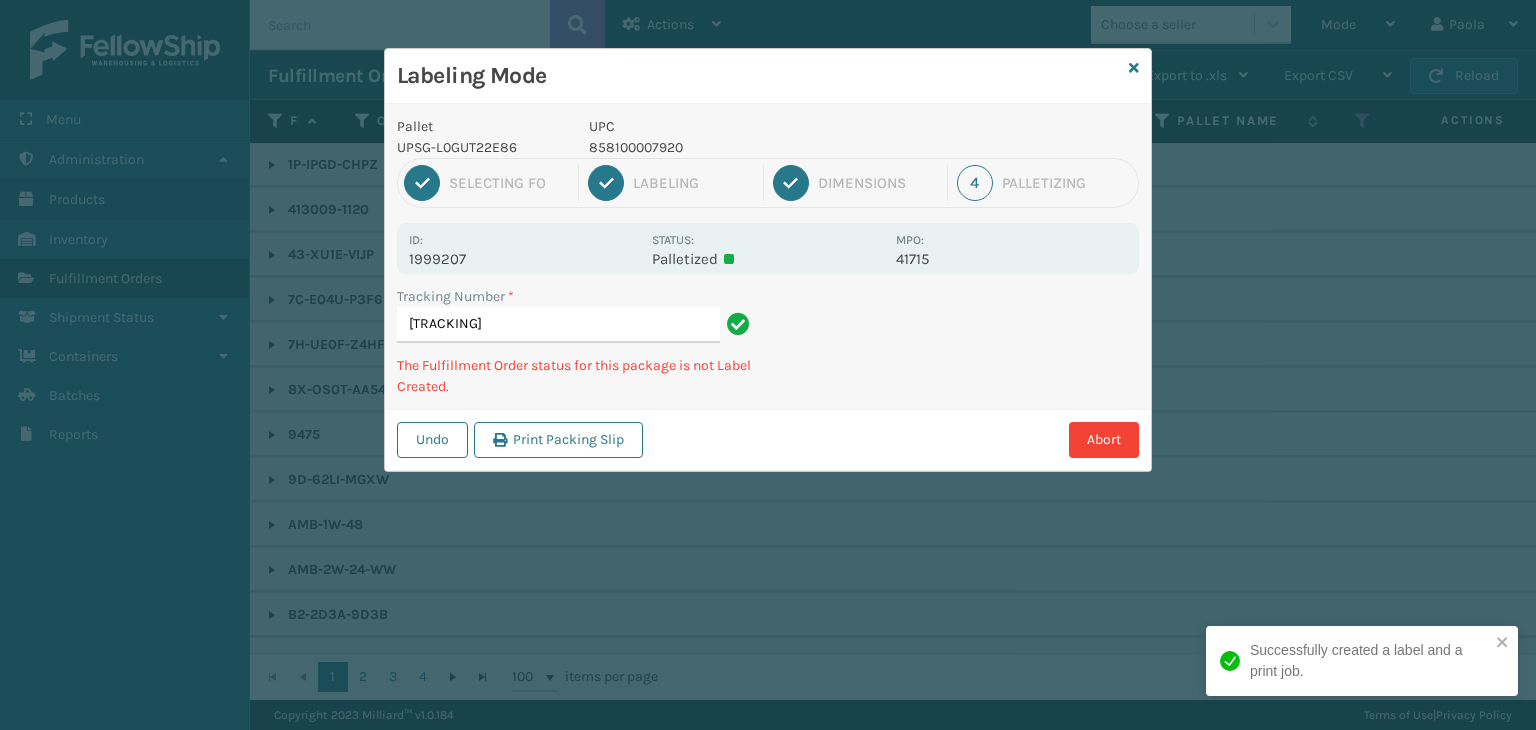 type on "[TRACKING]" 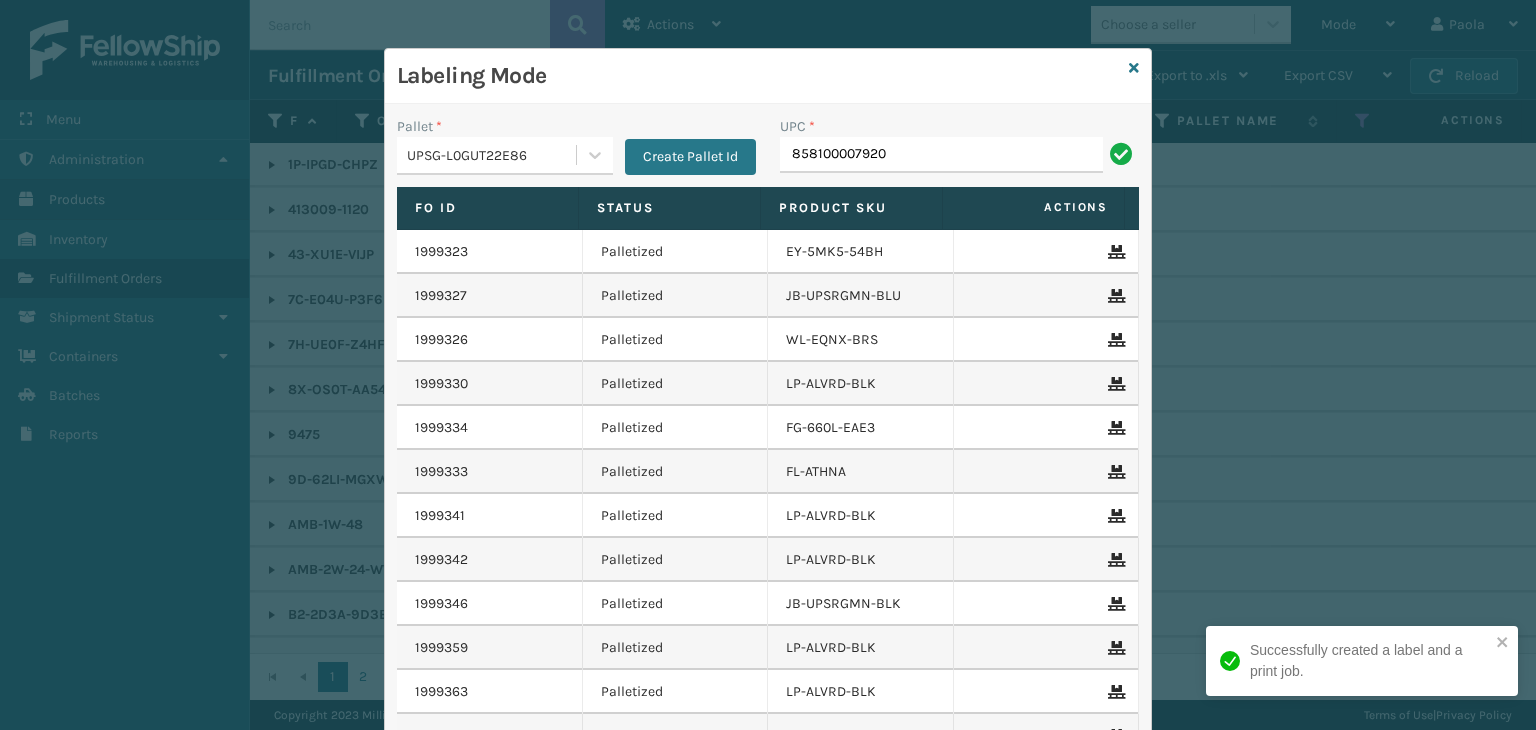 type on "858100007920" 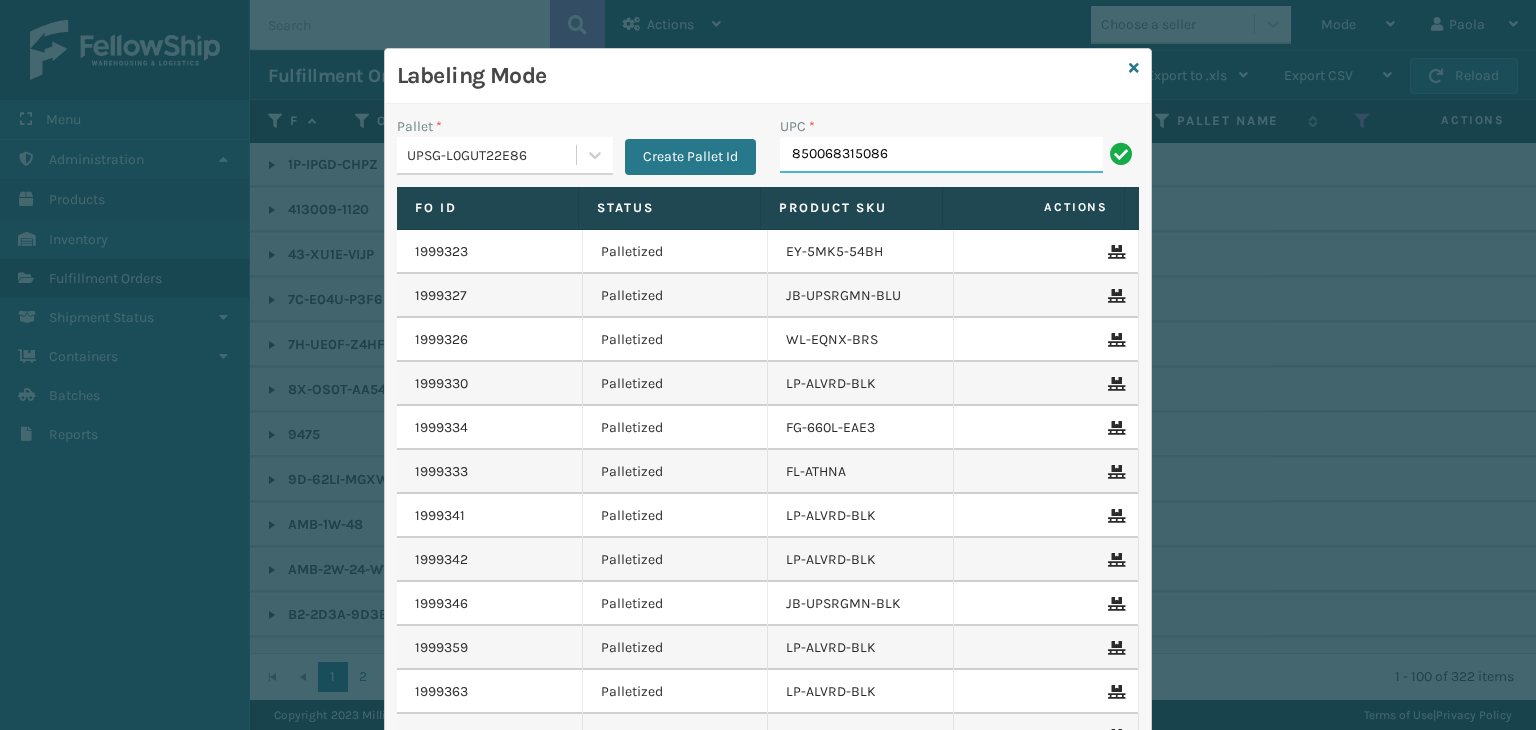 type on "850068315086" 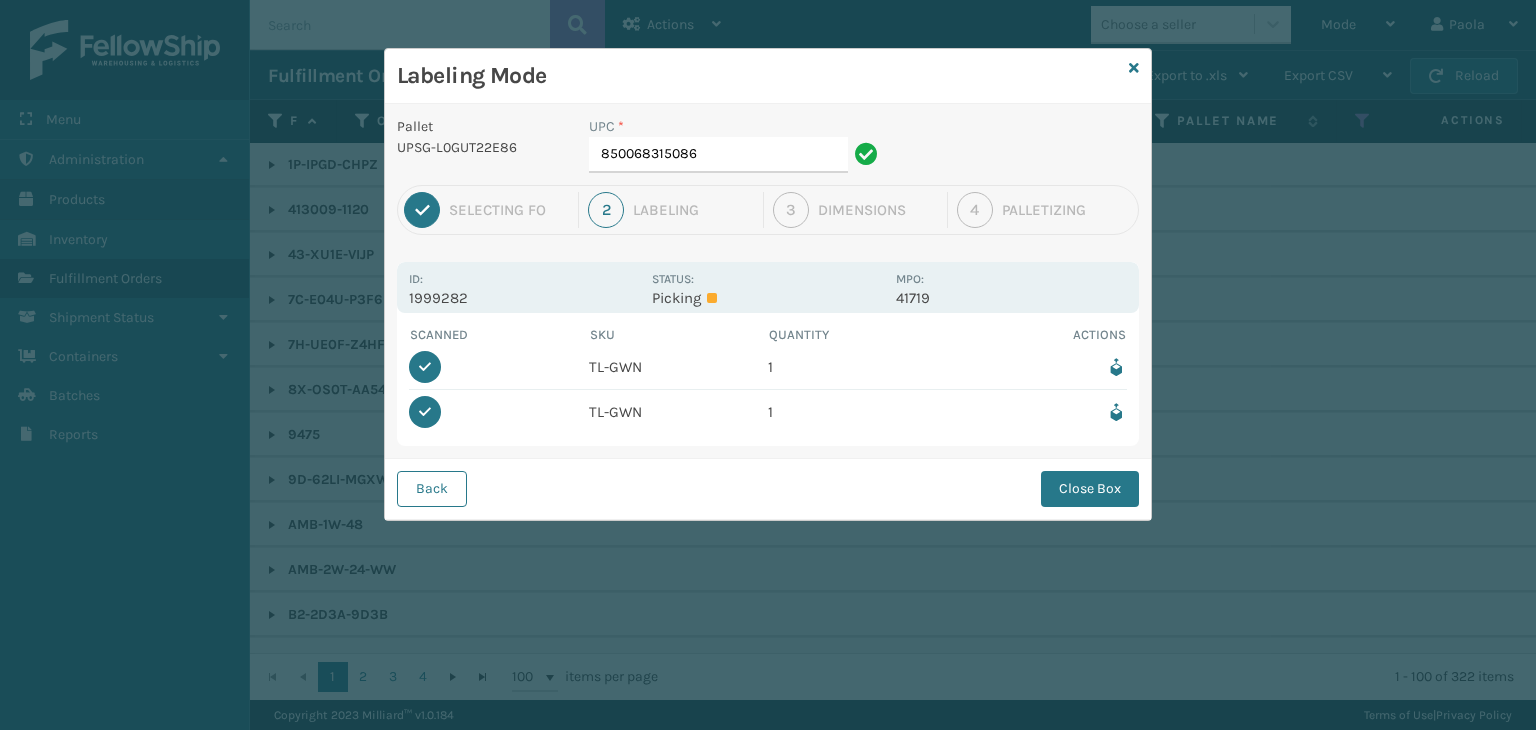 click at bounding box center [1116, 412] 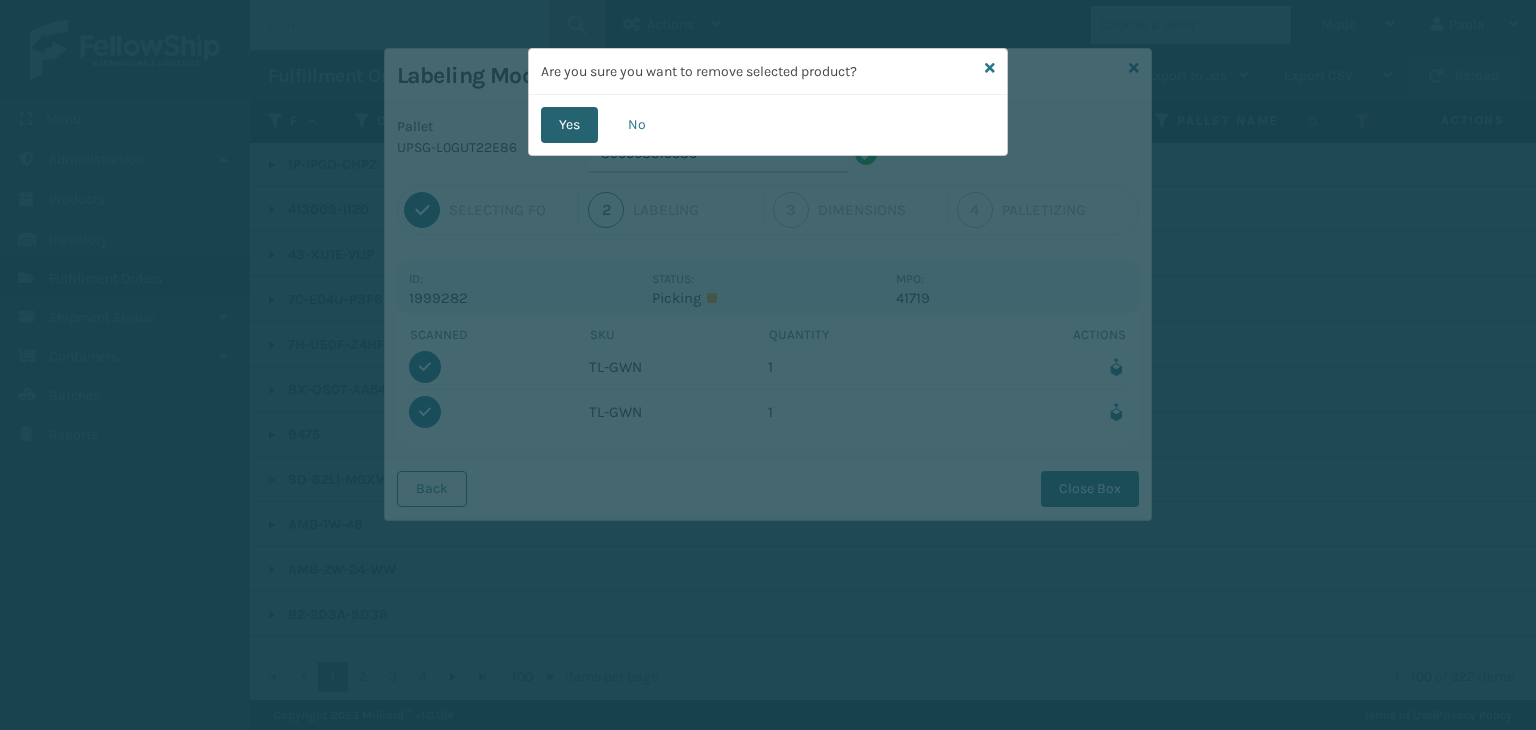 click on "Yes" at bounding box center [569, 125] 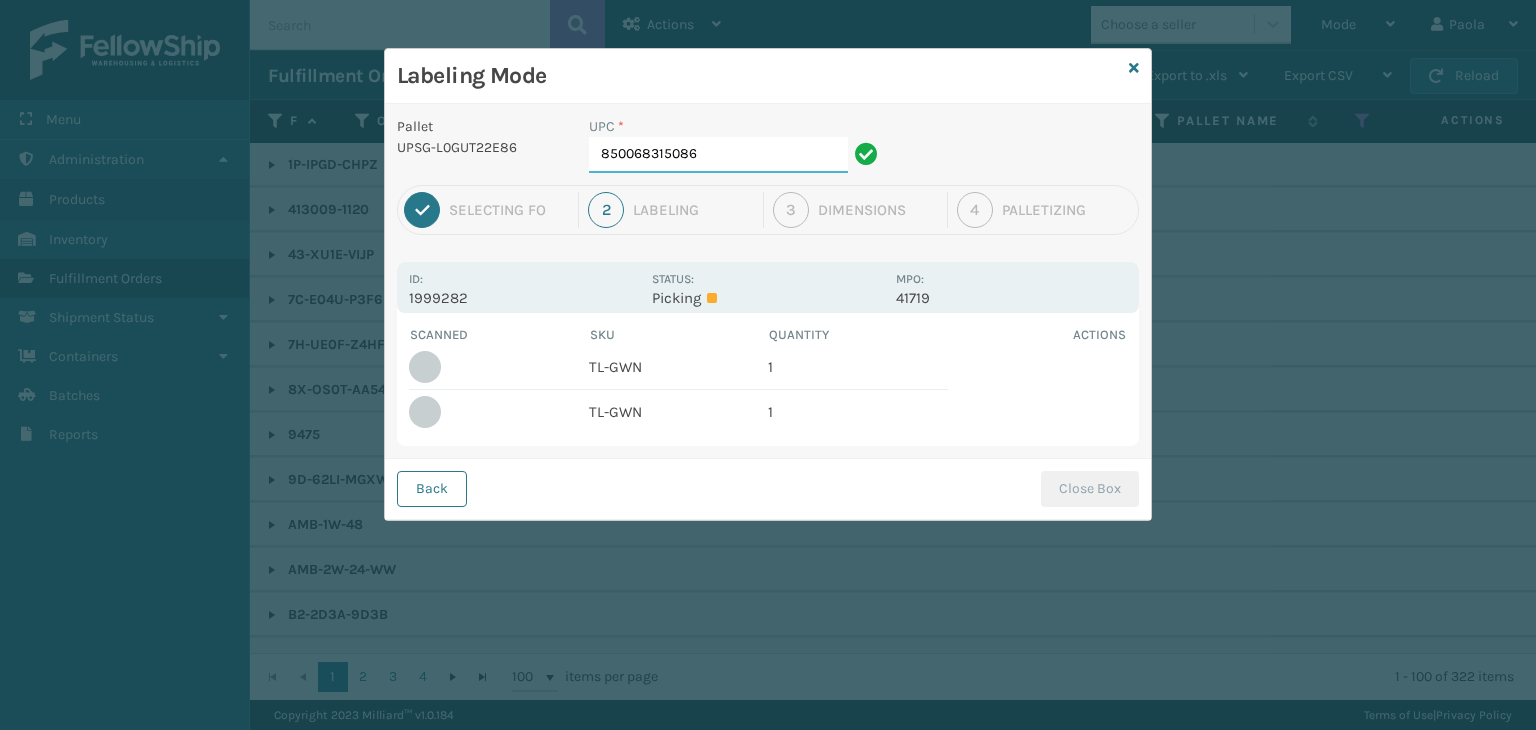click on "850068315086" at bounding box center (718, 155) 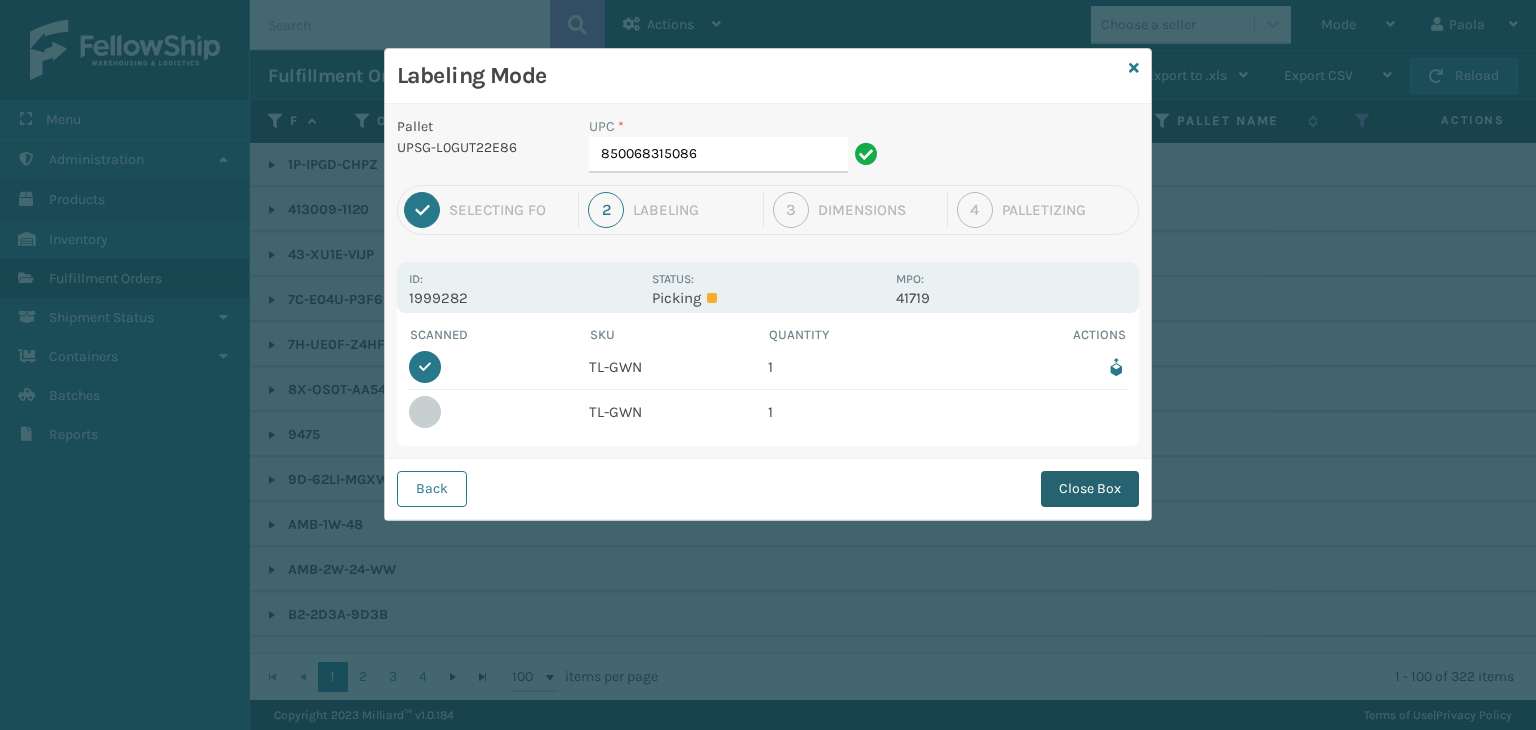 click on "Close Box" at bounding box center (1090, 489) 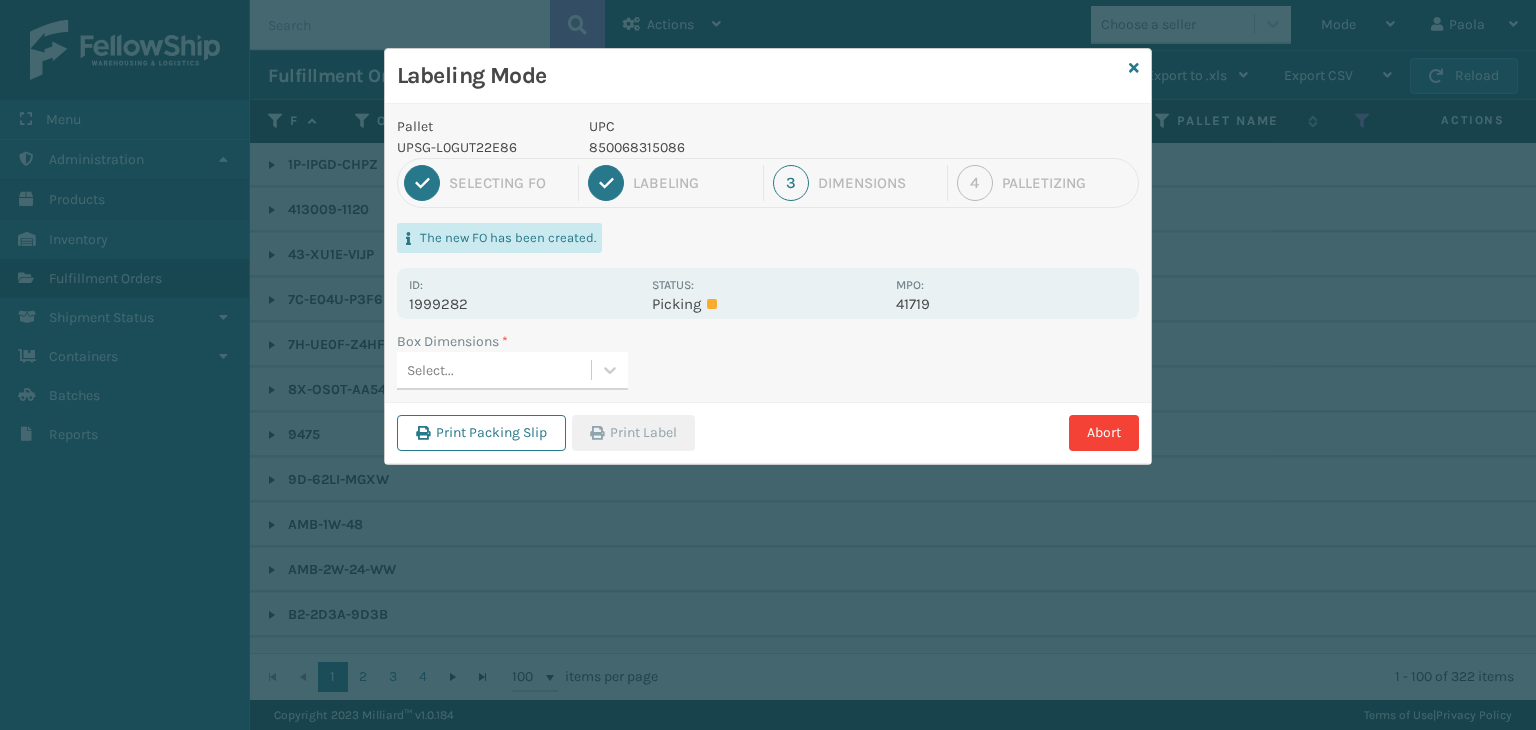 drag, startPoint x: 573, startPoint y: 377, endPoint x: 567, endPoint y: 391, distance: 15.231546 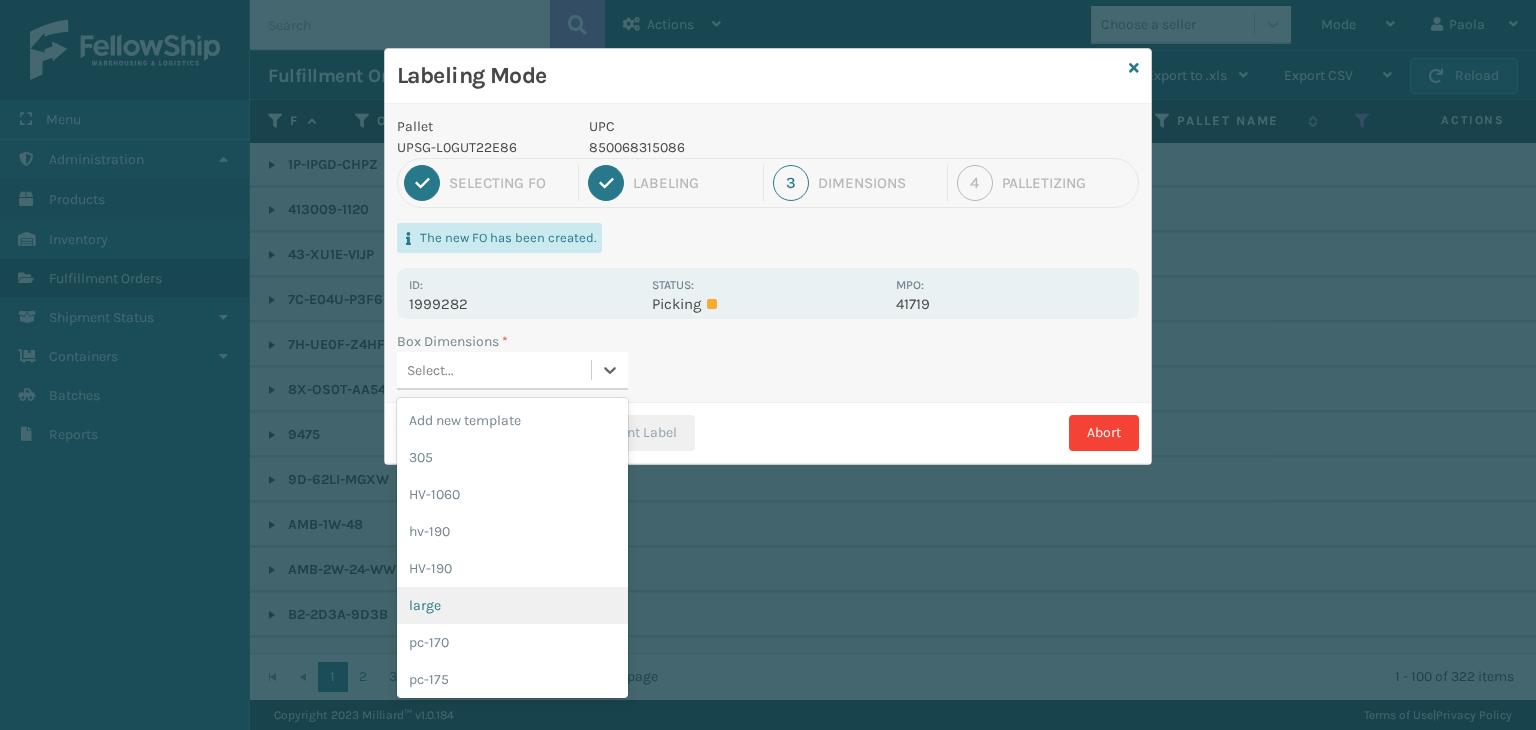 click on "large" at bounding box center (512, 605) 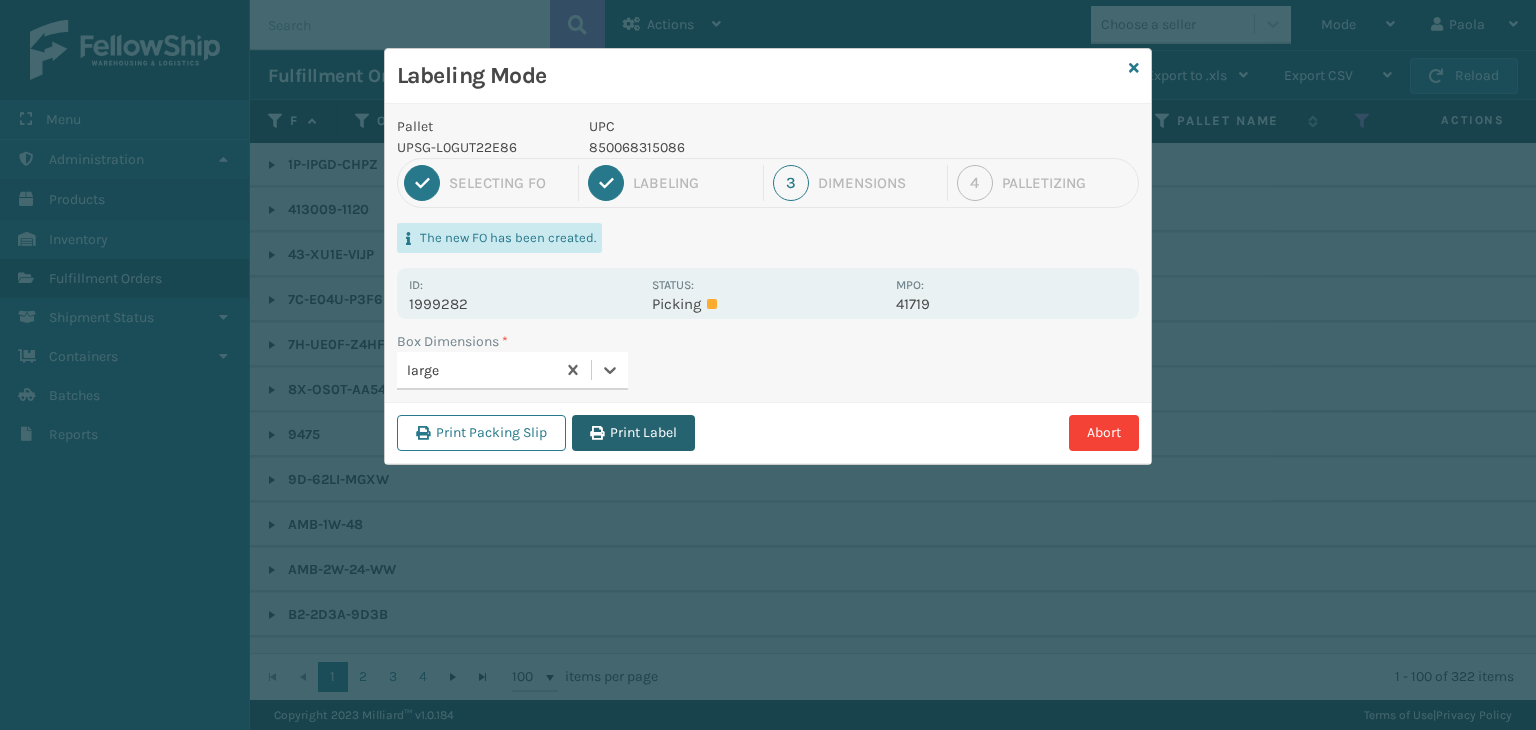 click on "Print Label" at bounding box center [633, 433] 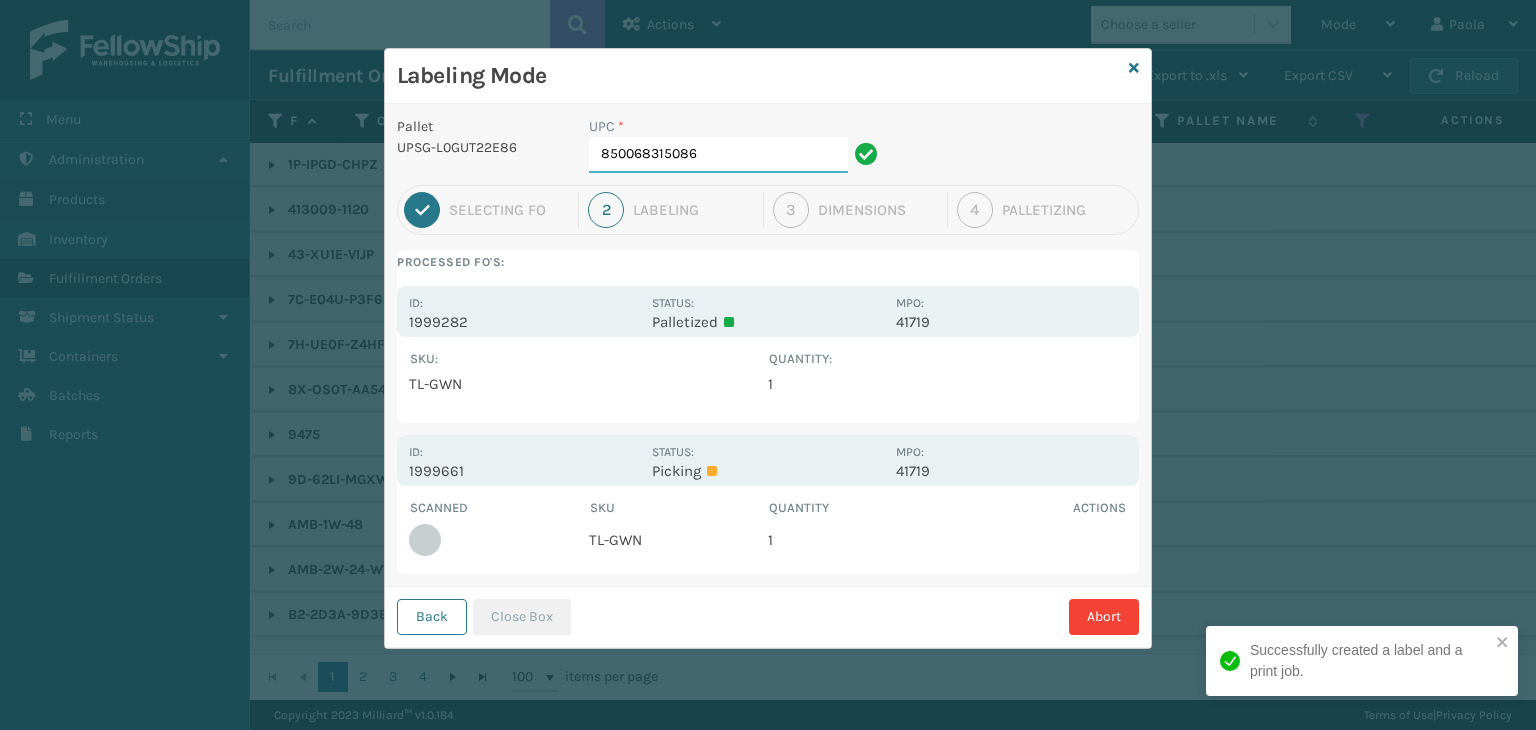 click on "850068315086" at bounding box center [718, 155] 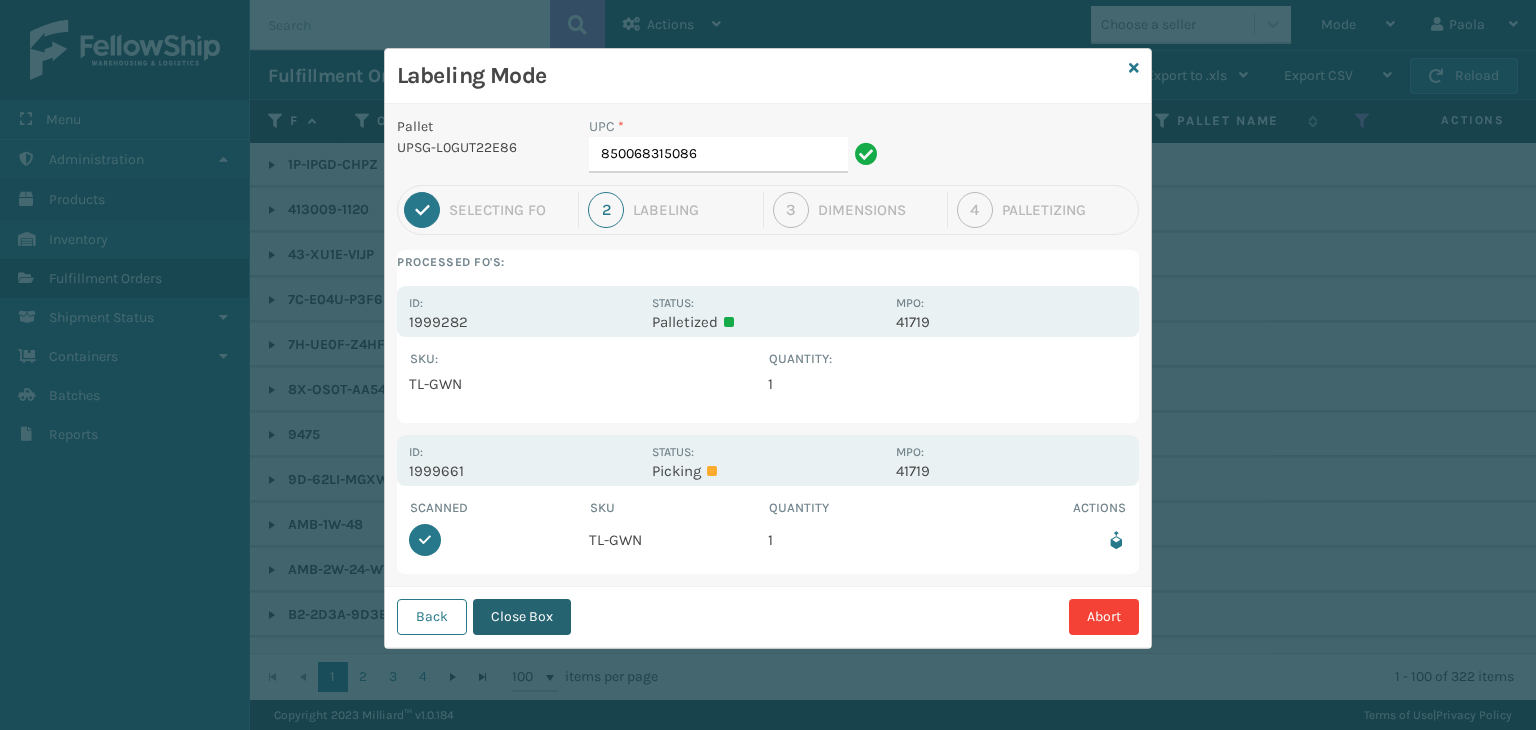 click on "Close Box" at bounding box center (522, 617) 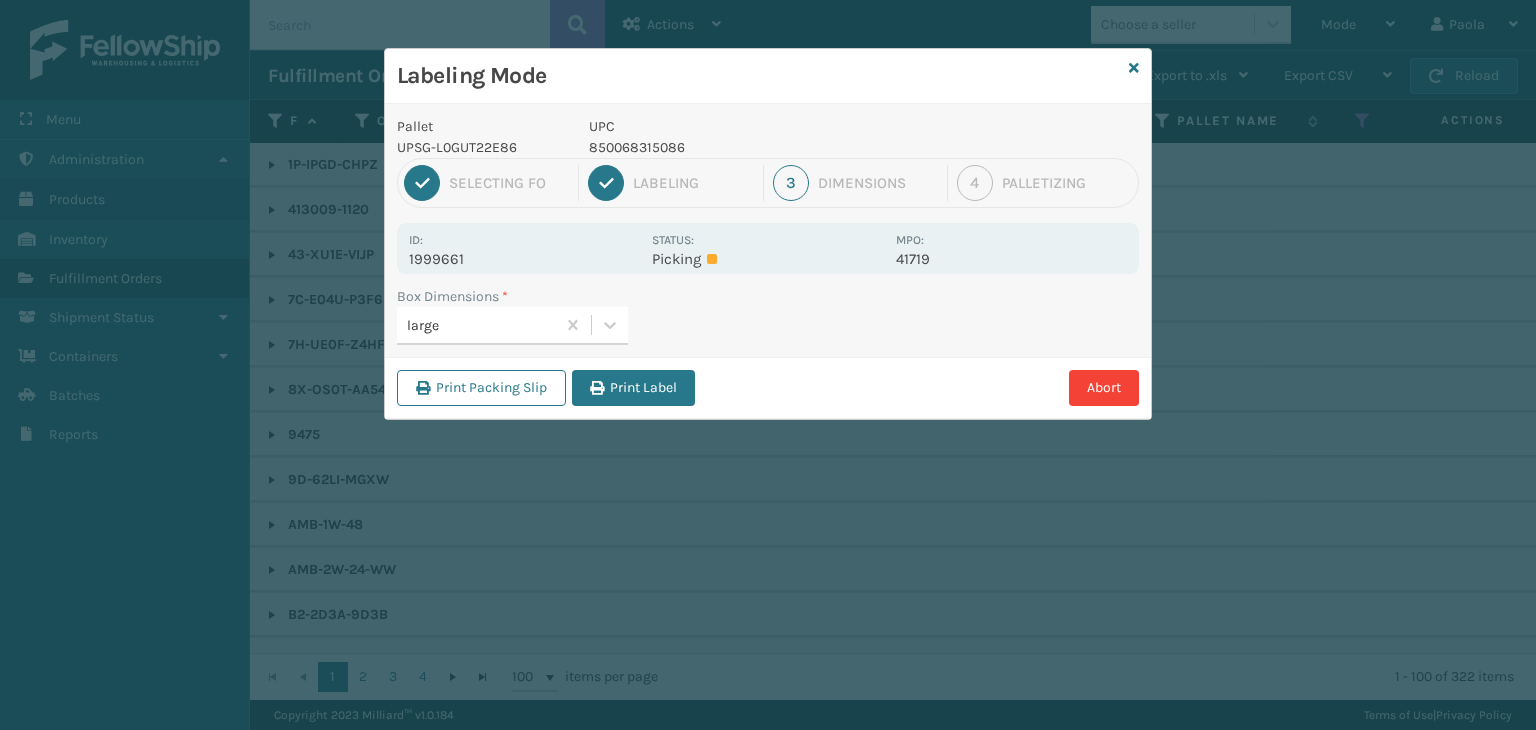 click on "Print Label" at bounding box center [633, 388] 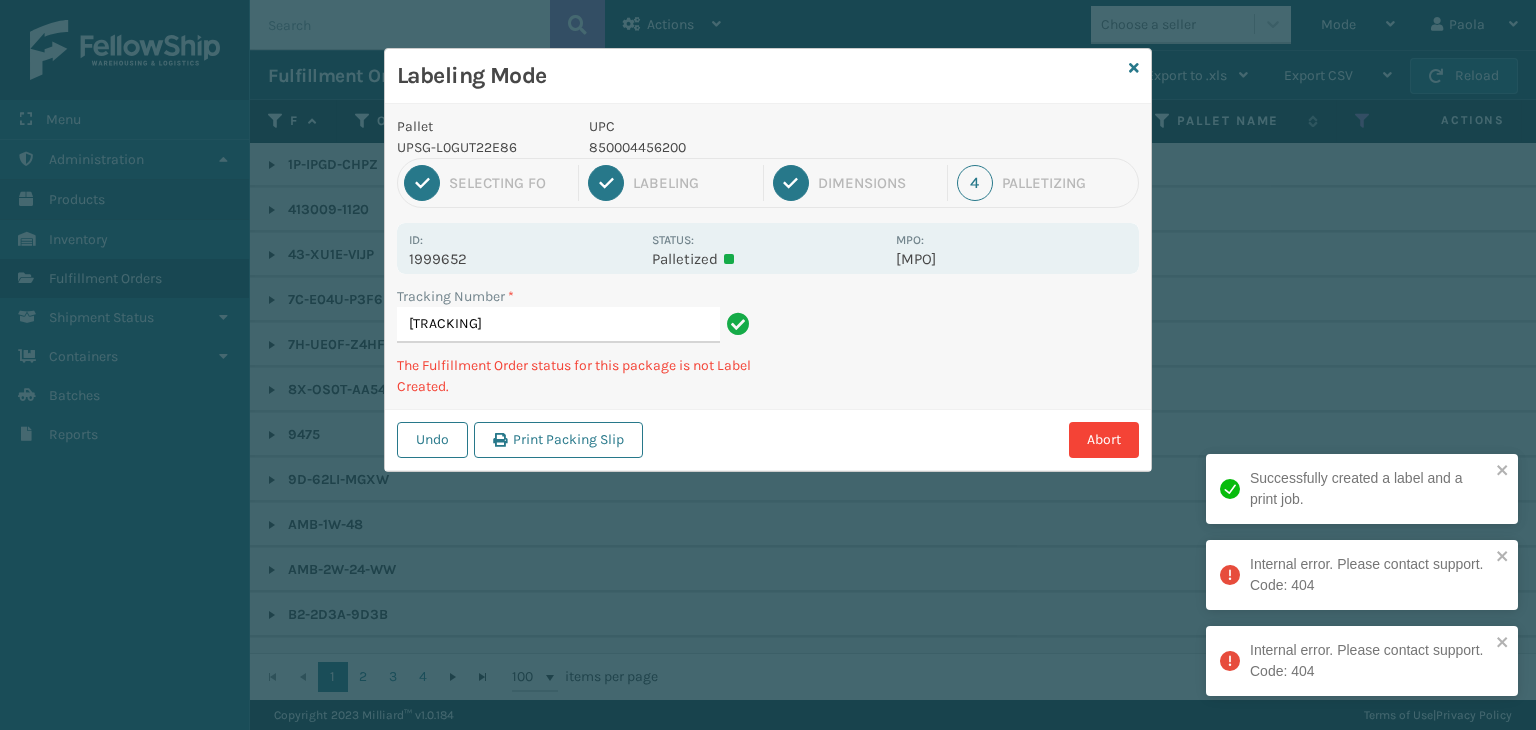 scroll, scrollTop: 0, scrollLeft: 128, axis: horizontal 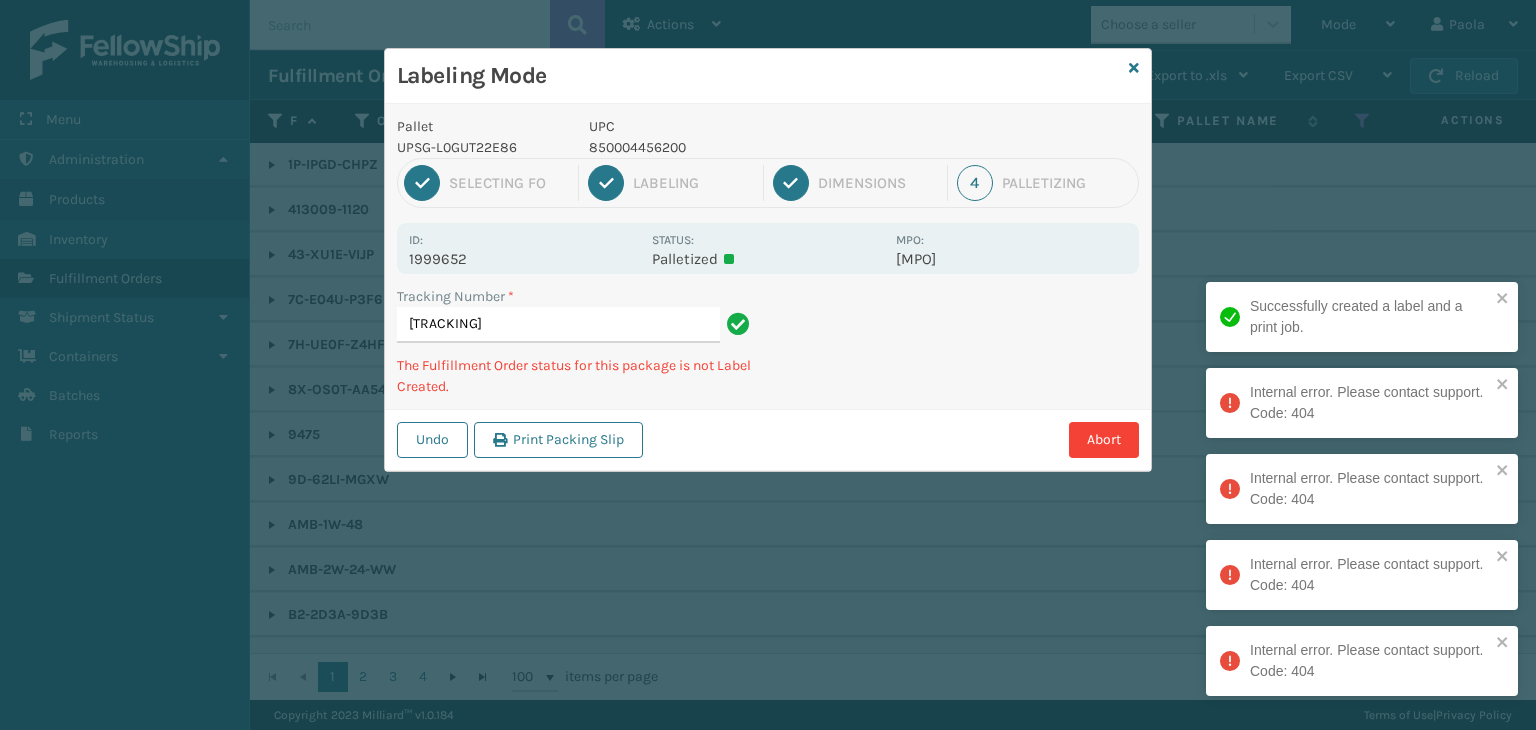type on "[TRACKING]" 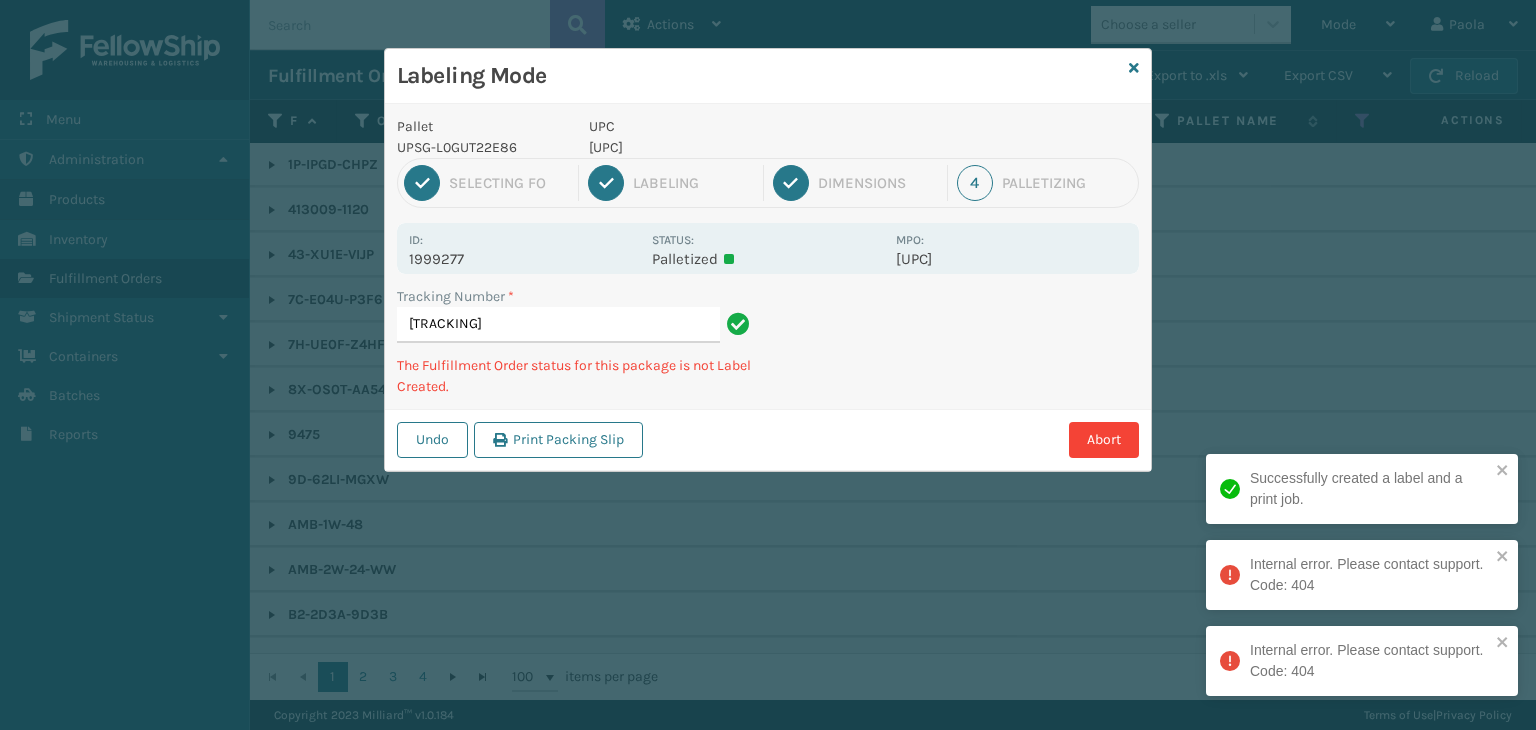 type on "[TRACKING]" 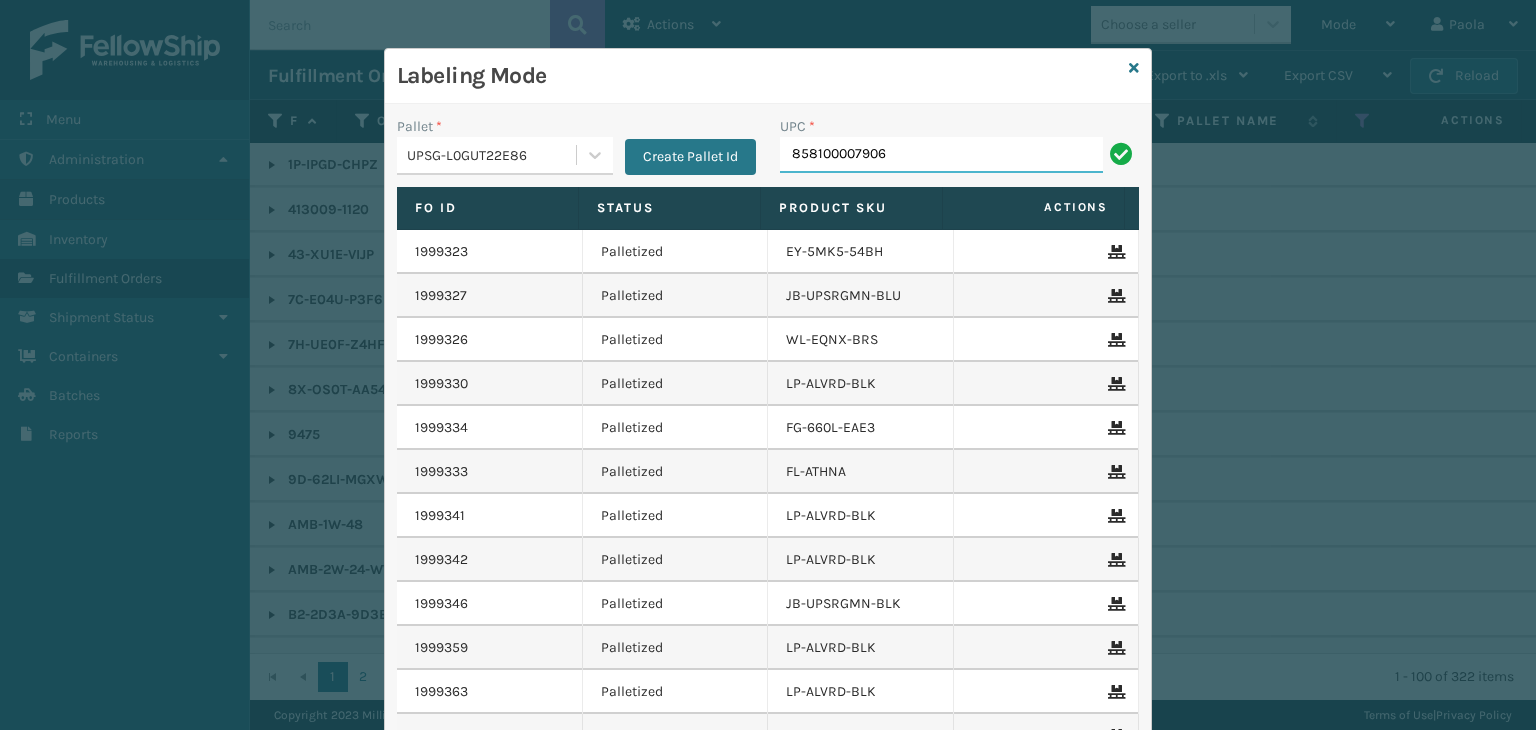 type on "858100007906" 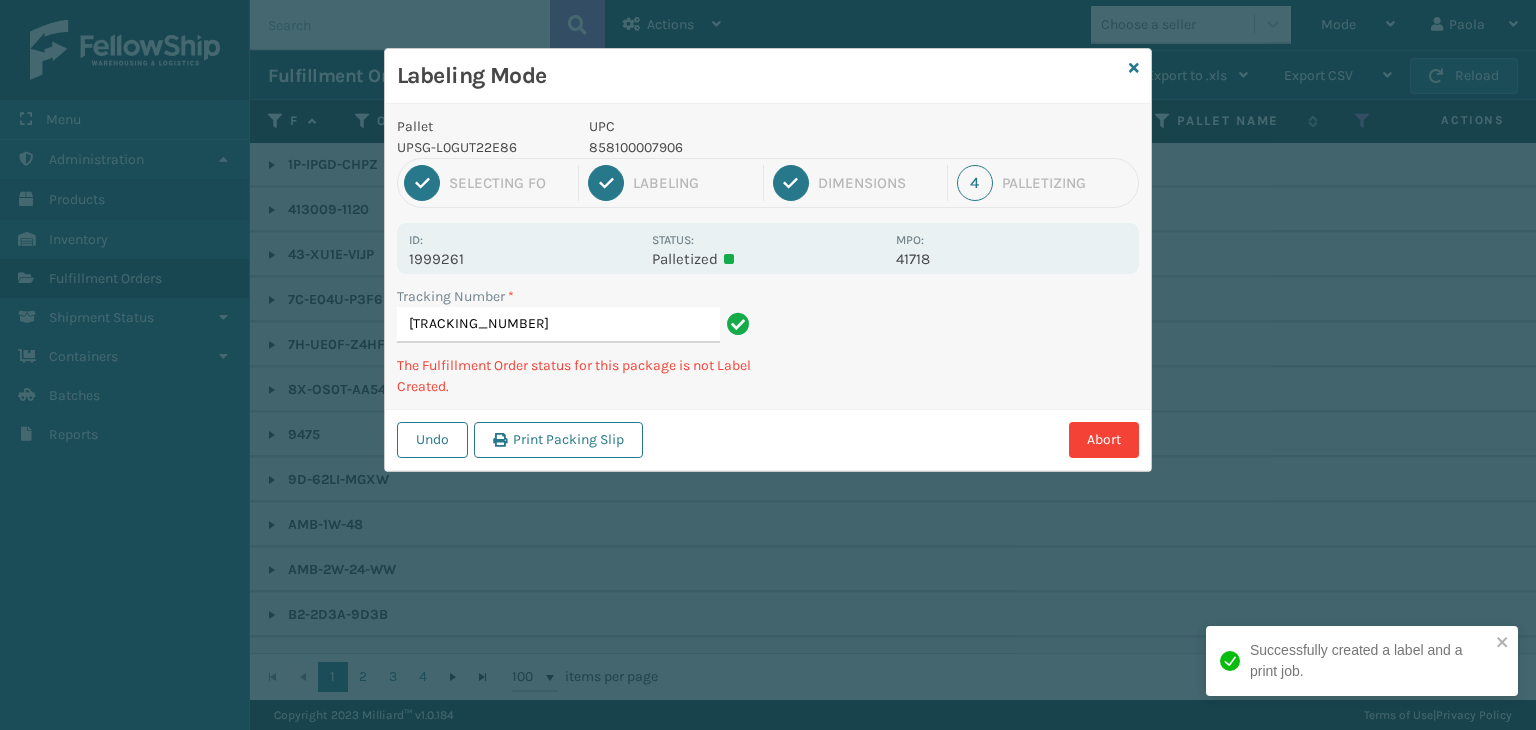 click on "858100007906" at bounding box center [736, 147] 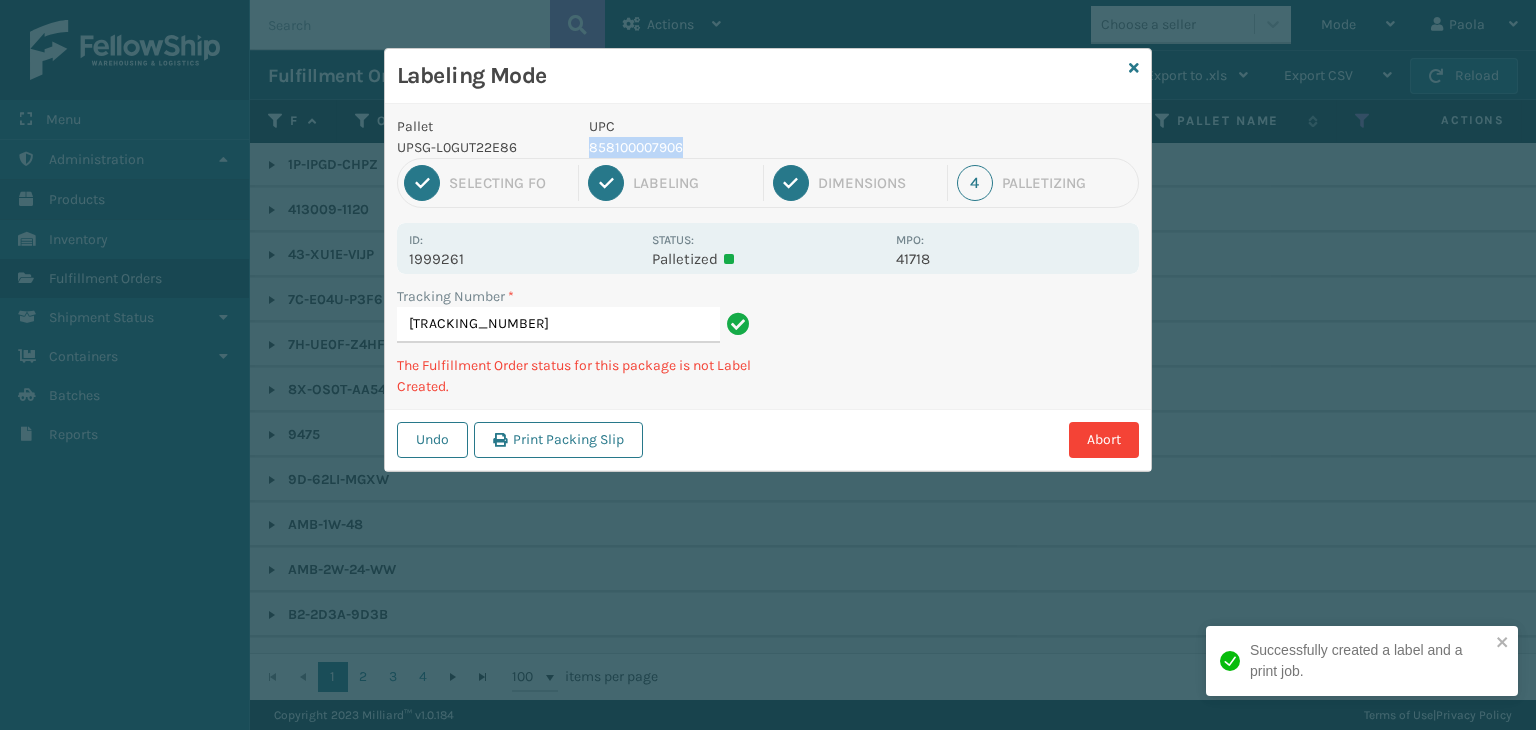 click on "858100007906" at bounding box center [736, 147] 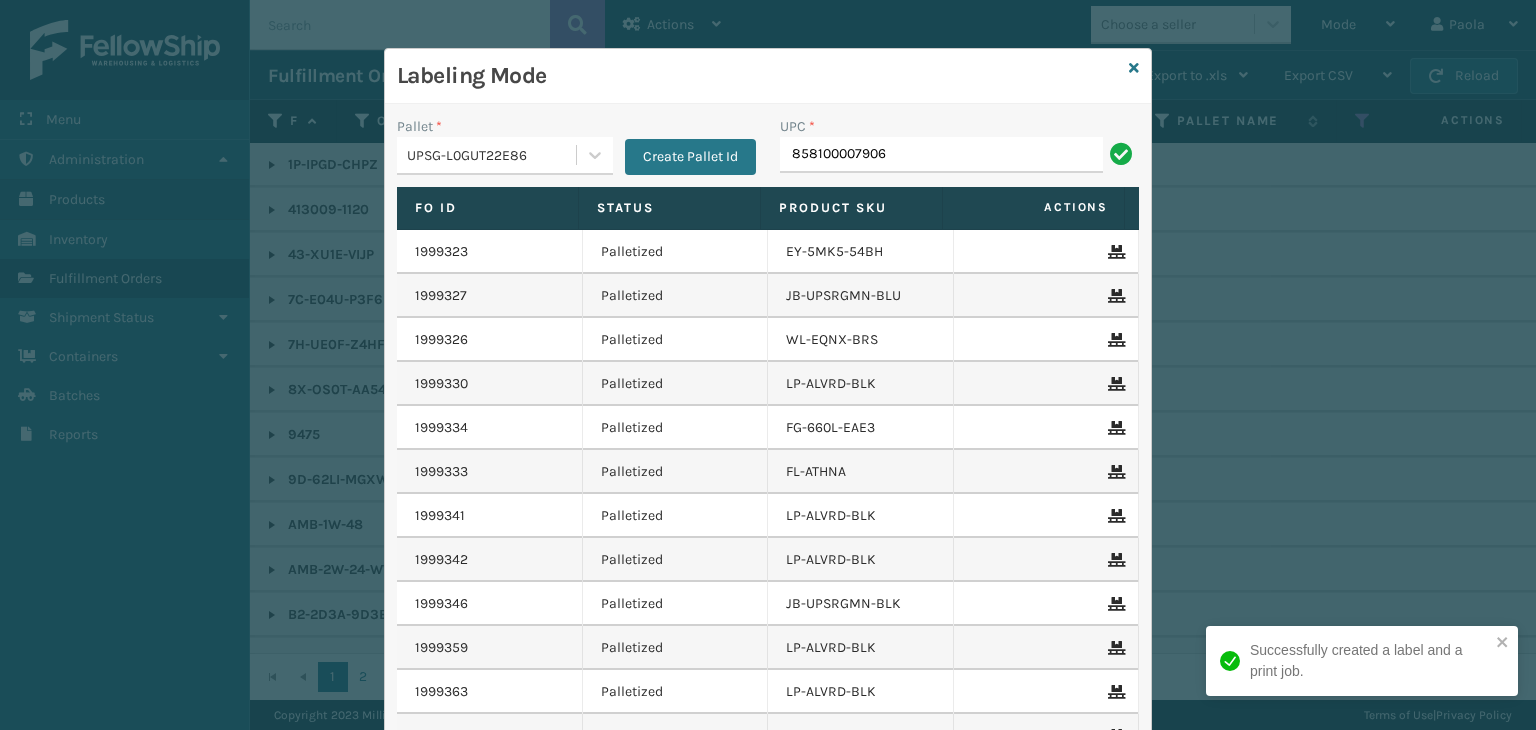 type 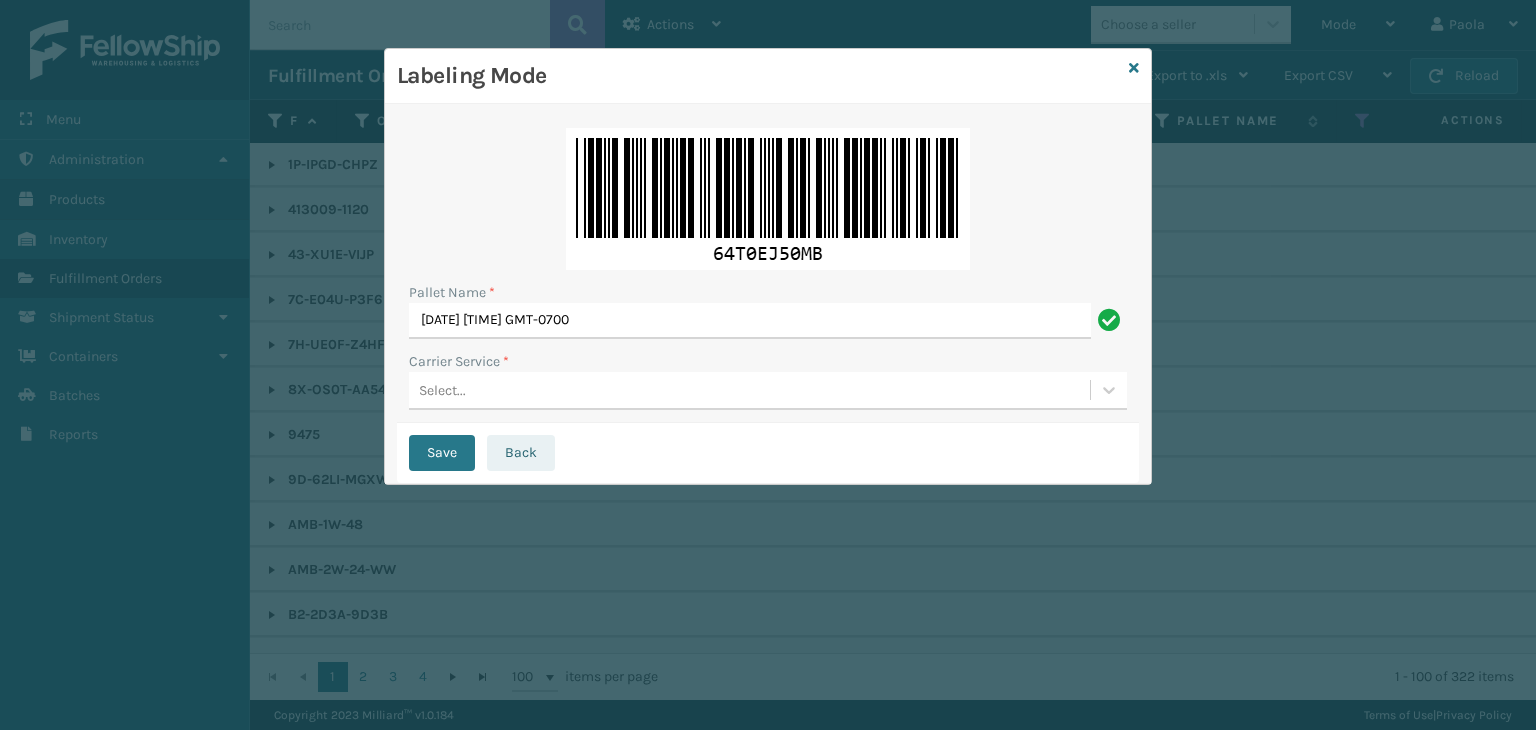 click on "Back" at bounding box center [521, 453] 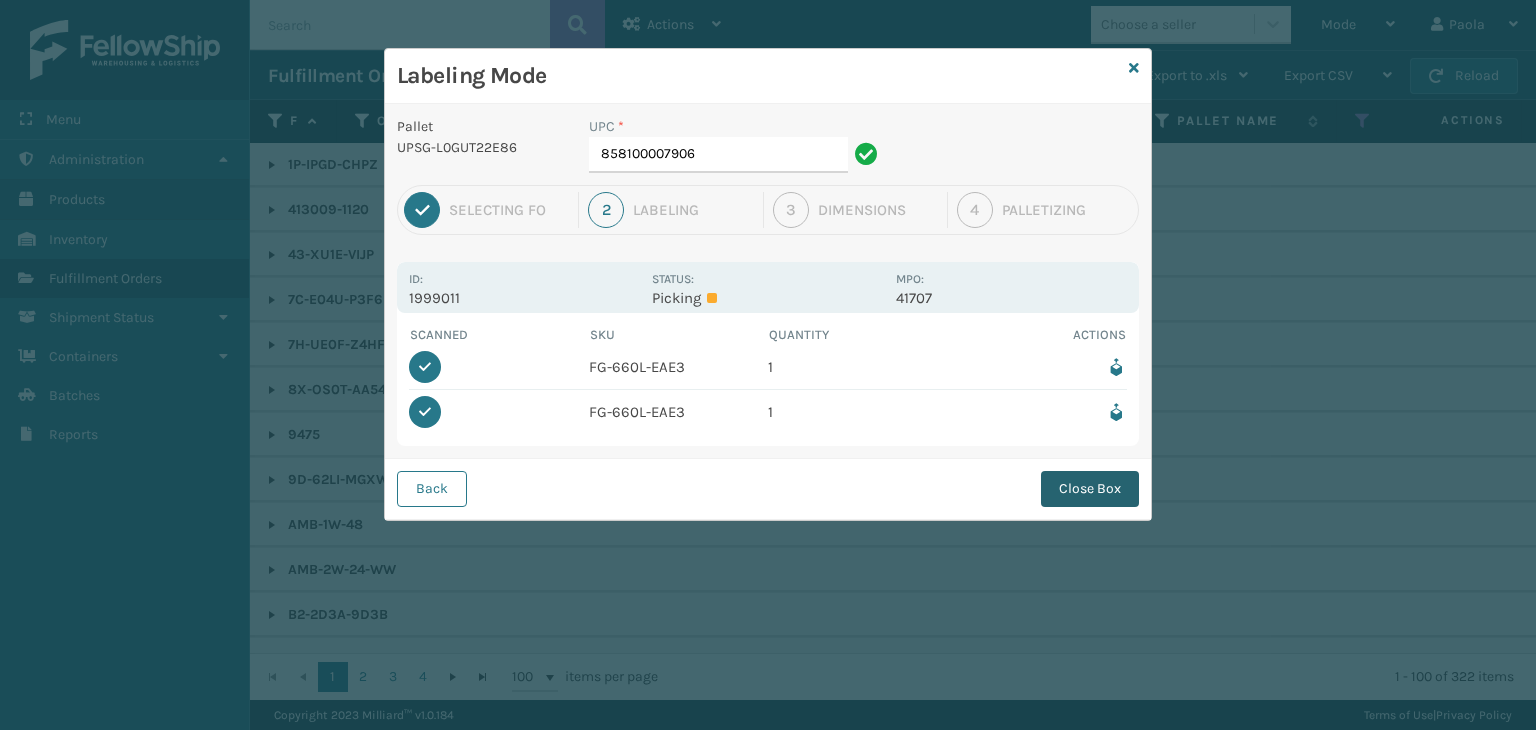 click on "Close Box" at bounding box center (1090, 489) 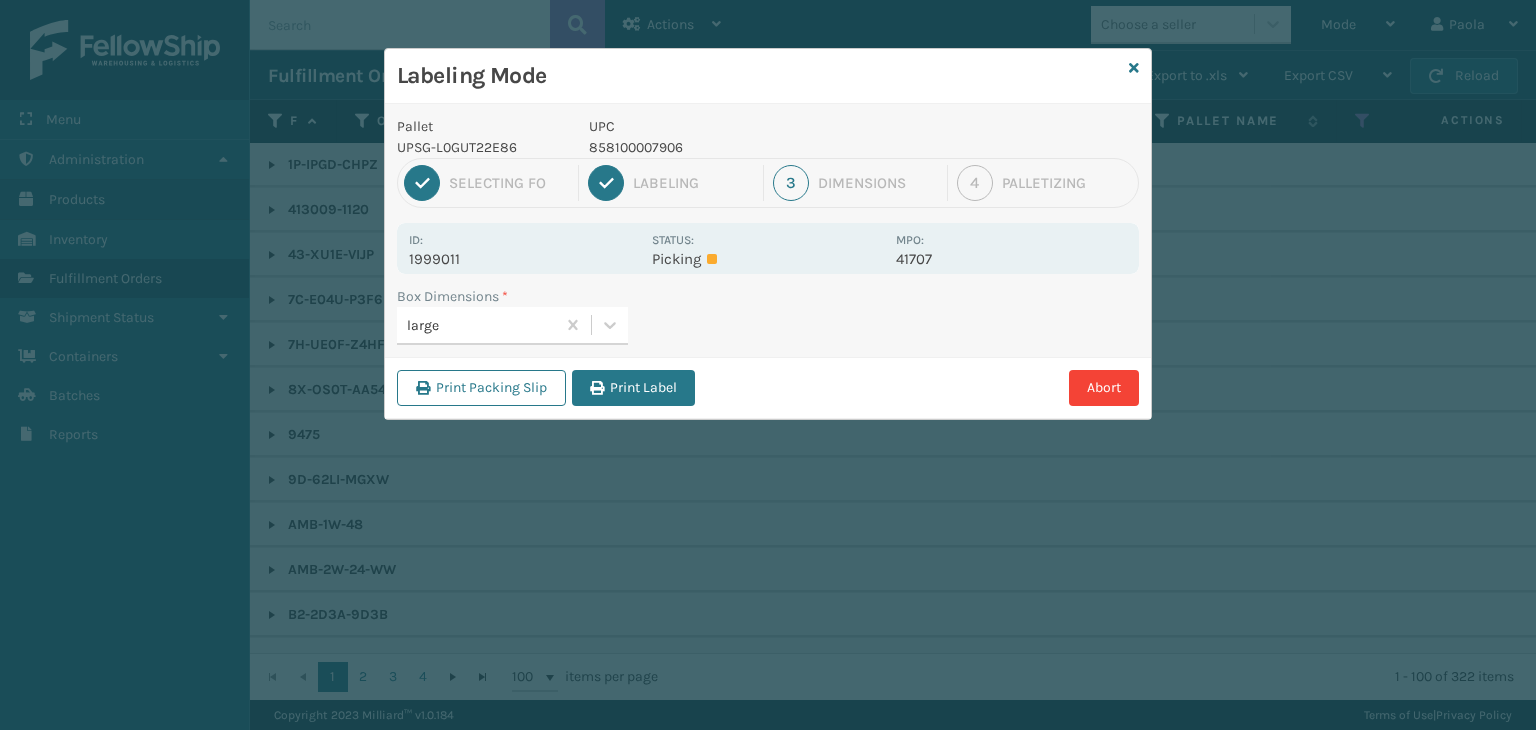 drag, startPoint x: 632, startPoint y: 389, endPoint x: 620, endPoint y: 396, distance: 13.892444 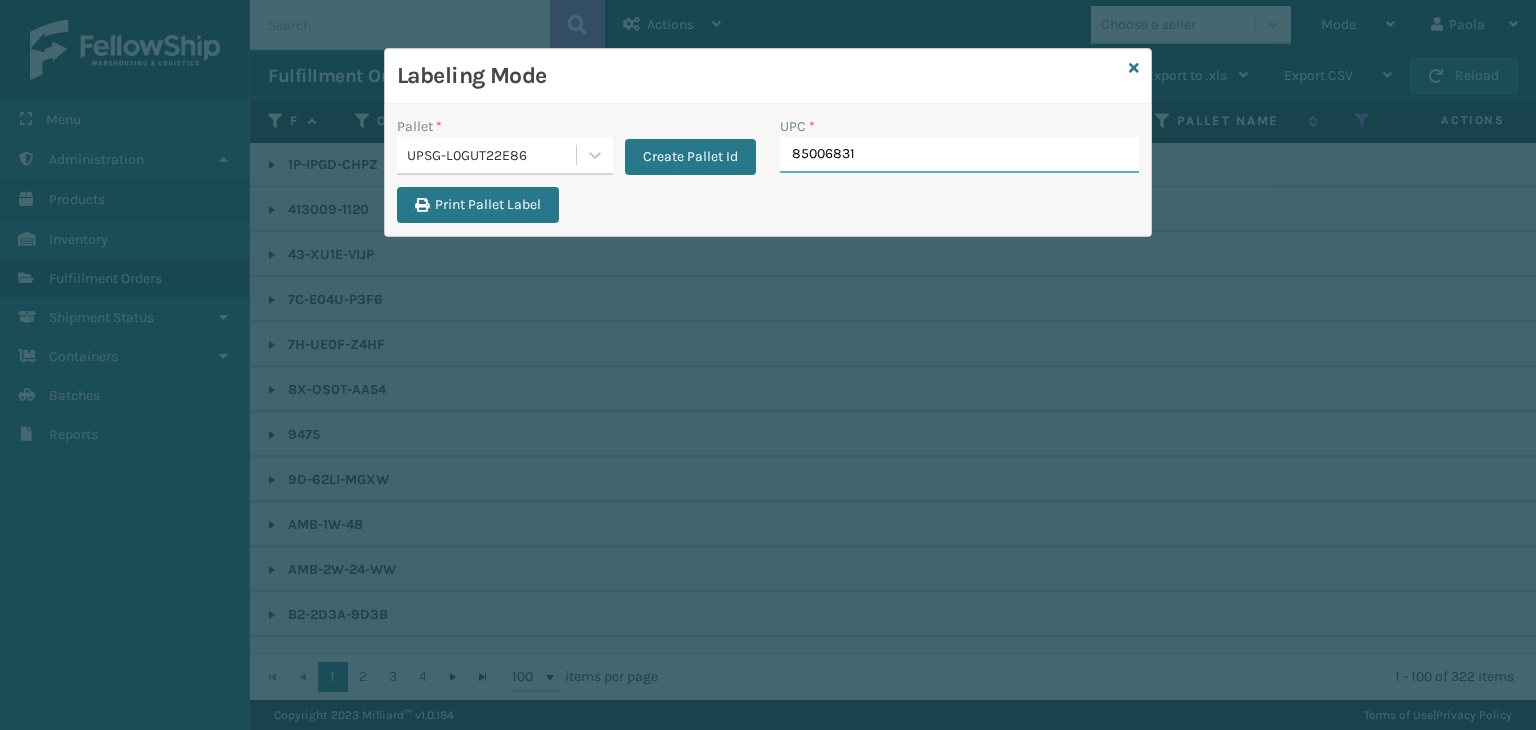 type on "850068315" 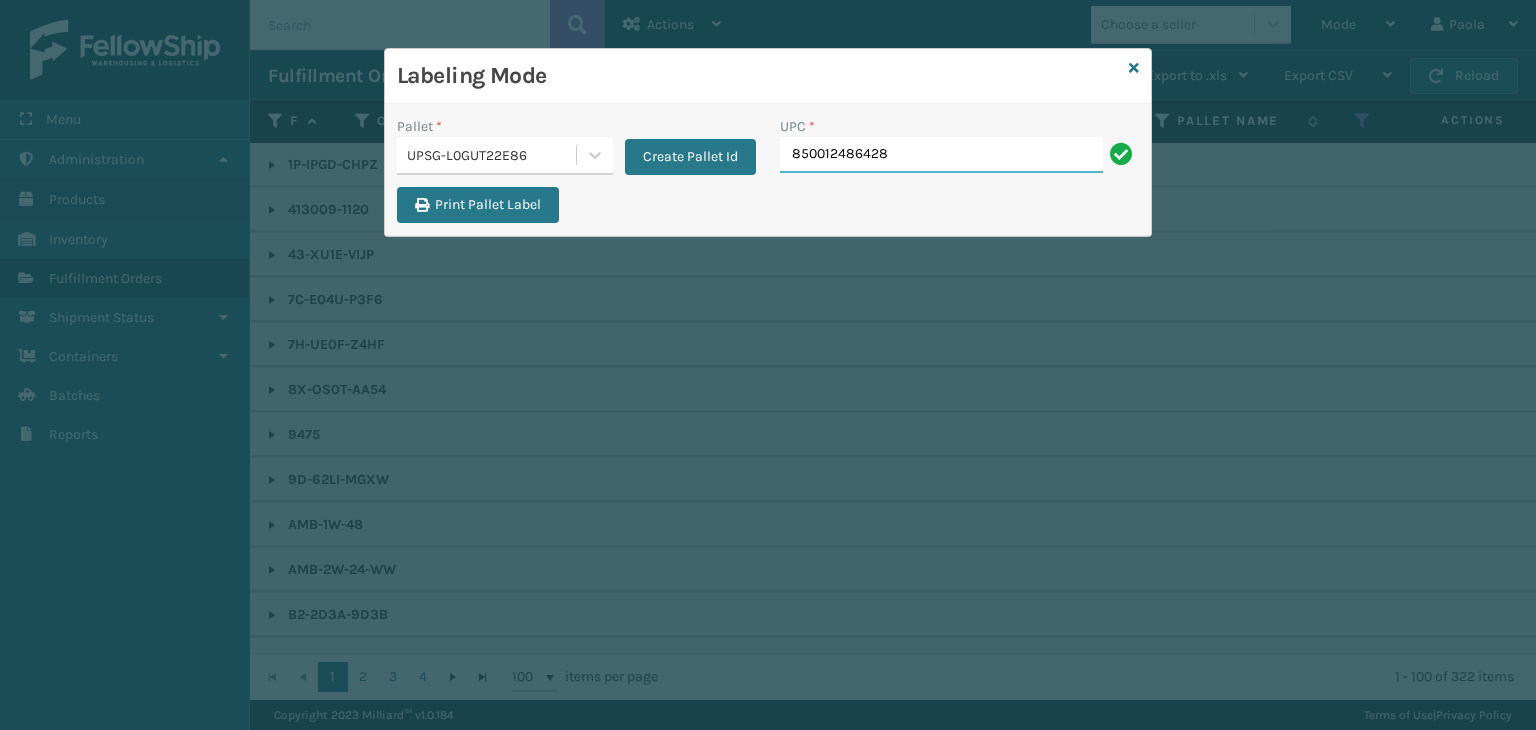 type on "850012486428" 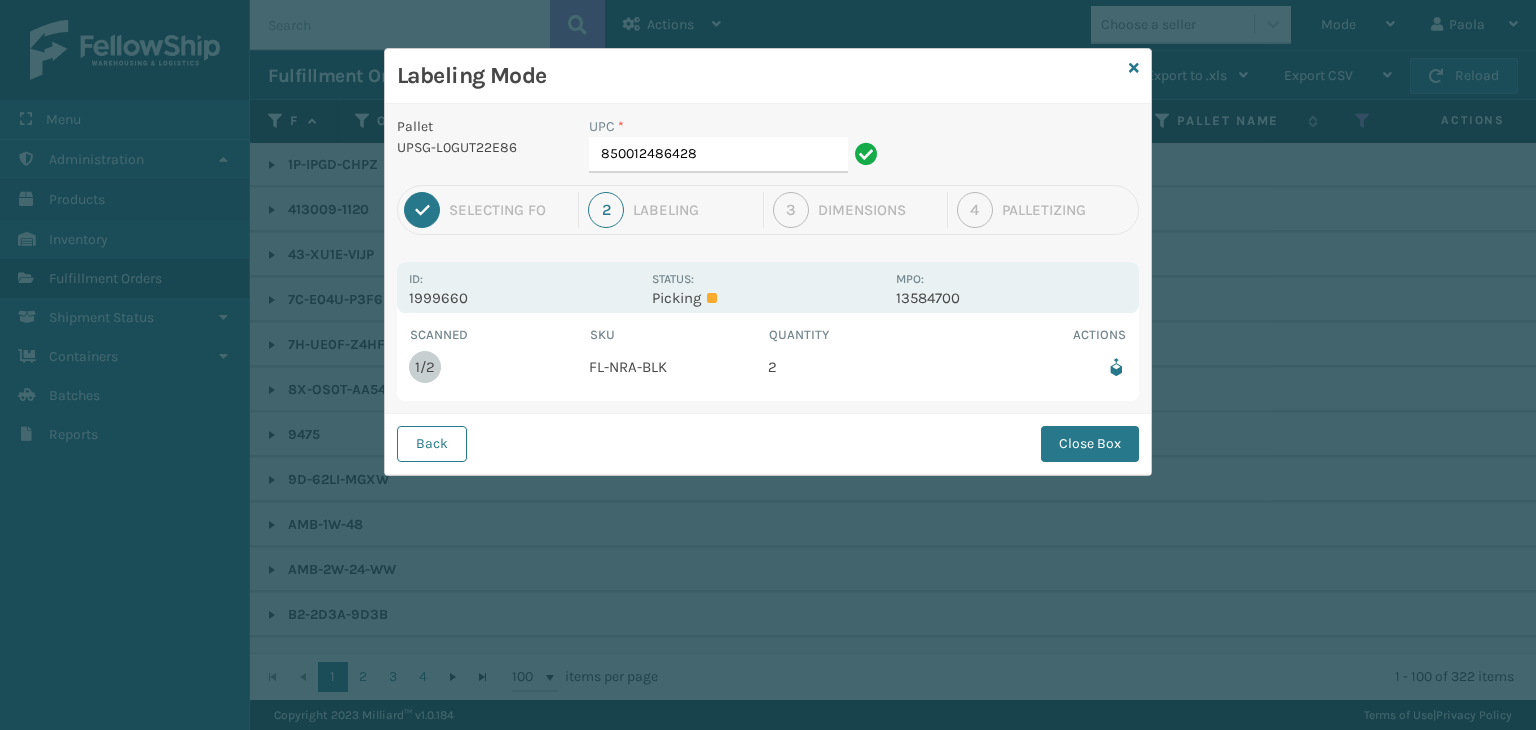 click on "UPC   * [PHONE]" at bounding box center [736, 150] 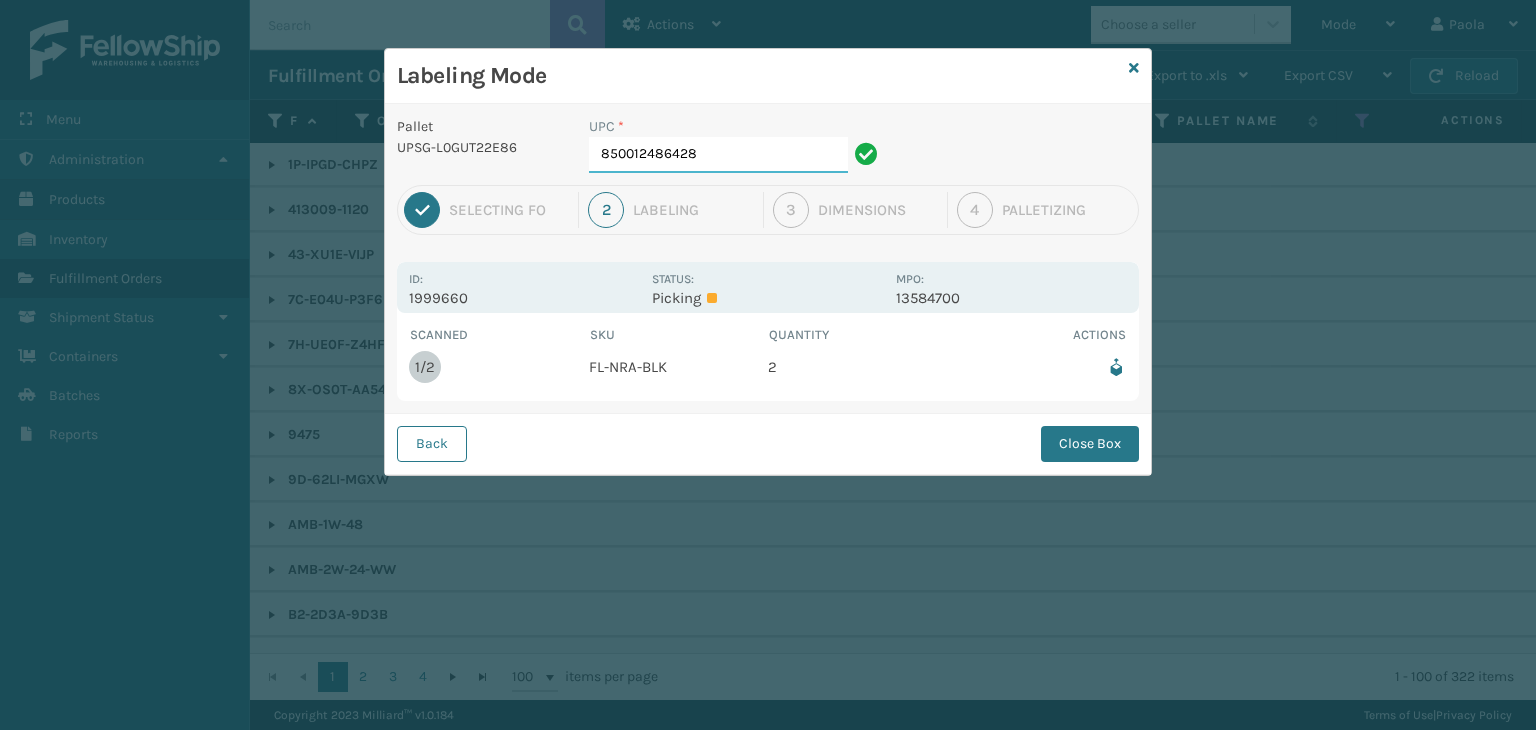 click on "850012486428" at bounding box center [718, 155] 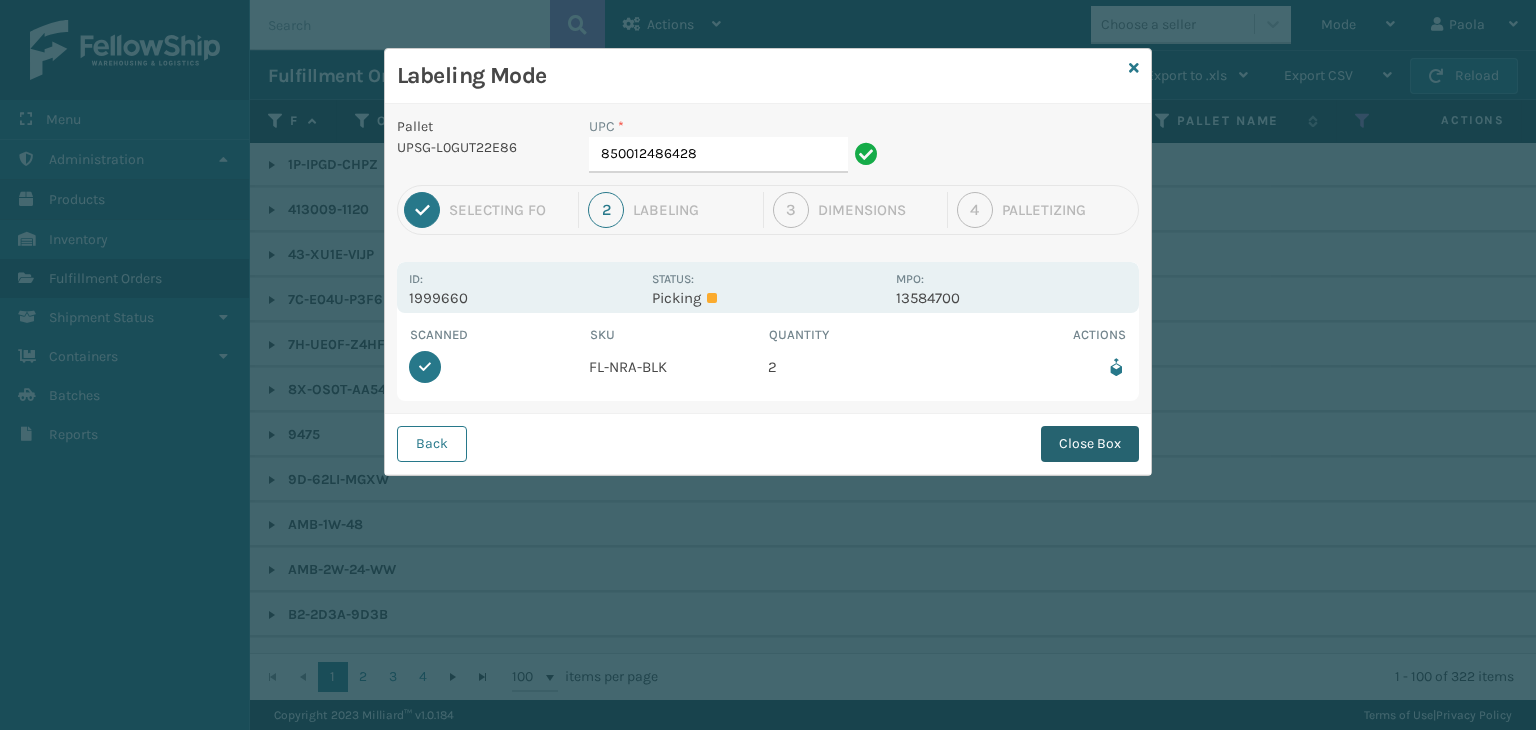 click on "Close Box" at bounding box center (1090, 444) 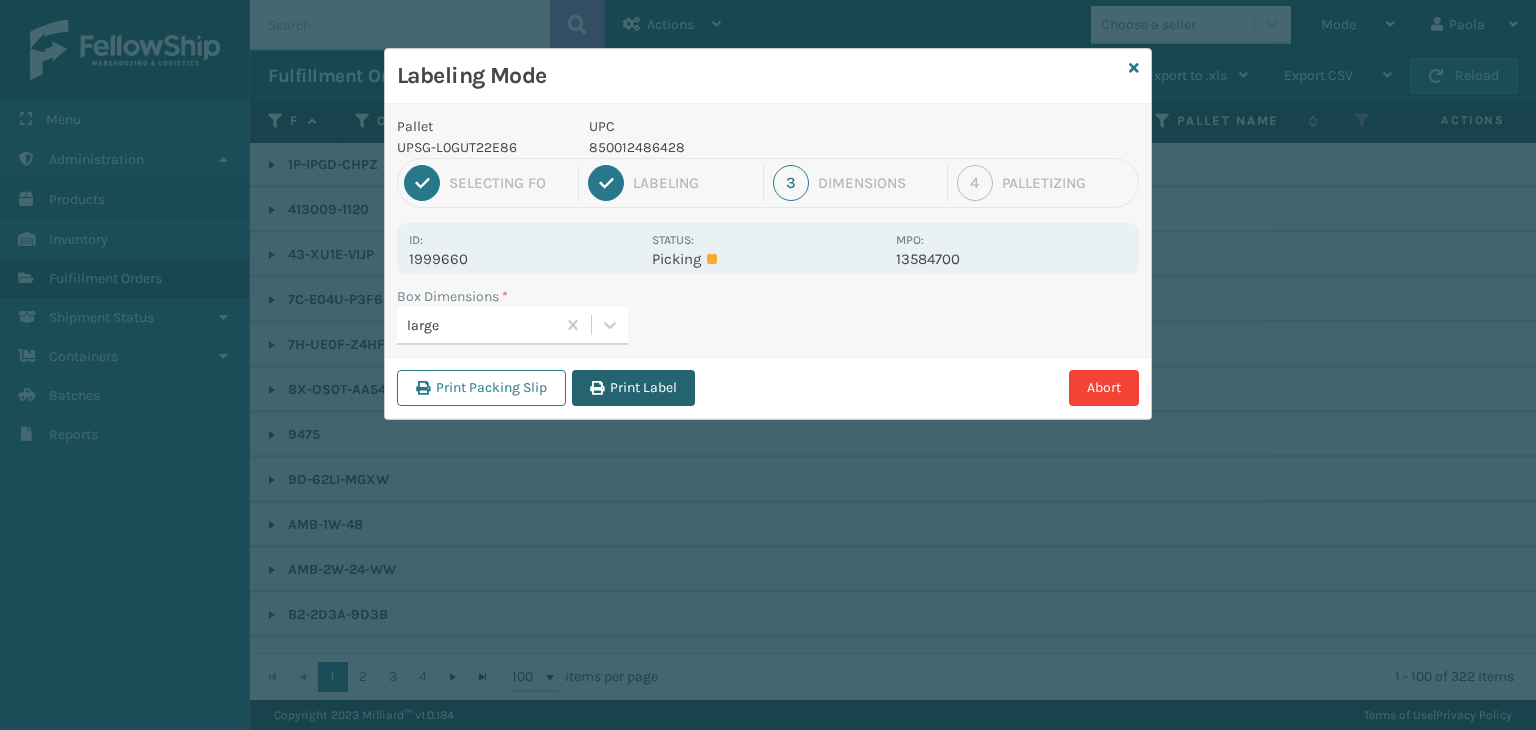 drag, startPoint x: 673, startPoint y: 391, endPoint x: 684, endPoint y: 401, distance: 14.866069 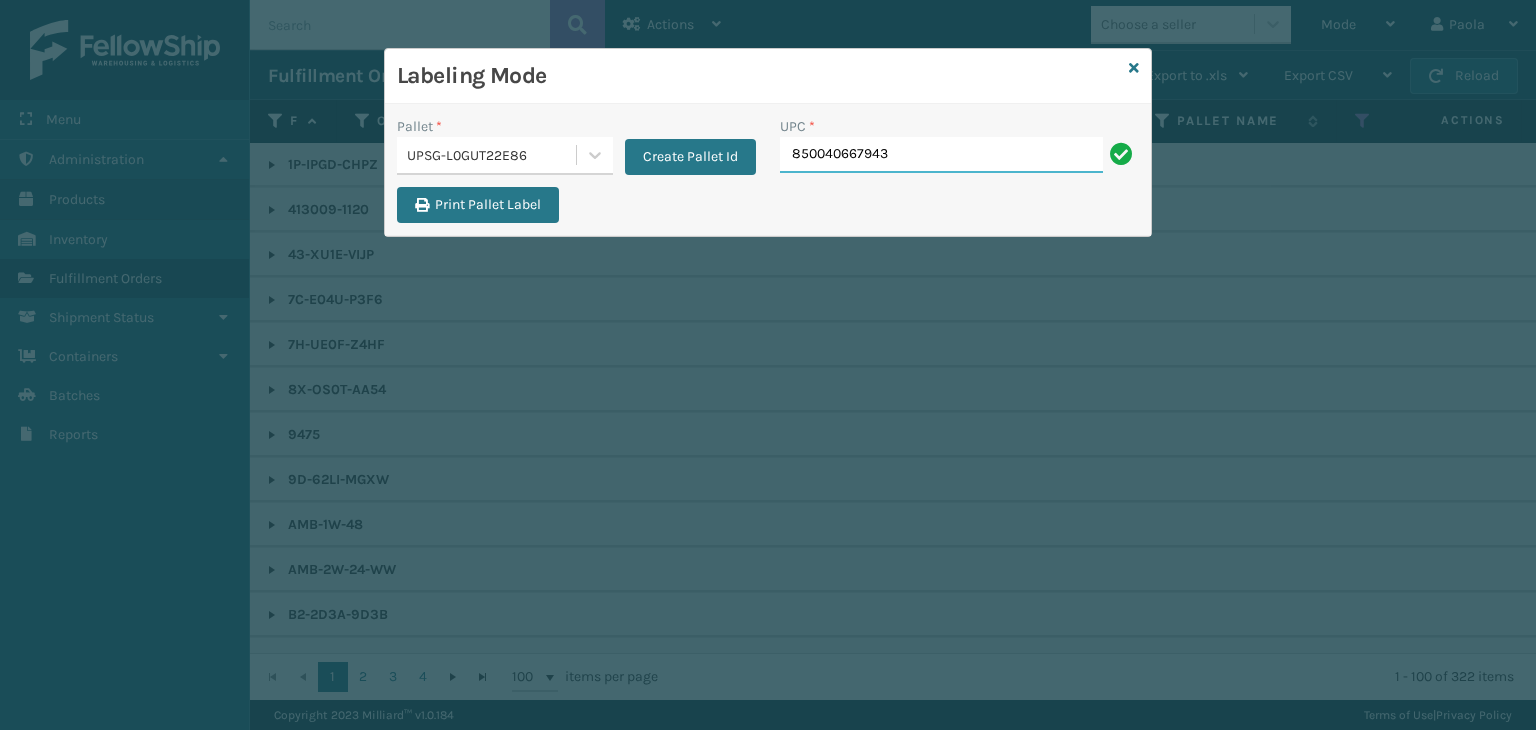 type on "850040667943" 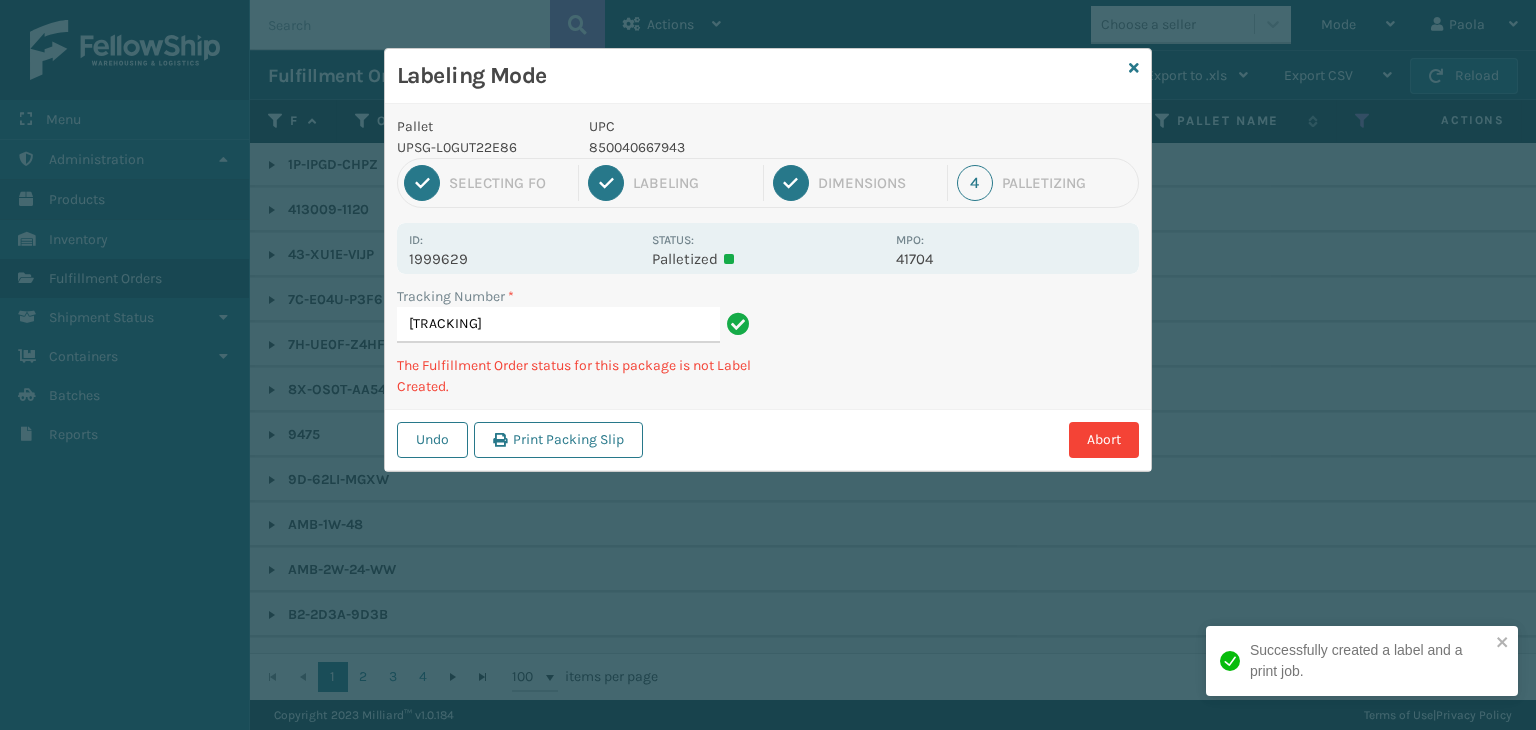 click on "850040667943" at bounding box center [736, 147] 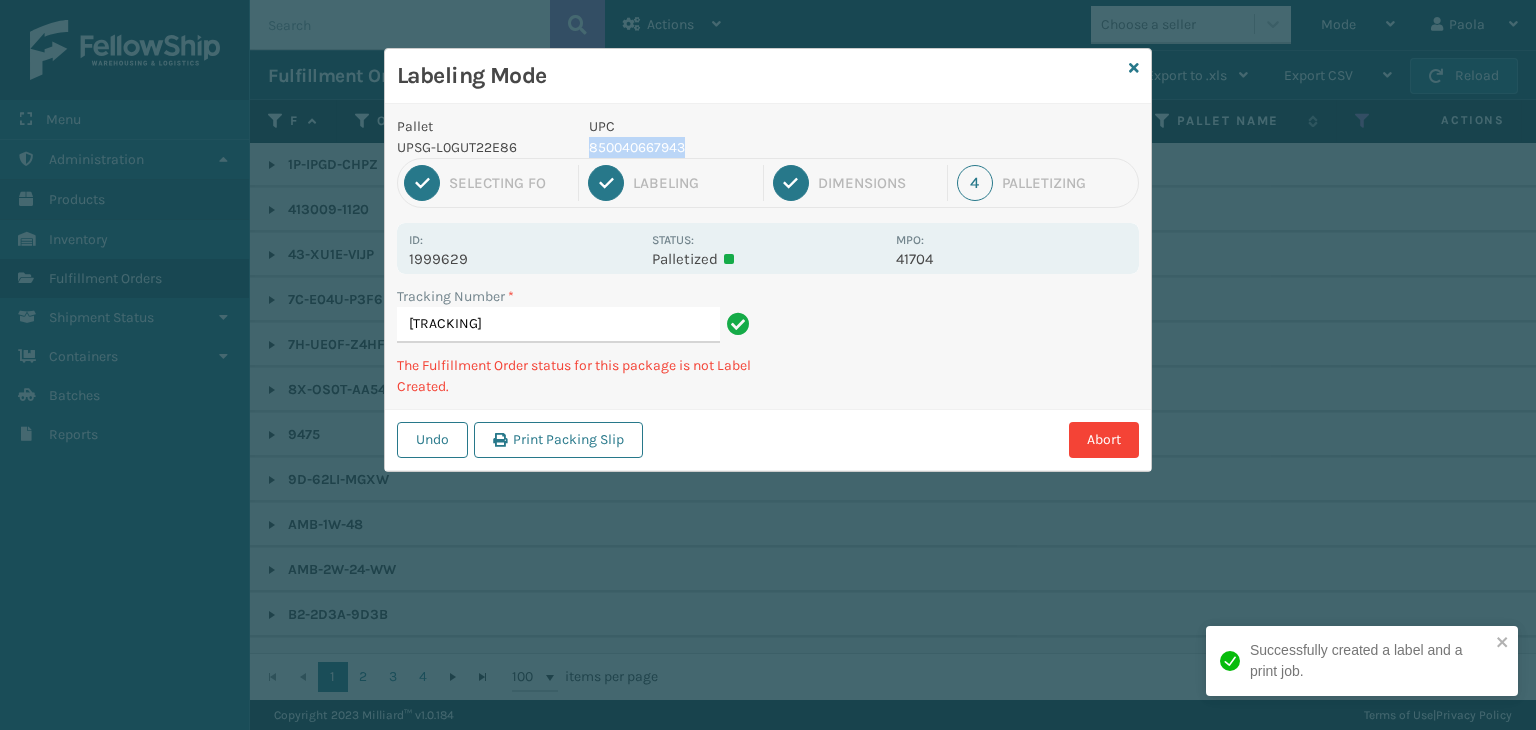click on "850040667943" at bounding box center (736, 147) 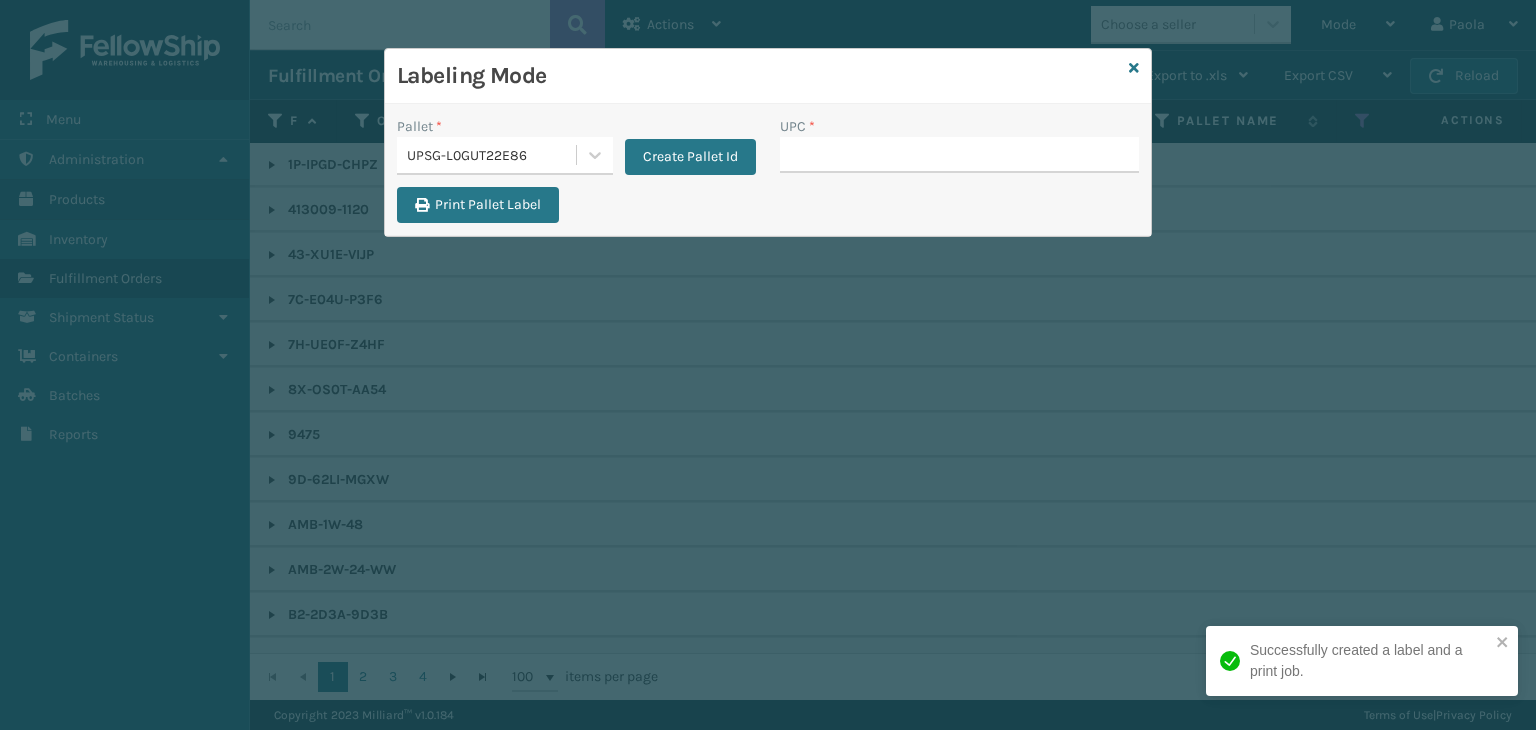 type 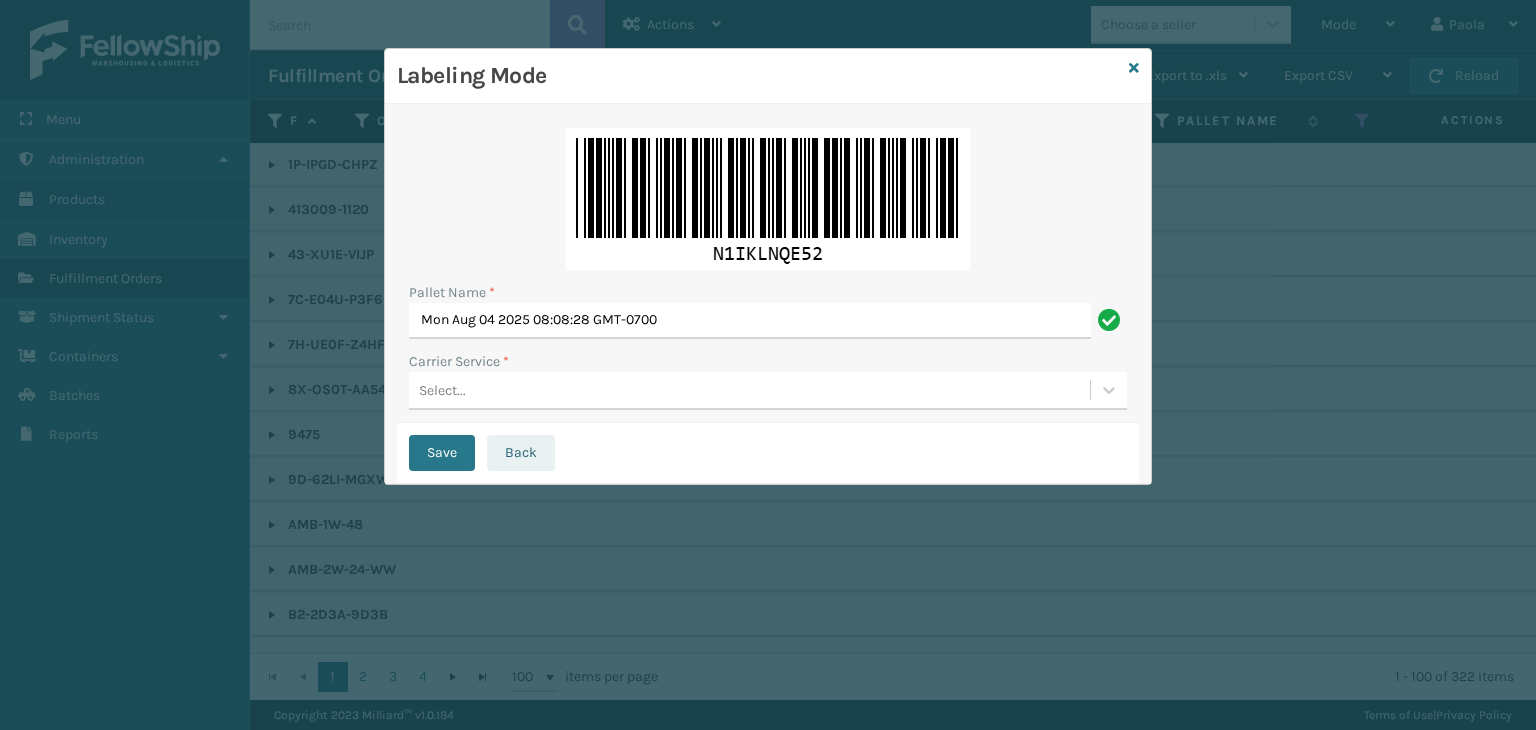 click on "Back" at bounding box center [521, 453] 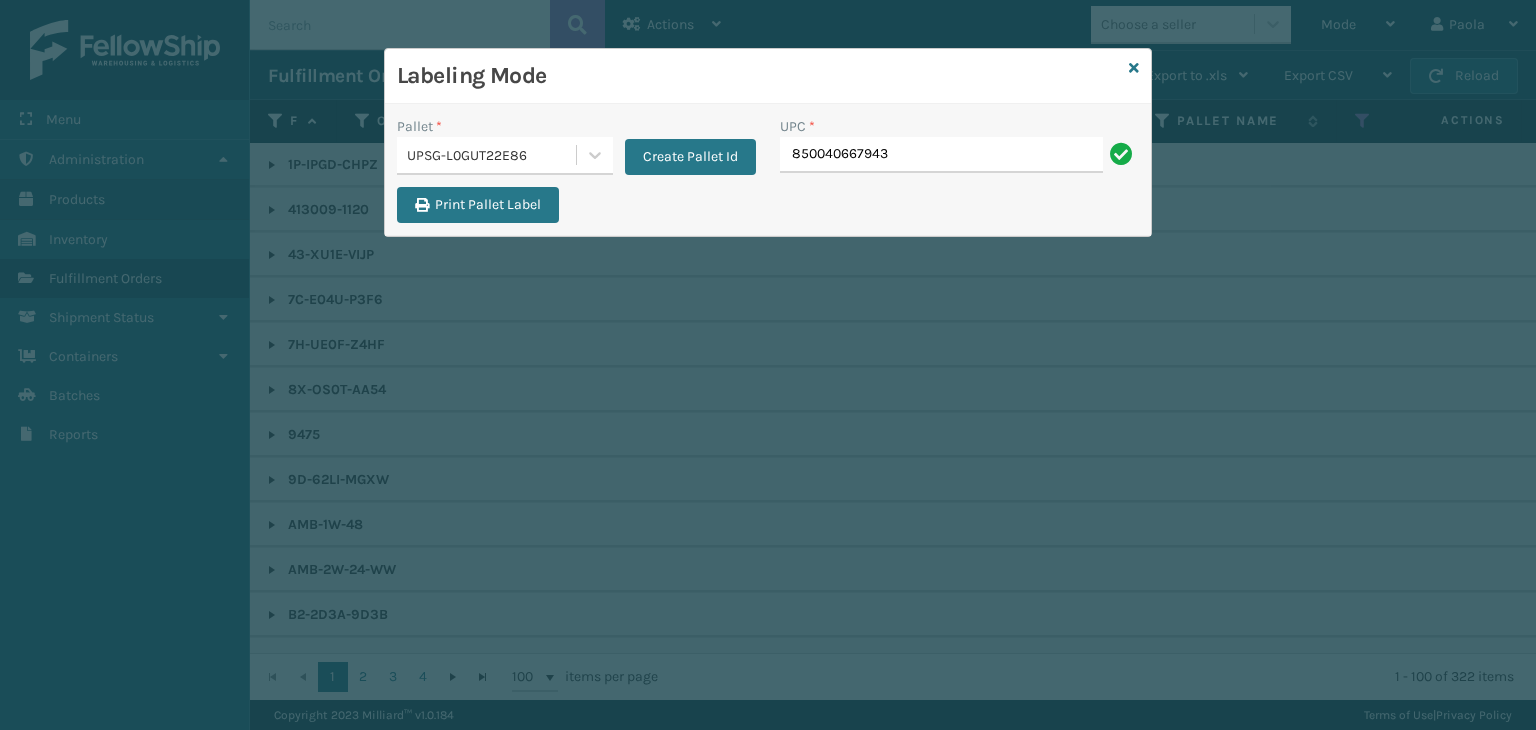 type on "850040667943" 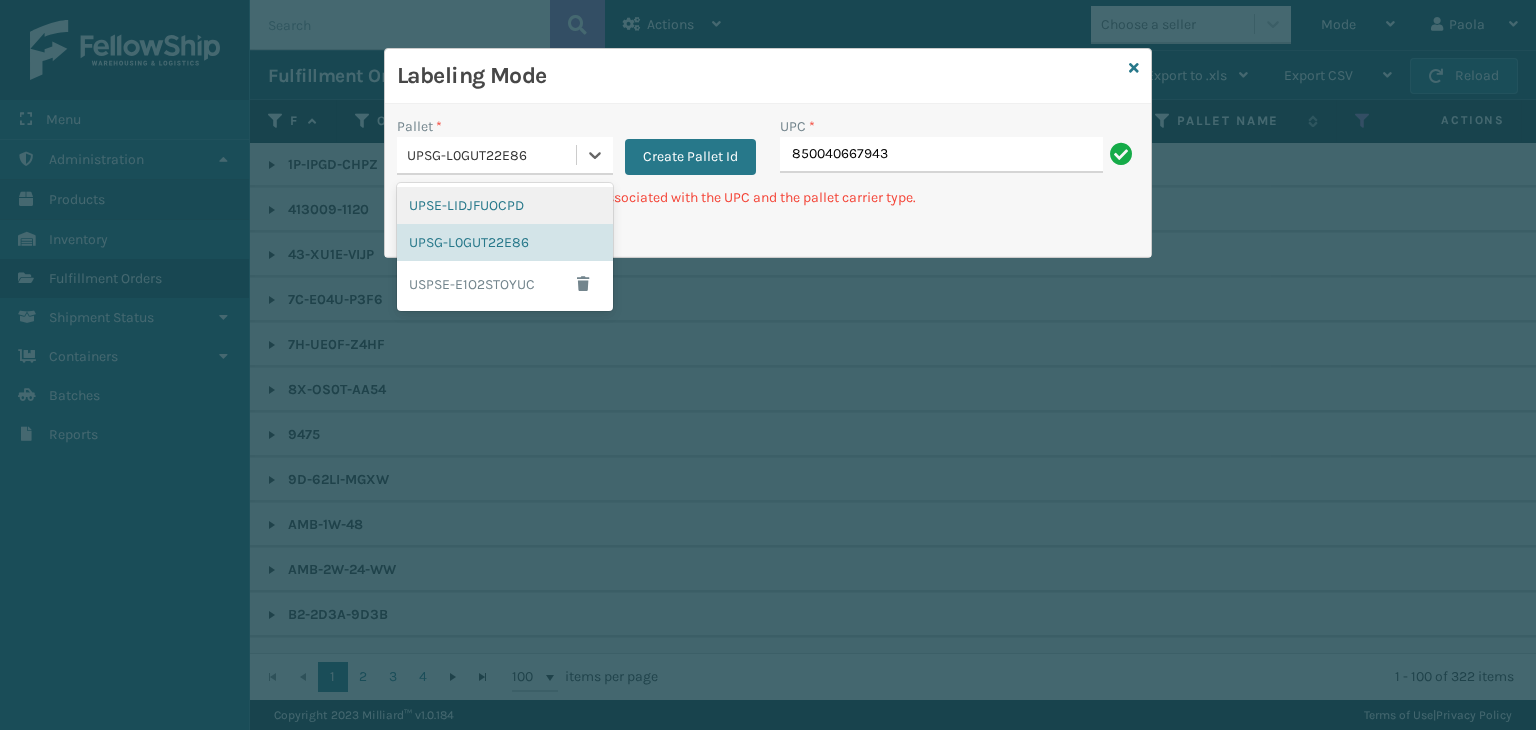click on "UPSG-L0GUT22E86" at bounding box center (486, 155) 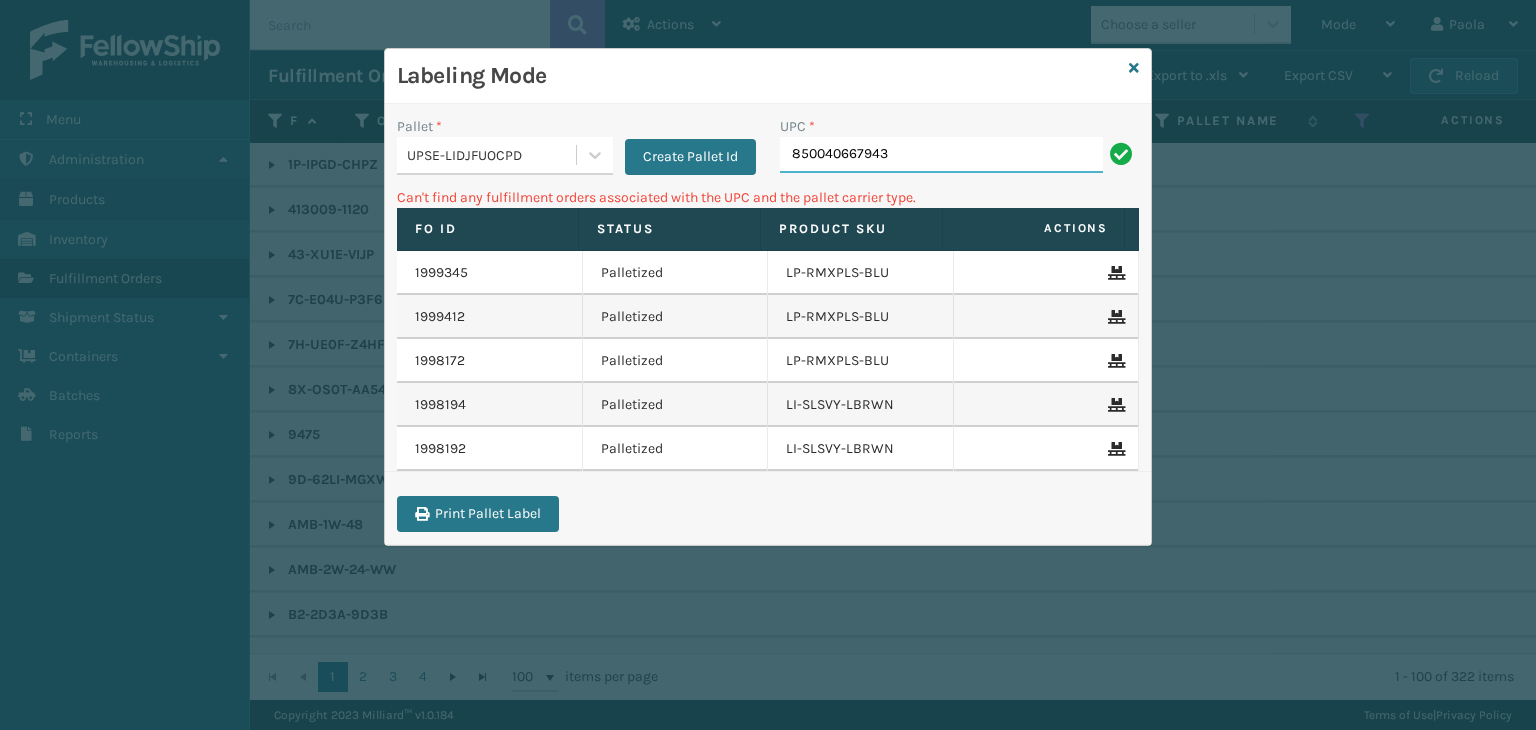 click on "850040667943" at bounding box center (941, 155) 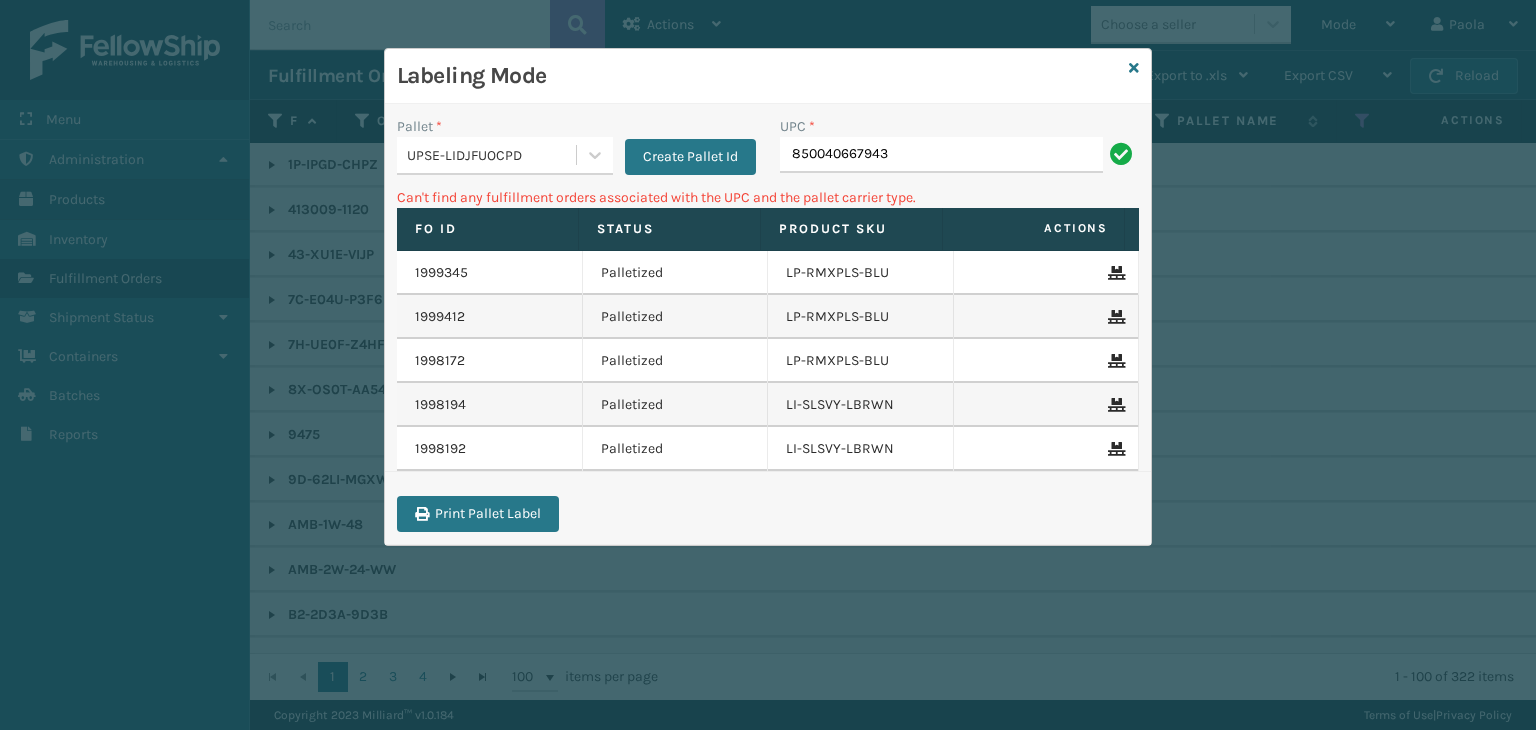 click on "Labeling Mode" at bounding box center (768, 76) 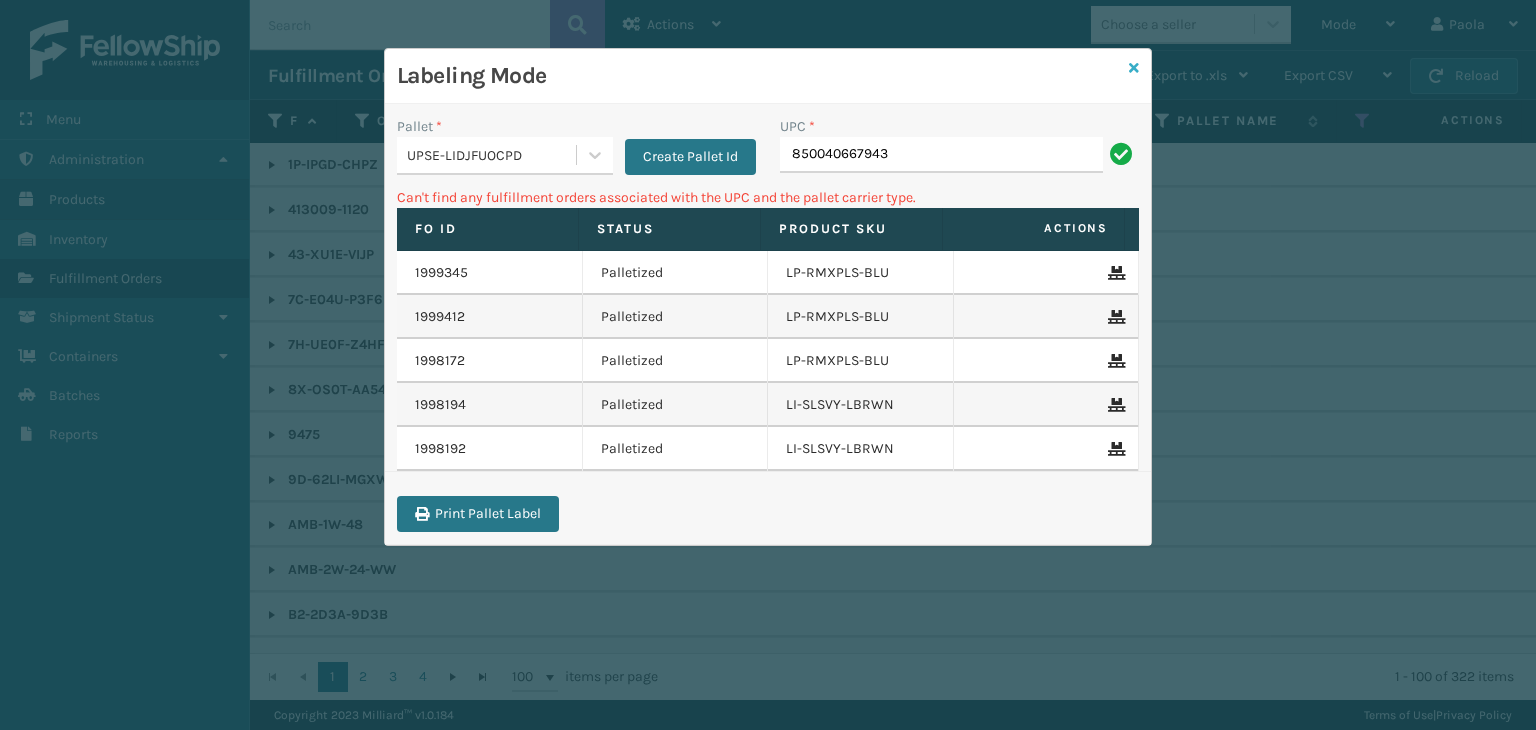 click at bounding box center (1134, 68) 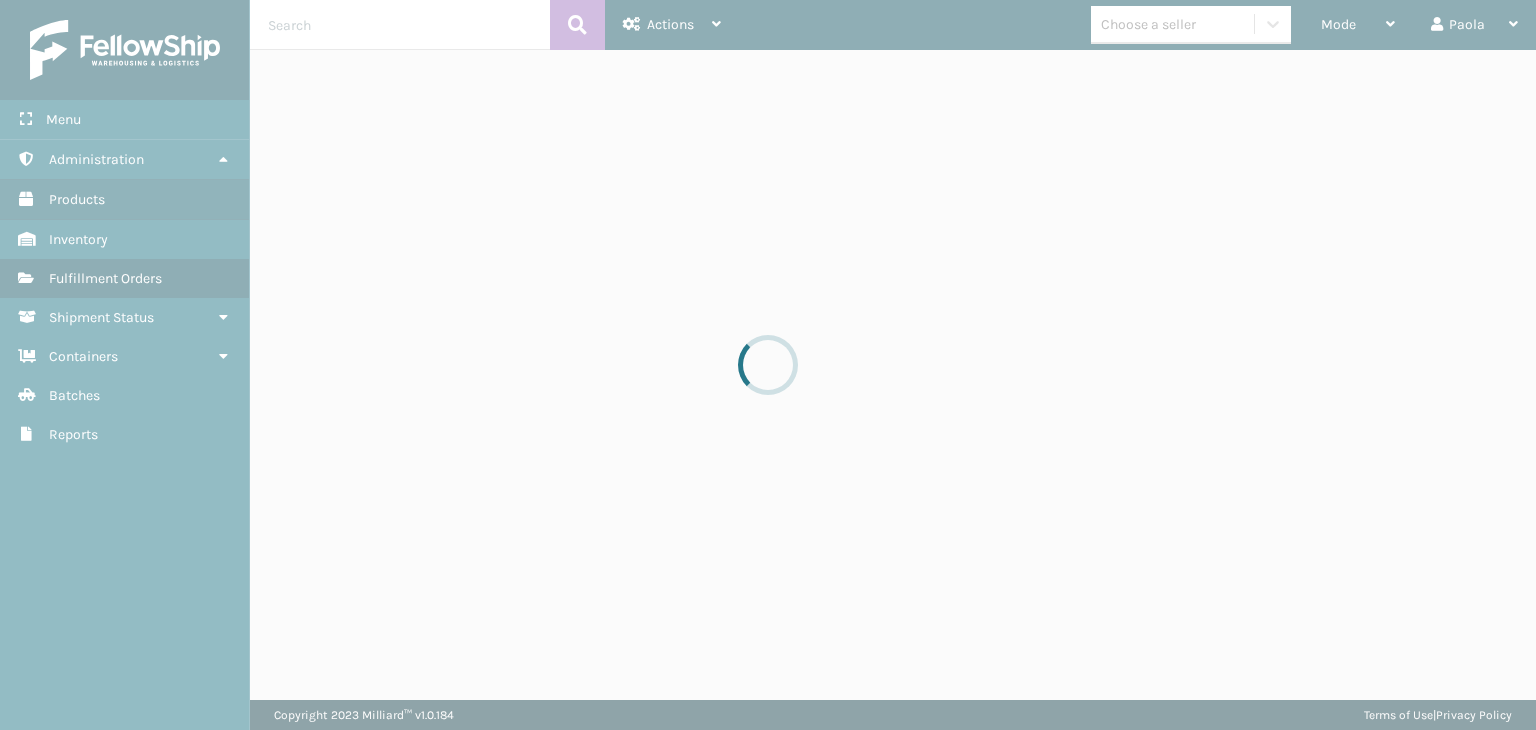 click at bounding box center (768, 365) 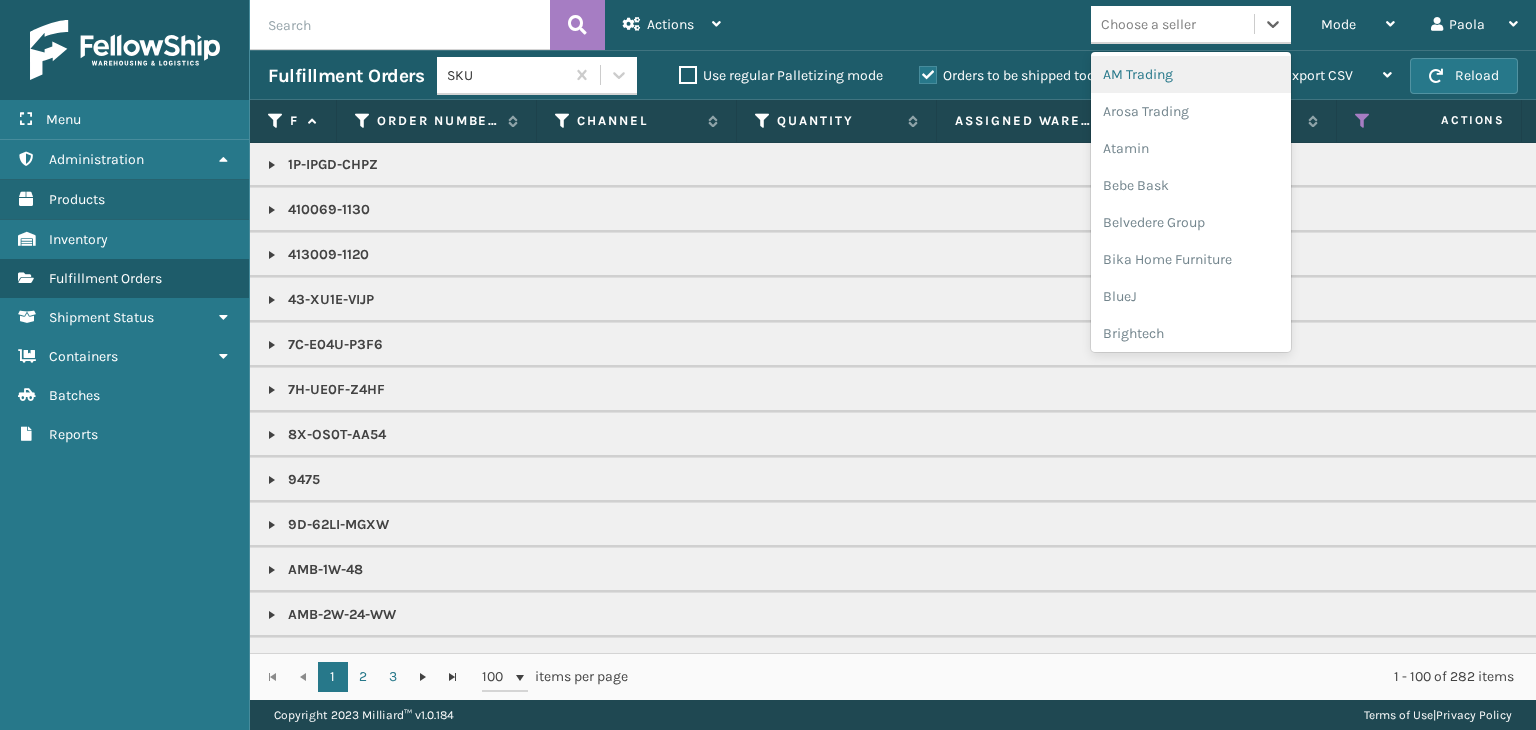 click on "Choose a seller" at bounding box center [1148, 24] 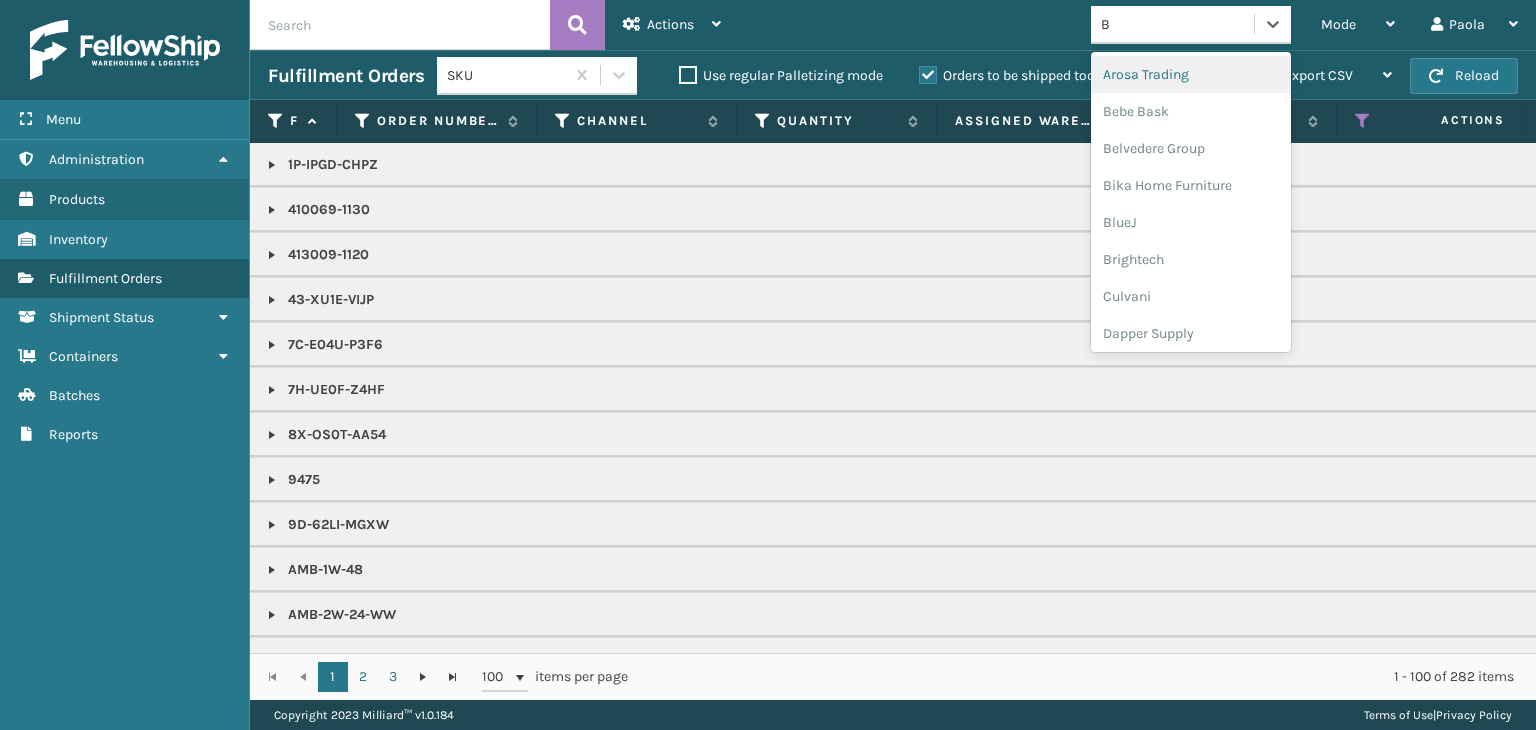 type on "BR" 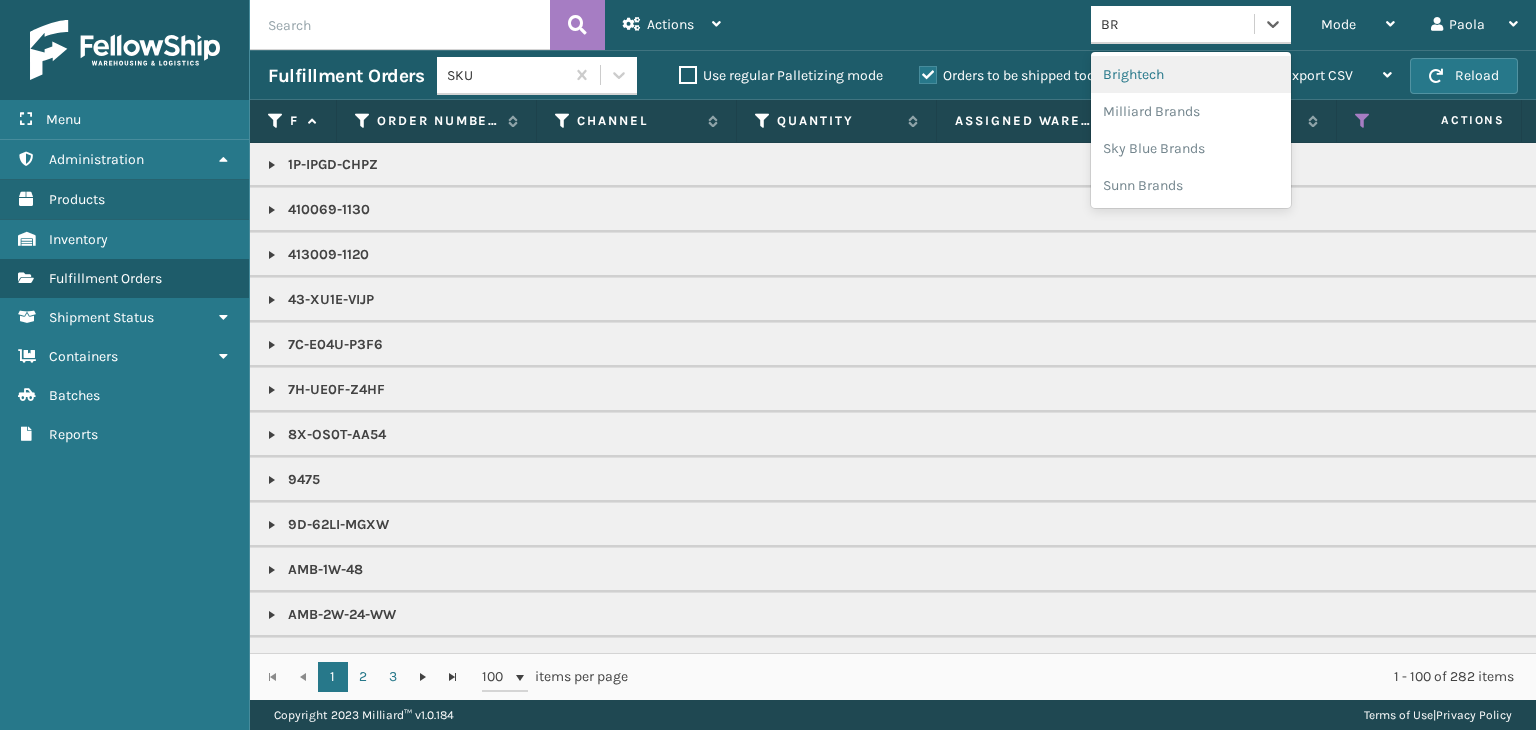 click on "Brightech" at bounding box center (1191, 74) 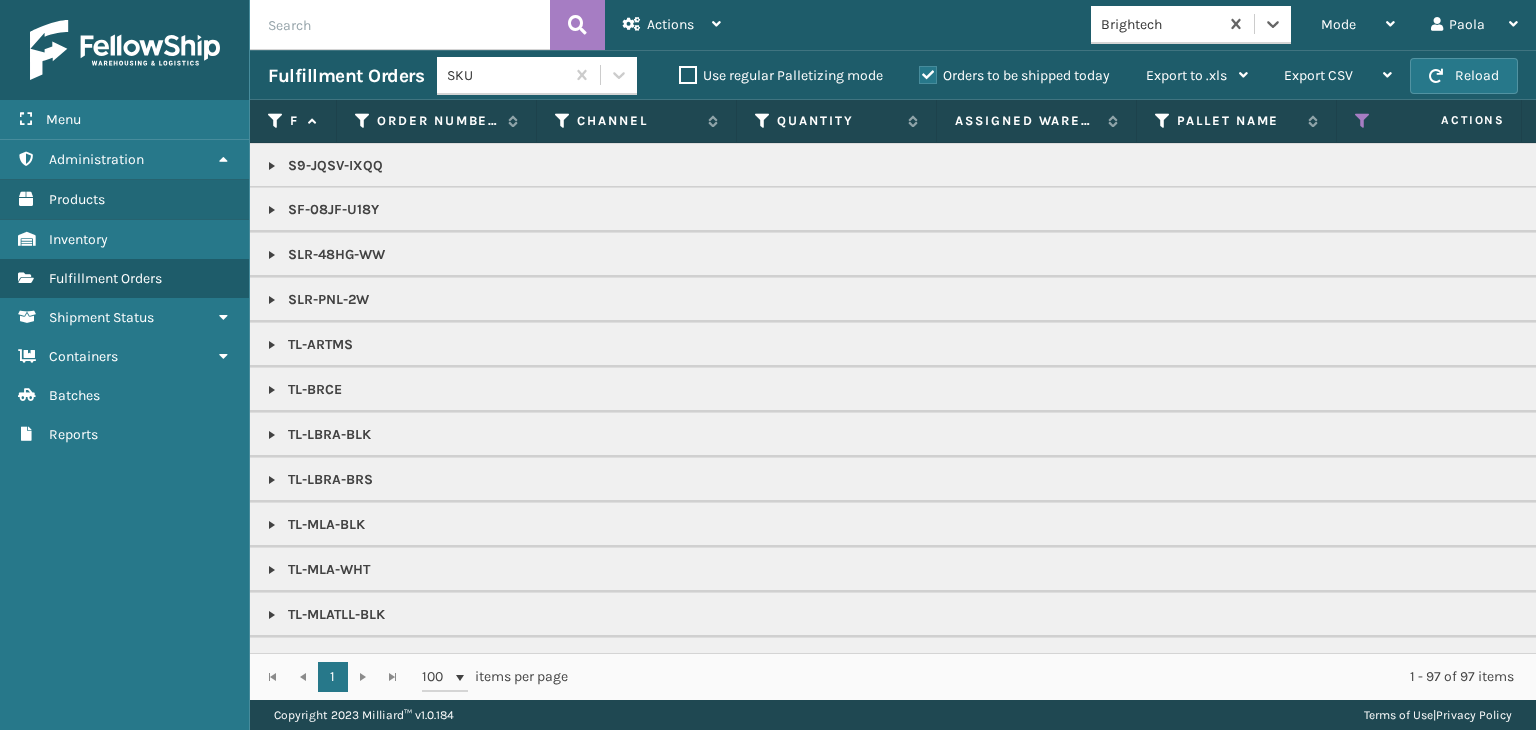 scroll, scrollTop: 2102, scrollLeft: 0, axis: vertical 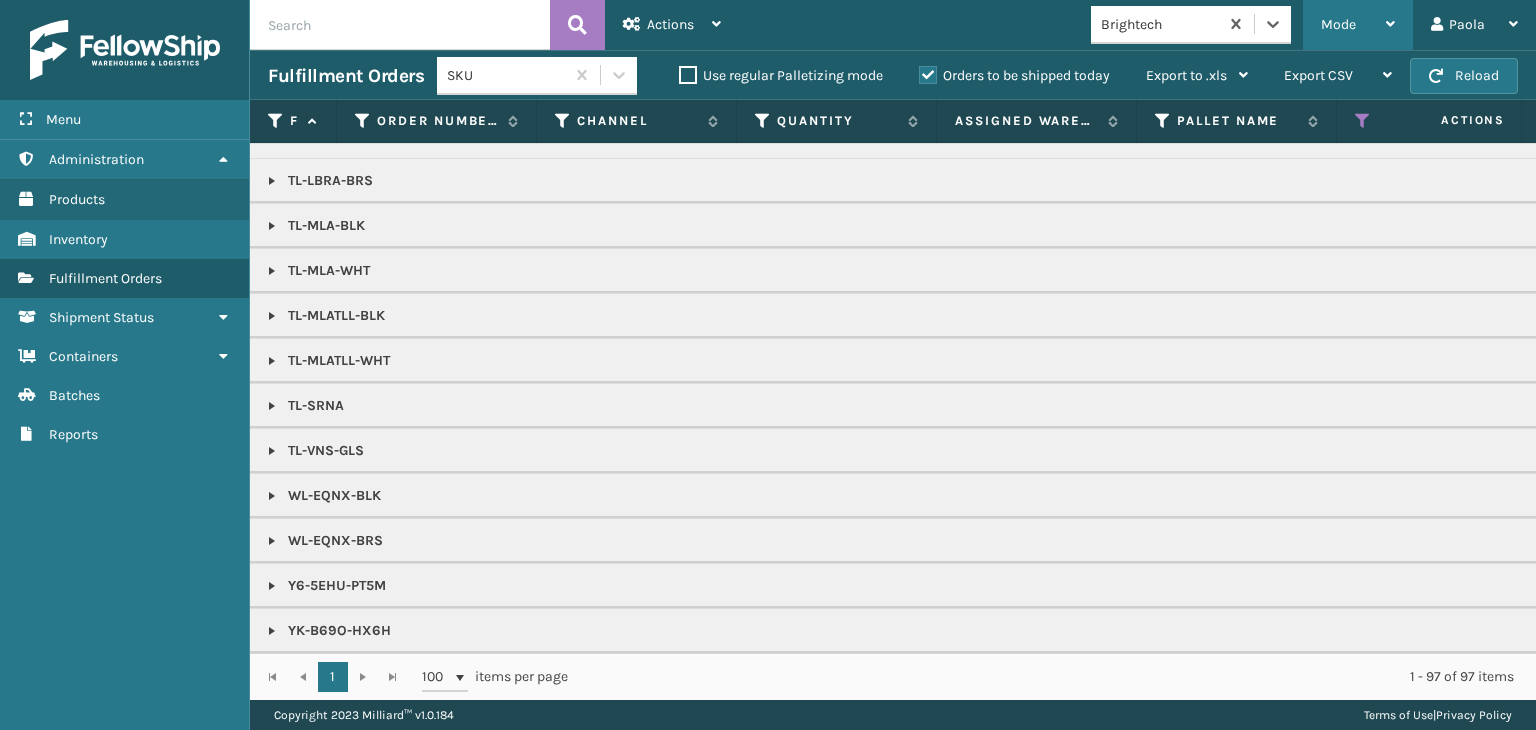 click at bounding box center [1390, 24] 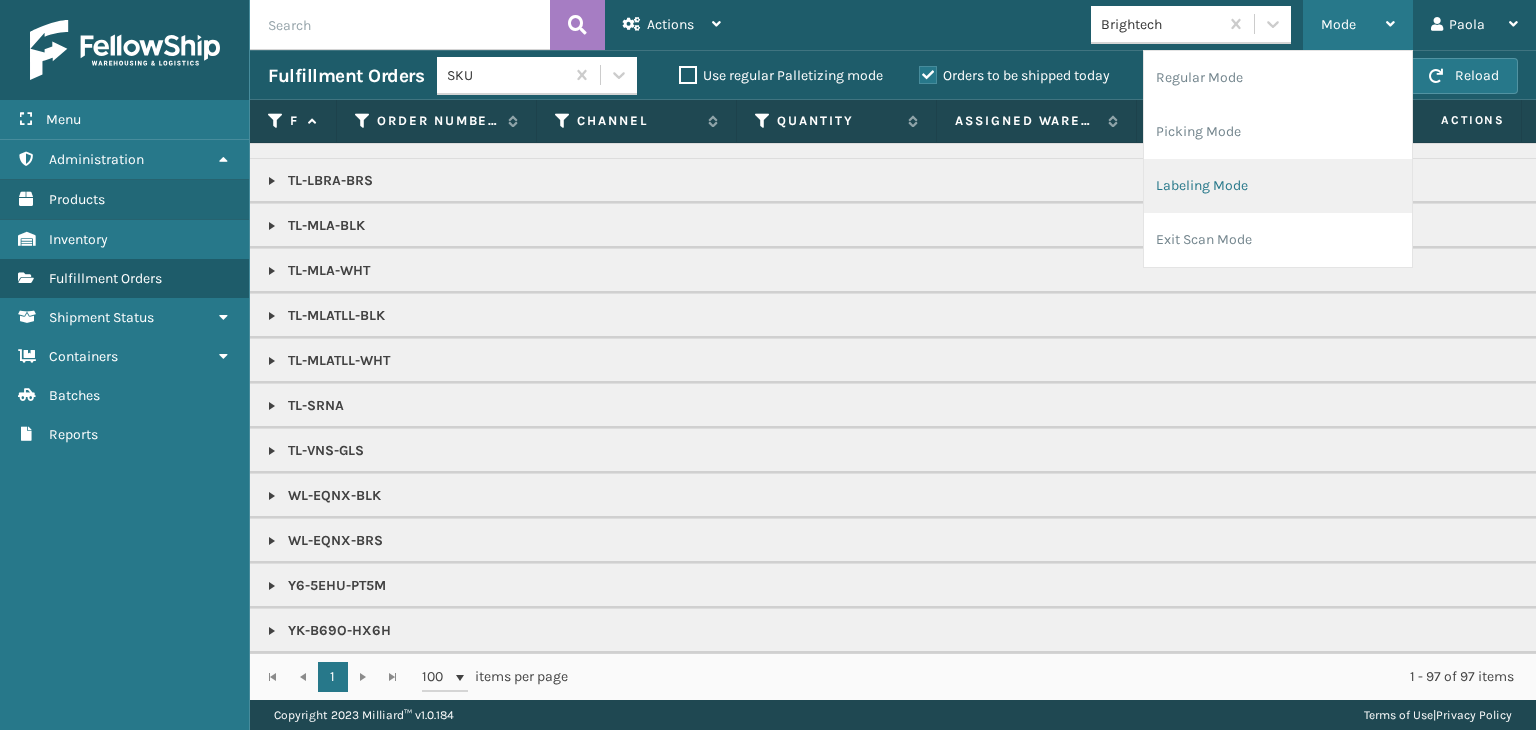 click on "Labeling Mode" at bounding box center [1278, 186] 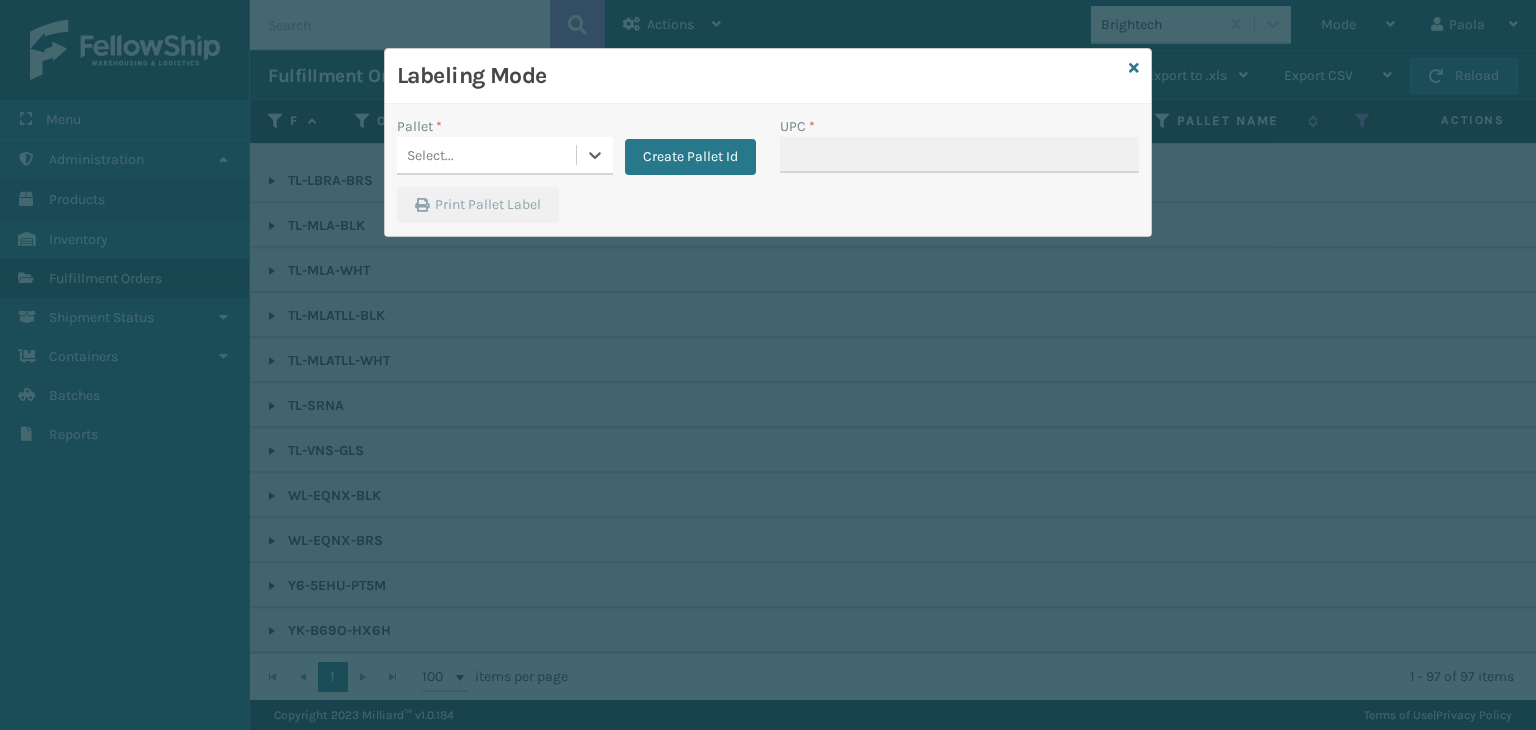 click on "Select..." at bounding box center [486, 155] 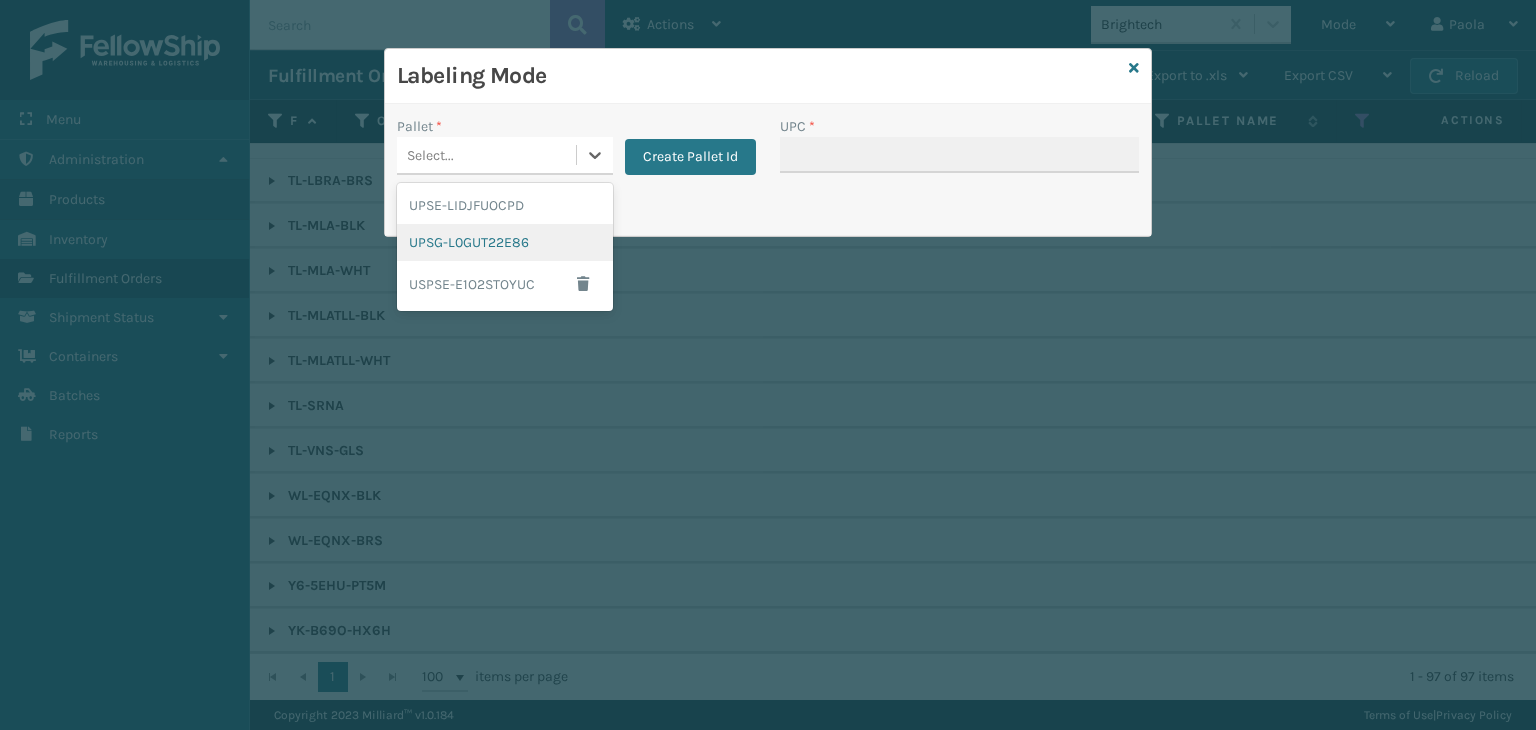 click on "UPSG-L0GUT22E86" at bounding box center [505, 242] 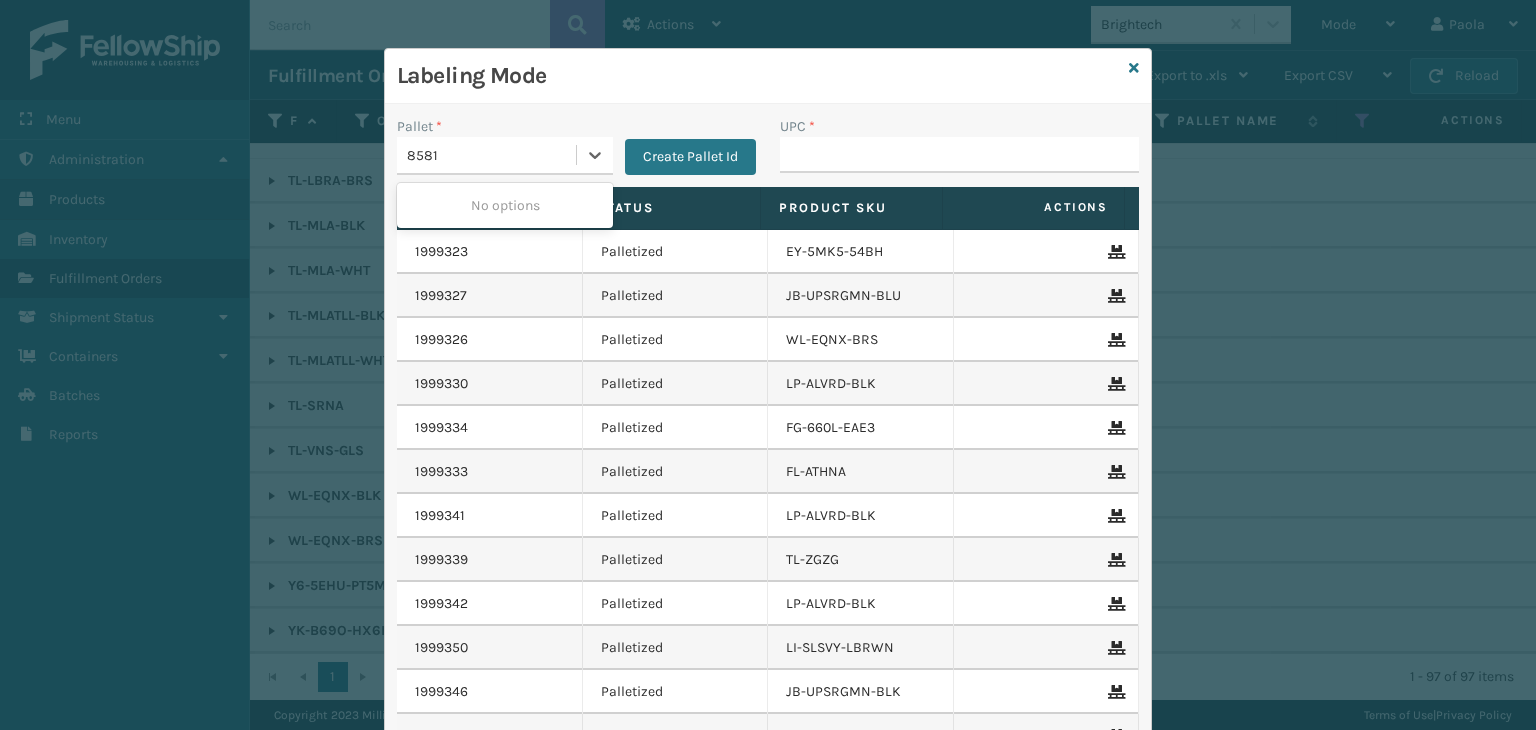 type on "8581" 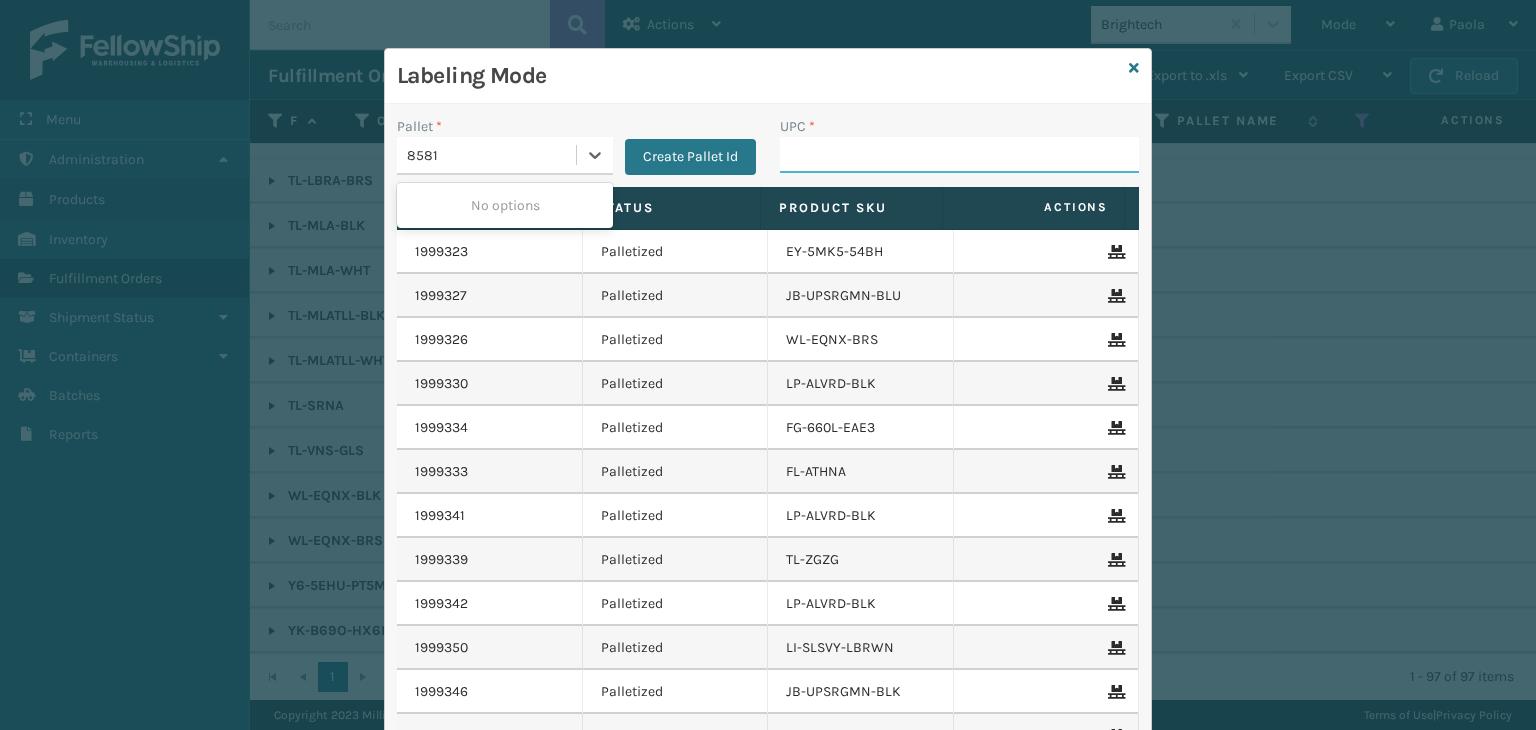 type 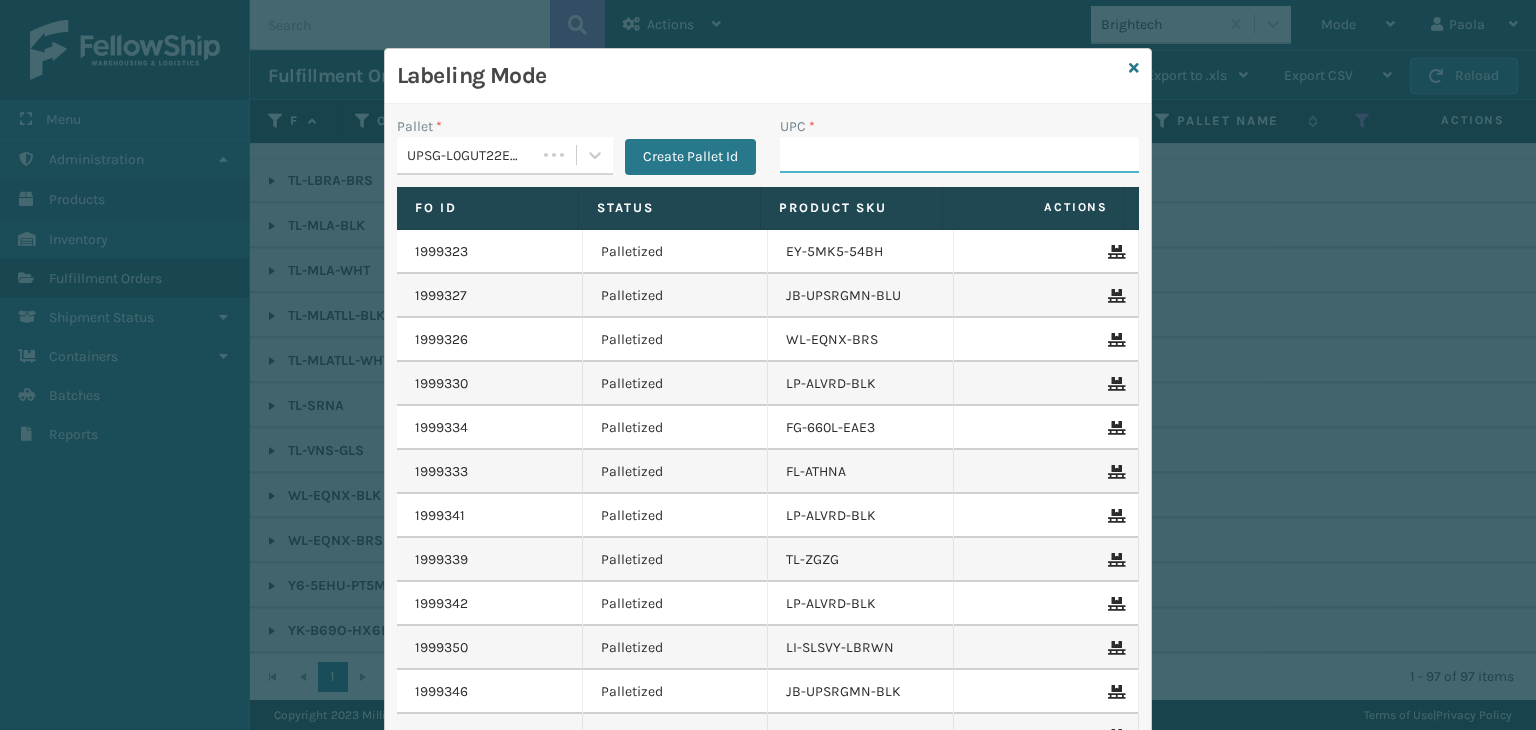 click on "UPC   *" at bounding box center (959, 155) 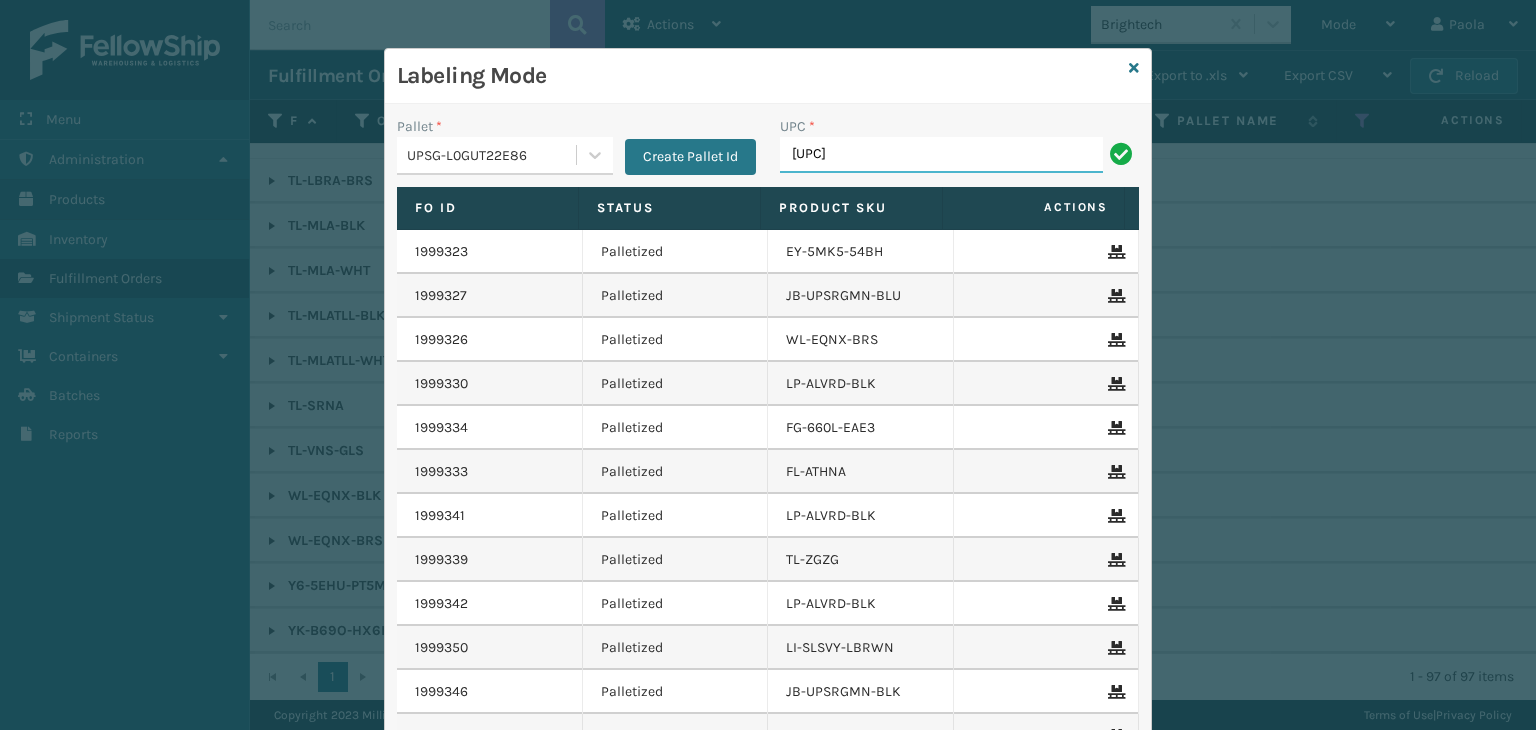 type on "[UPC]" 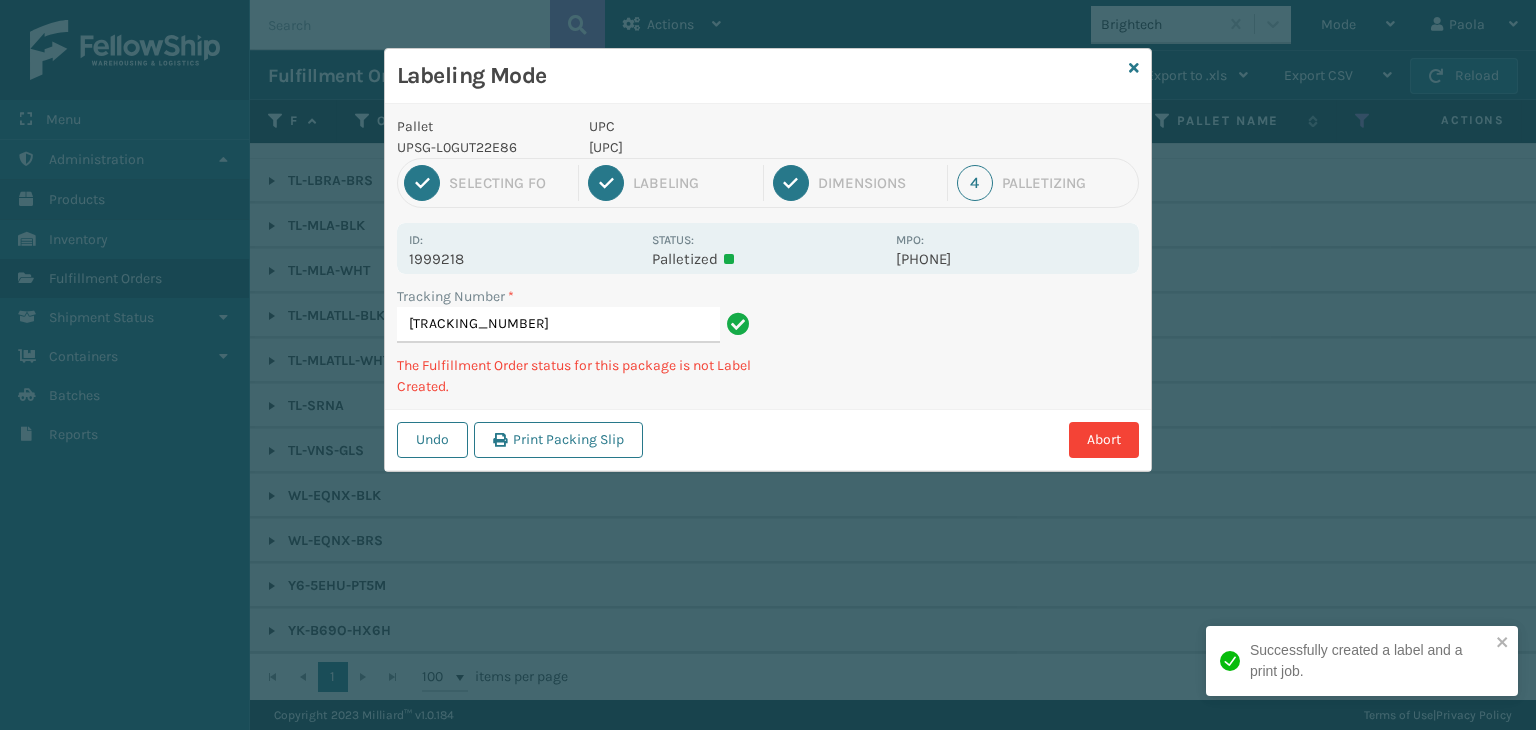 type on "[TRACKING_NUMBER]" 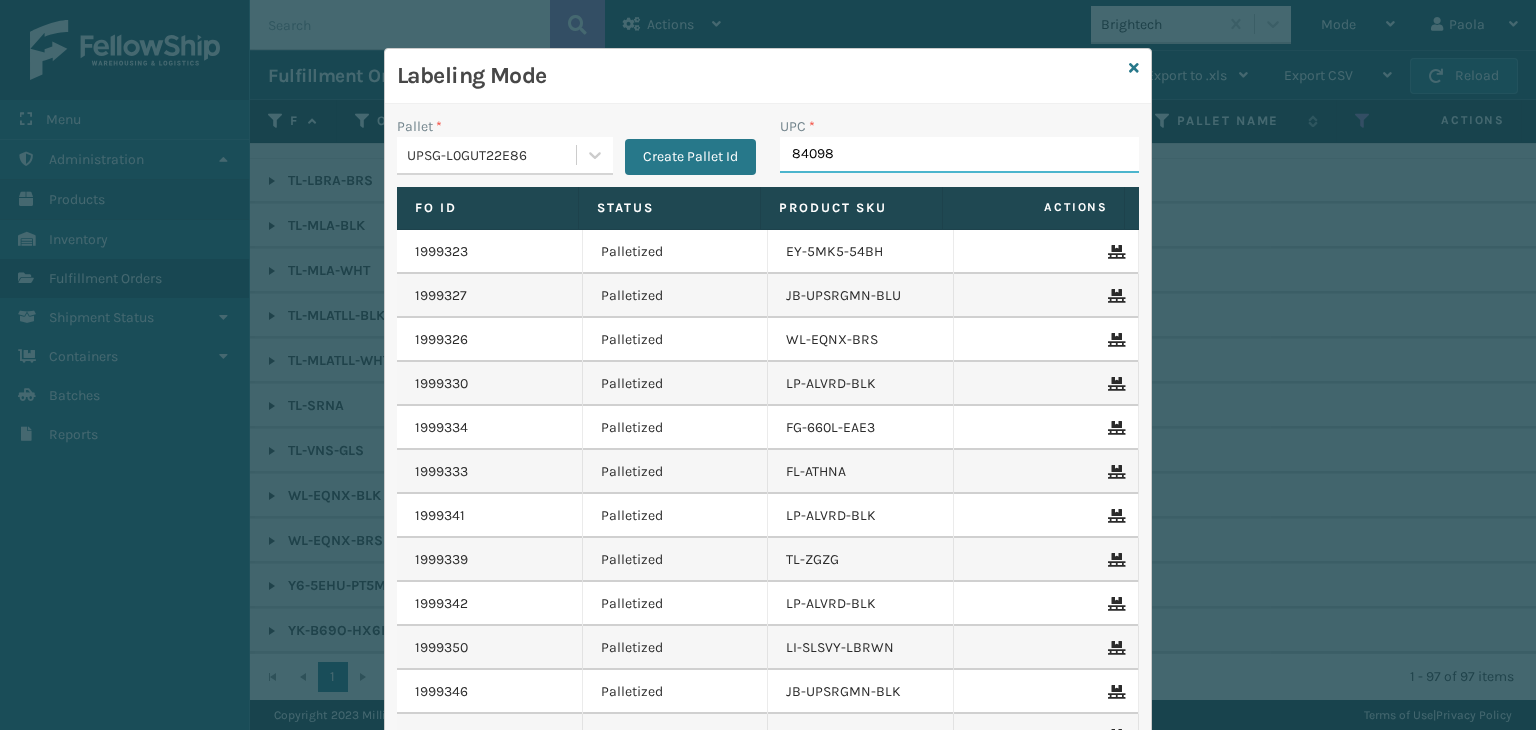 type on "840985" 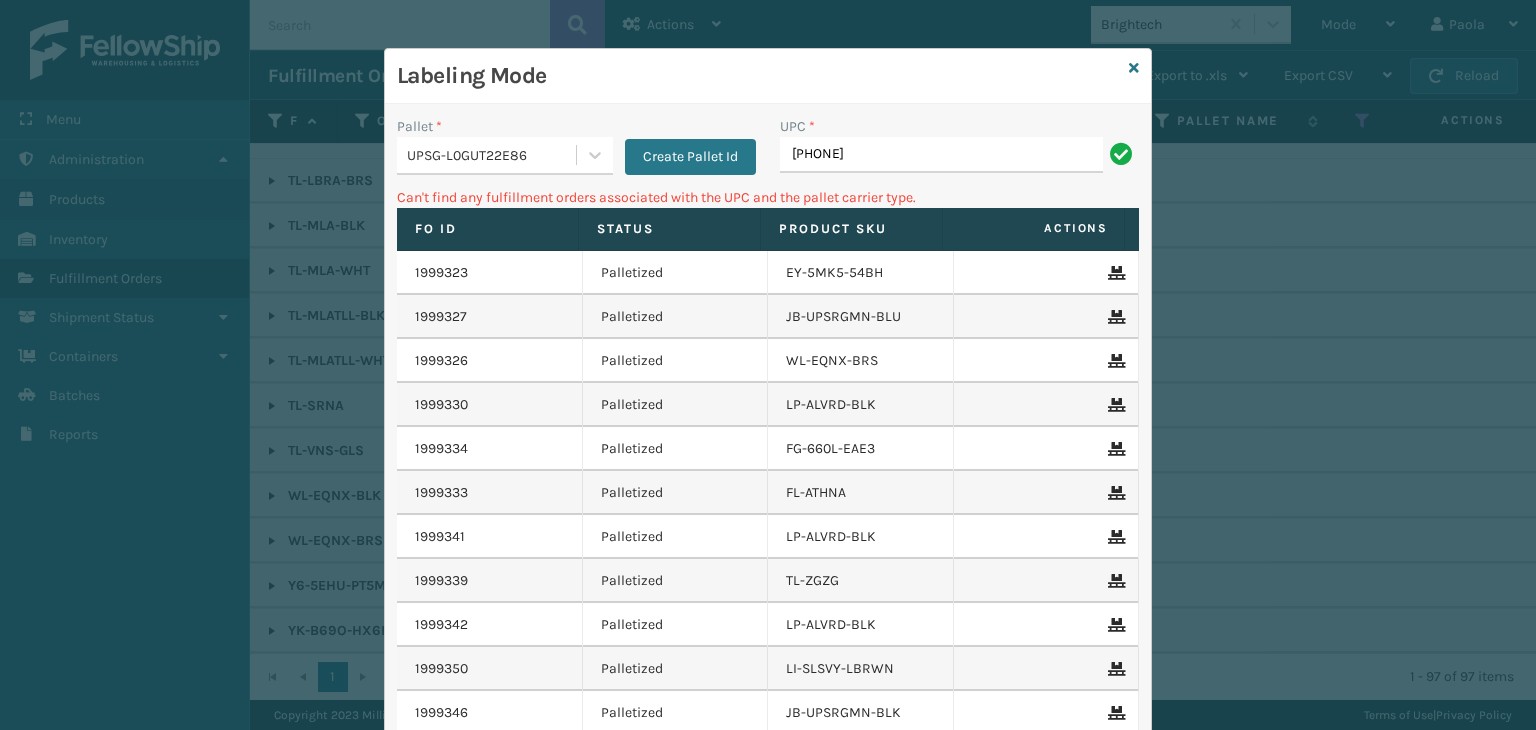 click on "[PHONE]" at bounding box center [941, 155] 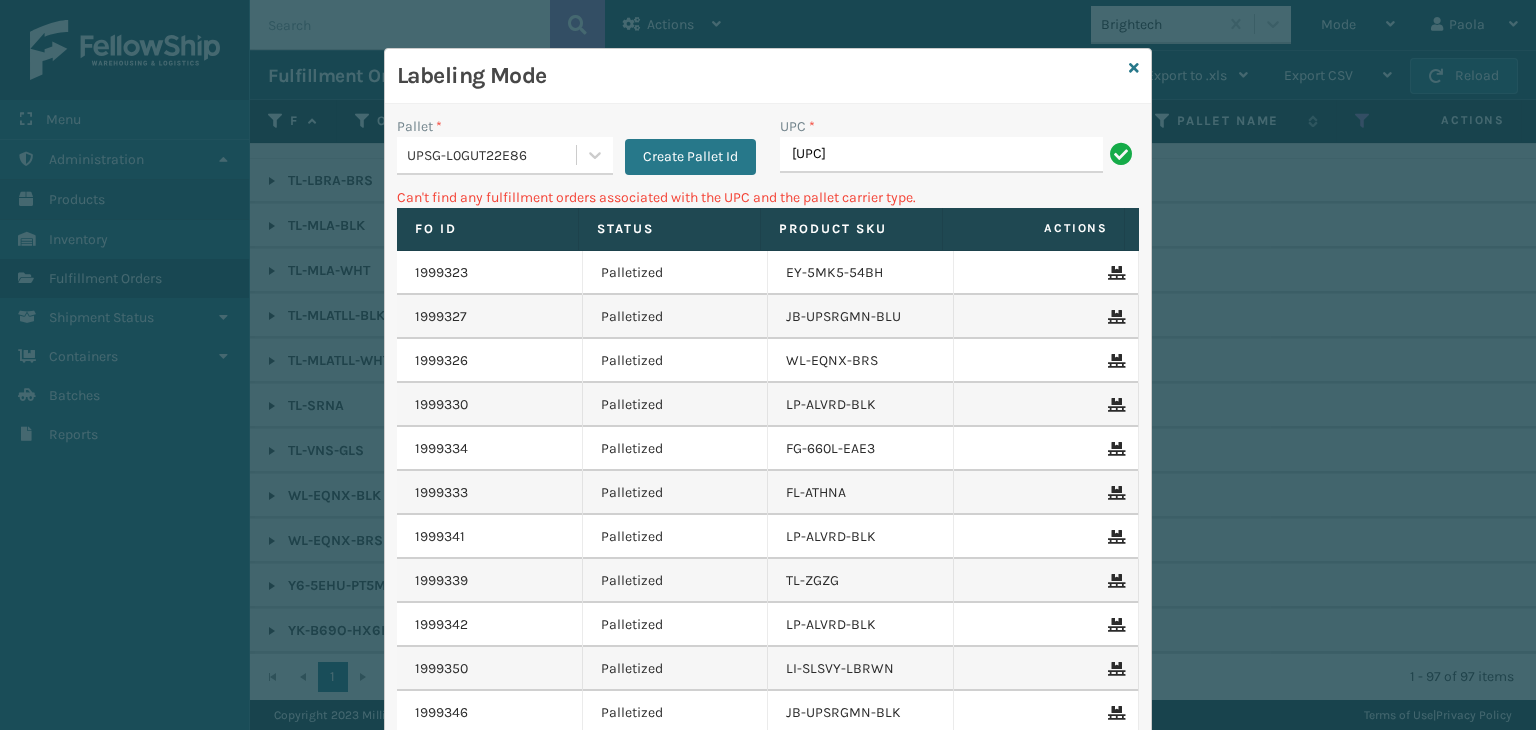 click on "[UPC]" at bounding box center [941, 155] 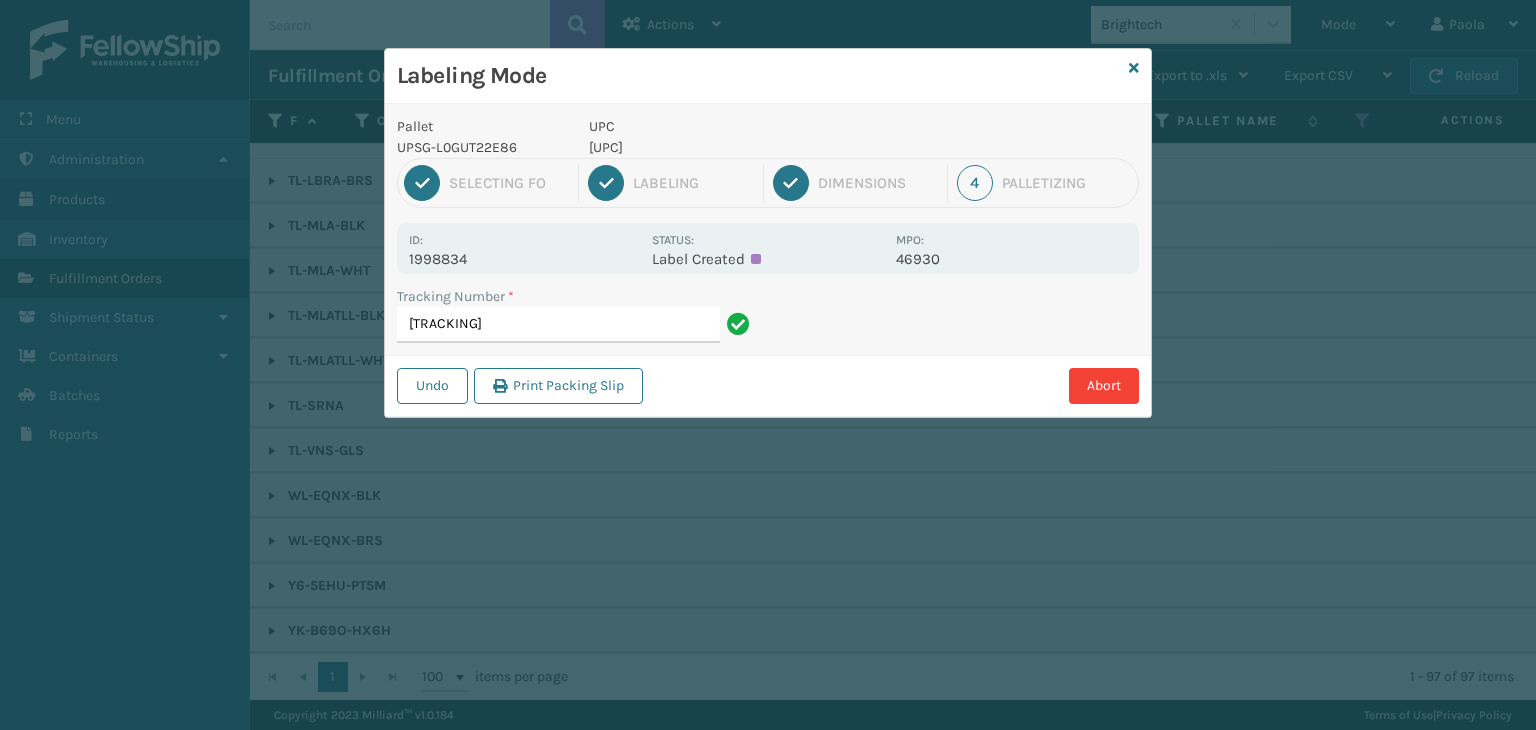 click on "[UPC]" at bounding box center [736, 147] 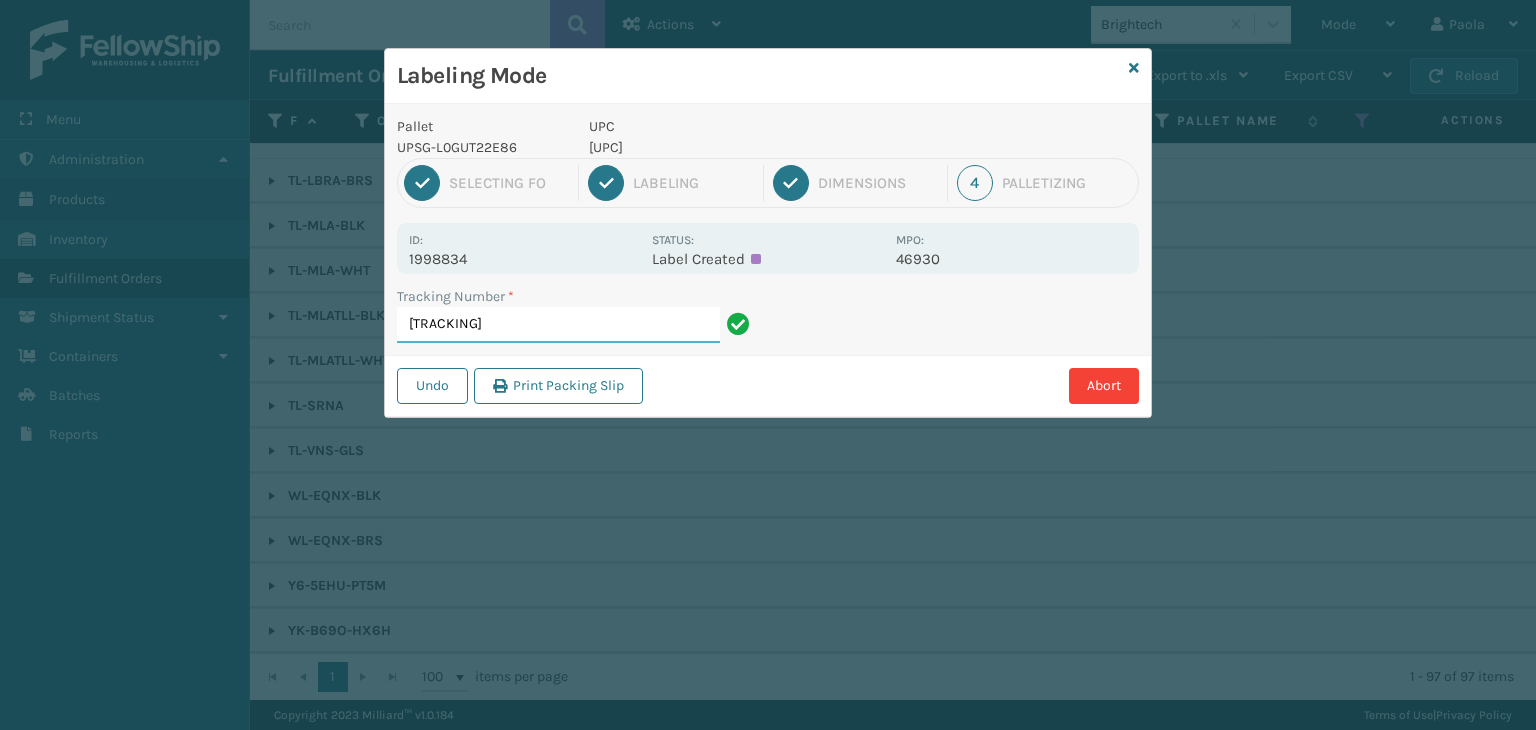click on "[TRACKING]" at bounding box center [558, 325] 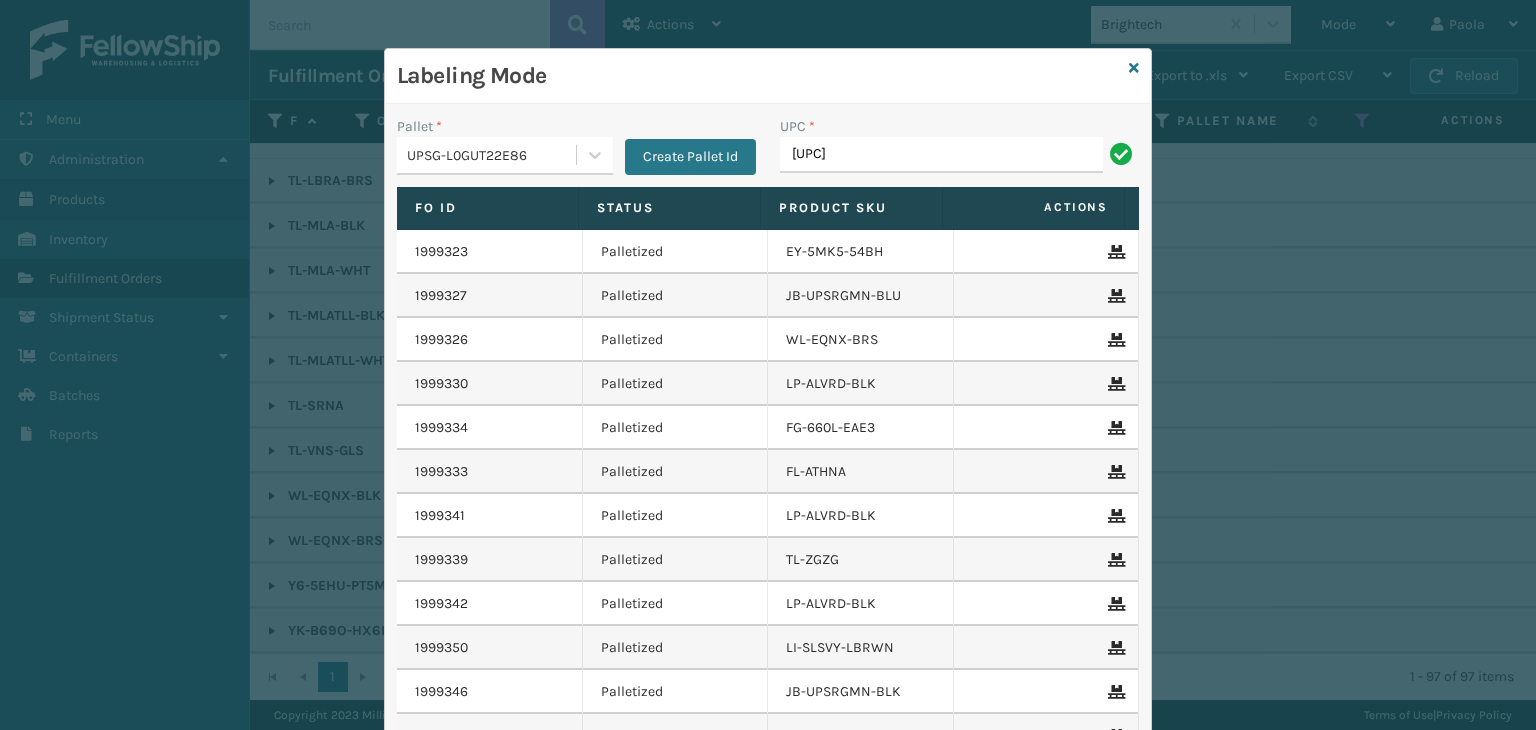 type on "[UPC]" 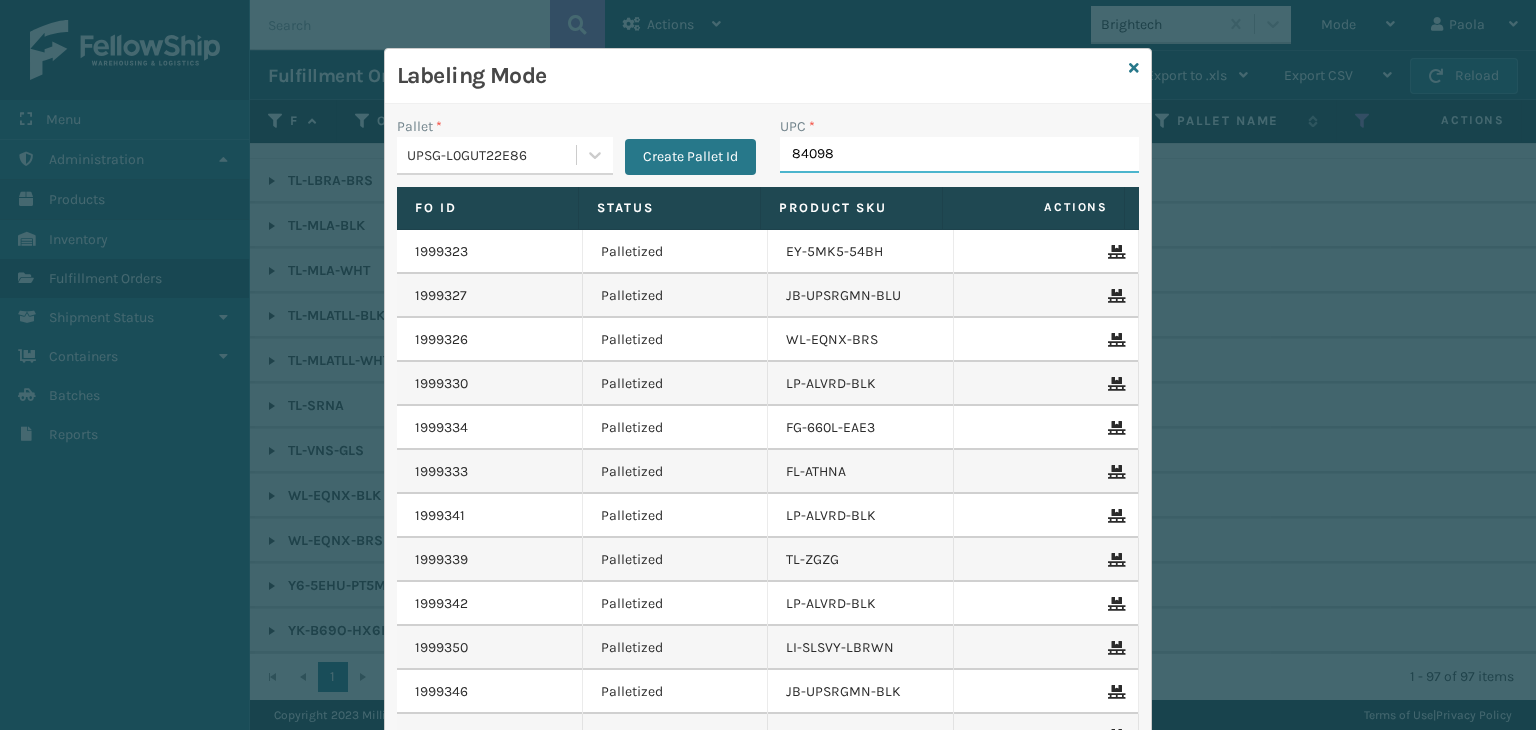 type on "840985" 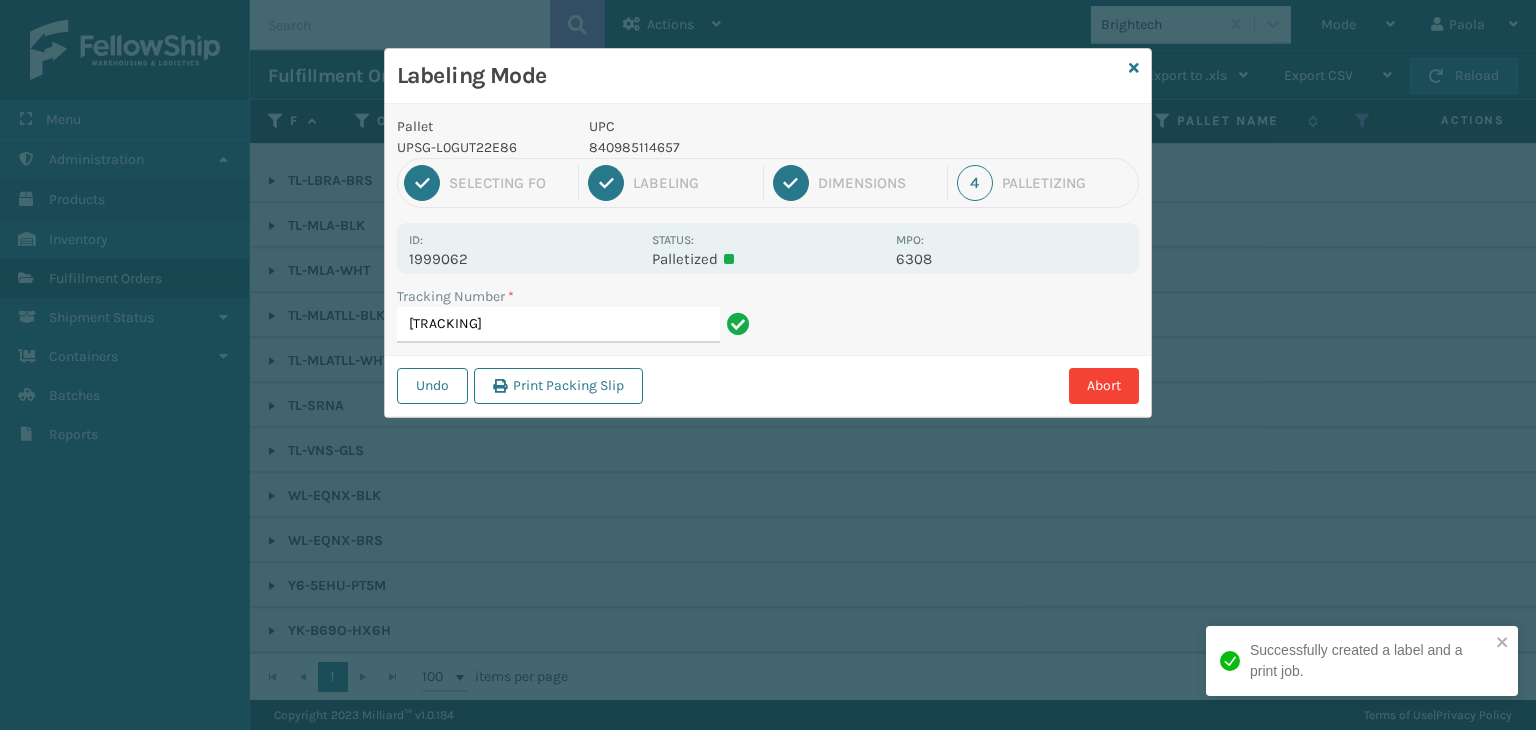 click on "840985114657" at bounding box center (736, 147) 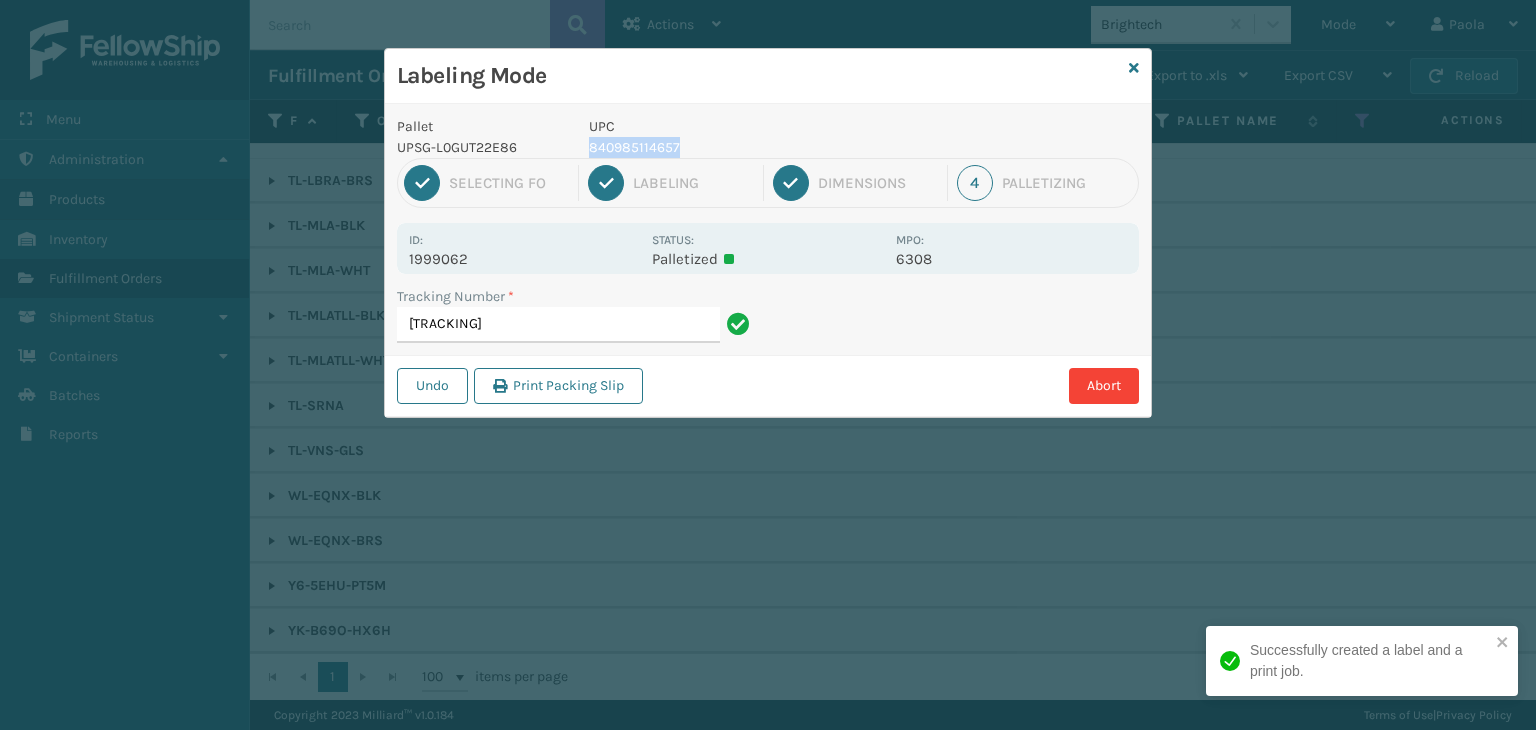 click on "840985114657" at bounding box center (736, 147) 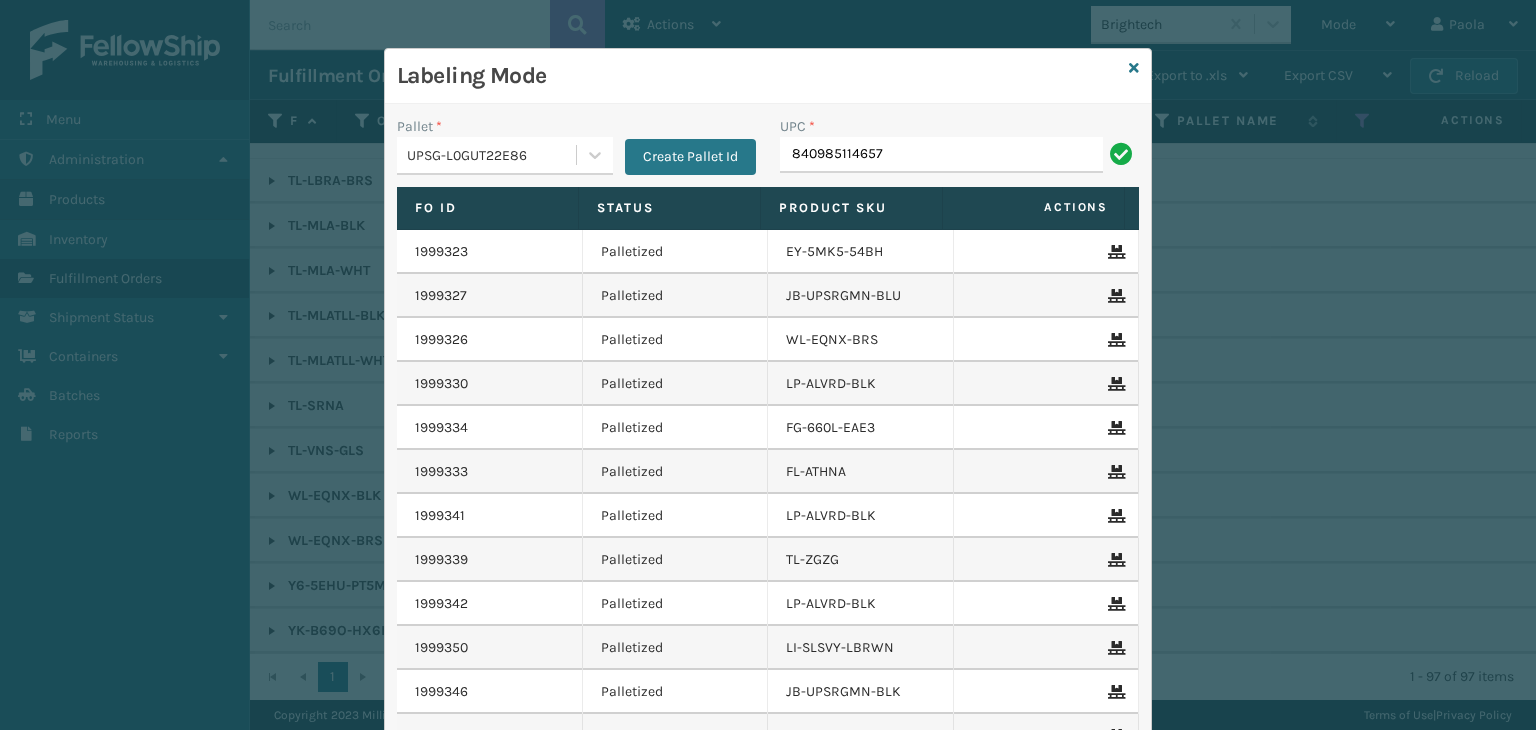 type on "840985114657" 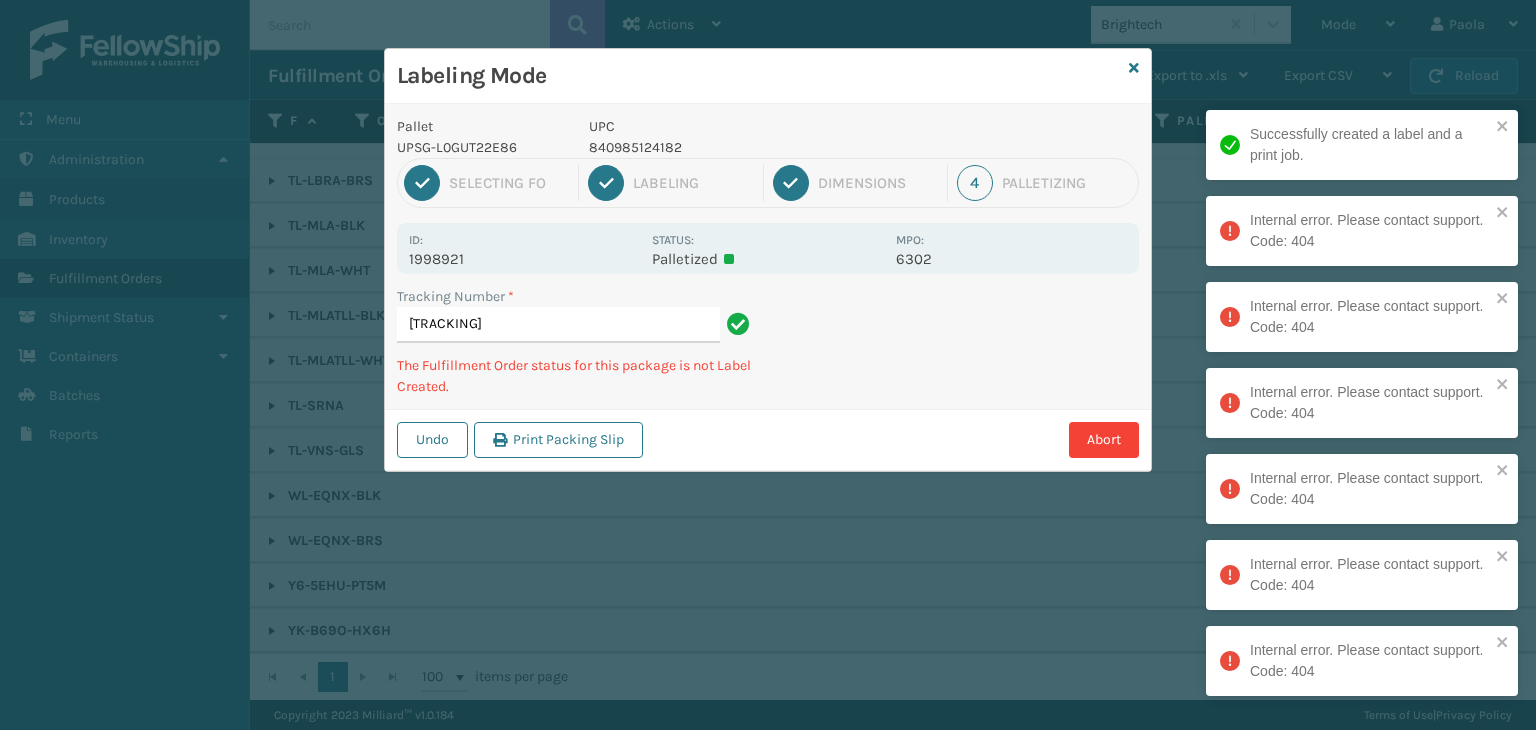 type on "[TRACKING]" 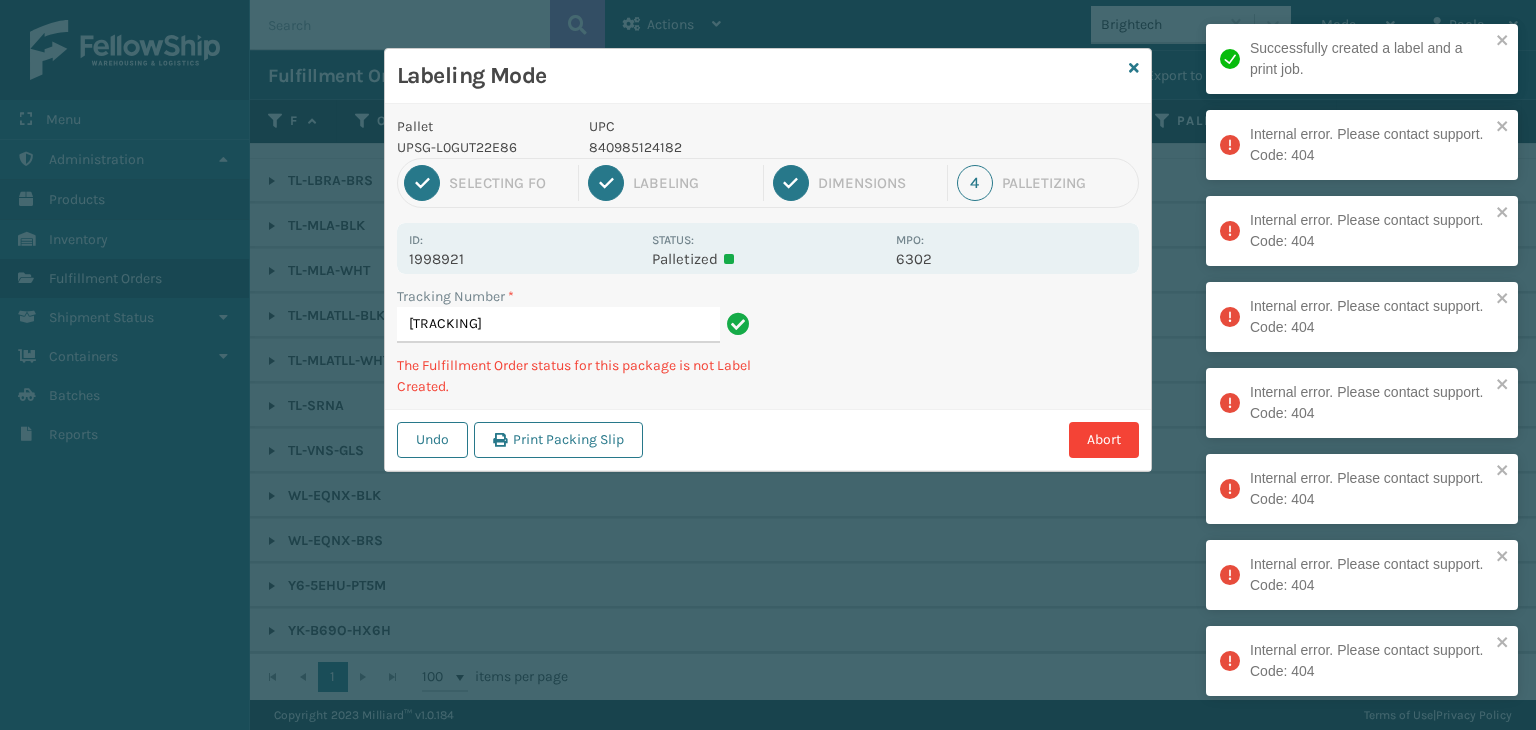 scroll, scrollTop: 0, scrollLeft: 560, axis: horizontal 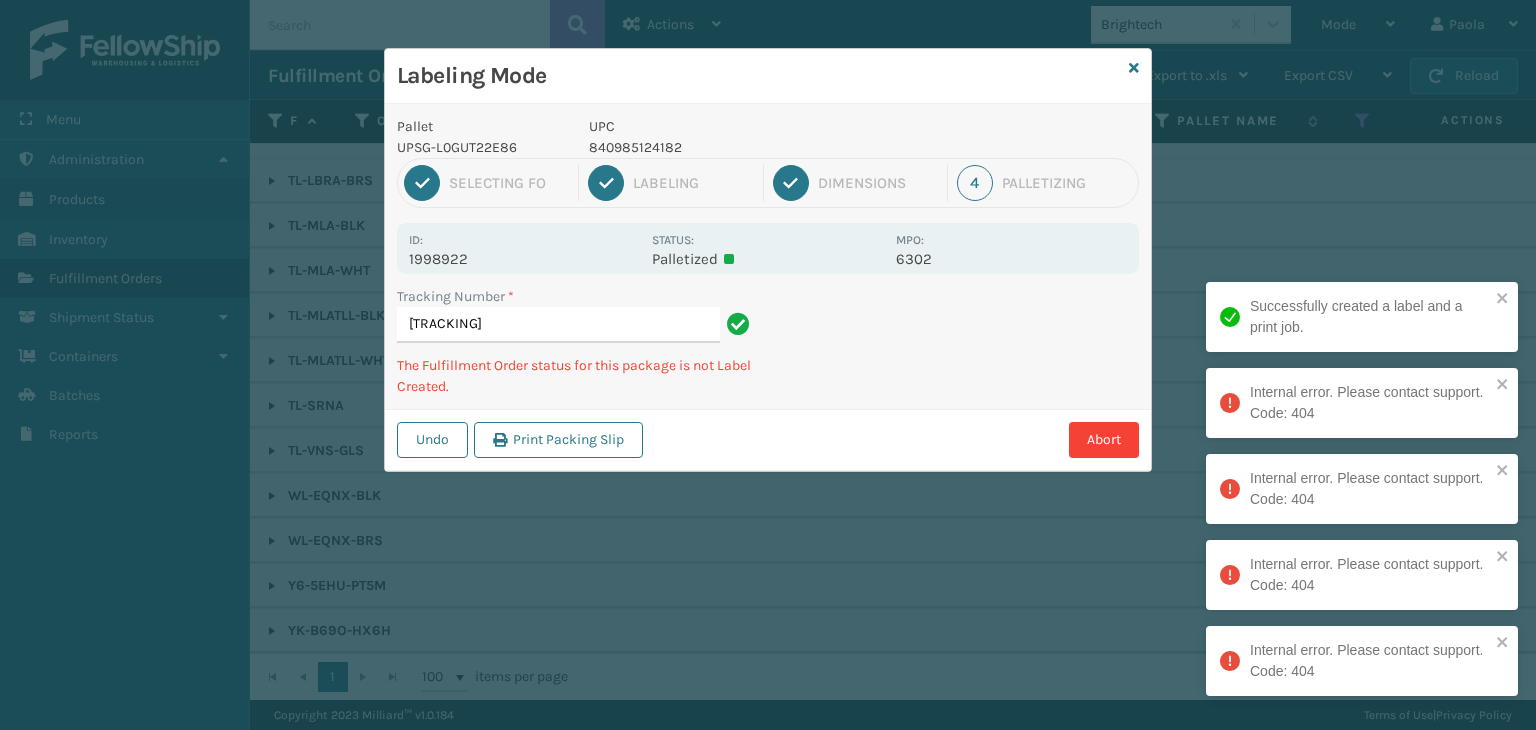 type on "[TRACKING]" 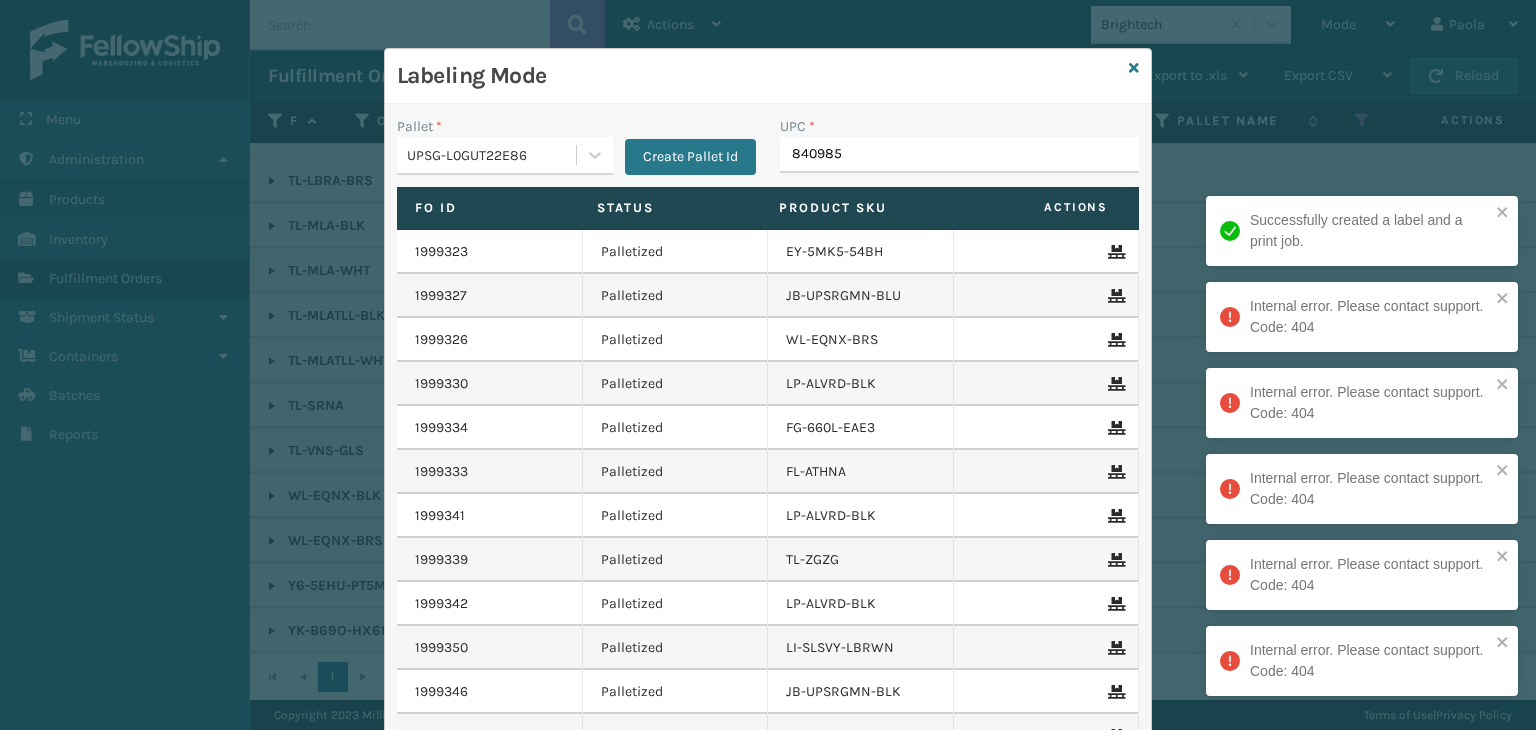 type on "8409851" 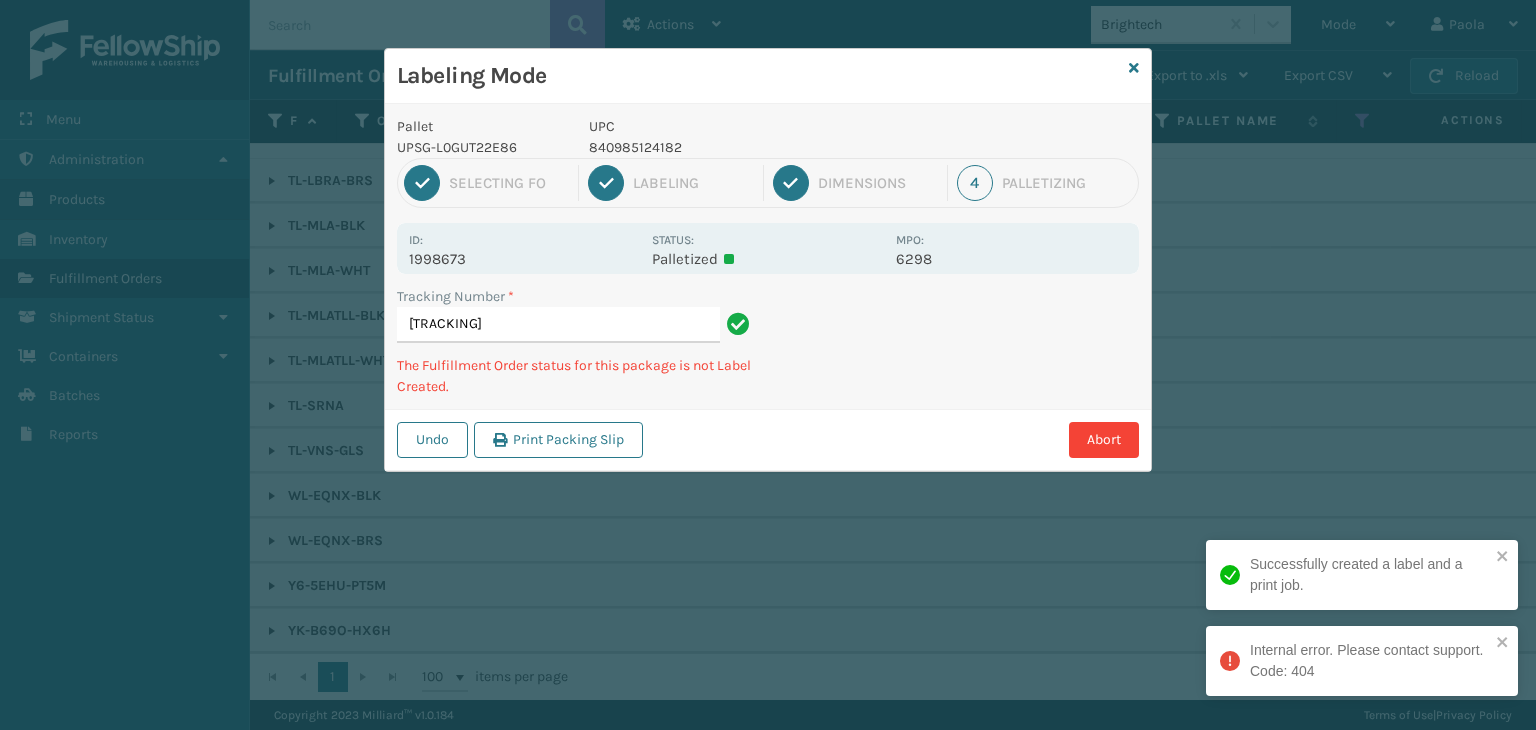 type on "[TRACKING]" 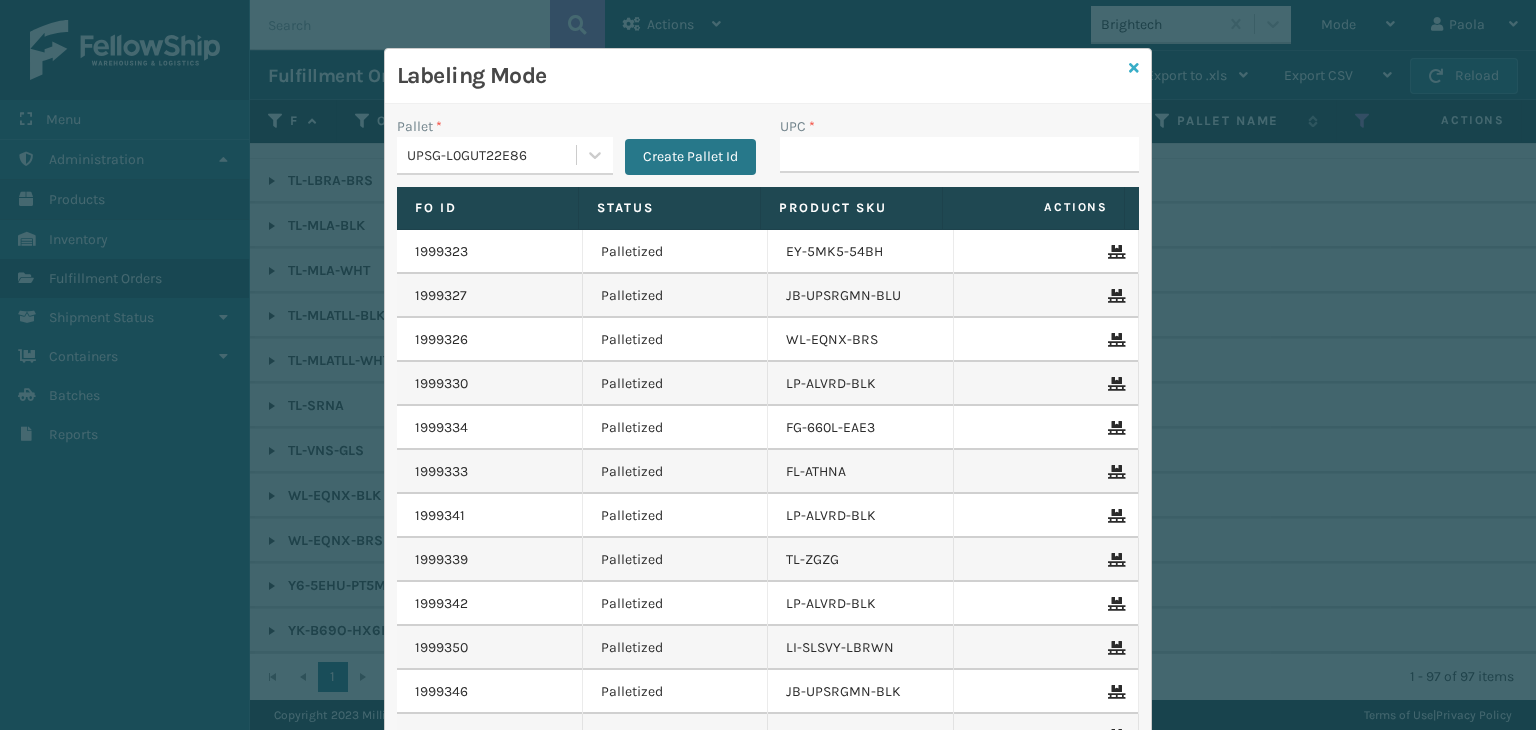 click at bounding box center (1134, 68) 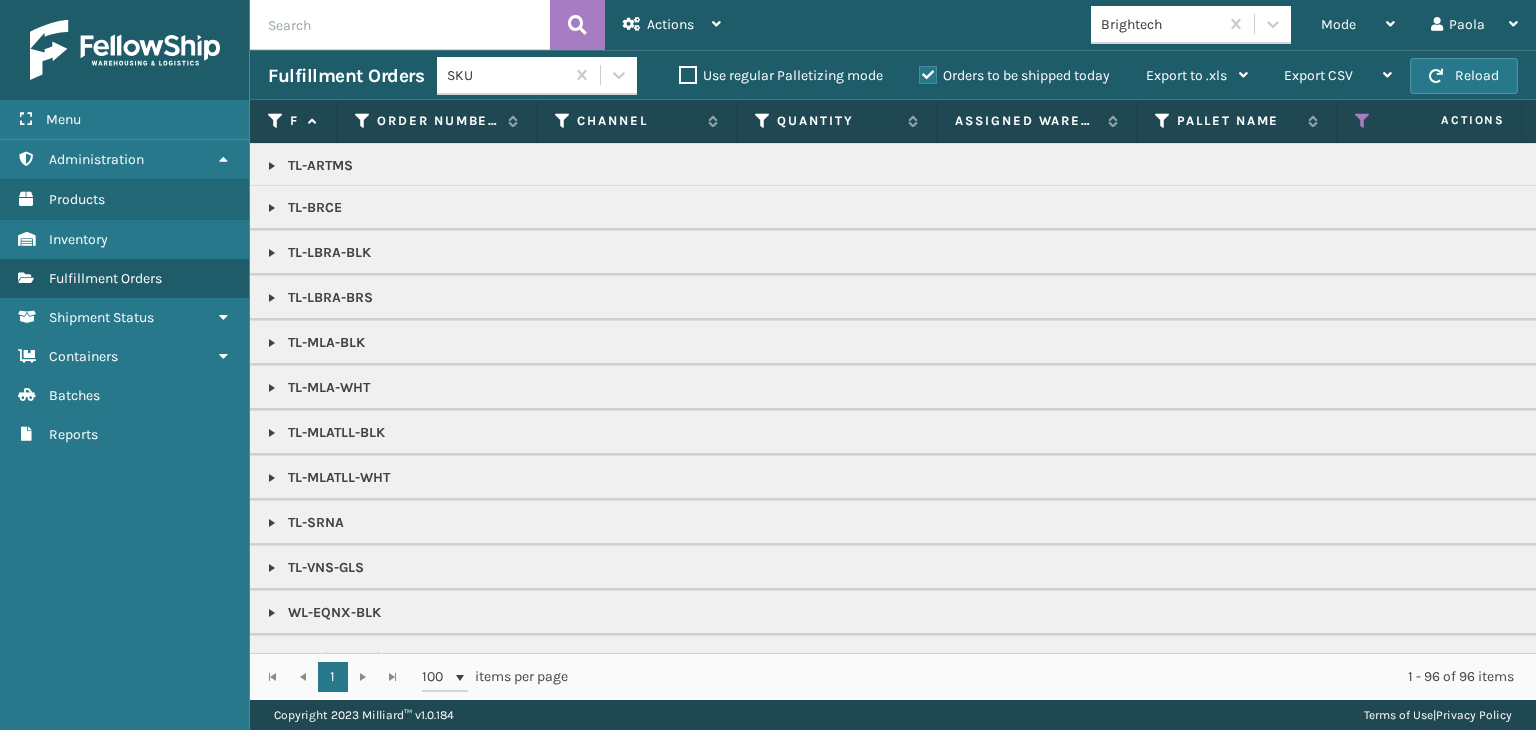 scroll, scrollTop: 2000, scrollLeft: 0, axis: vertical 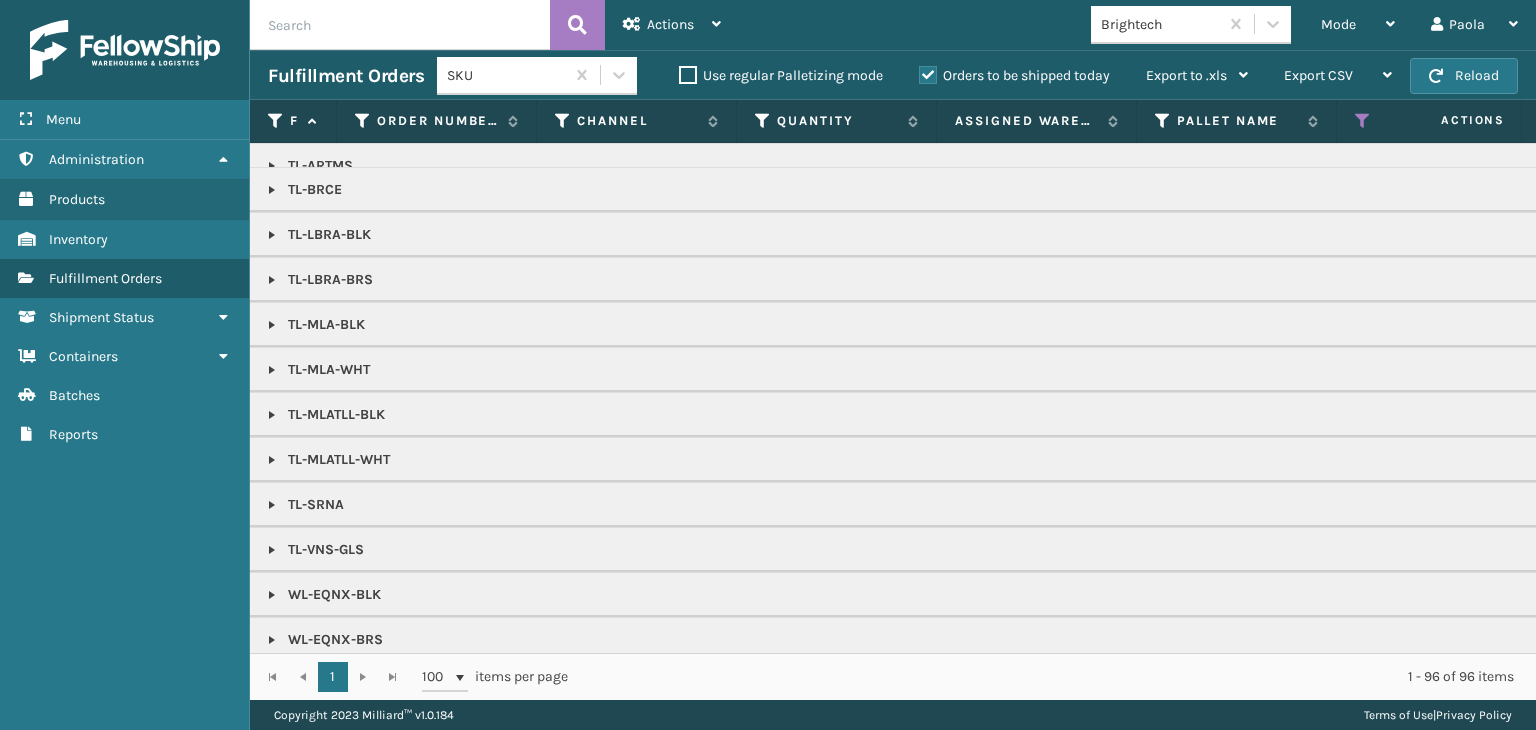 click at bounding box center (272, 370) 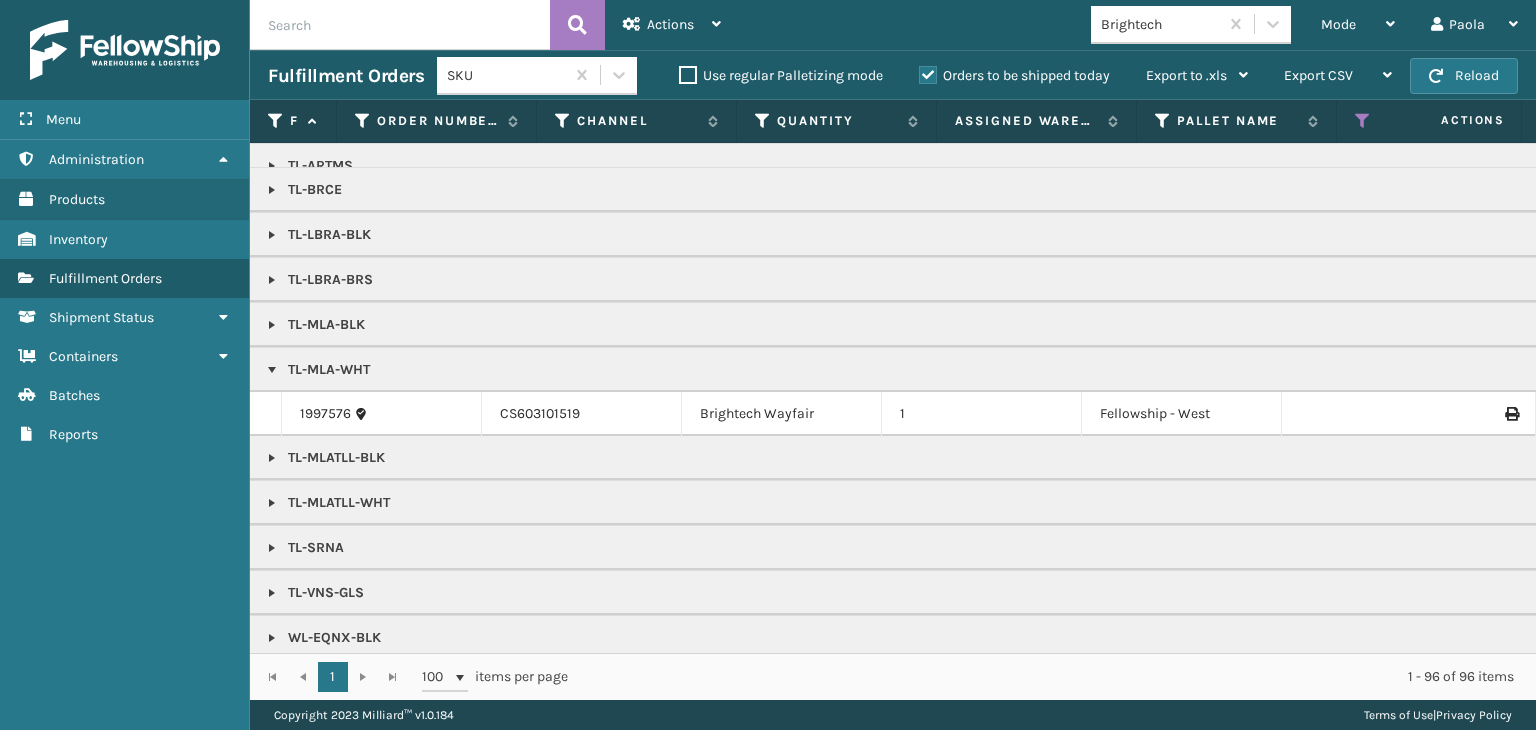 click at bounding box center [272, 458] 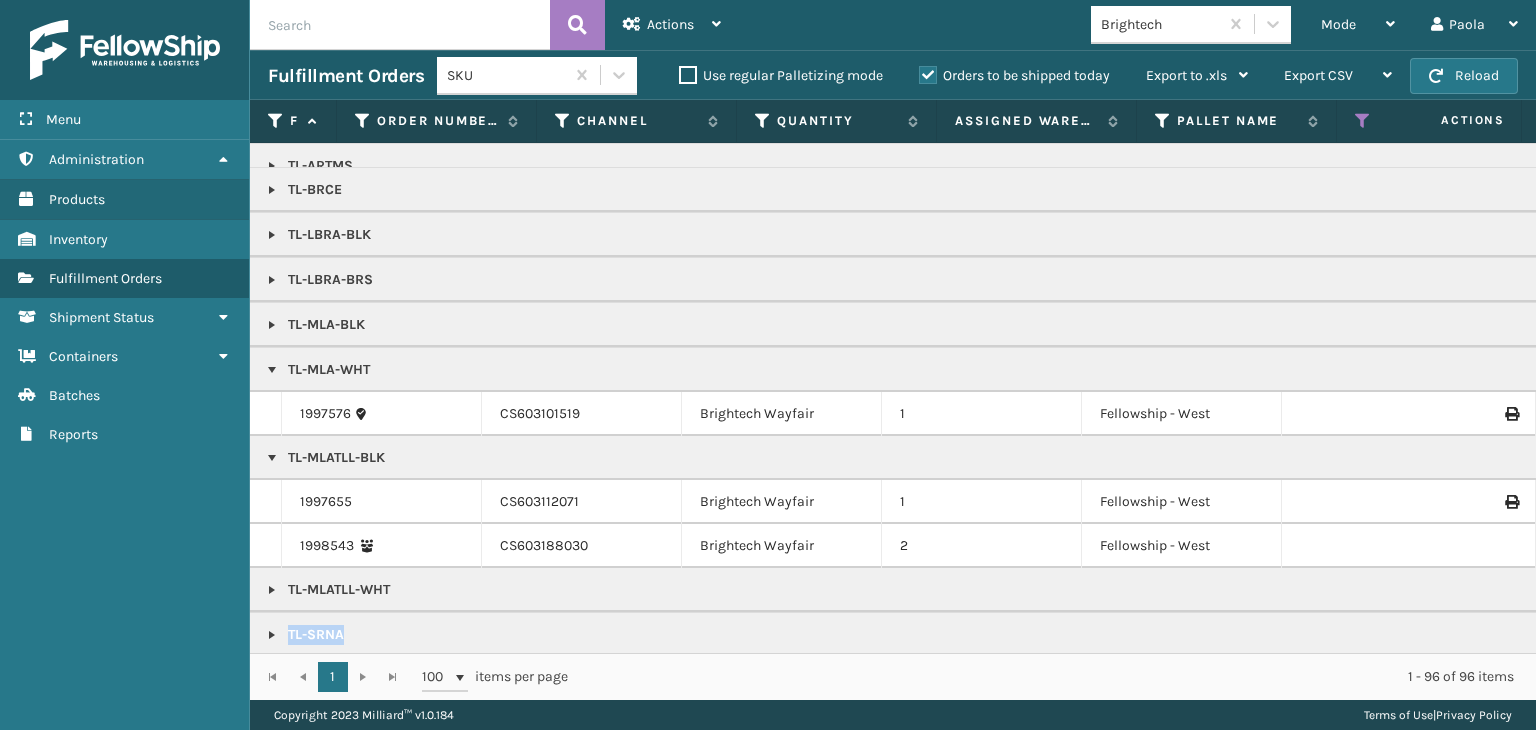 scroll, scrollTop: 2012, scrollLeft: 0, axis: vertical 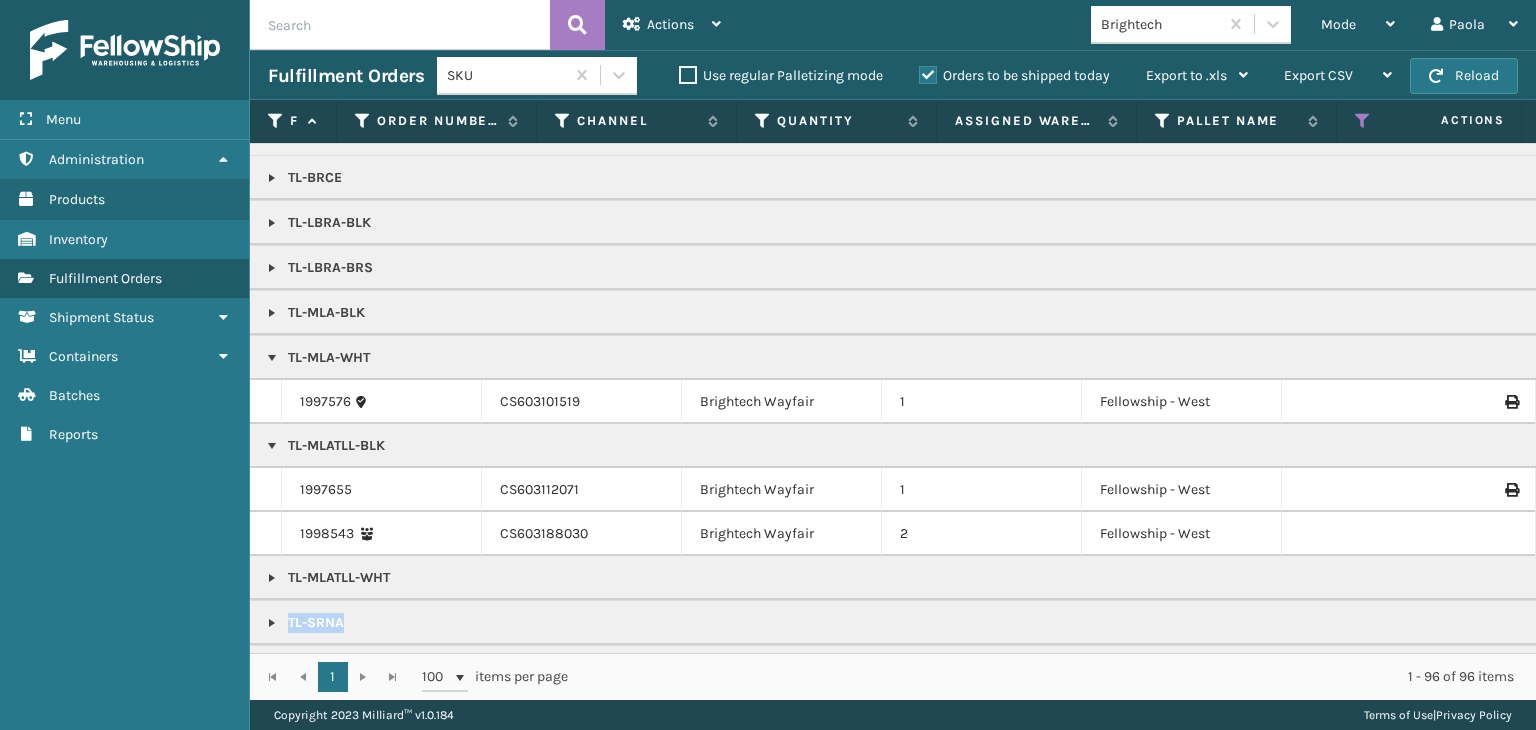 drag, startPoint x: 567, startPoint y: 633, endPoint x: 948, endPoint y: 609, distance: 381.75516 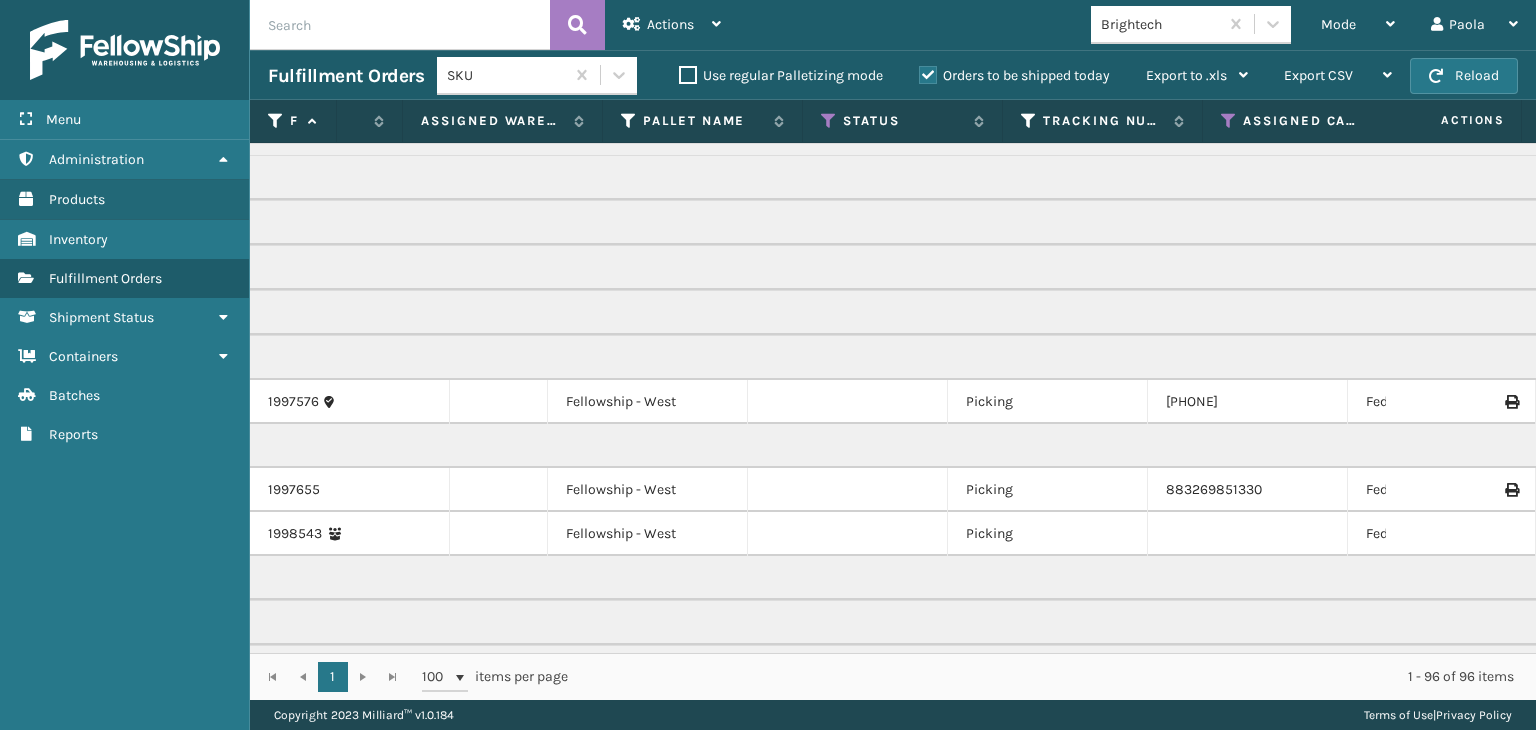 scroll, scrollTop: 2012, scrollLeft: 837, axis: both 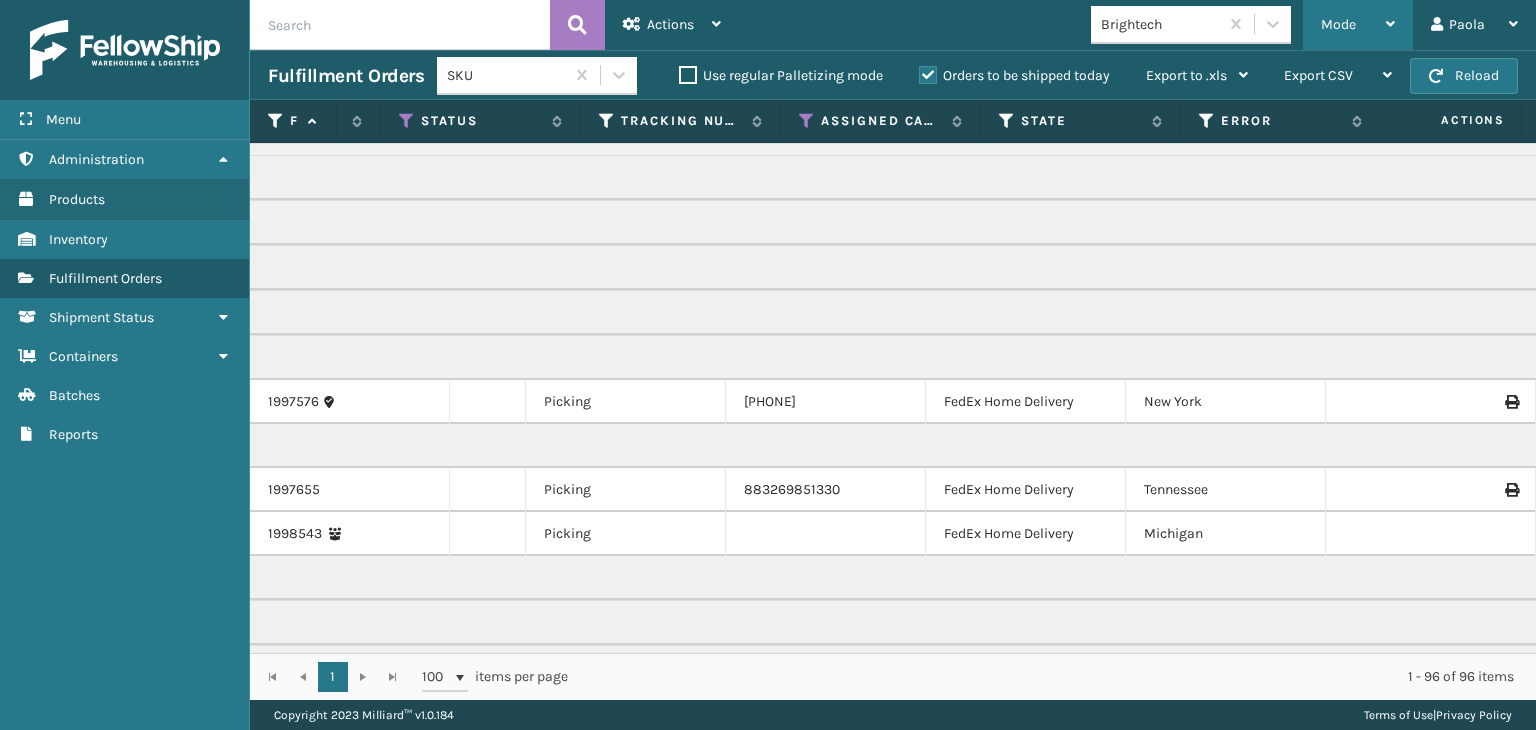 click on "Mode" at bounding box center [1358, 25] 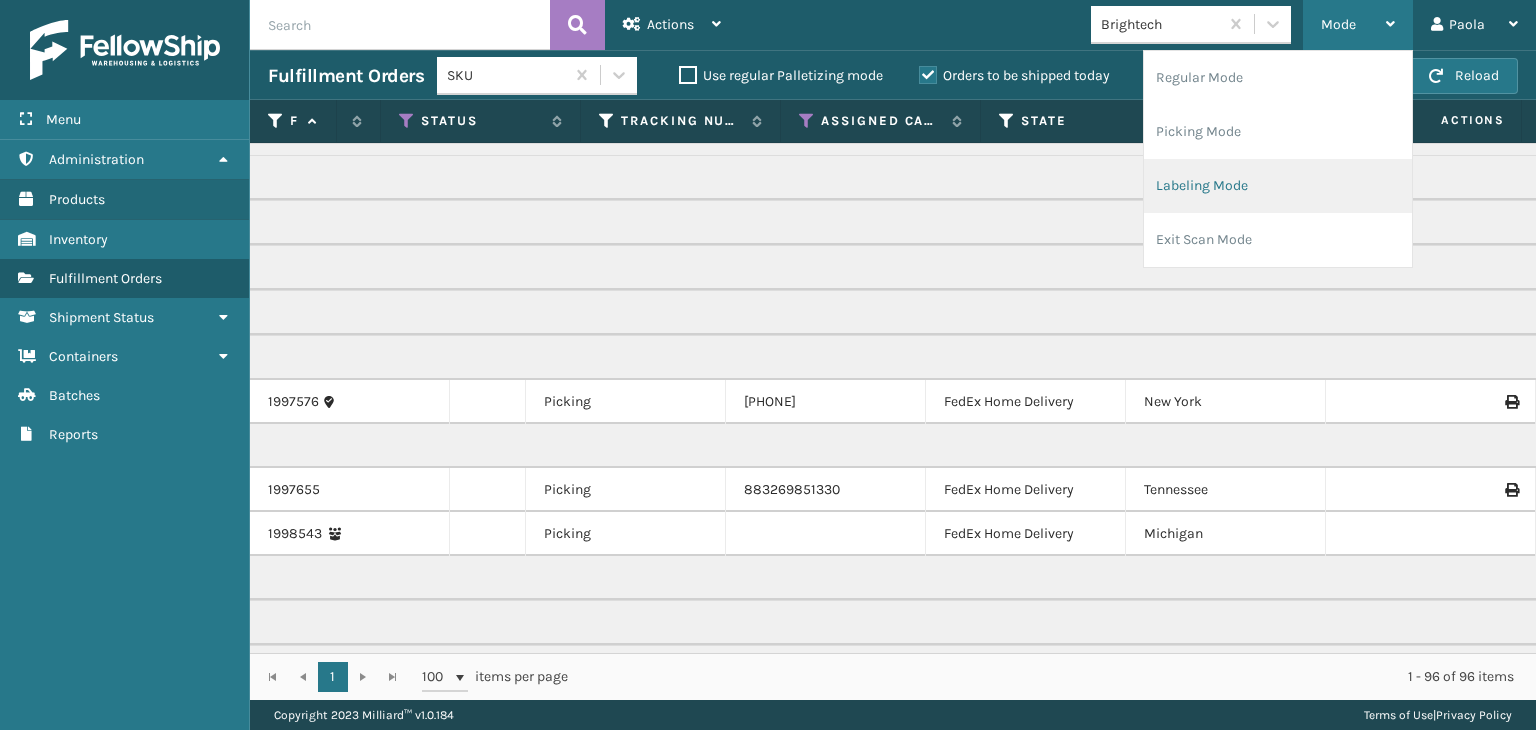 click on "Labeling Mode" at bounding box center (1278, 186) 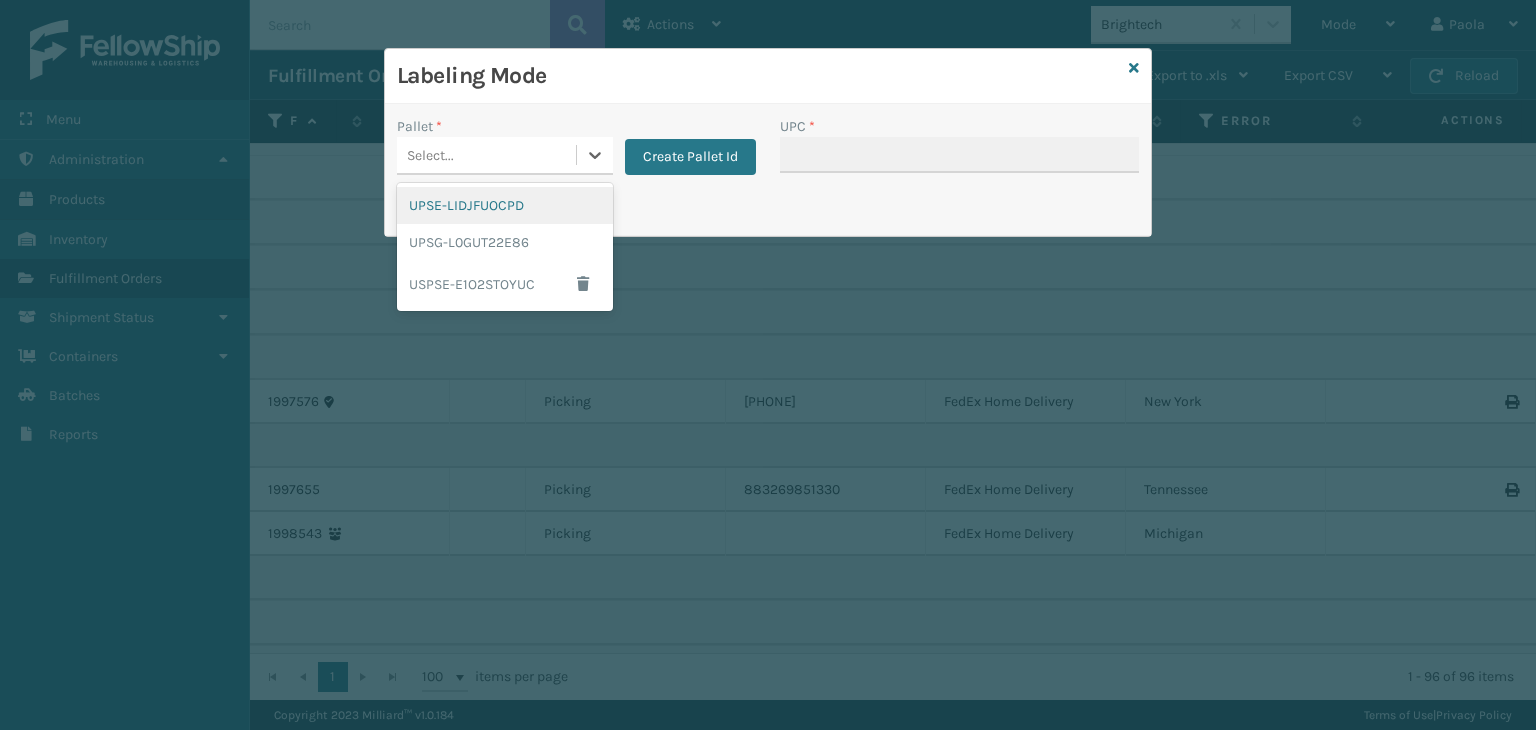 click on "Select..." at bounding box center [430, 155] 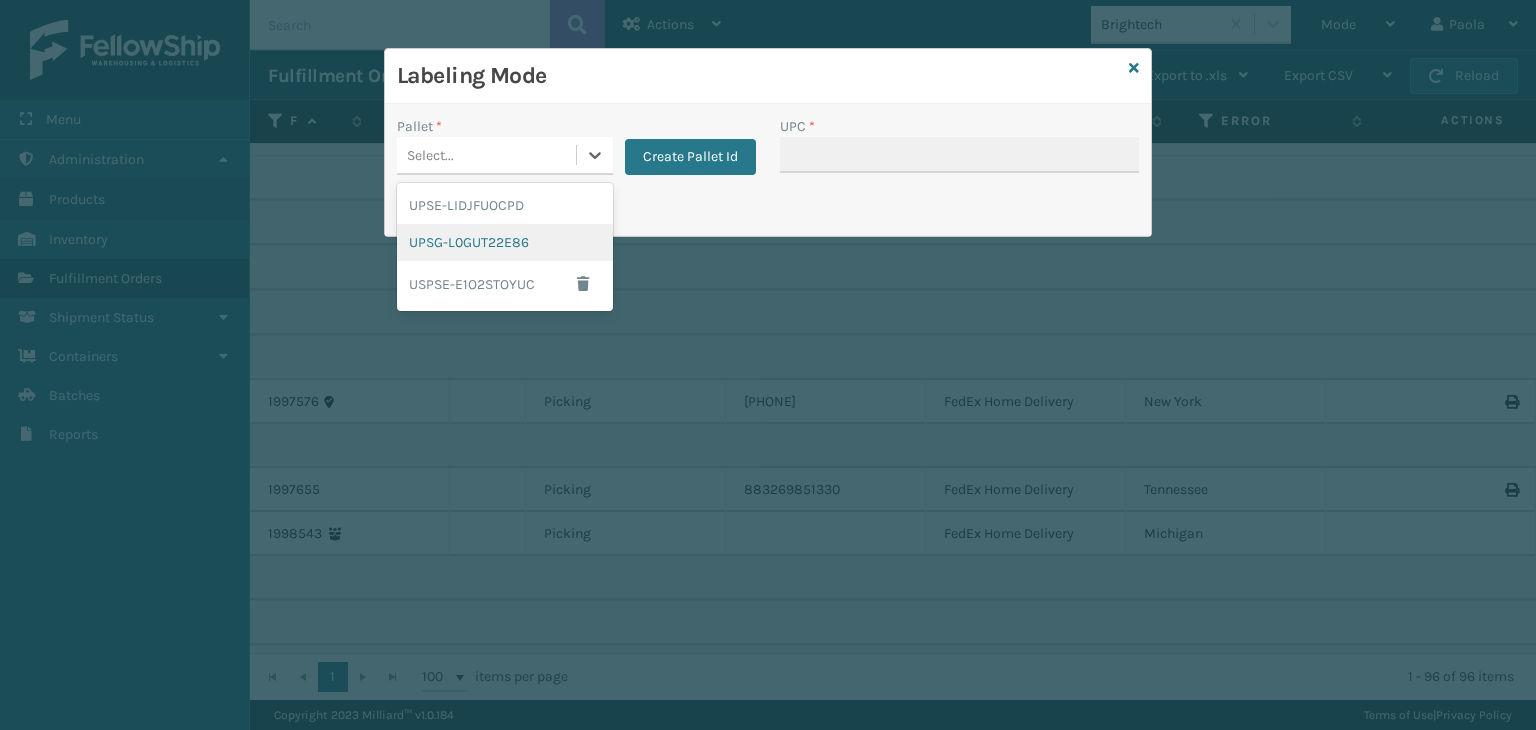 click on "UPSG-L0GUT22E86" at bounding box center [505, 242] 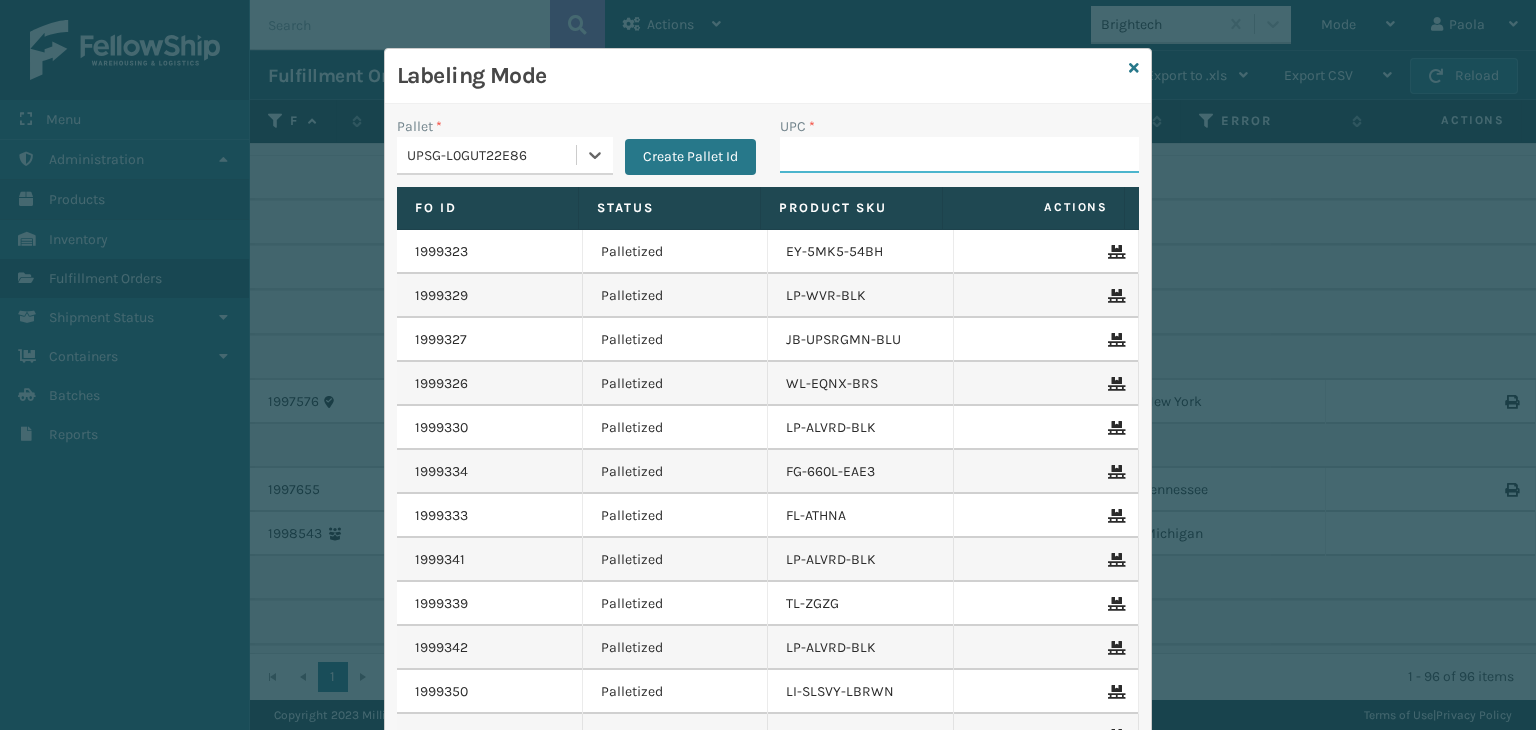click on "UPC   *" at bounding box center (959, 155) 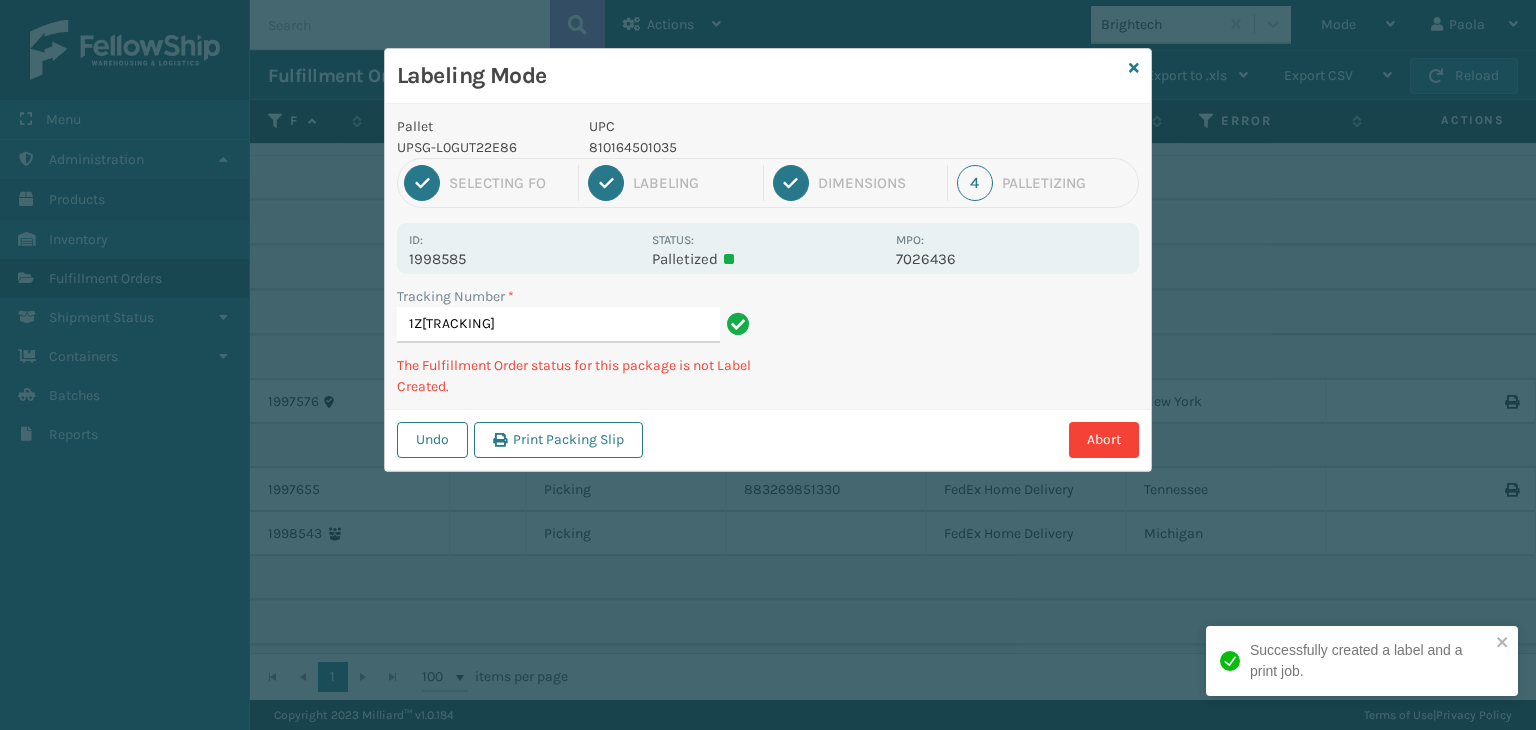 click on "810164501035" at bounding box center (736, 147) 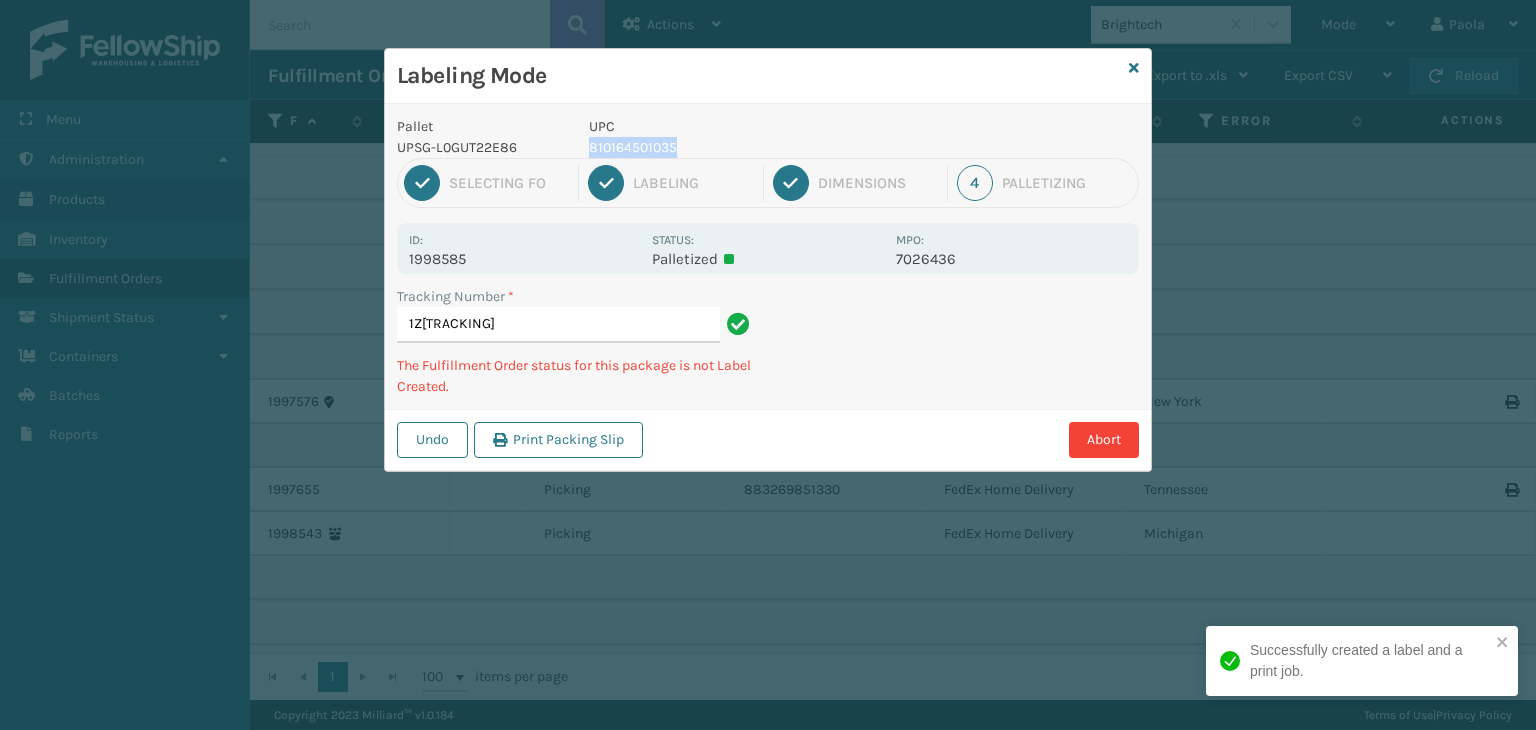 click on "810164501035" at bounding box center [736, 147] 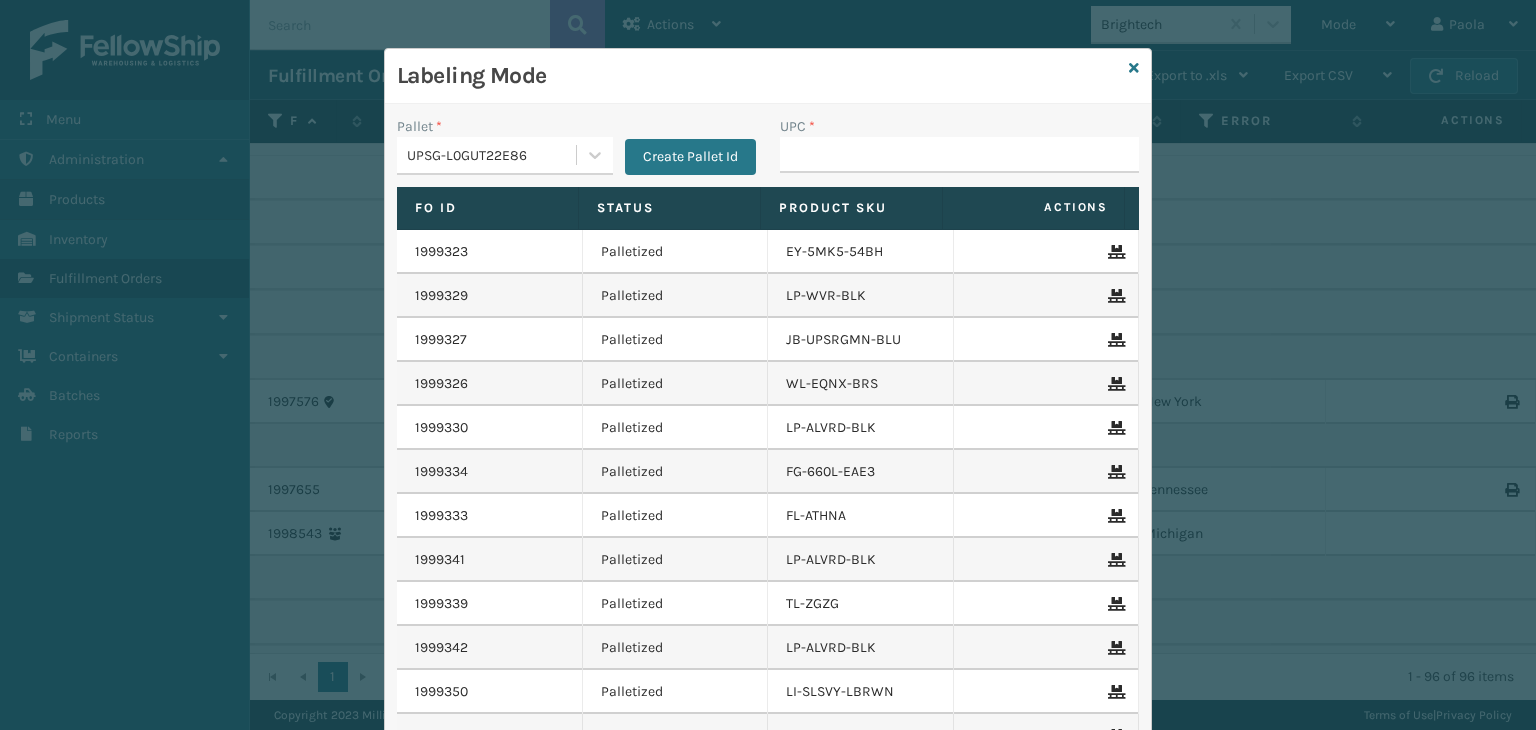 type on "V" 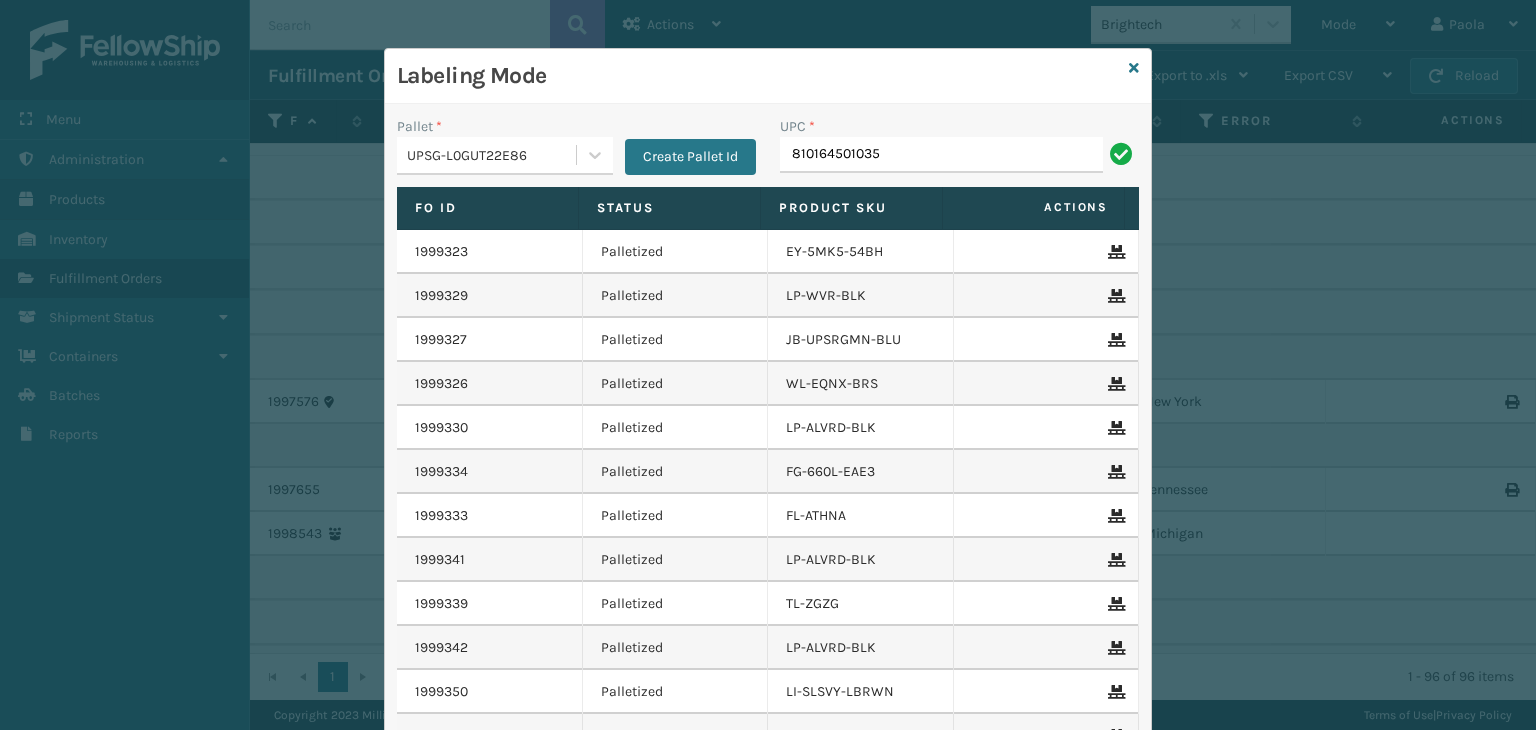type on "810164501035" 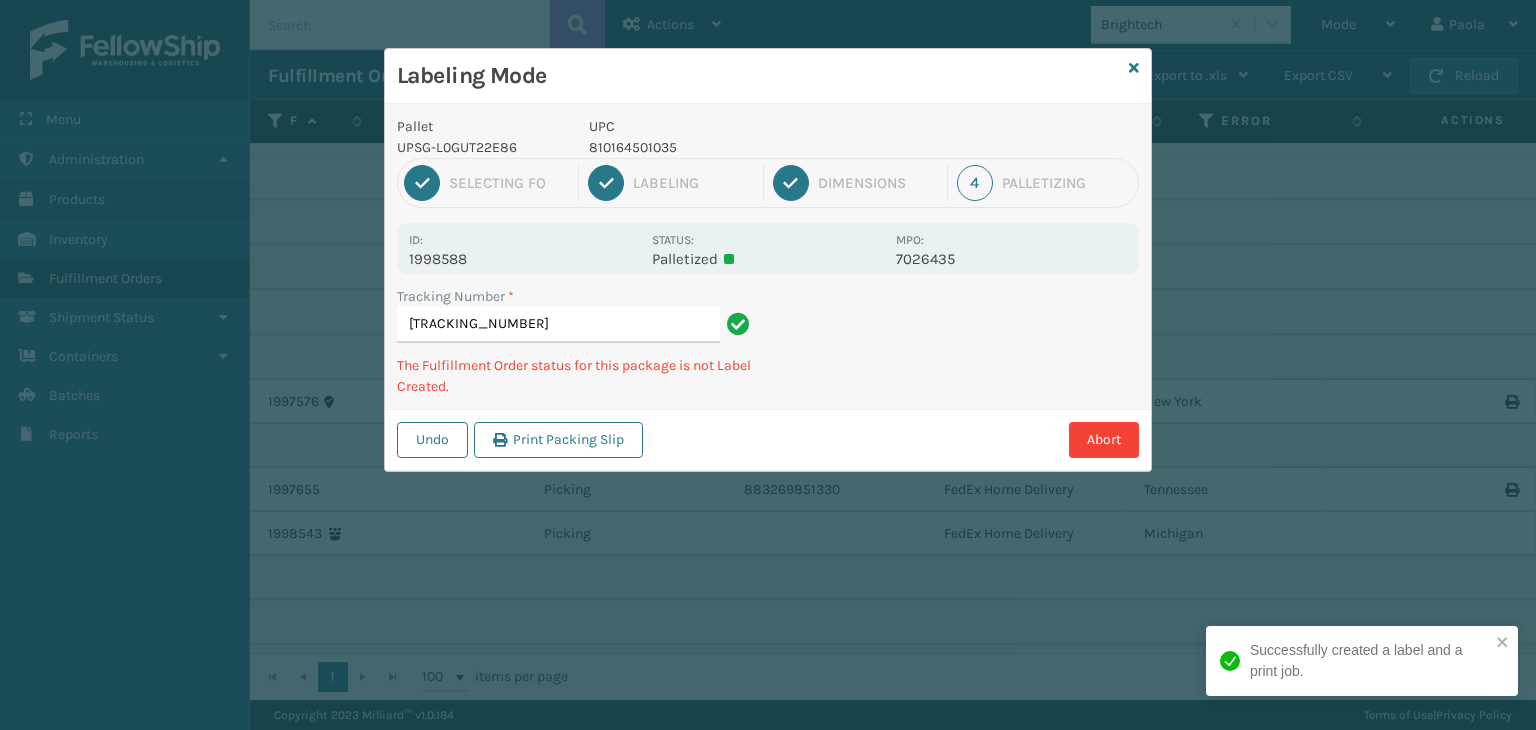 type on "[TRACKING]" 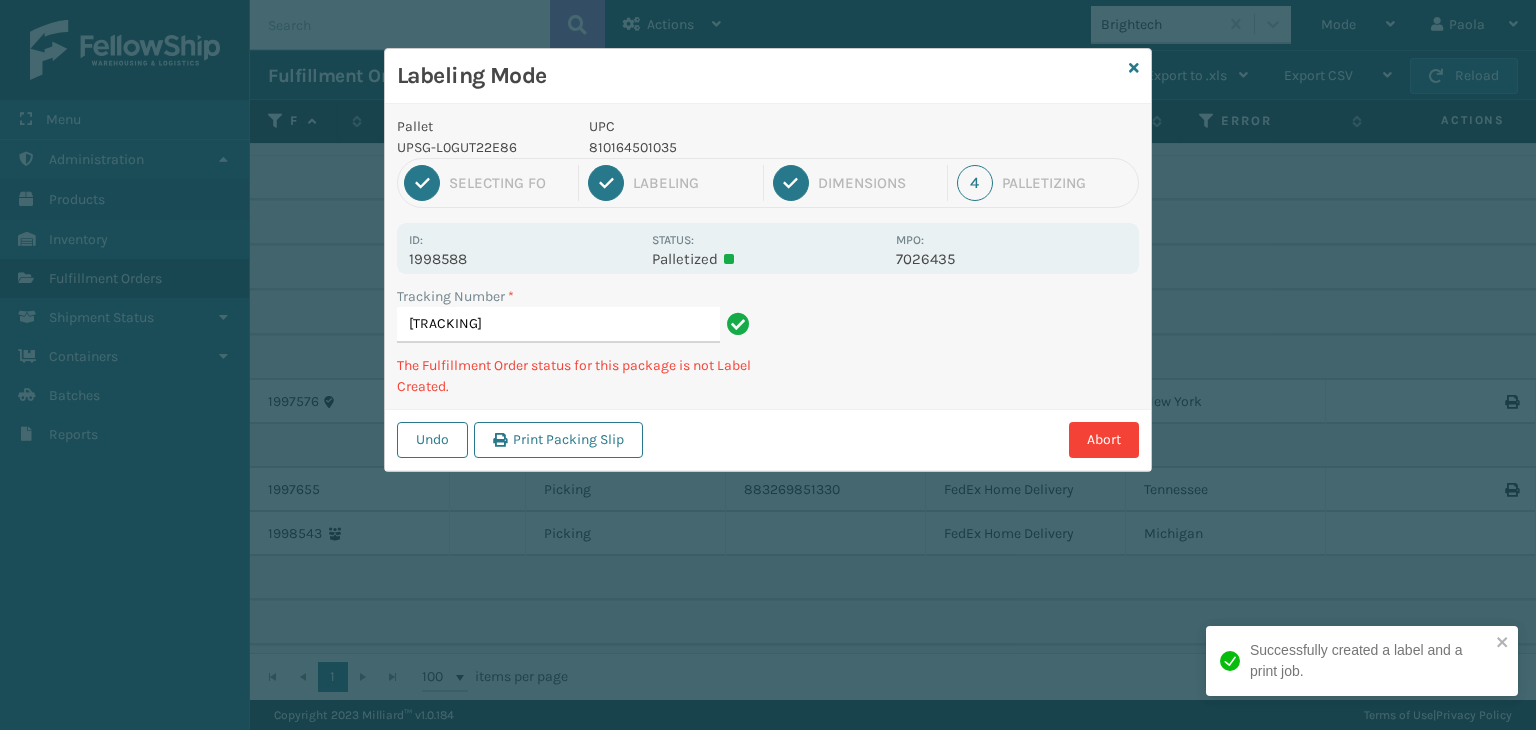 scroll, scrollTop: 0, scrollLeft: 12, axis: horizontal 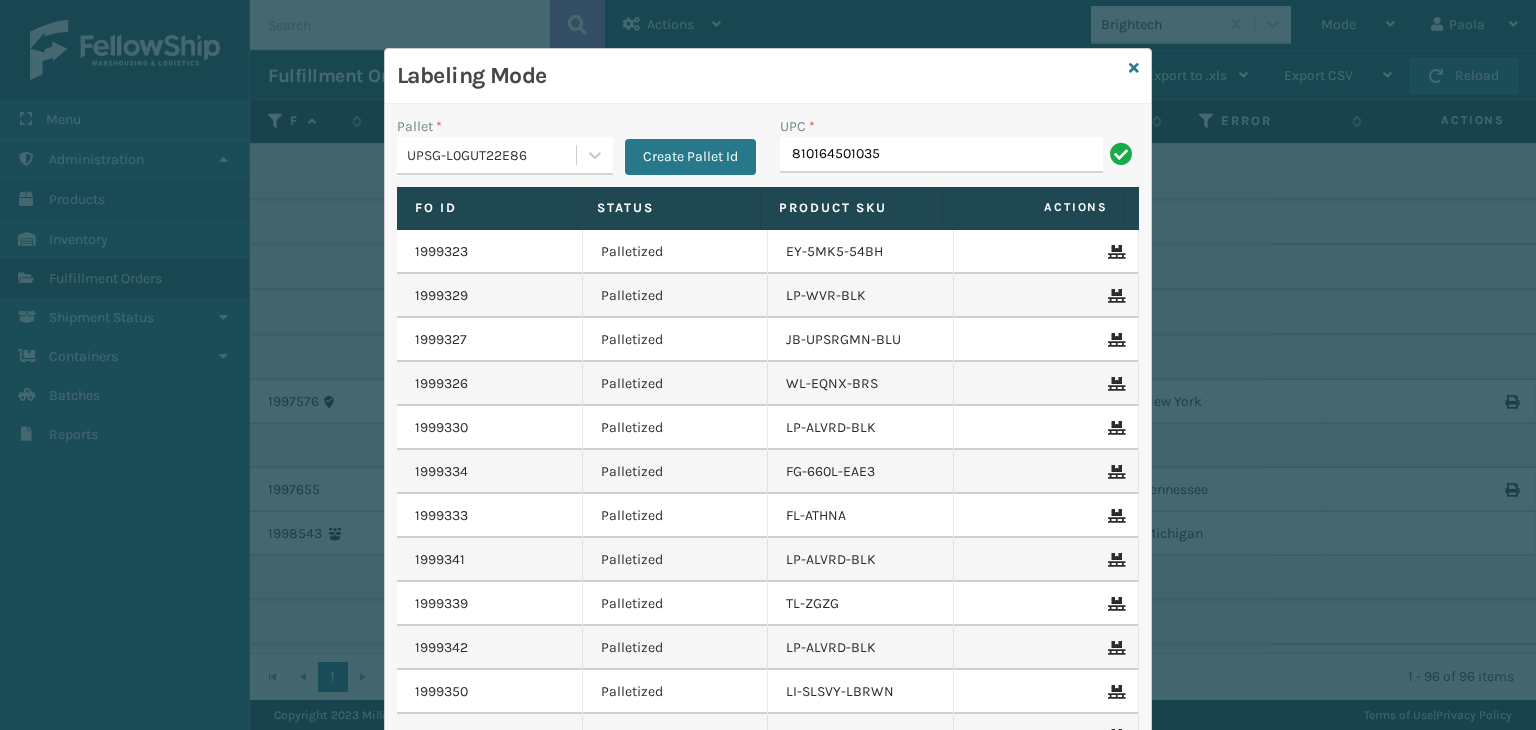 type on "810164501035" 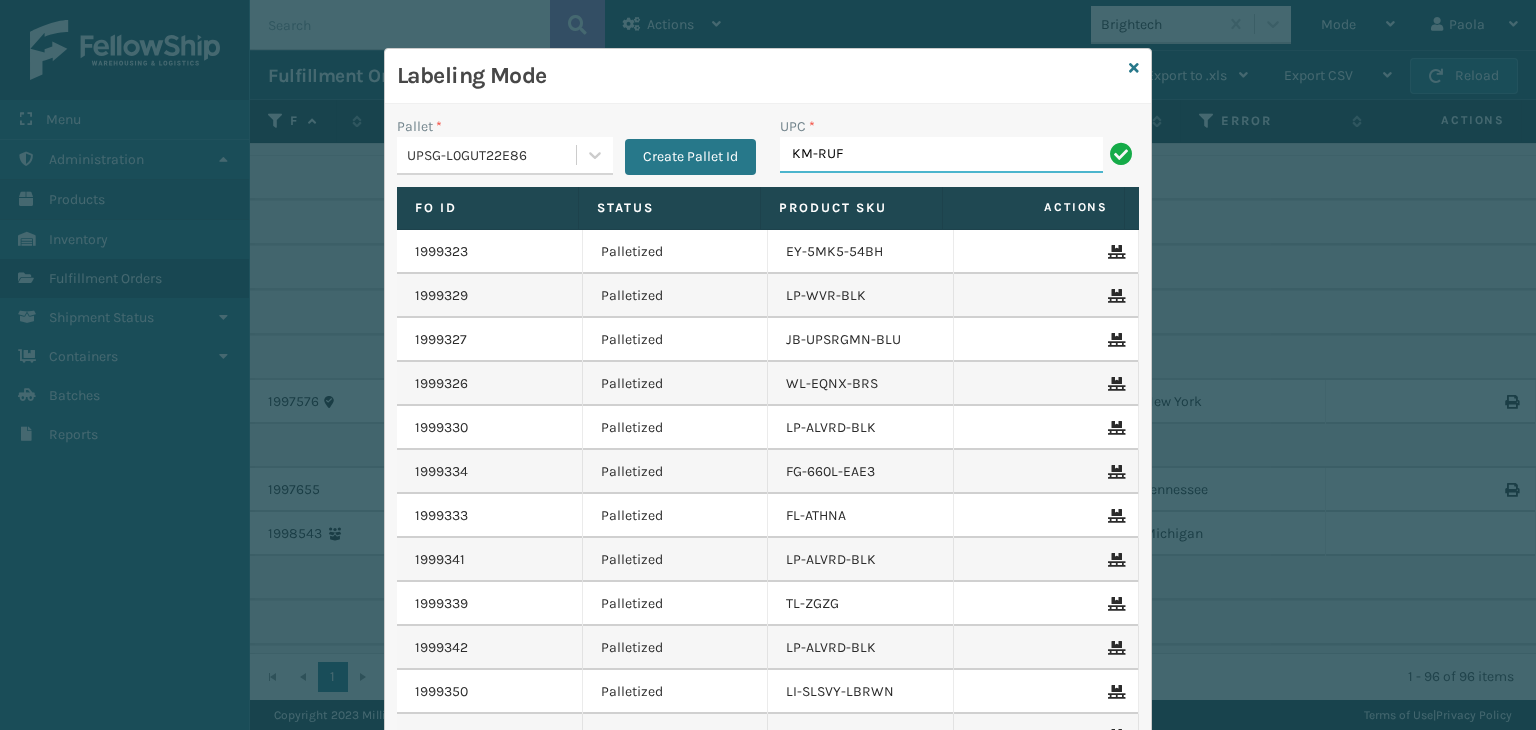 type on "KM-RUF-42C" 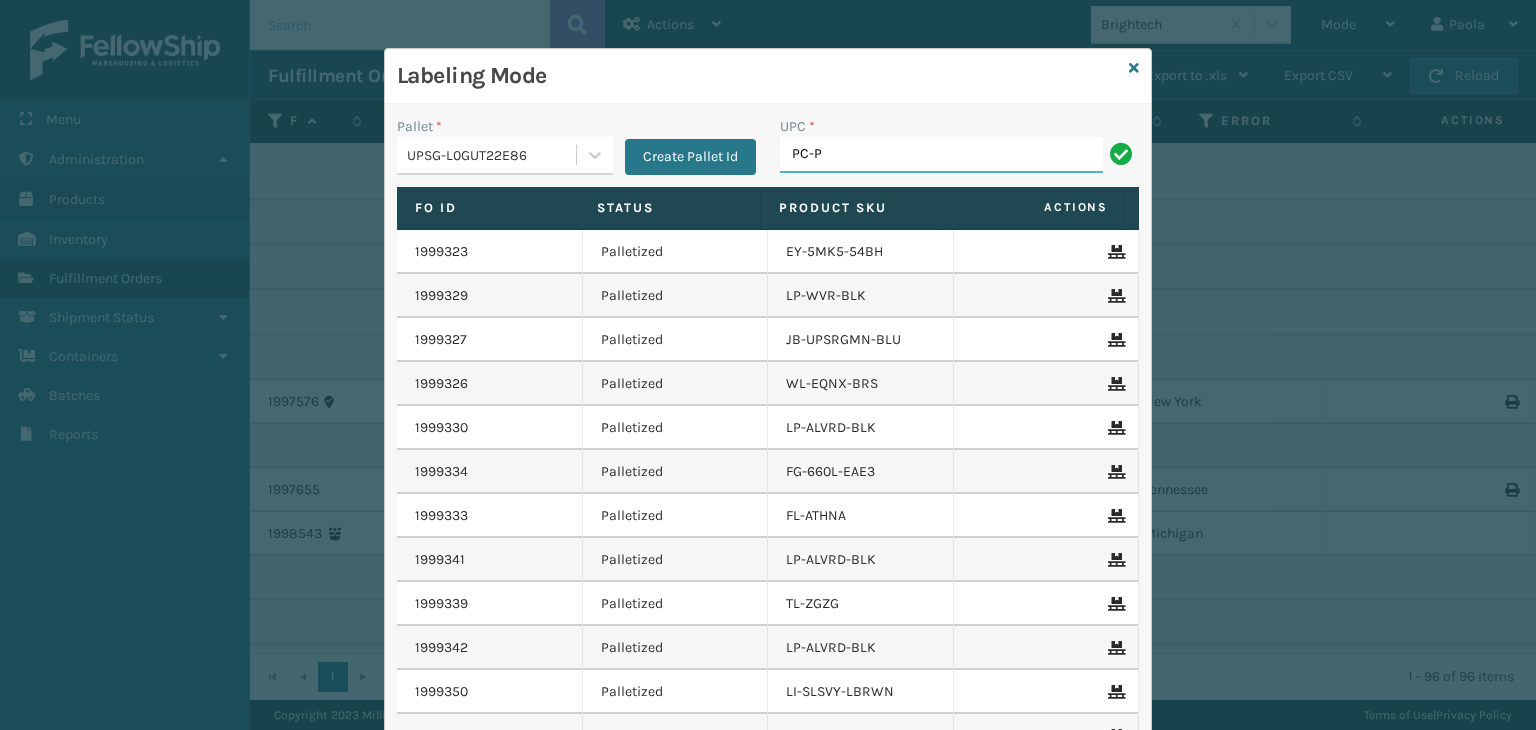 type on "PC-PRRTKMX-GRY" 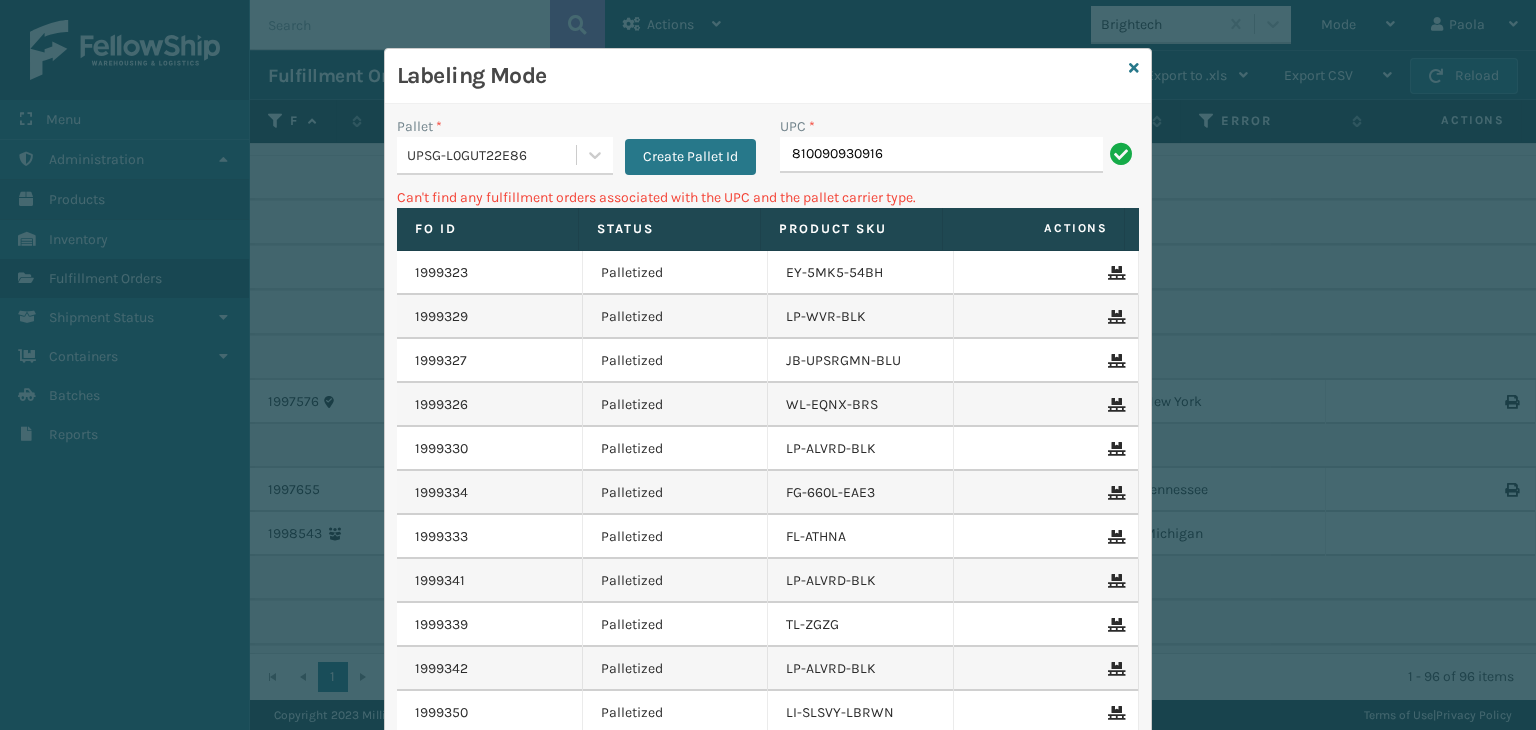 drag, startPoint x: 462, startPoint y: 137, endPoint x: 484, endPoint y: 179, distance: 47.41308 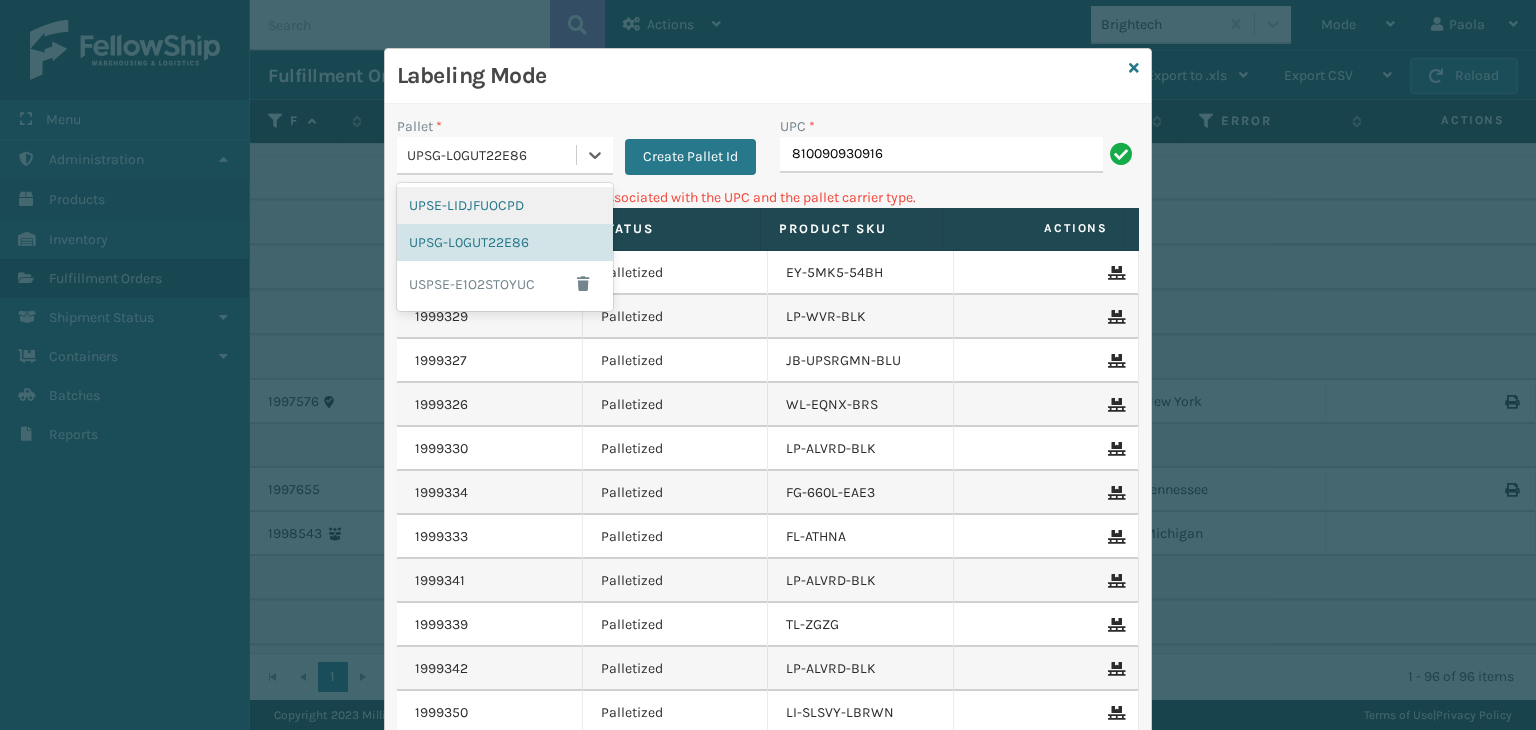 drag, startPoint x: 496, startPoint y: 200, endPoint x: 792, endPoint y: 193, distance: 296.08276 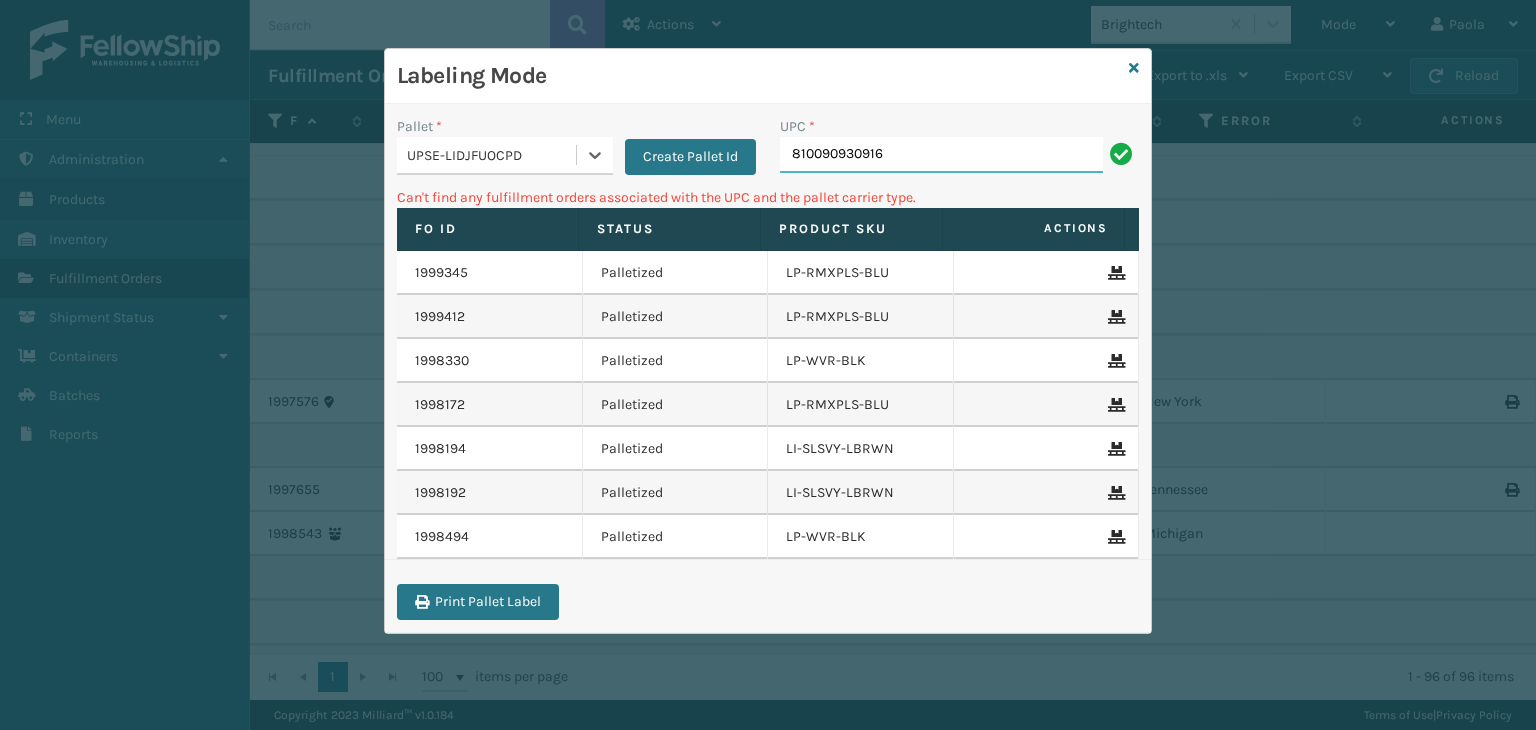 click on "810090930916" at bounding box center (941, 155) 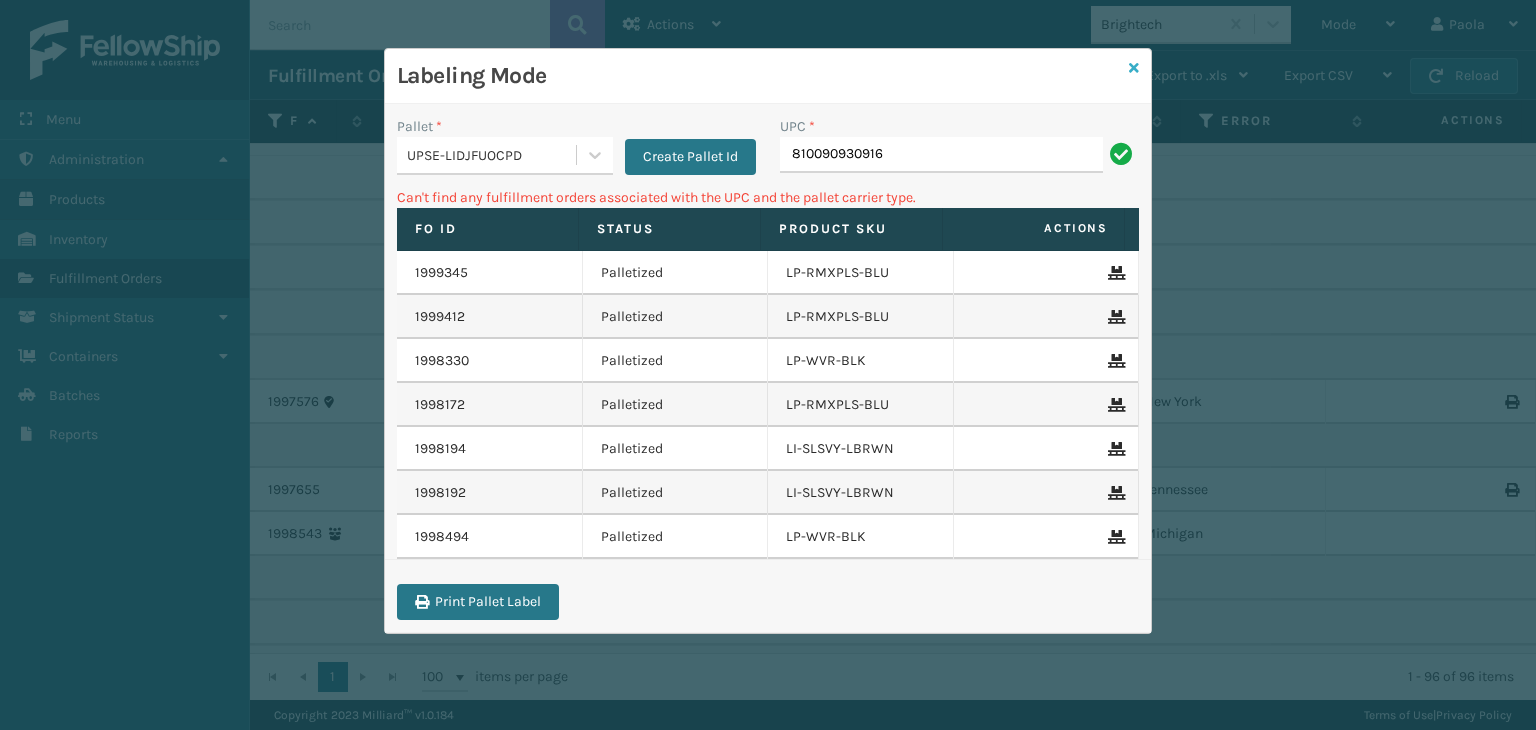 click at bounding box center [1134, 68] 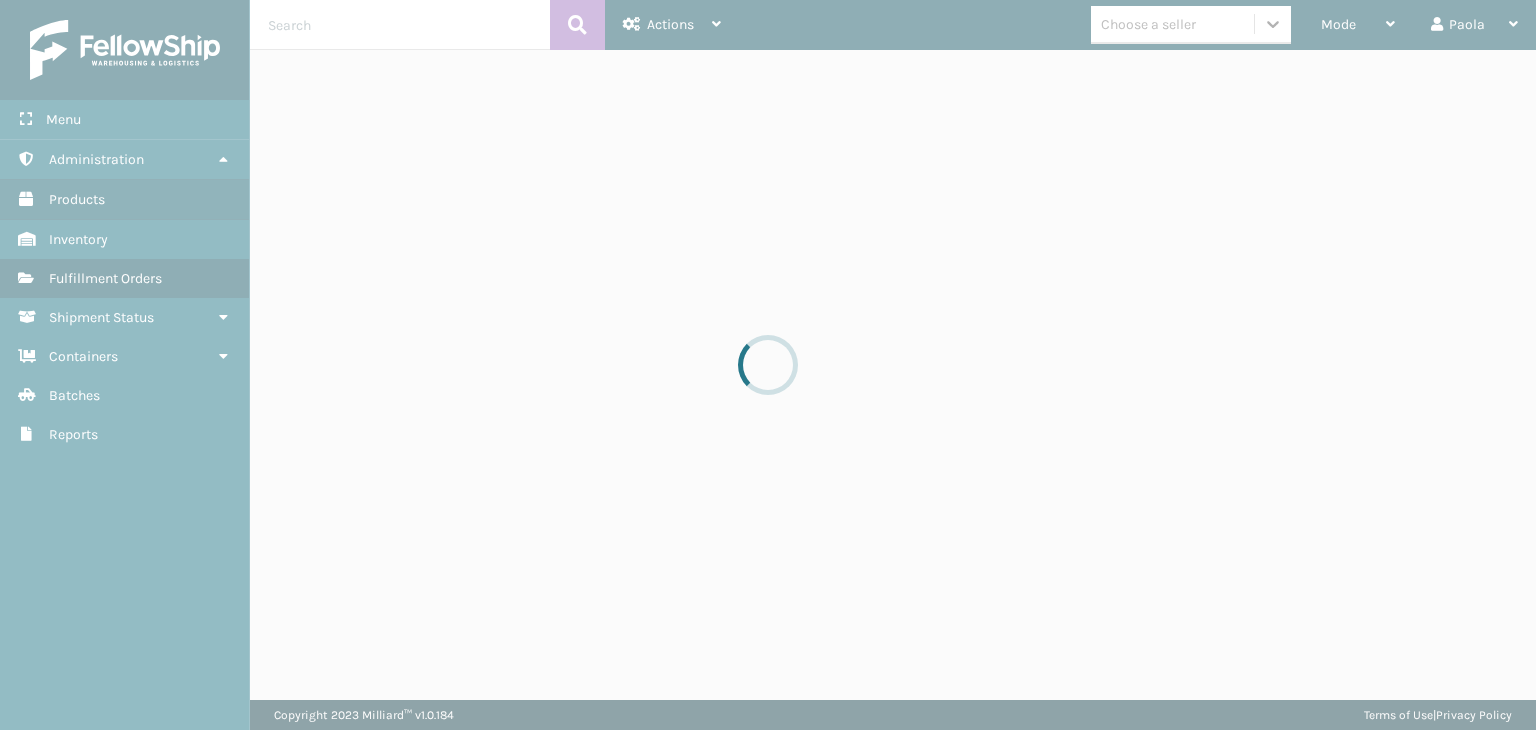 click at bounding box center [768, 365] 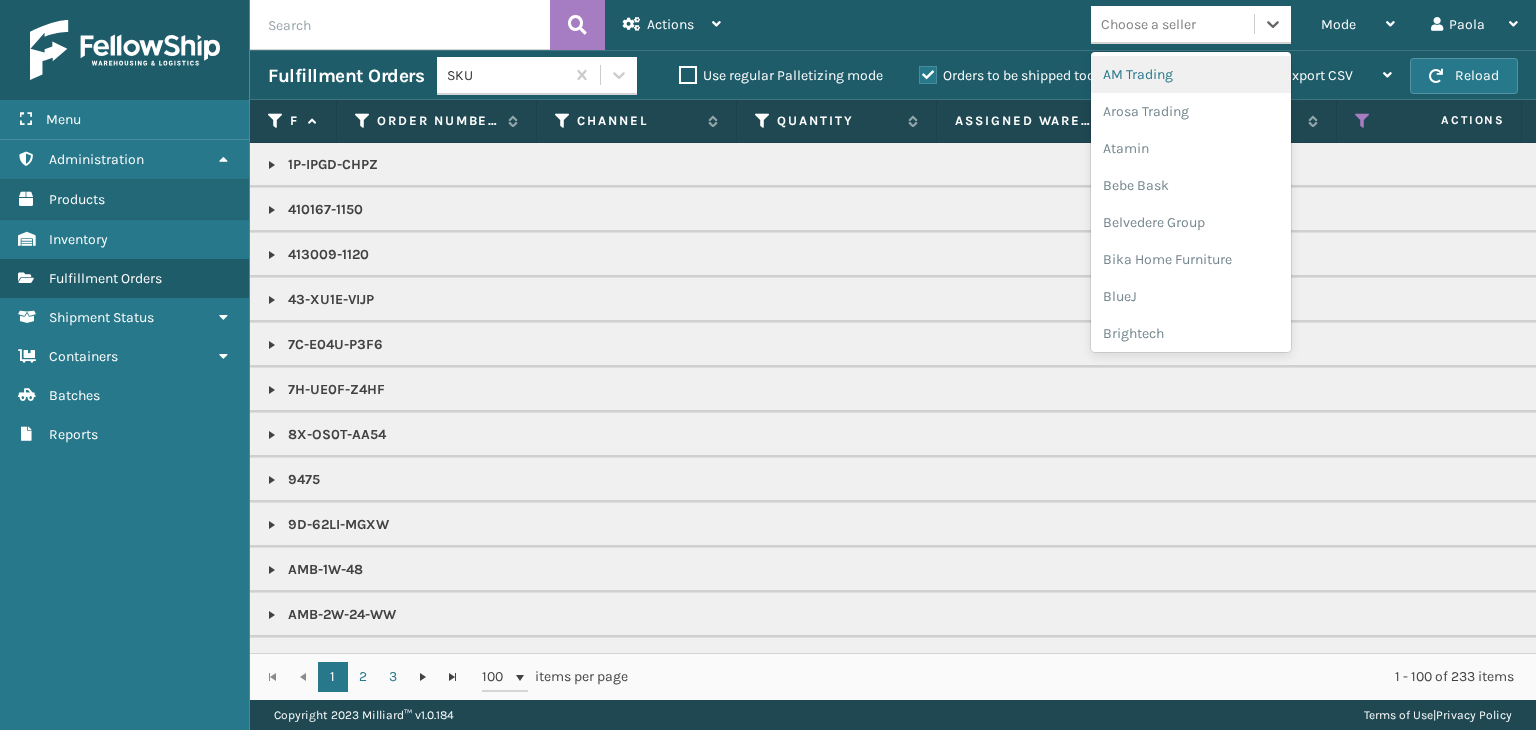 click on "Choose a seller" at bounding box center (1148, 24) 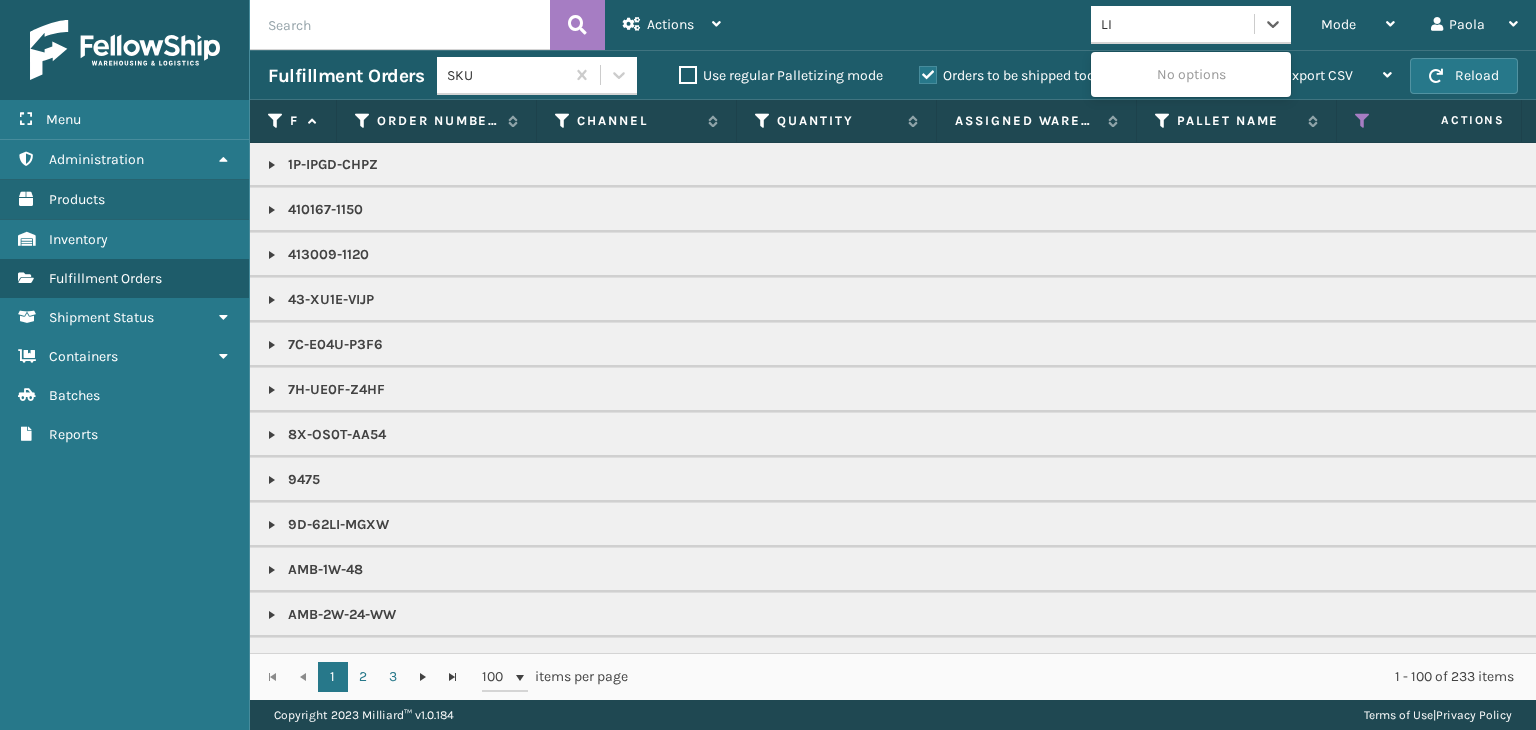type on "LIFE" 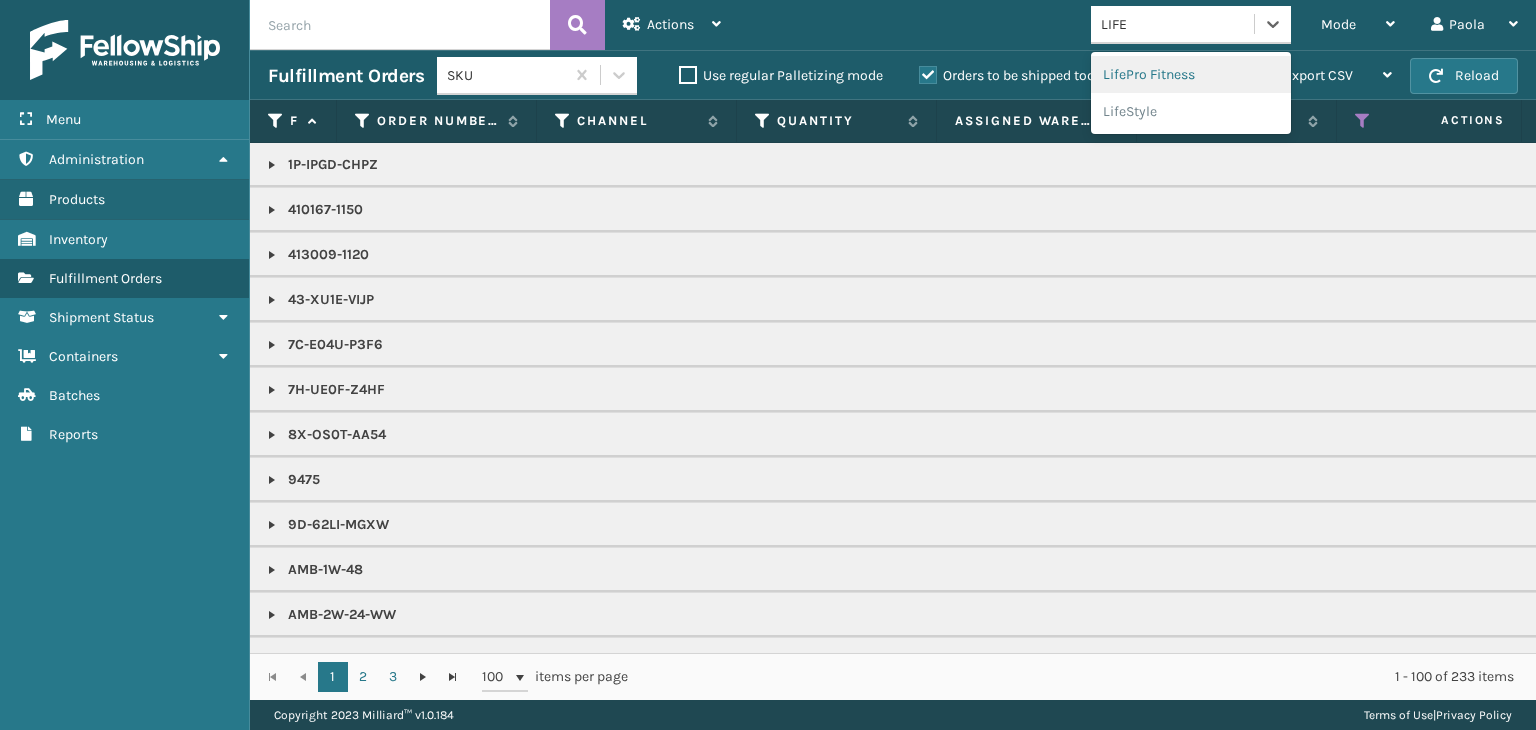 click on "LifePro Fitness" at bounding box center [1191, 74] 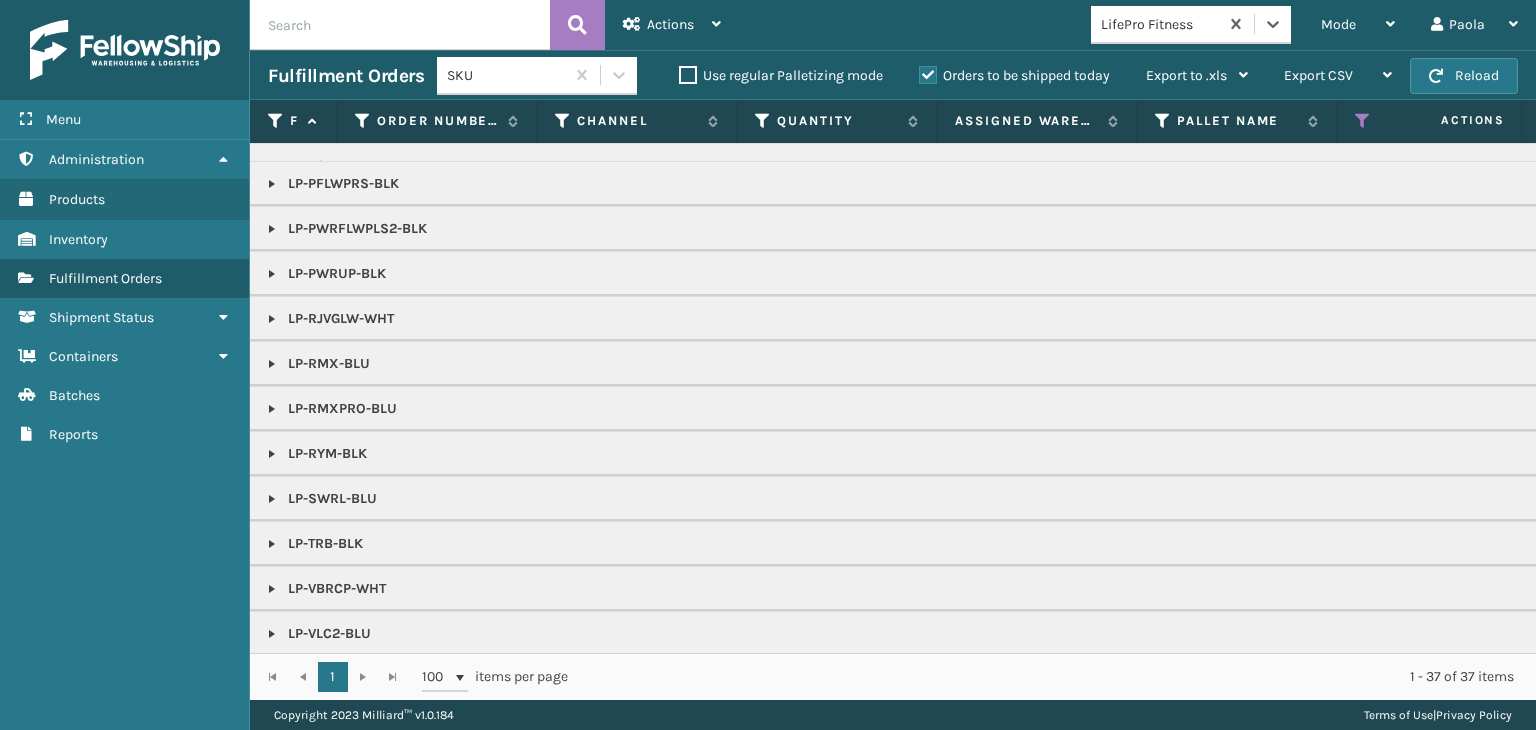 scroll, scrollTop: 489, scrollLeft: 0, axis: vertical 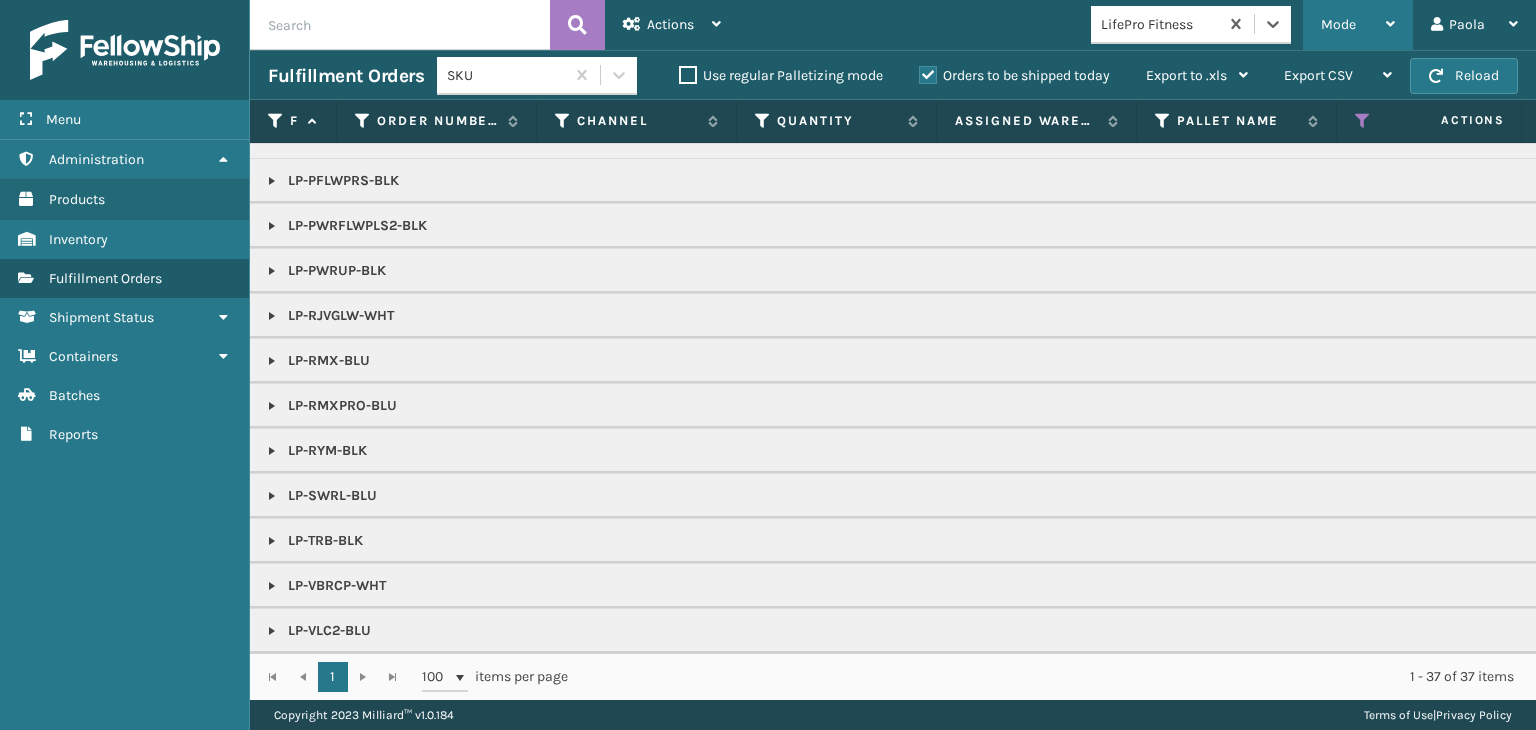 click on "Mode" at bounding box center [1358, 25] 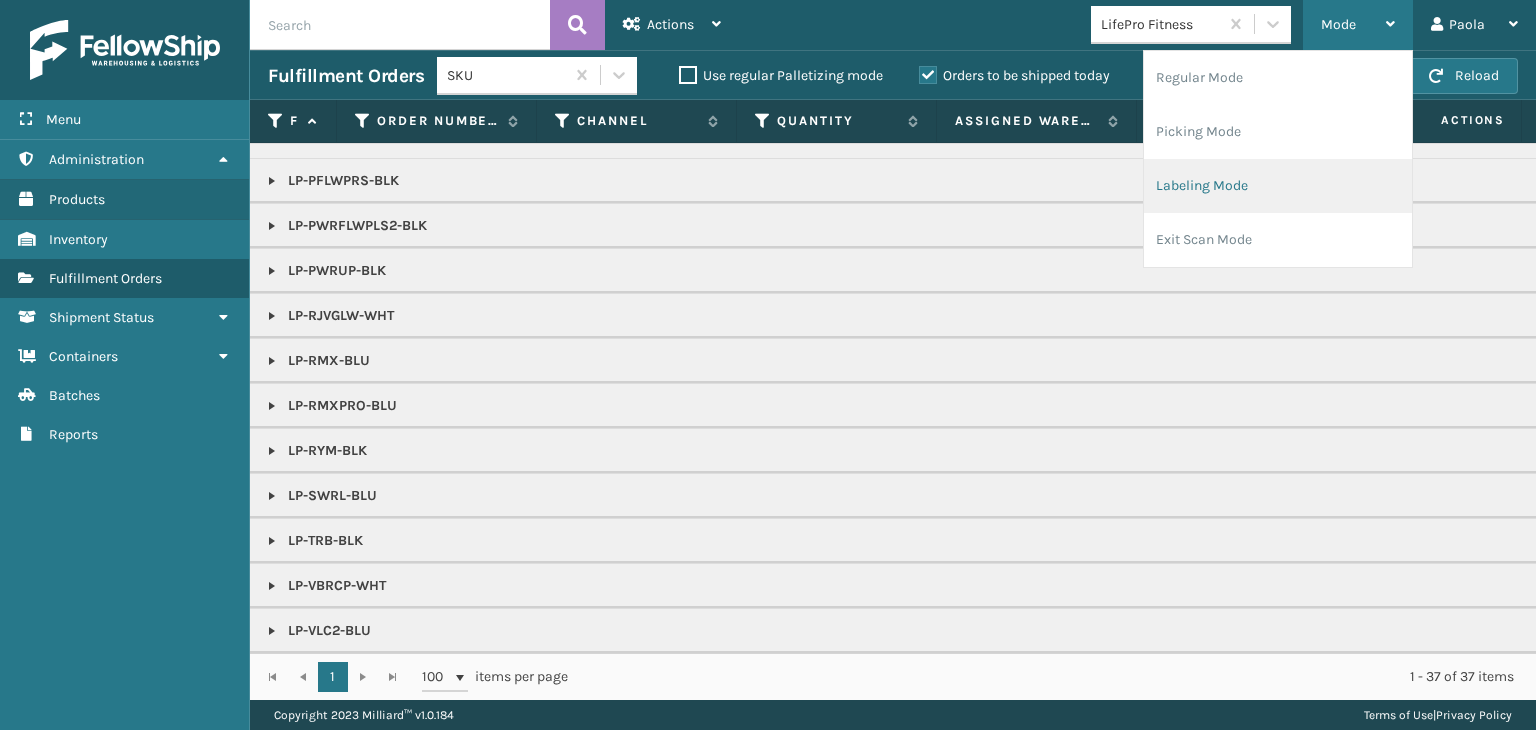 click on "Labeling Mode" at bounding box center [1278, 186] 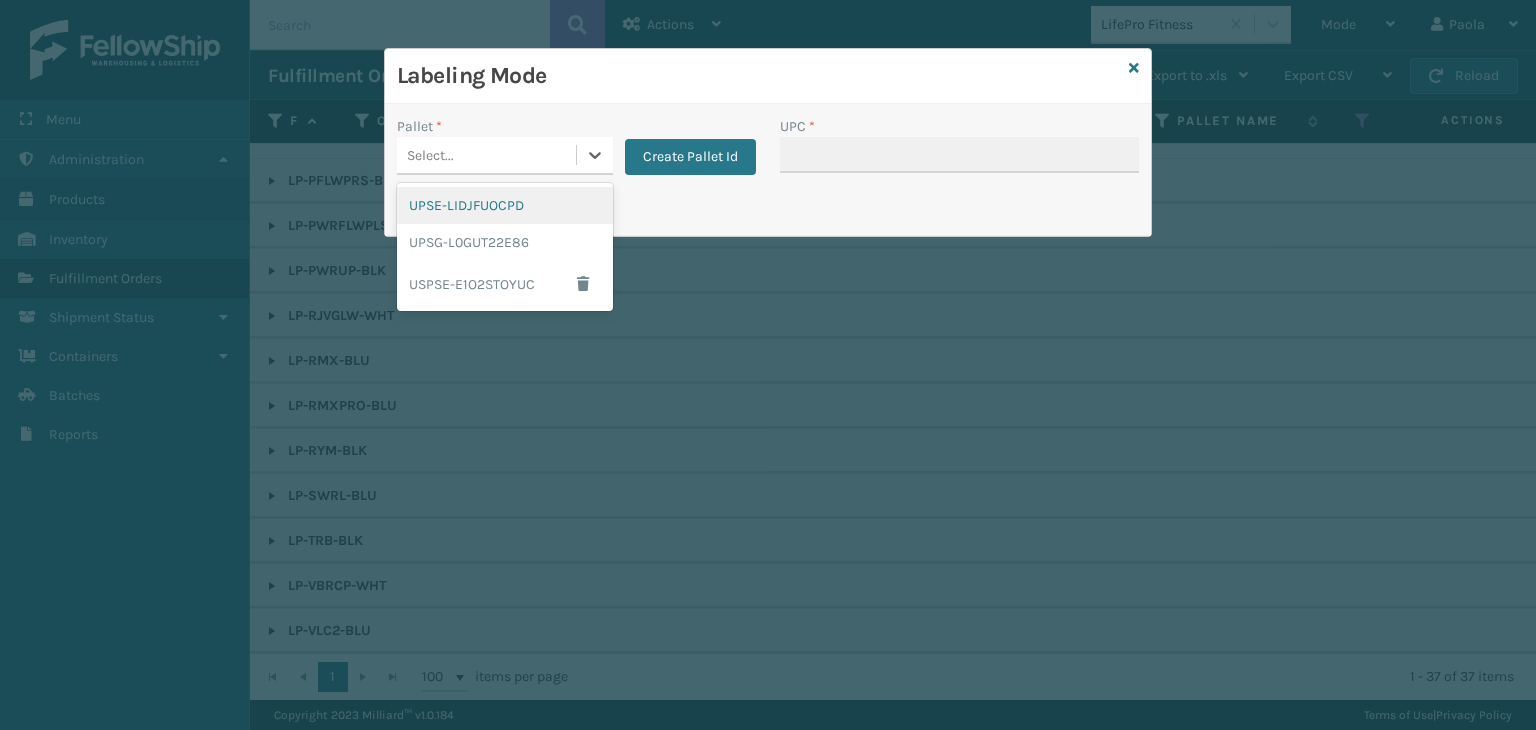 click on "Select..." at bounding box center (486, 155) 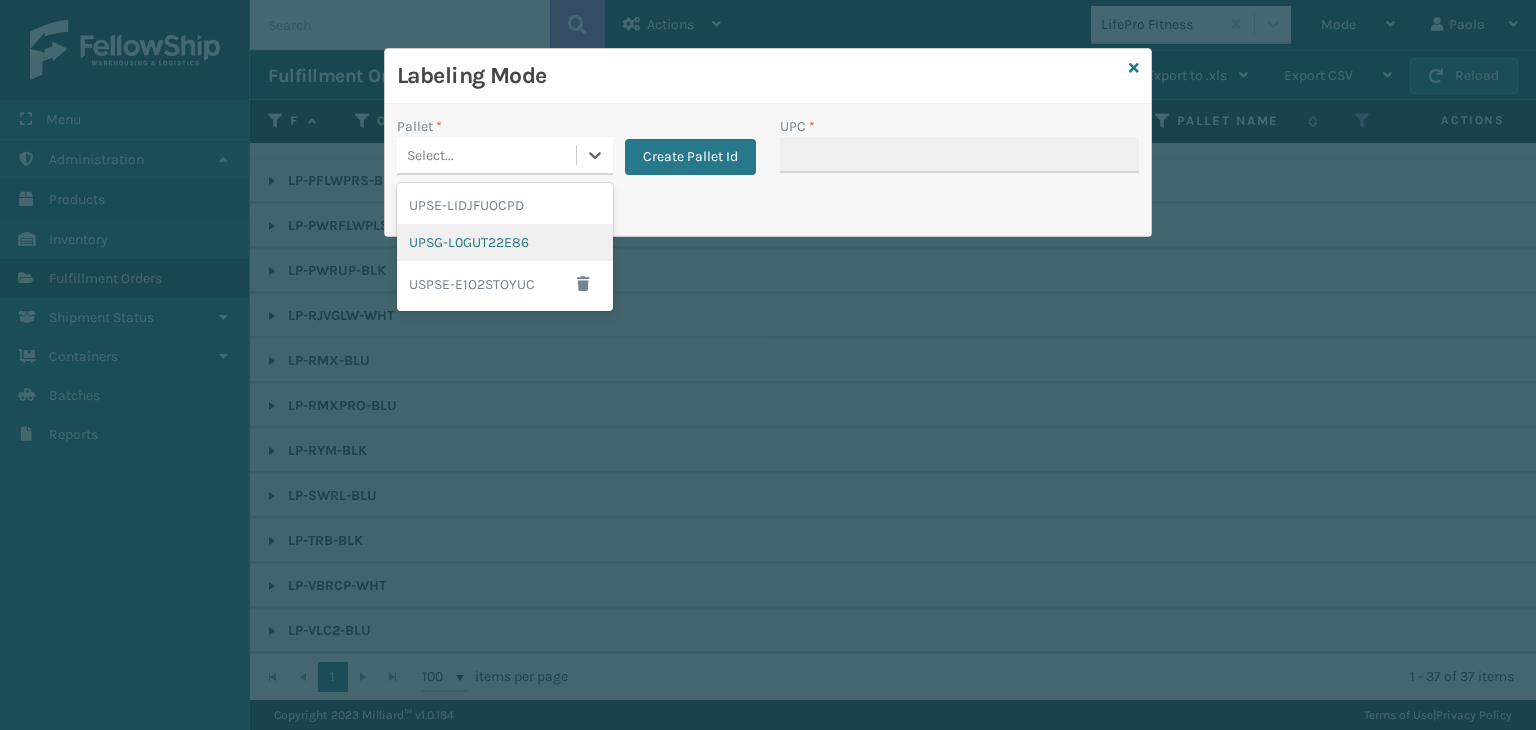 click on "UPSG-L0GUT22E86" at bounding box center [505, 242] 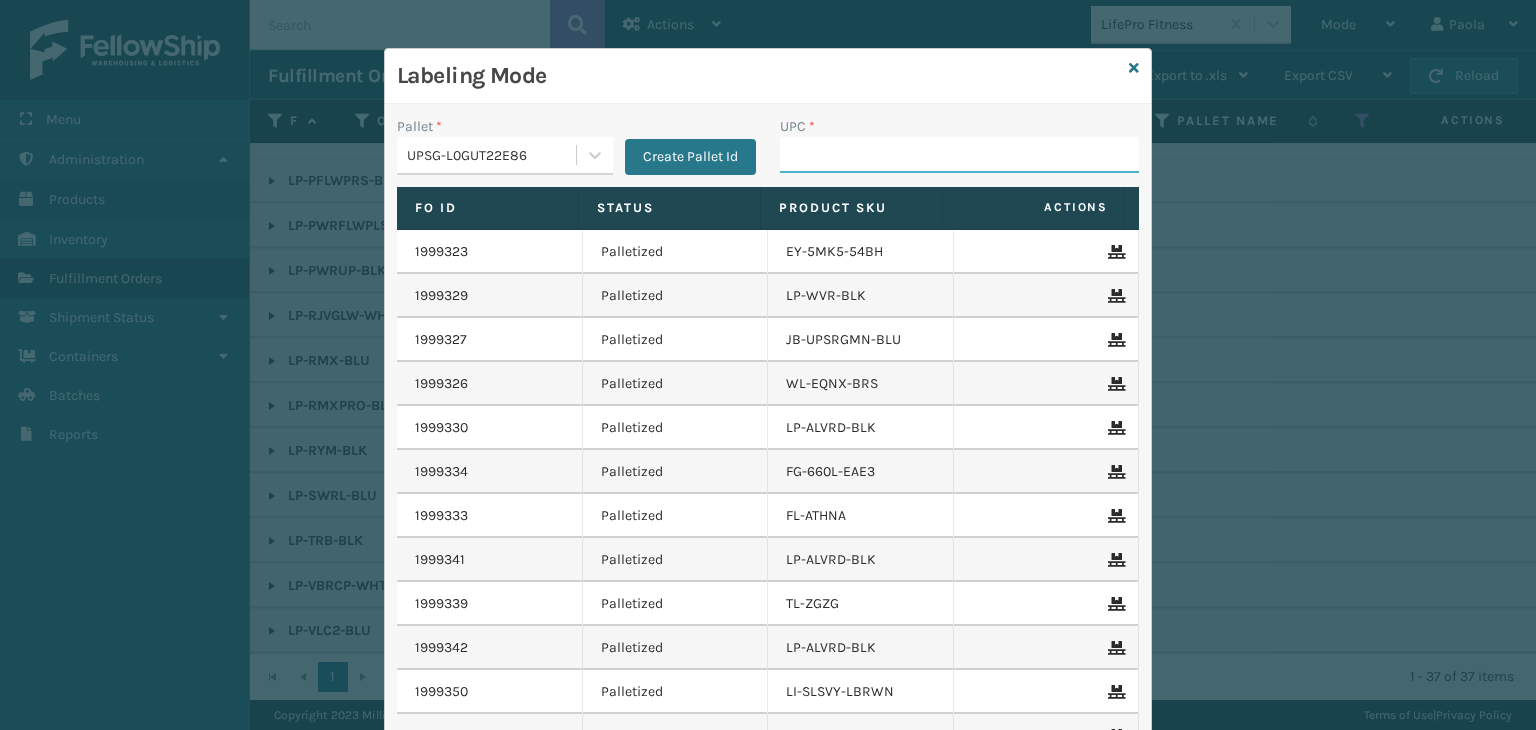 click on "UPC   *" at bounding box center [959, 155] 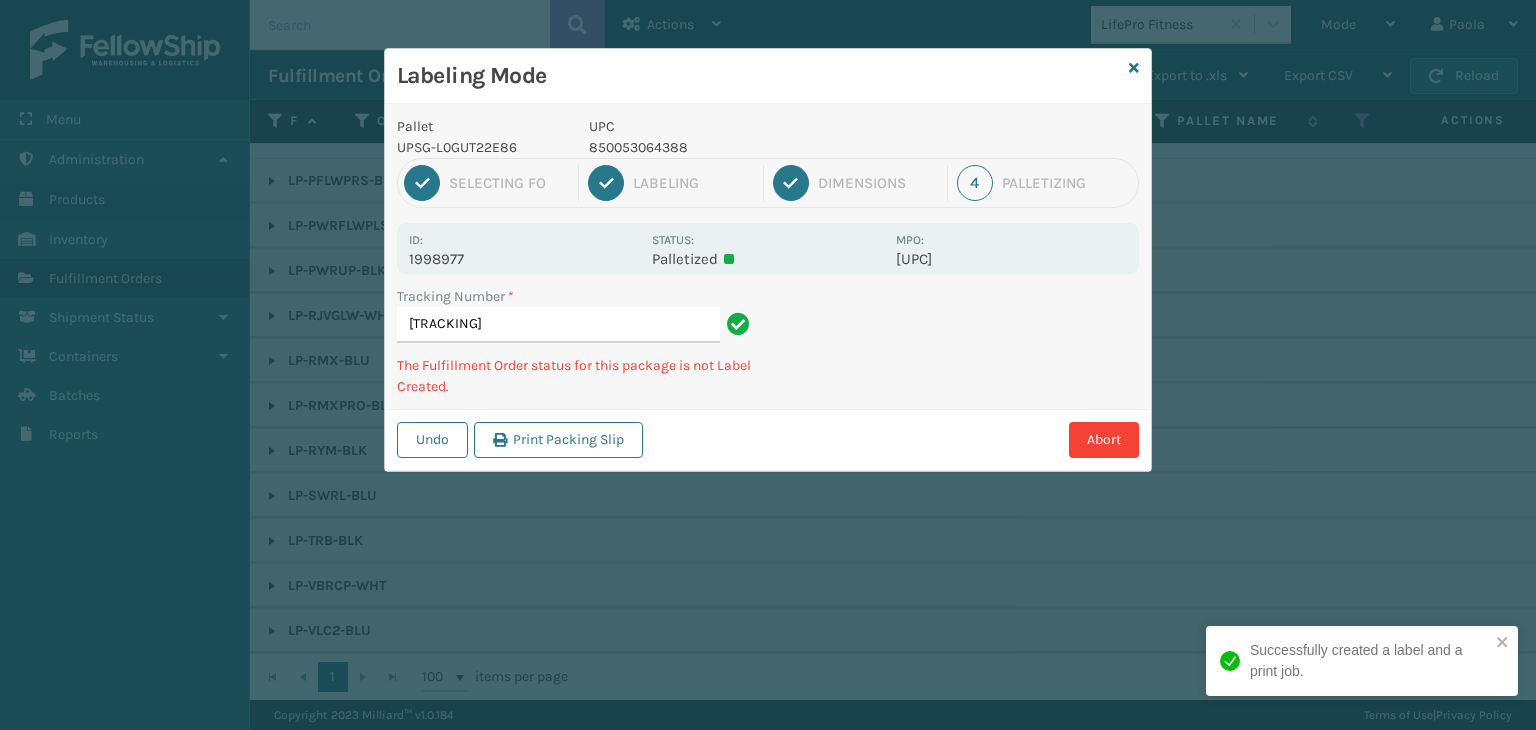 click on "850053064388" at bounding box center (736, 147) 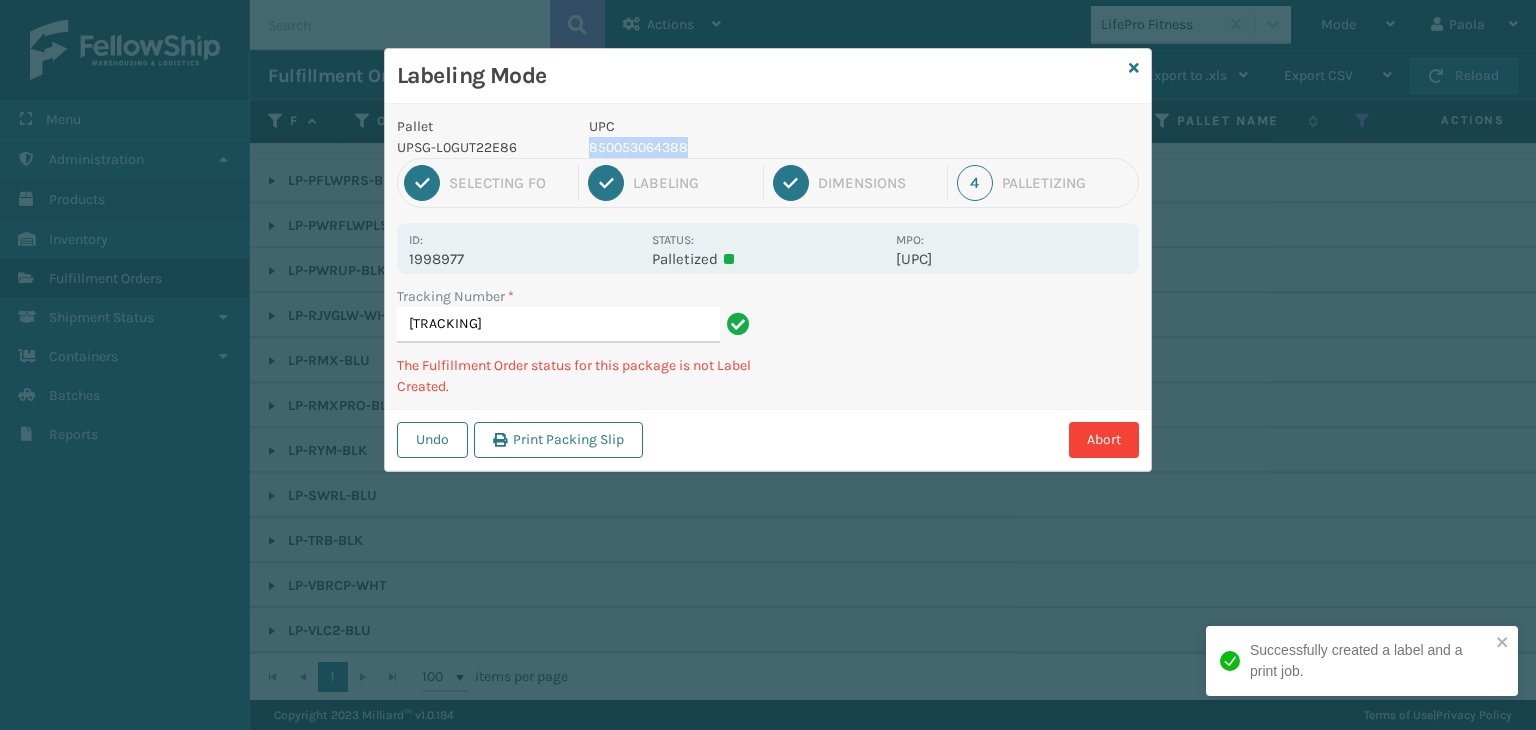 click on "850053064388" at bounding box center (736, 147) 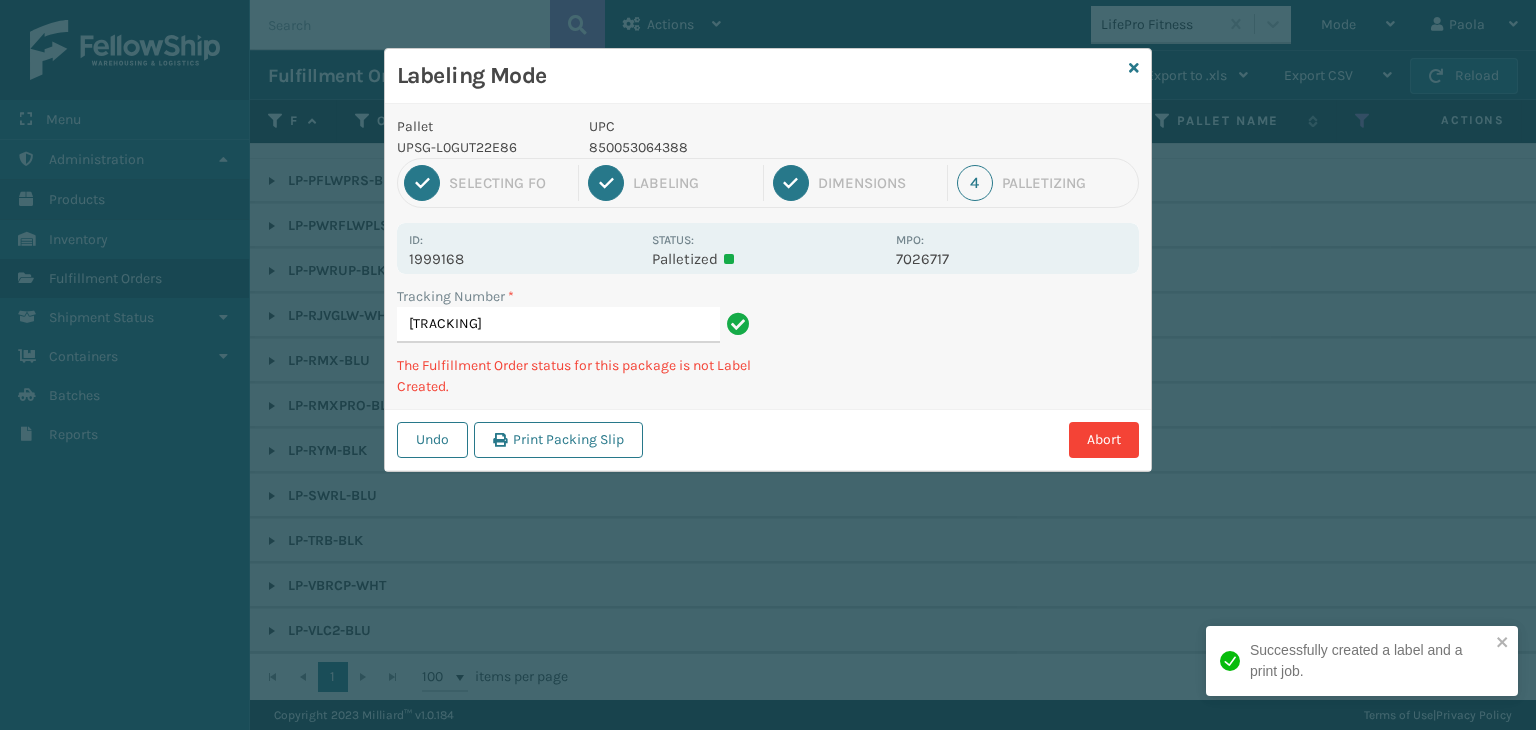 type on "[TRACKING]" 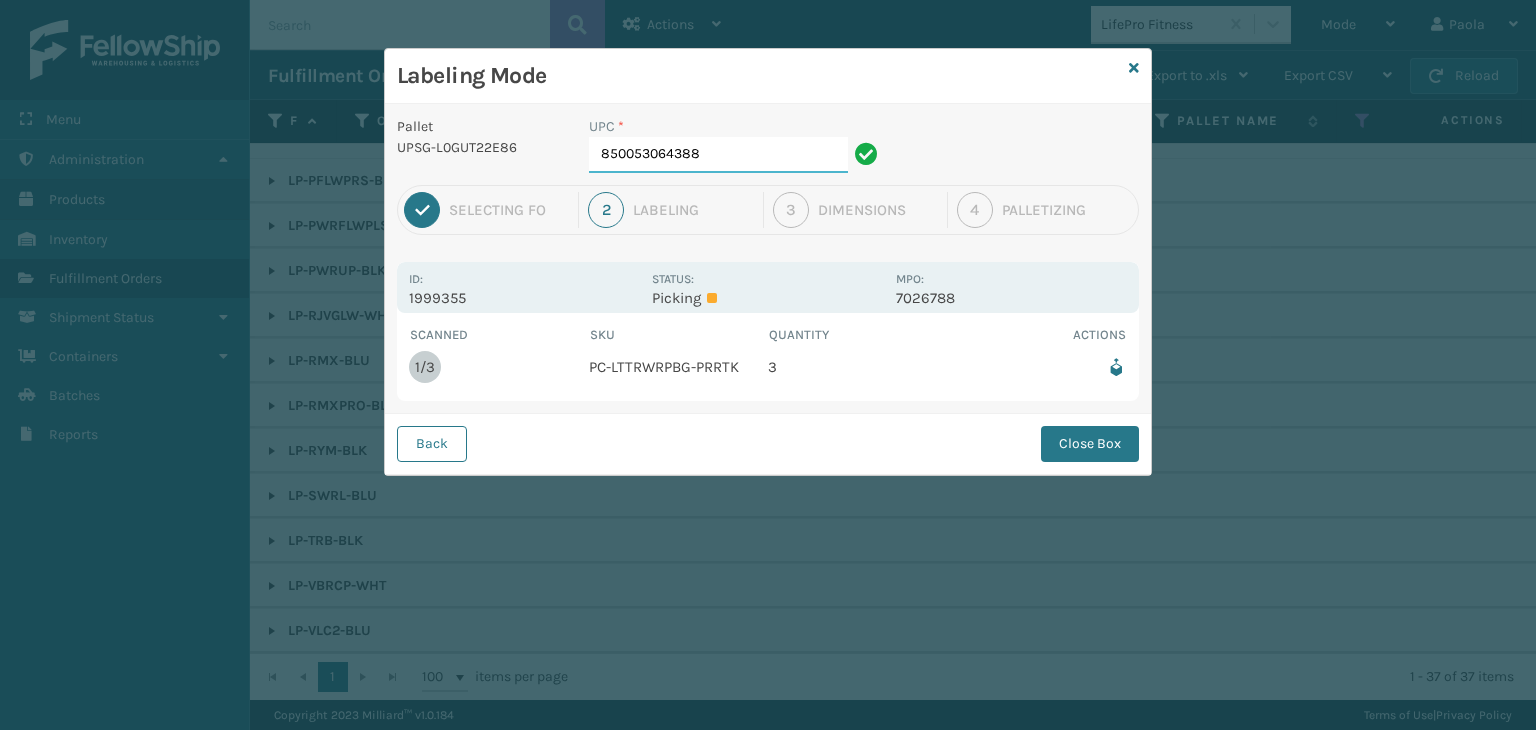 click on "850053064388" at bounding box center [718, 155] 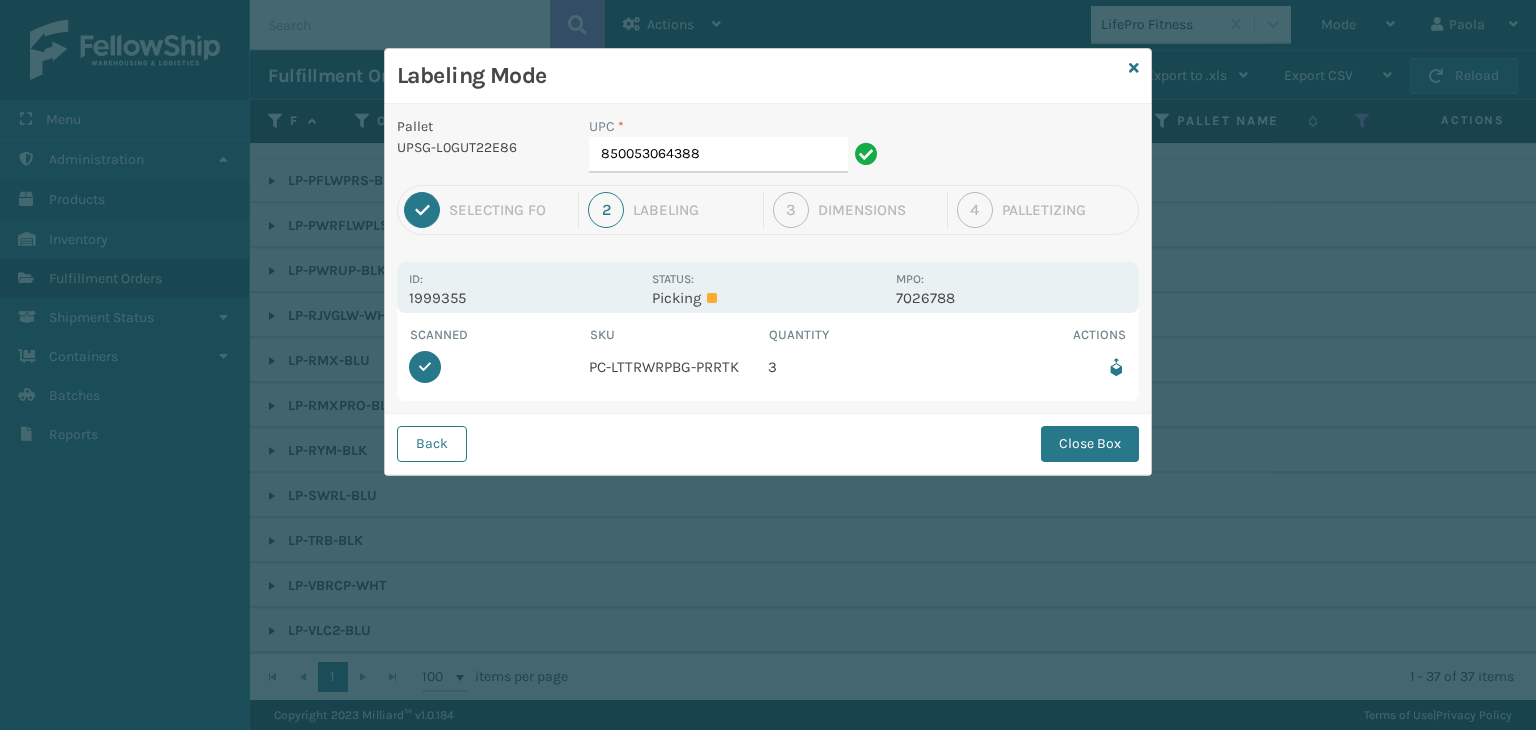 drag, startPoint x: 1120, startPoint y: 441, endPoint x: 1084, endPoint y: 421, distance: 41.18252 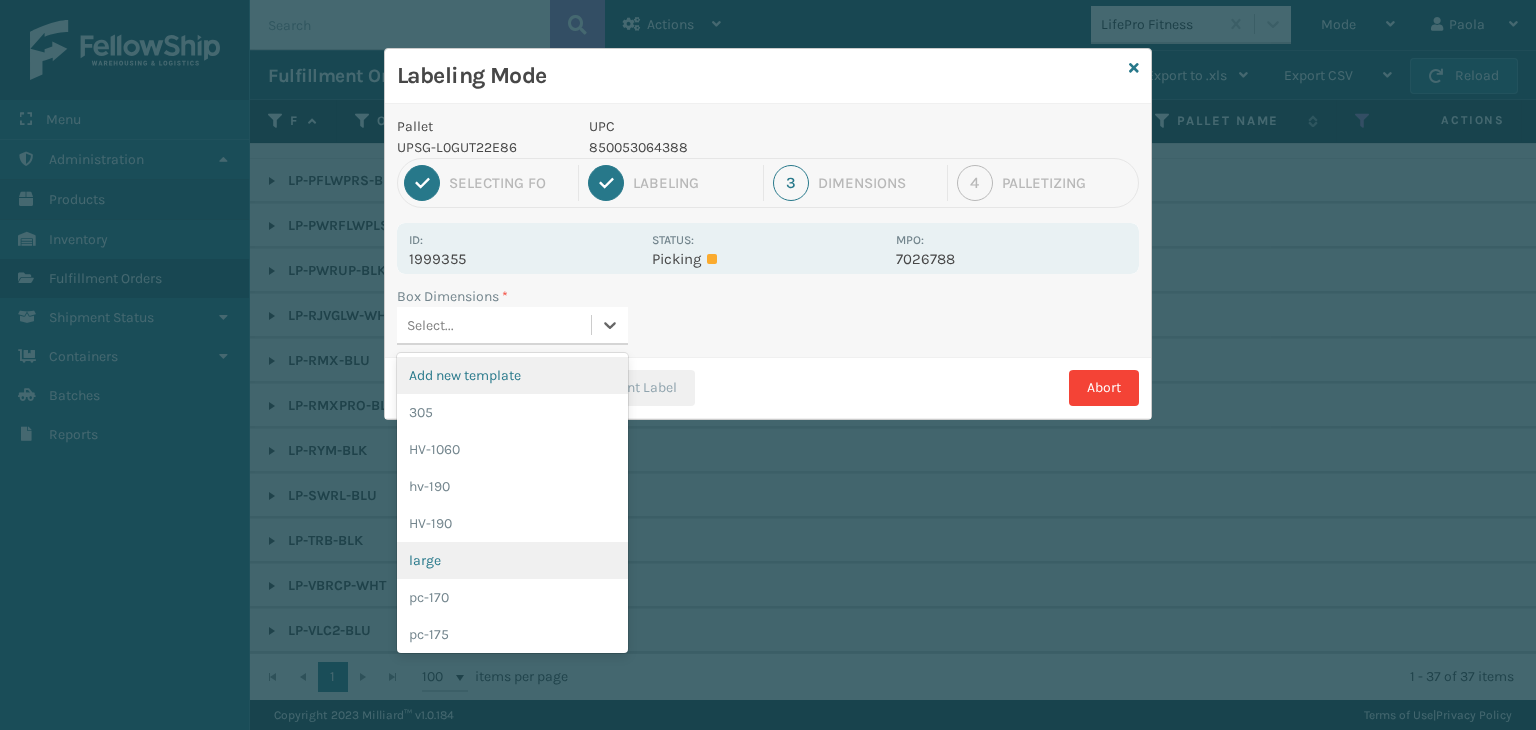 drag, startPoint x: 508, startPoint y: 321, endPoint x: 472, endPoint y: 562, distance: 243.67397 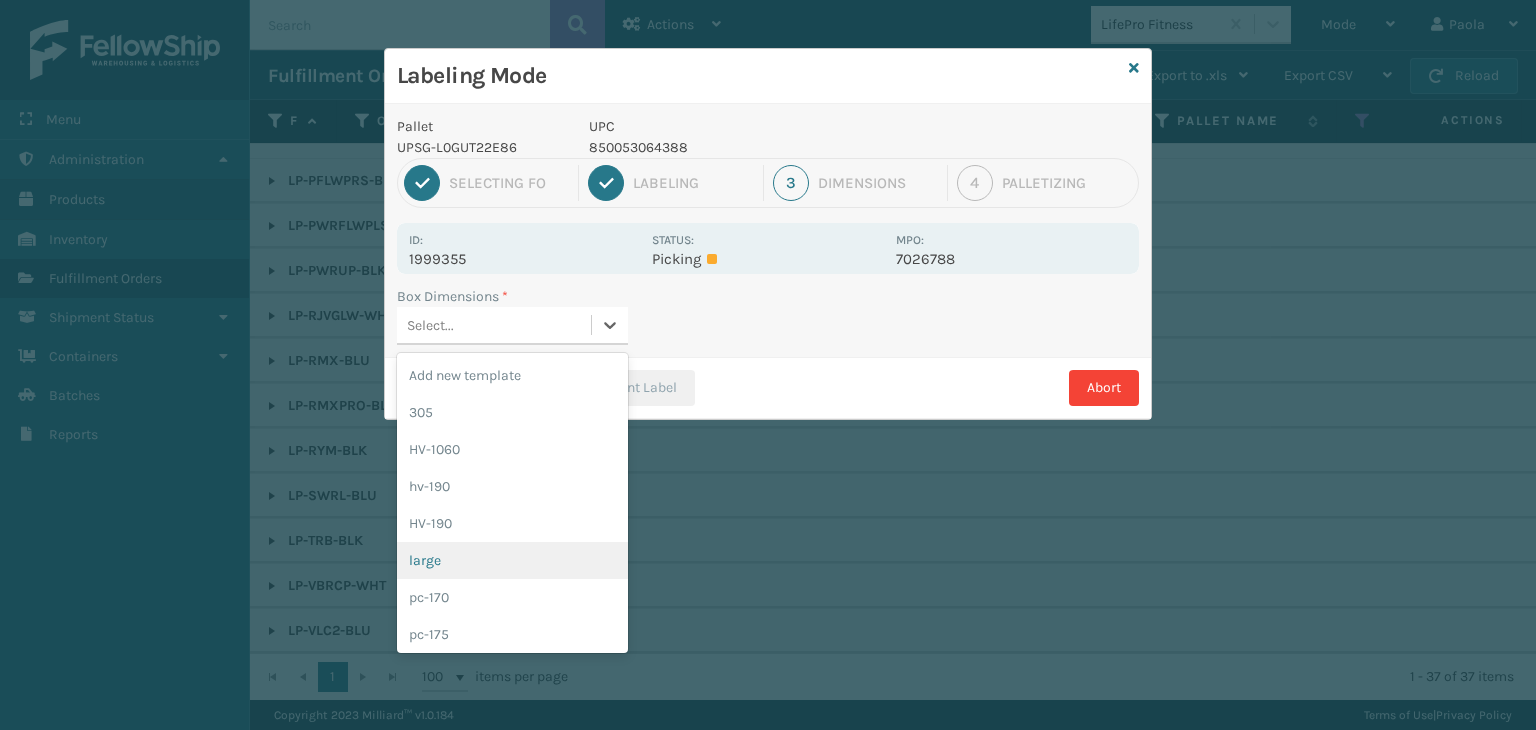 drag, startPoint x: 463, startPoint y: 549, endPoint x: 593, endPoint y: 407, distance: 192.52013 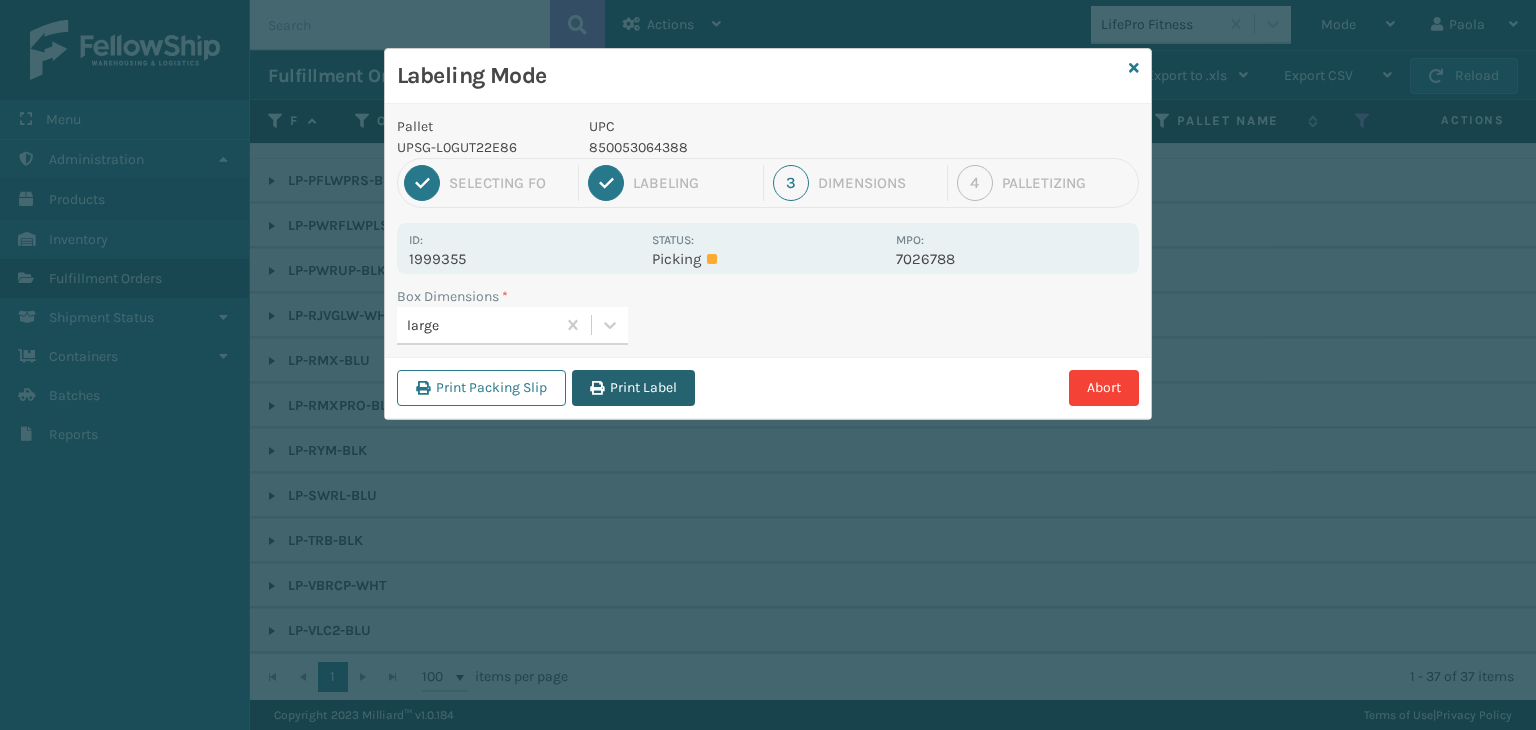 drag, startPoint x: 624, startPoint y: 360, endPoint x: 631, endPoint y: 387, distance: 27.89265 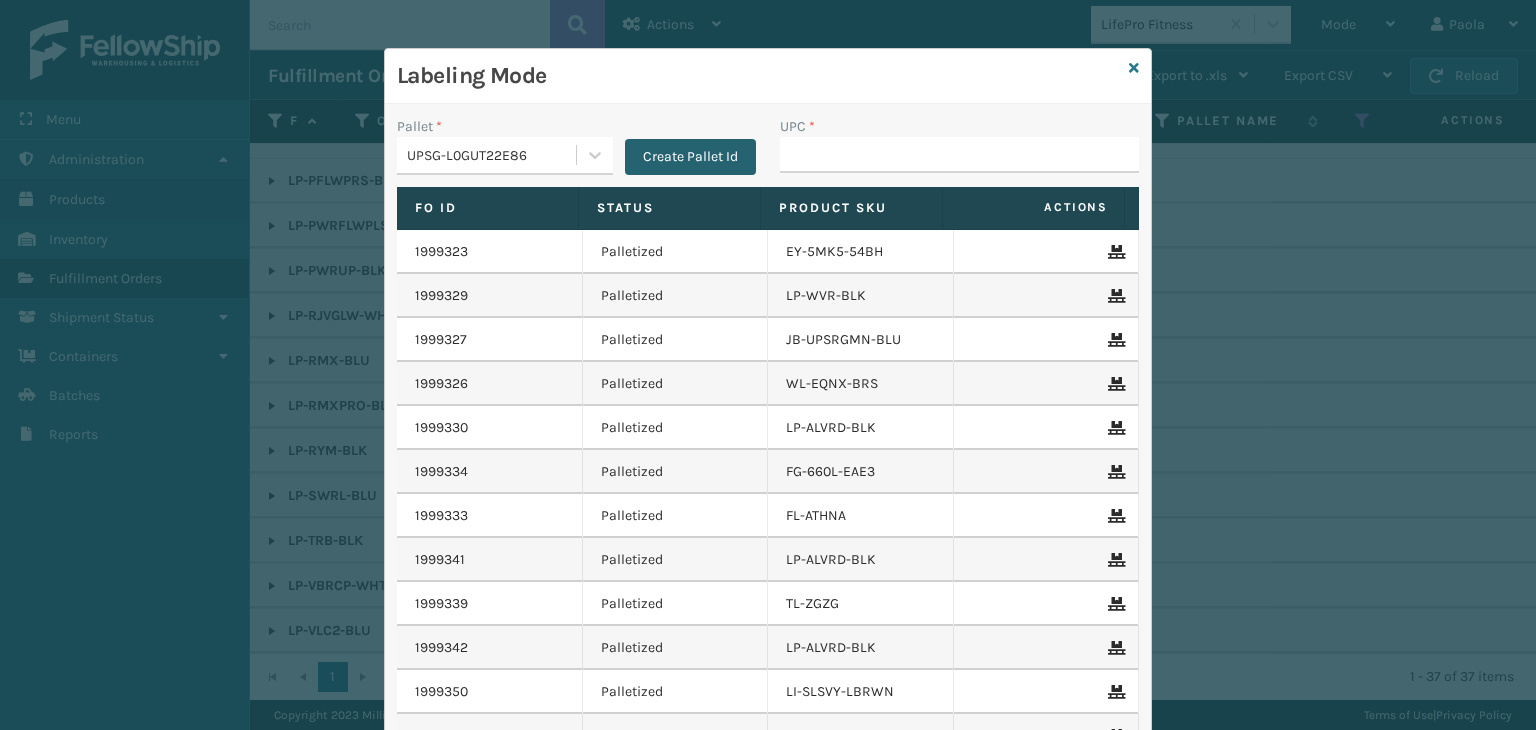 click on "Create Pallet Id" at bounding box center [690, 157] 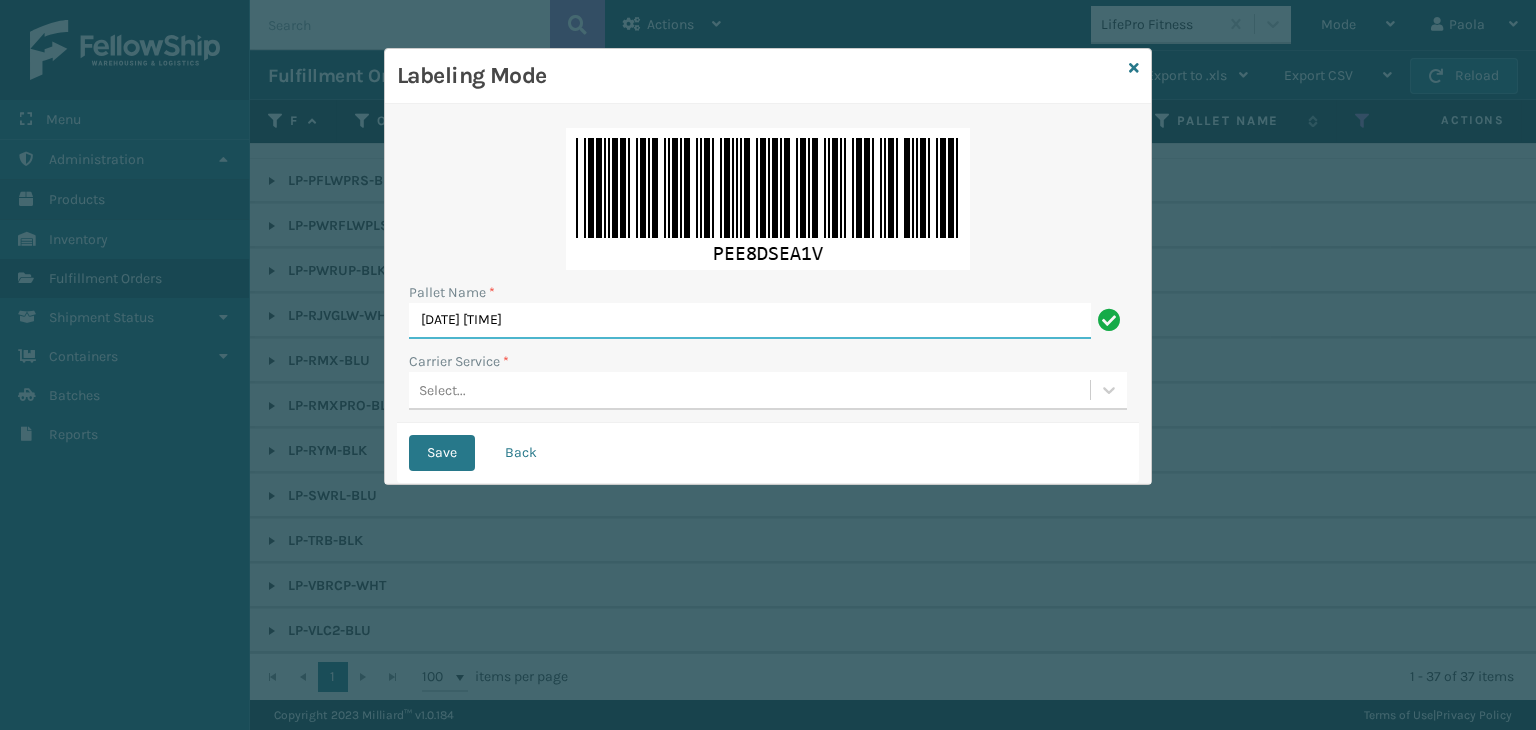 drag, startPoint x: 668, startPoint y: 317, endPoint x: 218, endPoint y: 225, distance: 459.30817 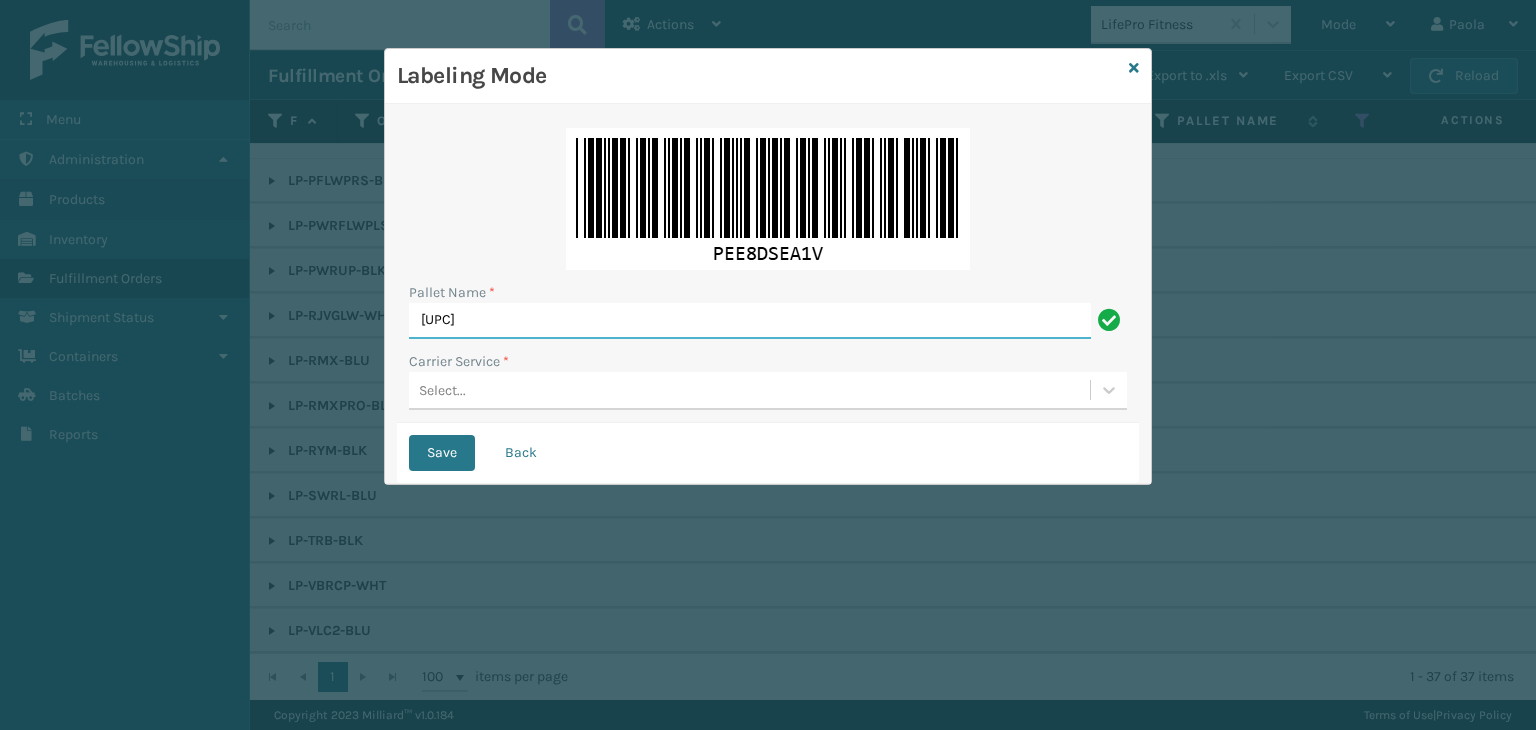 type on "[UPC]" 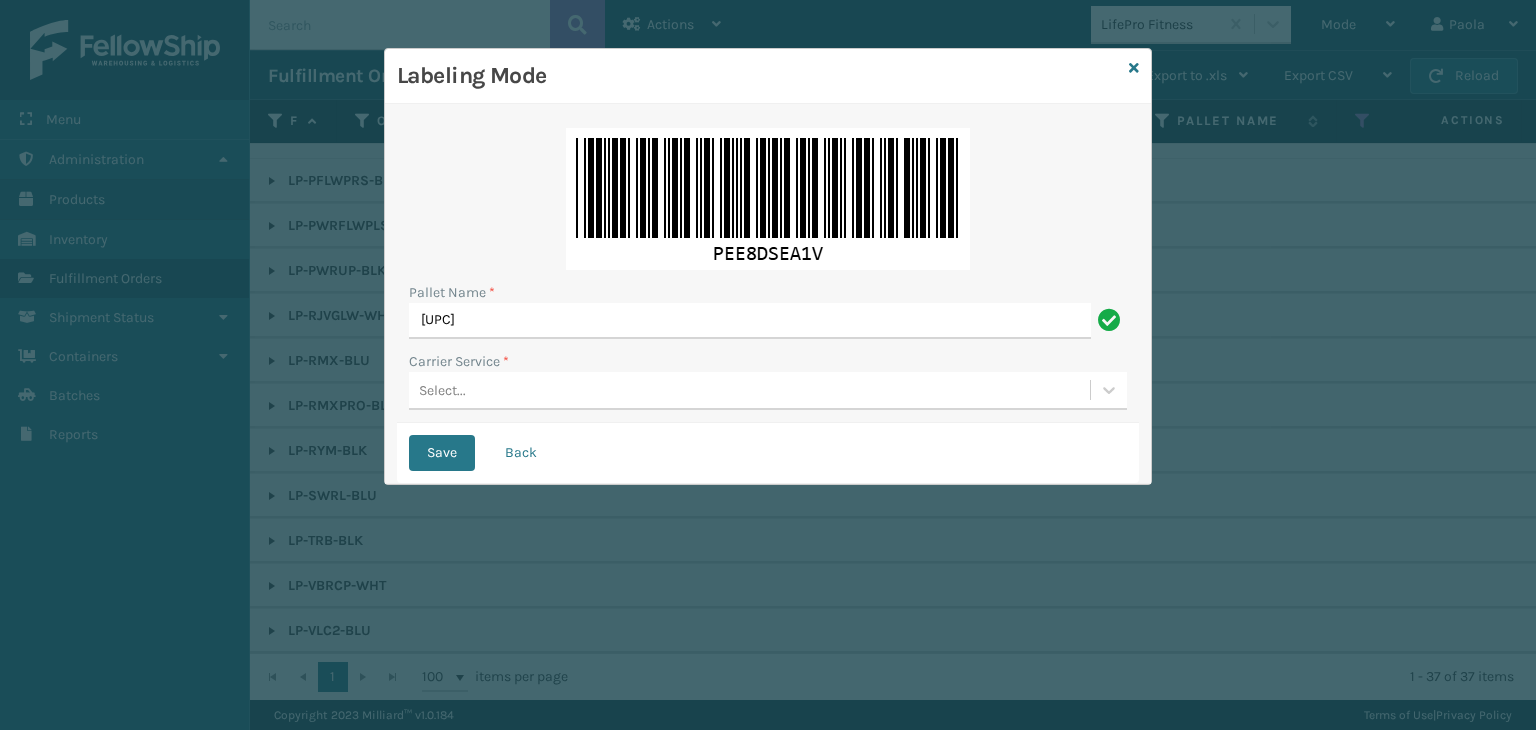 click on "Pallet Name   * 952529 Carrier Service   * Select..." at bounding box center (768, 269) 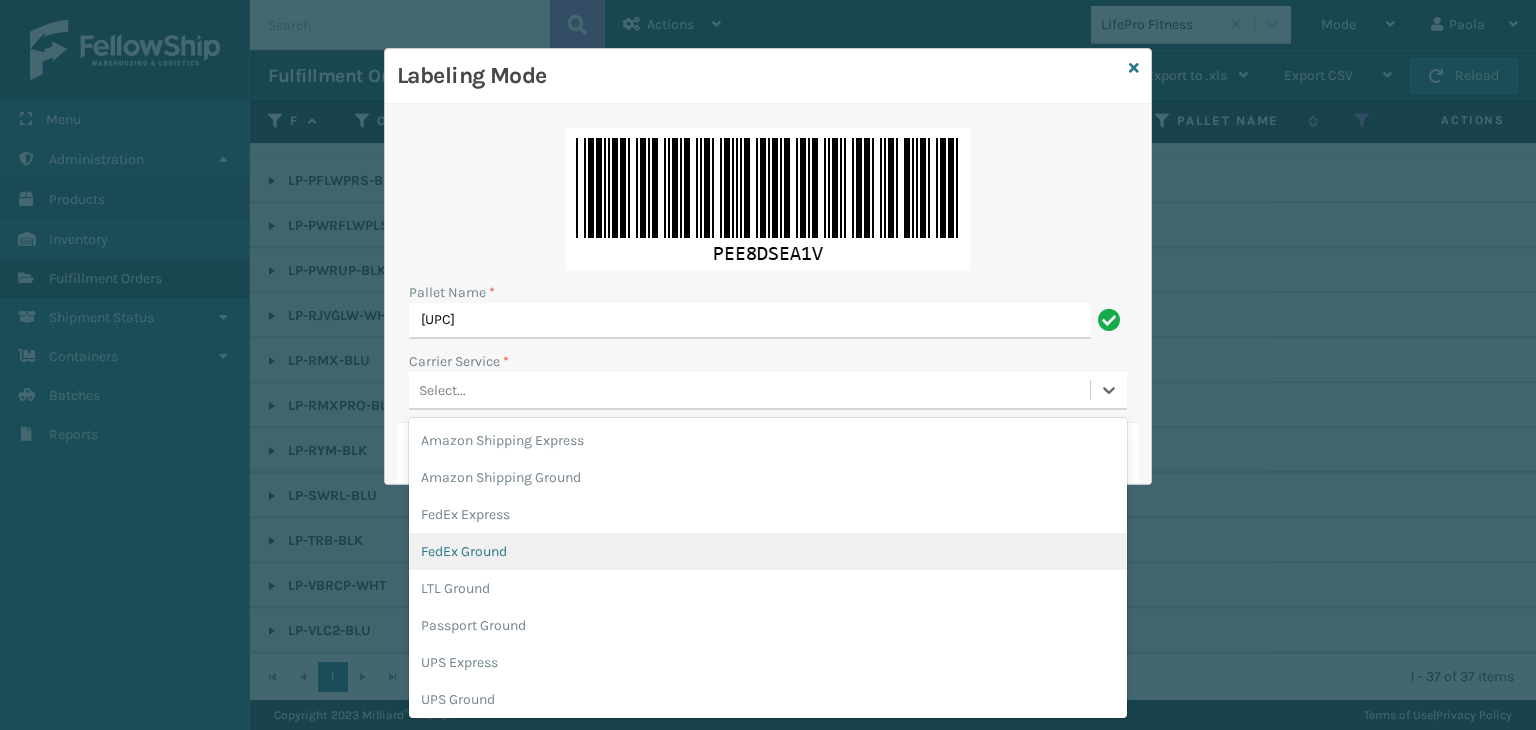 click on "FedEx Ground" at bounding box center [768, 551] 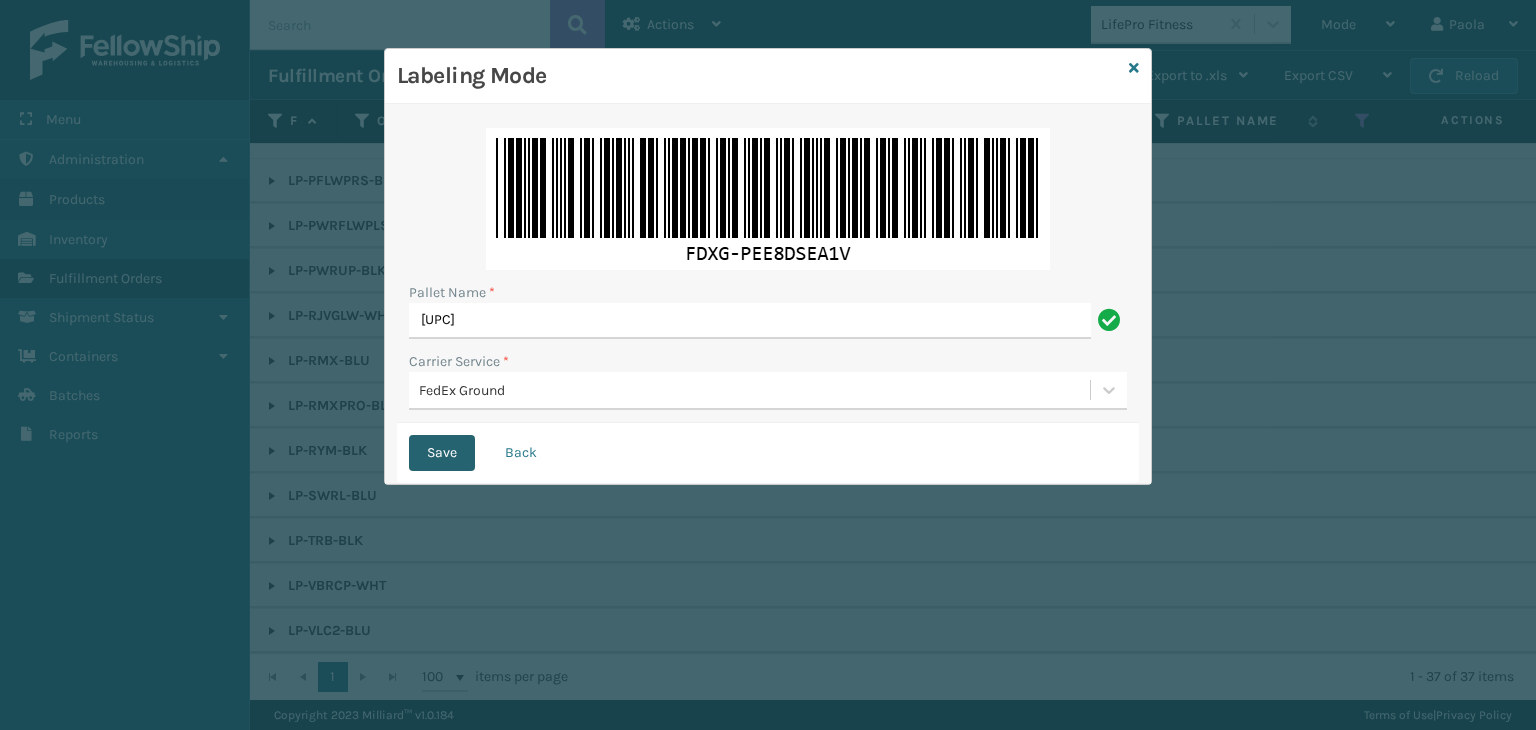 click on "Save" at bounding box center (442, 453) 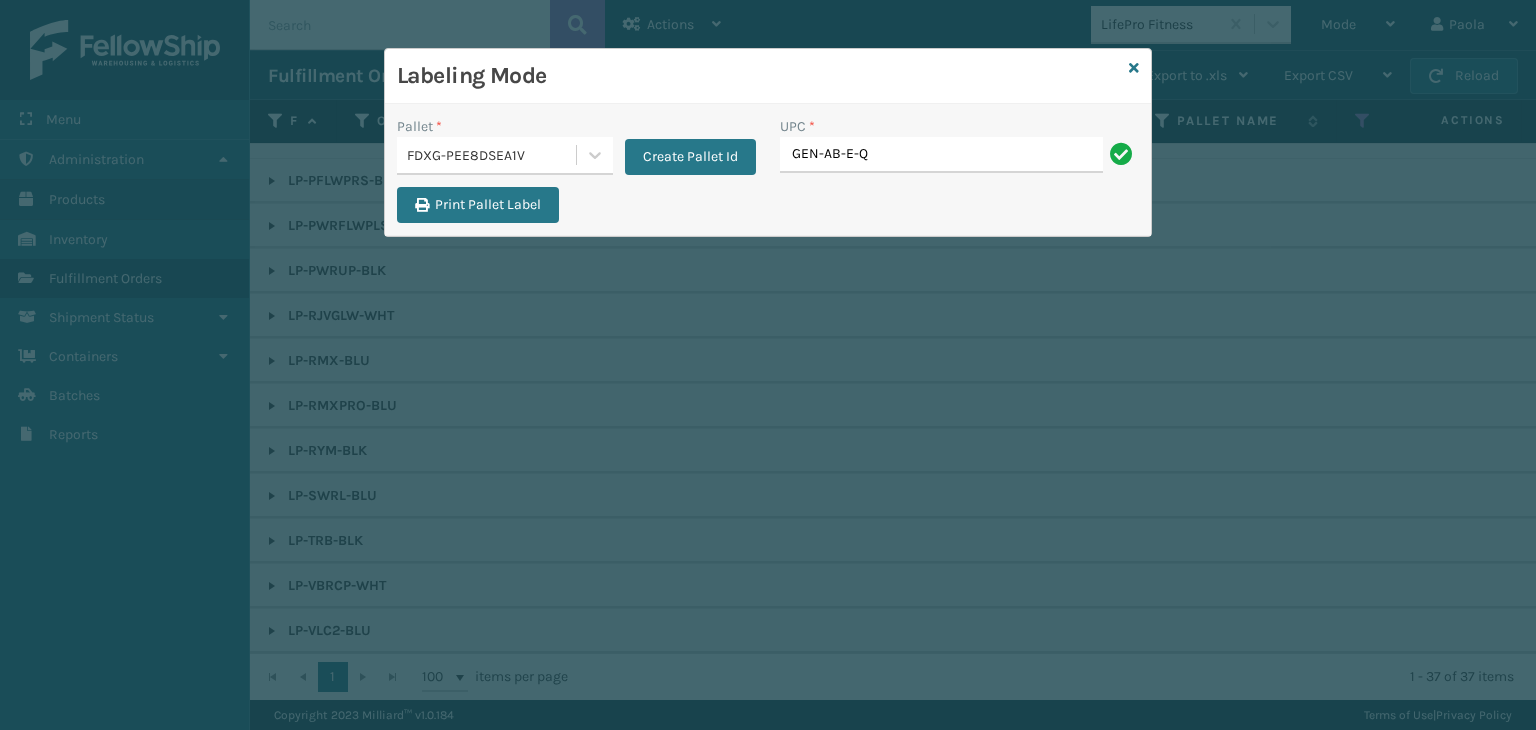 type on "GEN-AB-E-Q" 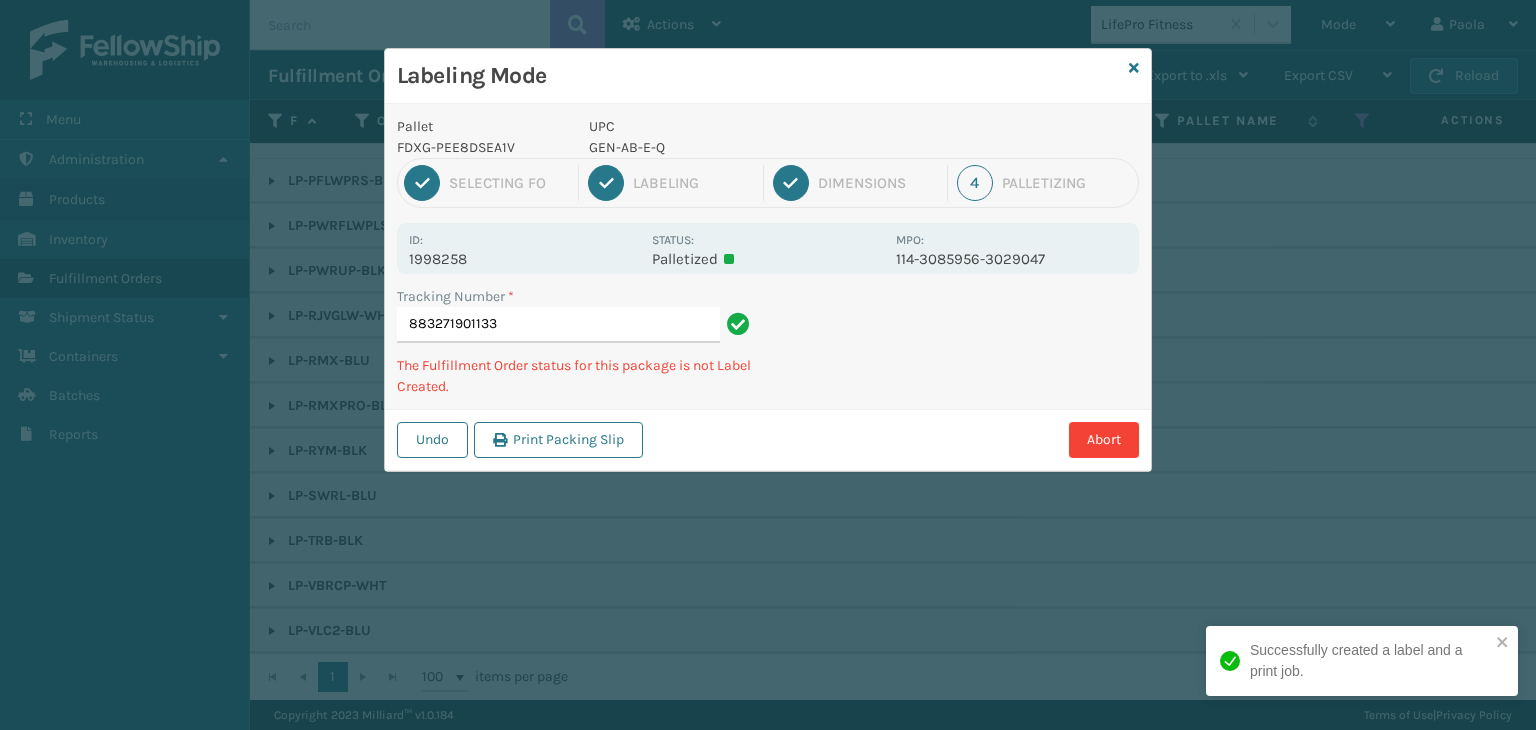 click on "GEN-AB-E-Q" at bounding box center (736, 147) 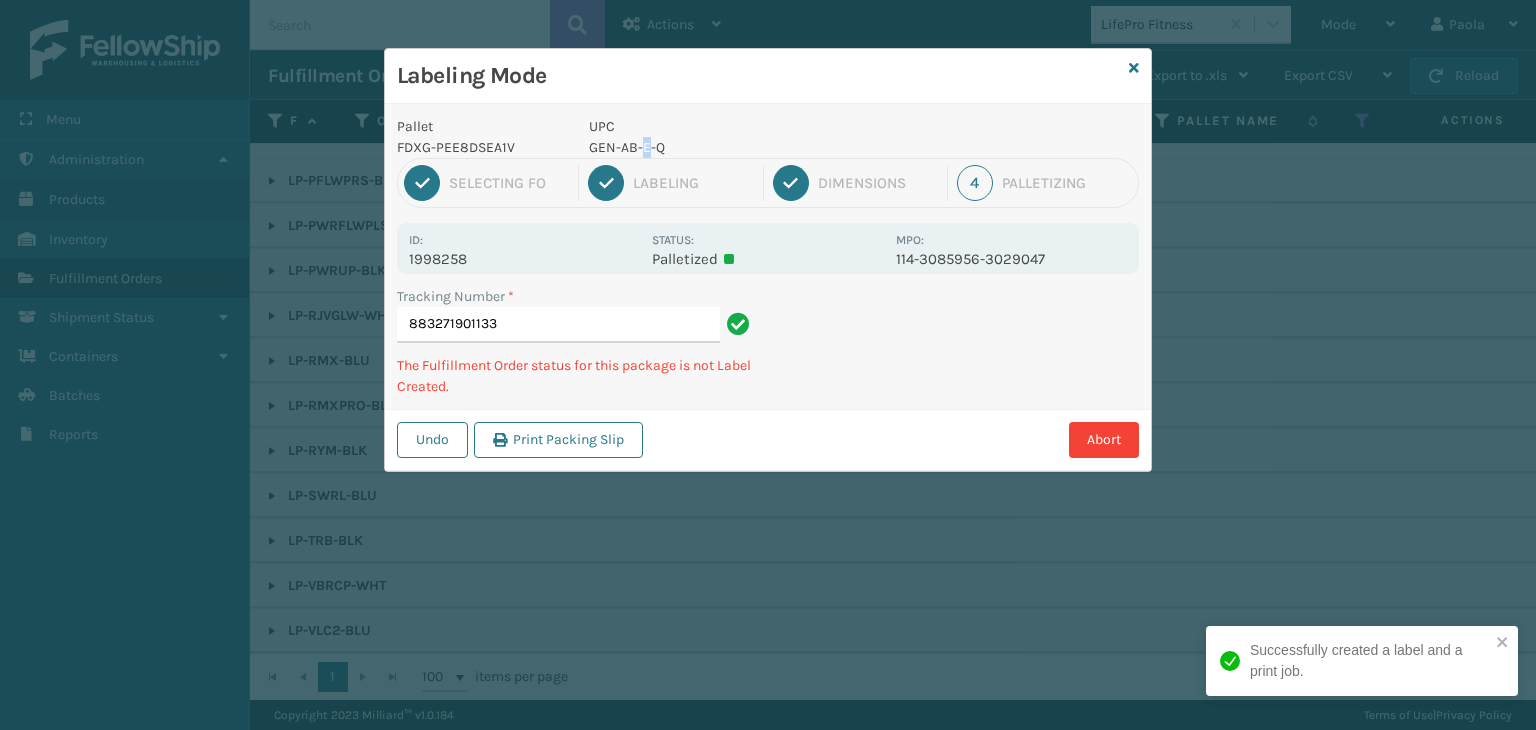 click on "GEN-AB-E-Q" at bounding box center (736, 147) 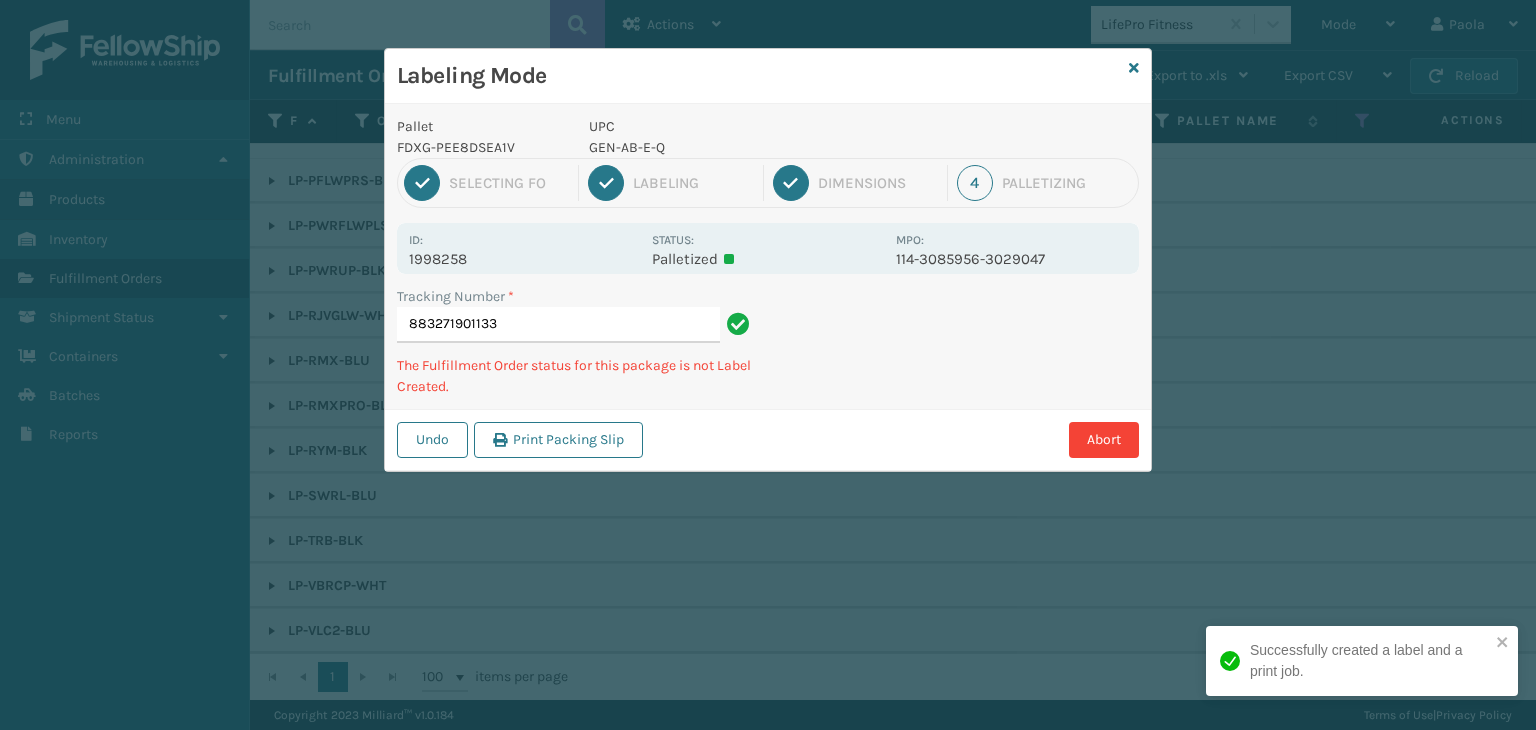 click on "GEN-AB-E-Q" at bounding box center [736, 147] 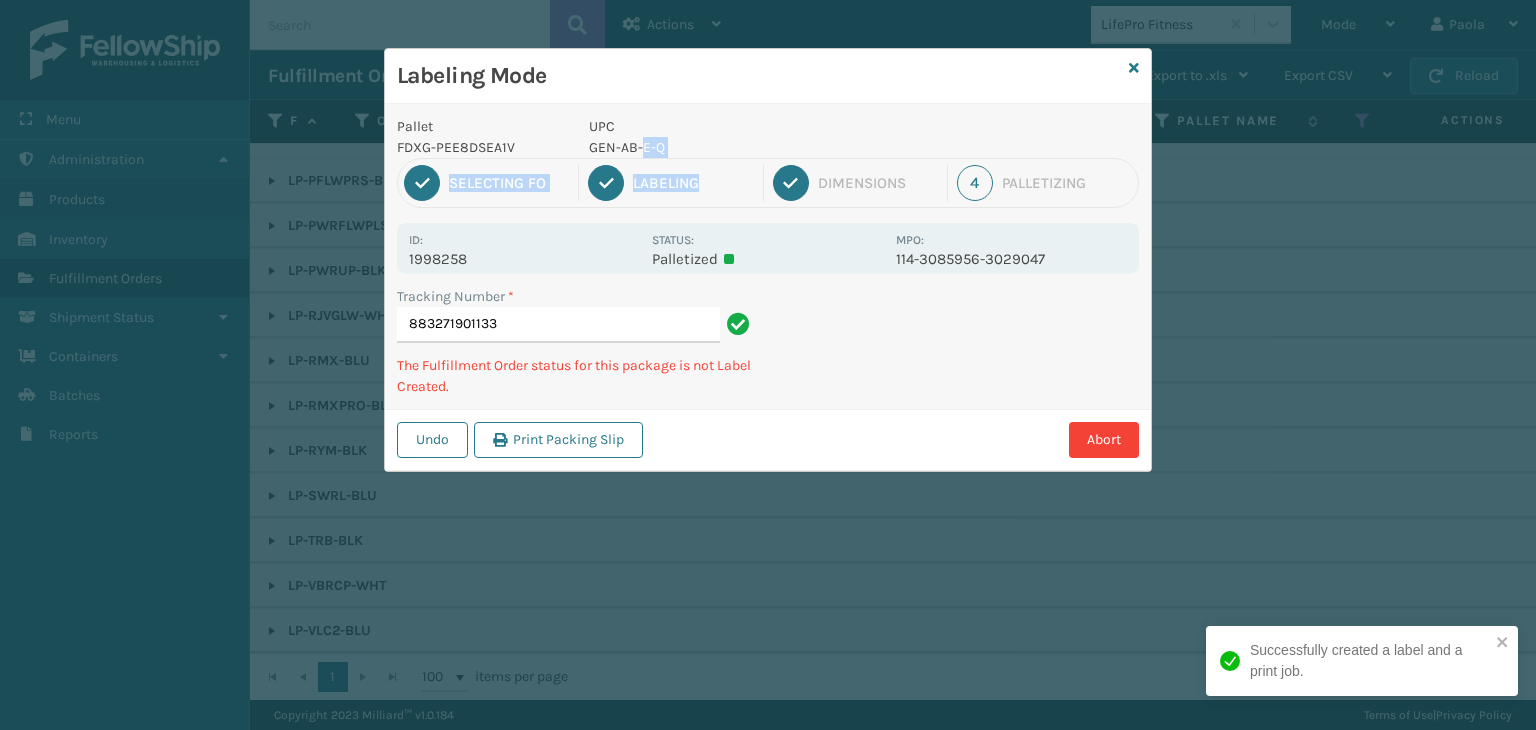drag, startPoint x: 644, startPoint y: 144, endPoint x: 644, endPoint y: 173, distance: 29 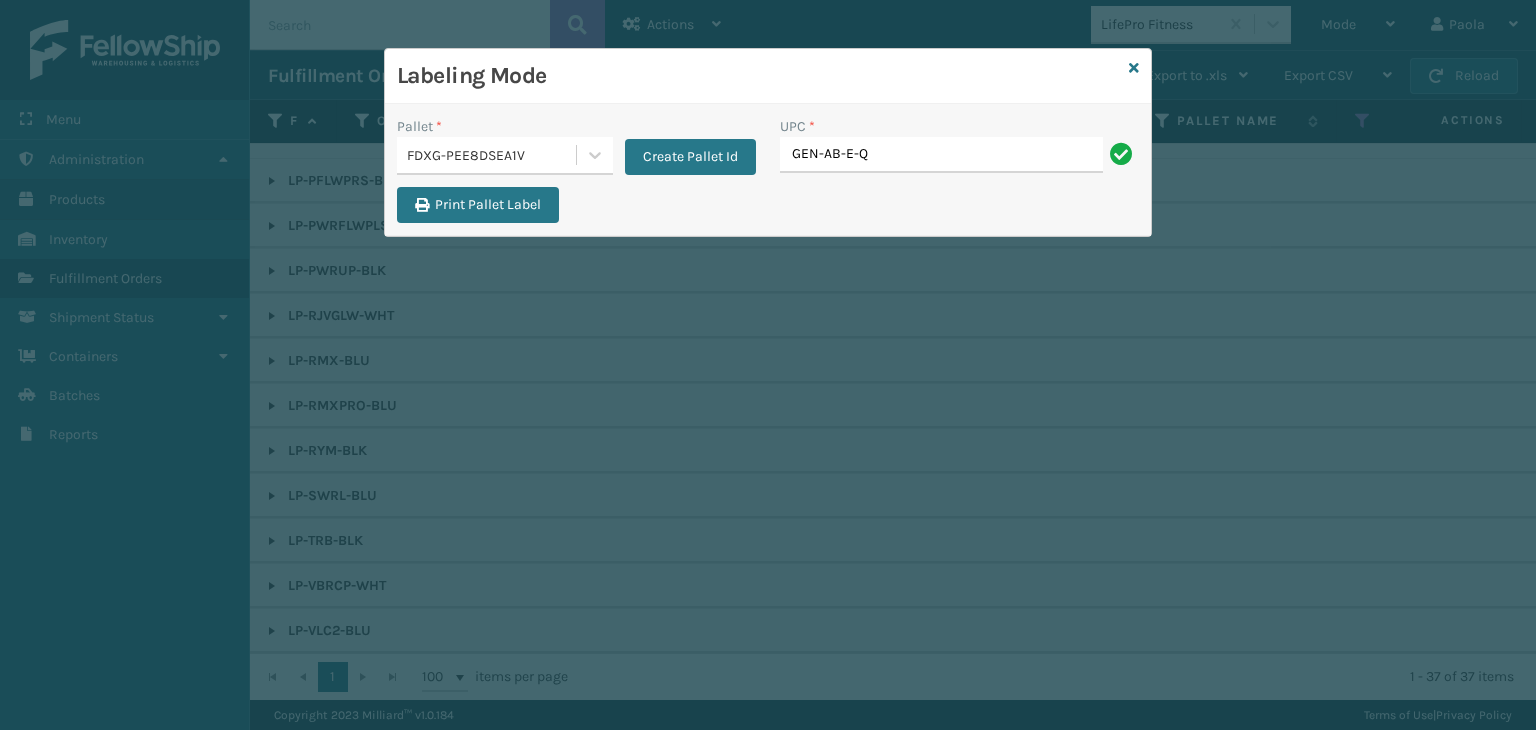 type on "GEN-AB-E-Q" 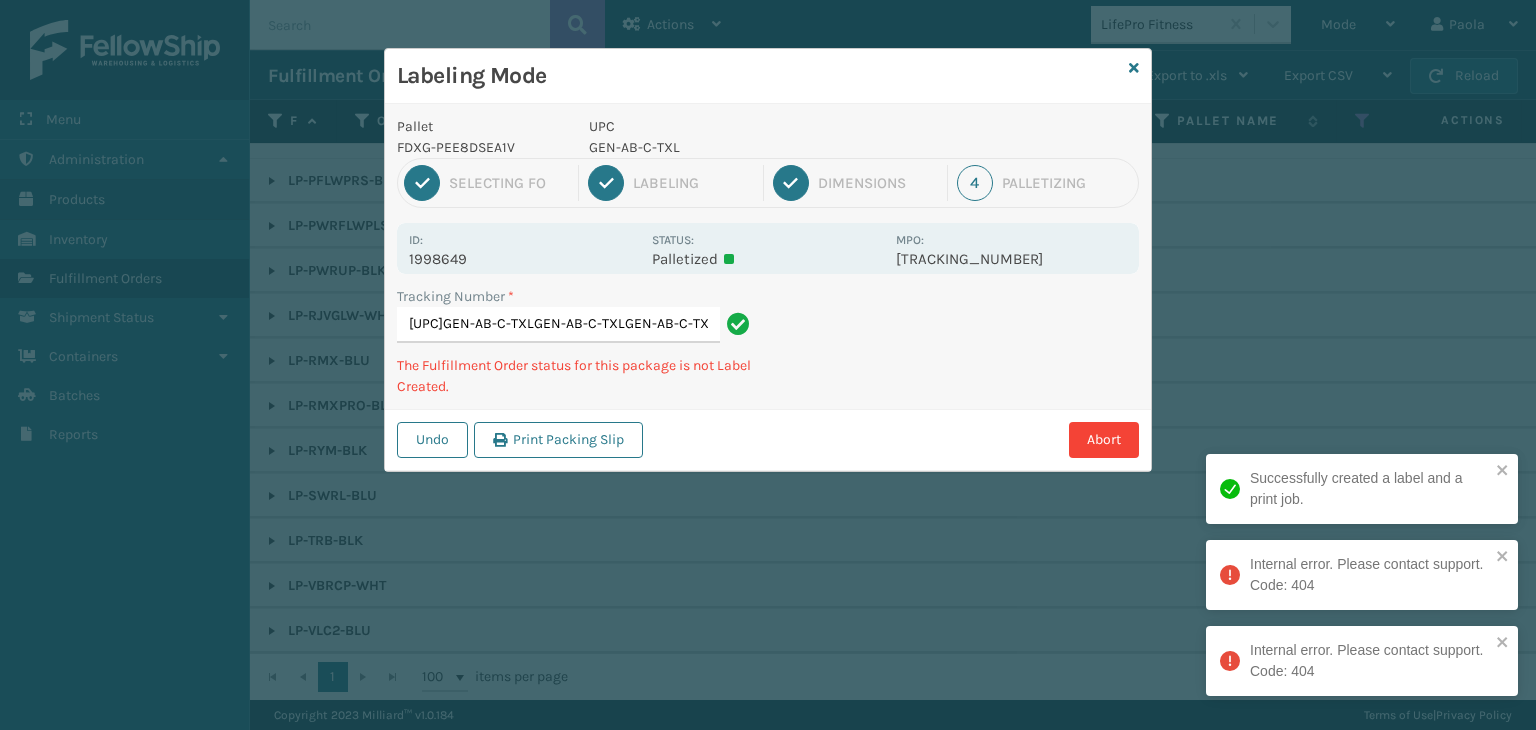 scroll, scrollTop: 0, scrollLeft: 60, axis: horizontal 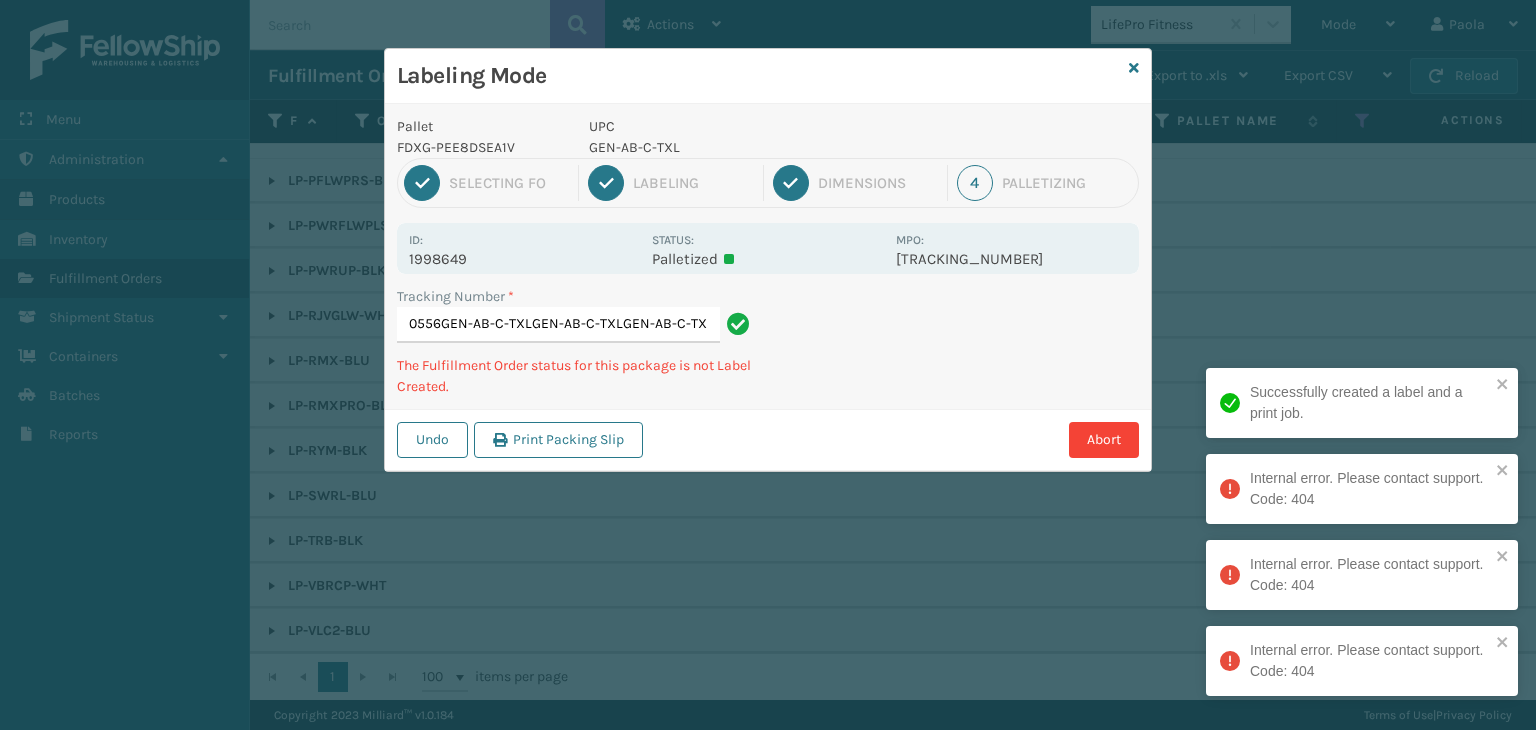 type on "391709940556GEN-AB-C-TXLGEN-AB-C-TXLGEN-AB-C-TXLGEN-AB-C-TXL" 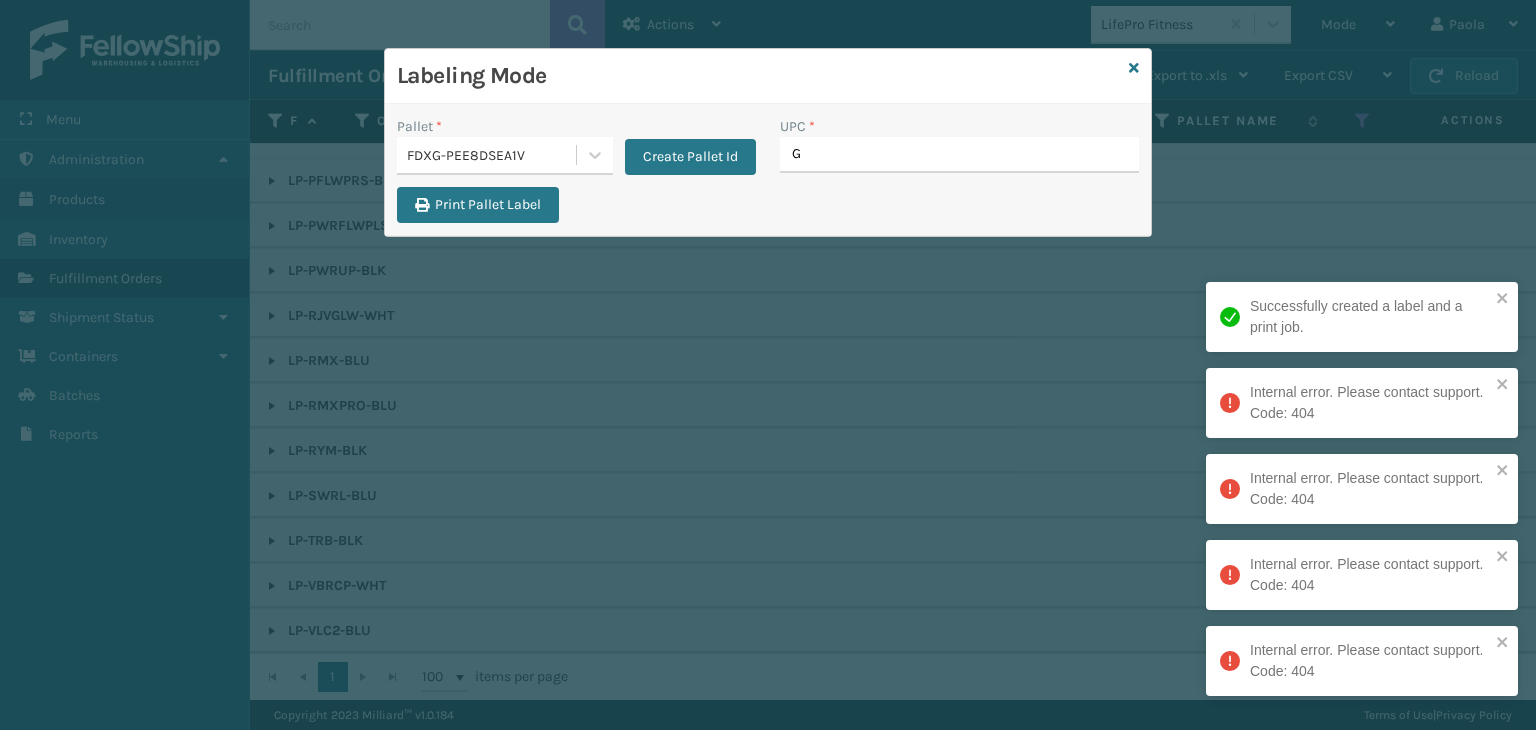type on "GE" 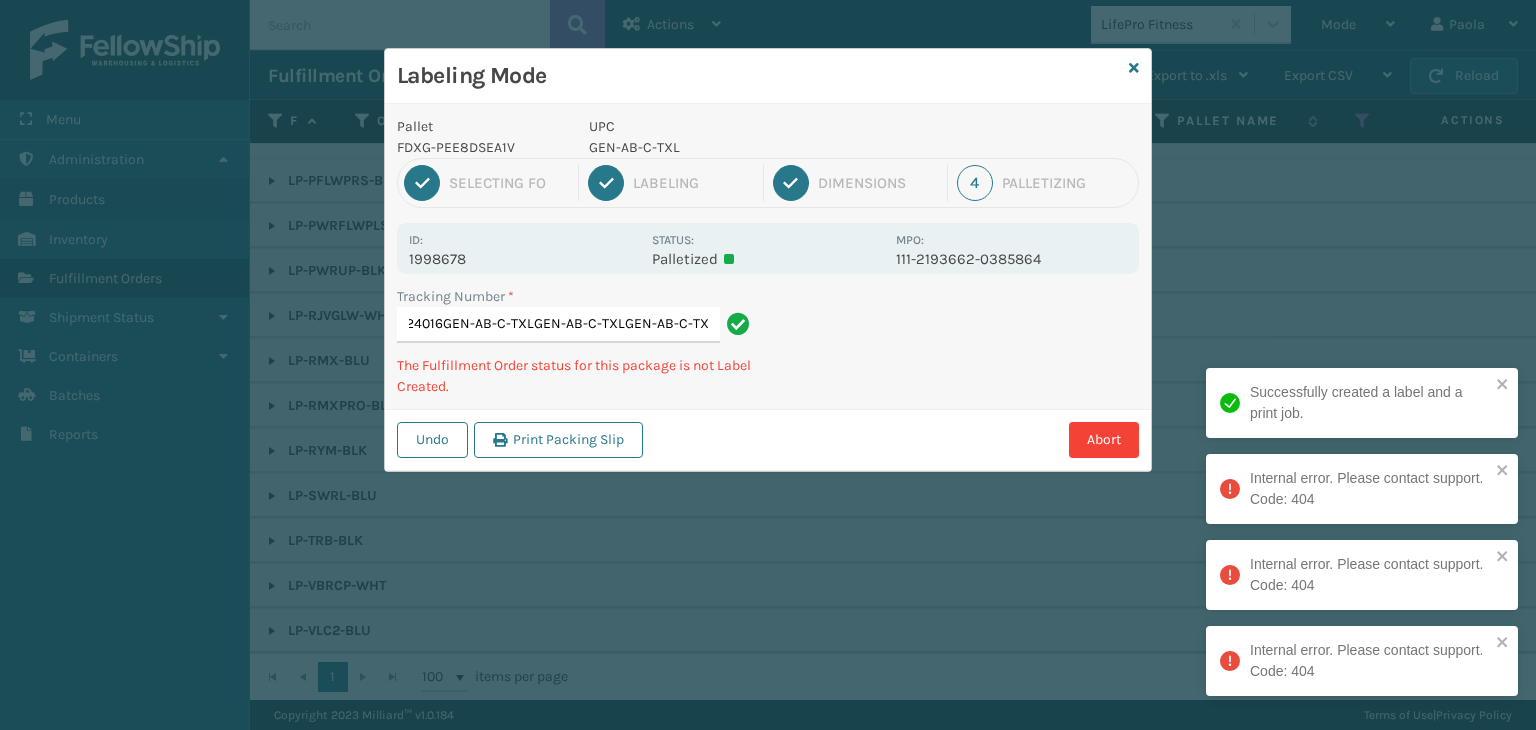 scroll, scrollTop: 0, scrollLeft: 149, axis: horizontal 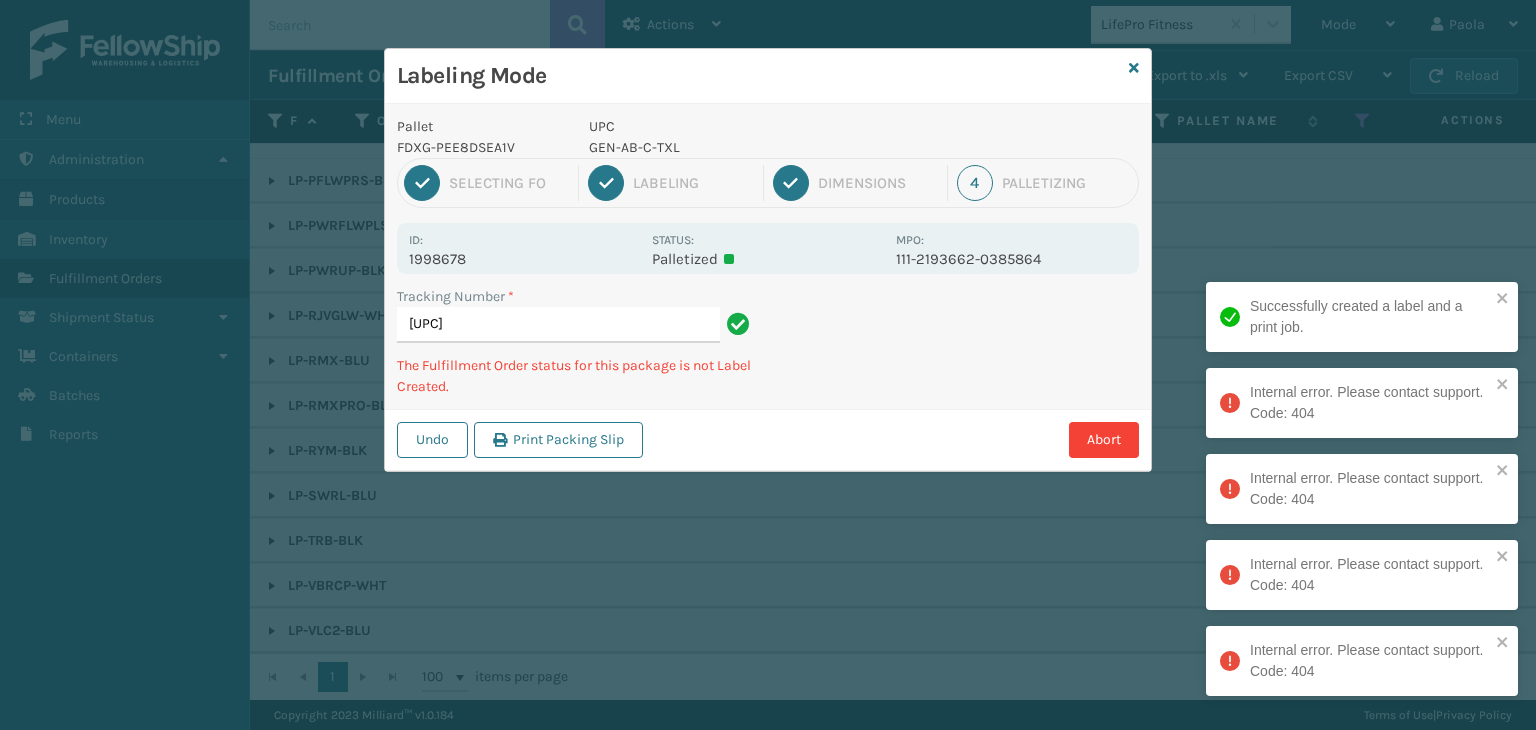 type on "[UPC]" 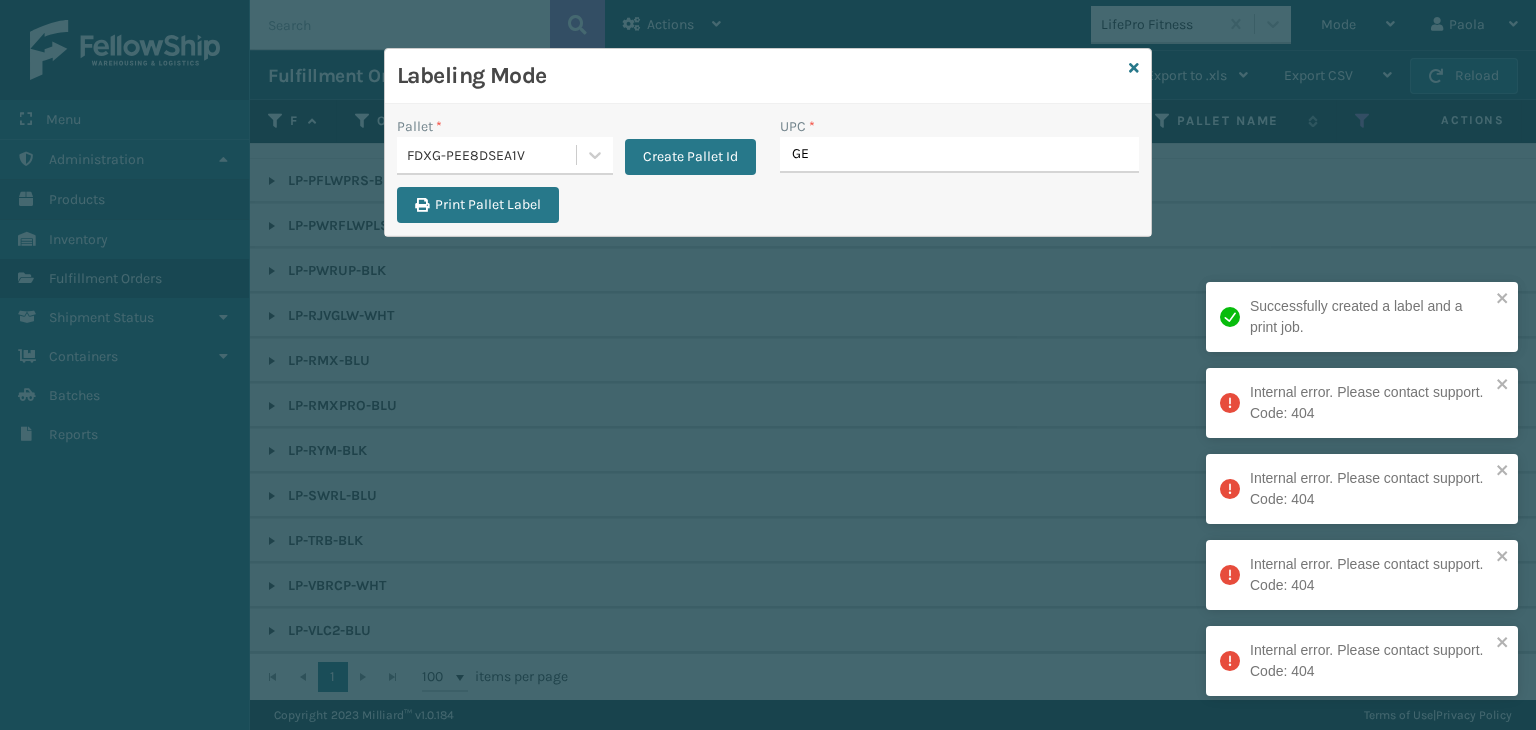type on "GEN" 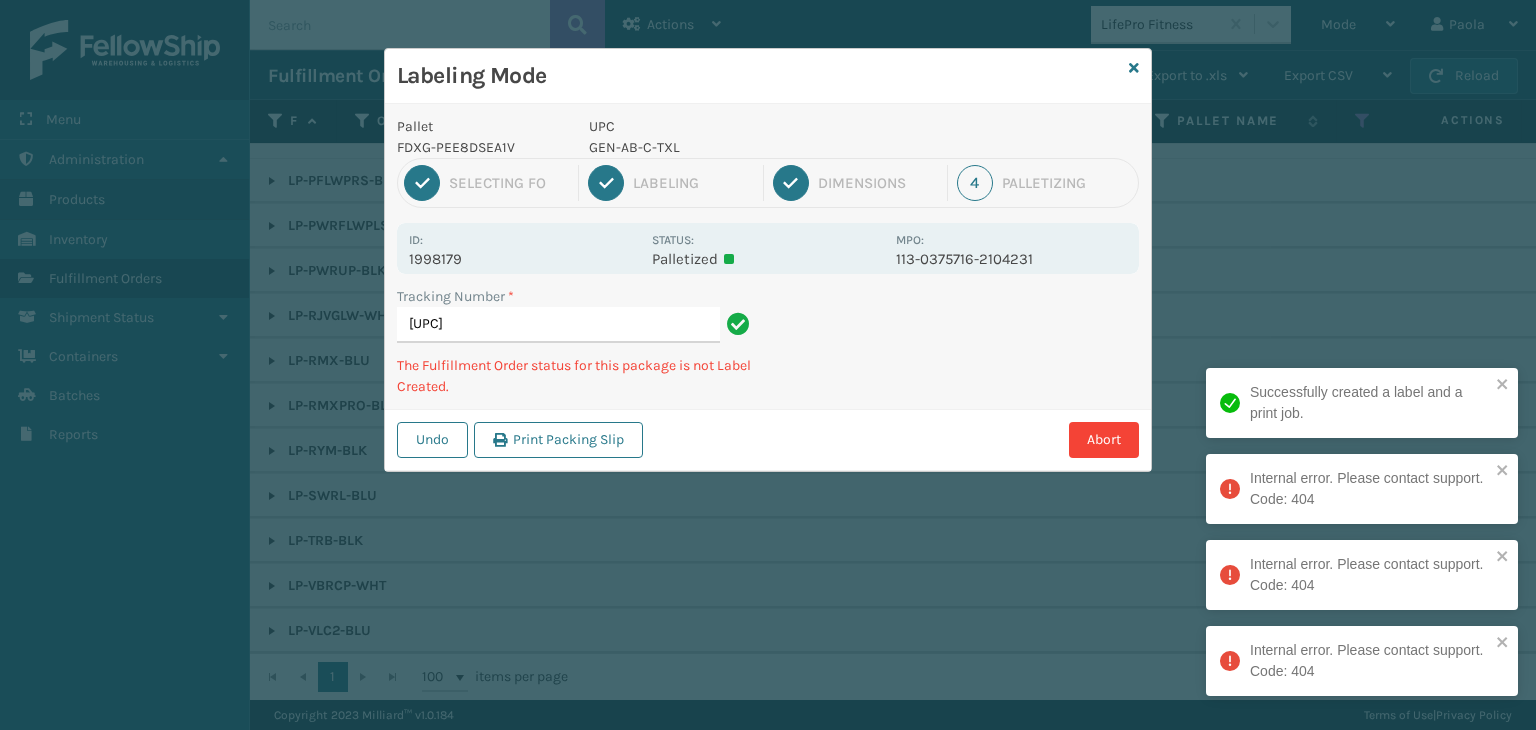 type on "[UPC]" 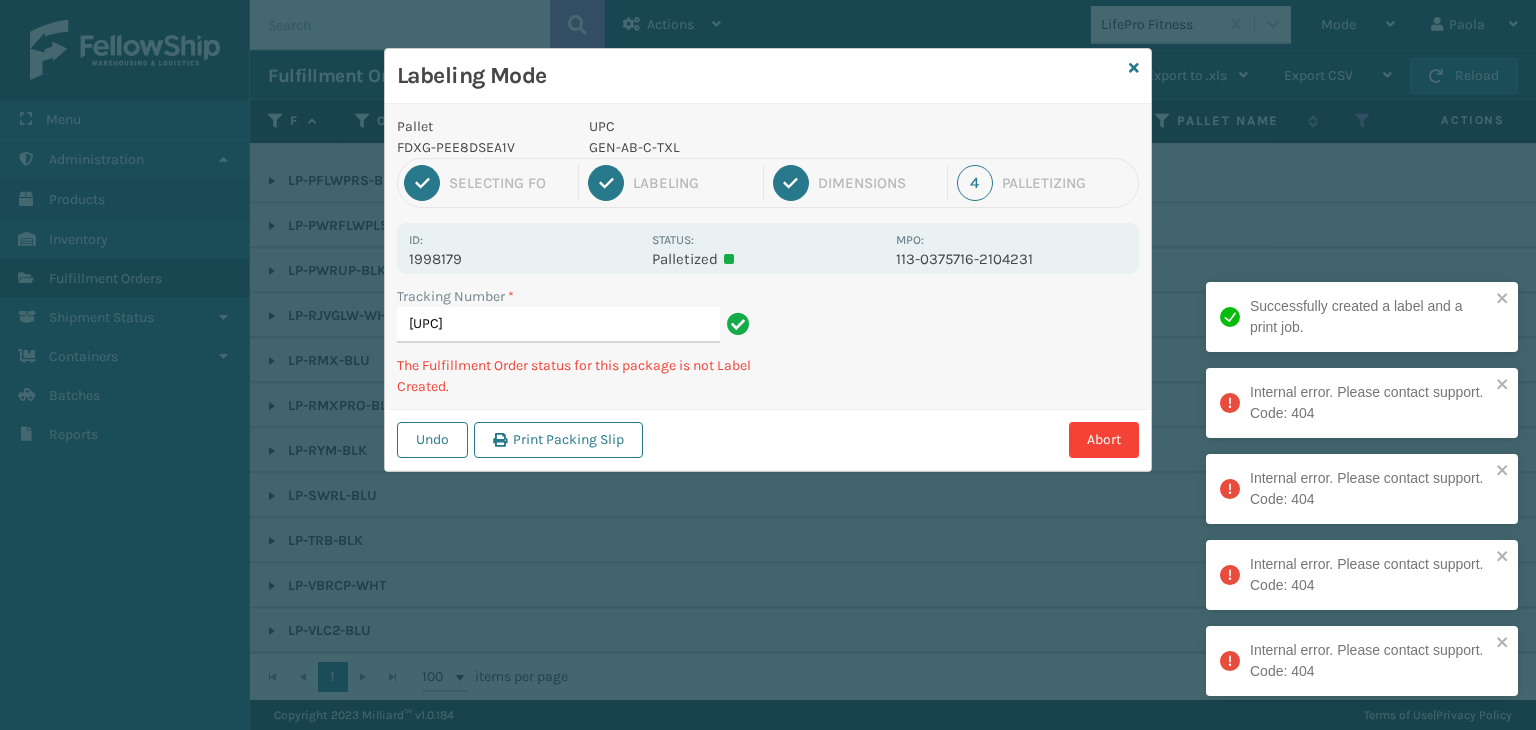 scroll, scrollTop: 0, scrollLeft: 239, axis: horizontal 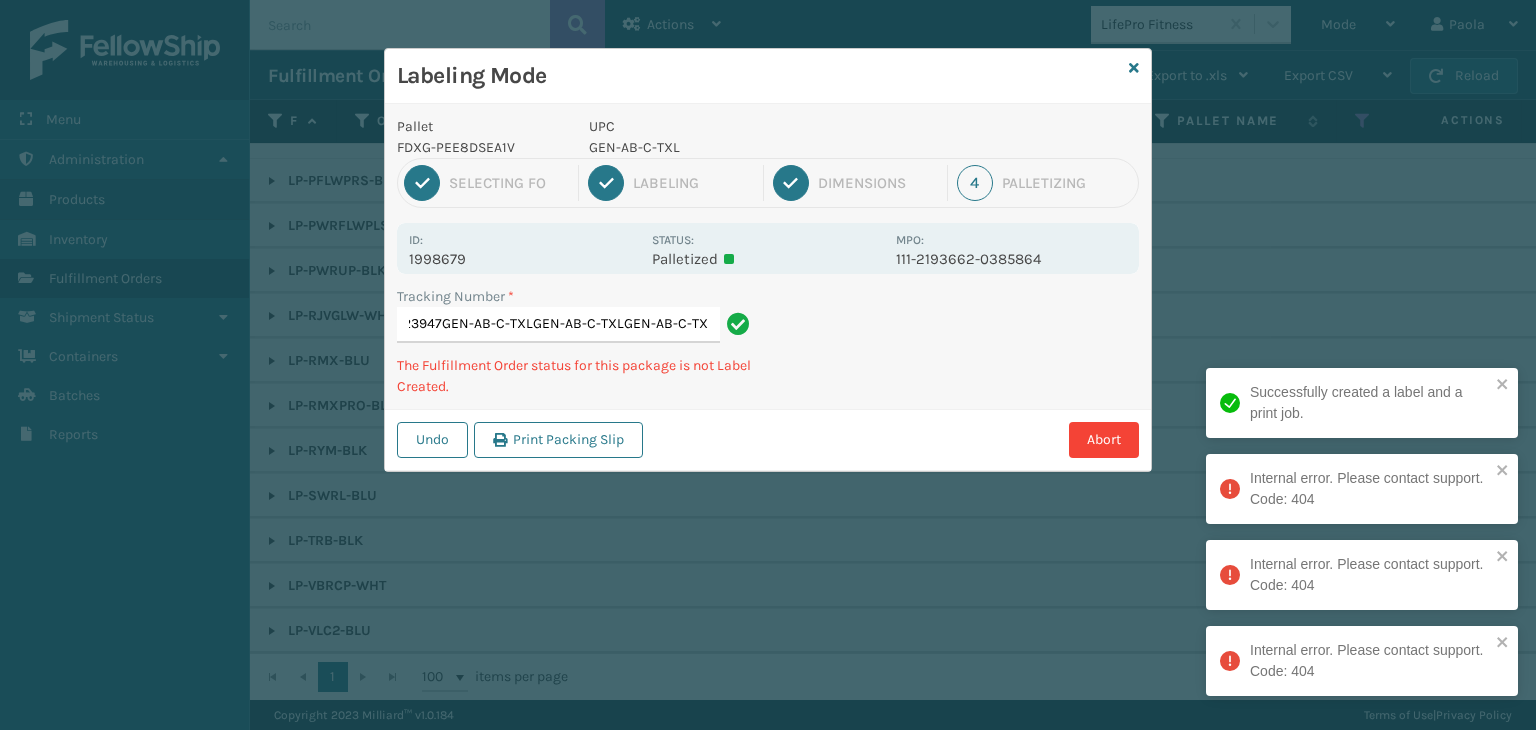 type on "883272923947GEN-AB-C-TXLGEN-AB-C-TXLGEN-AB-C-TXLGEN-AB-C-TXL" 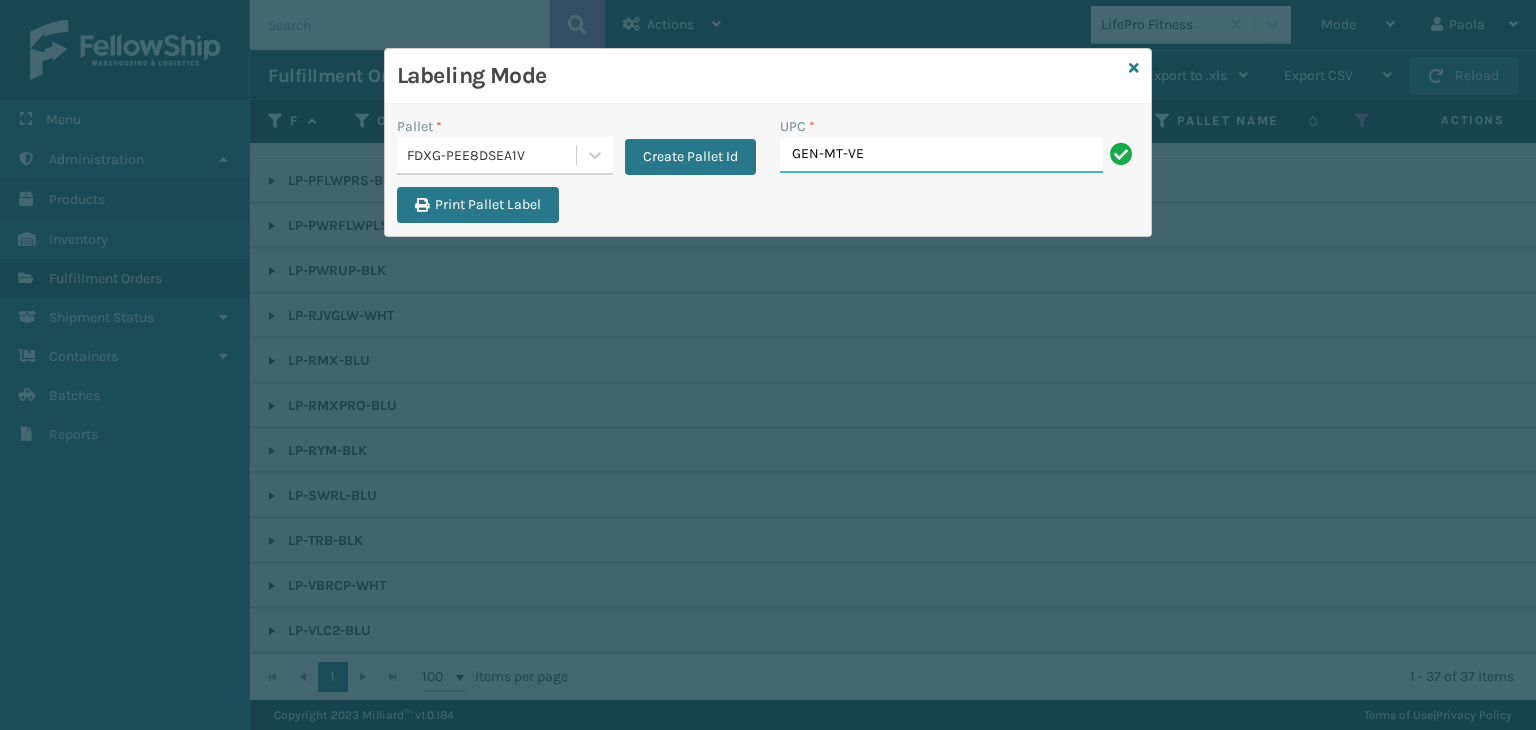 type on "GEN-MT-VEN-3-QN" 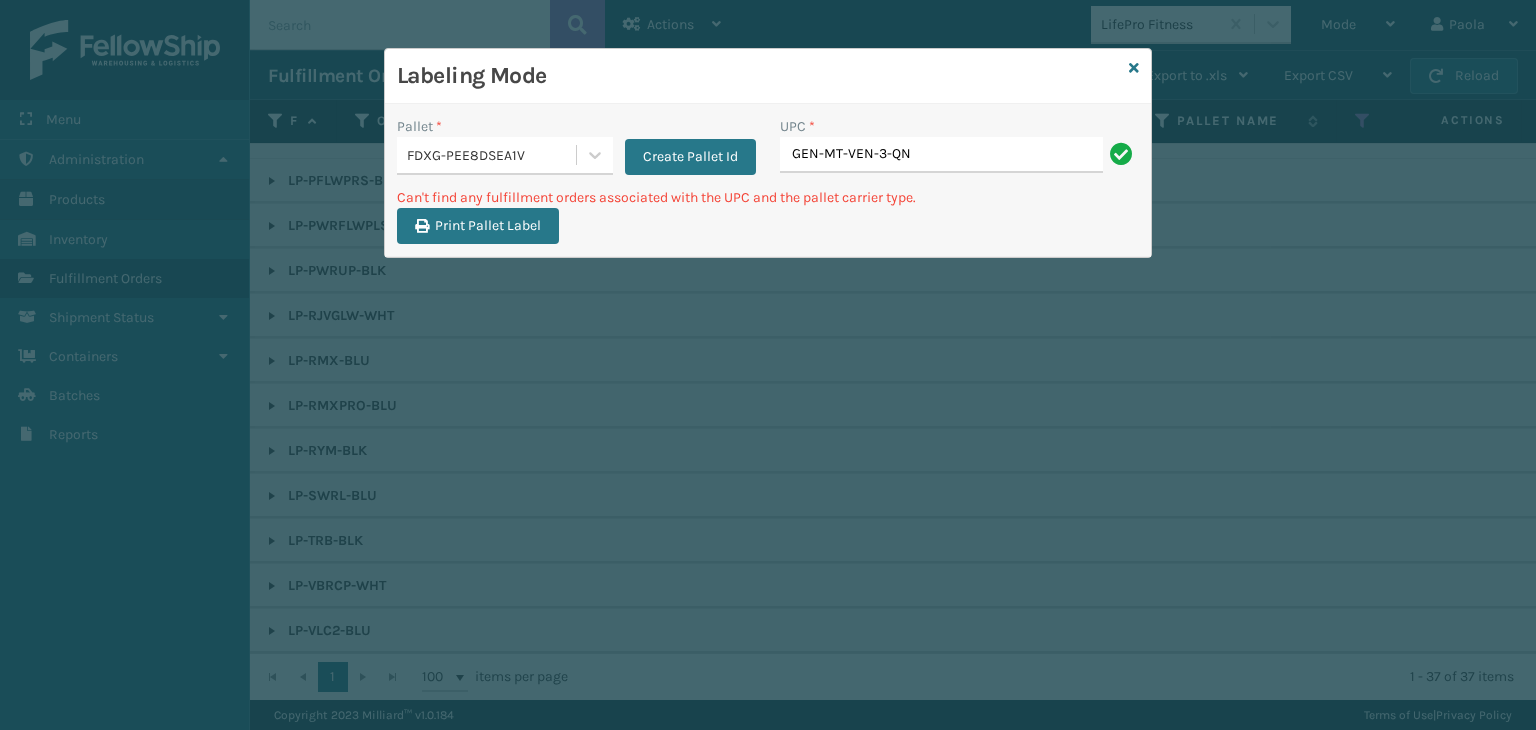 drag, startPoint x: 961, startPoint y: 161, endPoint x: 387, endPoint y: 246, distance: 580.2594 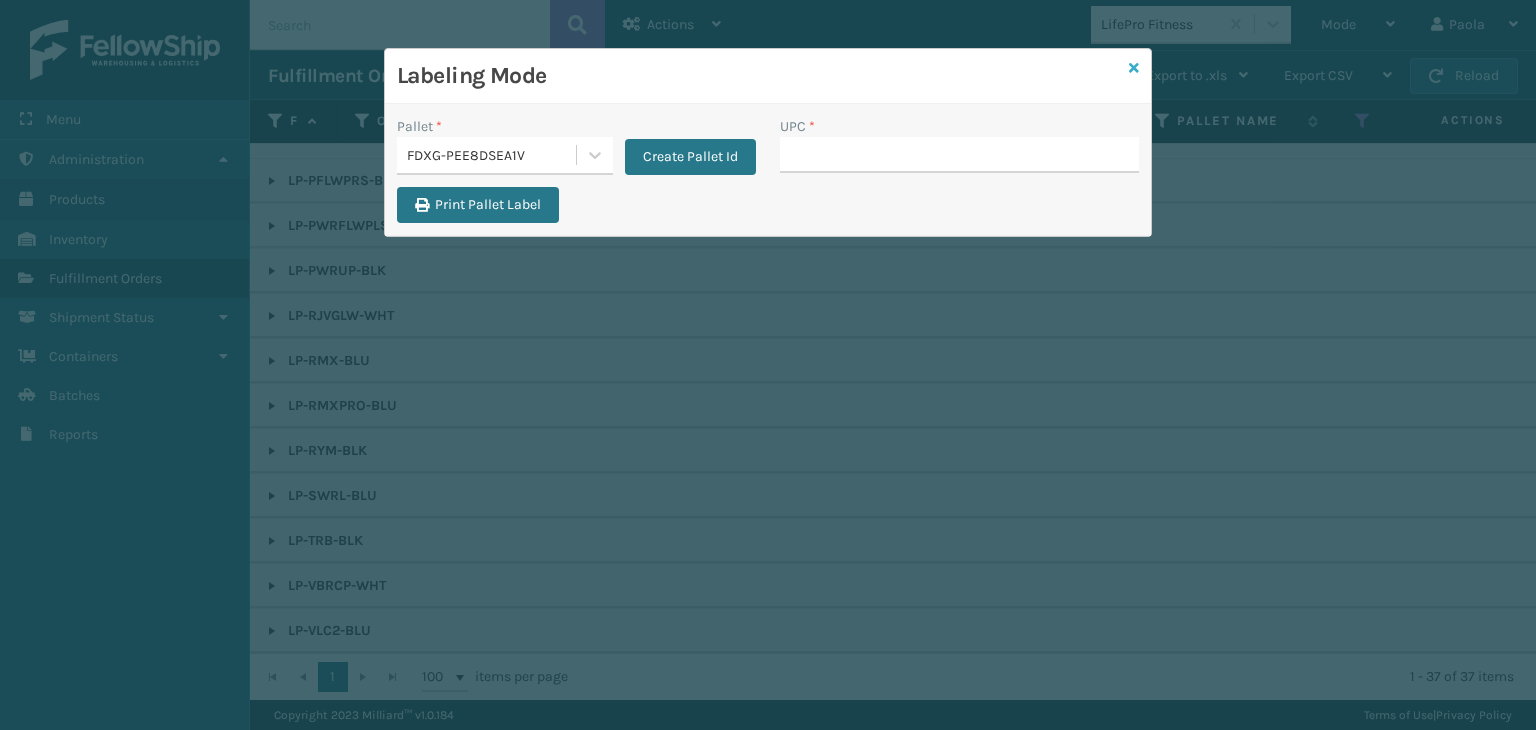 click at bounding box center (1134, 68) 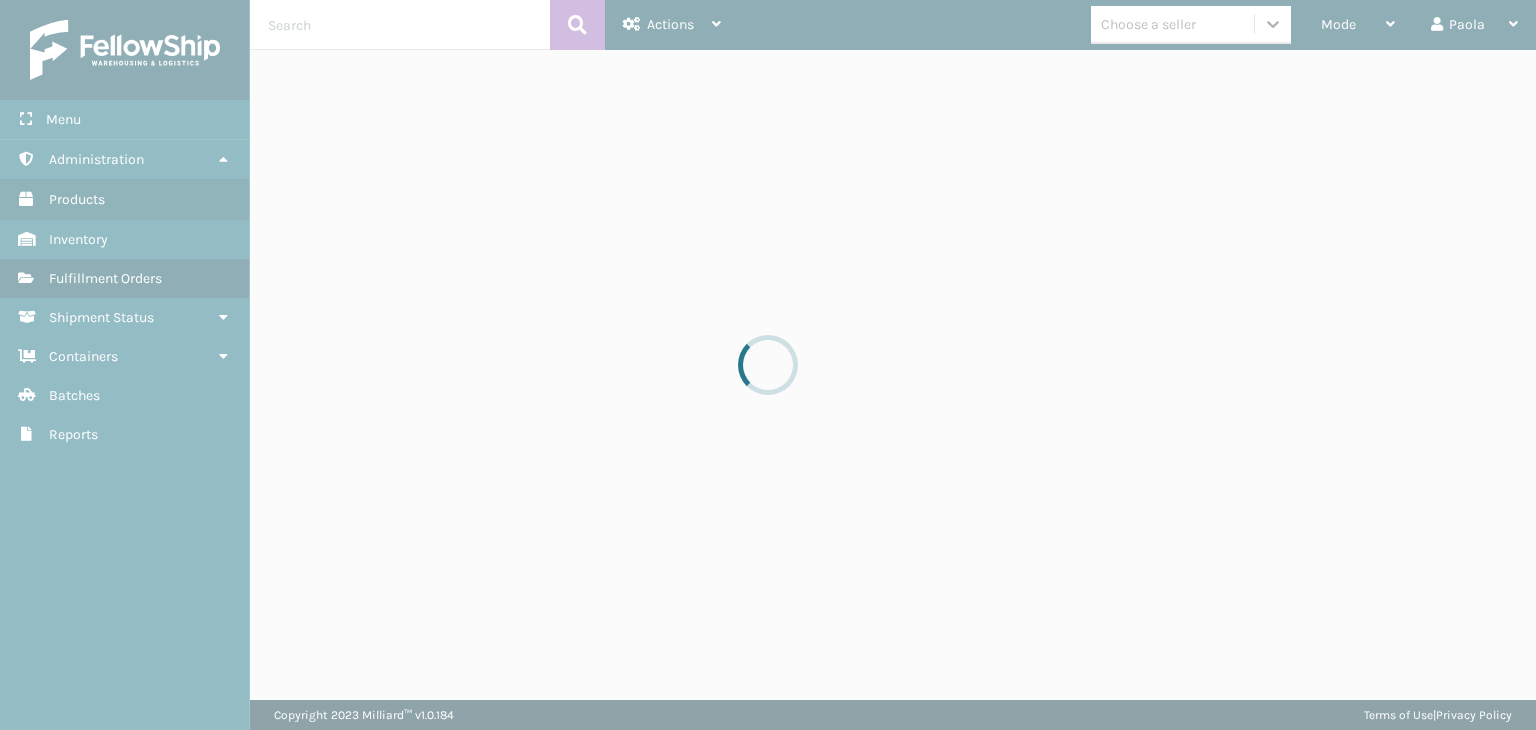 click at bounding box center (768, 365) 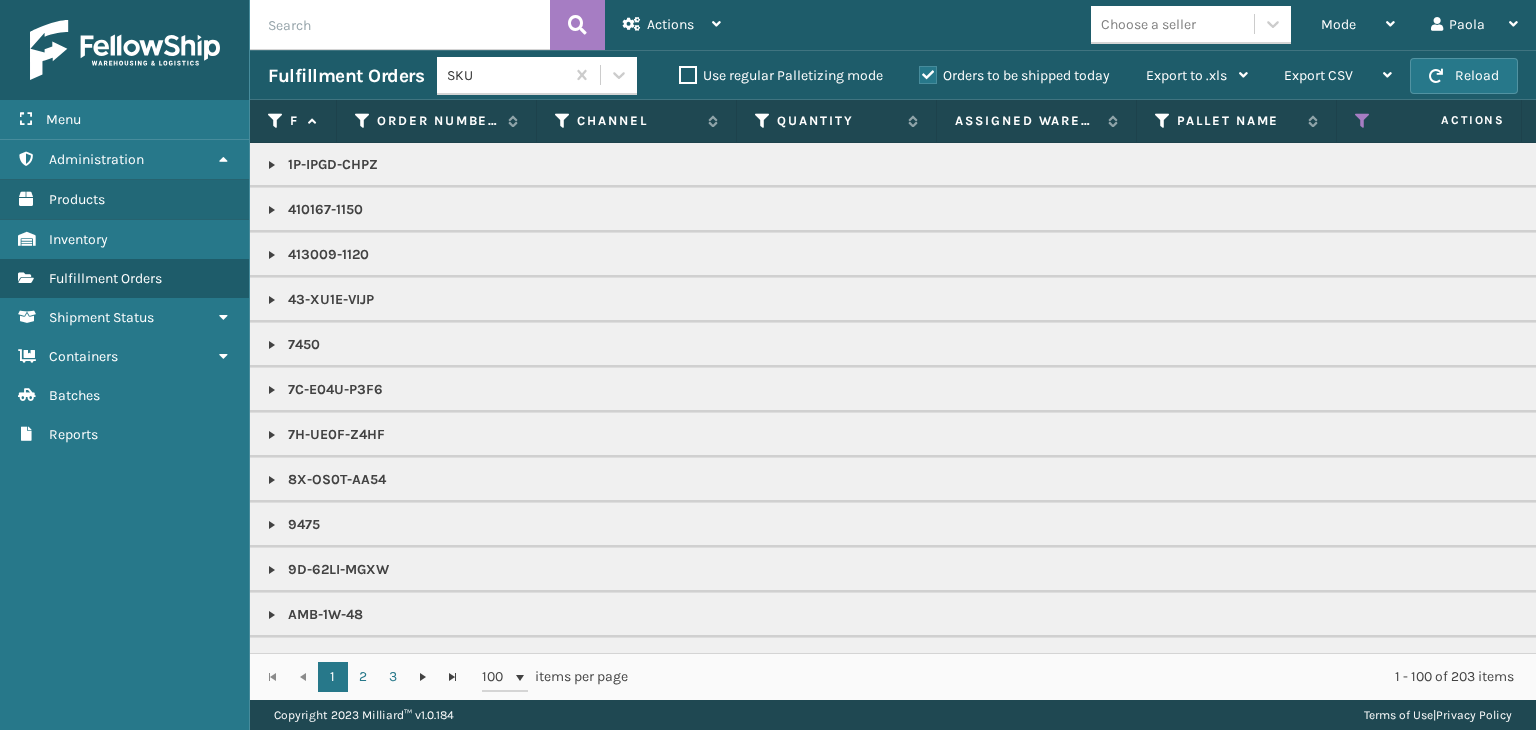 click on "Choose a seller" at bounding box center [1148, 24] 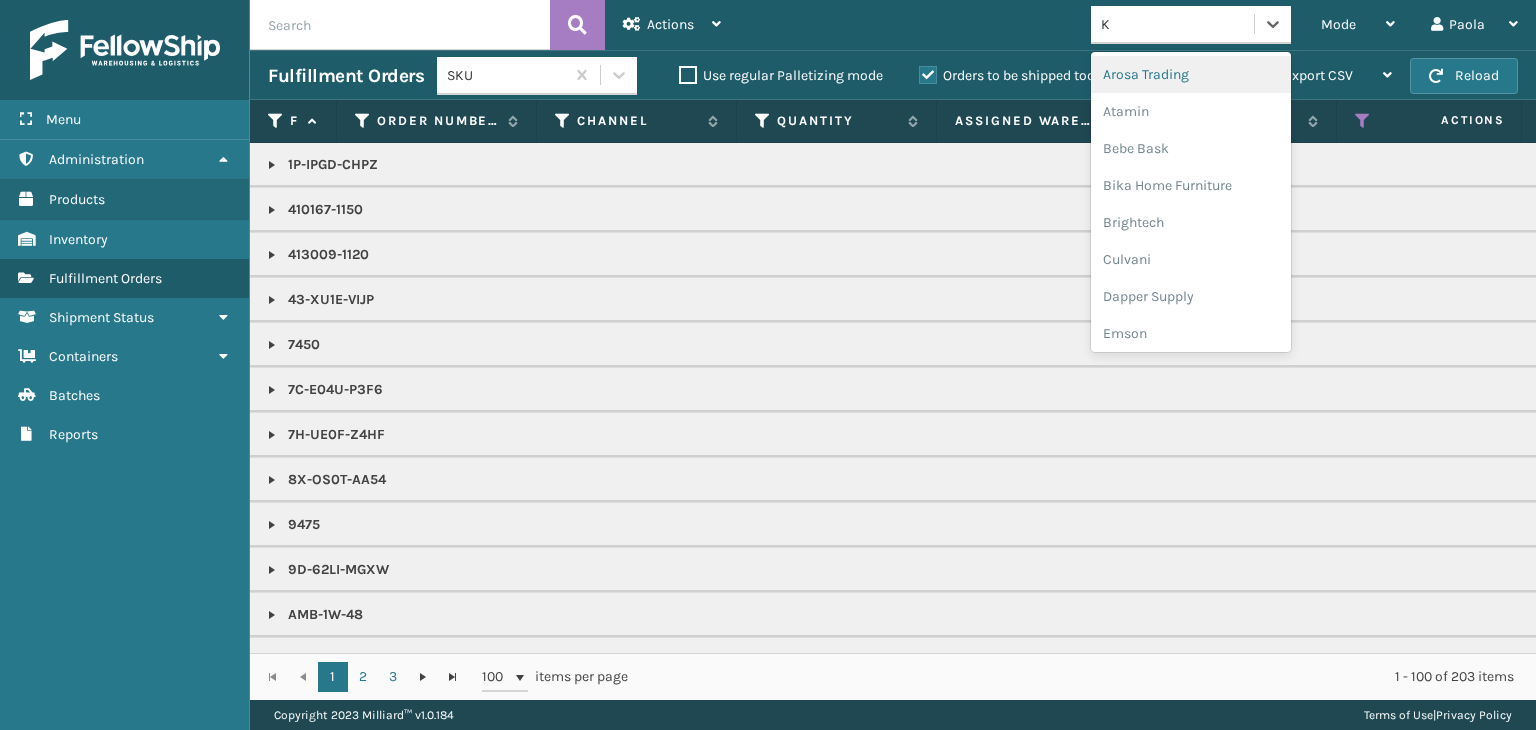 type on "KO" 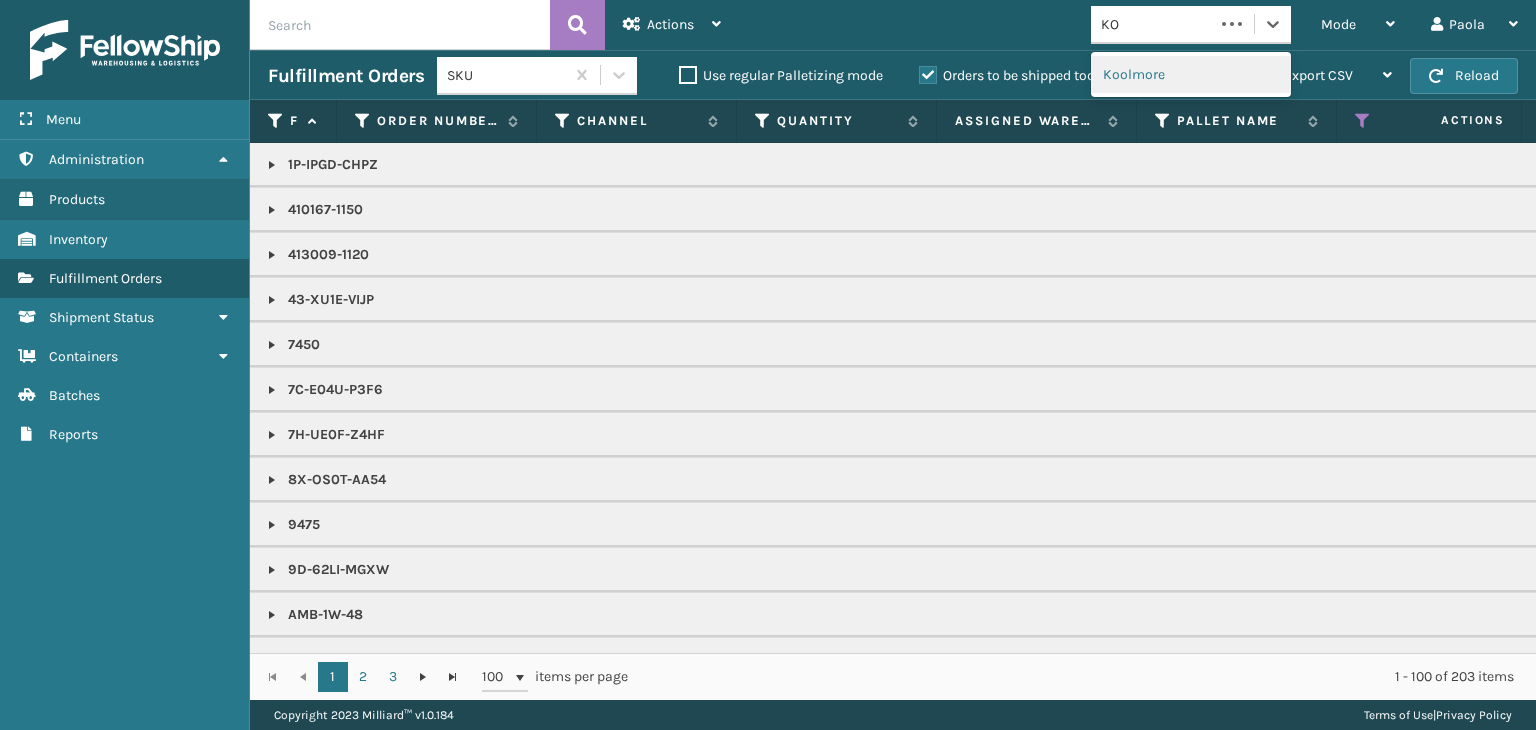 type 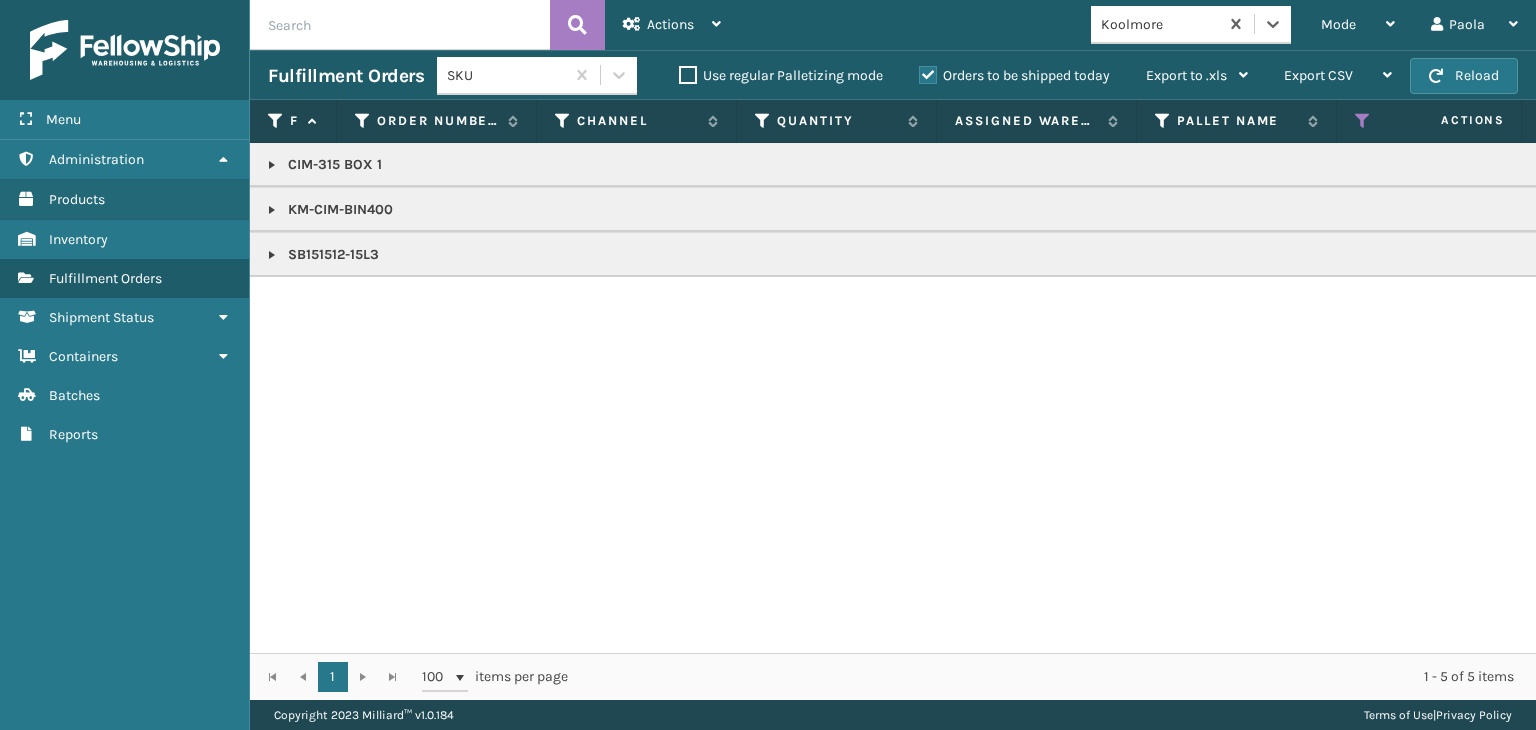 click at bounding box center [272, 210] 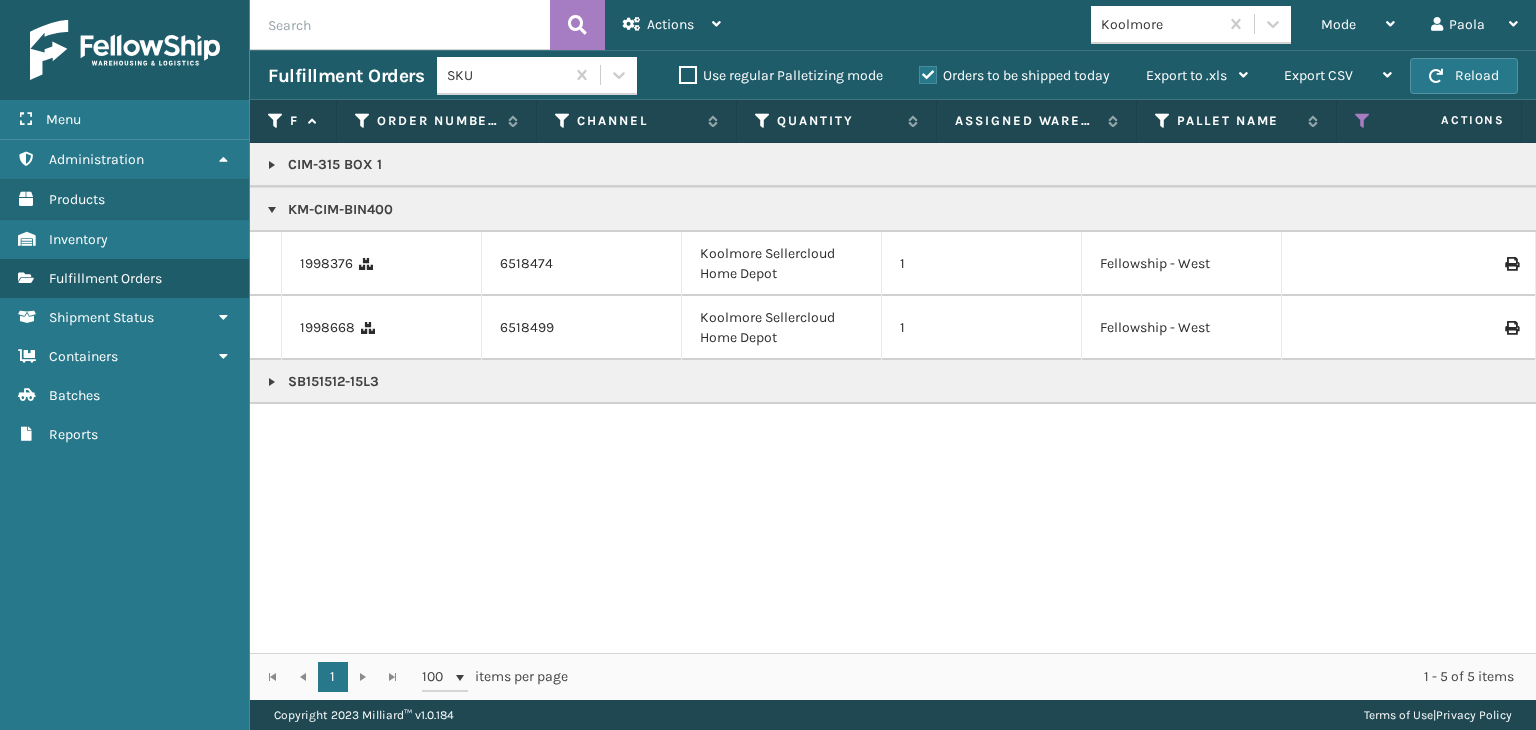 click on "KM-CIM-BIN400" at bounding box center [1541, 210] 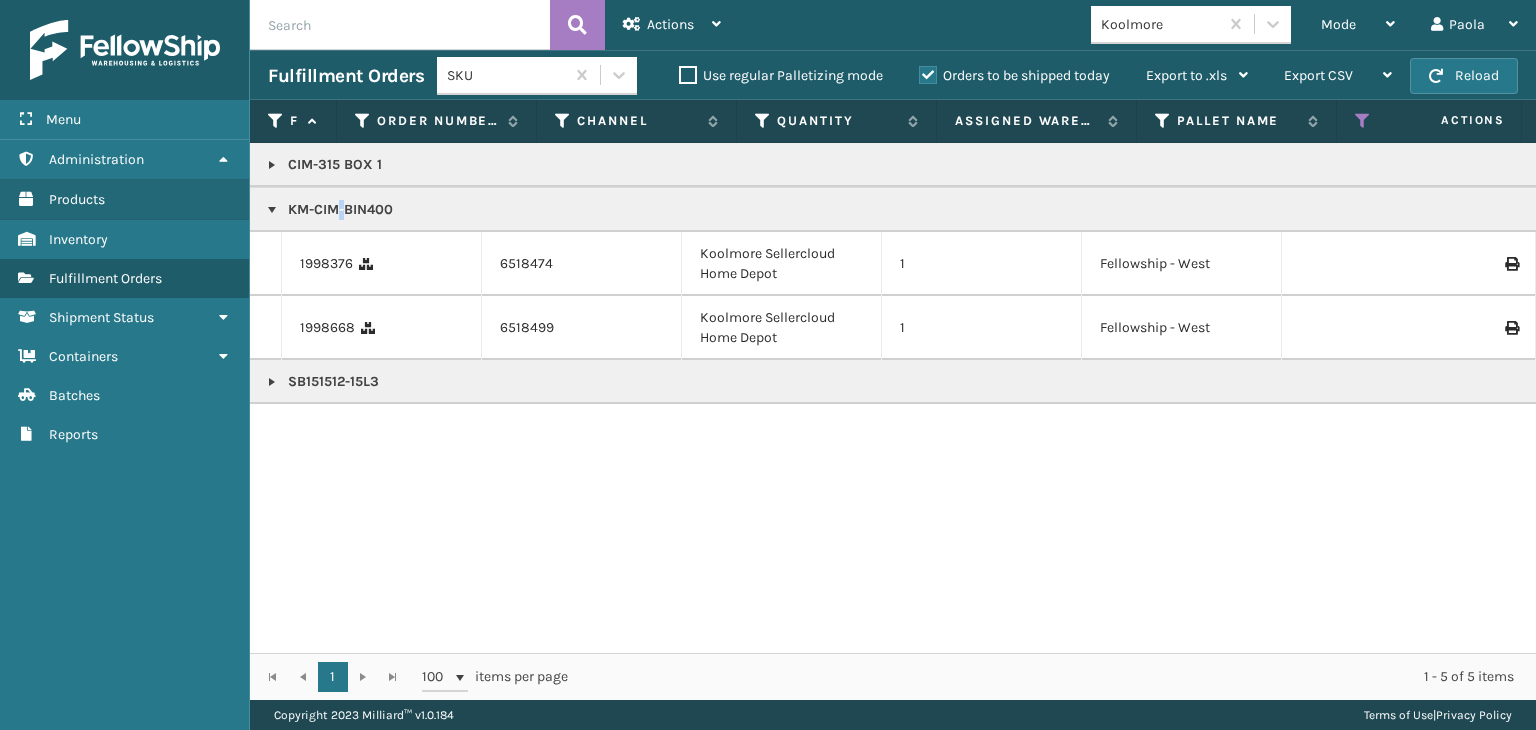 click on "KM-CIM-BIN400" at bounding box center (1541, 210) 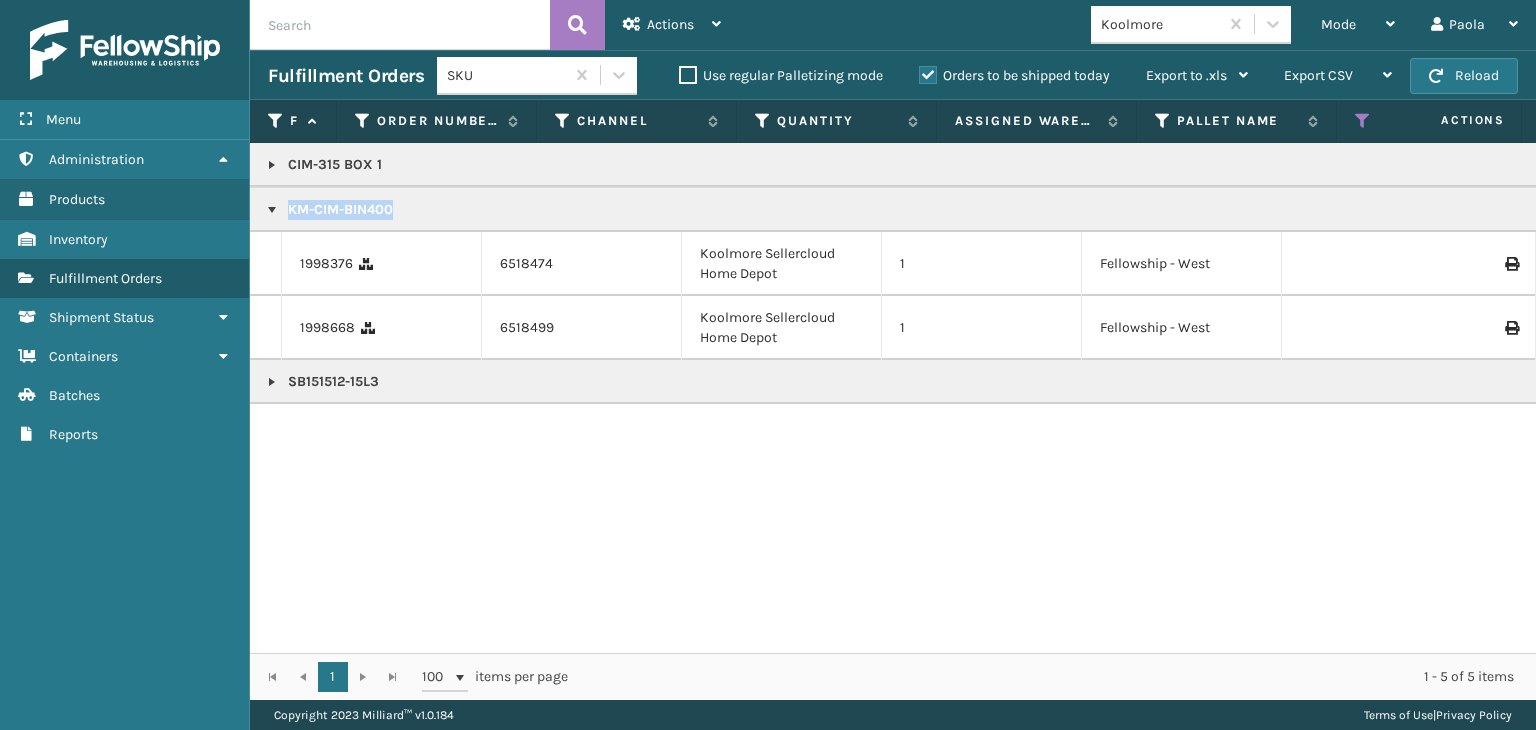click on "KM-CIM-BIN400" at bounding box center (1541, 210) 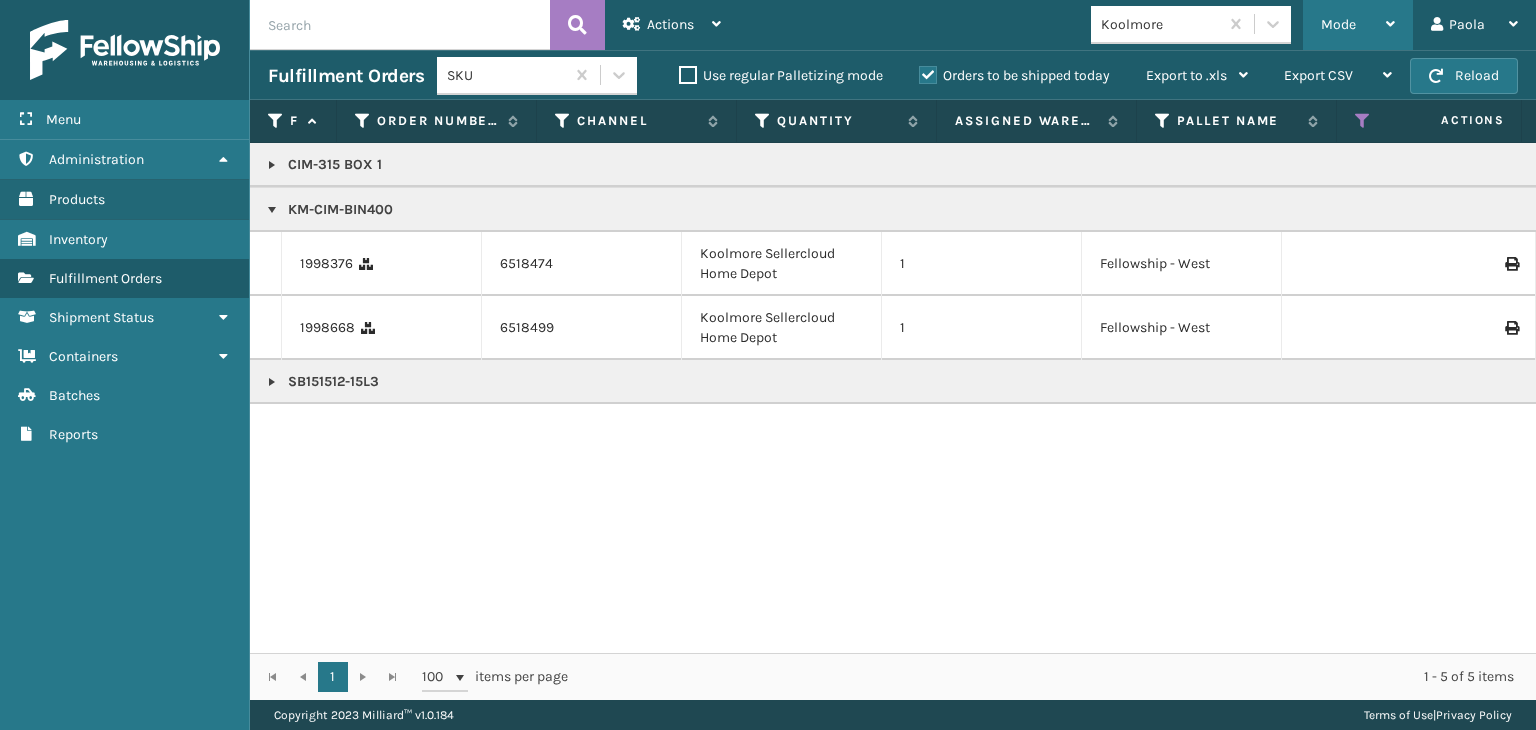 click on "Mode" at bounding box center (1358, 25) 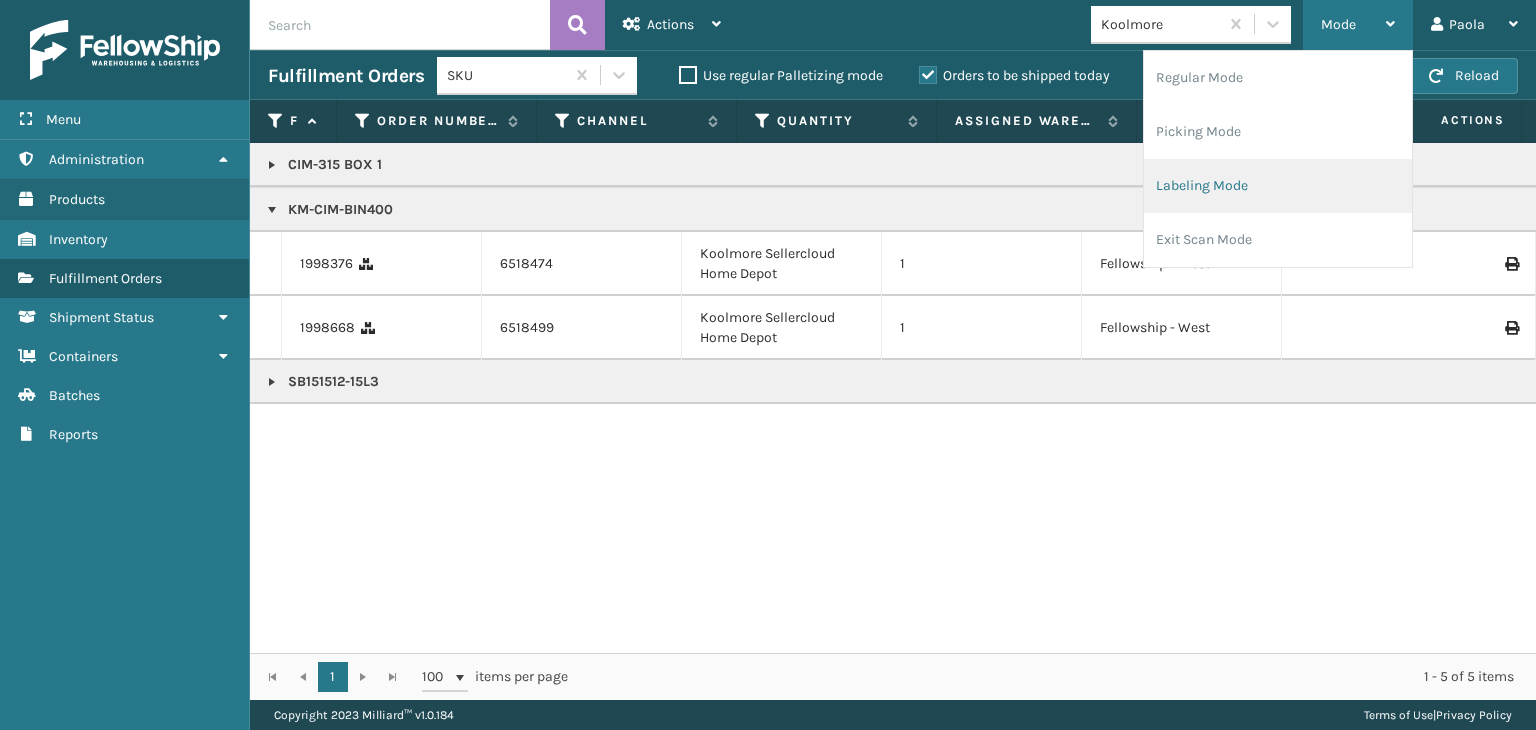 click on "Labeling Mode" at bounding box center [1278, 186] 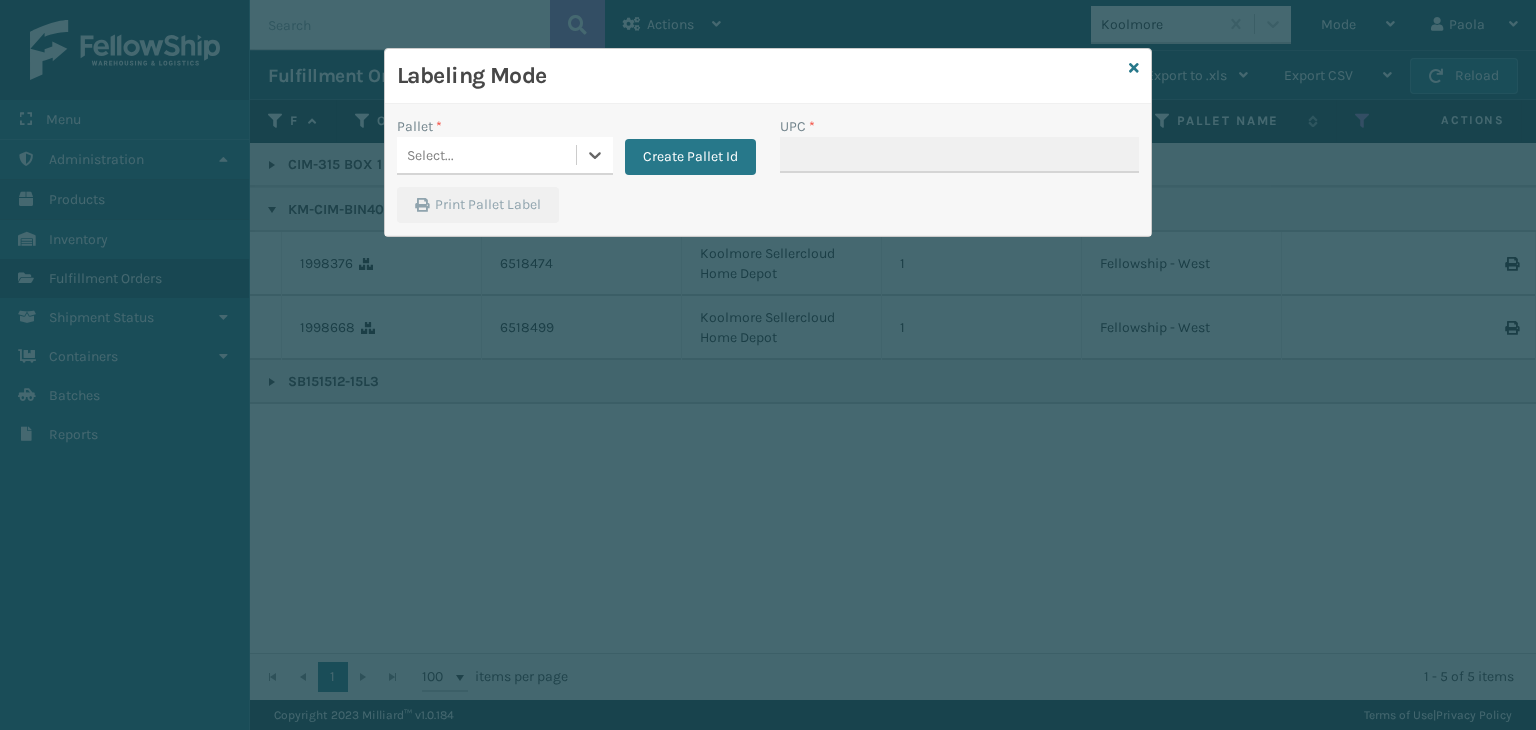 click on "Select..." at bounding box center [430, 155] 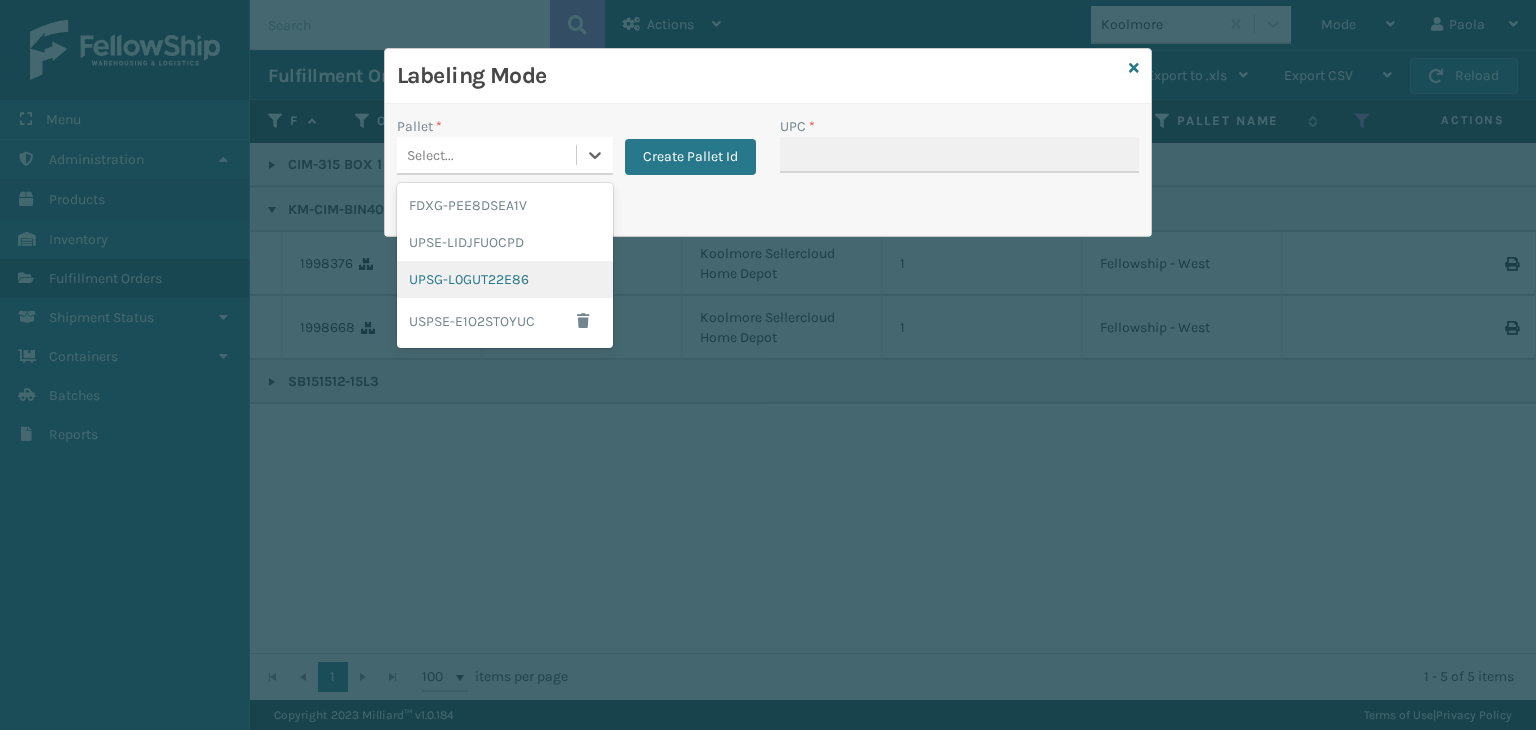 click on "UPSG-L0GUT22E86" at bounding box center [505, 279] 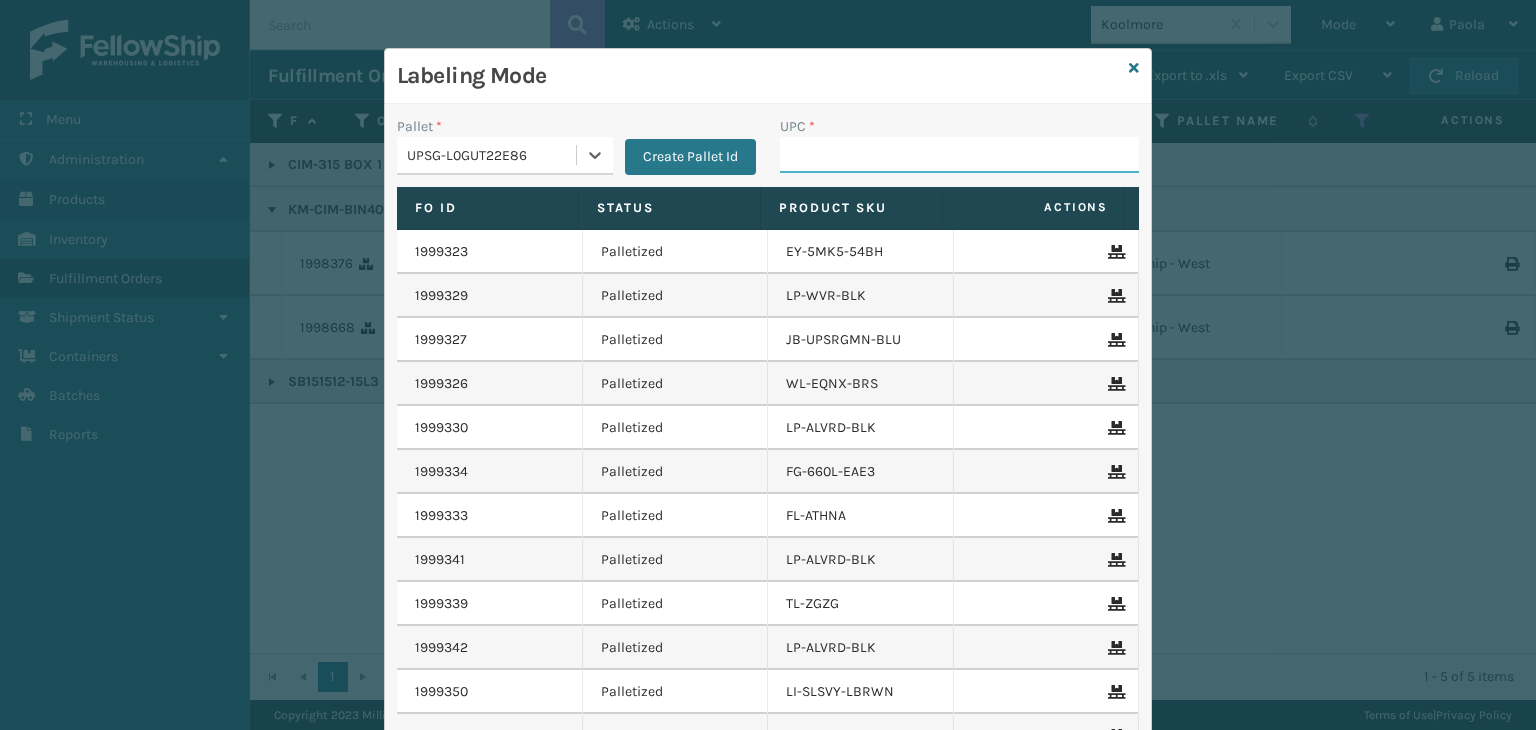 drag, startPoint x: 777, startPoint y: 165, endPoint x: 757, endPoint y: 168, distance: 20.22375 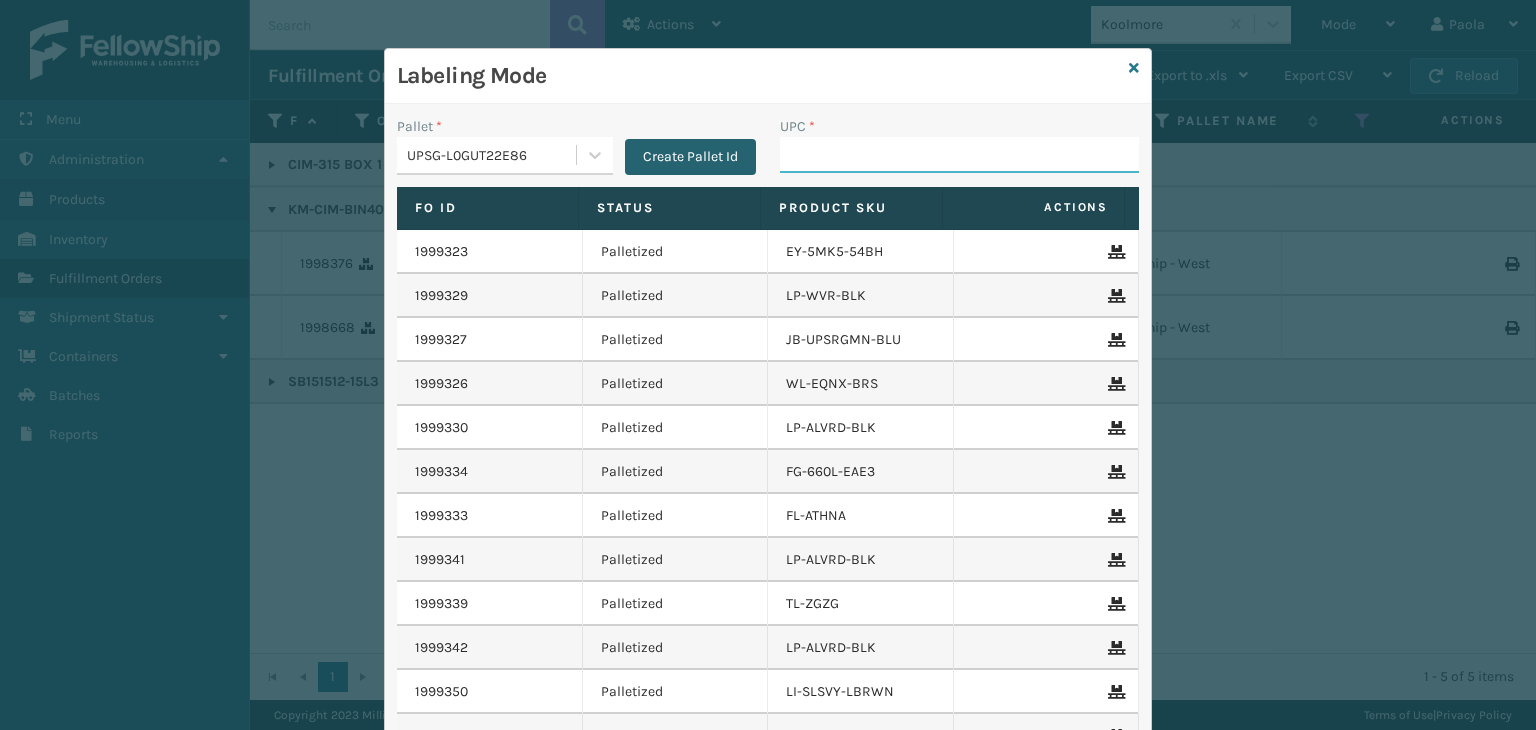 paste on "KM-CIM-BIN400" 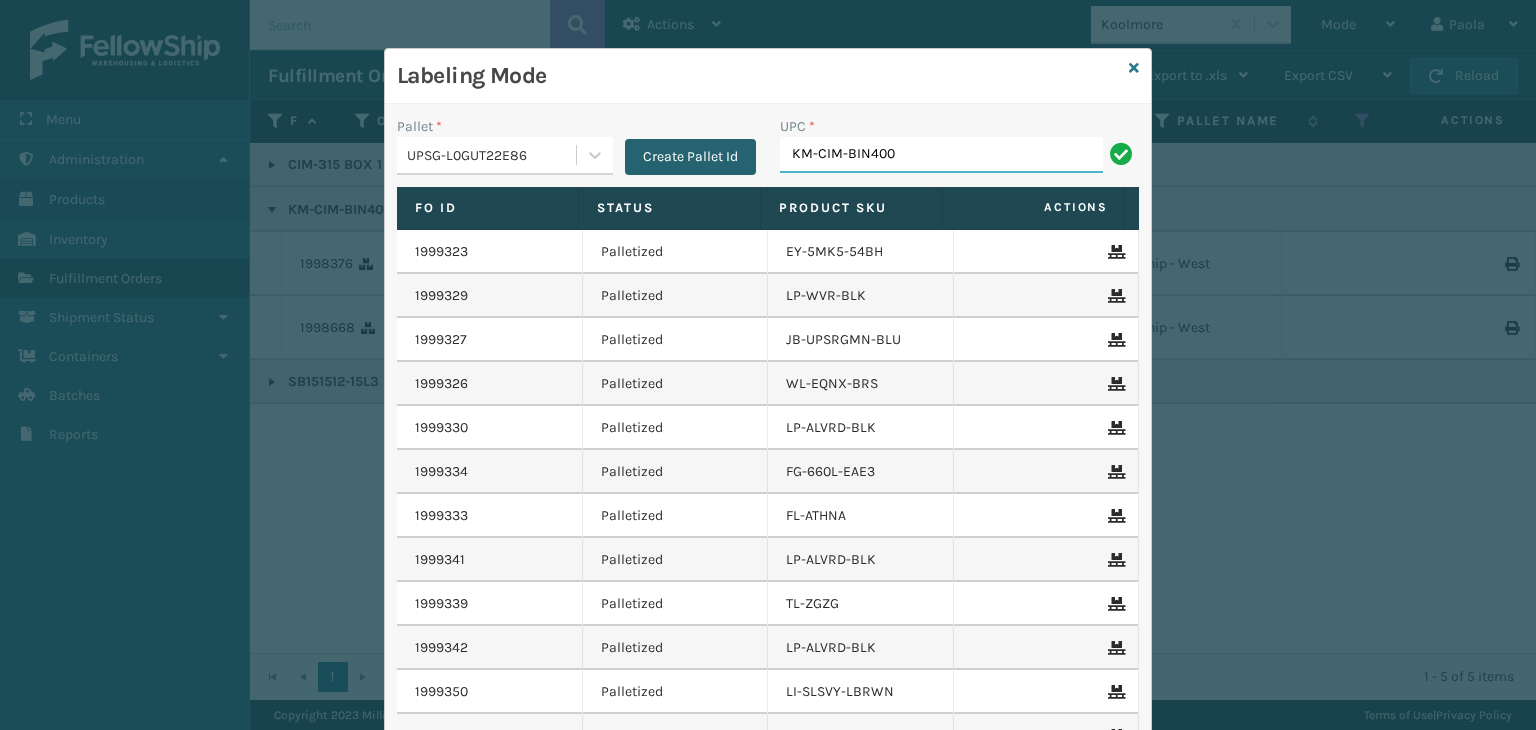 type on "KM-CIM-BIN400" 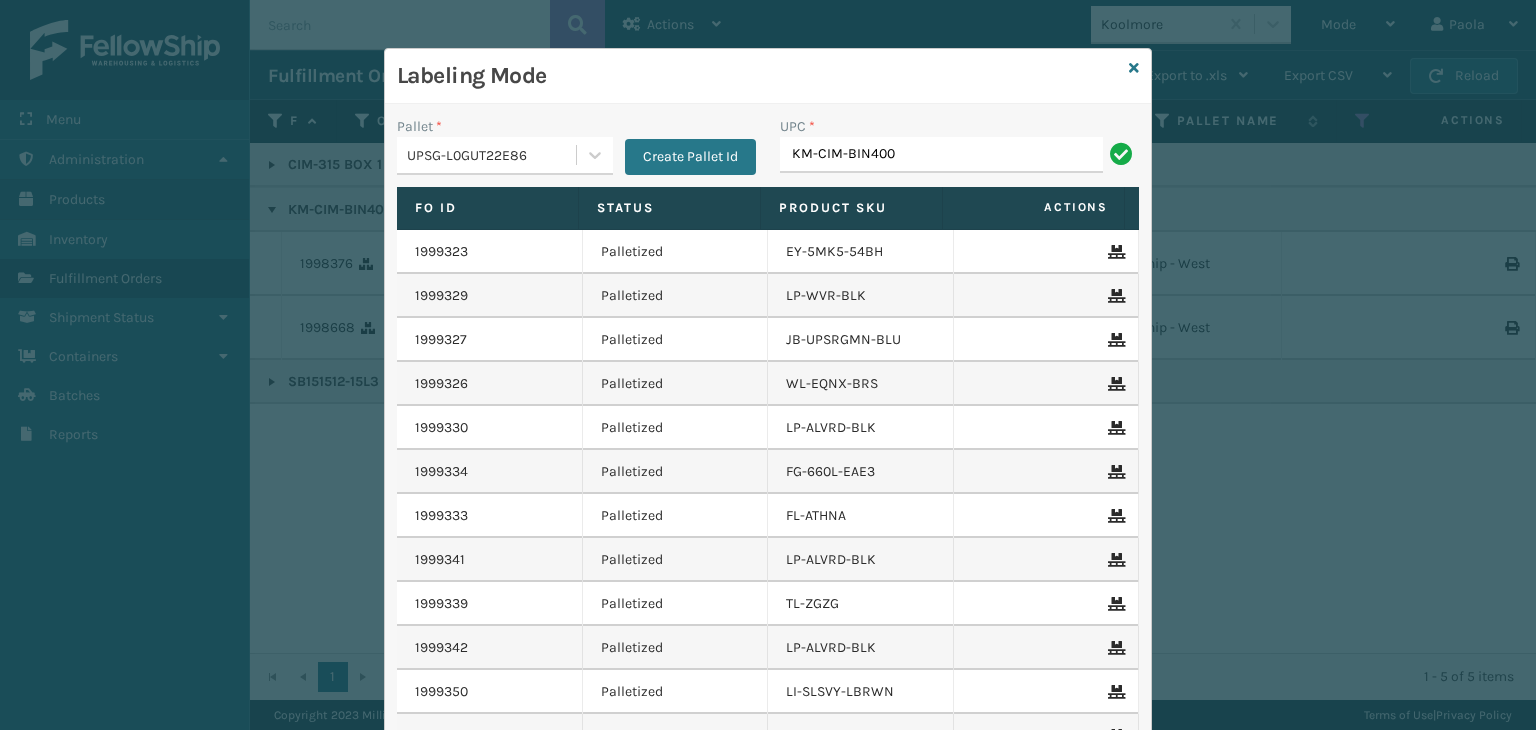 type on "KM-CIM-BIN400" 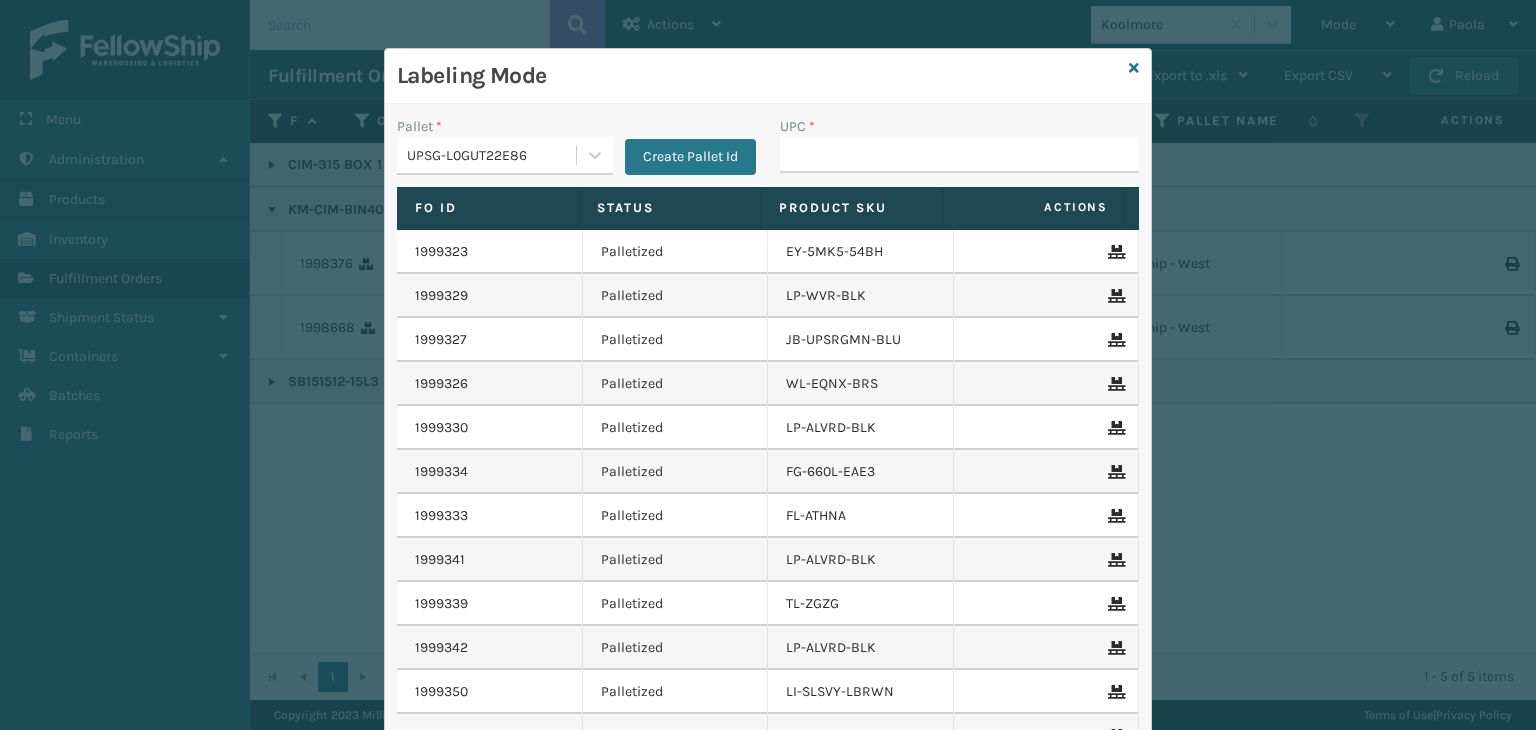 drag, startPoint x: 494, startPoint y: 160, endPoint x: 494, endPoint y: 174, distance: 14 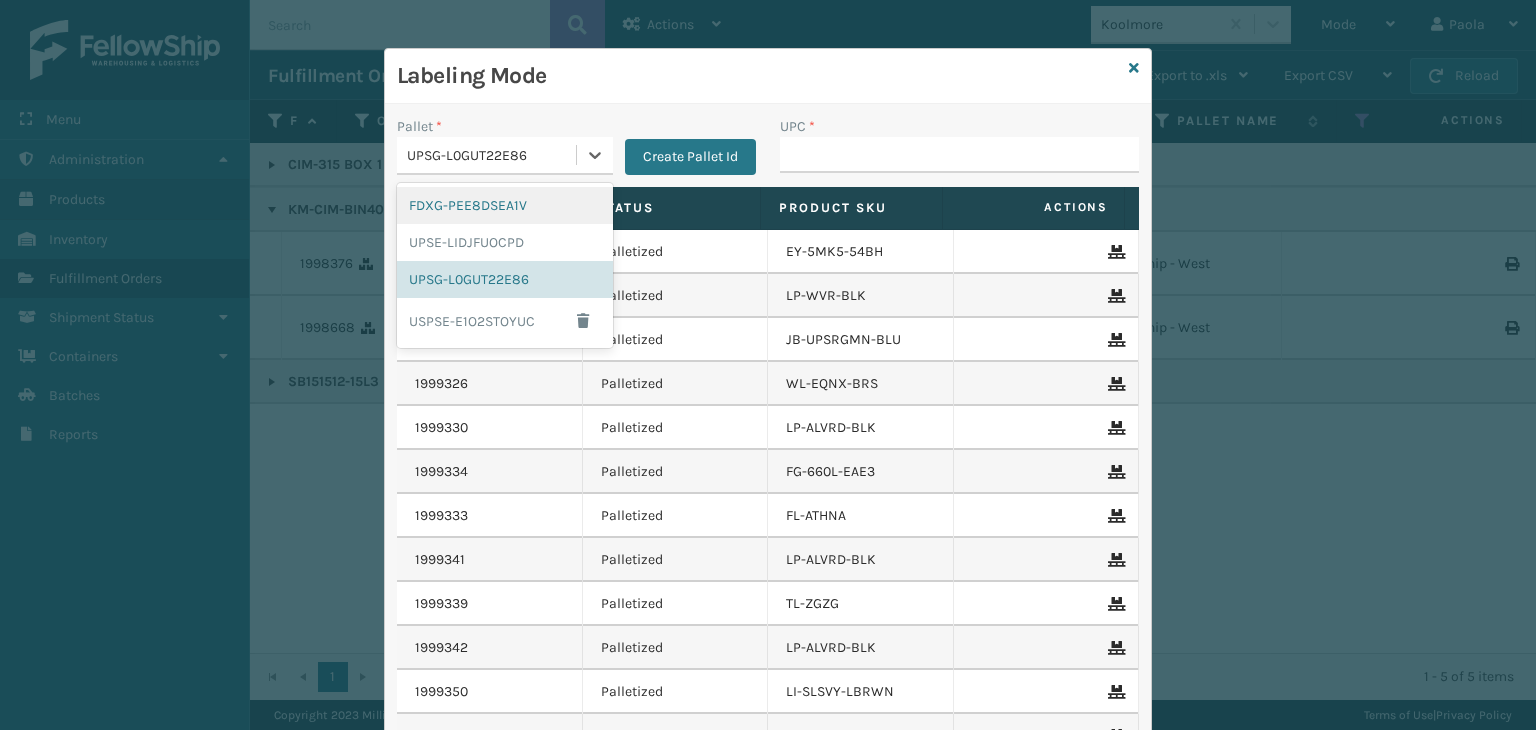 click on "FDXG-PEE8DSEA1V" at bounding box center [505, 205] 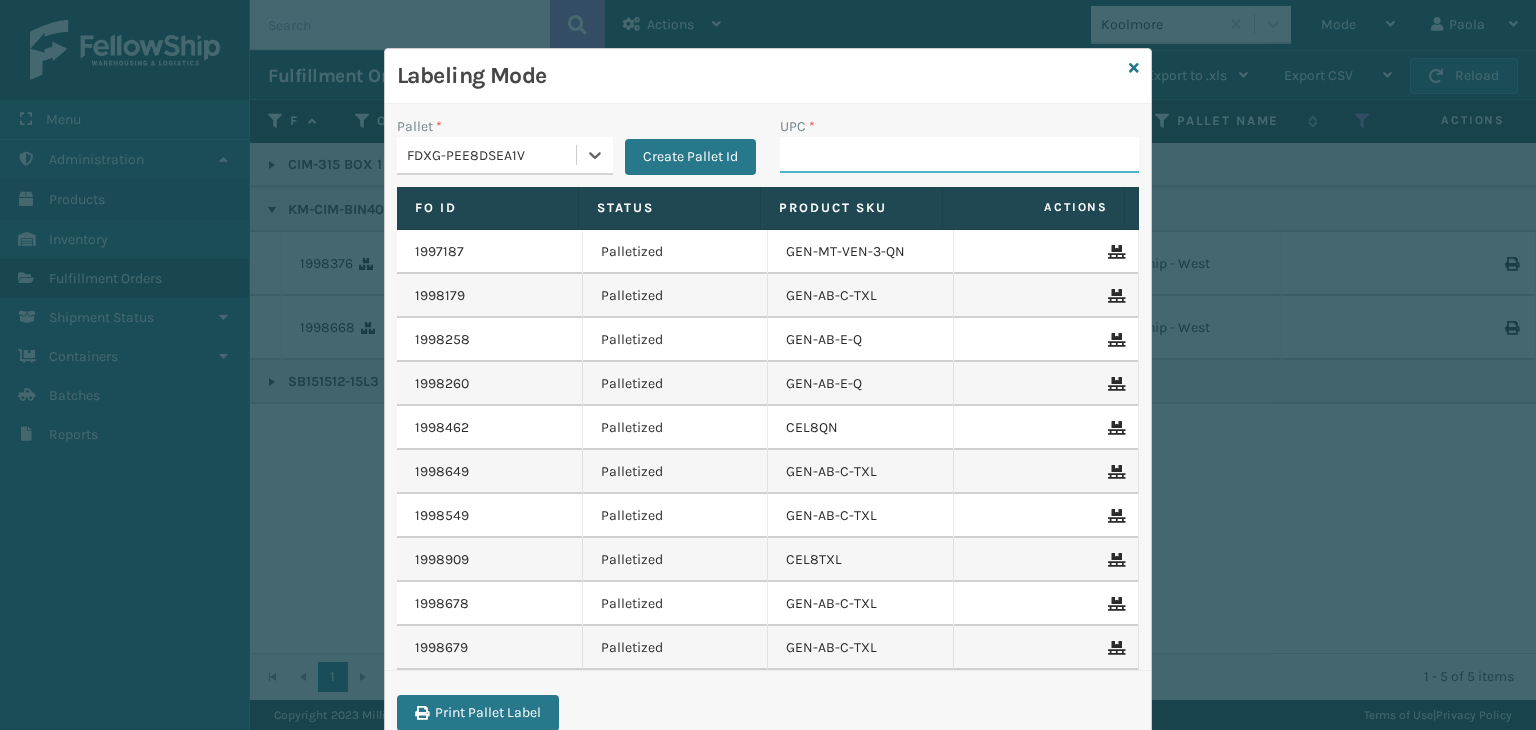drag, startPoint x: 832, startPoint y: 148, endPoint x: 792, endPoint y: 130, distance: 43.863426 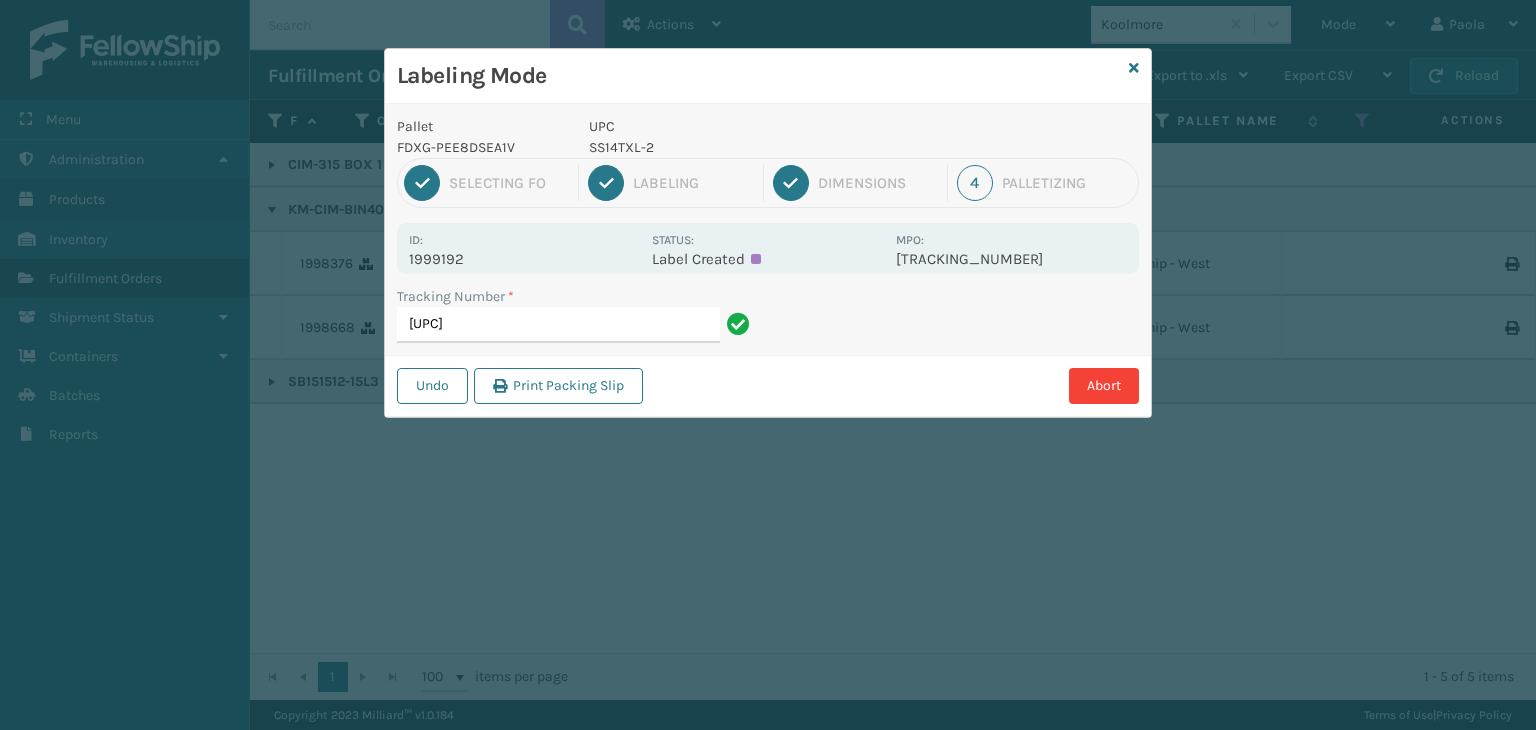 click on "[UPC]" at bounding box center (558, 325) 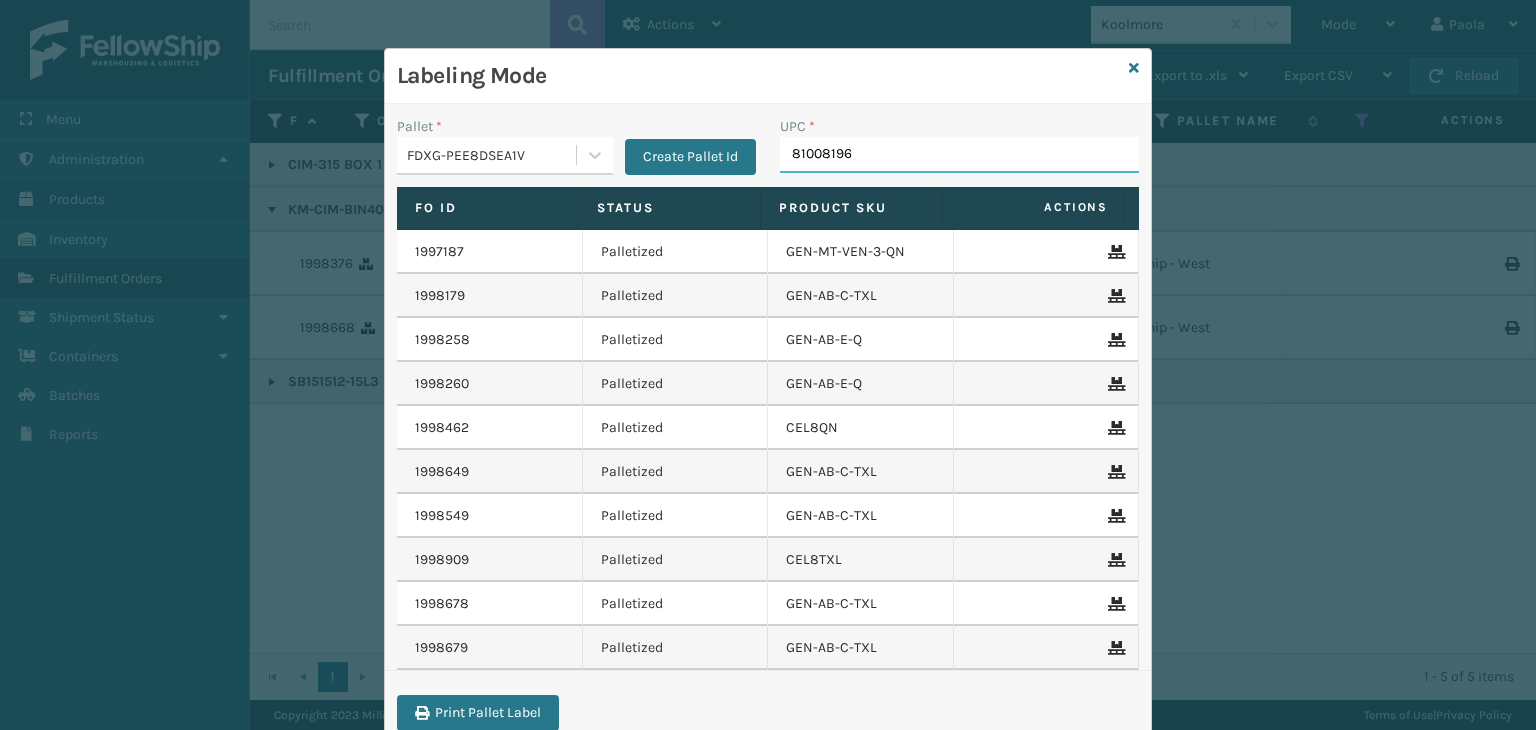 type on "810081962" 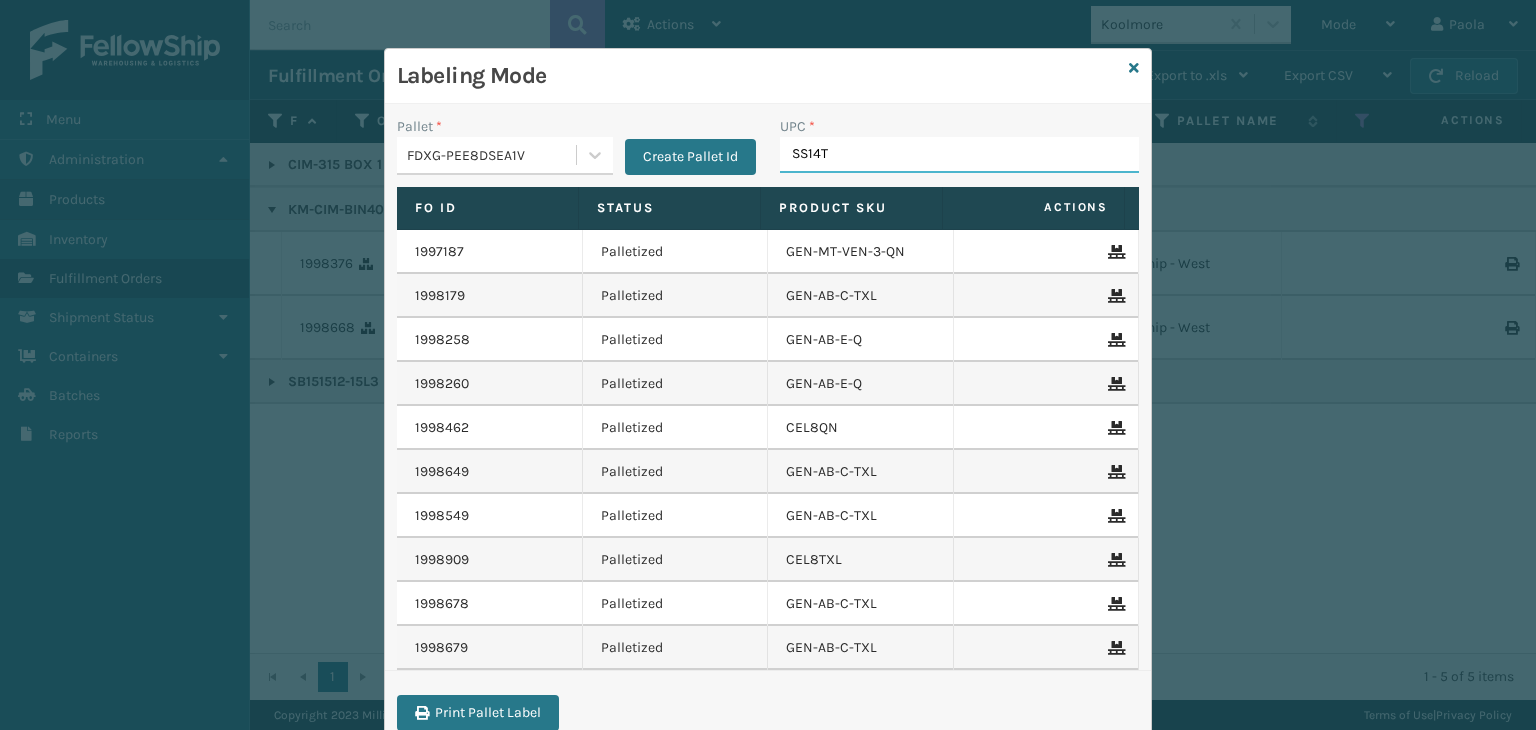 type on "SS14TX" 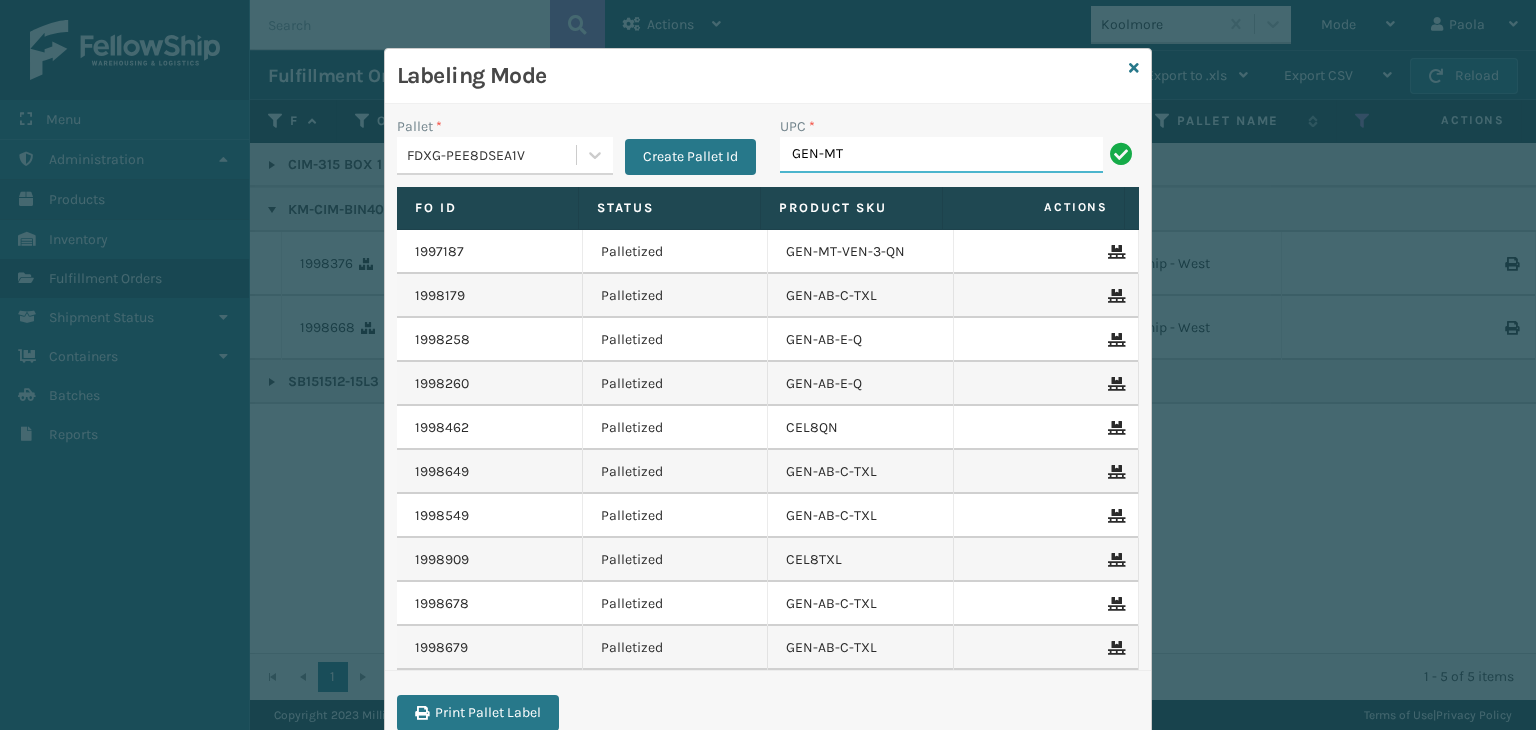 type on "GEN-MT-VEN-2-TN" 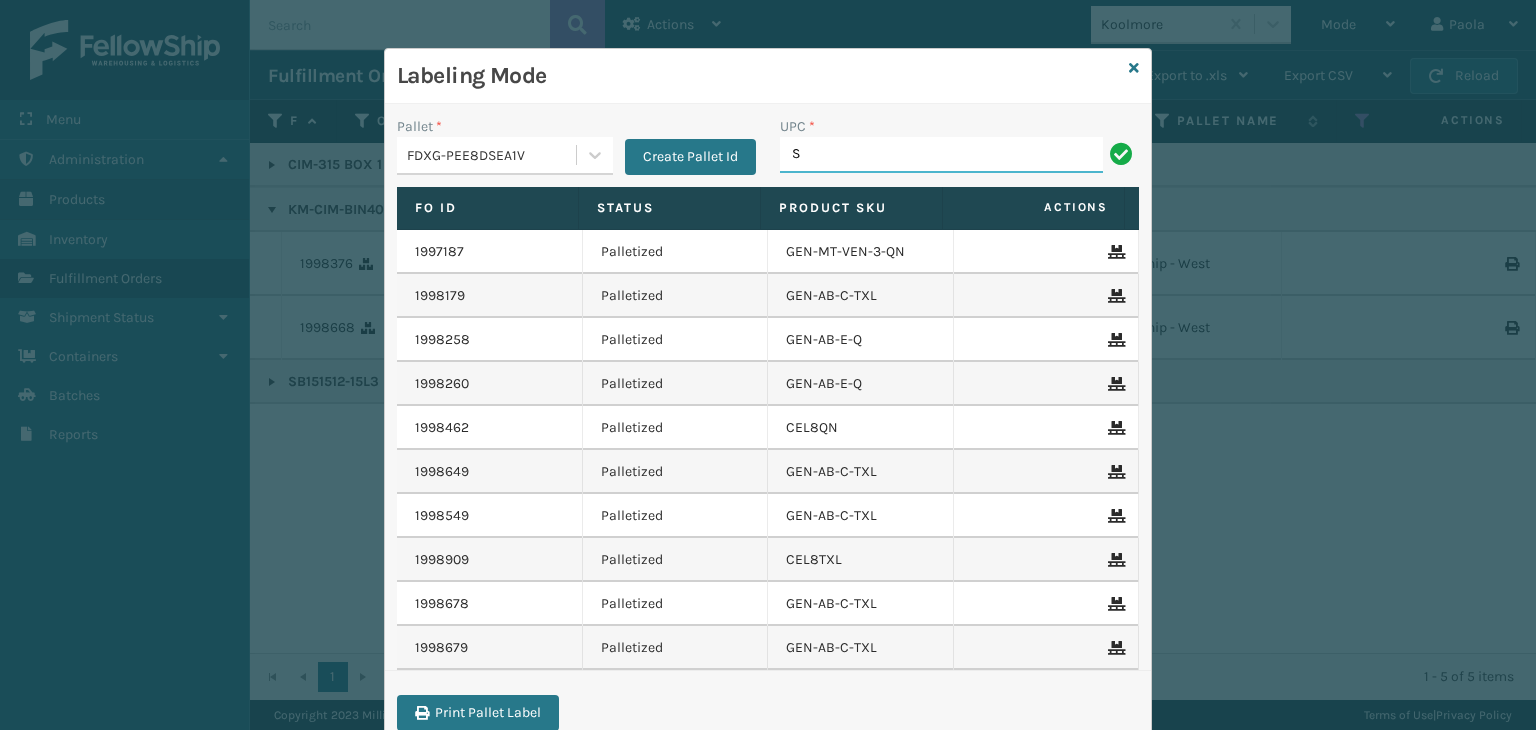 type on "SS" 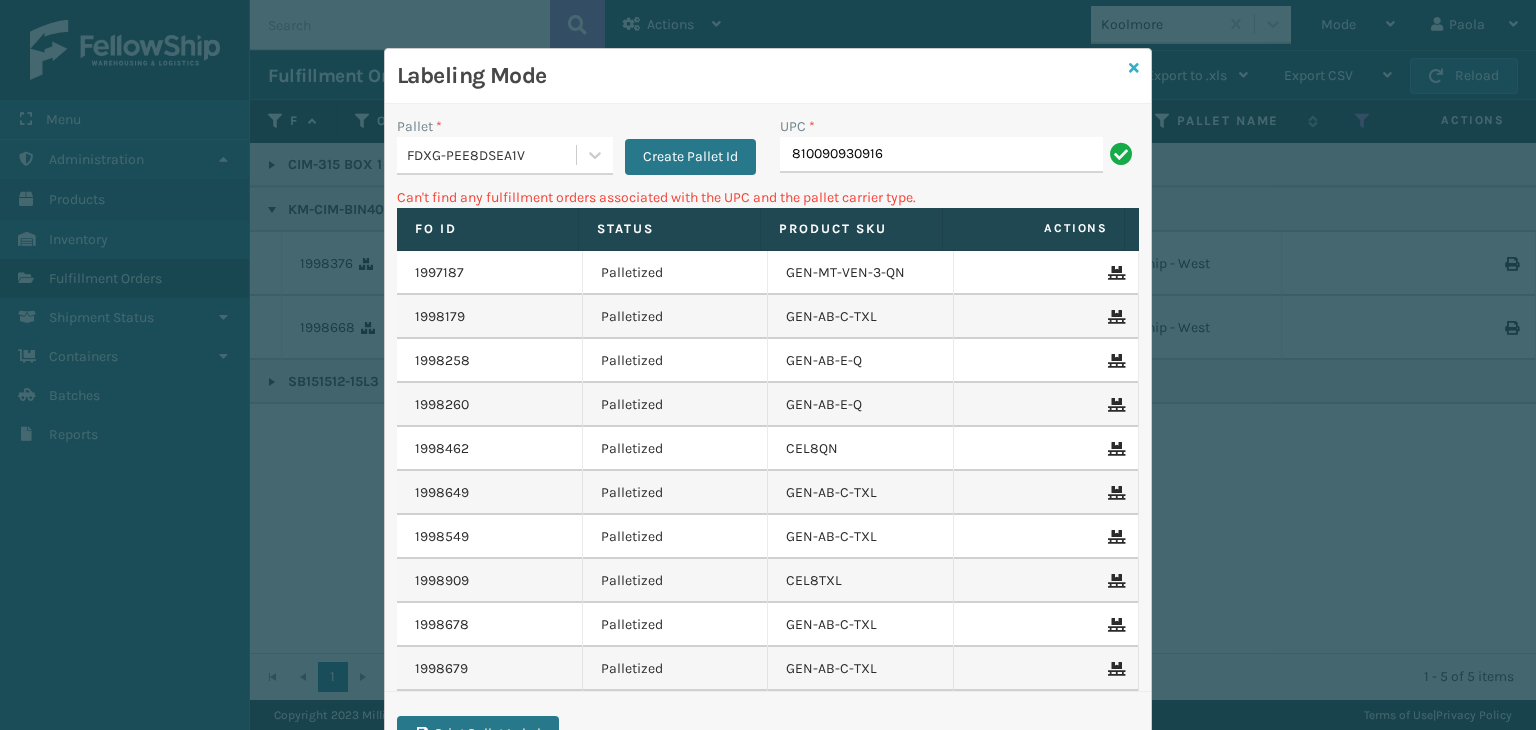 click at bounding box center (1134, 68) 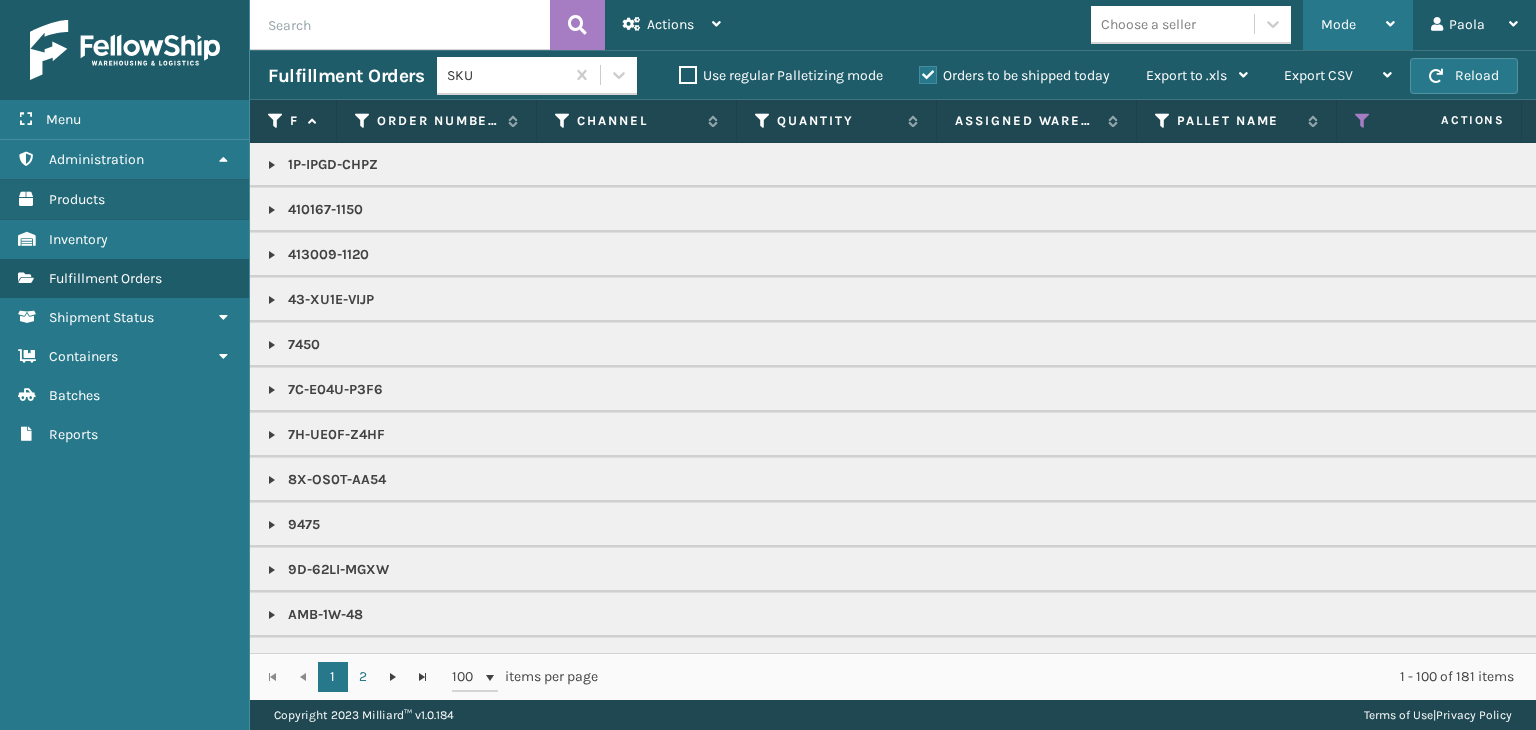 click on "Mode" at bounding box center [1358, 25] 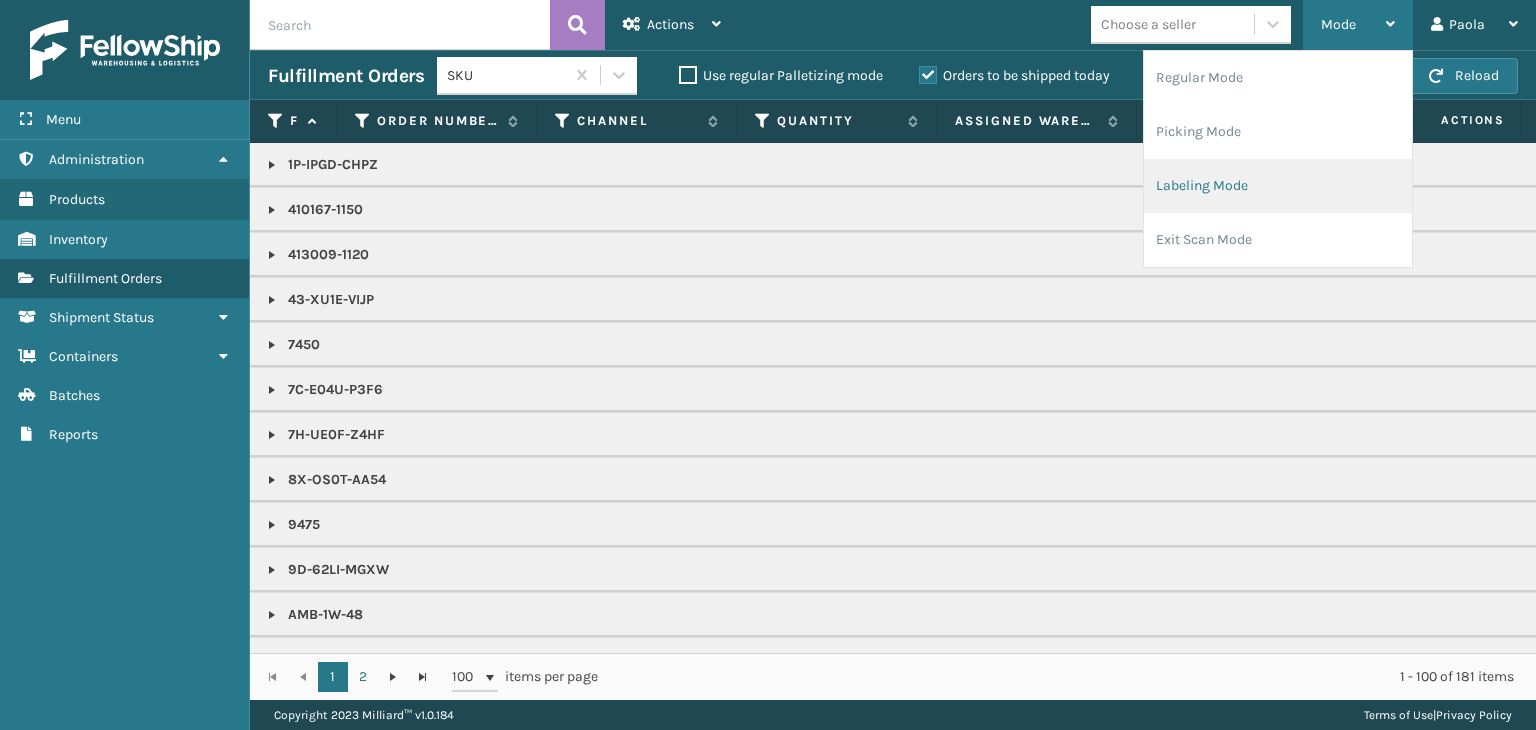 click on "Labeling Mode" at bounding box center [1278, 186] 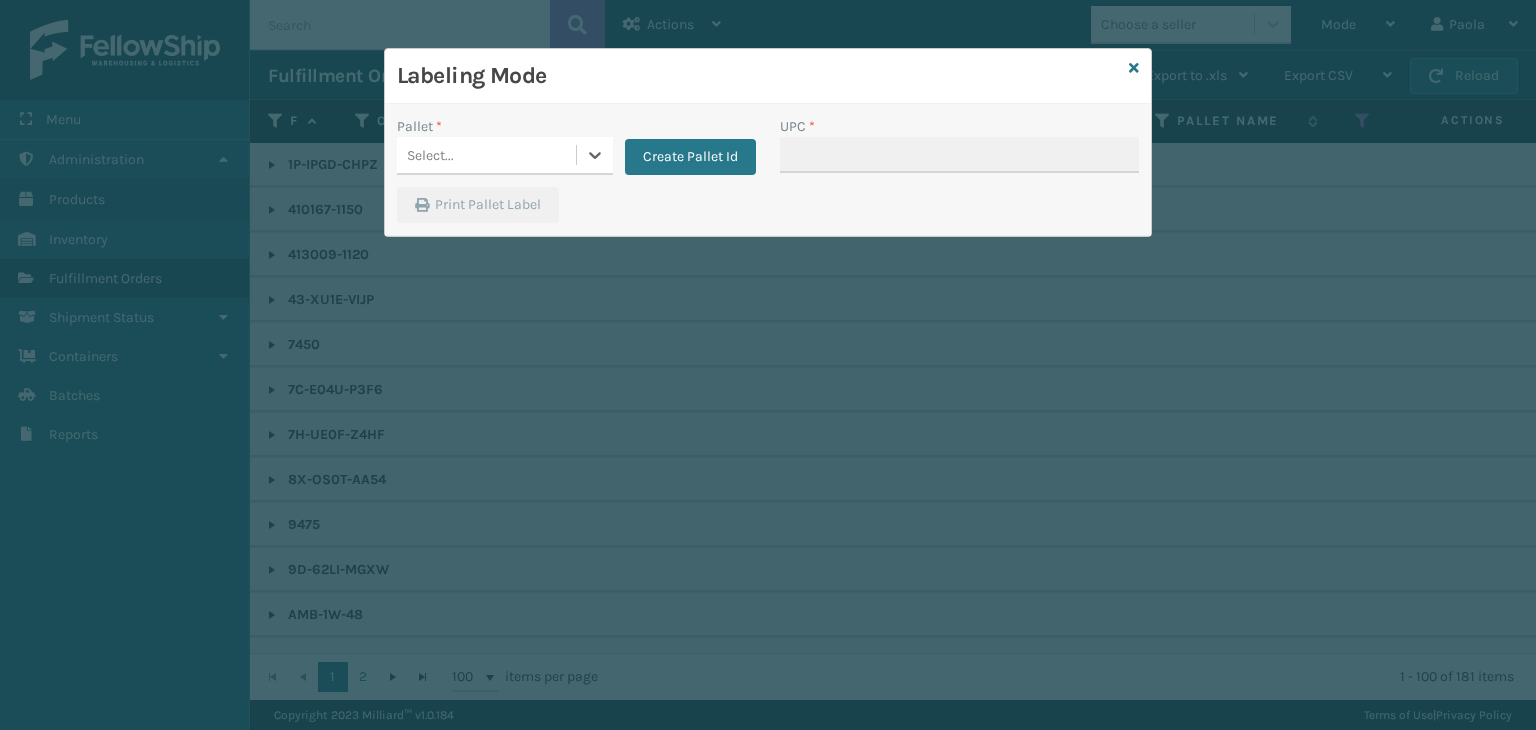 click on "Select..." at bounding box center (486, 155) 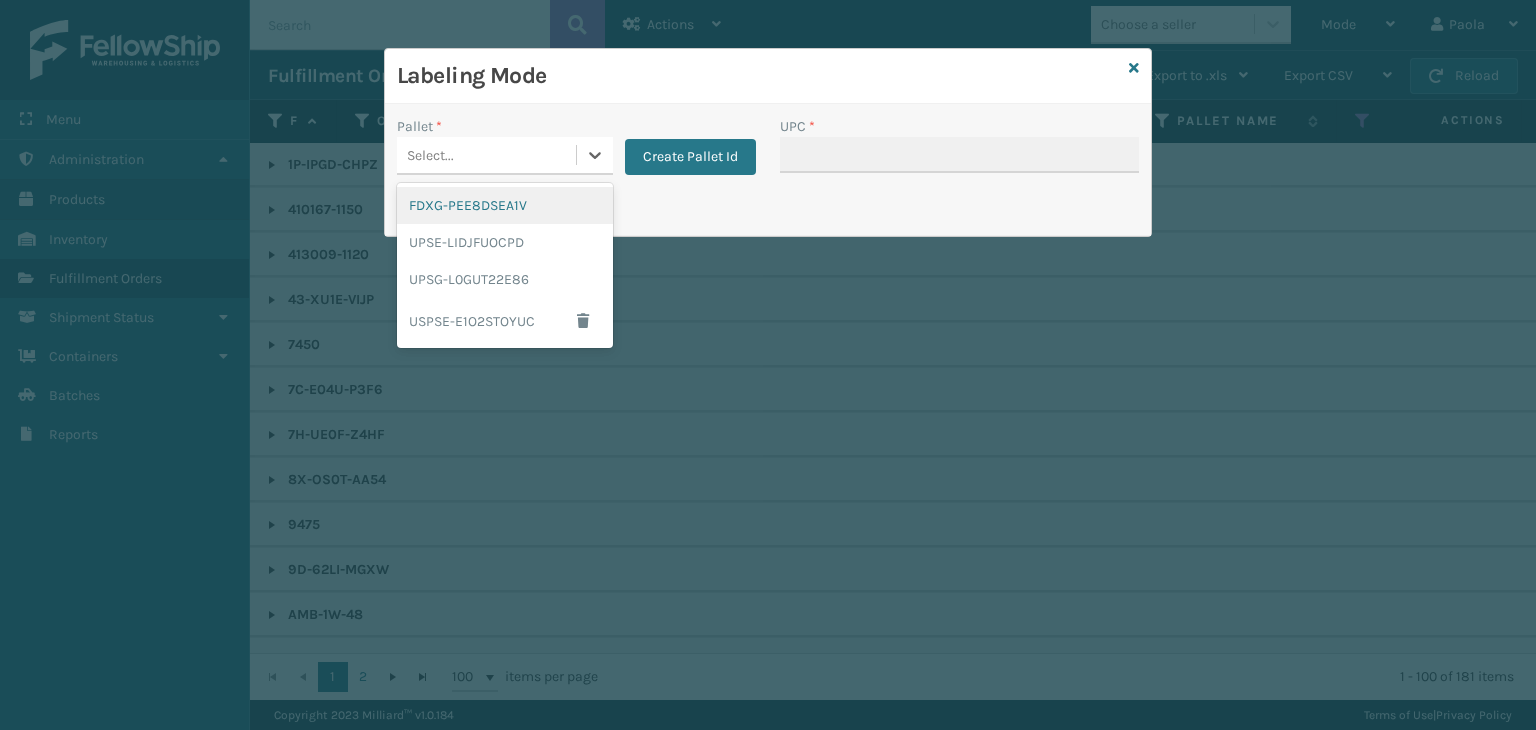 click on "FDXG-PEE8DSEA1V" at bounding box center (505, 205) 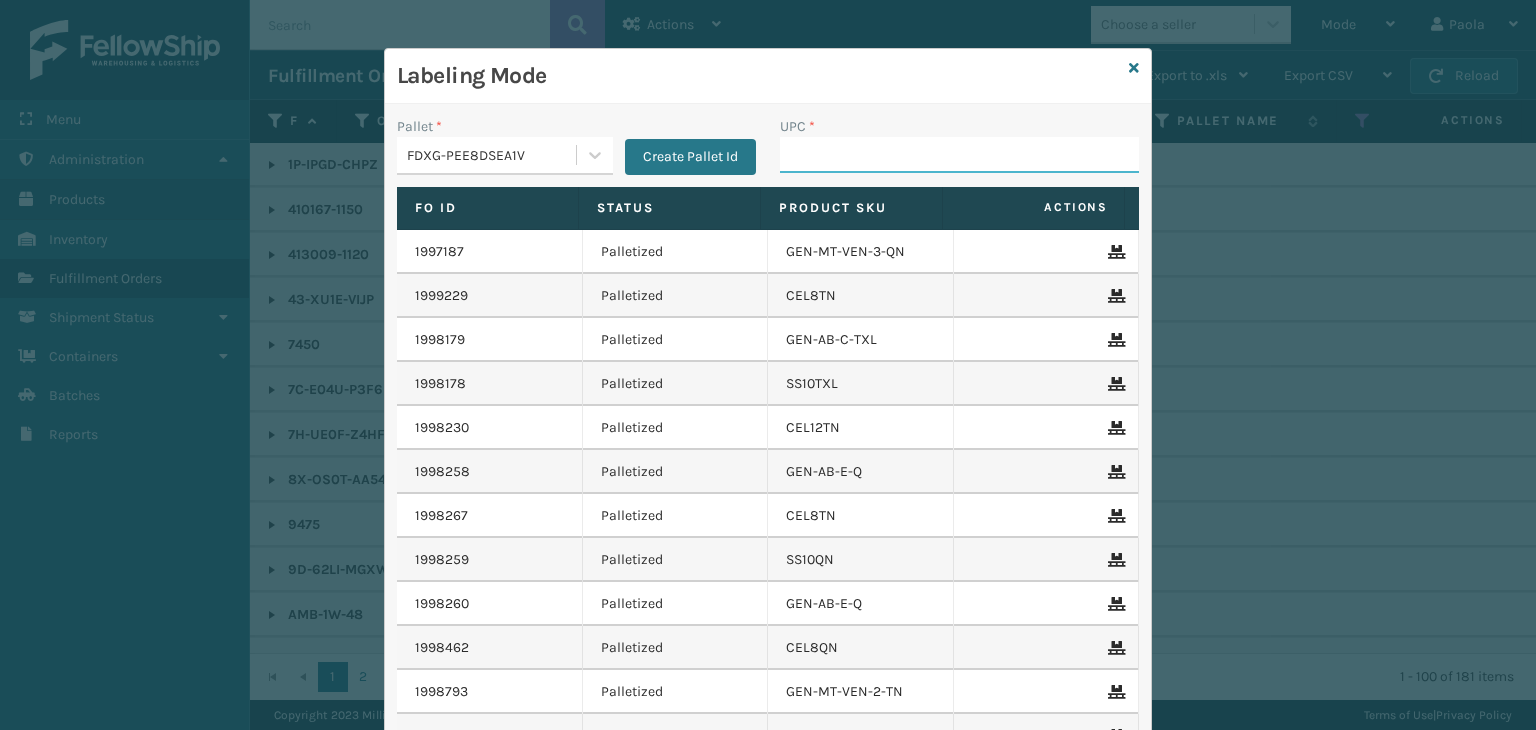 click on "UPC   *" at bounding box center [959, 155] 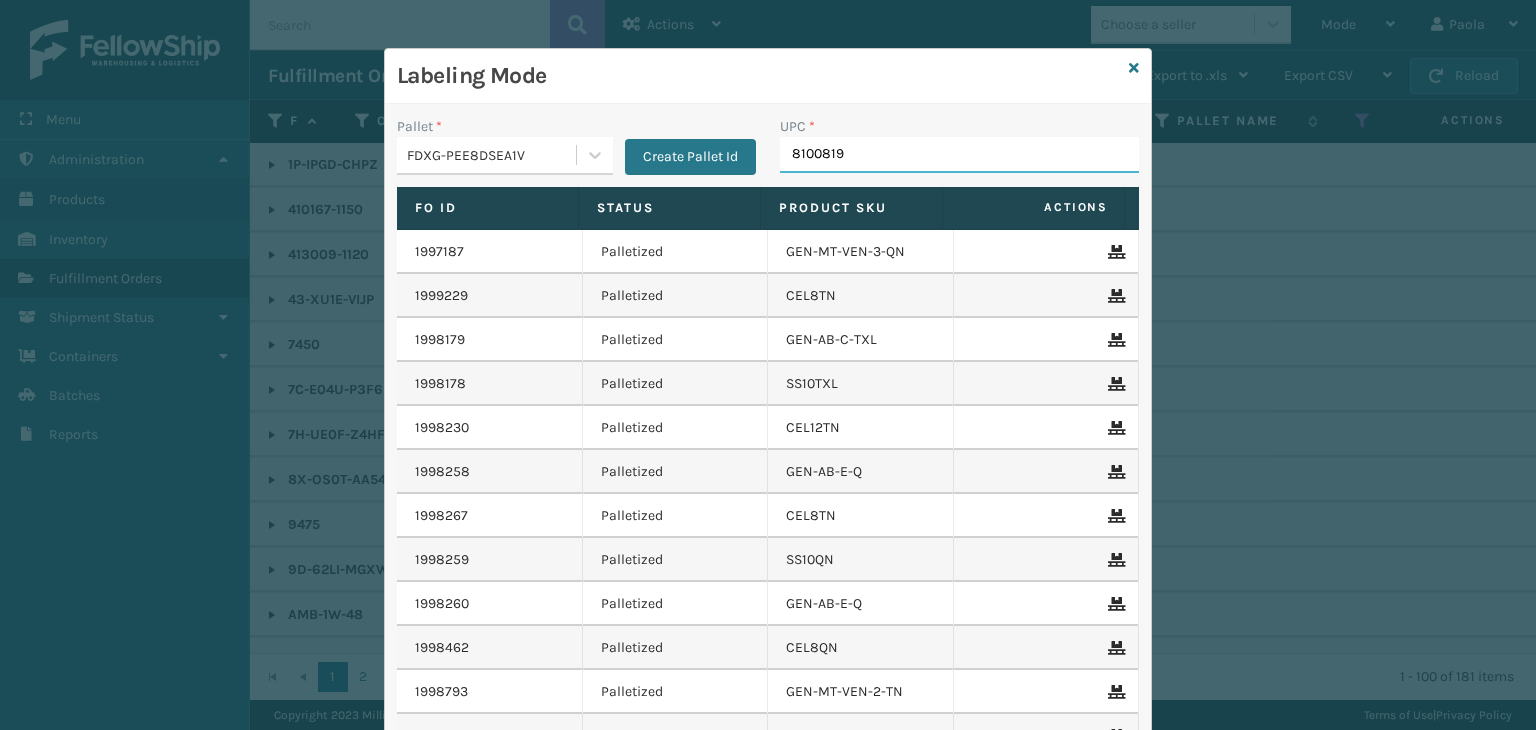 type on "81008196" 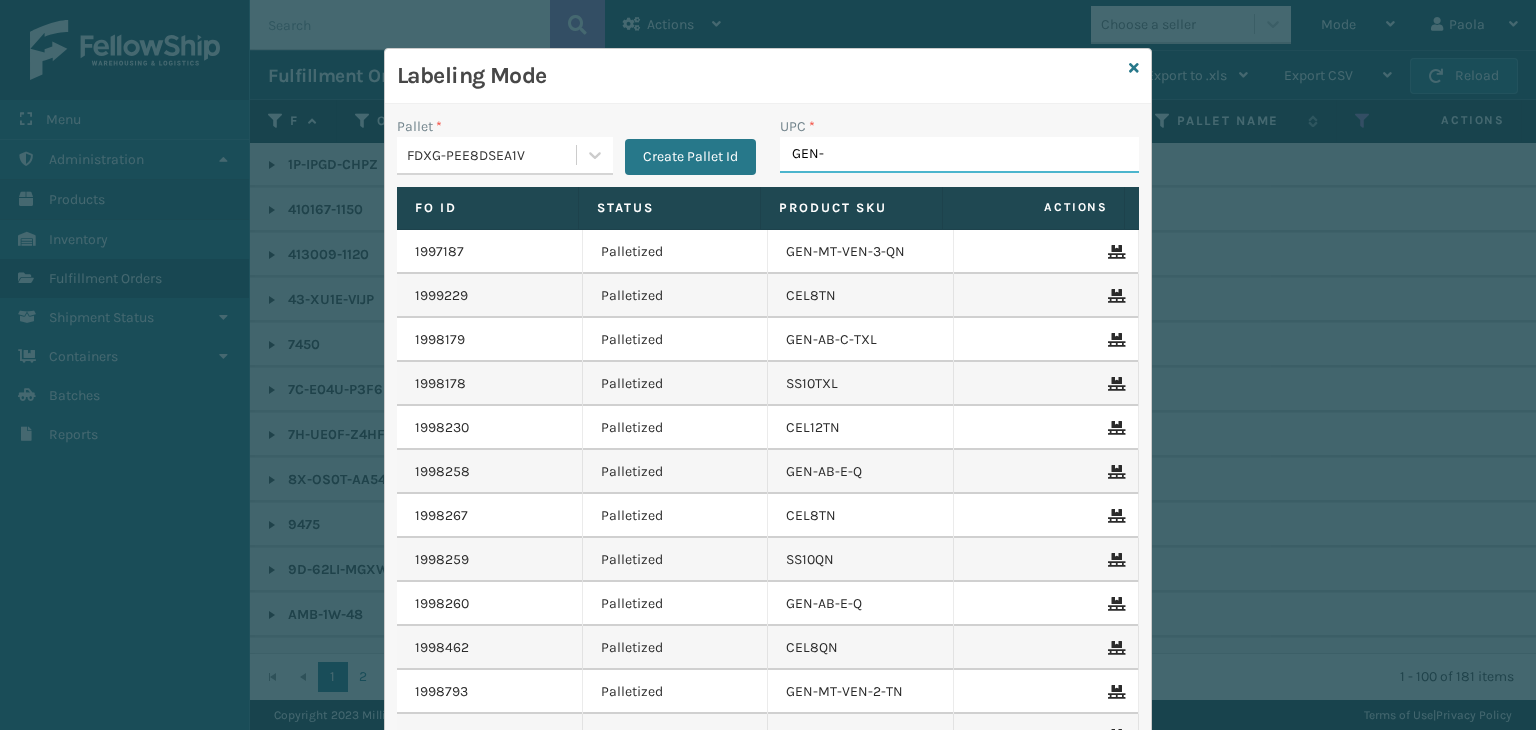 type on "GEN-A" 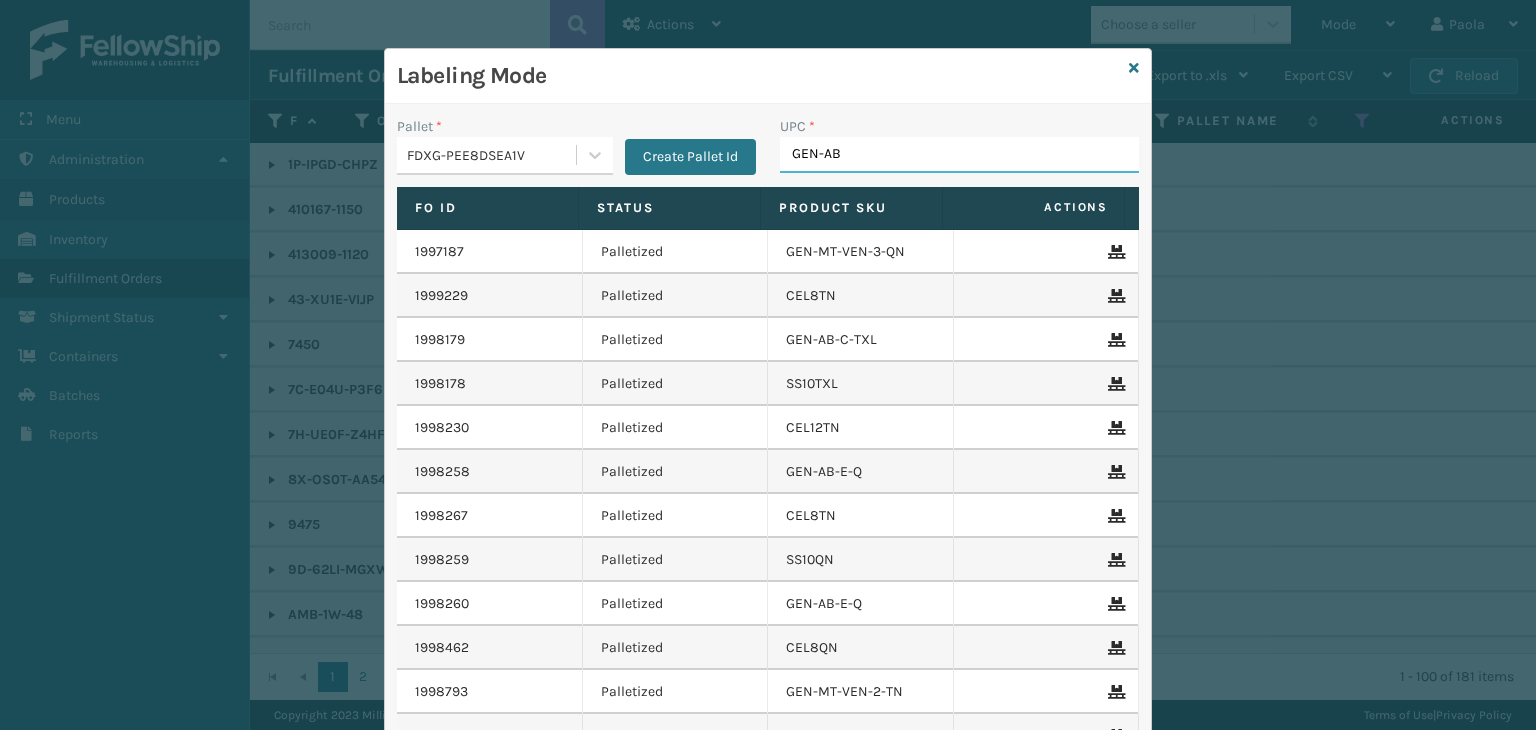 type on "GEN-AB-" 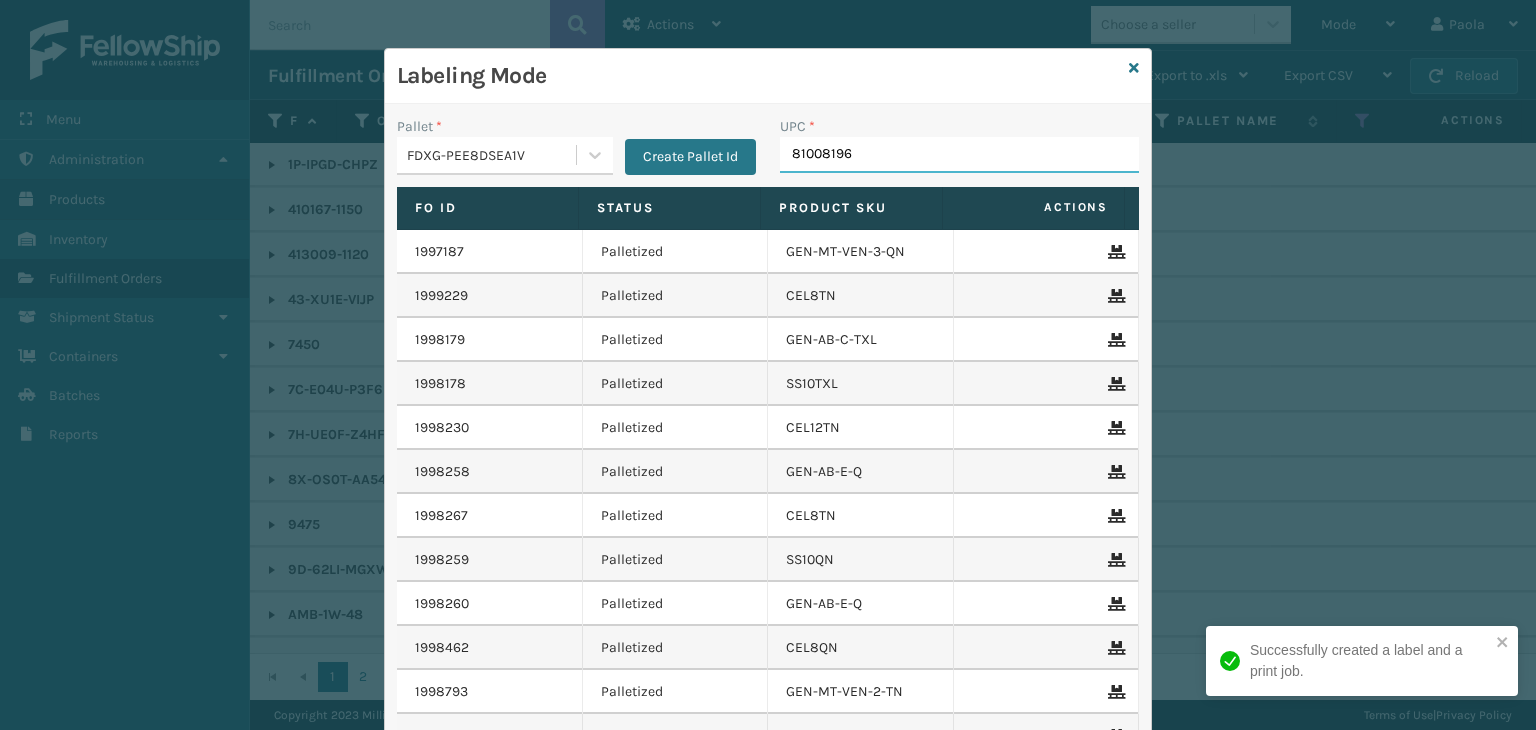 type on "[NUMBER]" 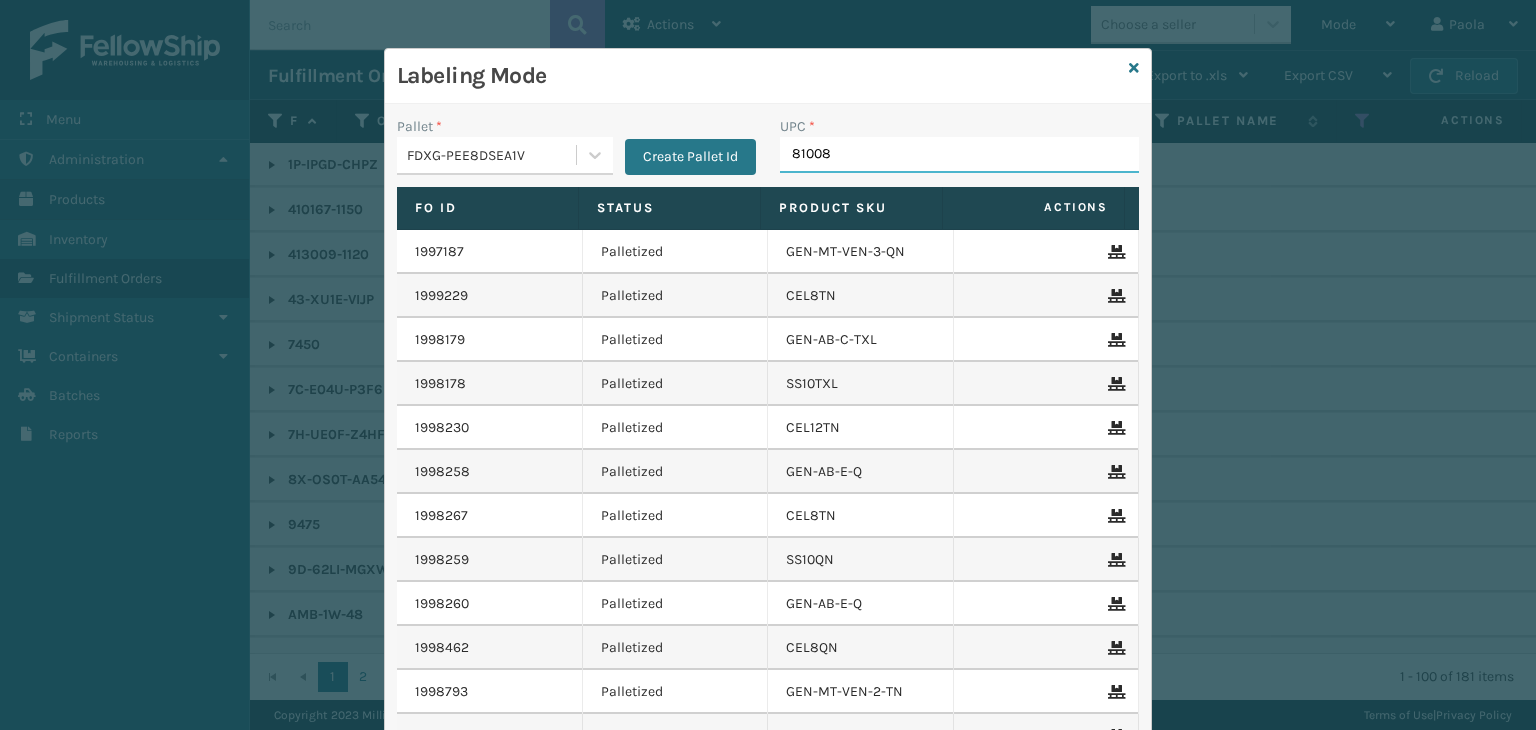 type on "810081" 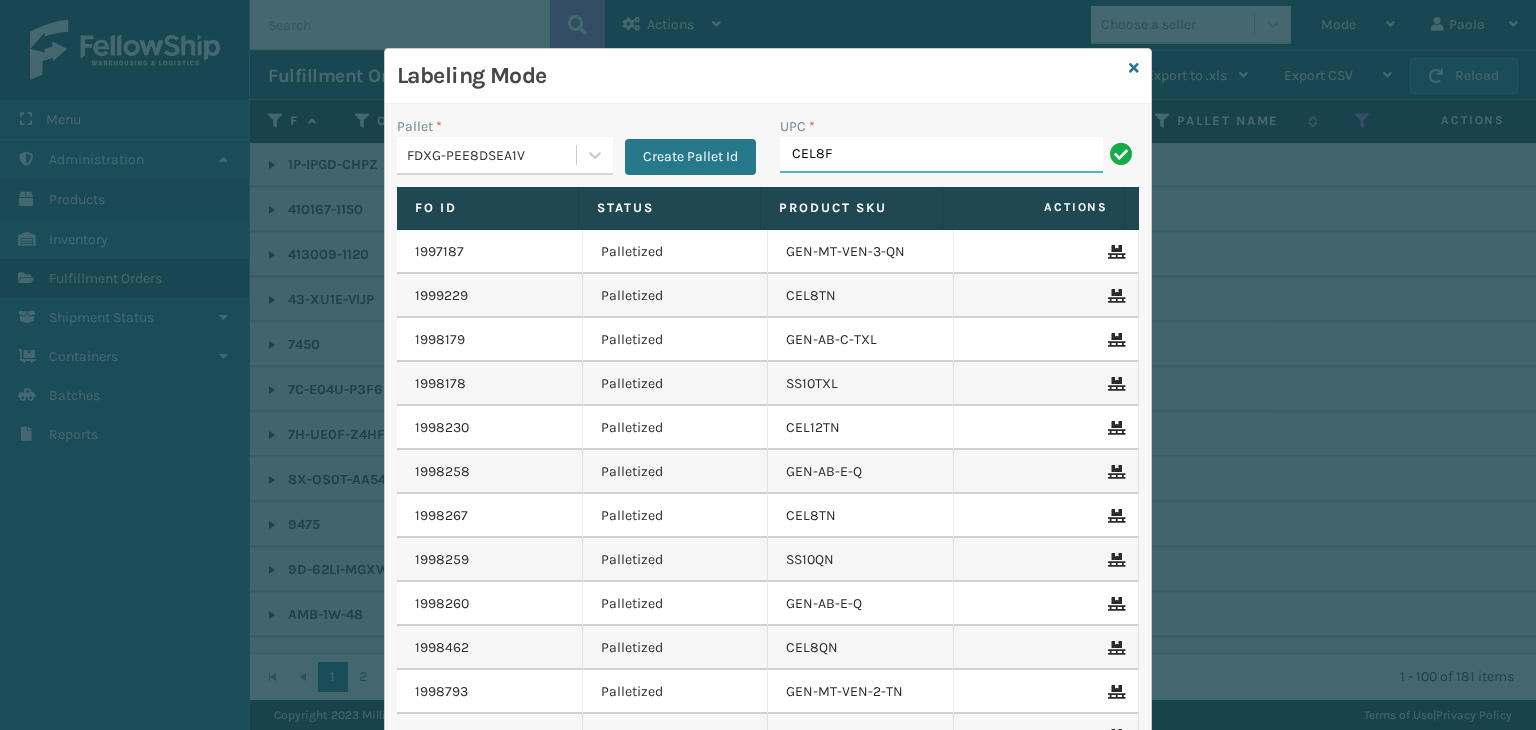 type on "CEL8F" 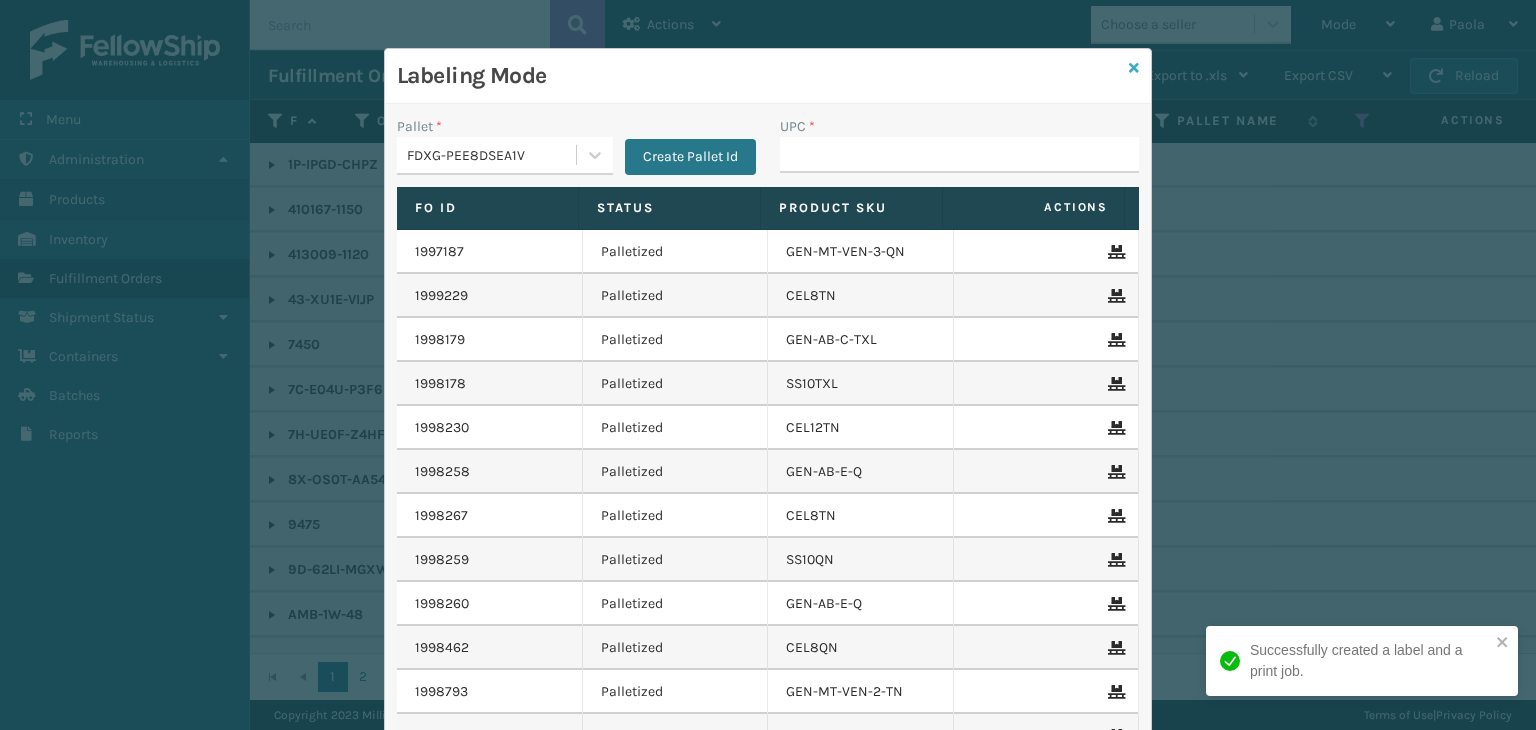 click at bounding box center (1134, 68) 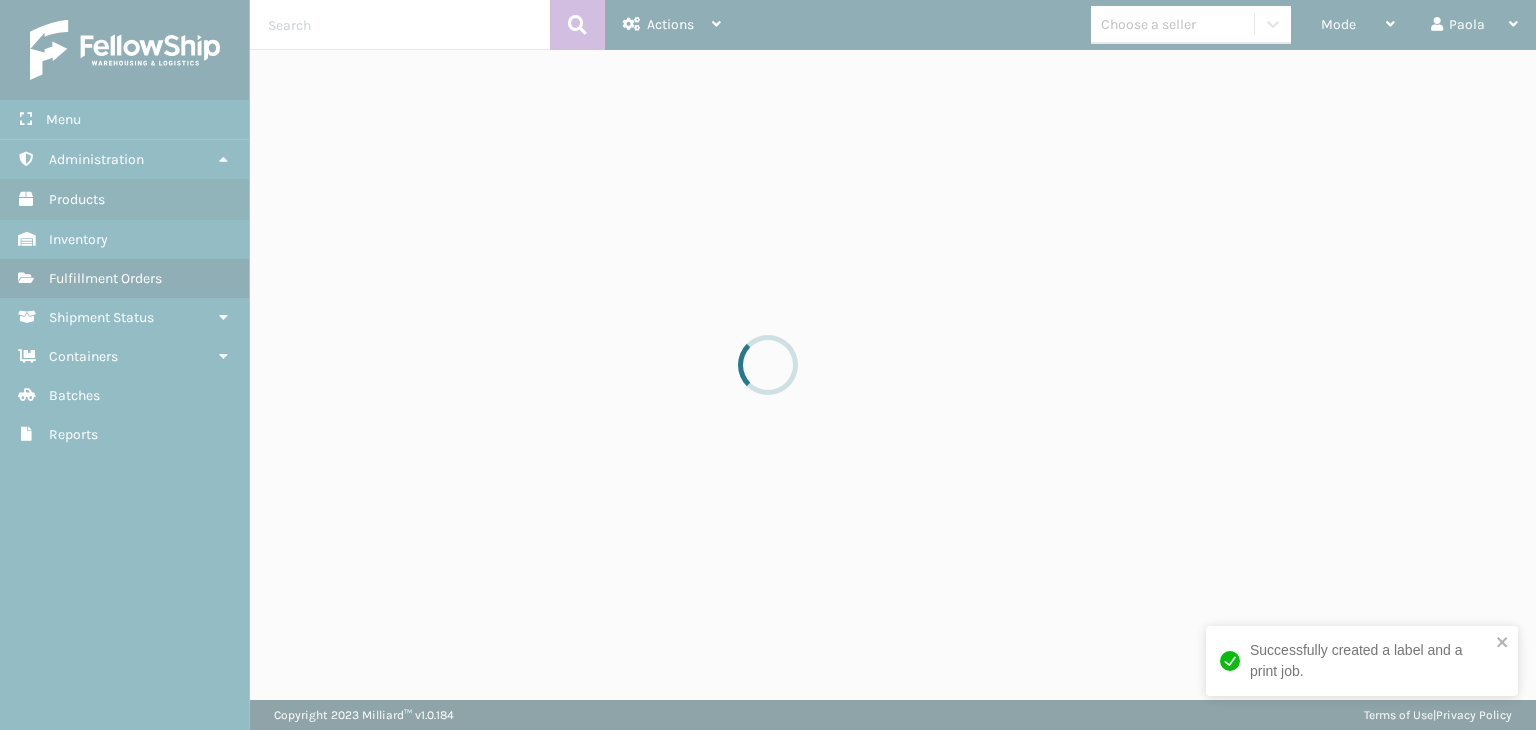 click at bounding box center (768, 365) 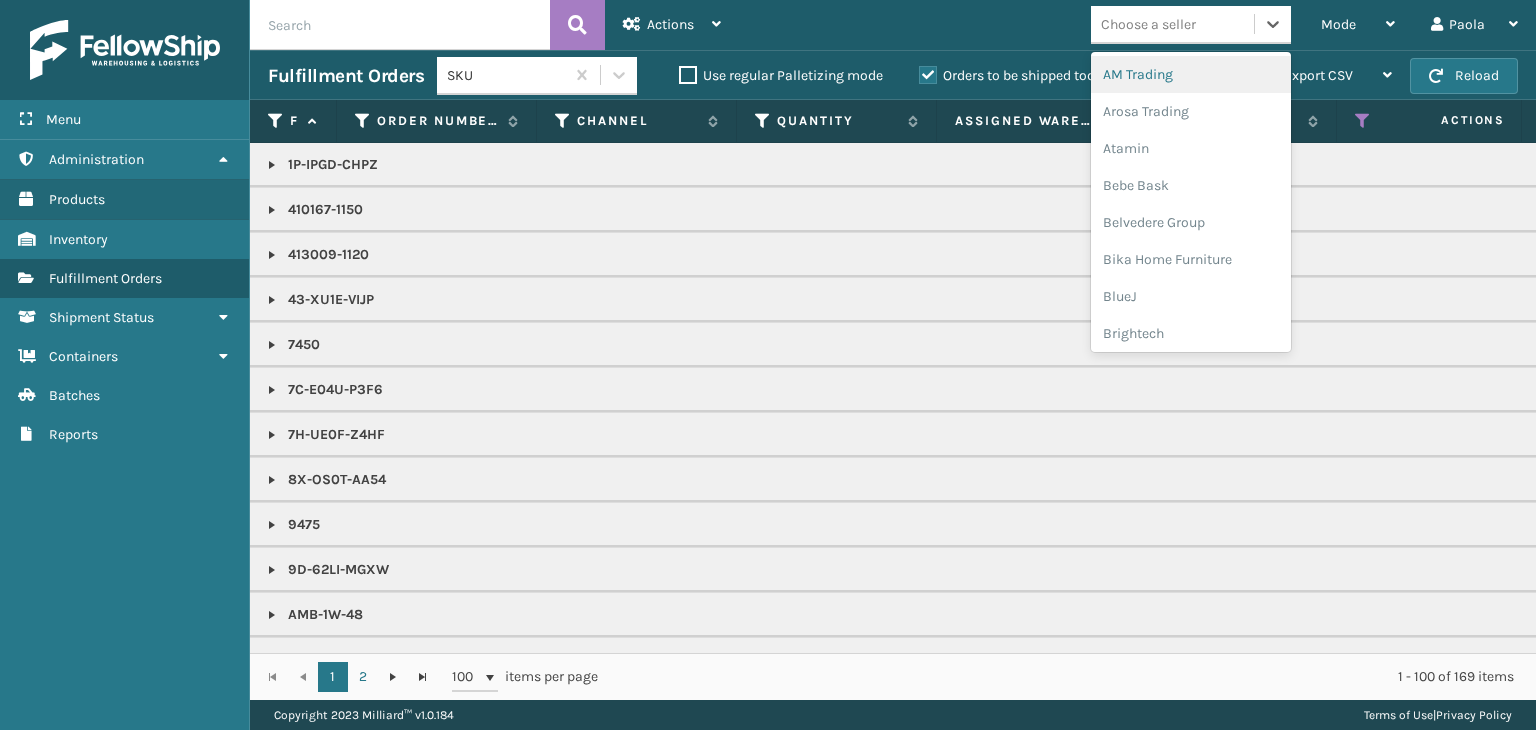 click on "Choose a seller" at bounding box center [1172, 24] 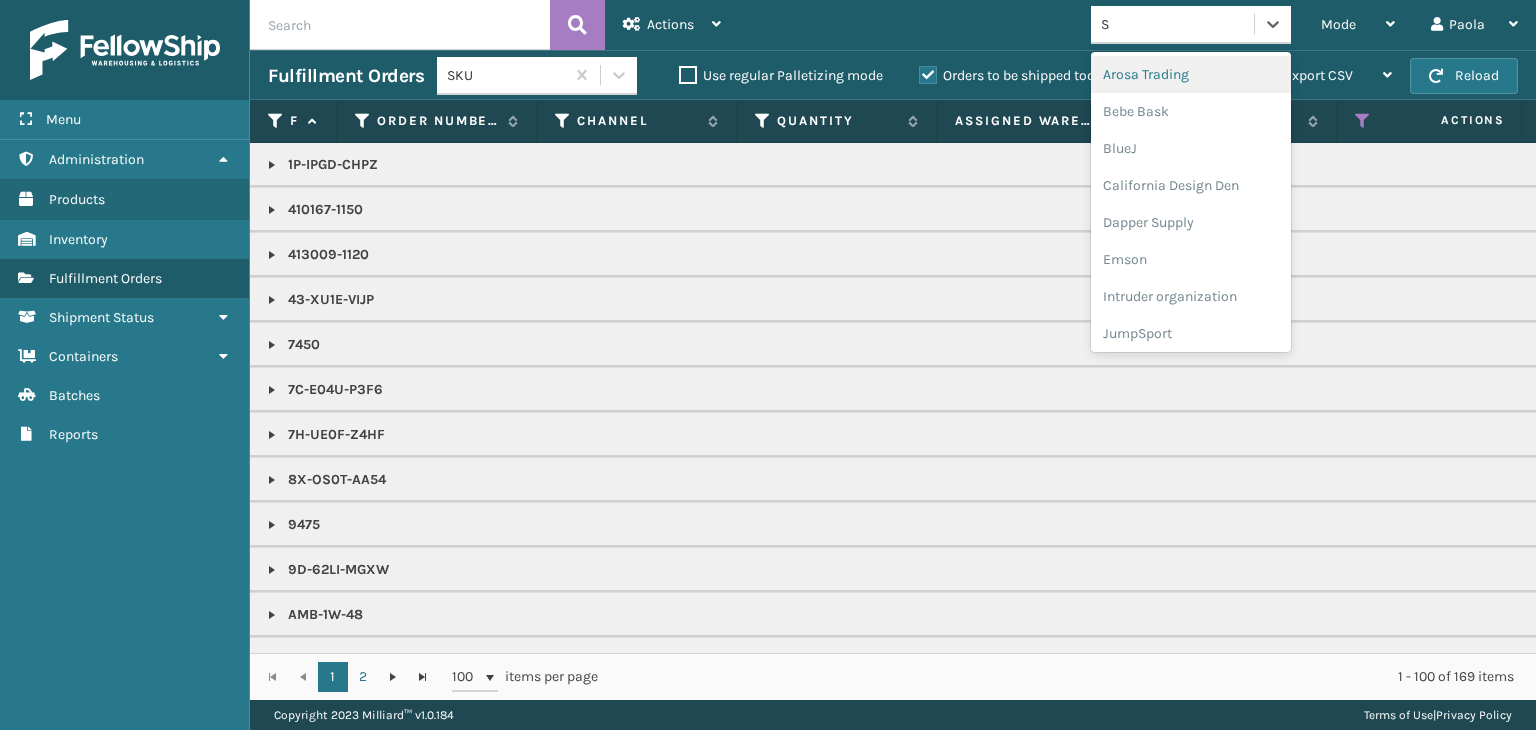 type on "SL" 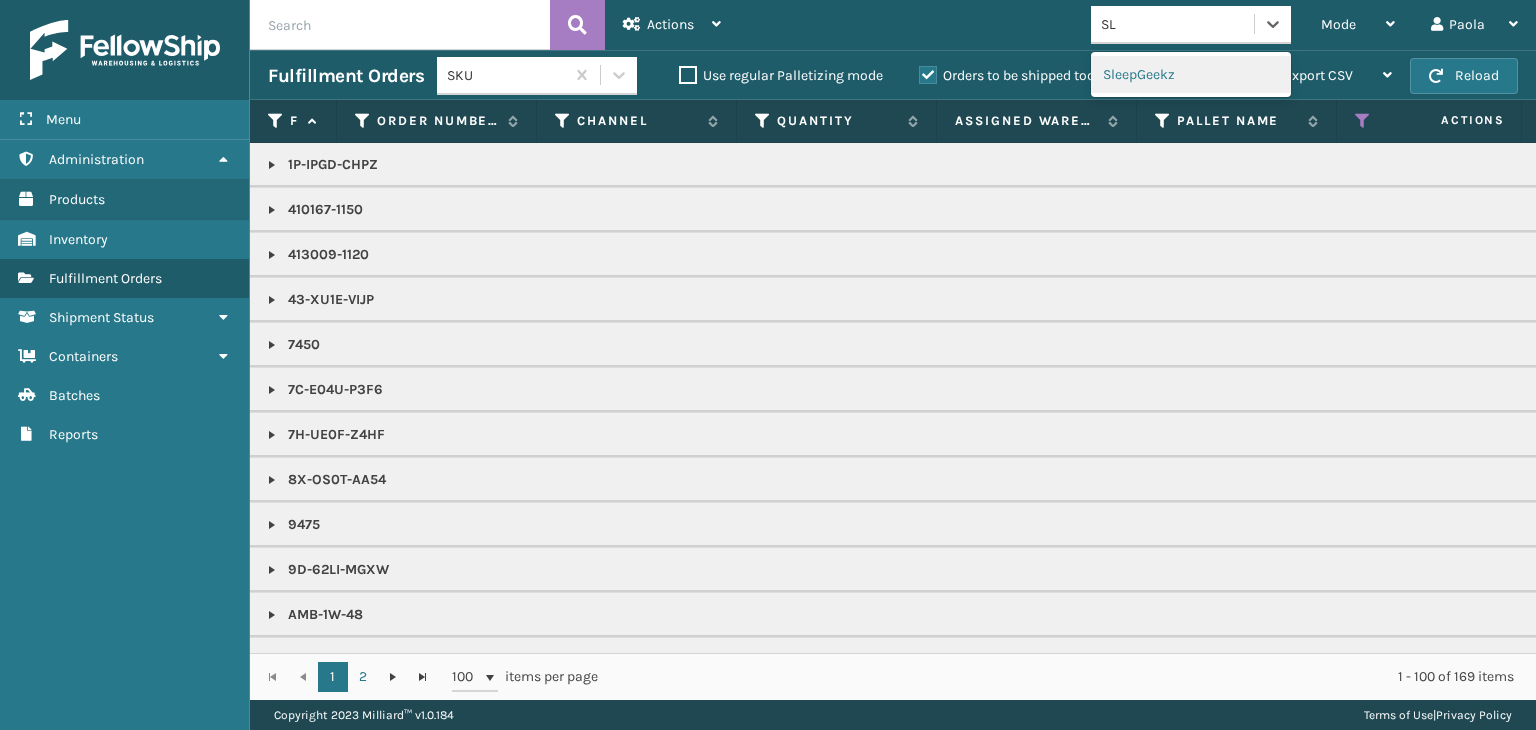 click on "SleepGeekz" at bounding box center [1191, 74] 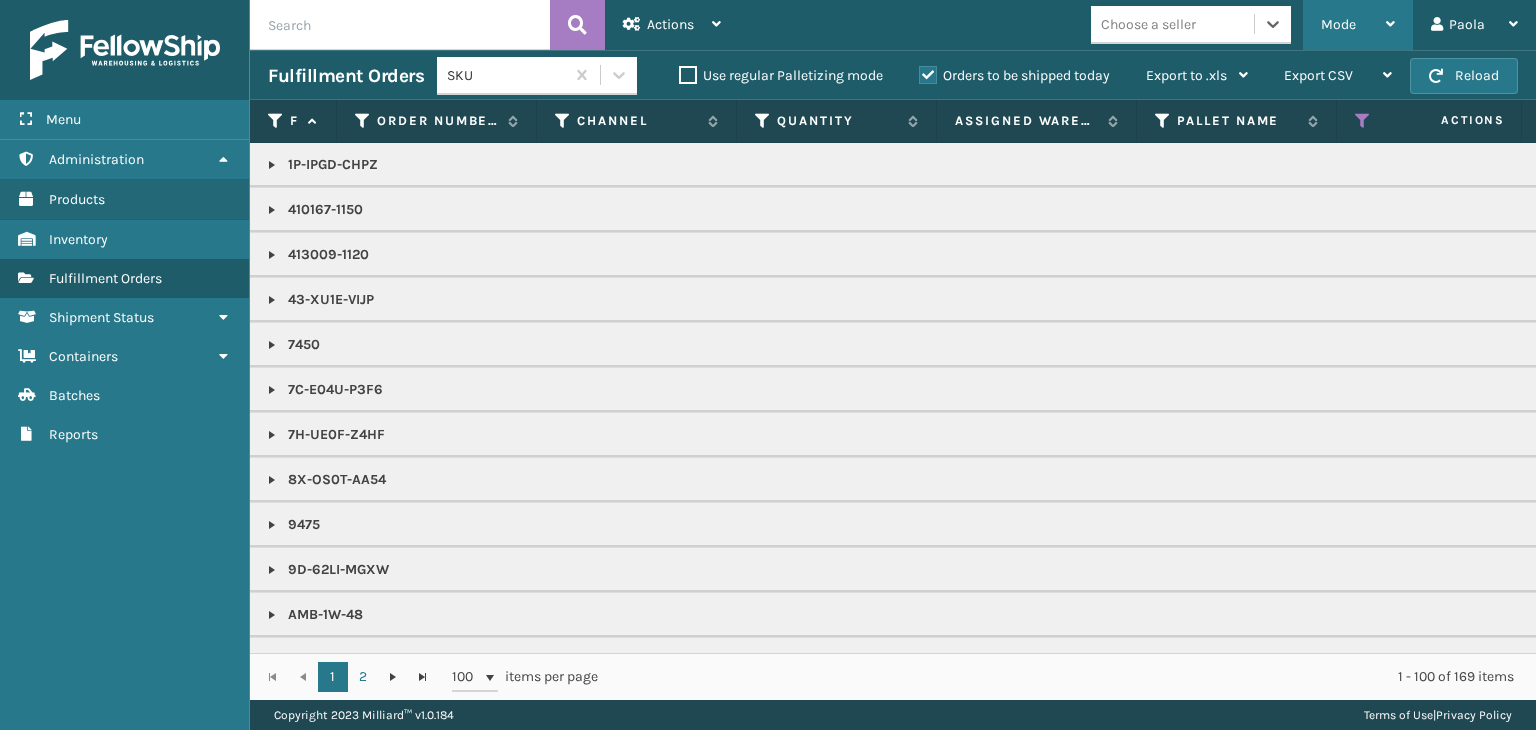 click on "Mode Regular Mode Picking Mode Labeling Mode Exit Scan Mode" at bounding box center [1358, 25] 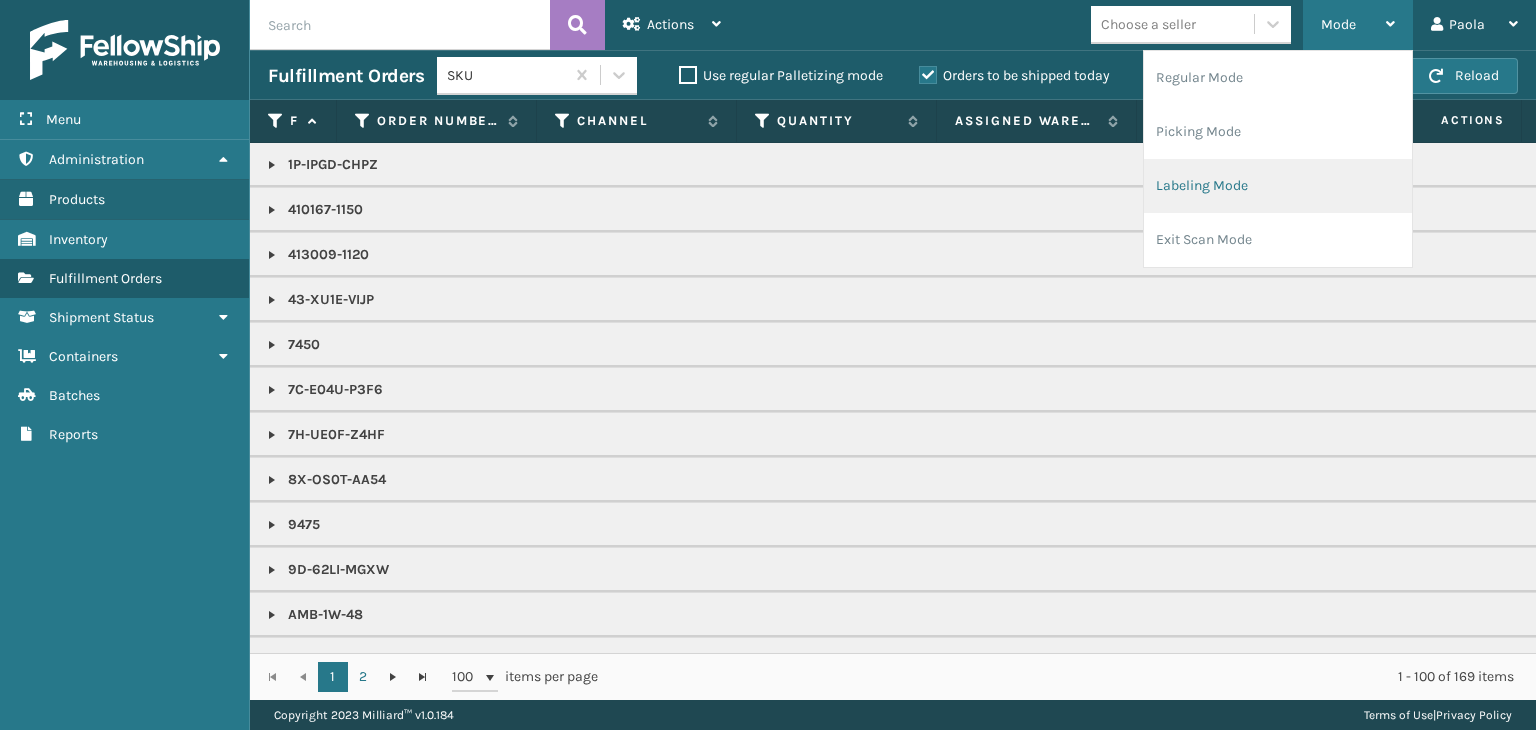 click on "Labeling Mode" at bounding box center [1278, 186] 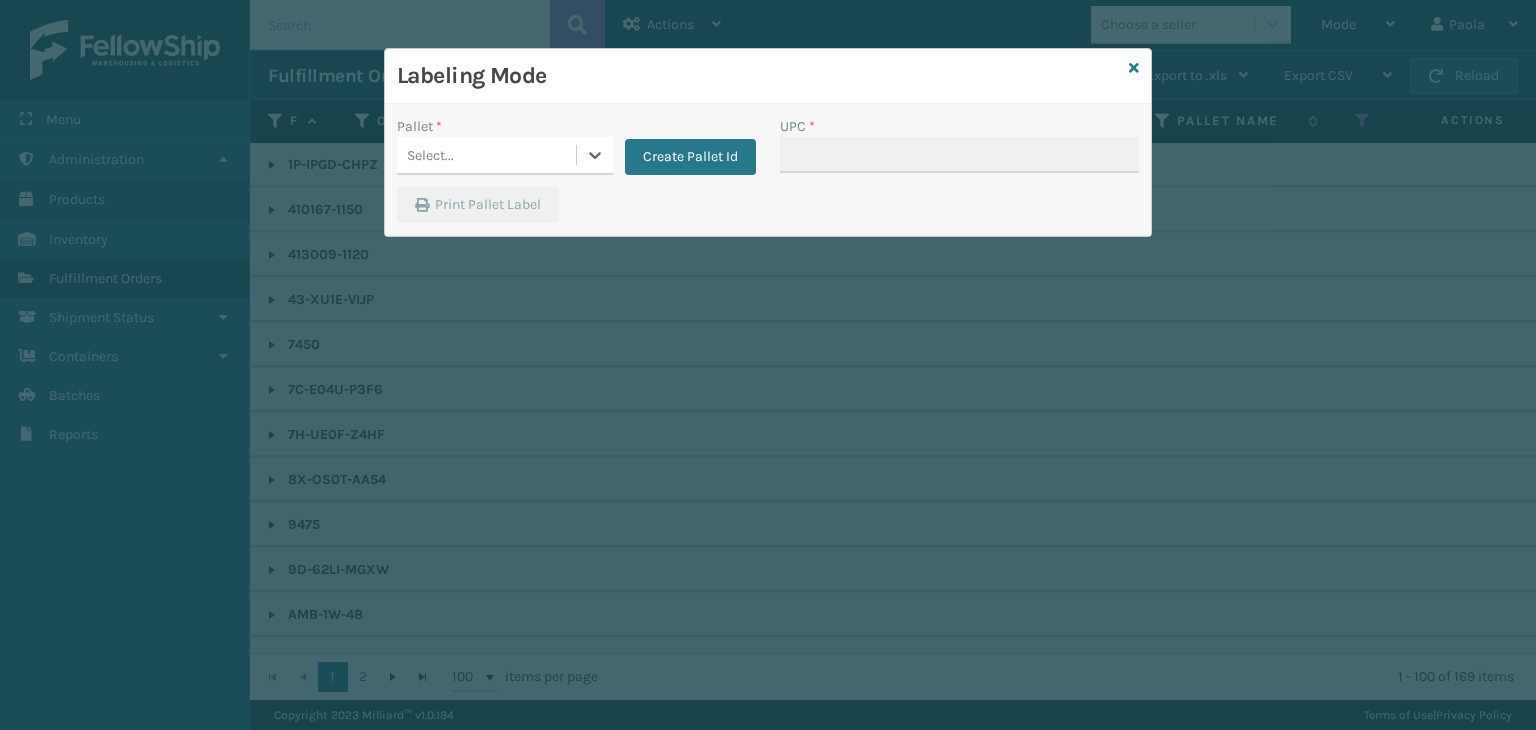 click on "Select..." at bounding box center [486, 155] 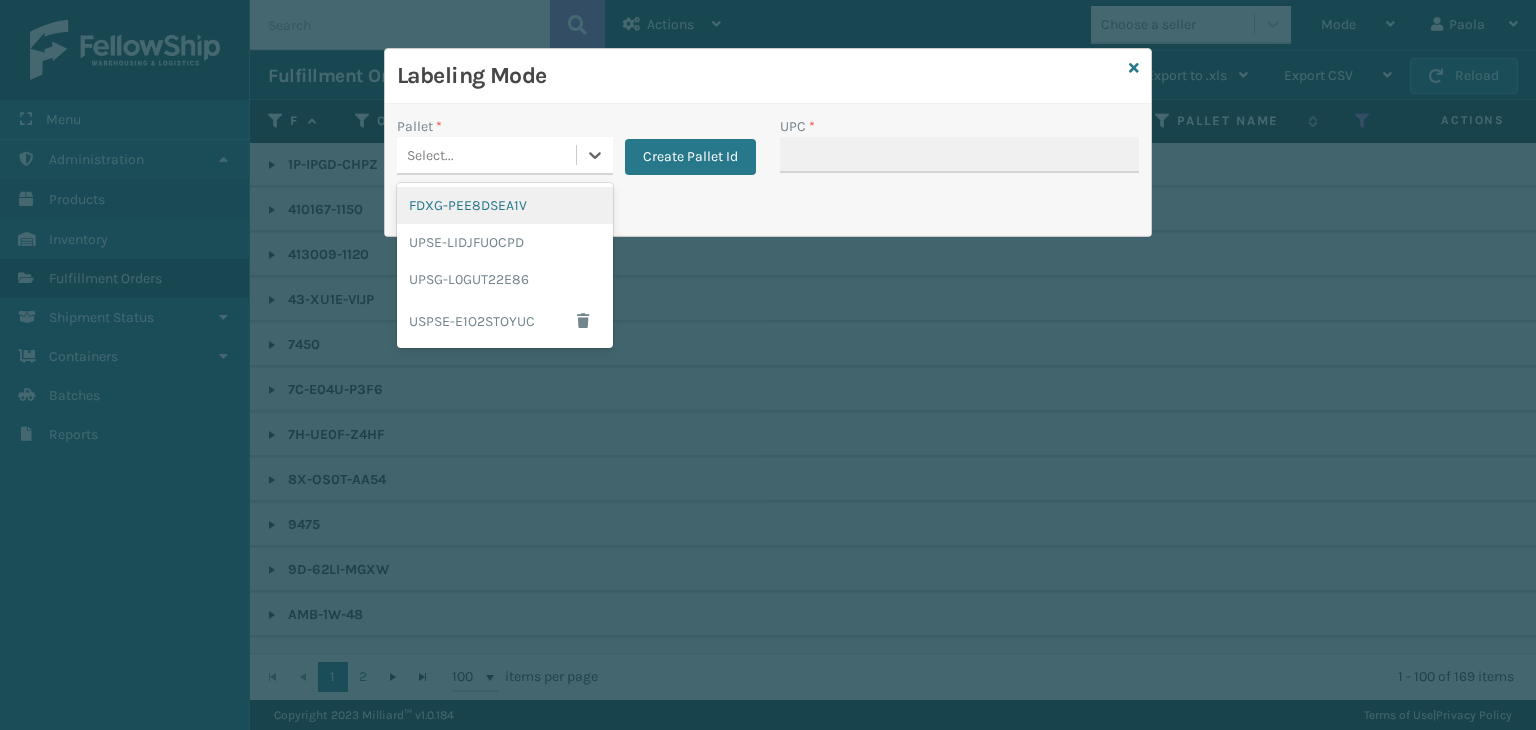 click on "FDXG-PEE8DSEA1V" at bounding box center (505, 205) 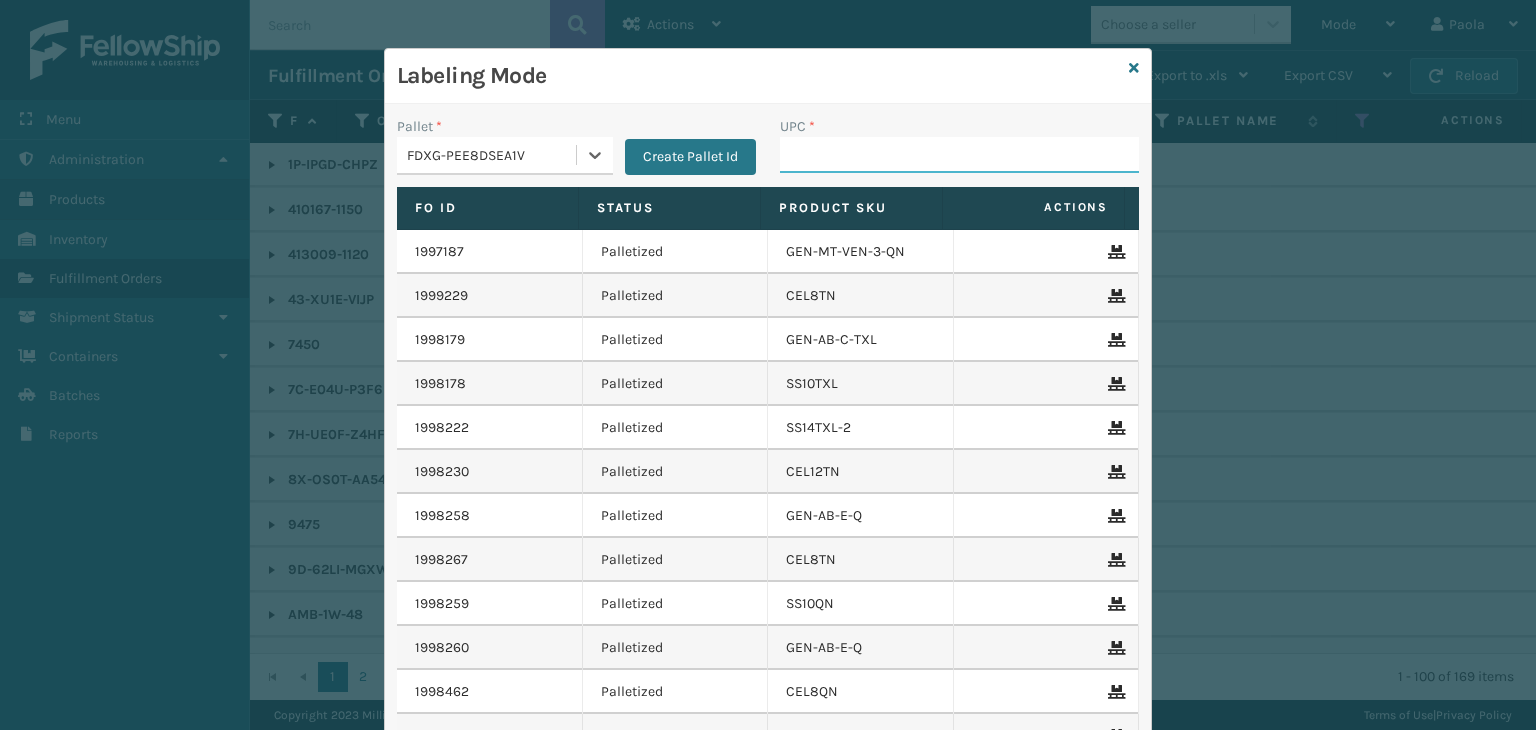 click on "UPC   *" at bounding box center [959, 155] 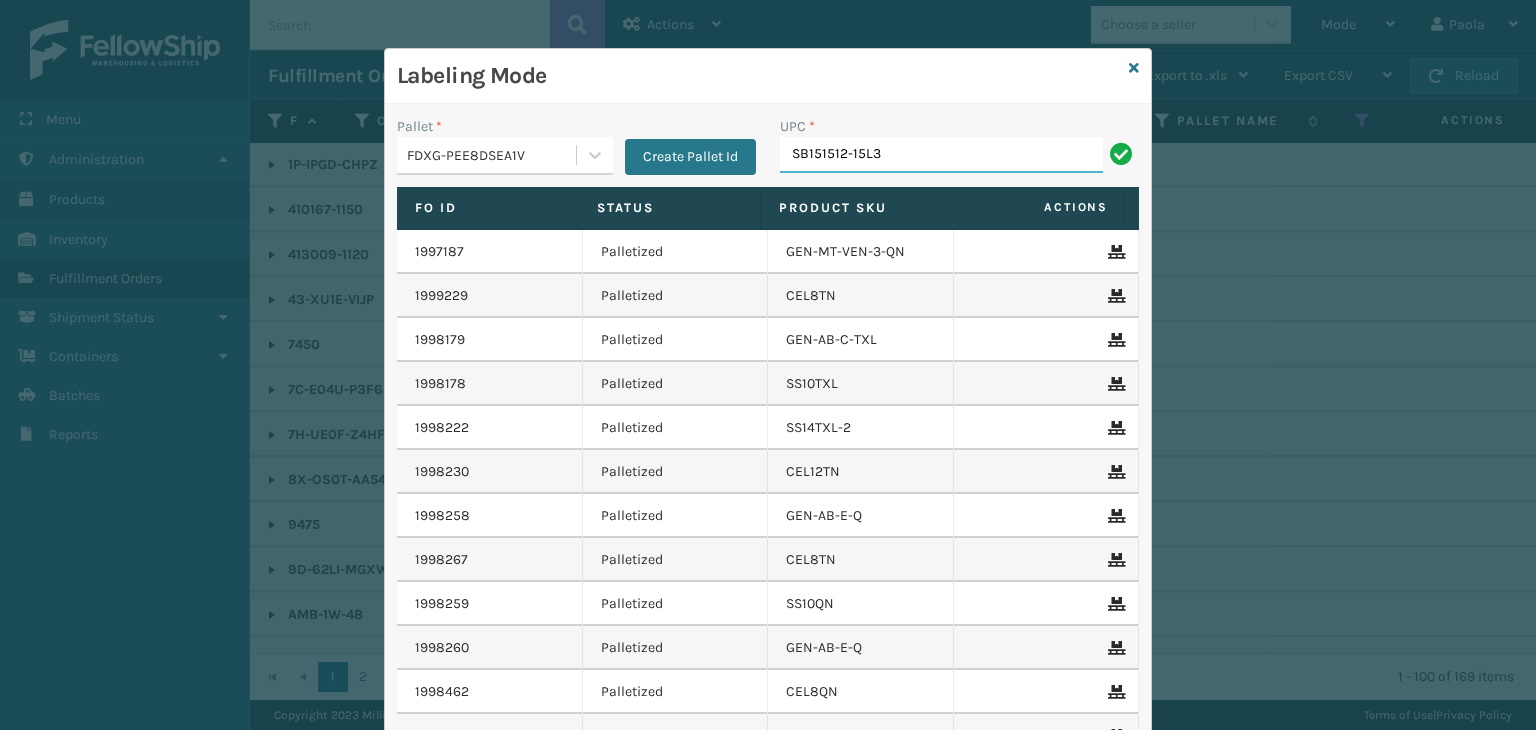 type on "SB151512-15L3" 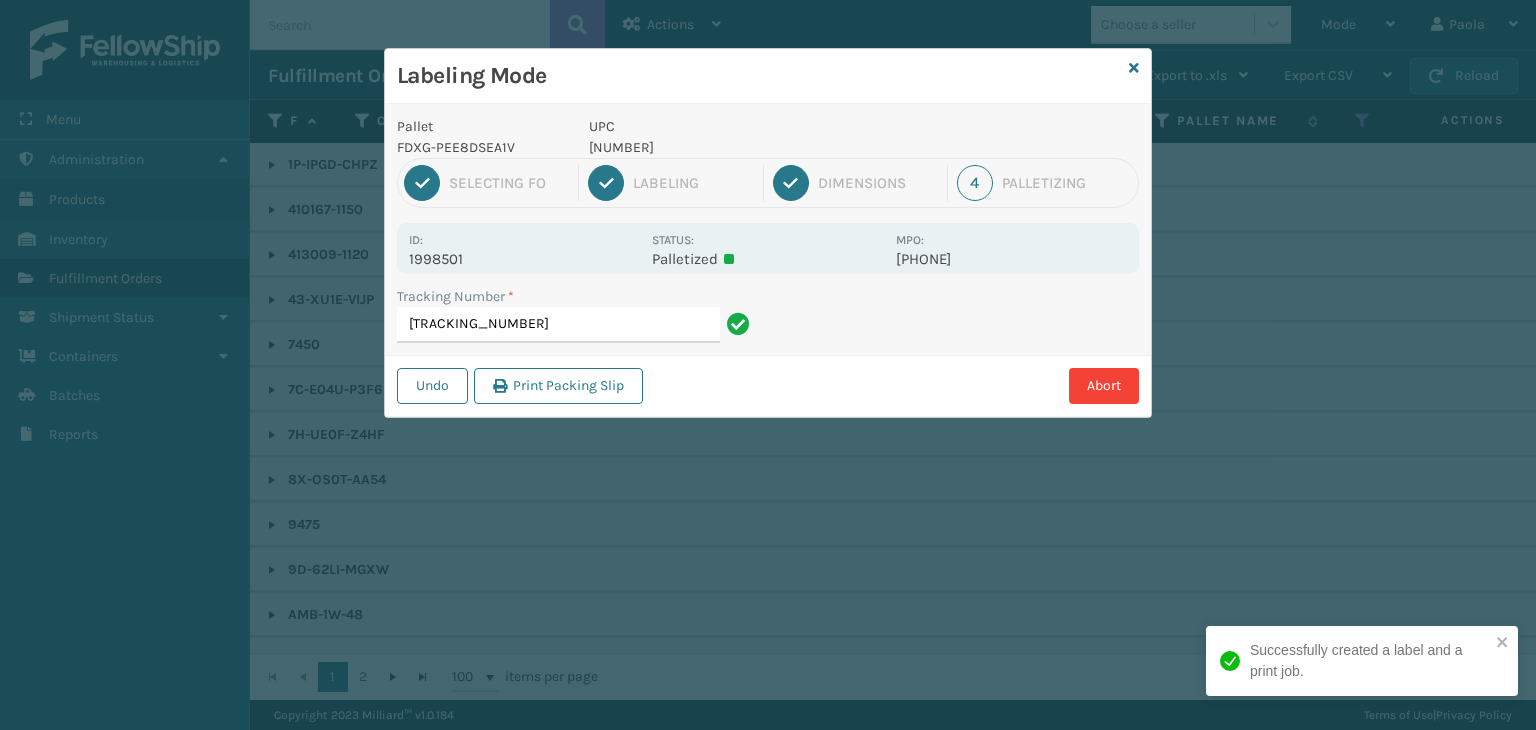 type on "[TRACKING_NUMBER]" 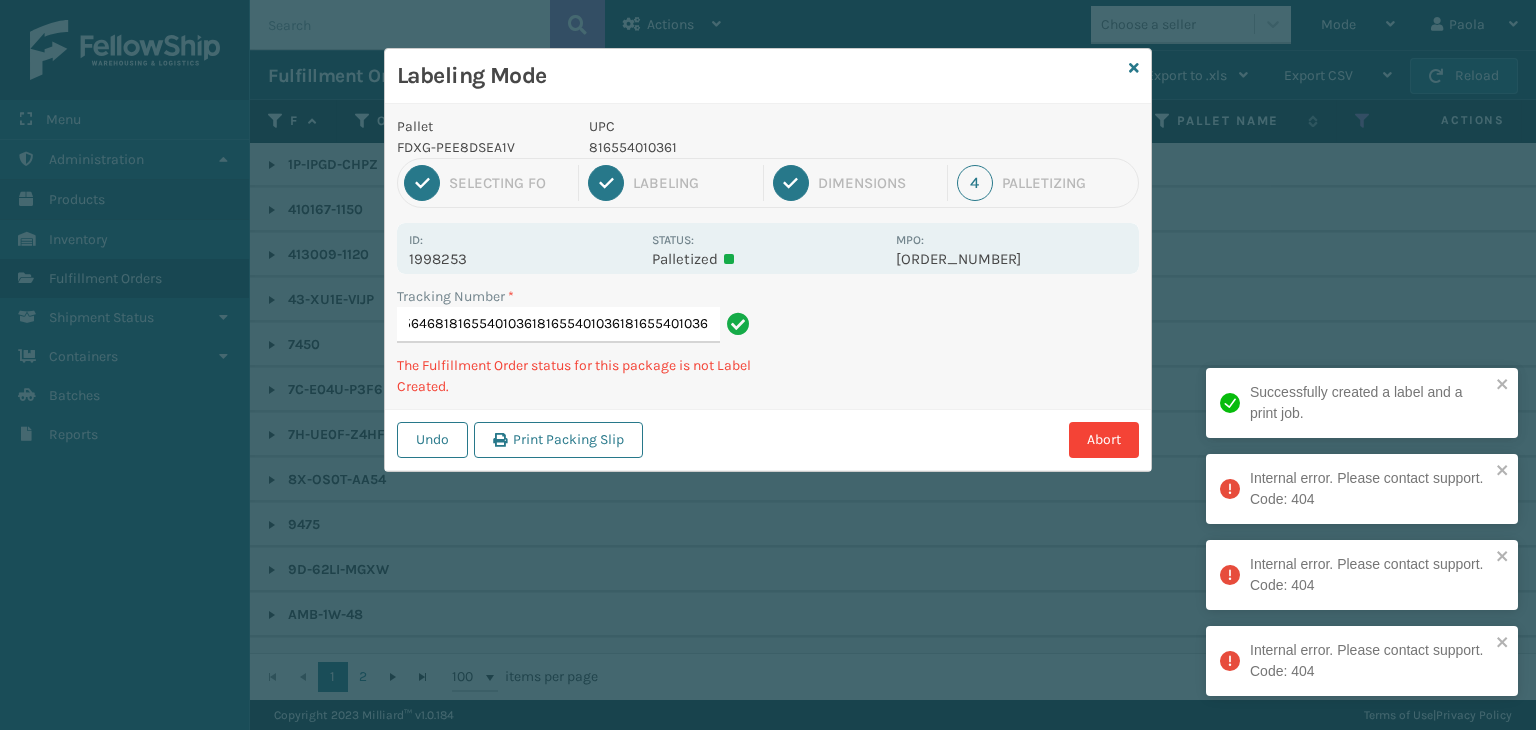 type on "[NUMBER]" 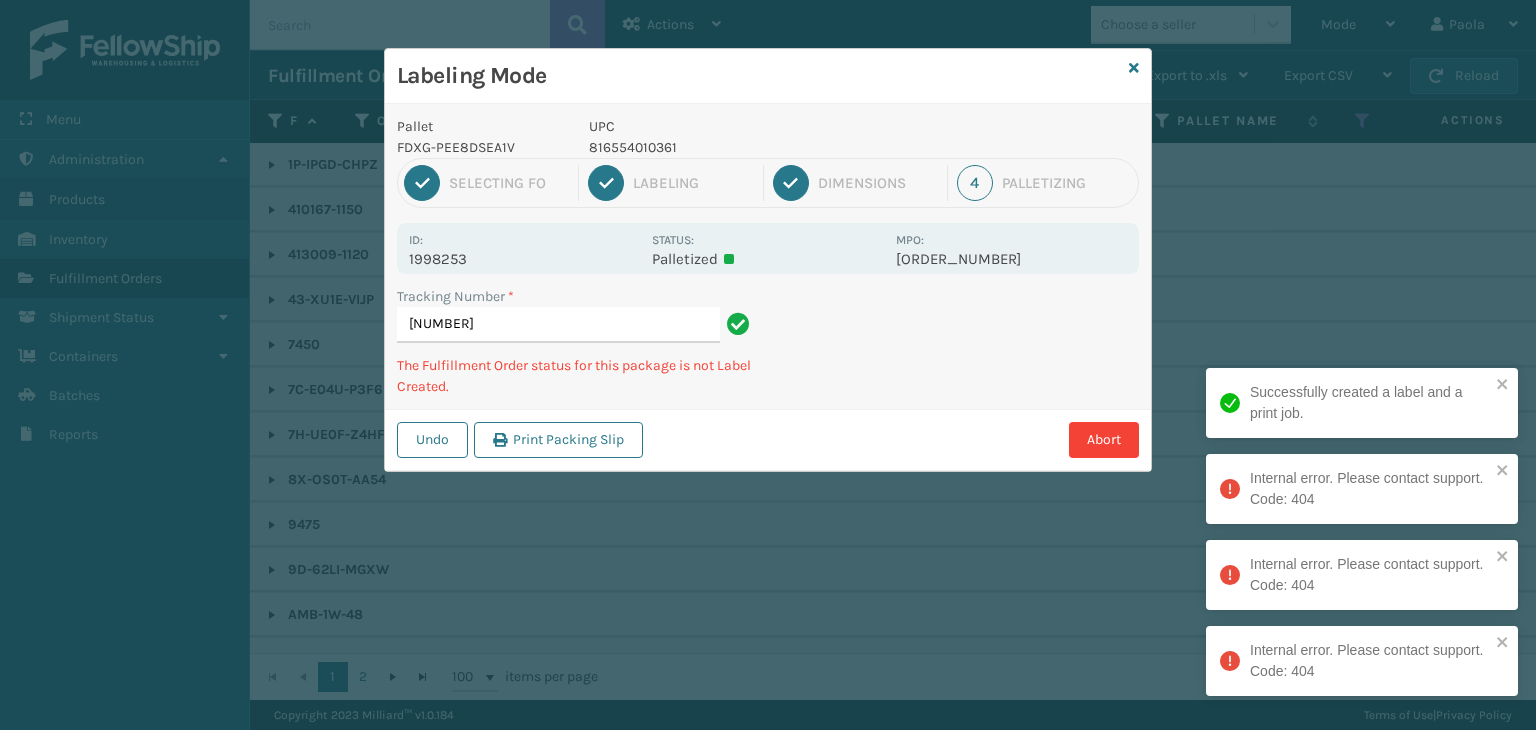scroll, scrollTop: 0, scrollLeft: 138, axis: horizontal 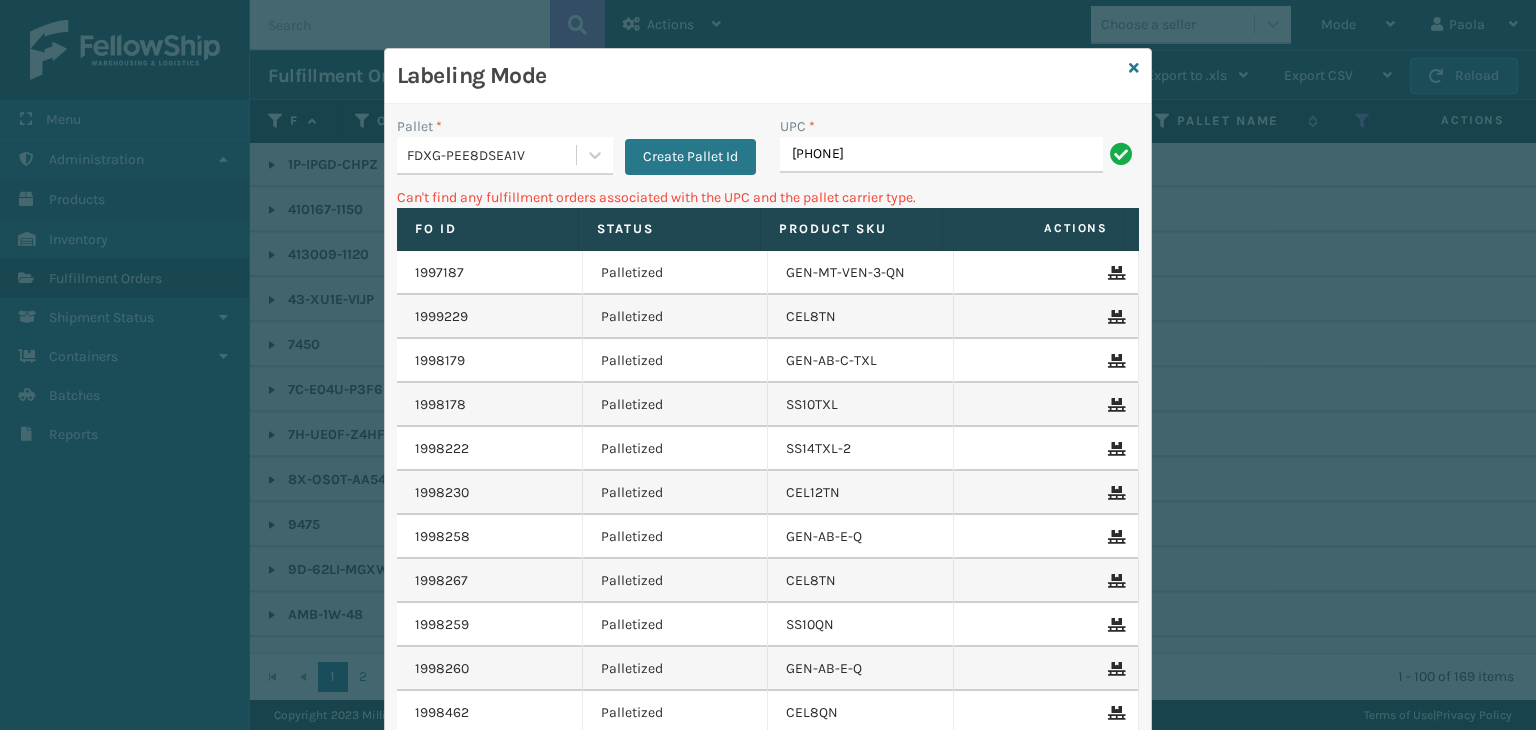 drag, startPoint x: 1002, startPoint y: 149, endPoint x: 0, endPoint y: 288, distance: 1011.5953 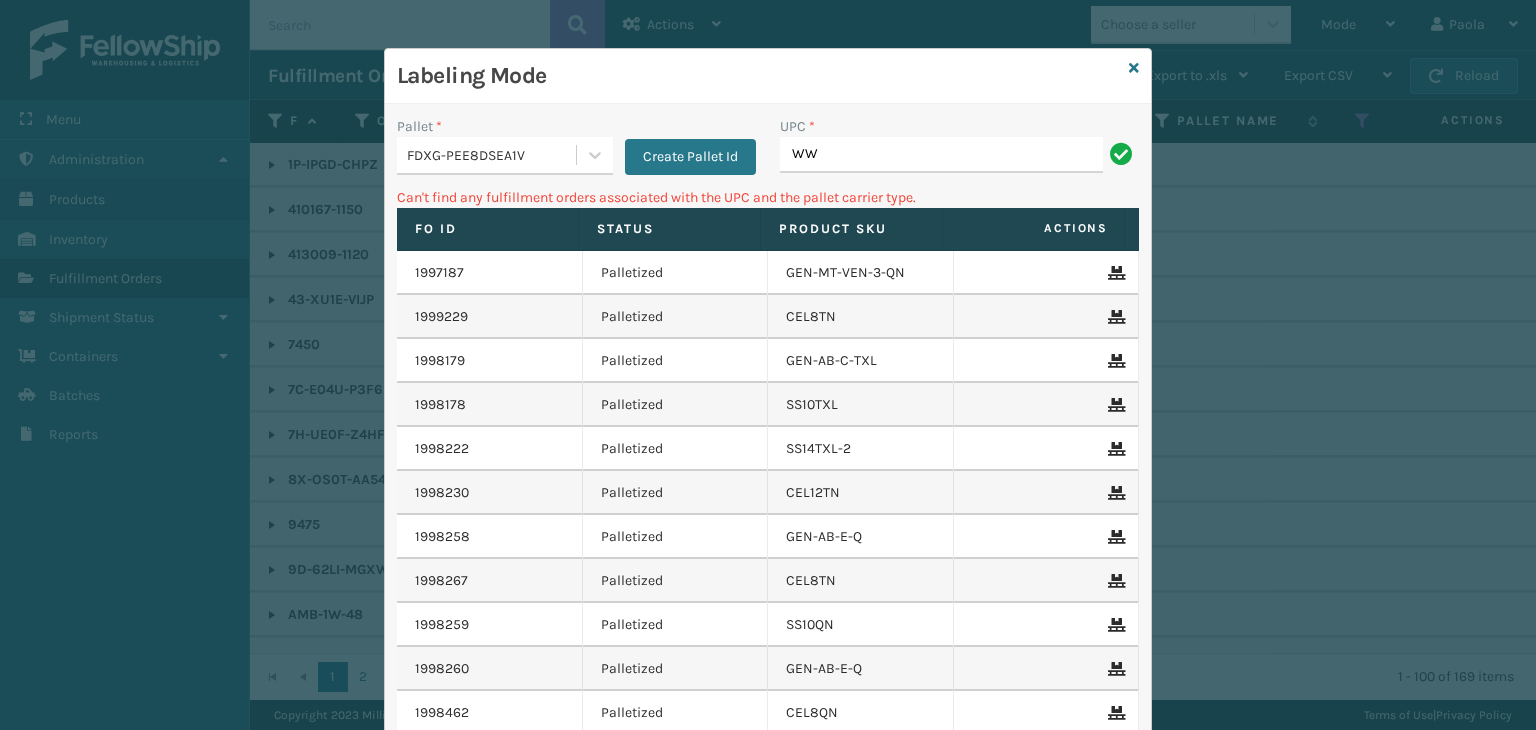 type on "WWSLP" 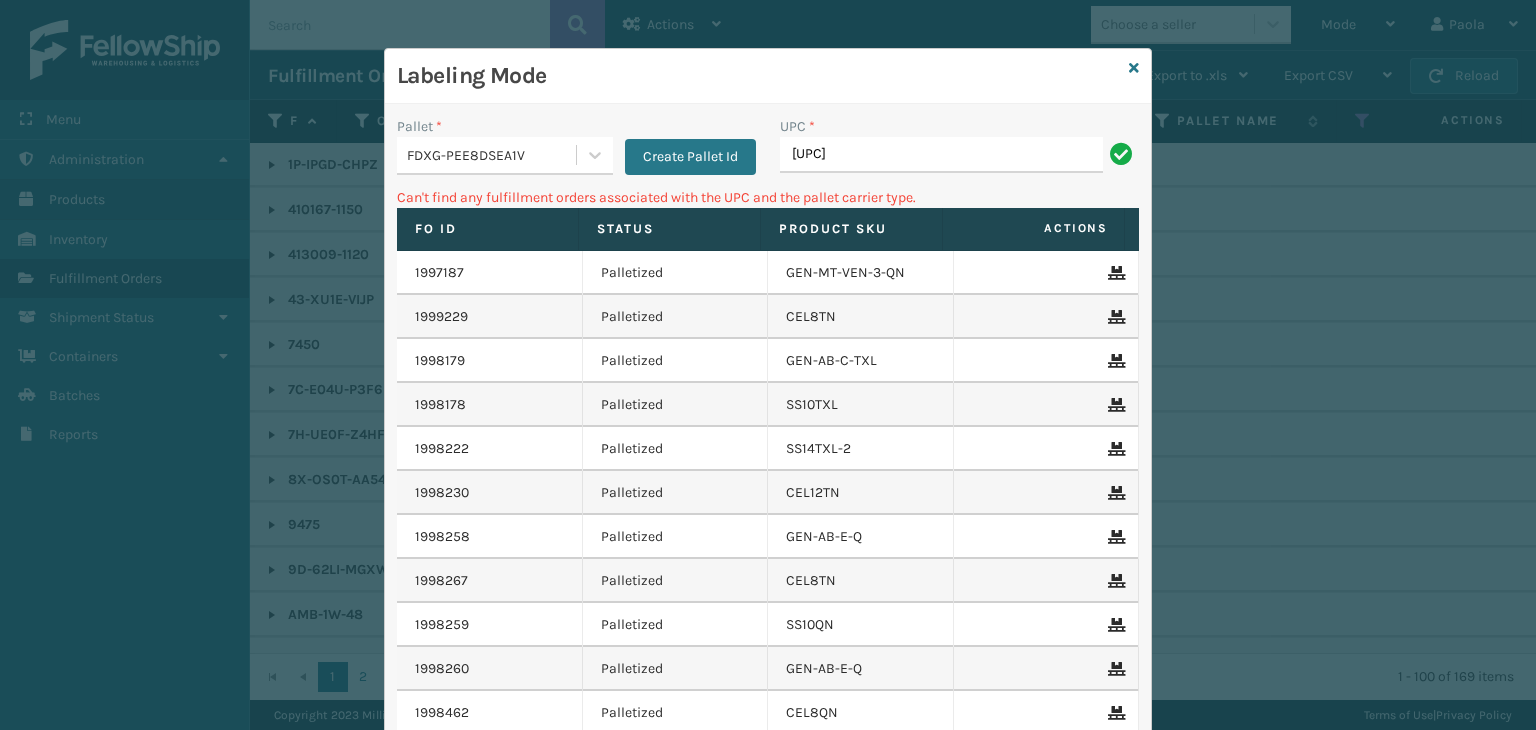 click on "Pallet   * FDXG-PEE8DSEA1V Create Pallet Id" at bounding box center (576, 151) 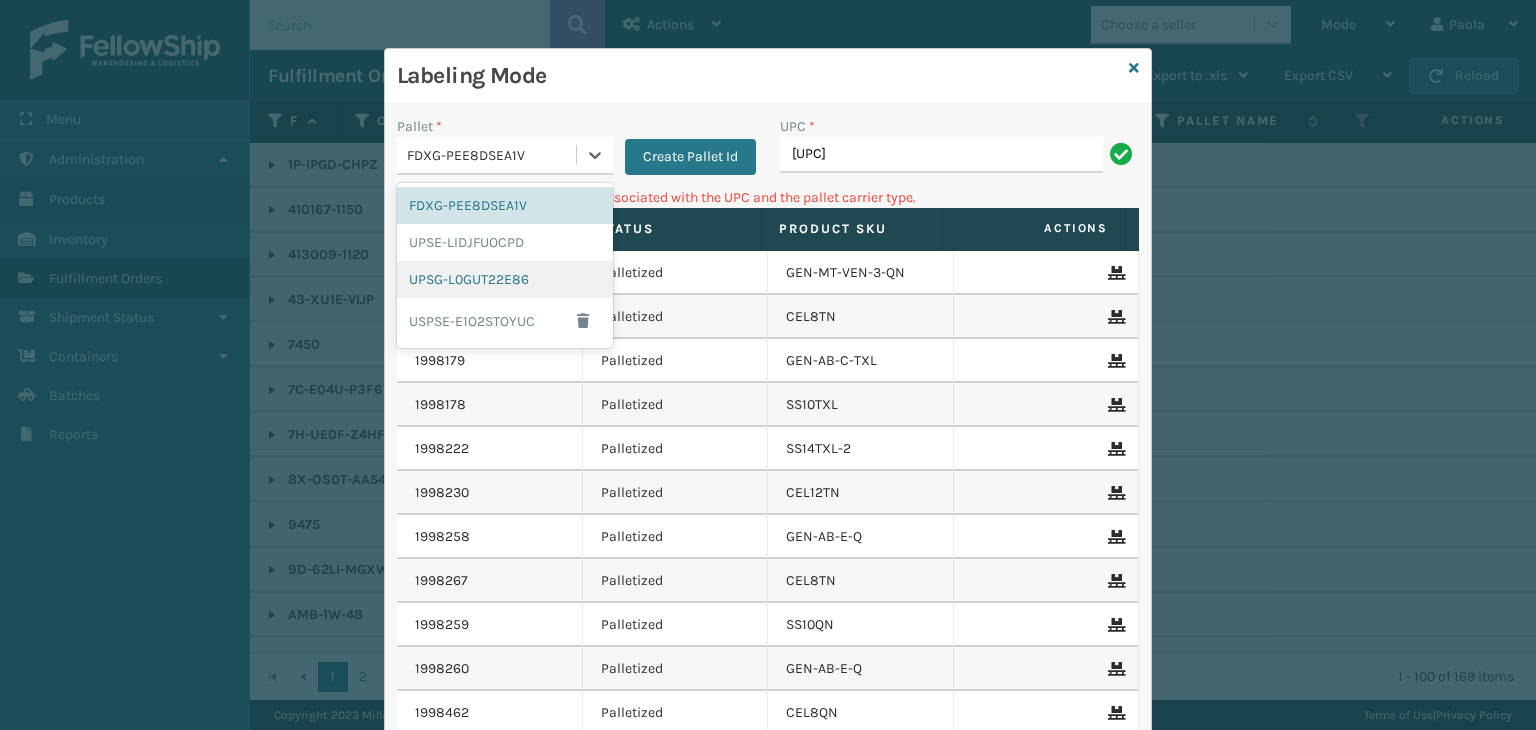 click on "UPSG-L0GUT22E86" at bounding box center [505, 279] 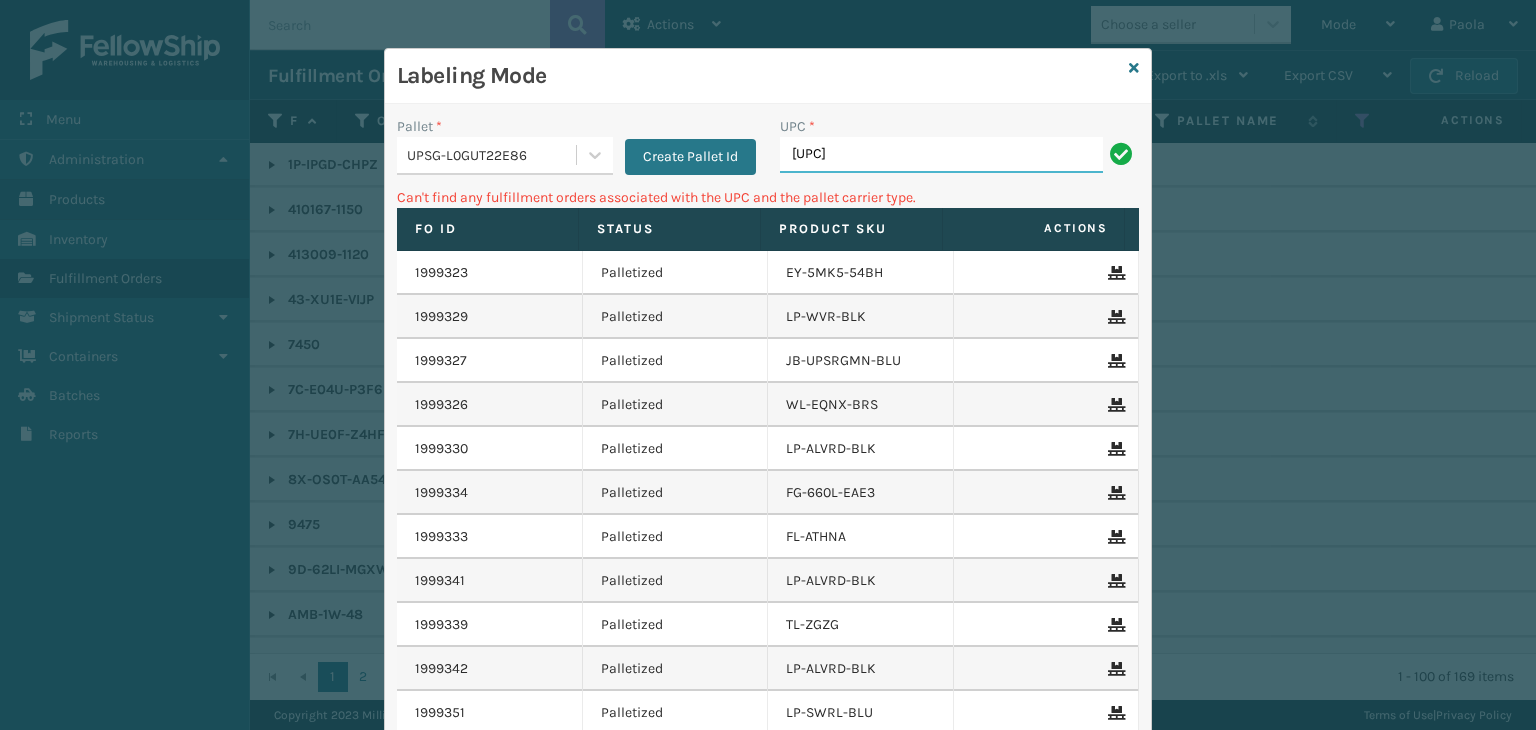 click on "[UPC]" at bounding box center [941, 155] 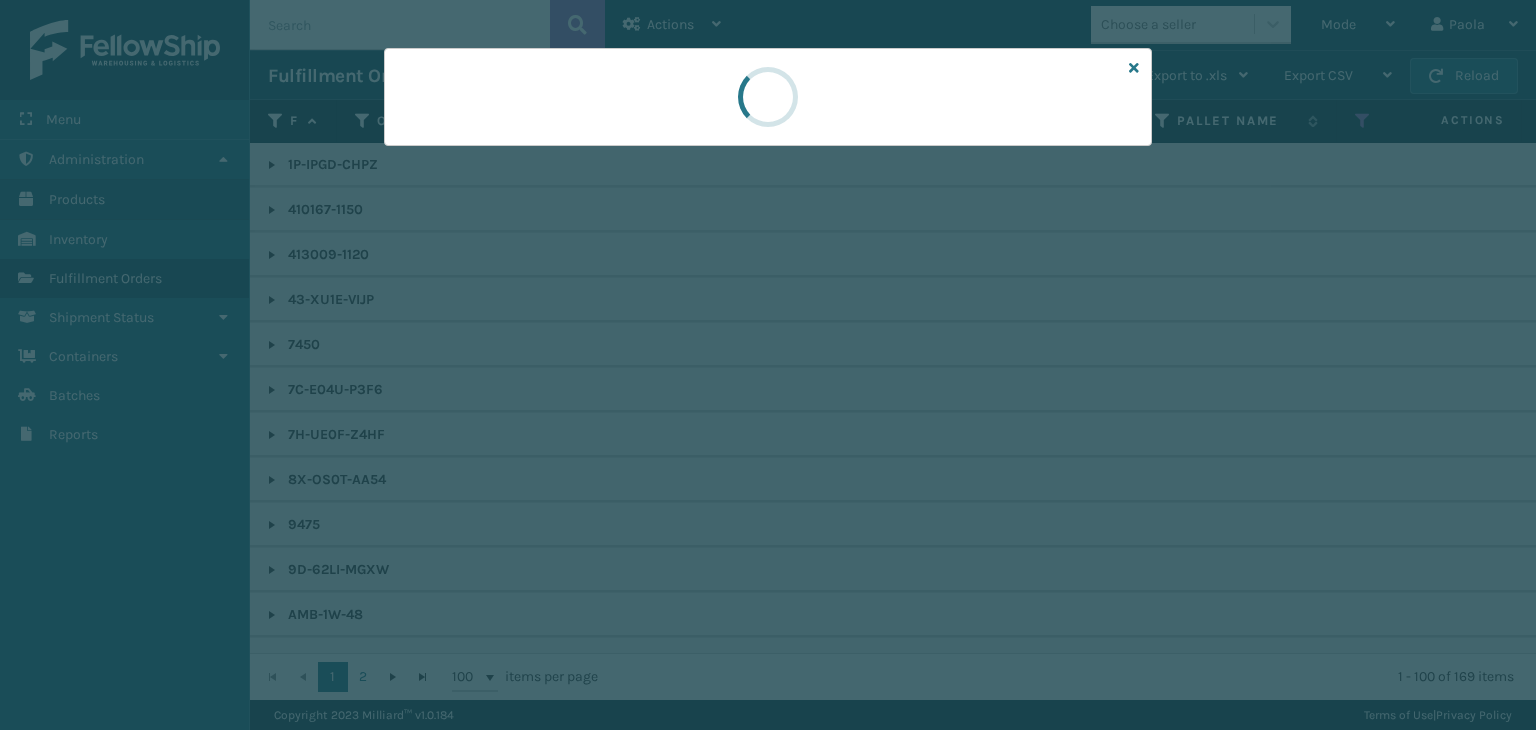 scroll, scrollTop: 0, scrollLeft: 0, axis: both 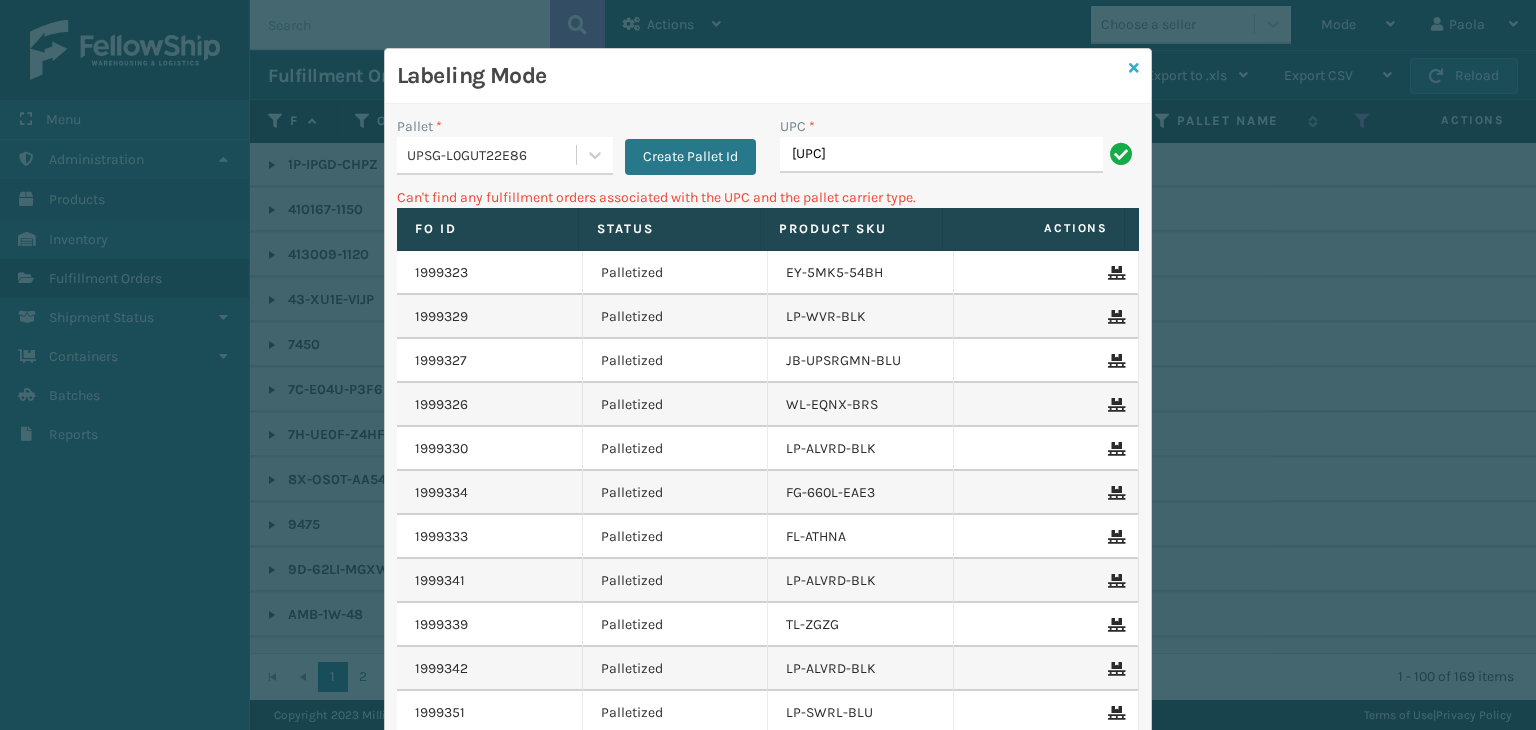 click at bounding box center [1134, 68] 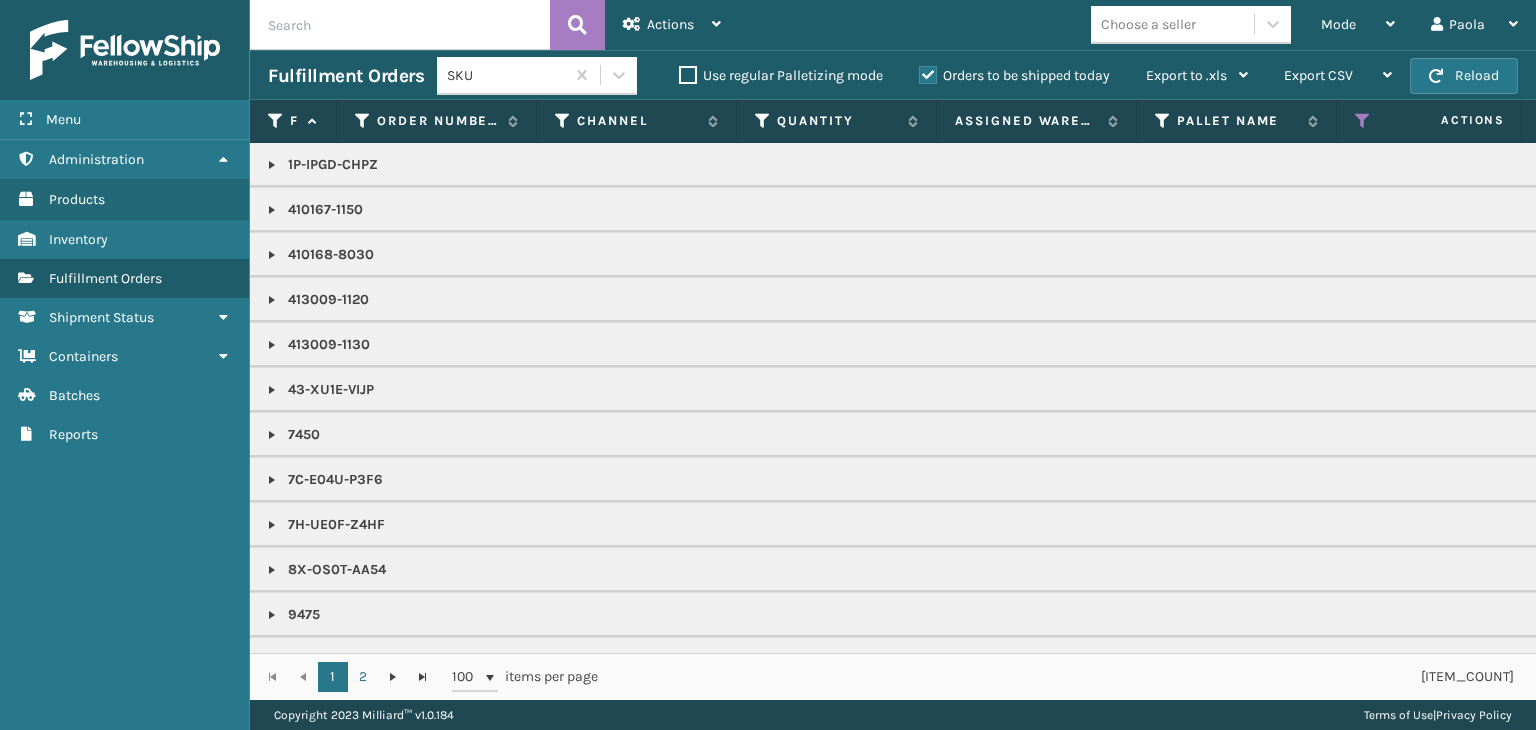 click on "Choose a seller" at bounding box center [1148, 24] 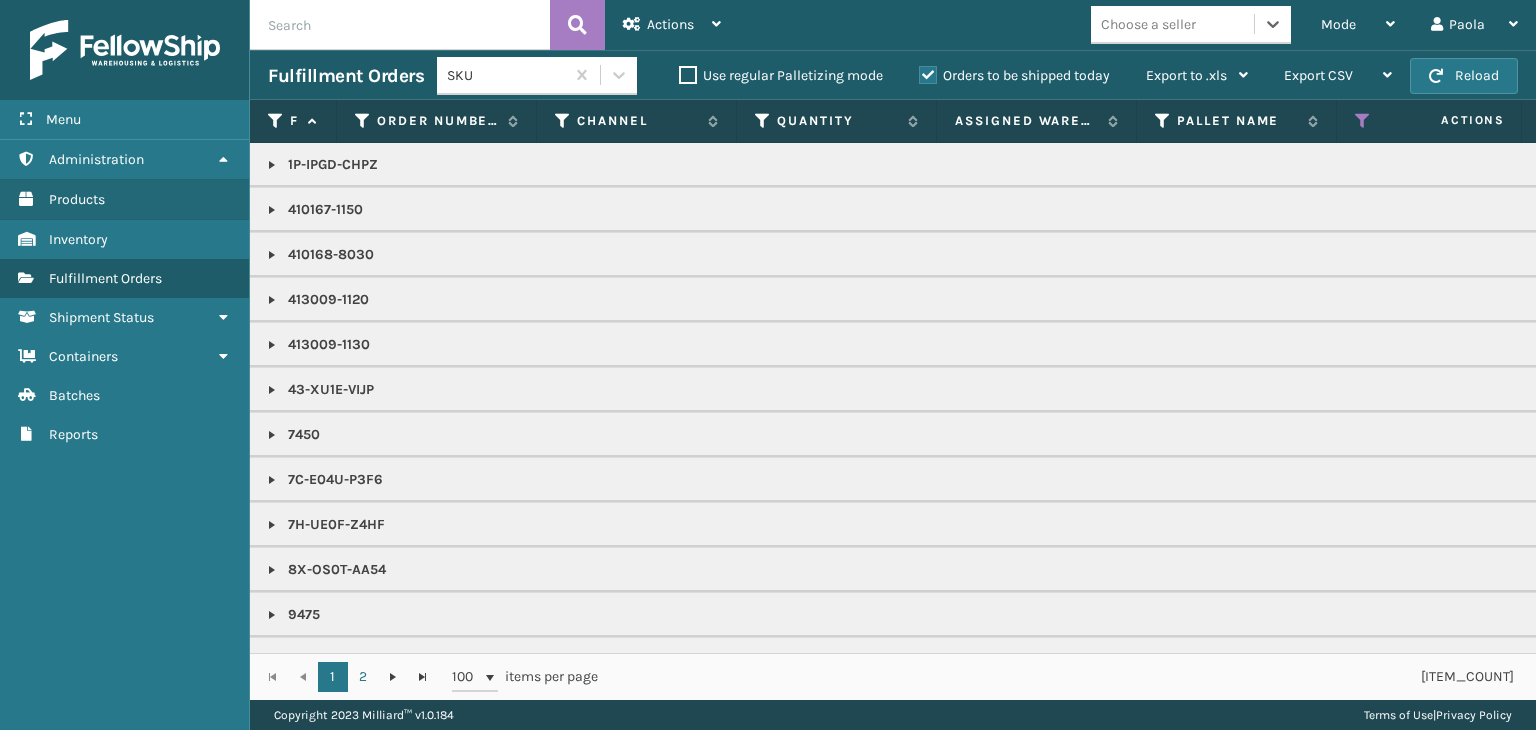 click on "Choose a seller" at bounding box center [1148, 24] 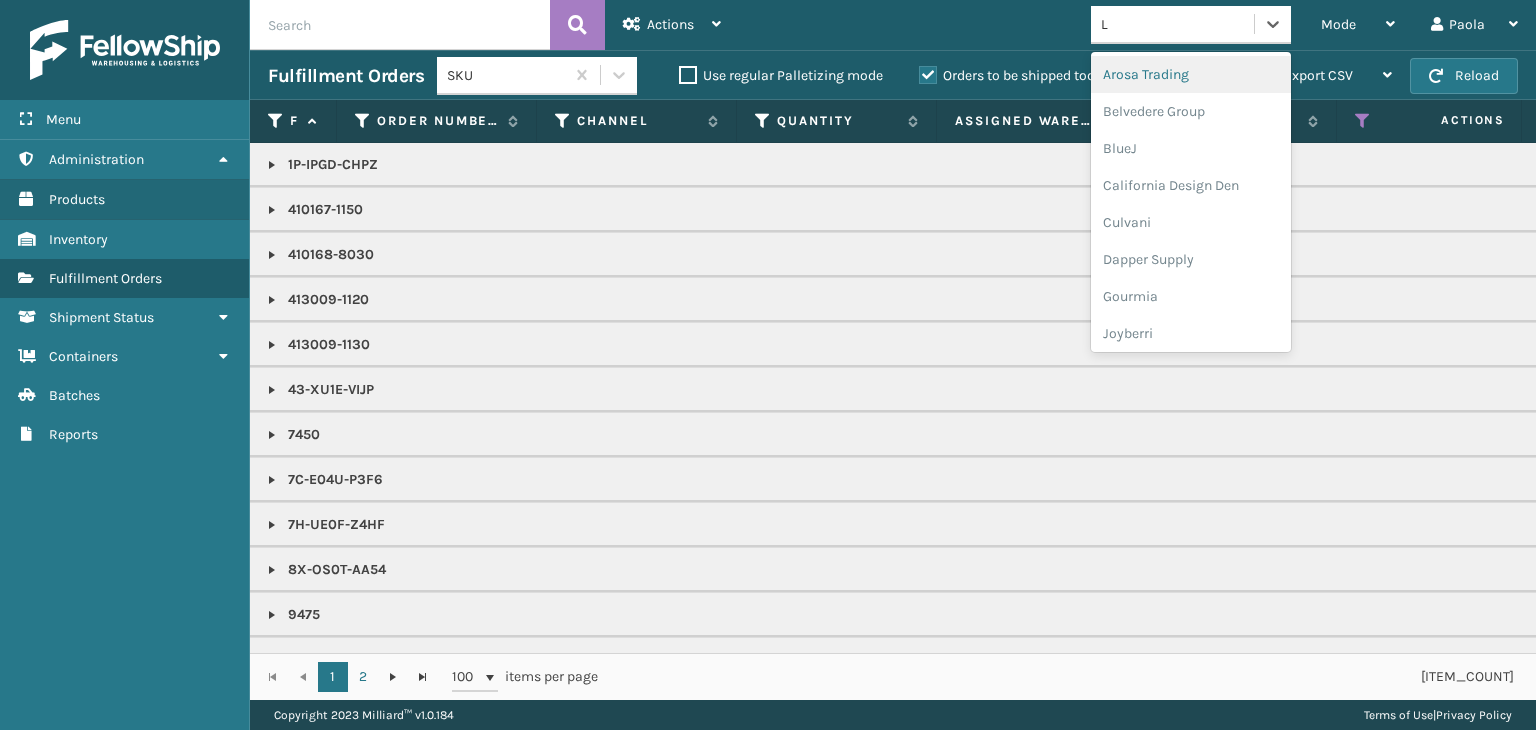 type on "LI" 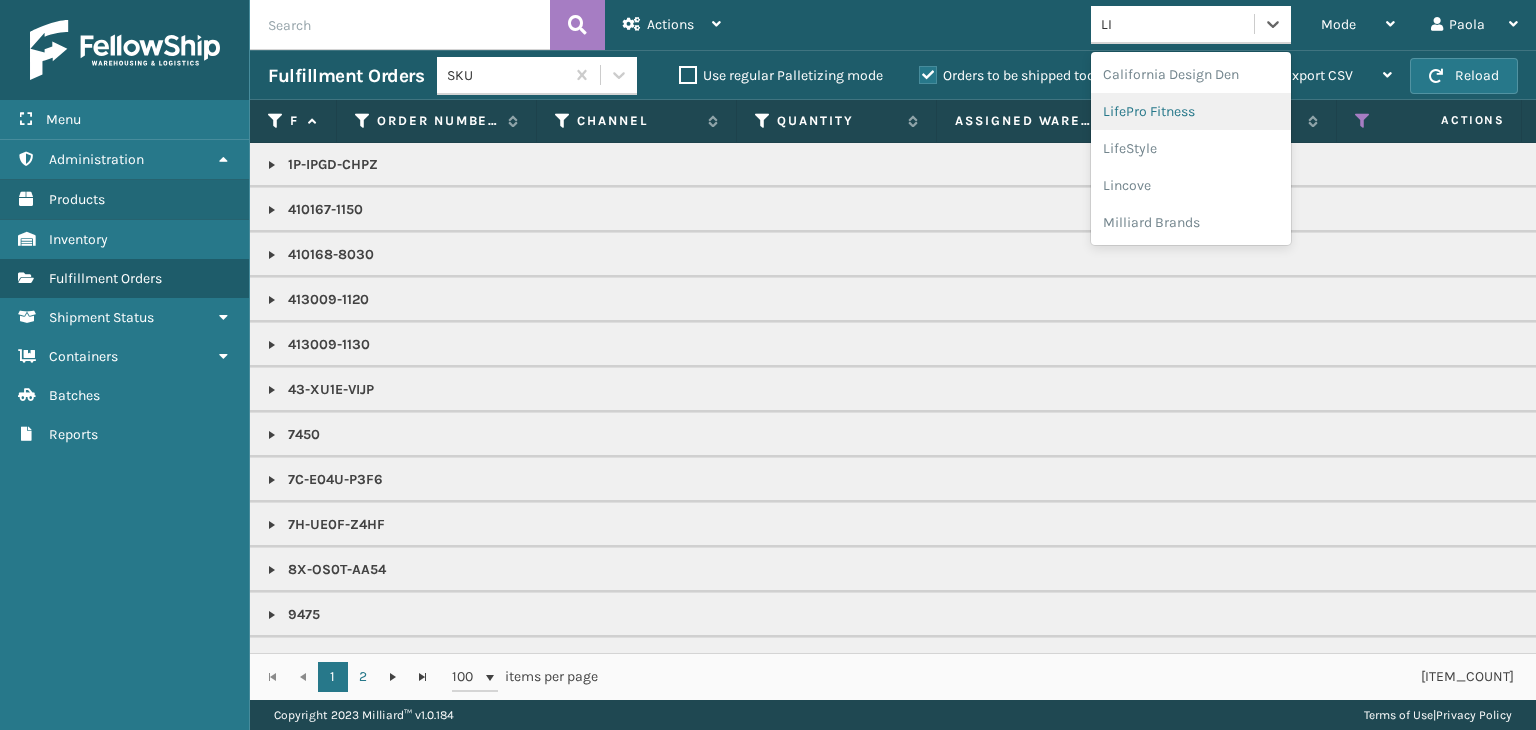 click on "LifePro Fitness" at bounding box center [1191, 111] 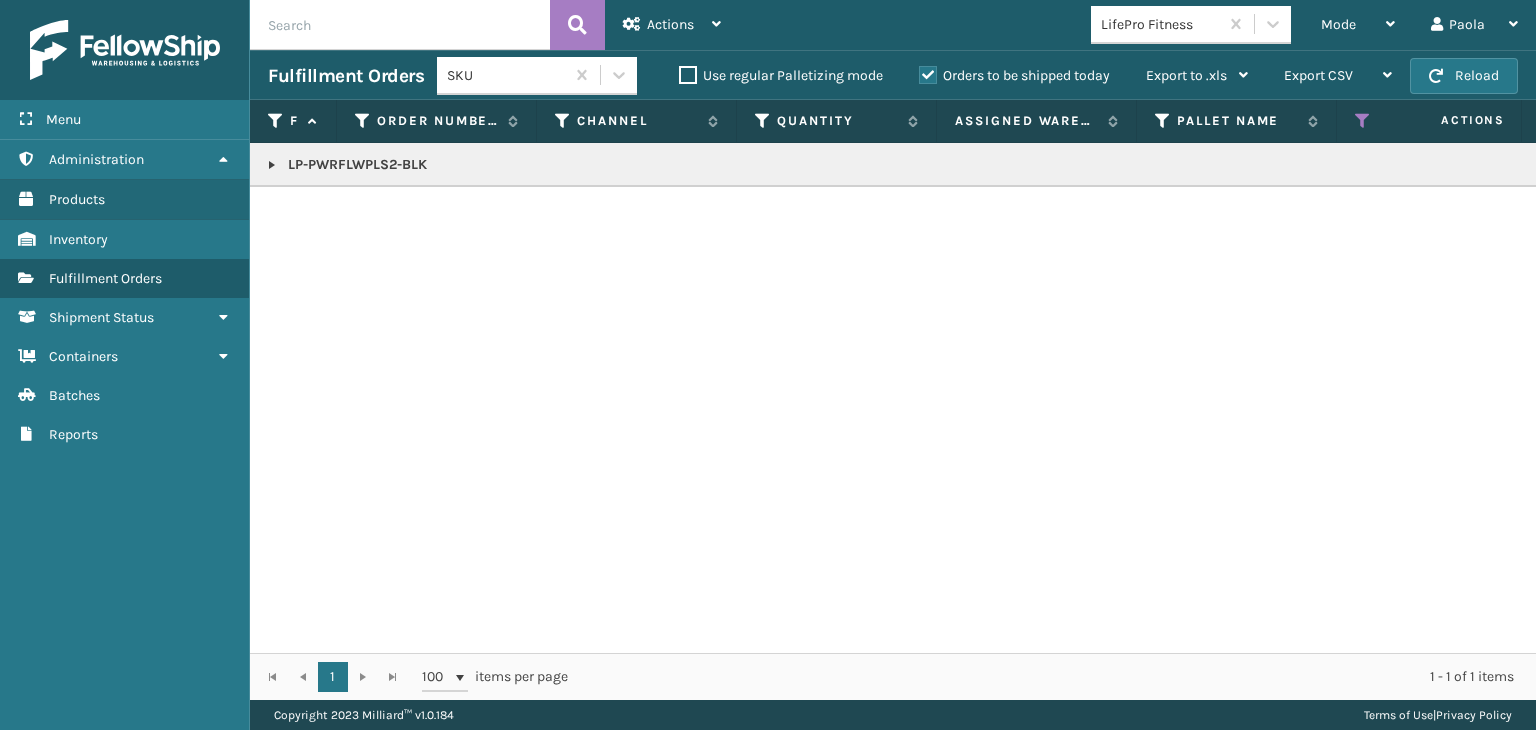 click at bounding box center (272, 165) 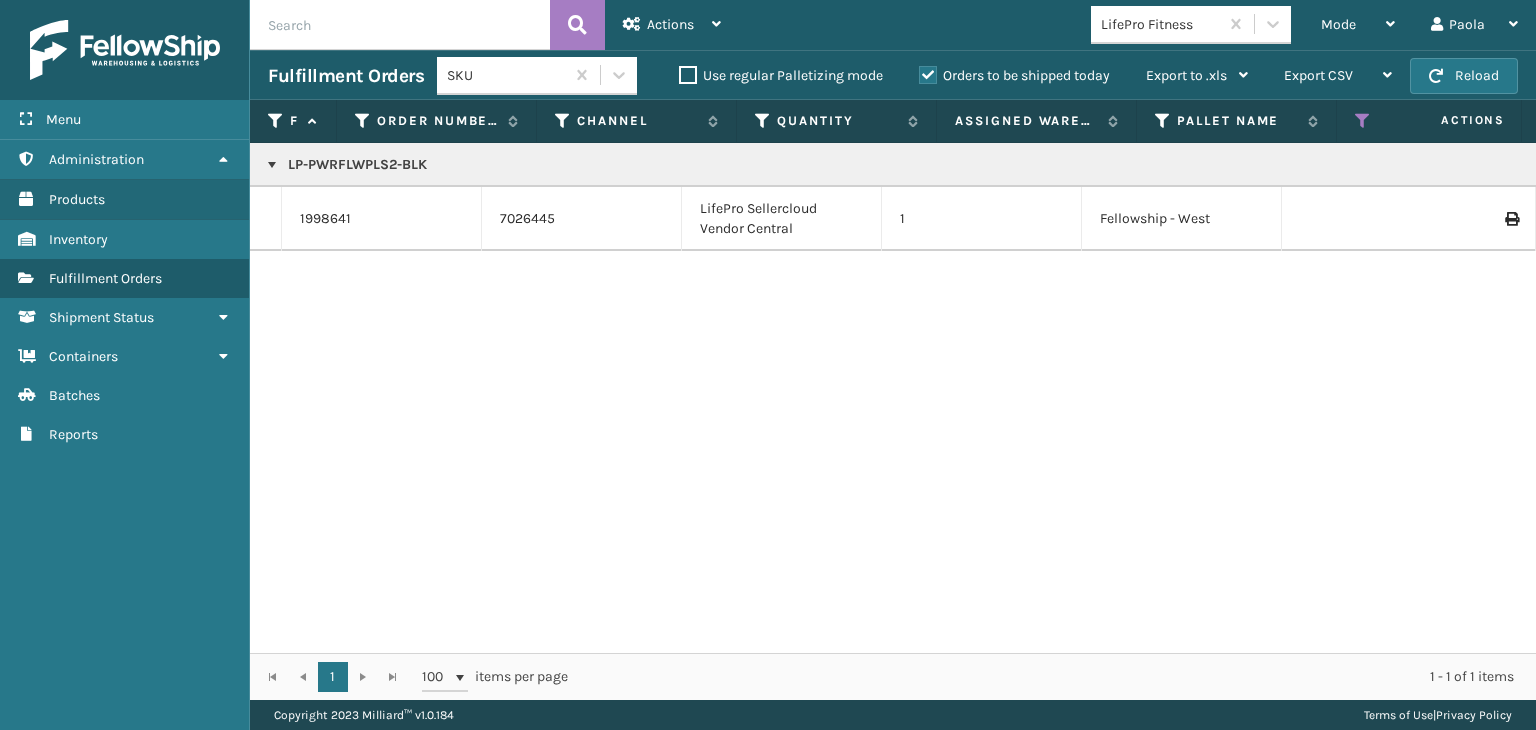 click on "LP-PWRFLWPLS2-BLK" at bounding box center [1541, 165] 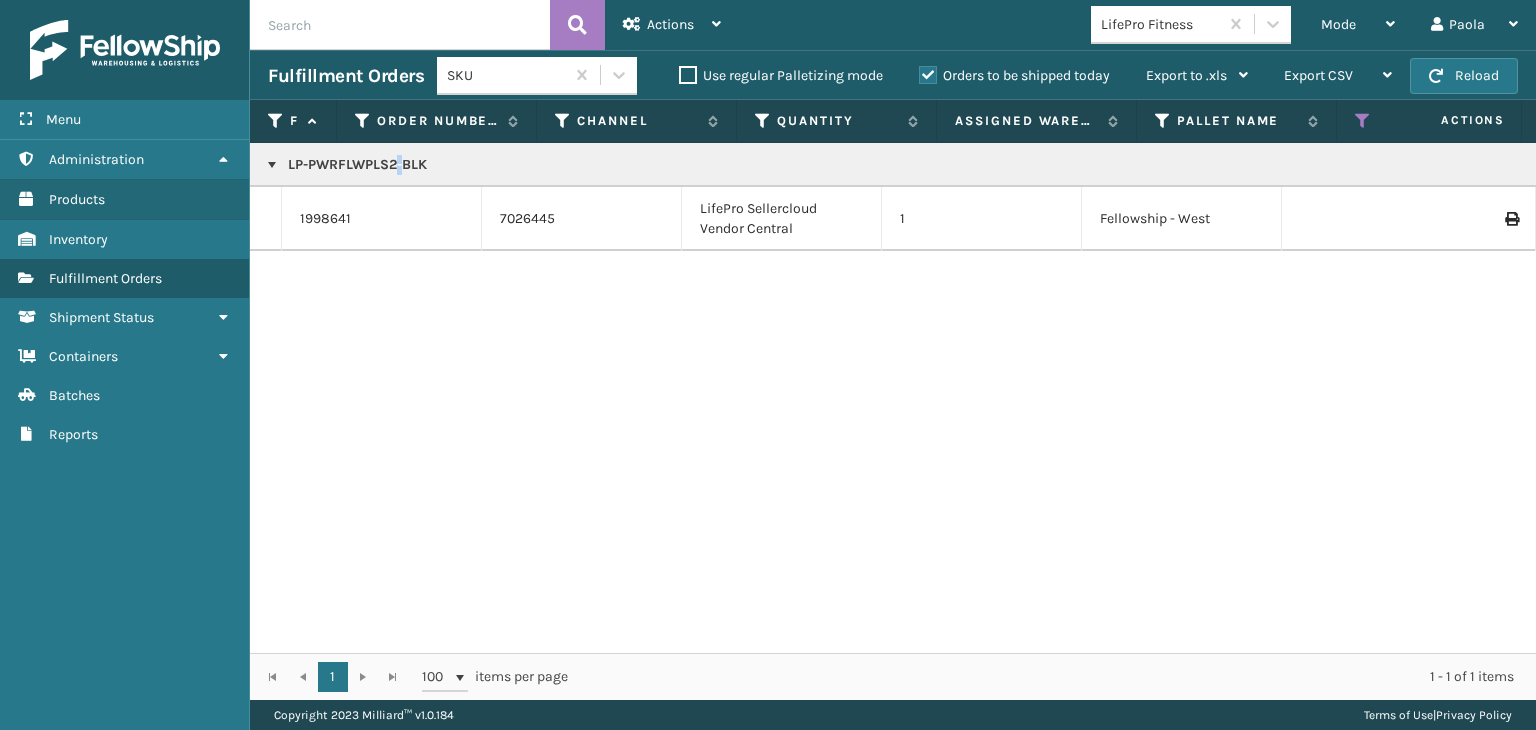 click on "LP-PWRFLWPLS2-BLK" at bounding box center (1541, 165) 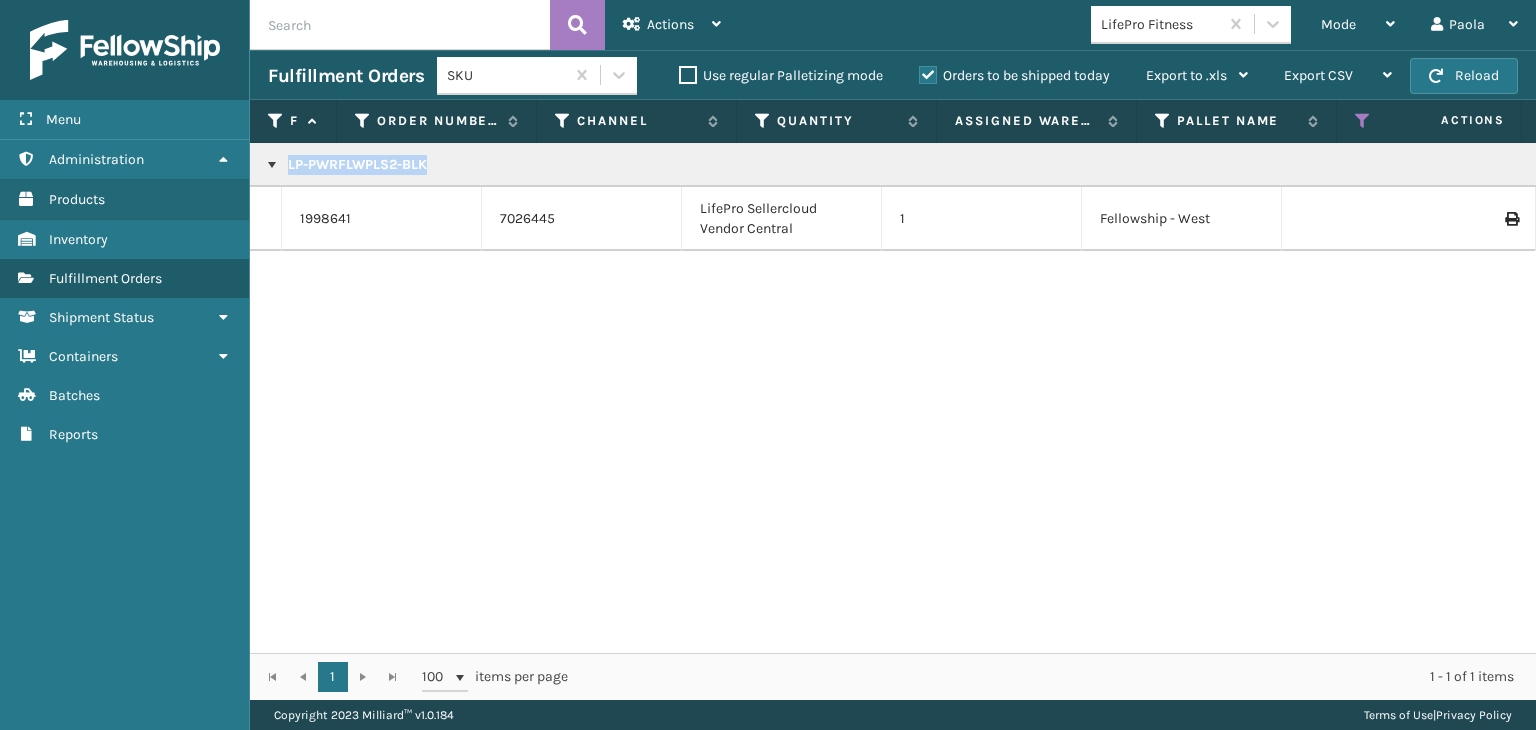 click on "LP-PWRFLWPLS2-BLK" at bounding box center [1541, 165] 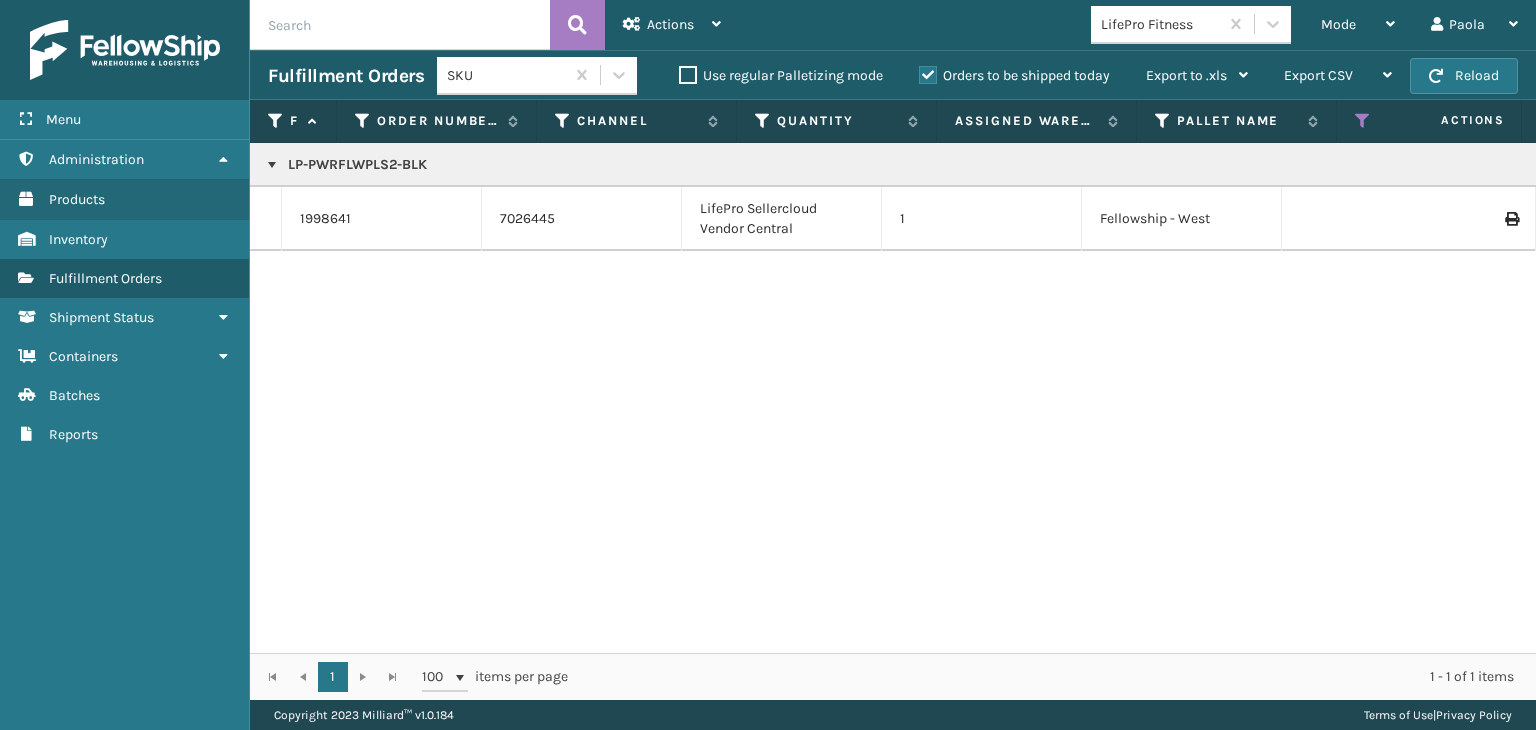 click at bounding box center (400, 25) 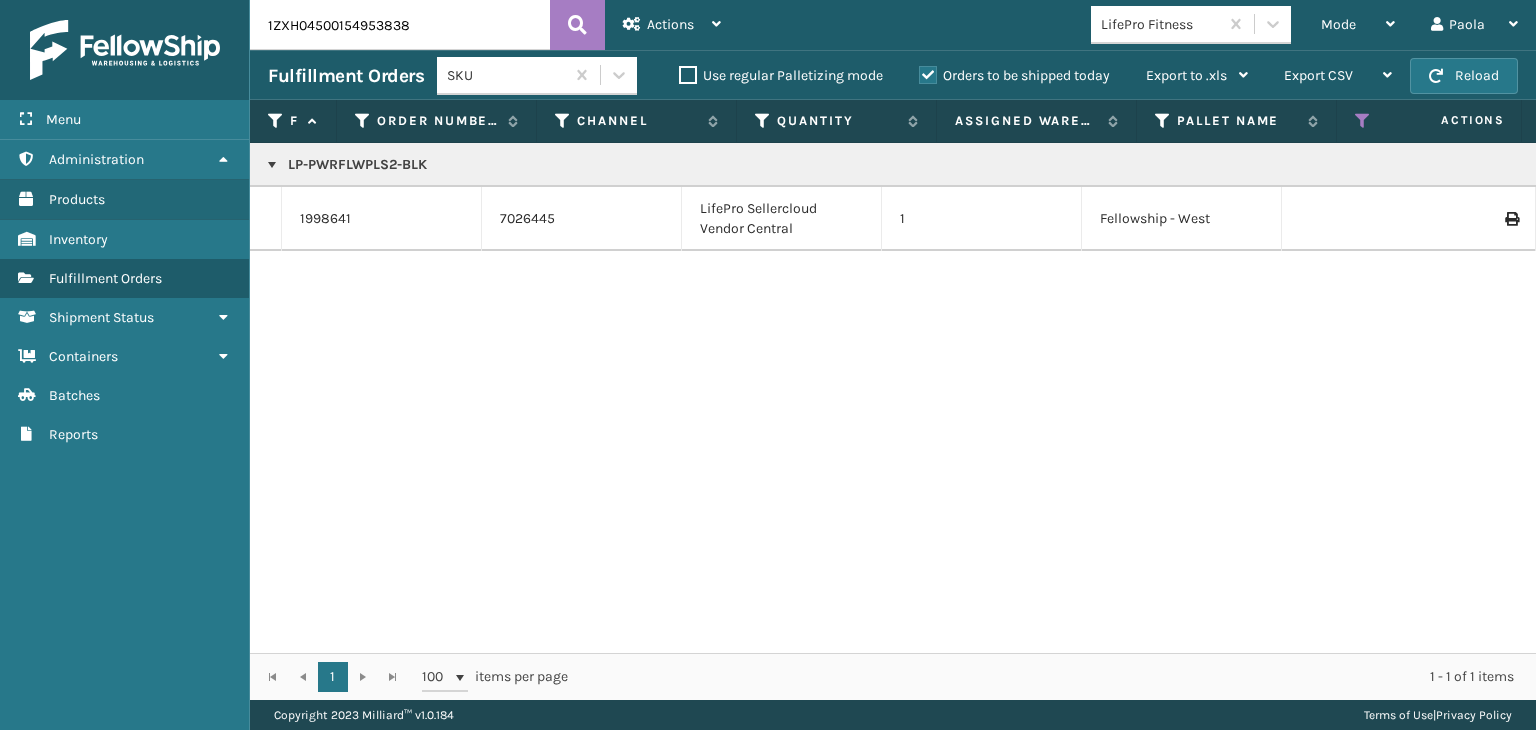 type on "1ZXH04500154953838" 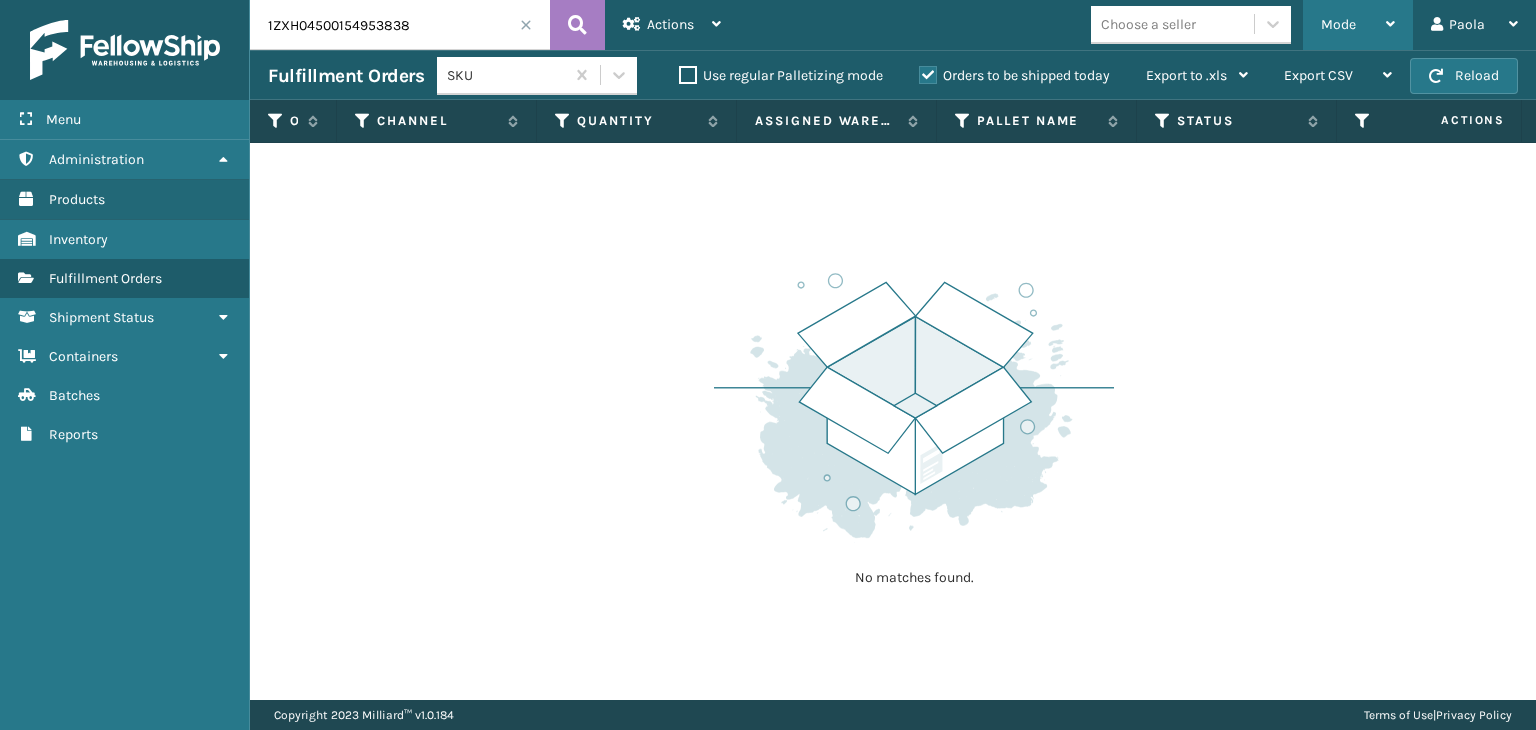 click on "Mode" at bounding box center (1338, 24) 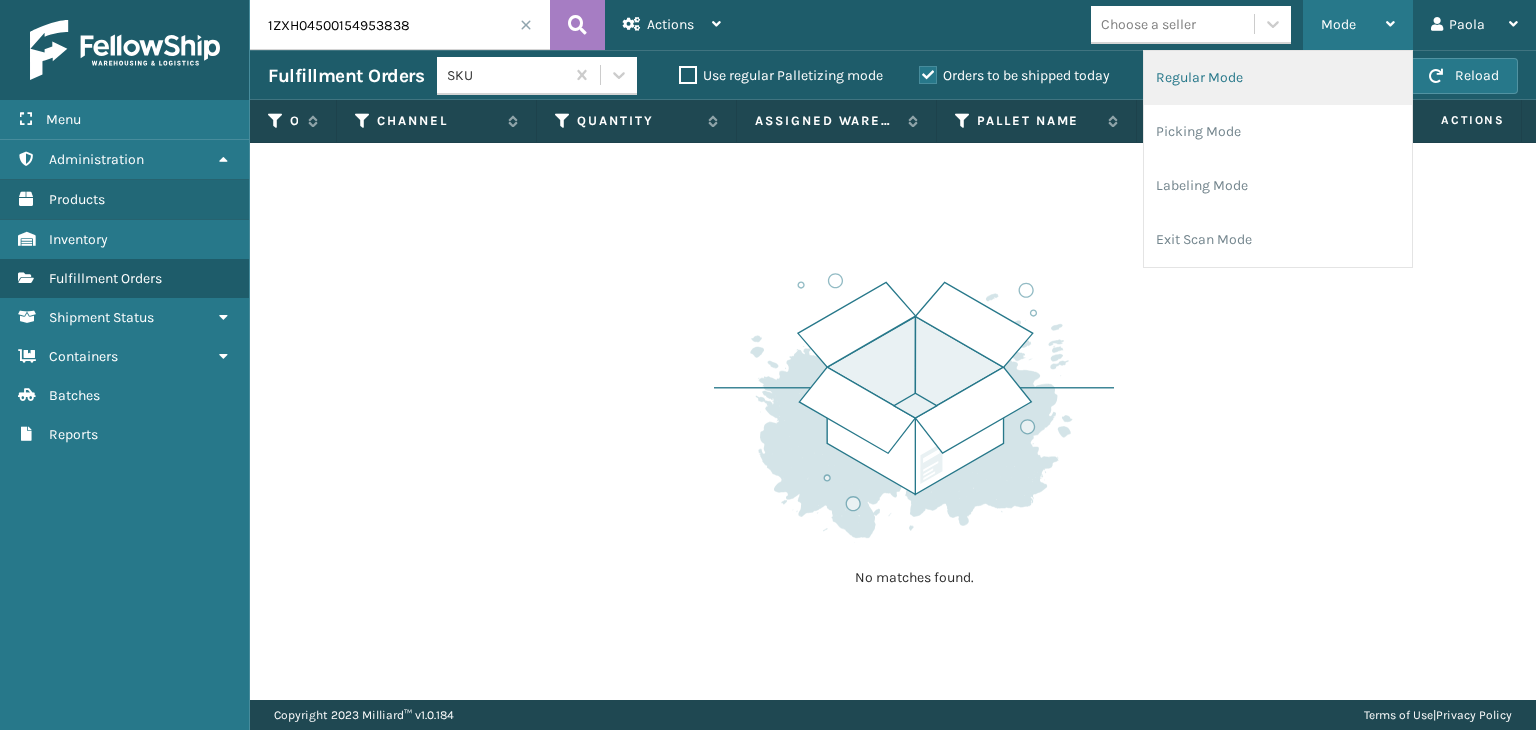 click on "Regular Mode" at bounding box center [1278, 78] 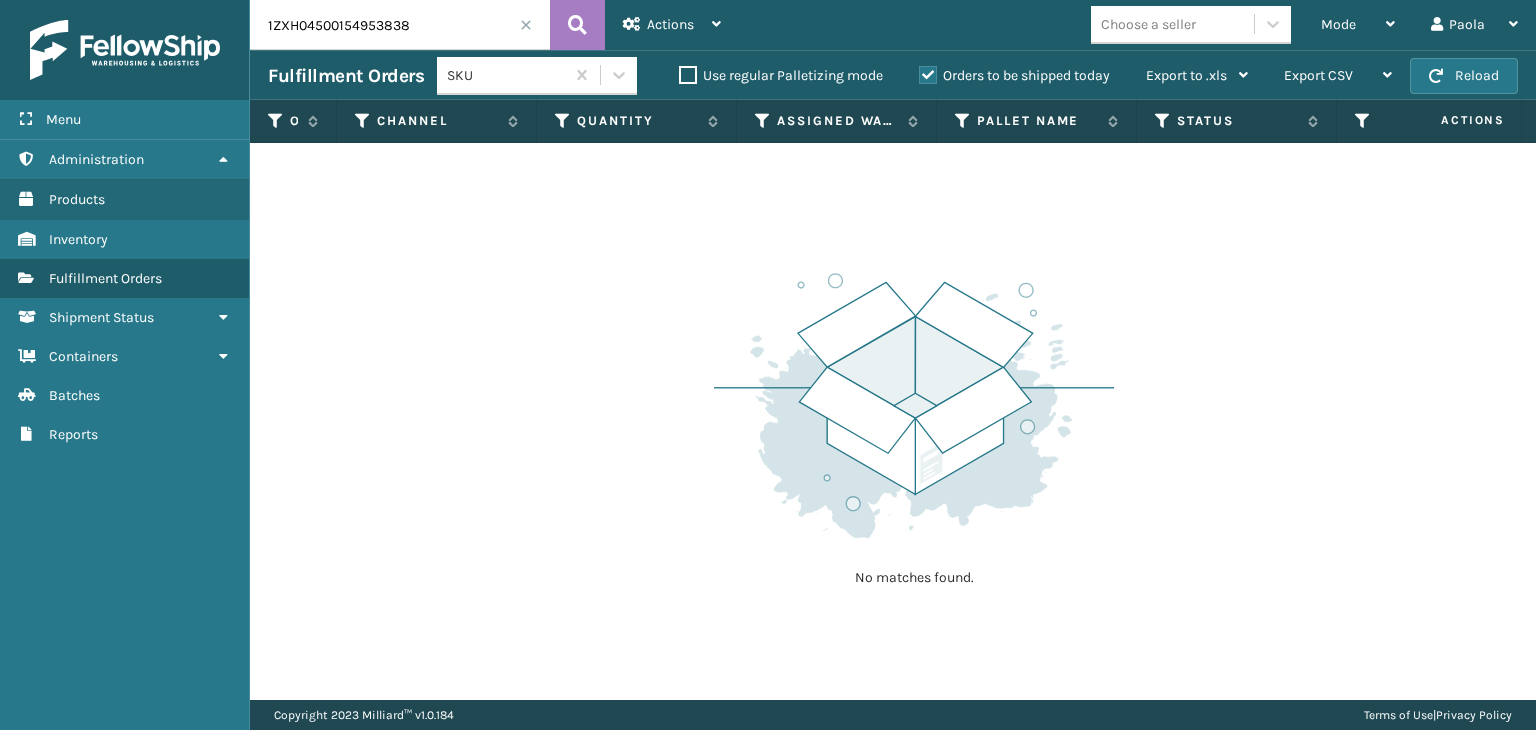 click on "Orders to be shipped today" at bounding box center [1014, 75] 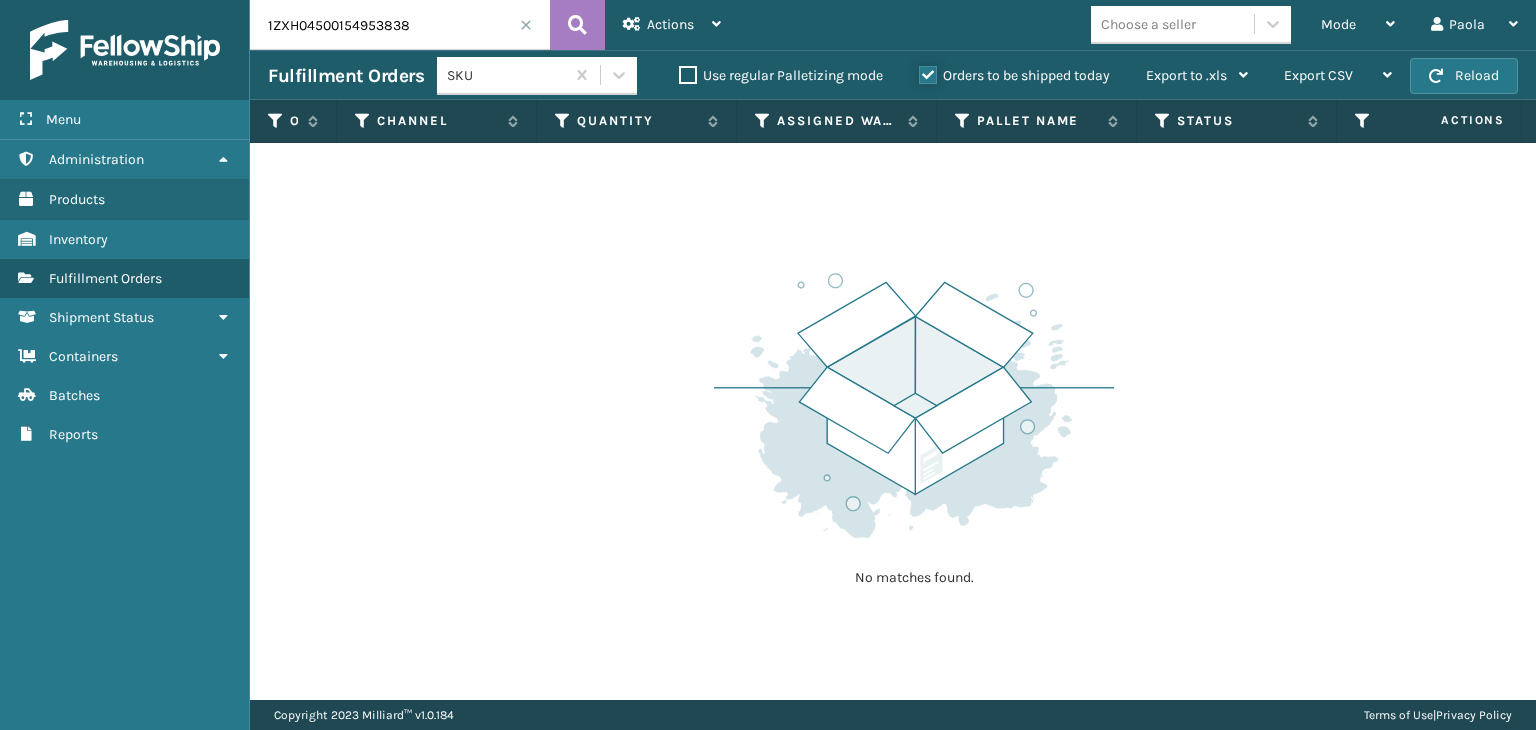 click on "Orders to be shipped today" at bounding box center (919, 70) 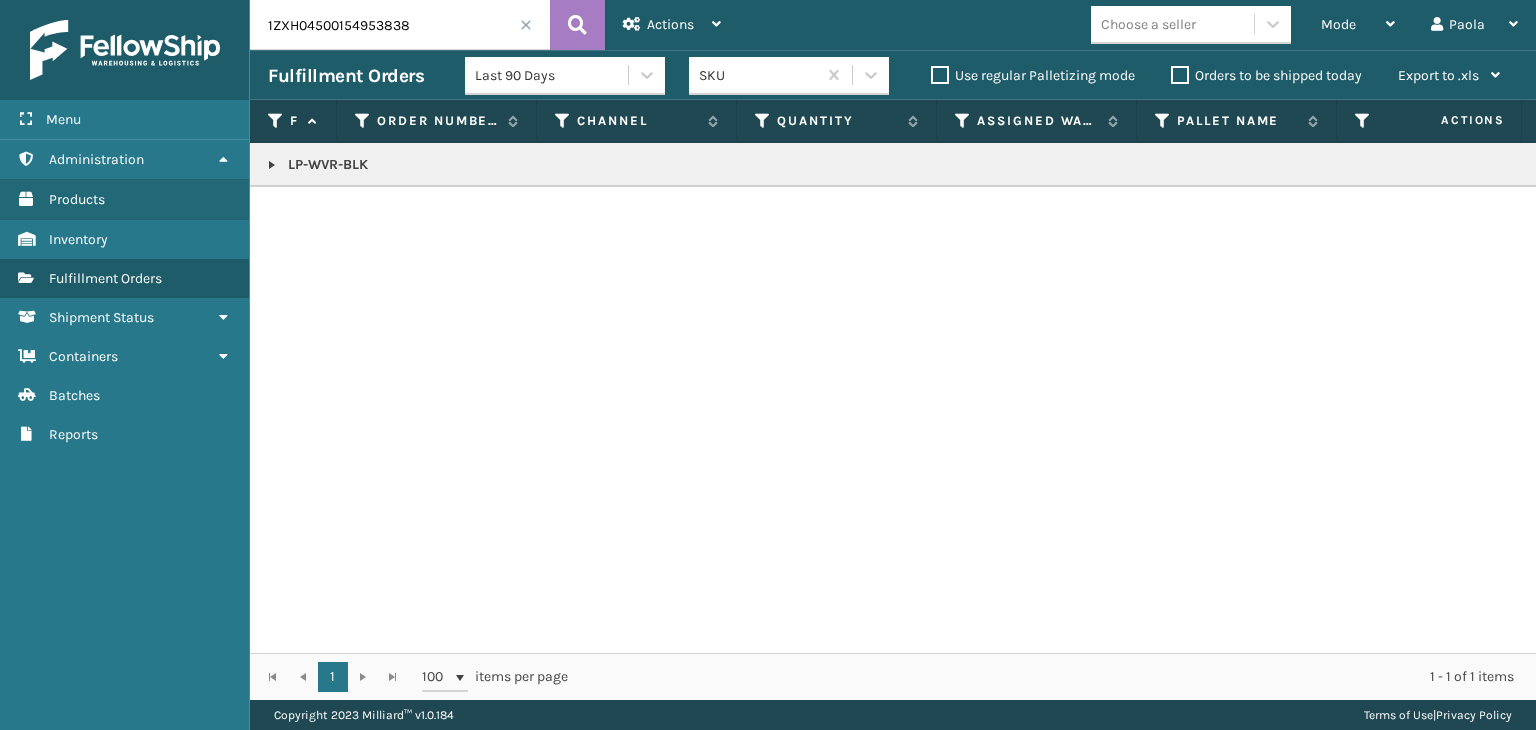 click at bounding box center [272, 165] 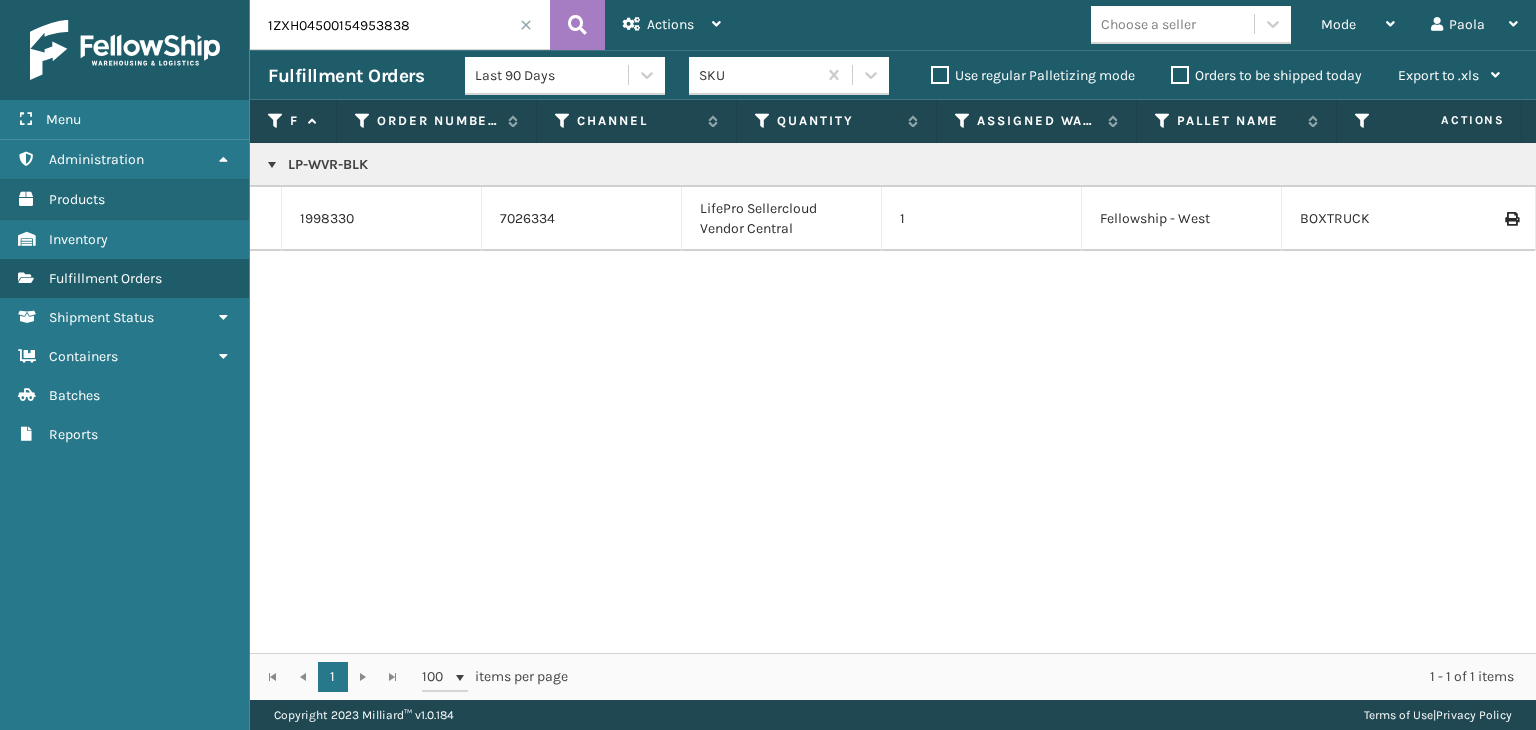 click at bounding box center (526, 25) 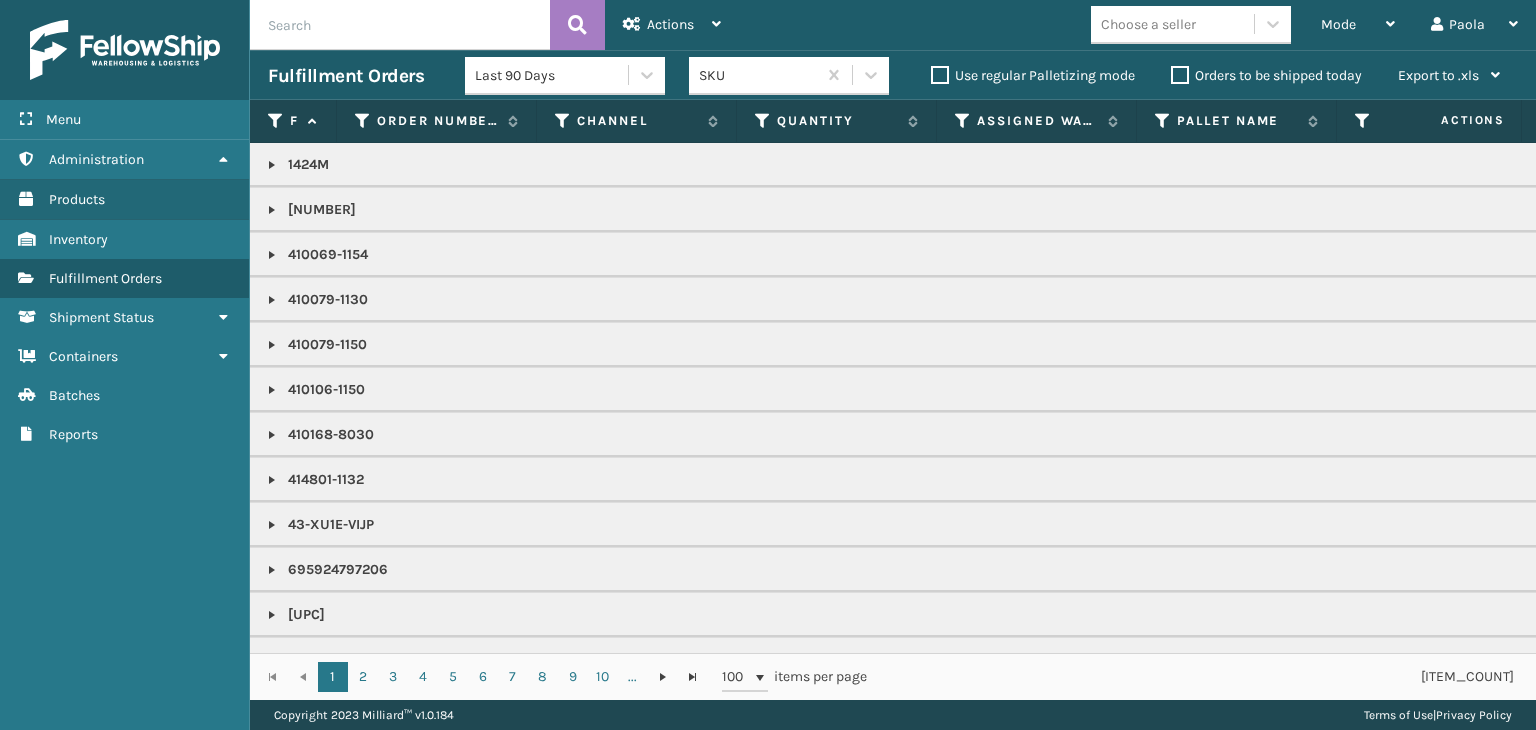 scroll, scrollTop: 0, scrollLeft: 1126, axis: horizontal 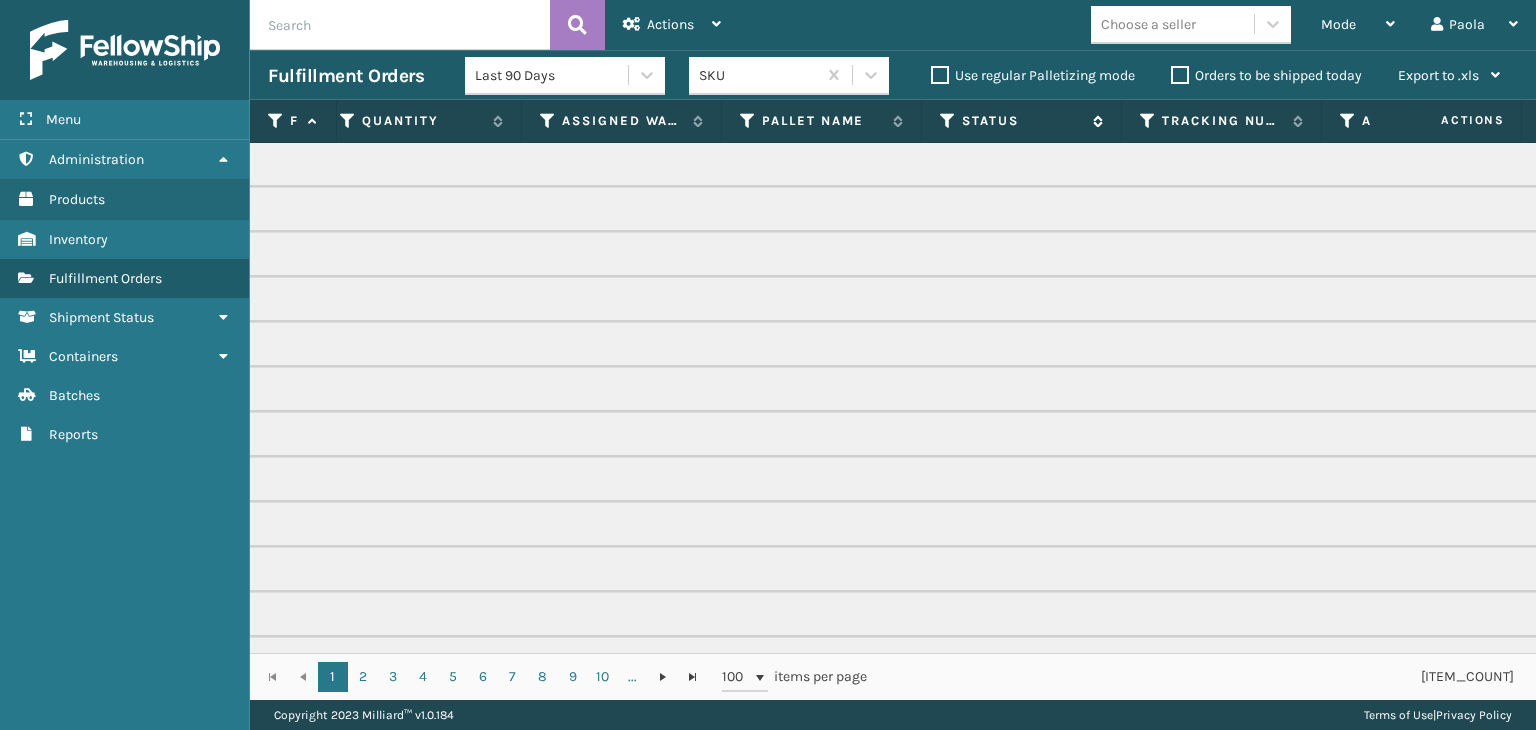 click at bounding box center [948, 121] 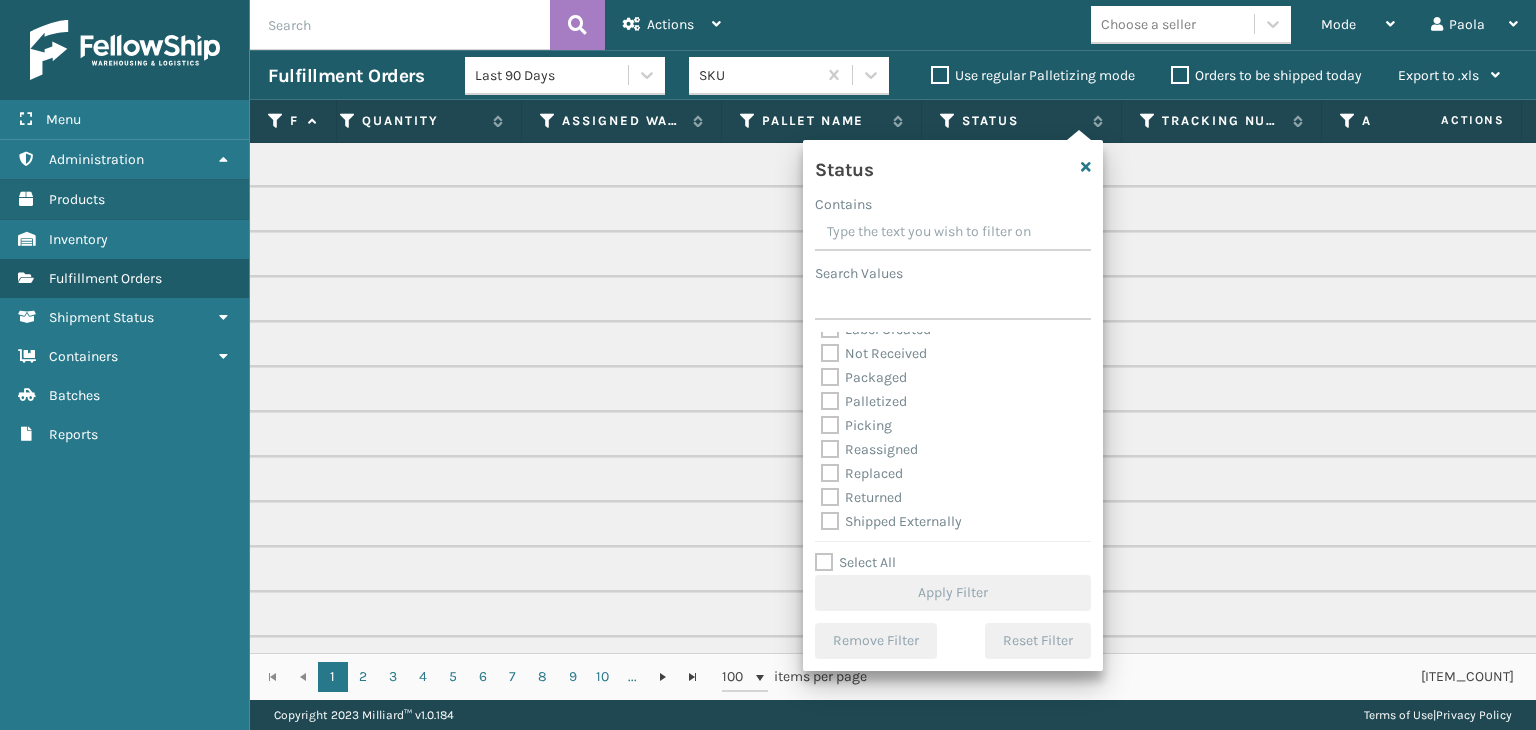 scroll, scrollTop: 112, scrollLeft: 0, axis: vertical 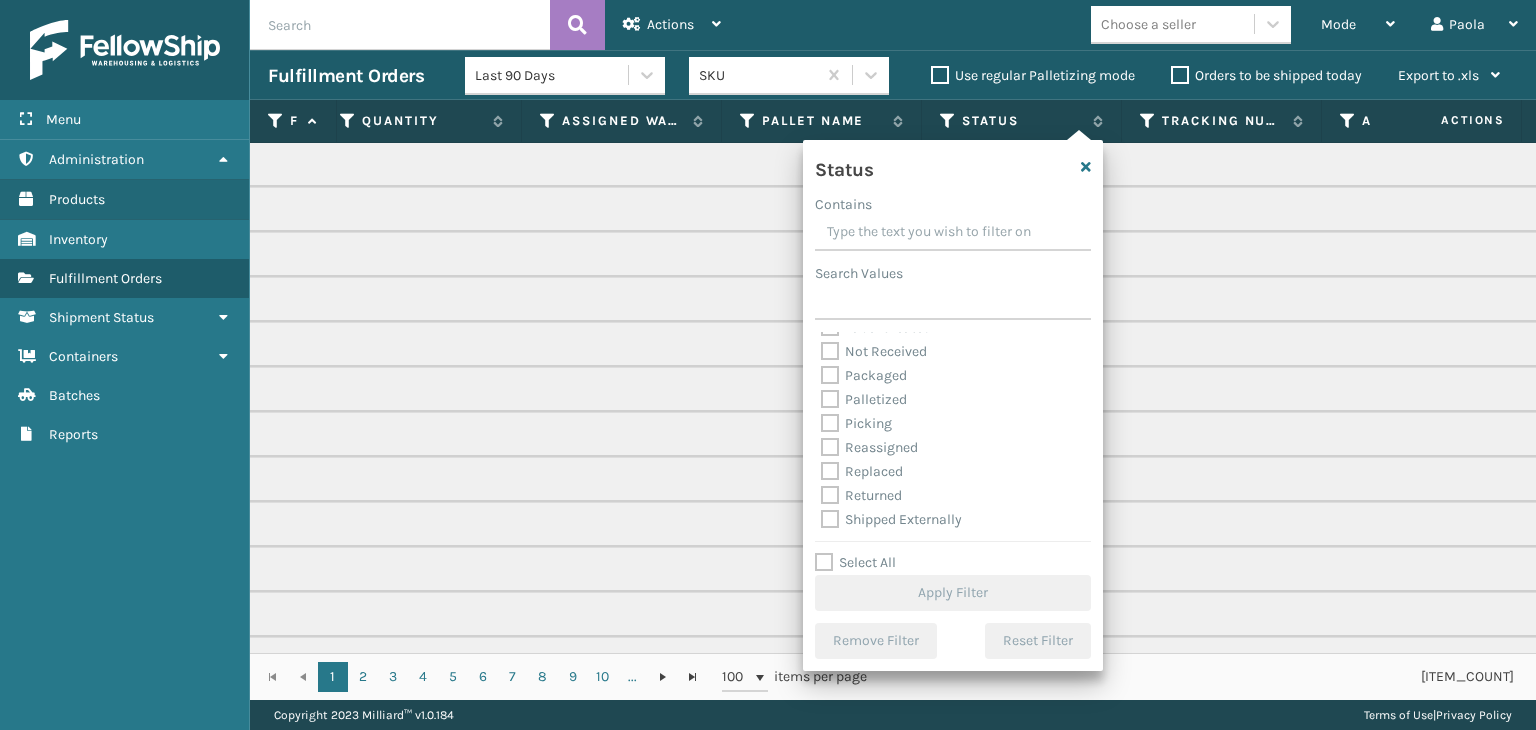 drag, startPoint x: 861, startPoint y: 430, endPoint x: 880, endPoint y: 449, distance: 26.870058 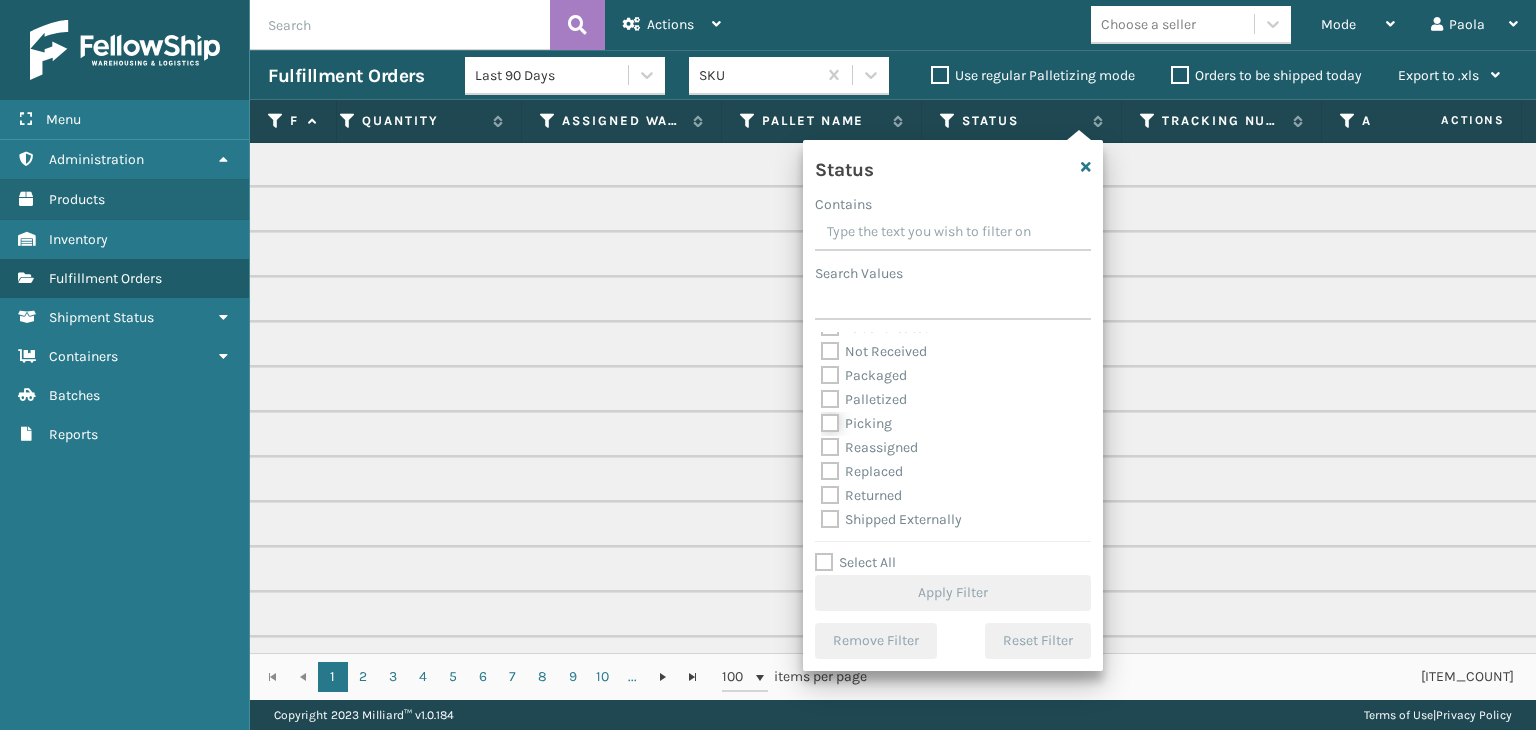 click on "Picking" at bounding box center (821, 418) 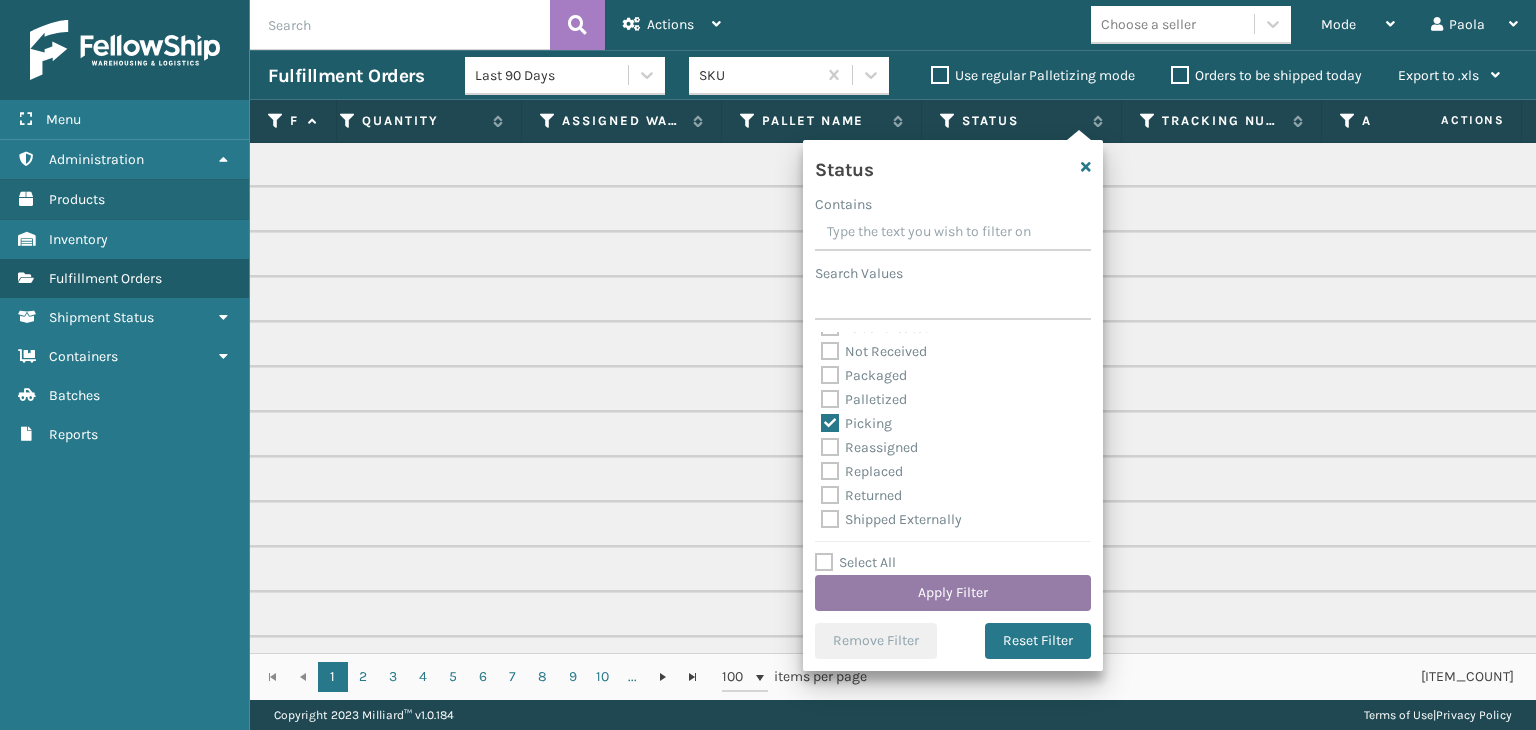 click on "Apply Filter" at bounding box center (953, 593) 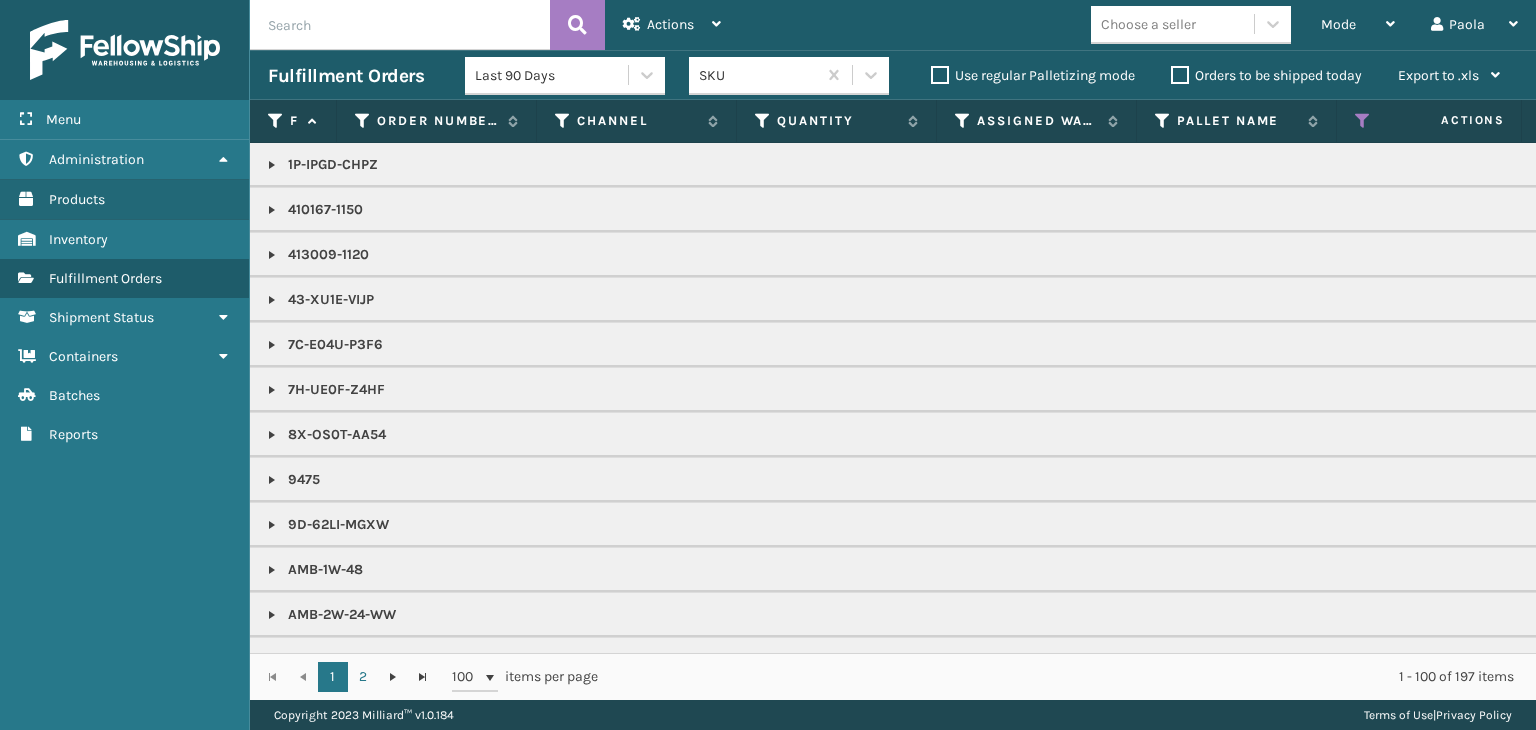 scroll, scrollTop: 0, scrollLeft: 237, axis: horizontal 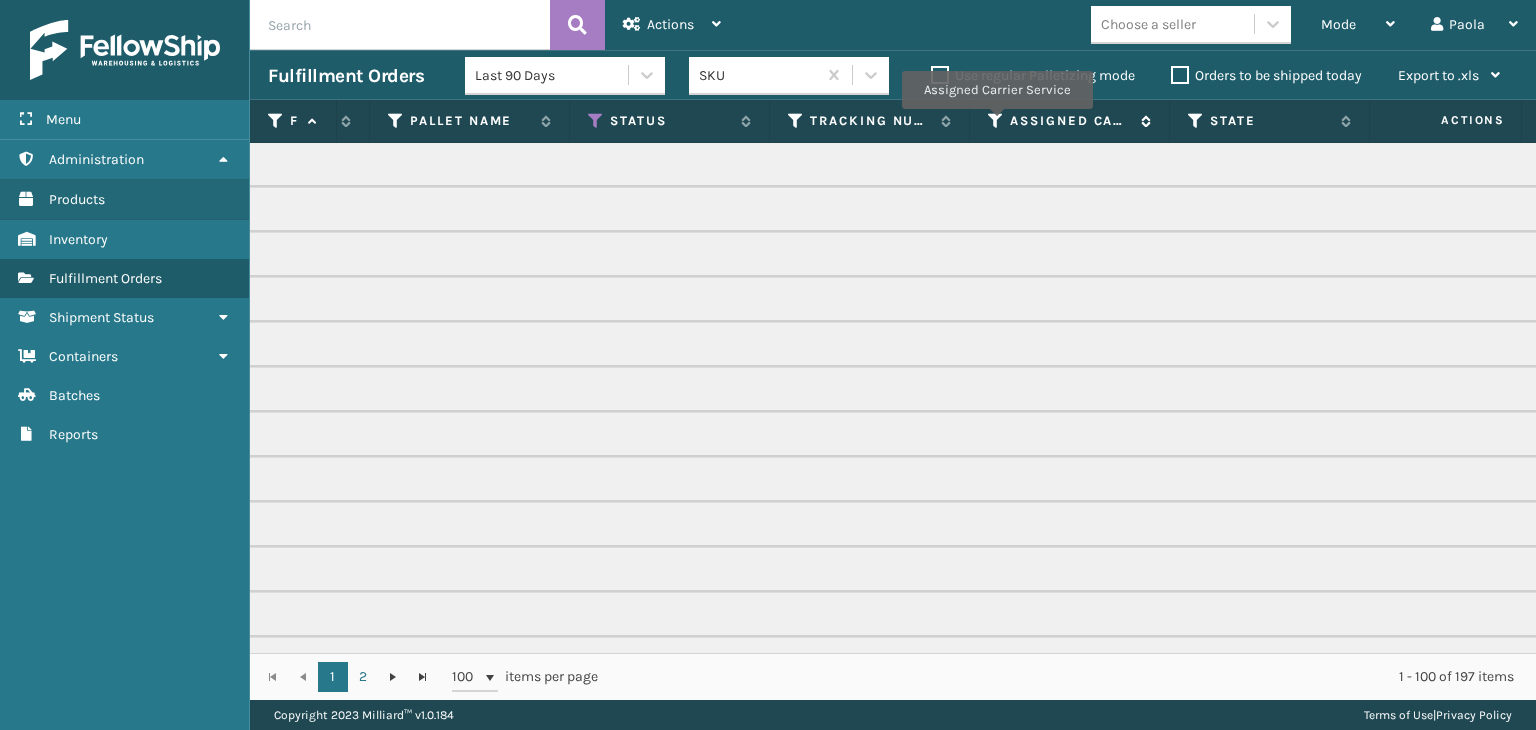 click at bounding box center [996, 121] 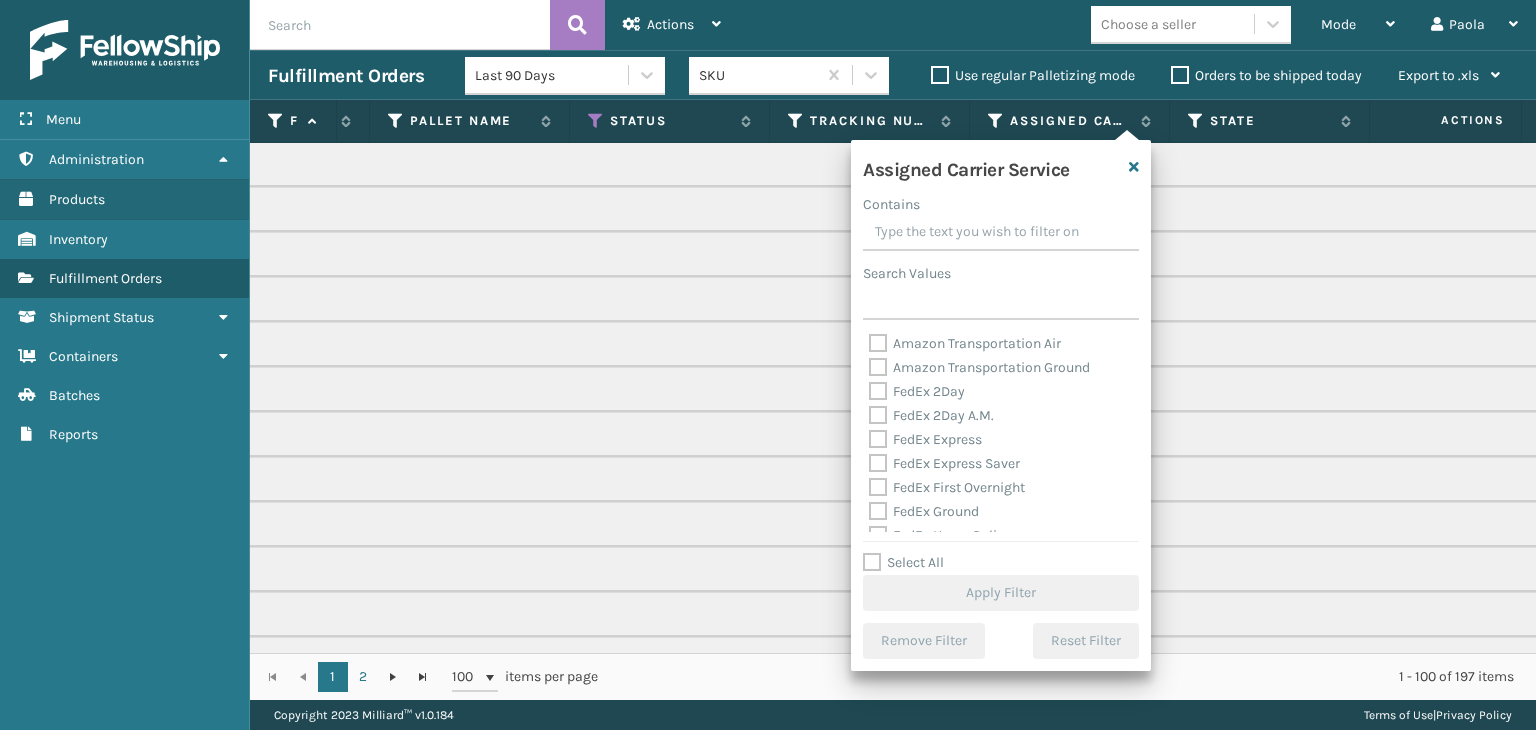 click on "Select All" at bounding box center (903, 562) 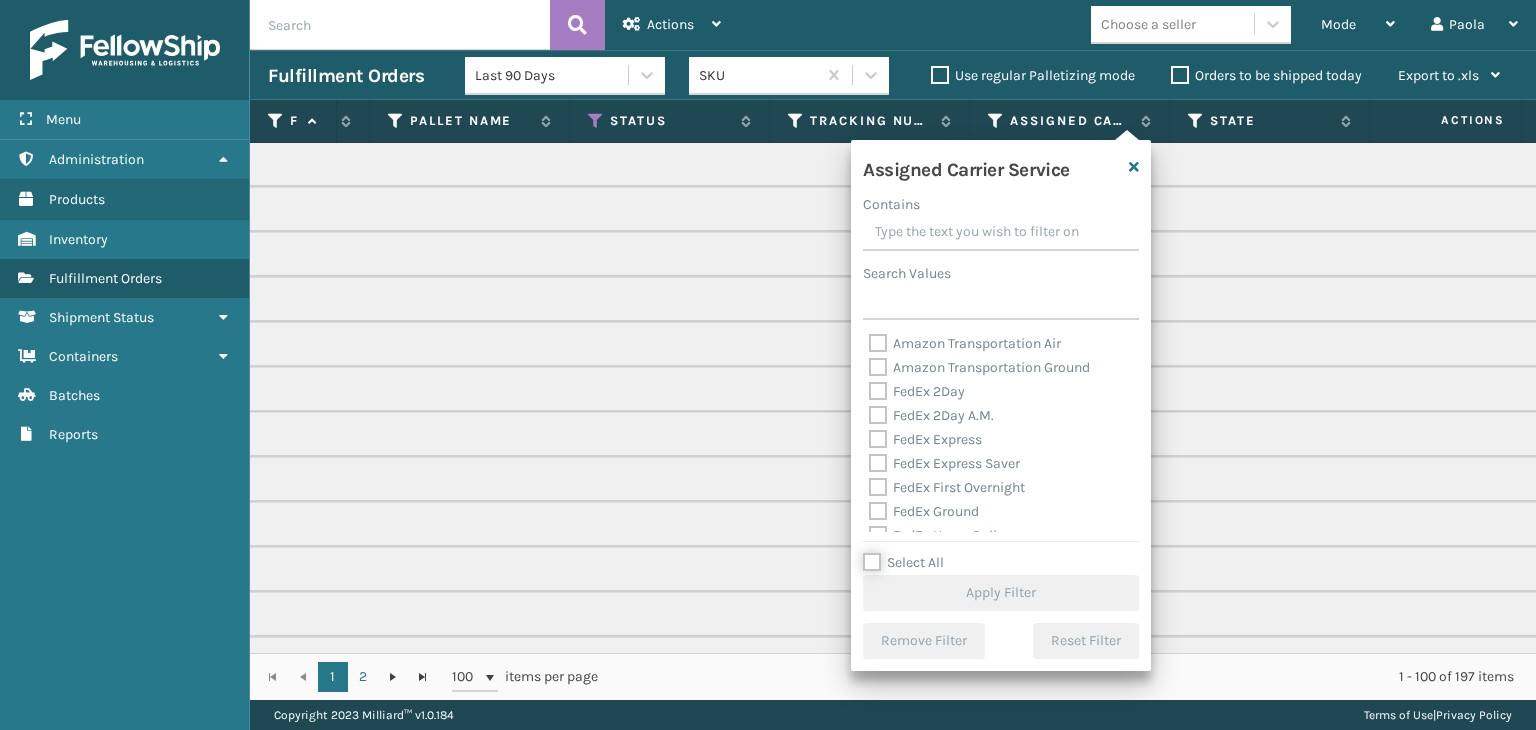 click on "Select All" at bounding box center (1013, 552) 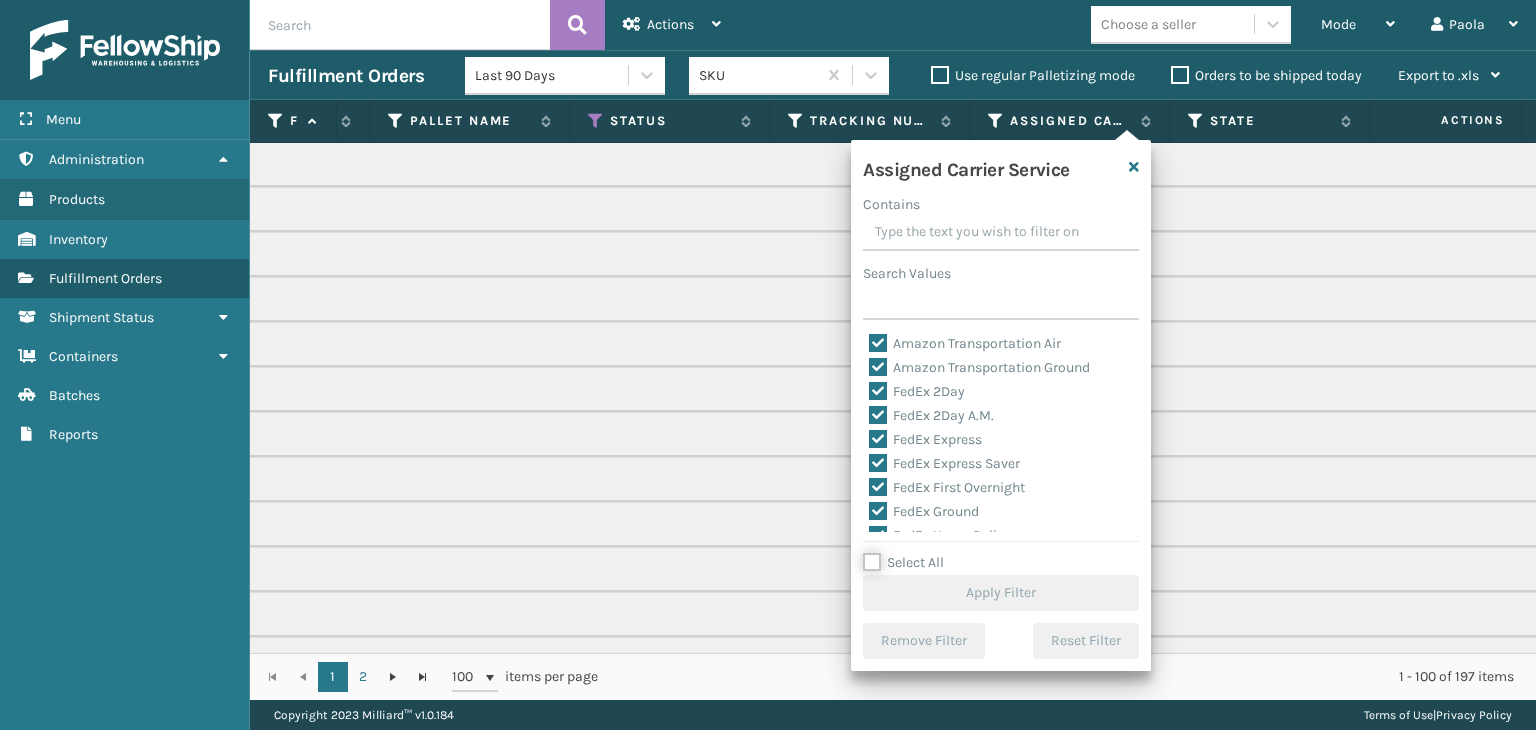 checkbox on "true" 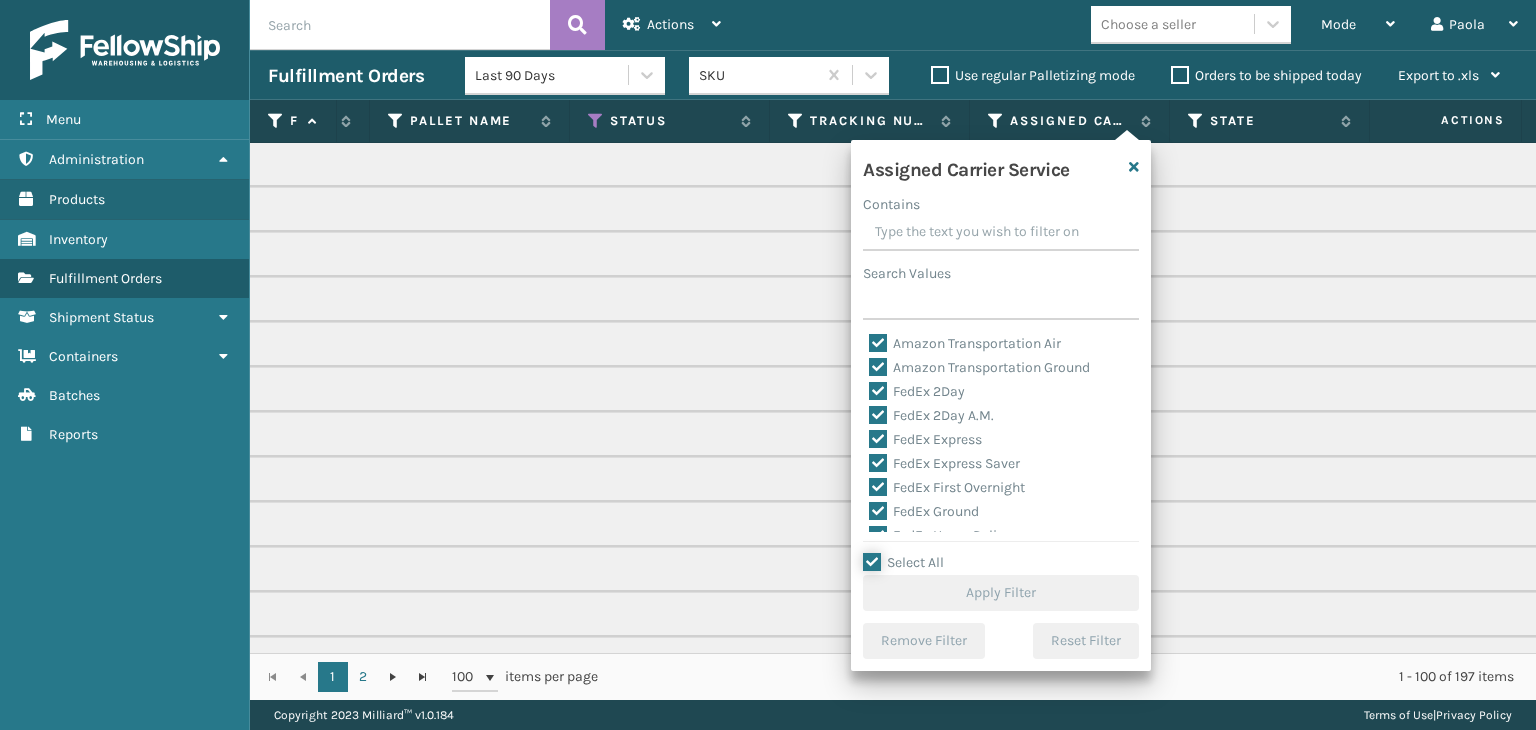 checkbox on "true" 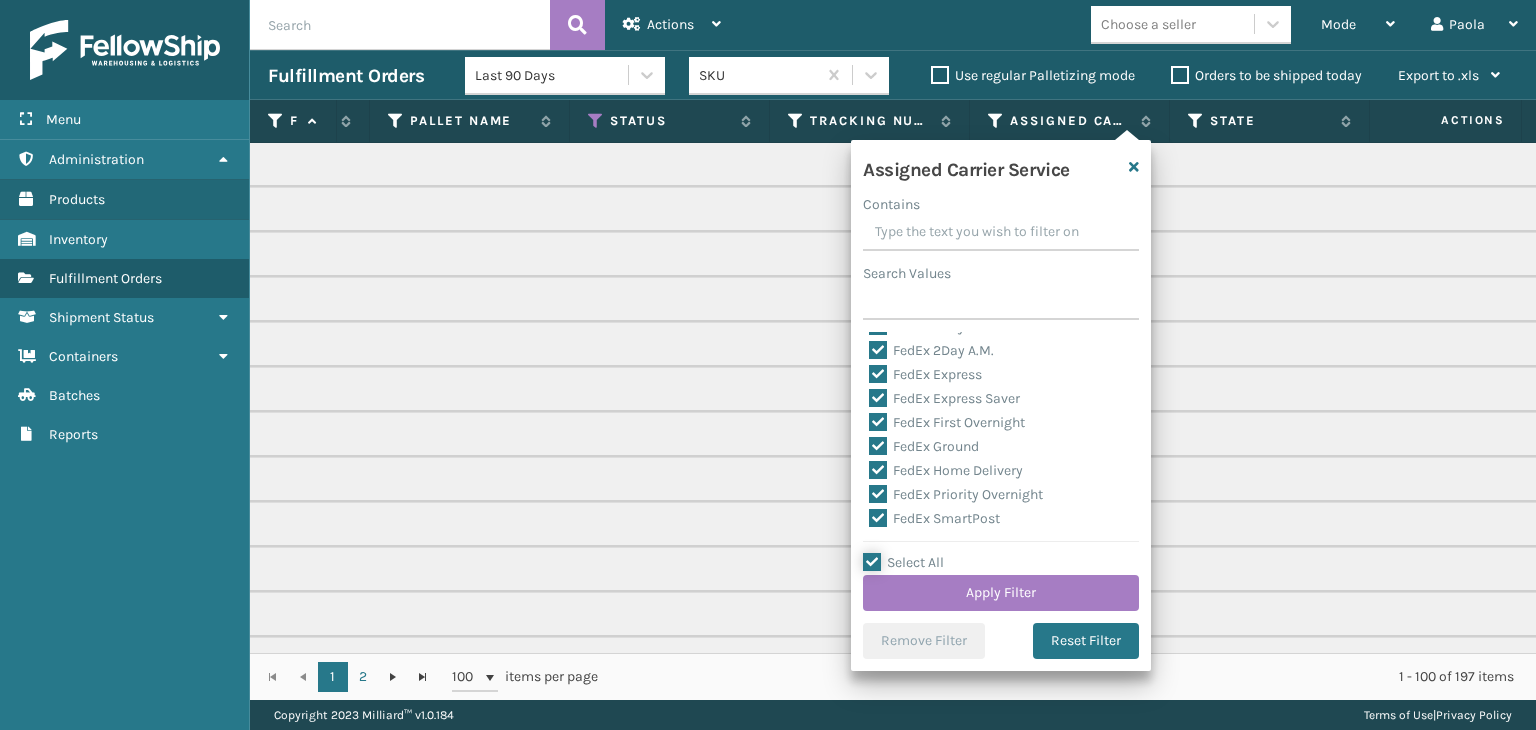 scroll, scrollTop: 100, scrollLeft: 0, axis: vertical 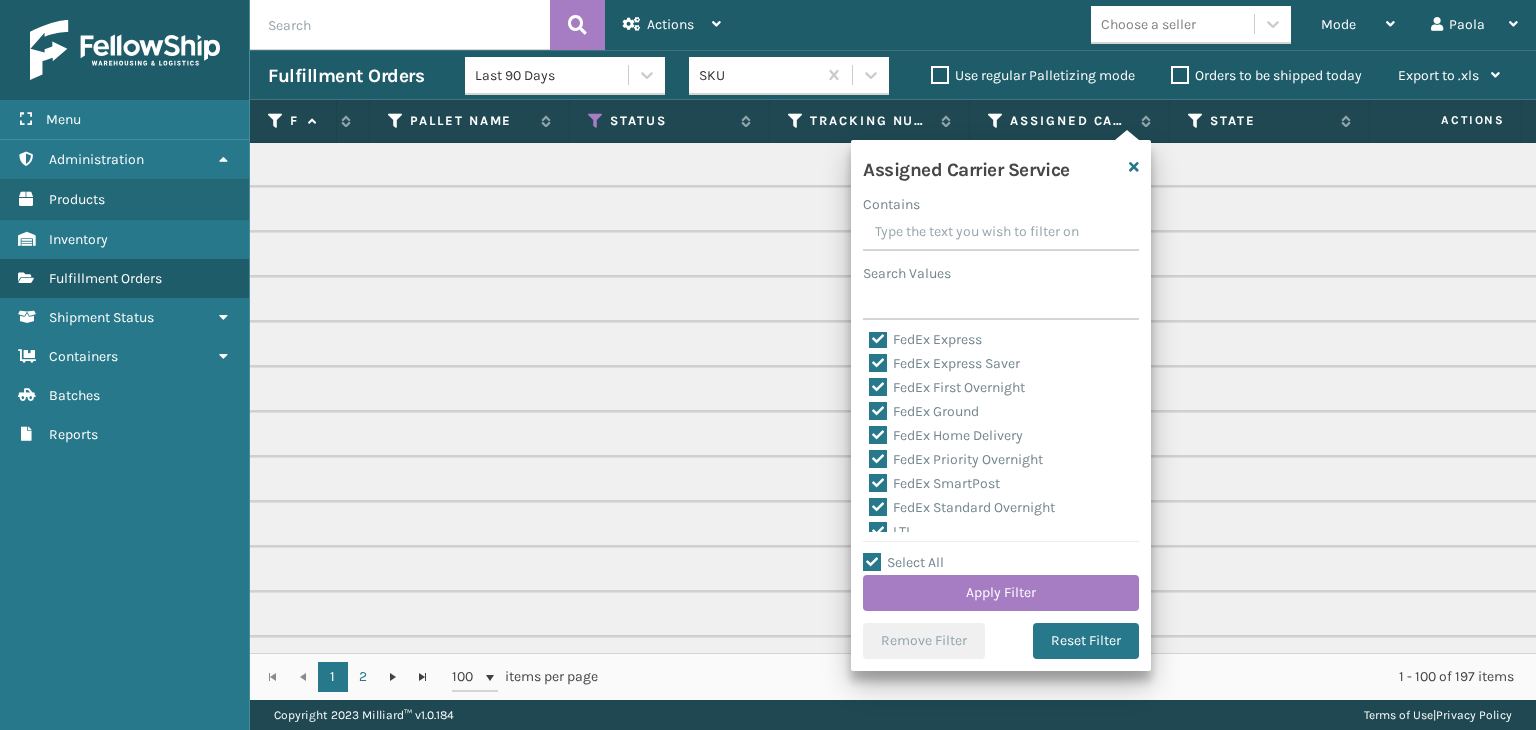 click on "LTL" at bounding box center (891, 531) 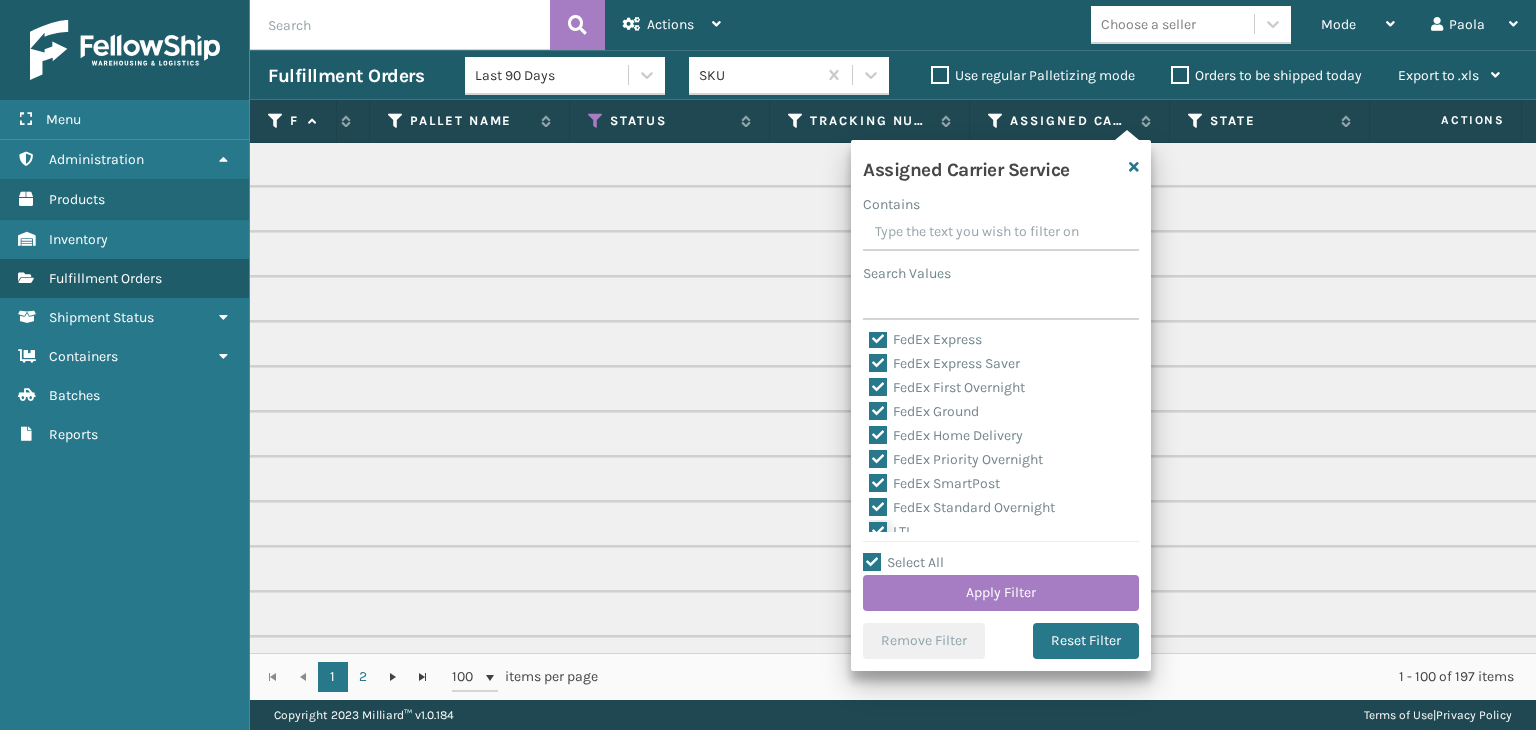 click on "LTL" at bounding box center [869, 526] 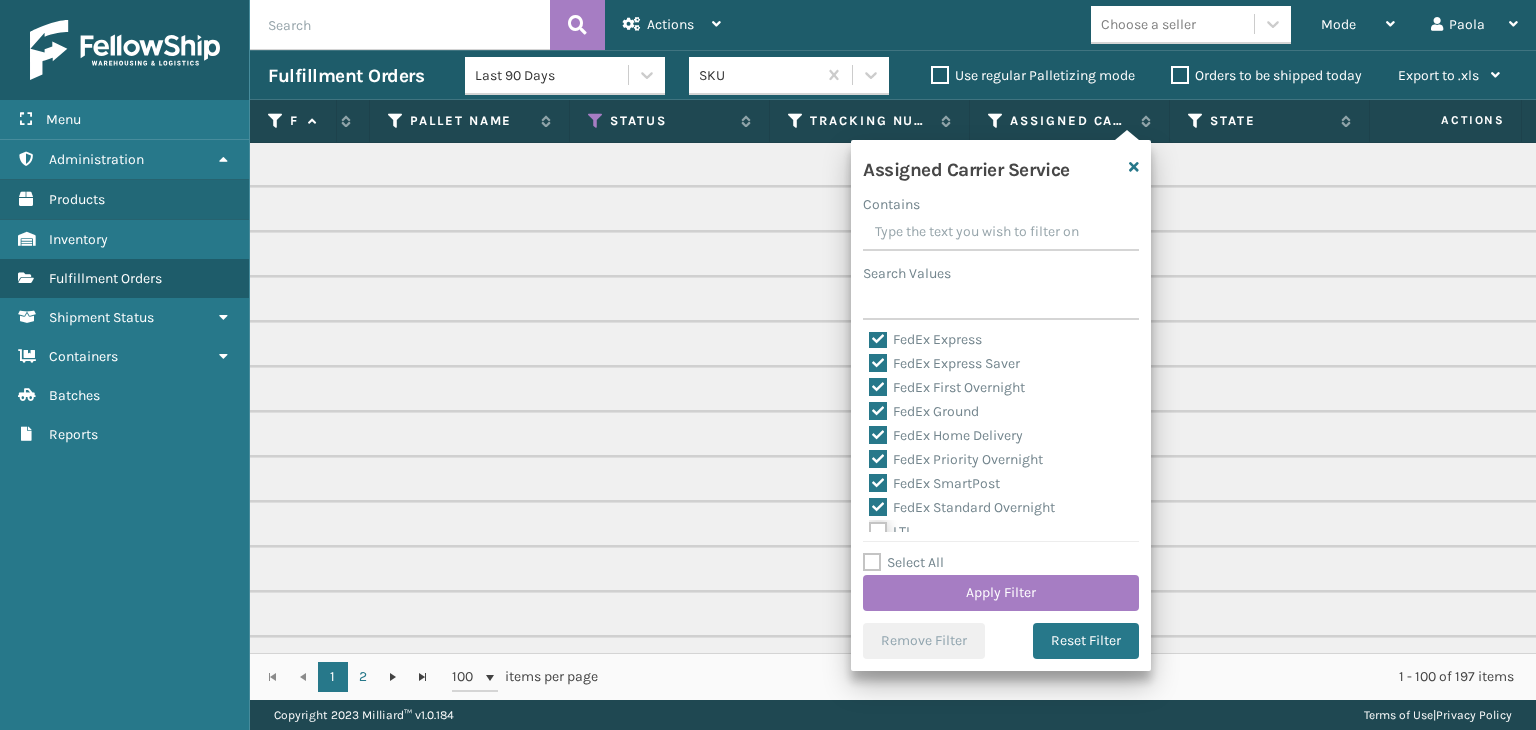 checkbox on "false" 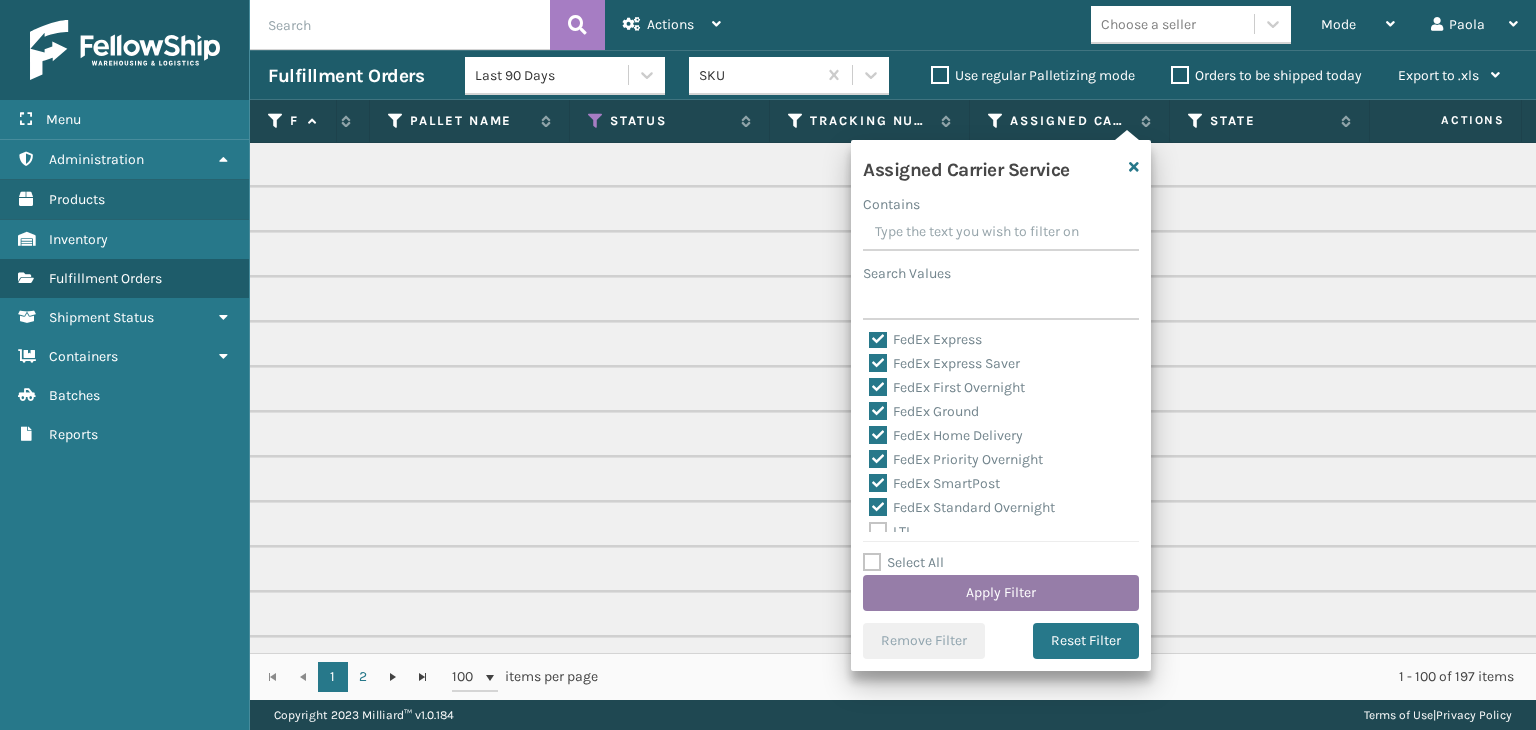 click on "Apply Filter" at bounding box center [1001, 593] 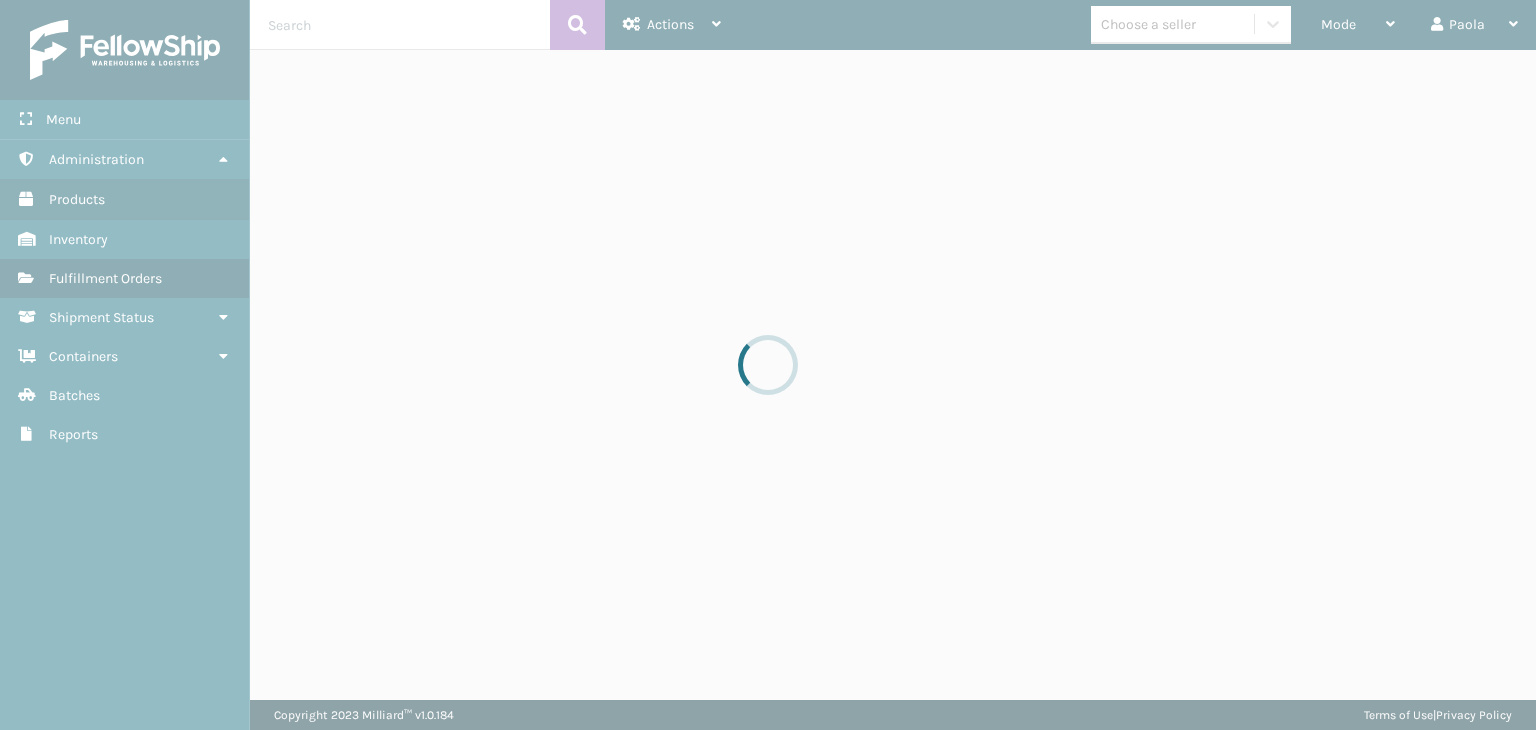 click at bounding box center [768, 365] 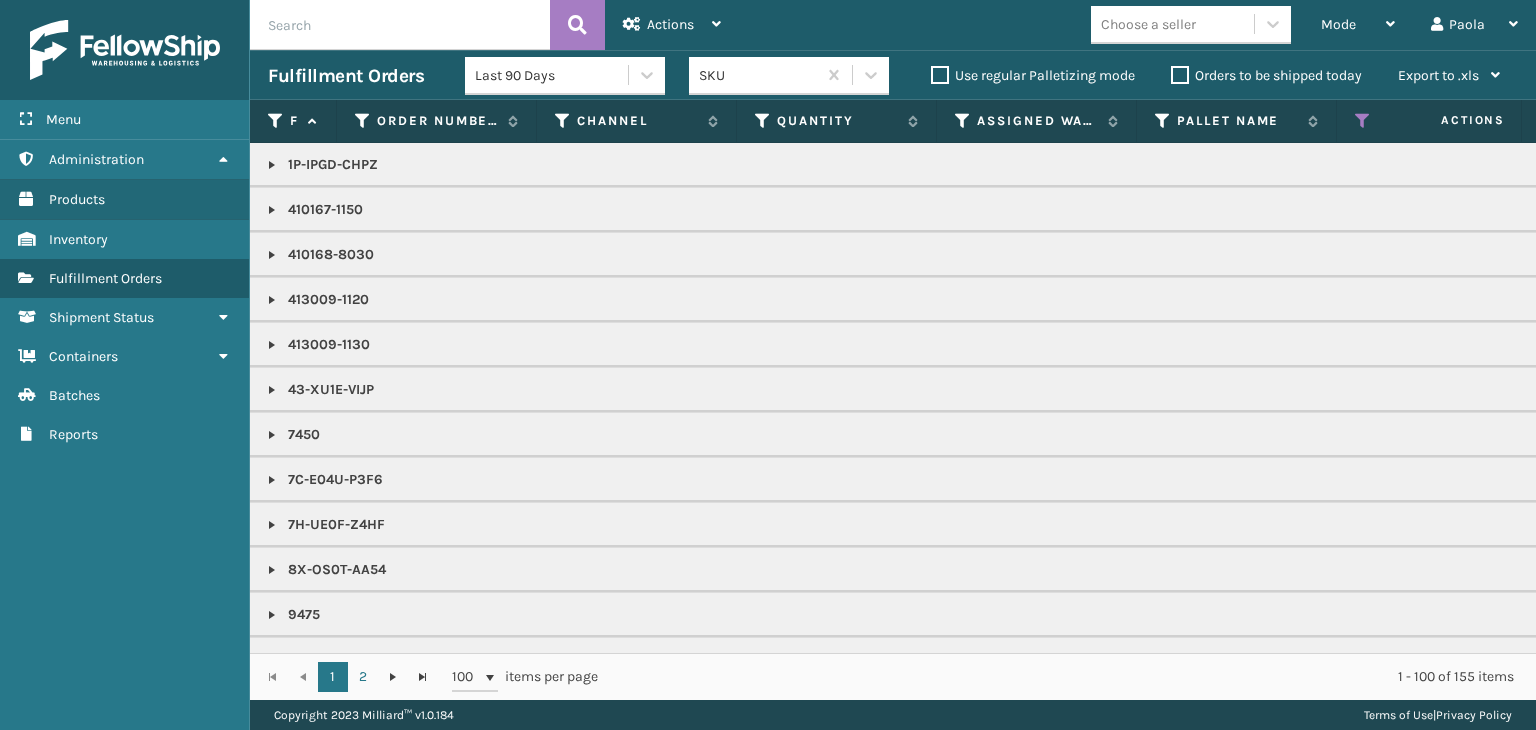 click on "Mode" at bounding box center [1338, 24] 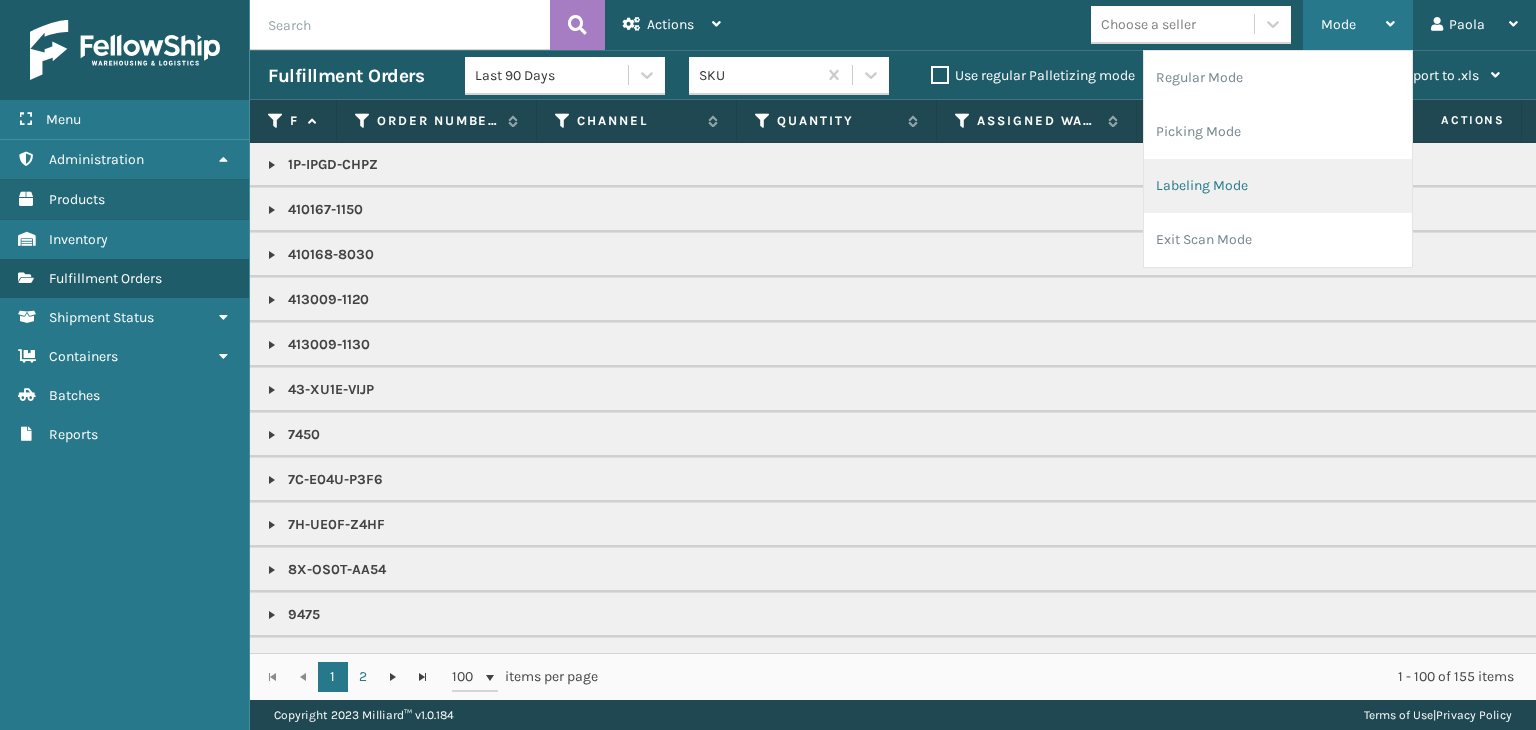 click on "Labeling Mode" at bounding box center [1278, 186] 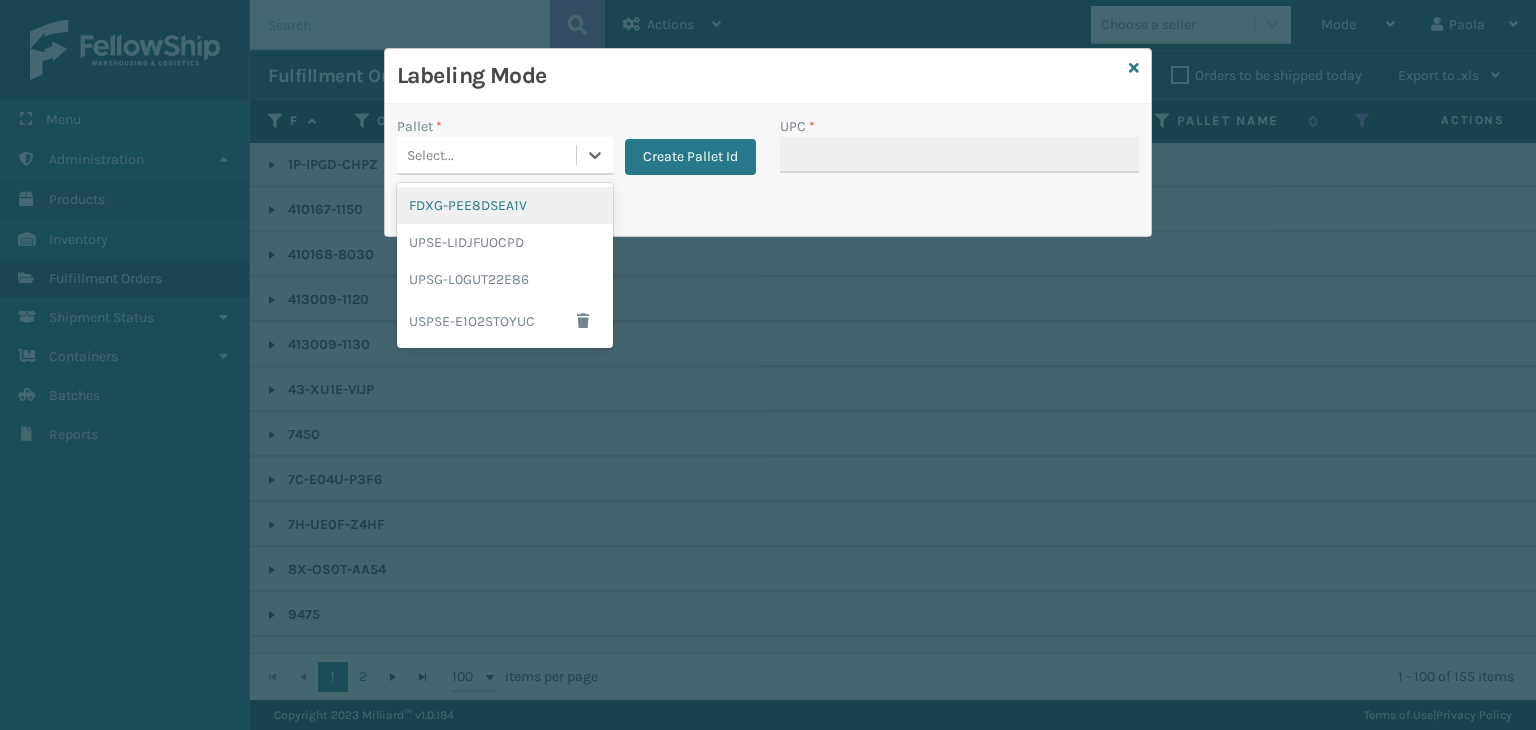 click on "Select..." at bounding box center [486, 155] 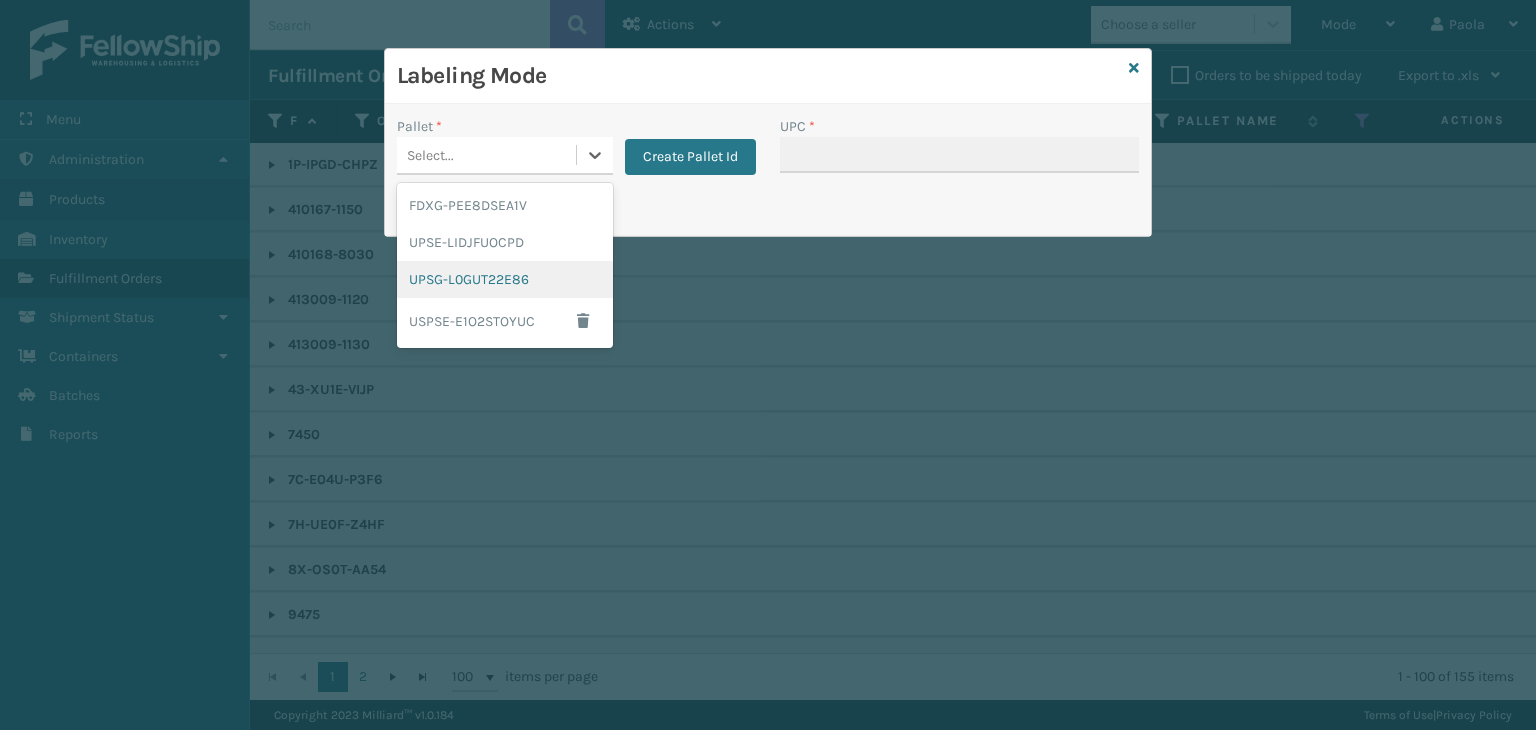 click on "UPSG-L0GUT22E86" at bounding box center [505, 279] 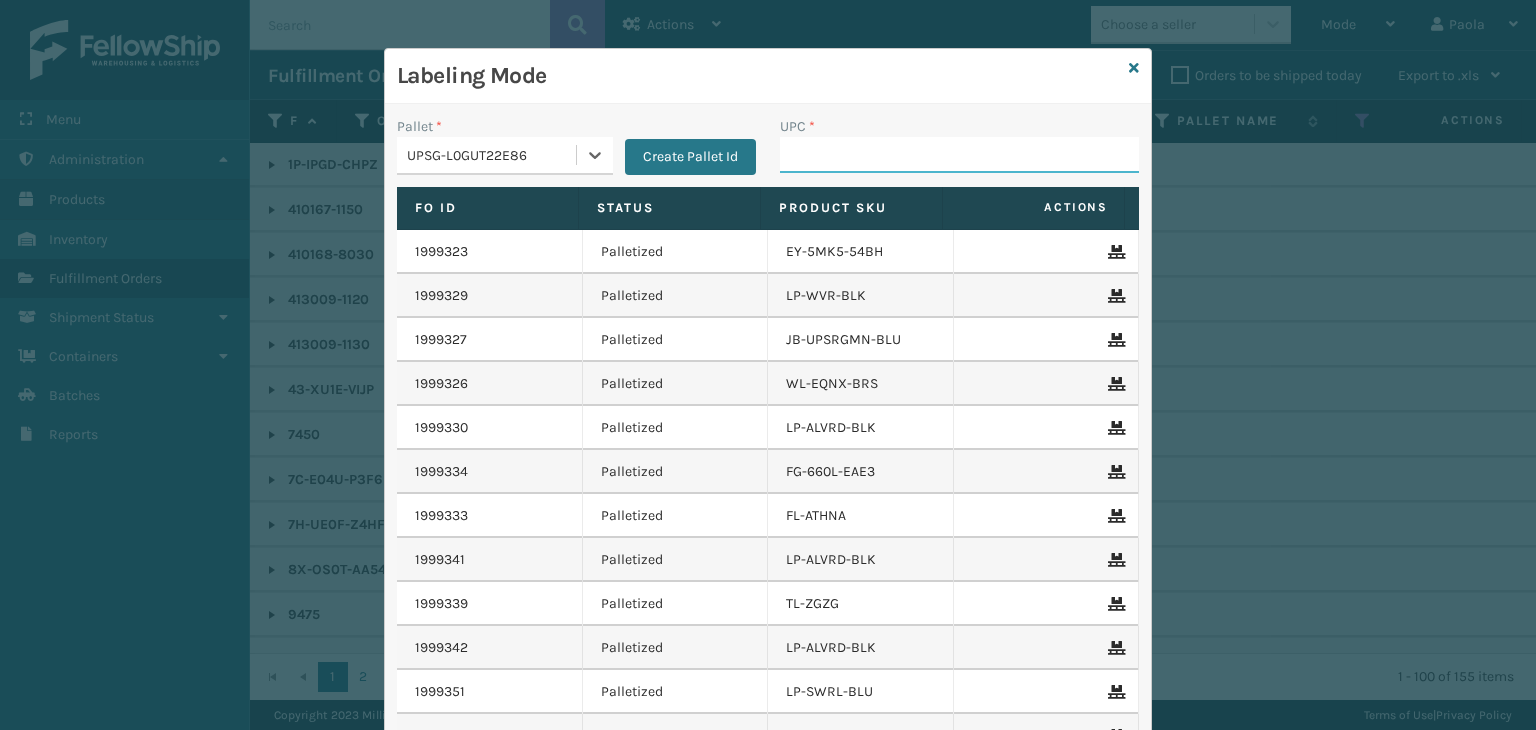 click on "UPC   *" at bounding box center (959, 155) 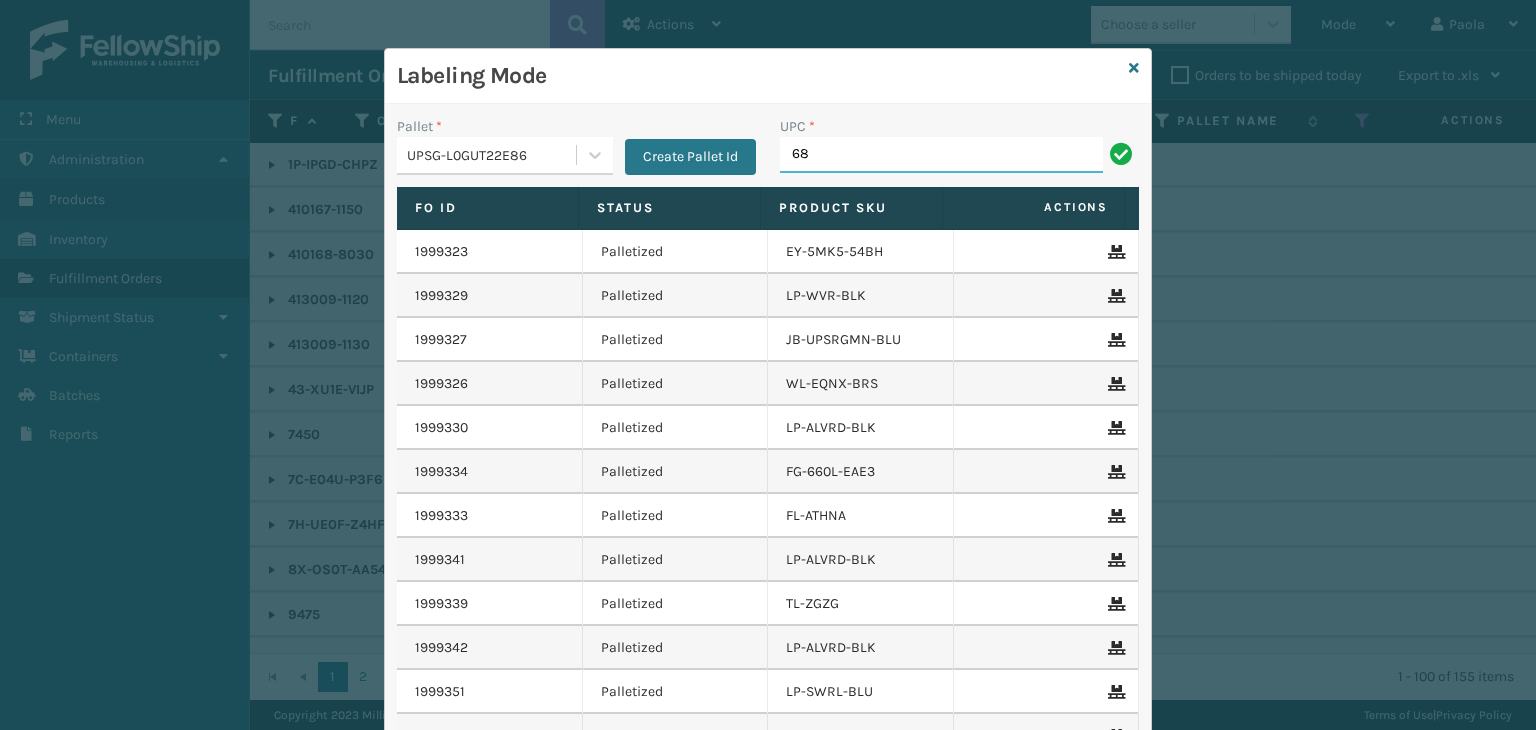 type on "68888027106" 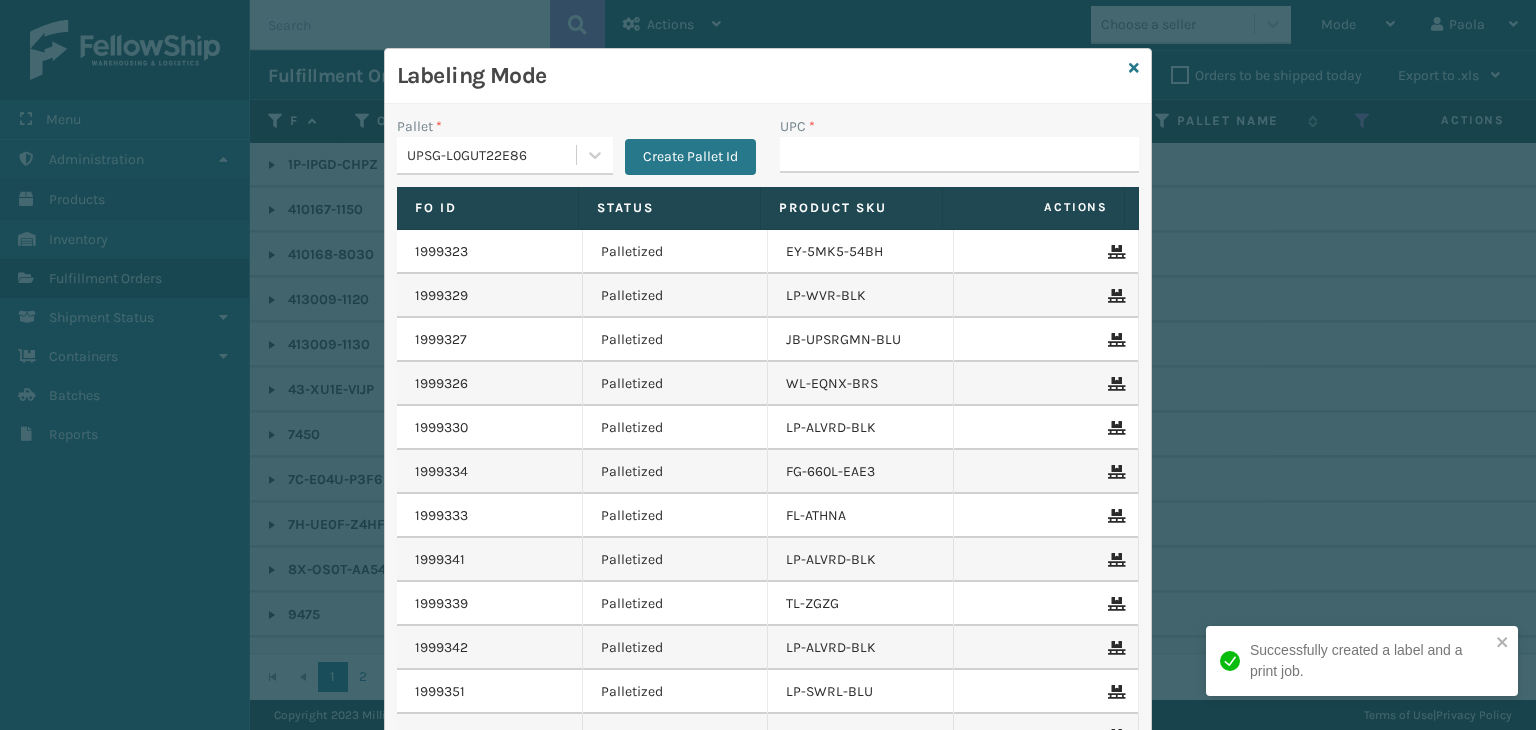 click on "UPSG-L0GUT22E86" at bounding box center [492, 155] 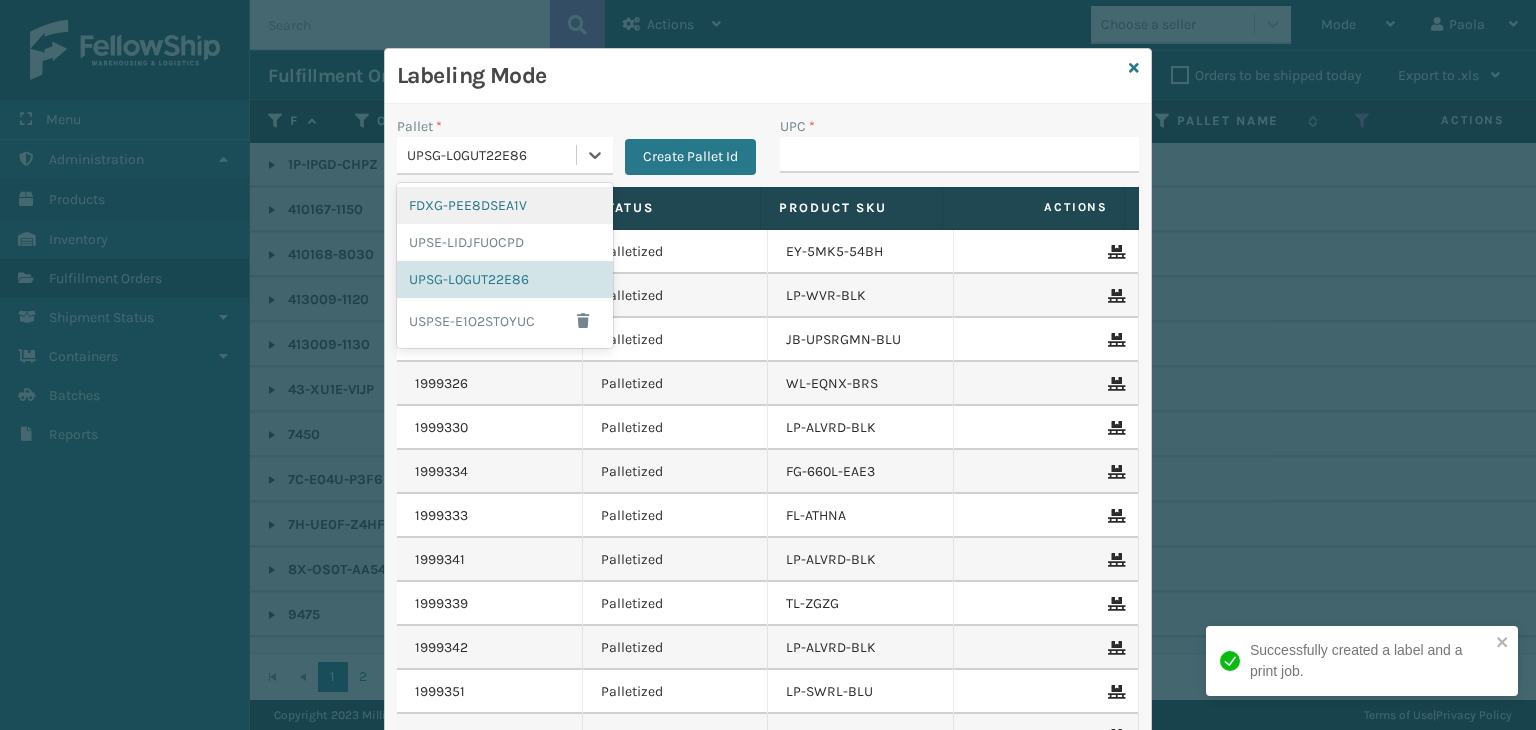 click on "FDXG-PEE8DSEA1V" at bounding box center (505, 205) 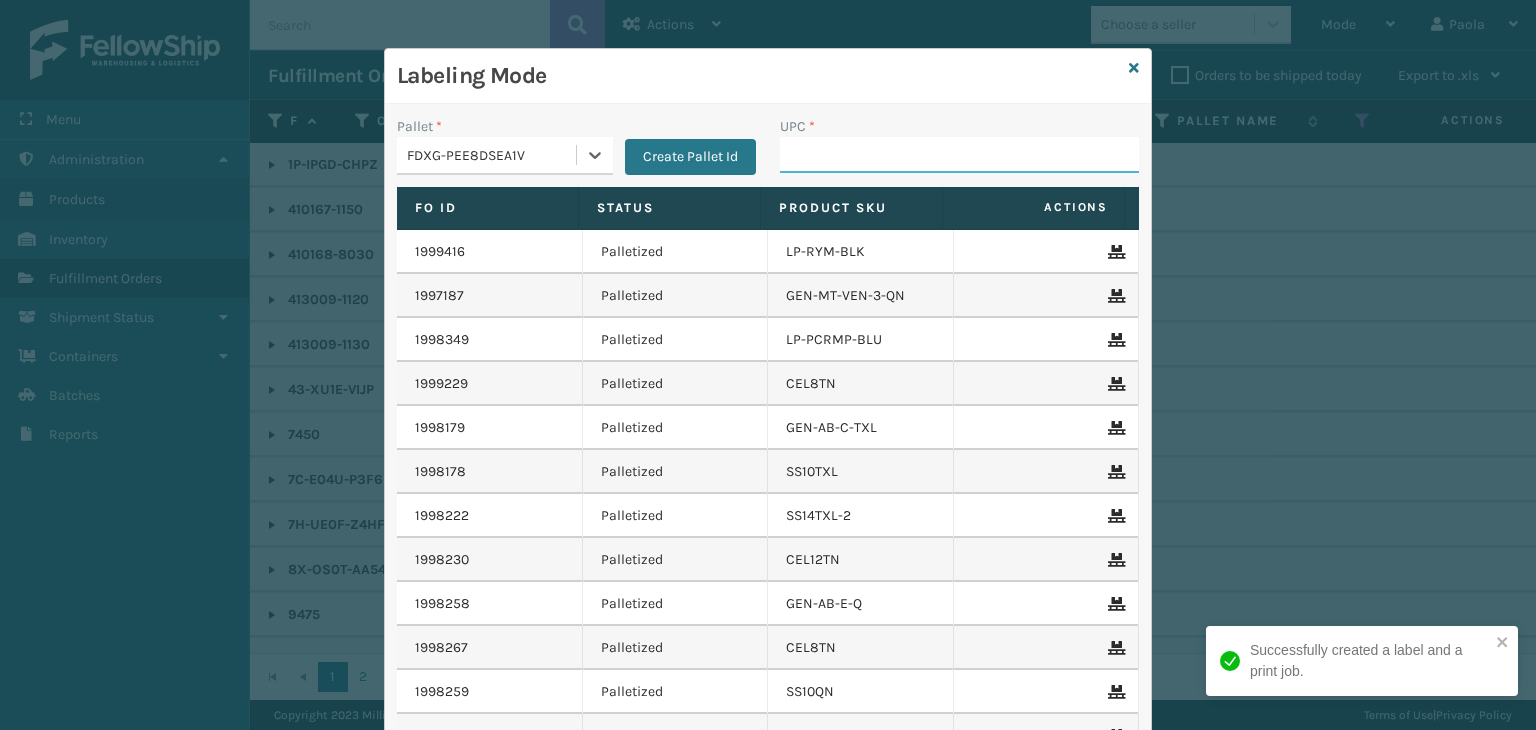 click on "UPC   *" at bounding box center (959, 155) 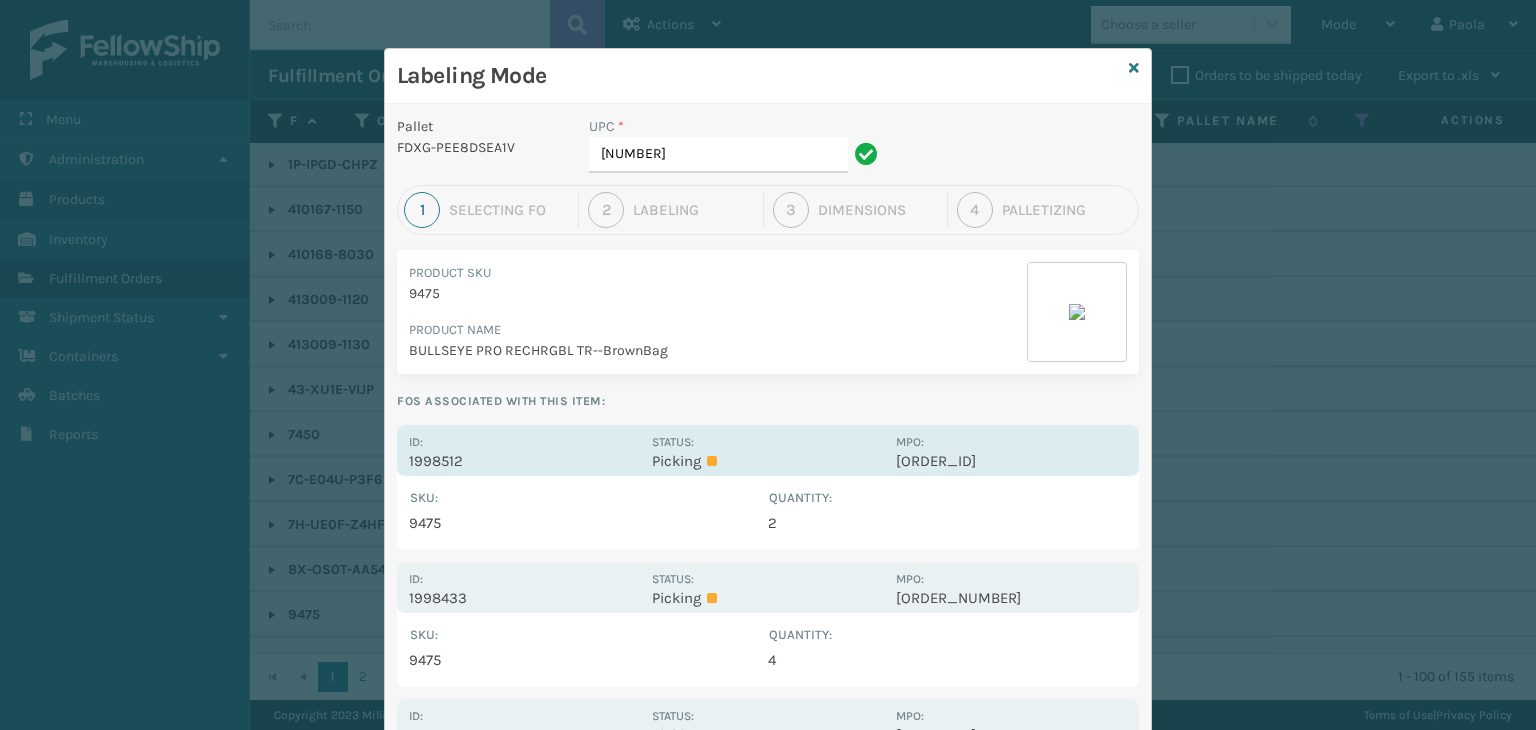 click on "Status: Picking" at bounding box center (767, 450) 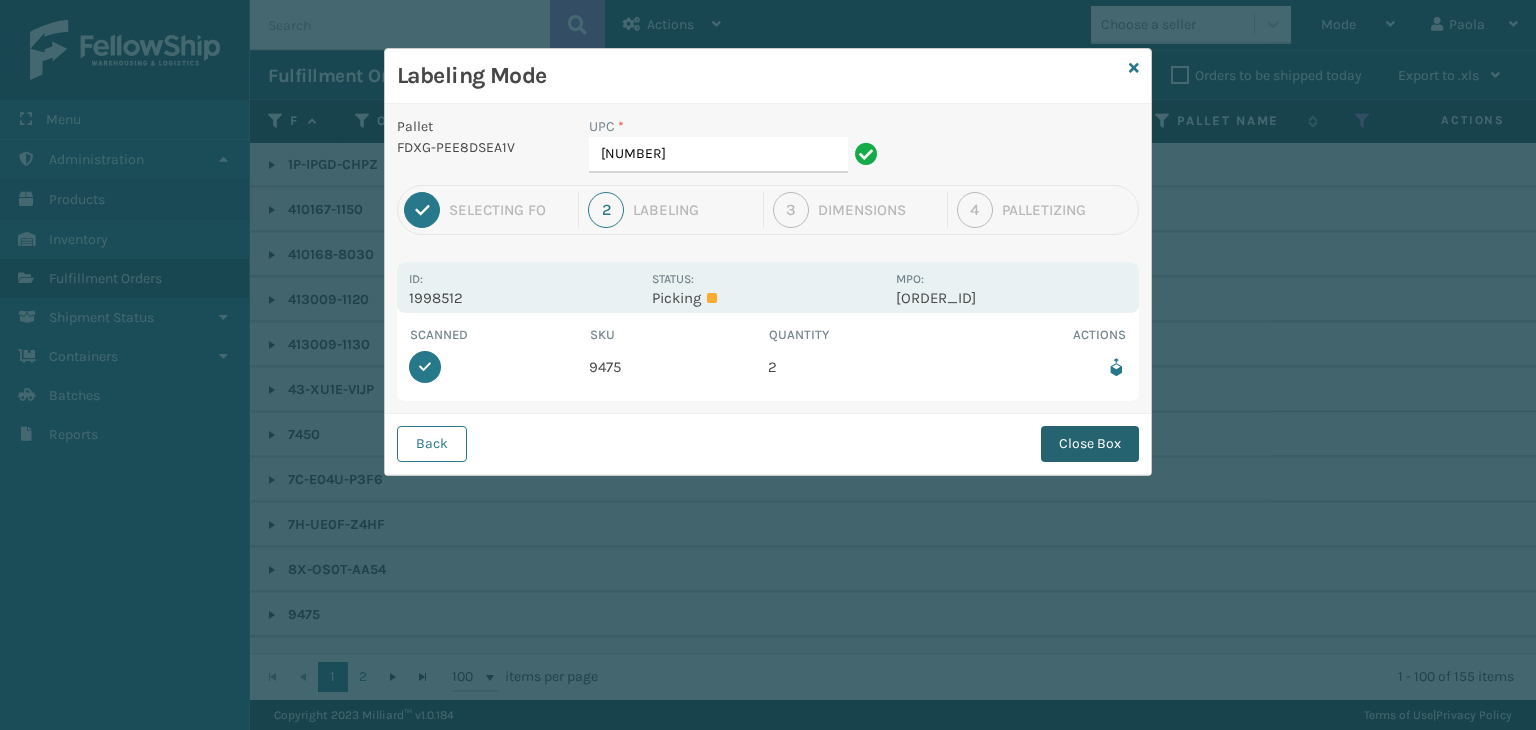 click on "Close Box" at bounding box center (1090, 444) 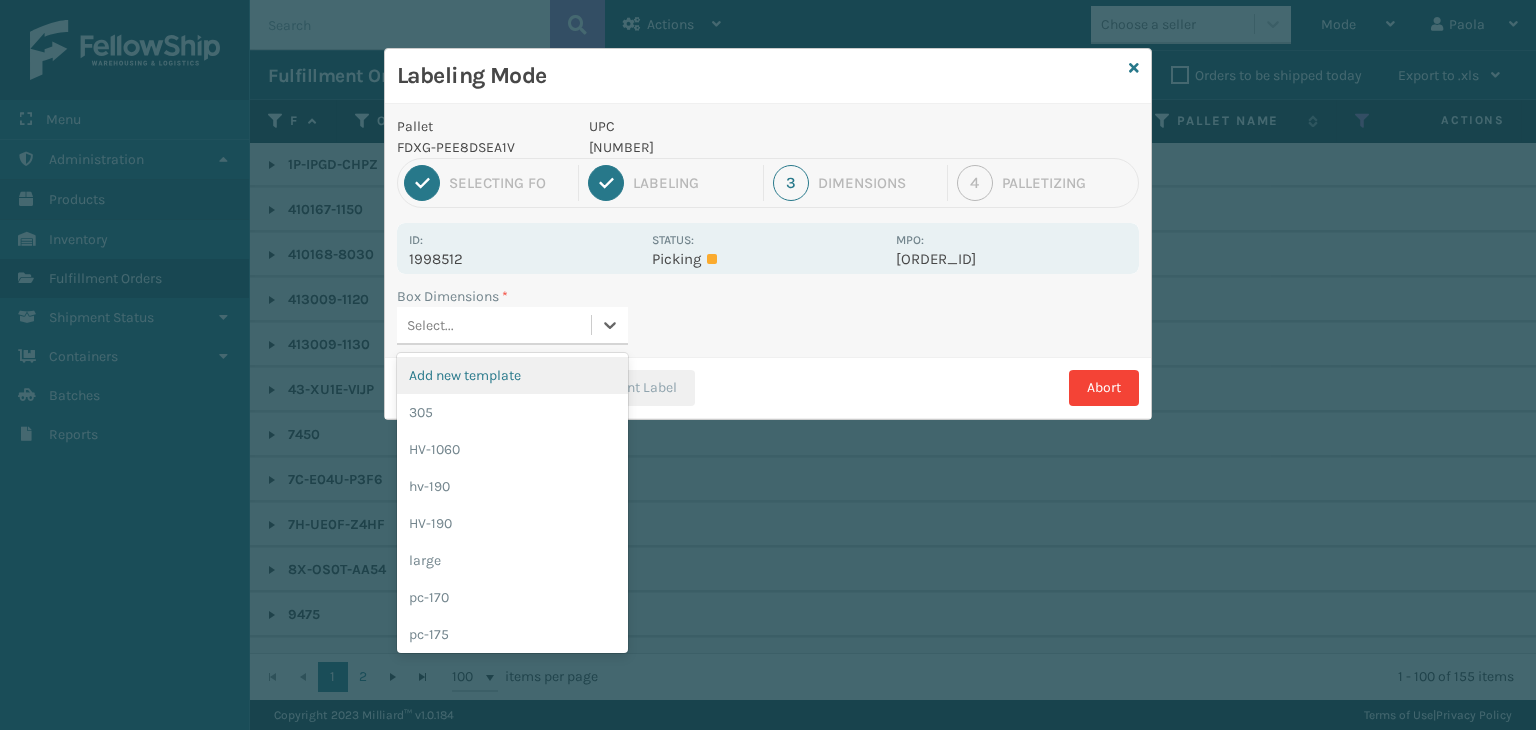 click on "Select..." at bounding box center [494, 325] 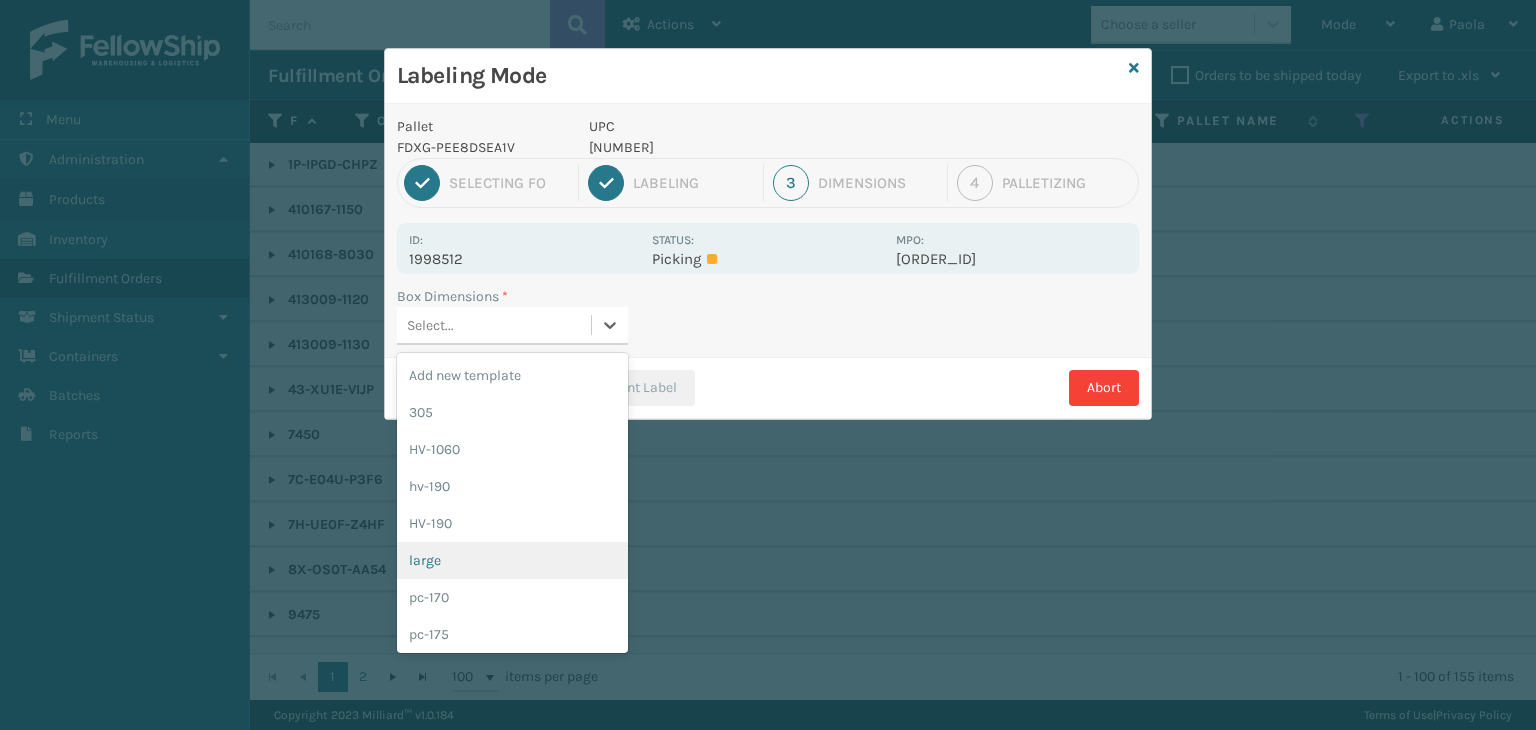 click on "large" at bounding box center (512, 560) 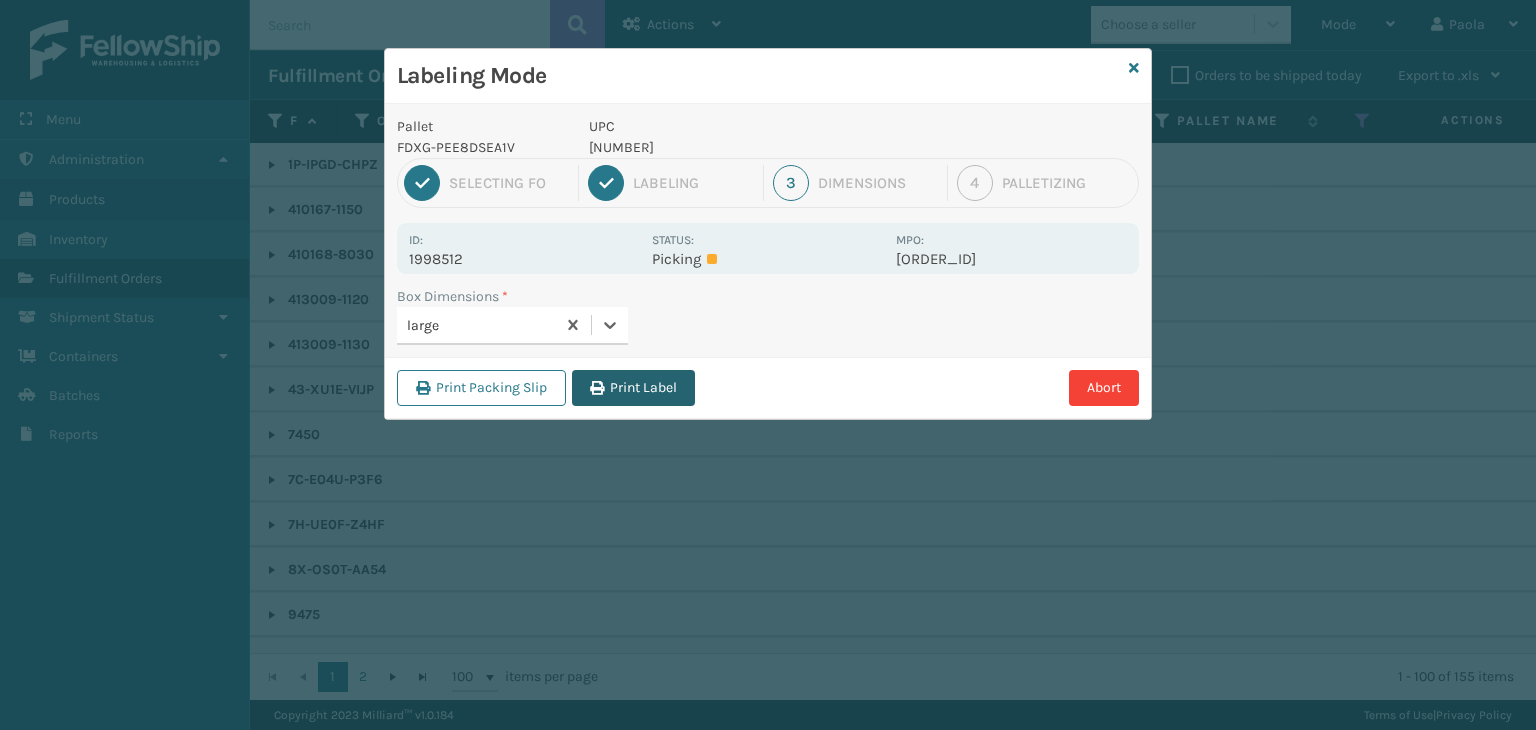 click on "Print Label" at bounding box center (633, 388) 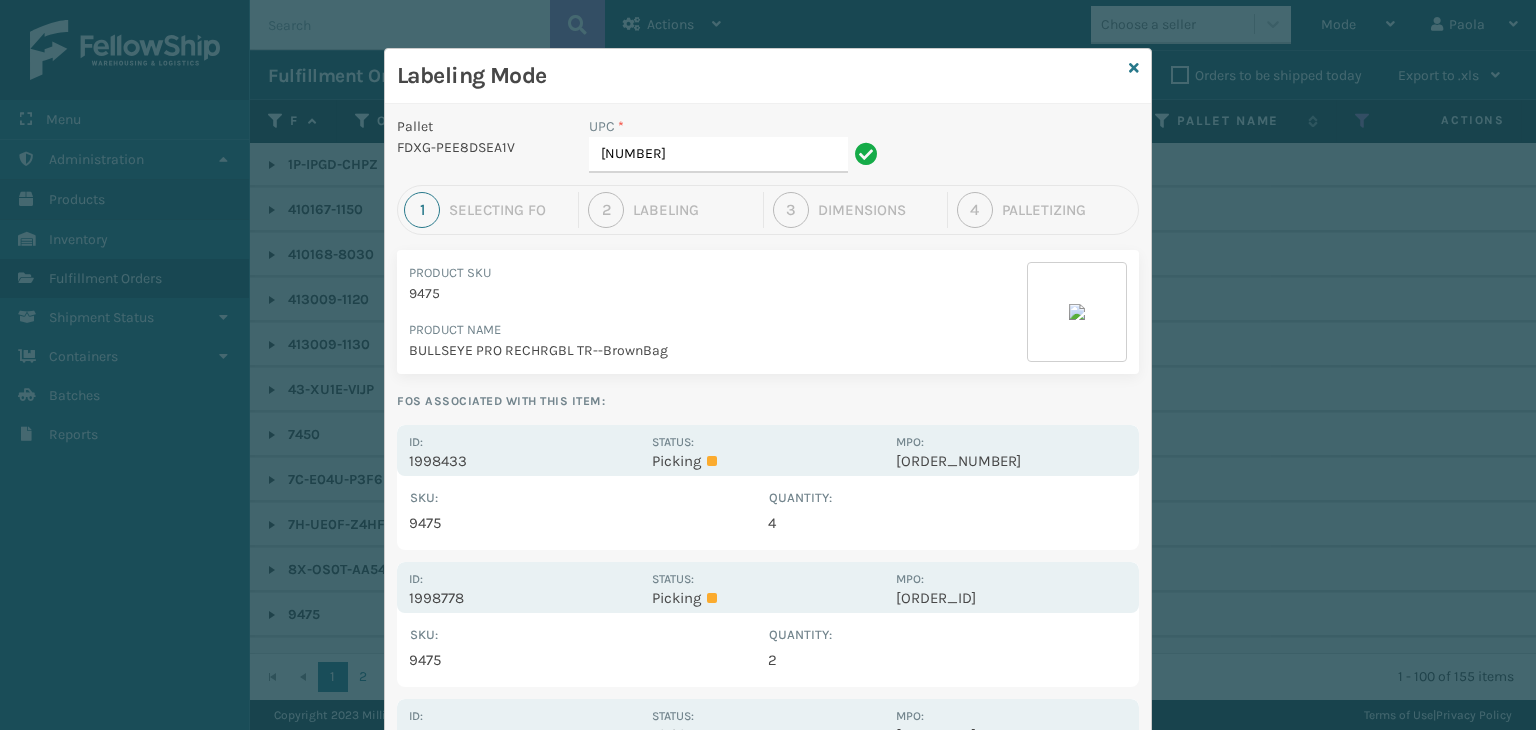 drag, startPoint x: 718, startPoint y: 451, endPoint x: 717, endPoint y: 223, distance: 228.0022 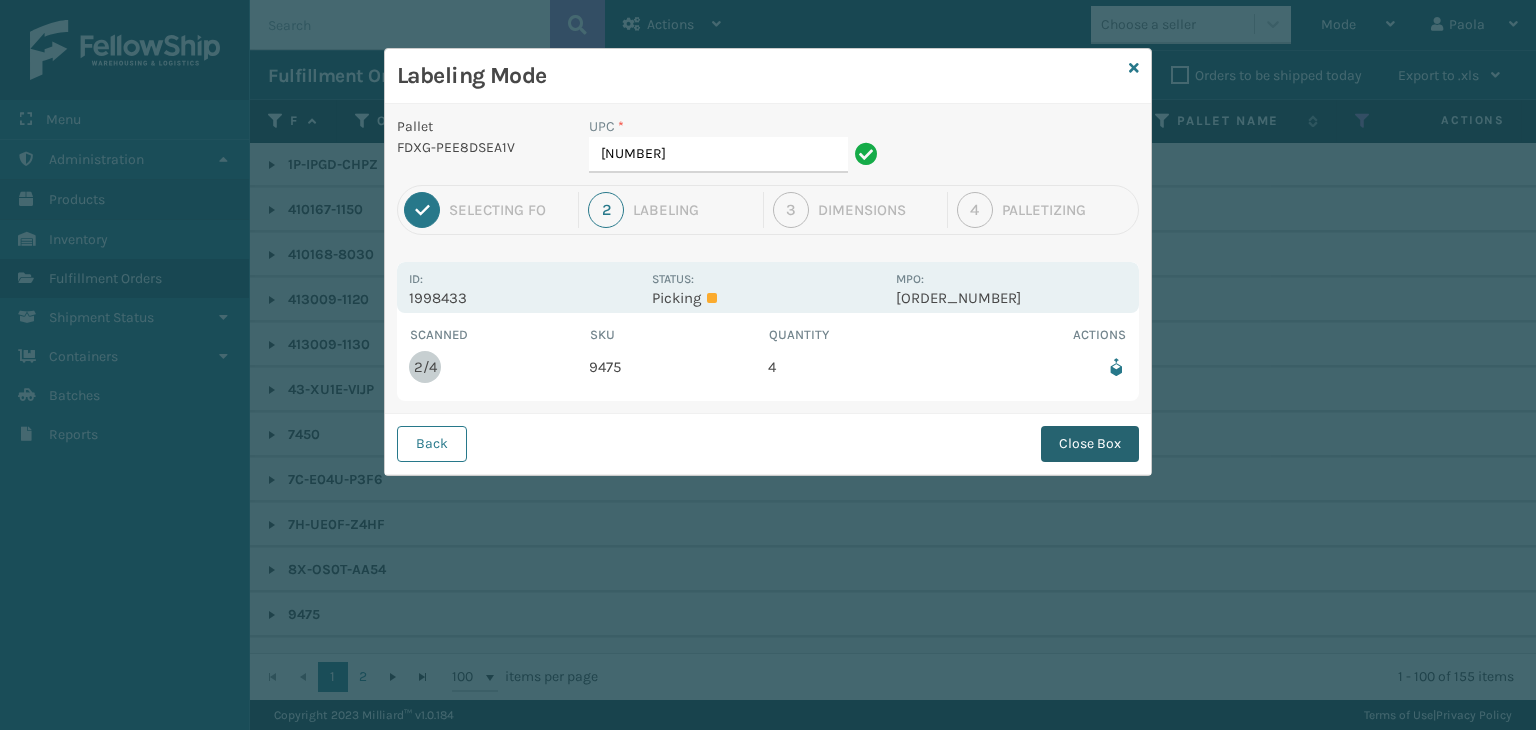 click on "Close Box" at bounding box center (1090, 444) 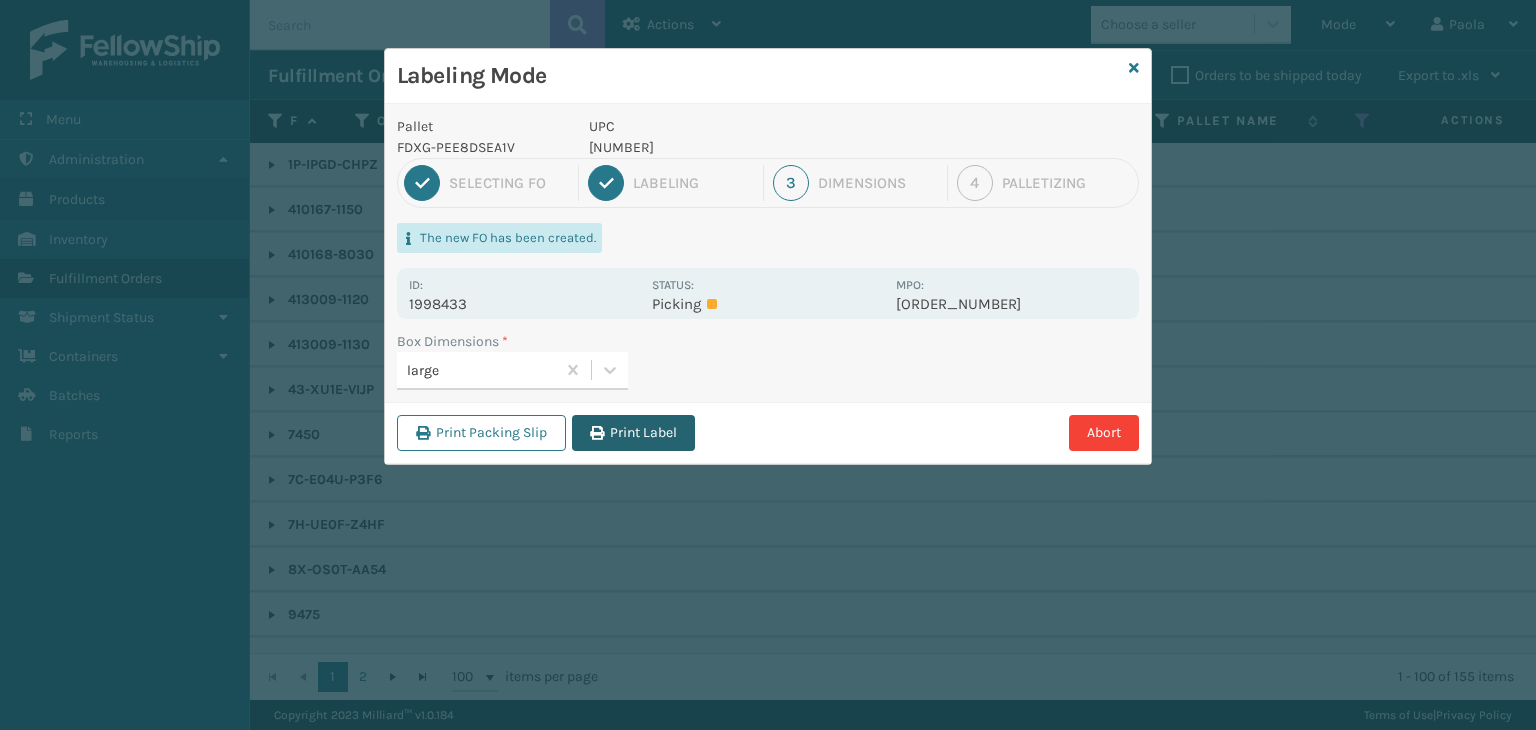 click on "Print Label" at bounding box center (633, 433) 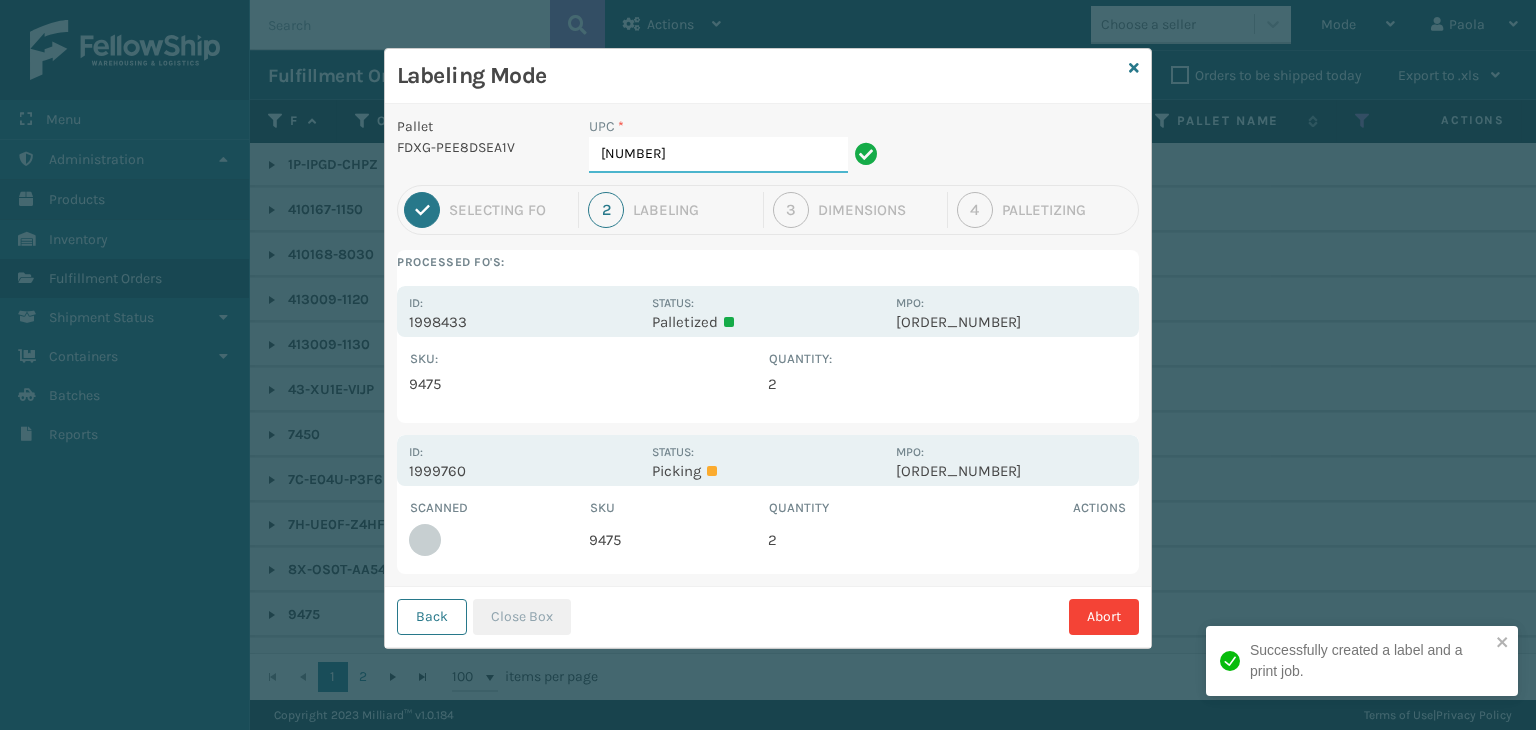 click on "10080313094757" at bounding box center (718, 155) 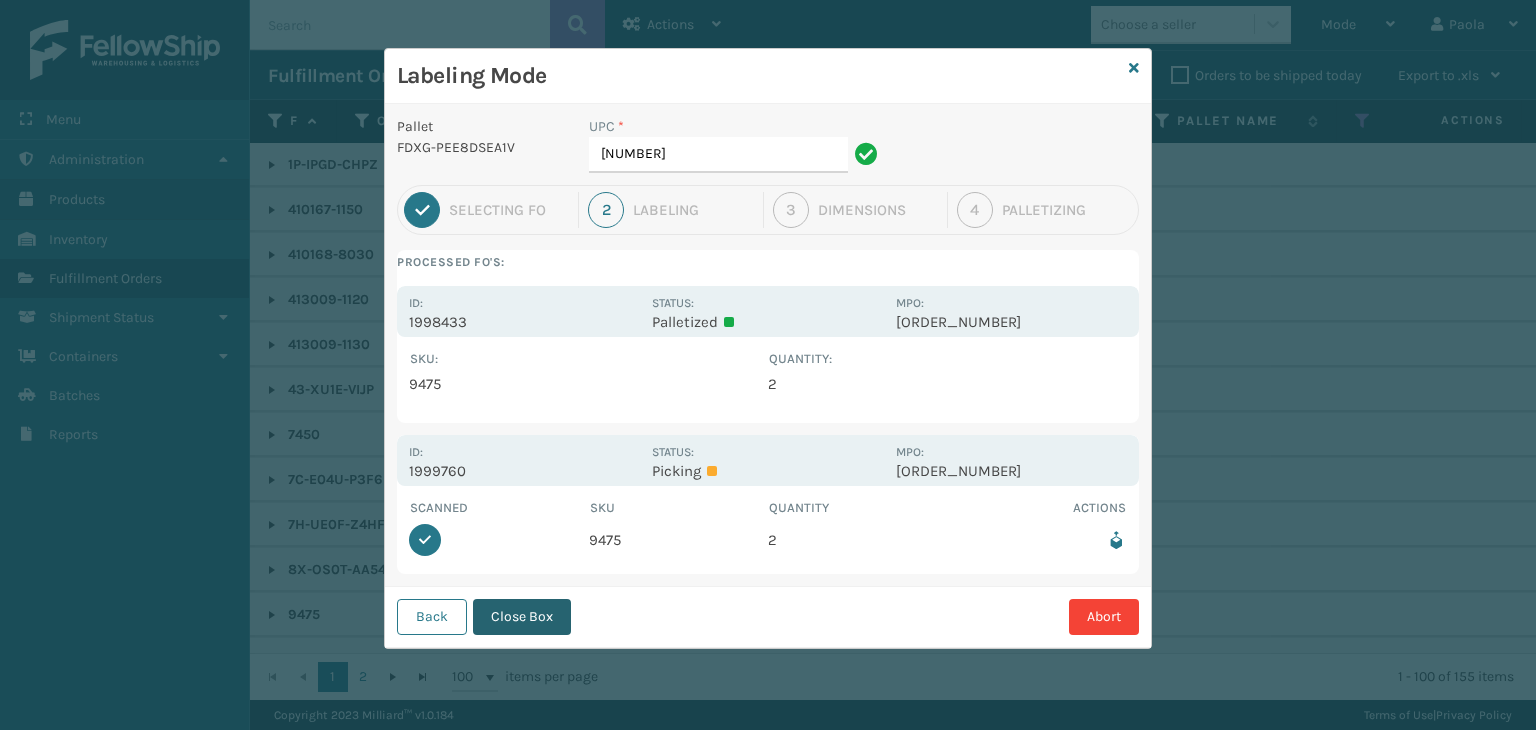 click on "Close Box" at bounding box center (522, 617) 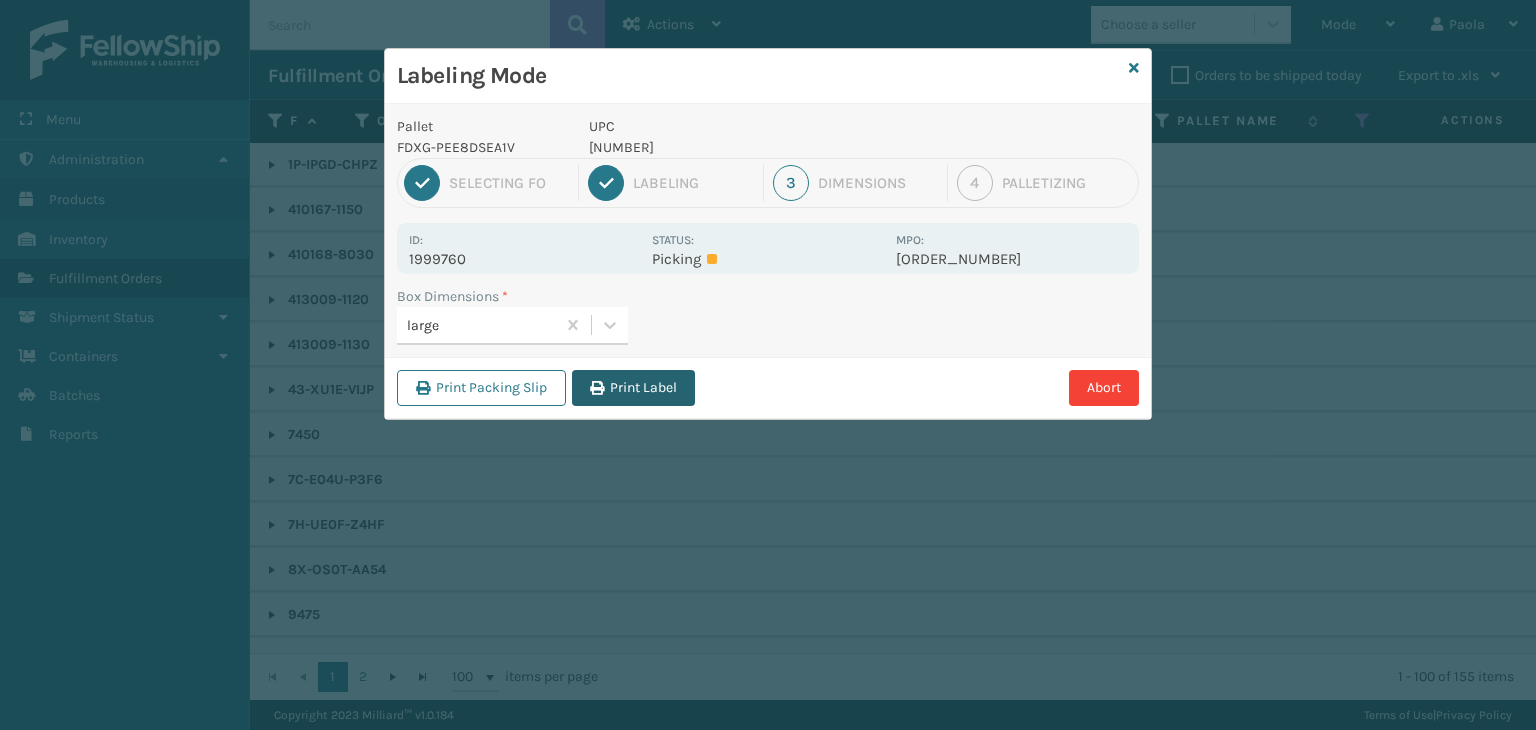 click on "Print Label" at bounding box center (633, 388) 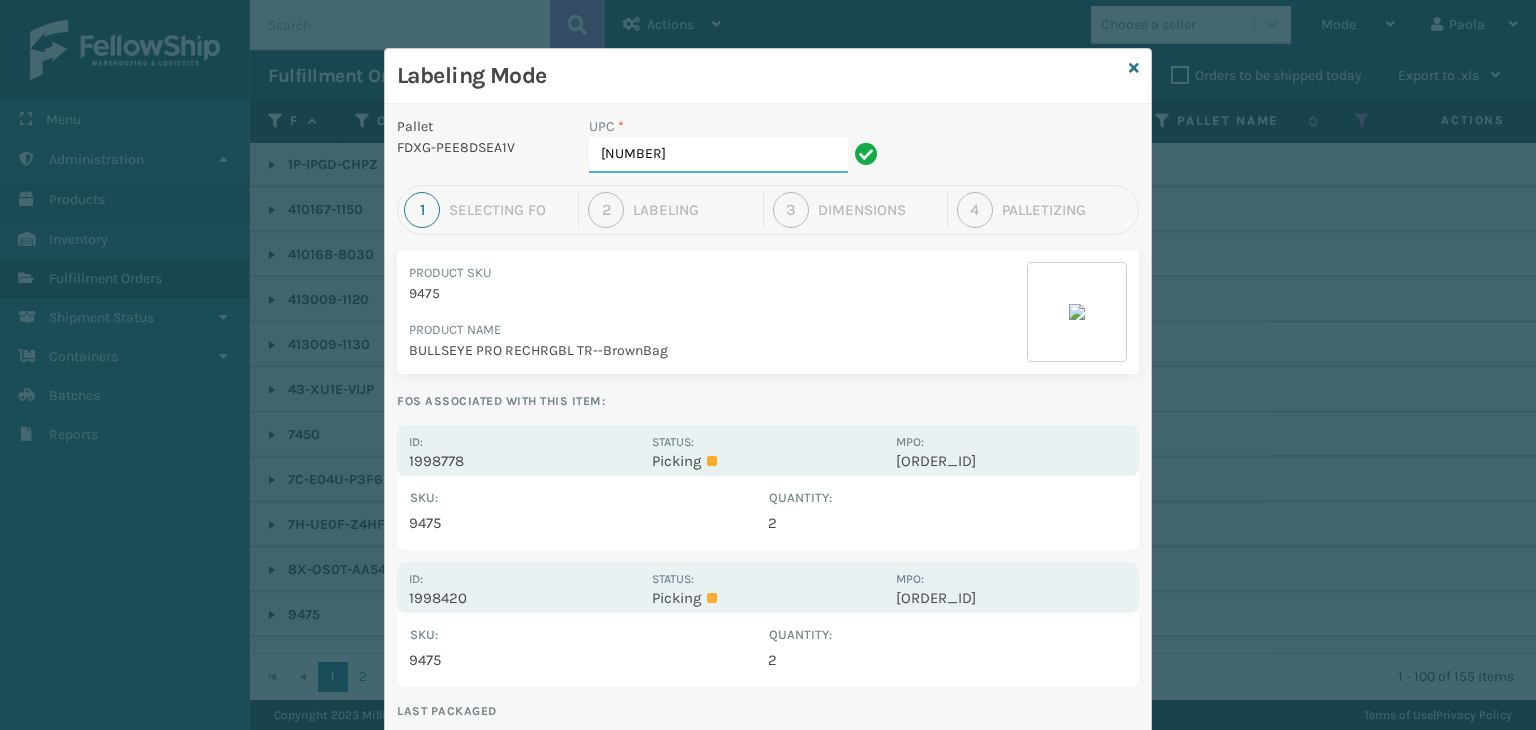 click on "10080313094757" at bounding box center (718, 155) 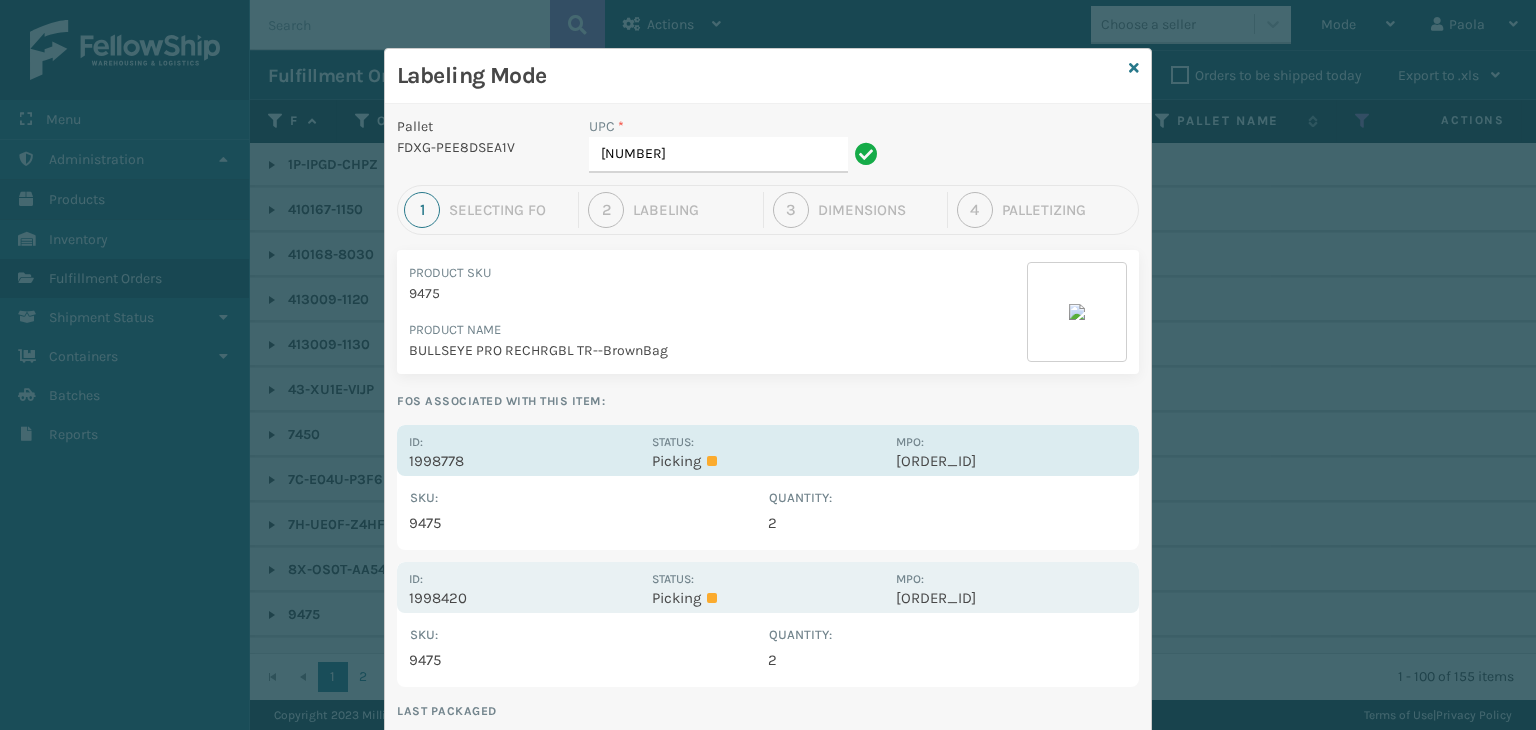click on "Status: Picking" at bounding box center [767, 450] 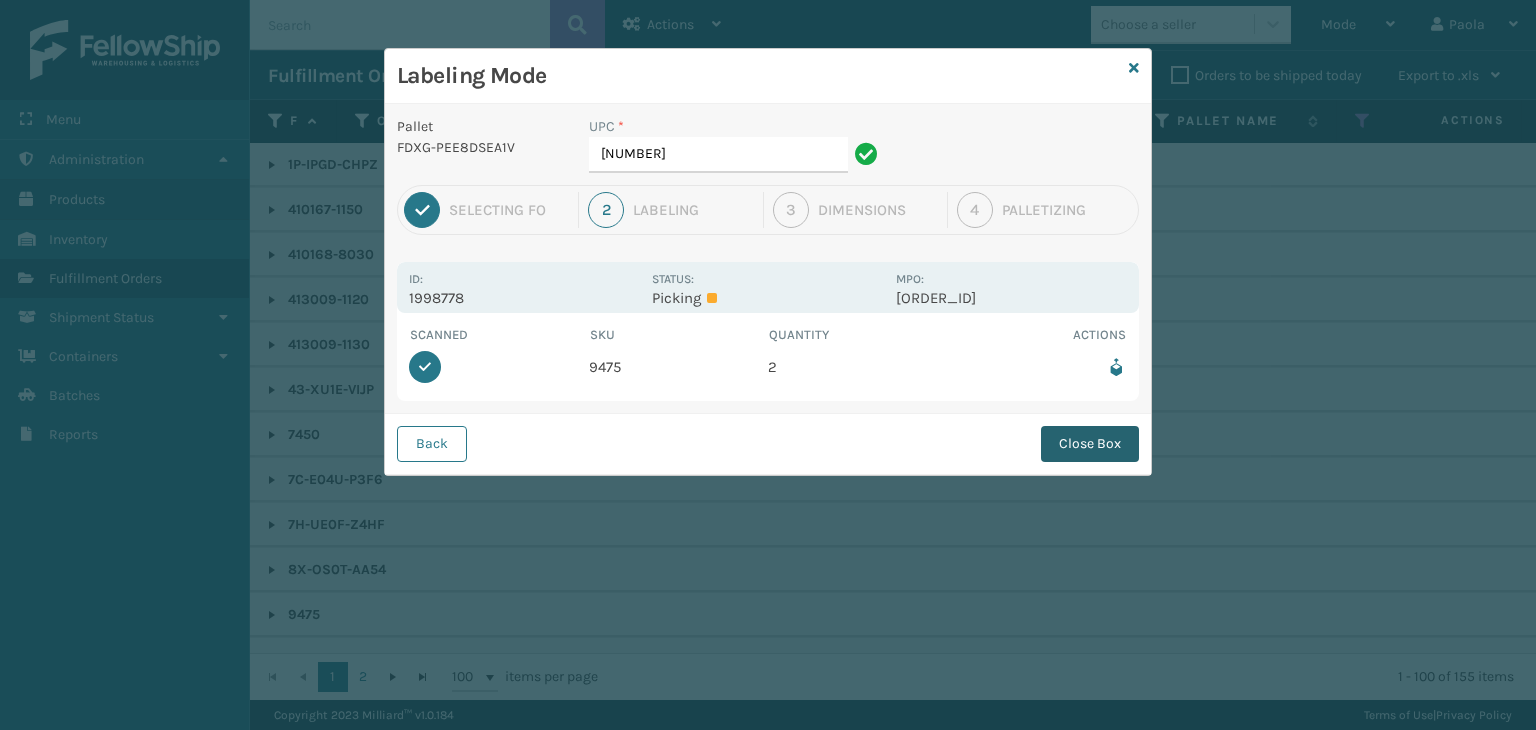 click on "Close Box" at bounding box center (1090, 444) 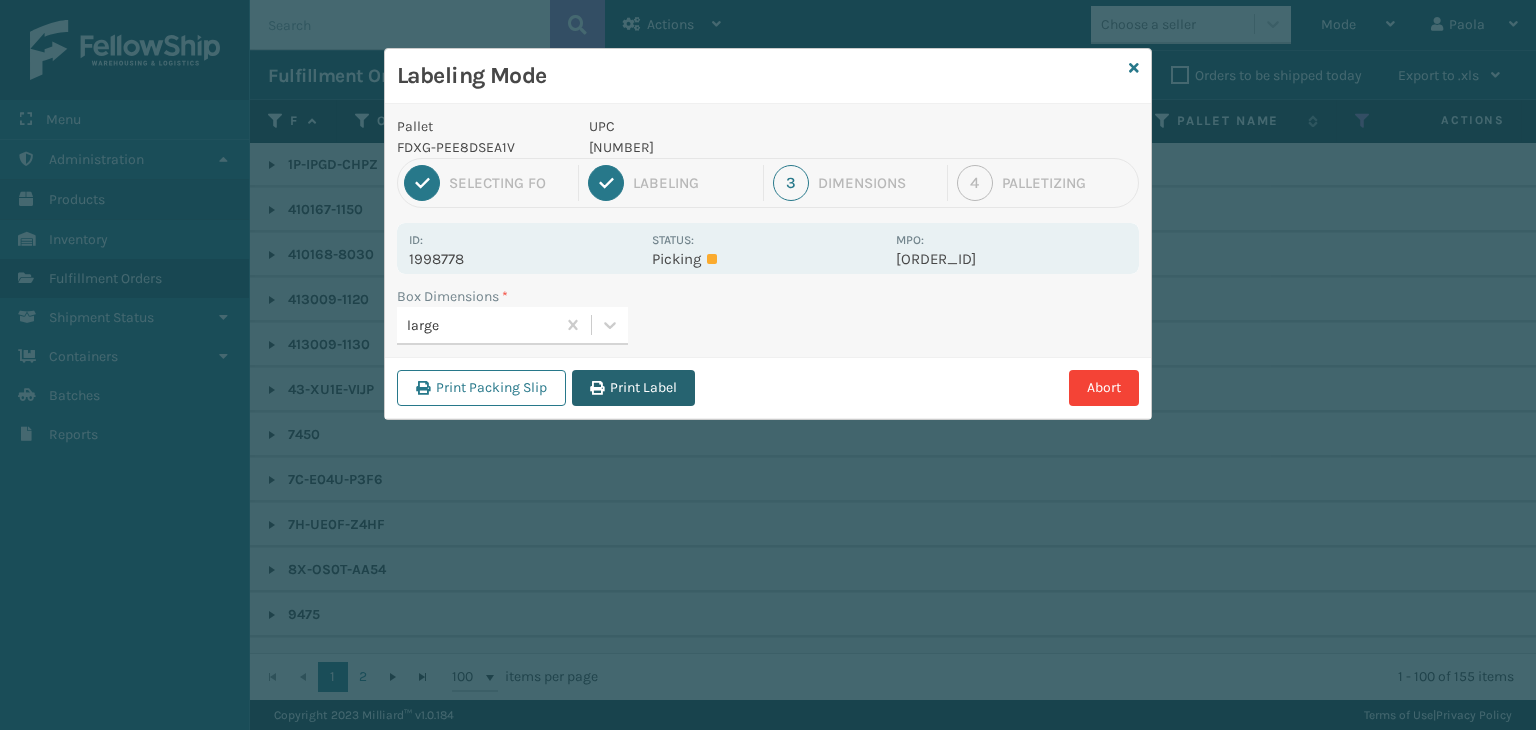 click on "Print Label" at bounding box center [633, 388] 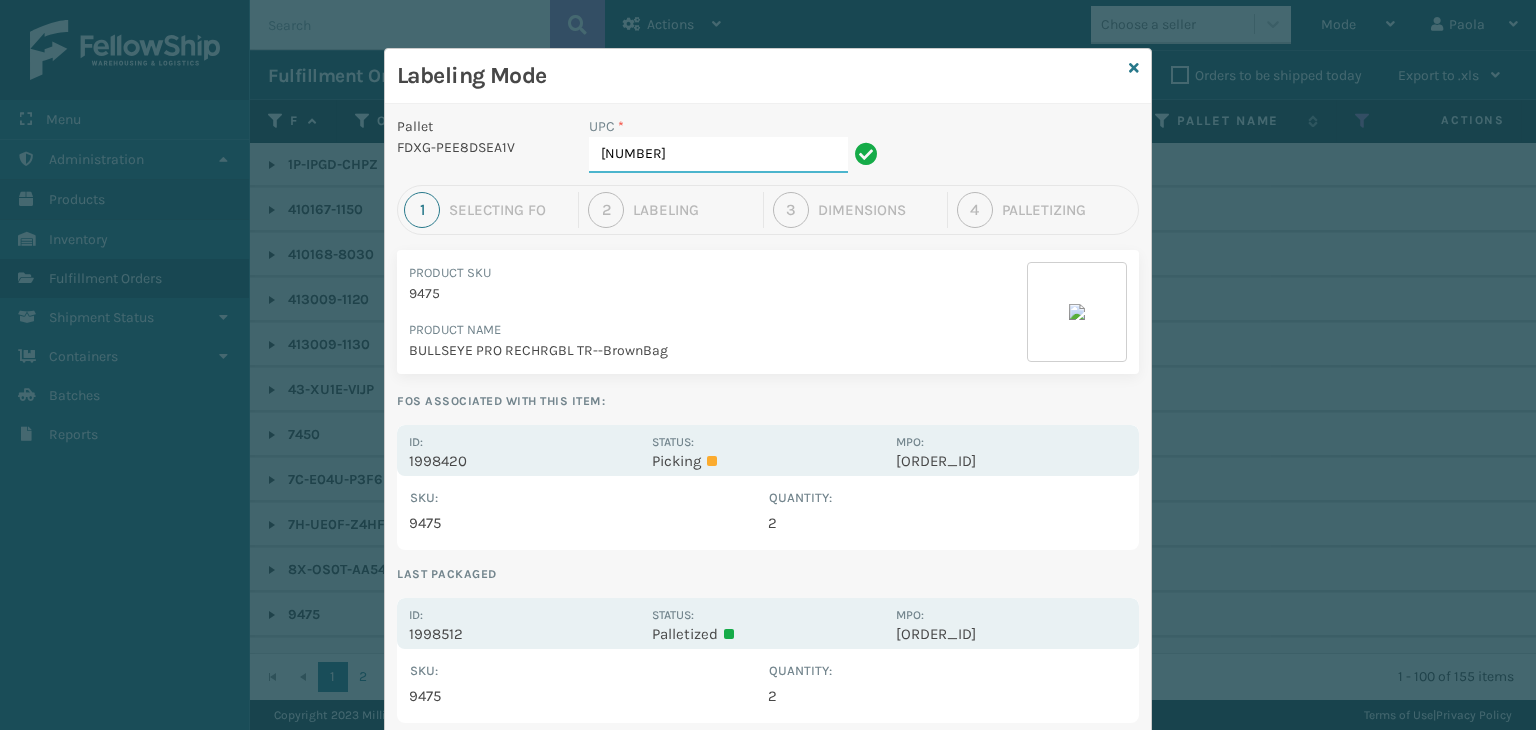 click on "10080313094757" at bounding box center [718, 155] 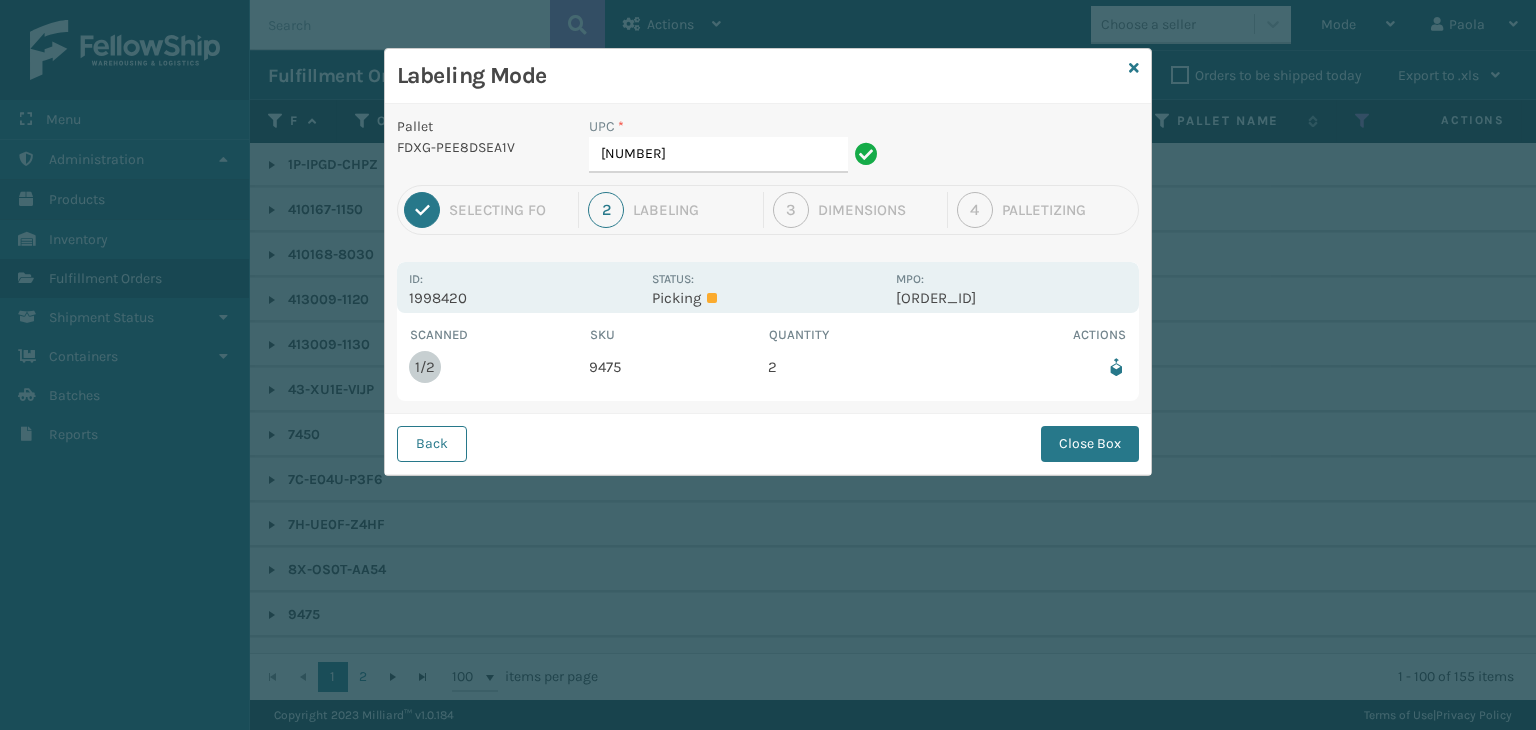 click on "UPC   * 10080313094757" at bounding box center (736, 150) 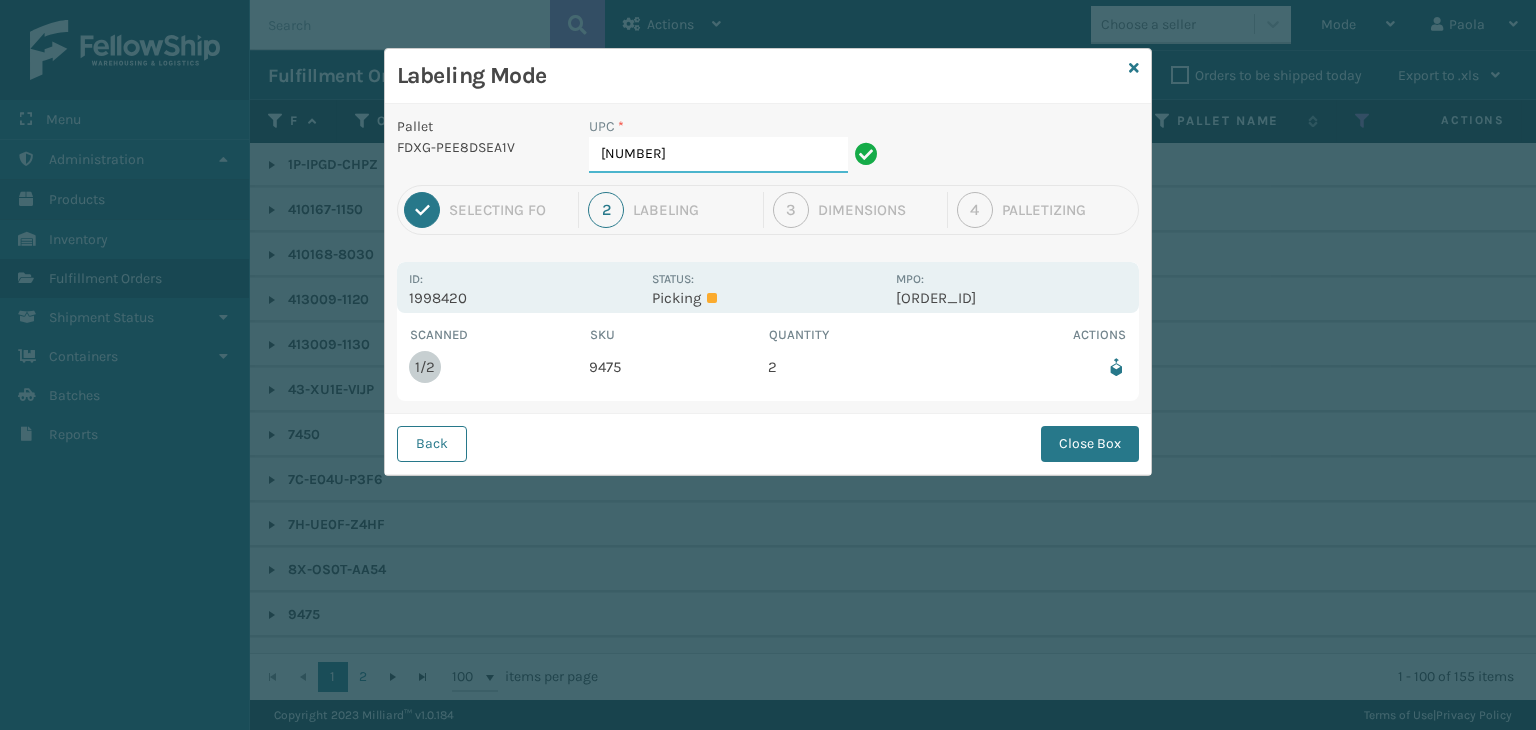 click on "10080313094757" at bounding box center [718, 155] 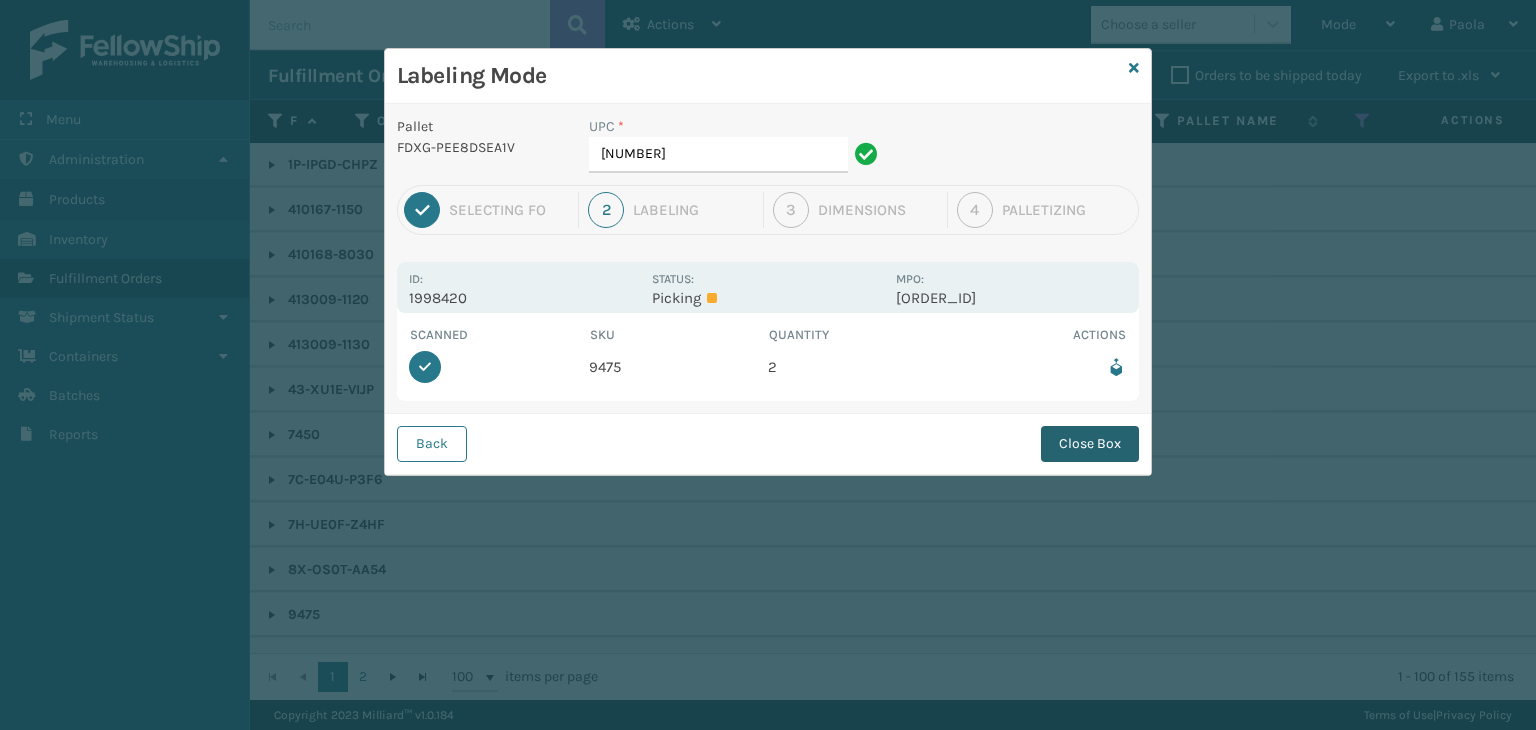 click on "Close Box" at bounding box center (1090, 444) 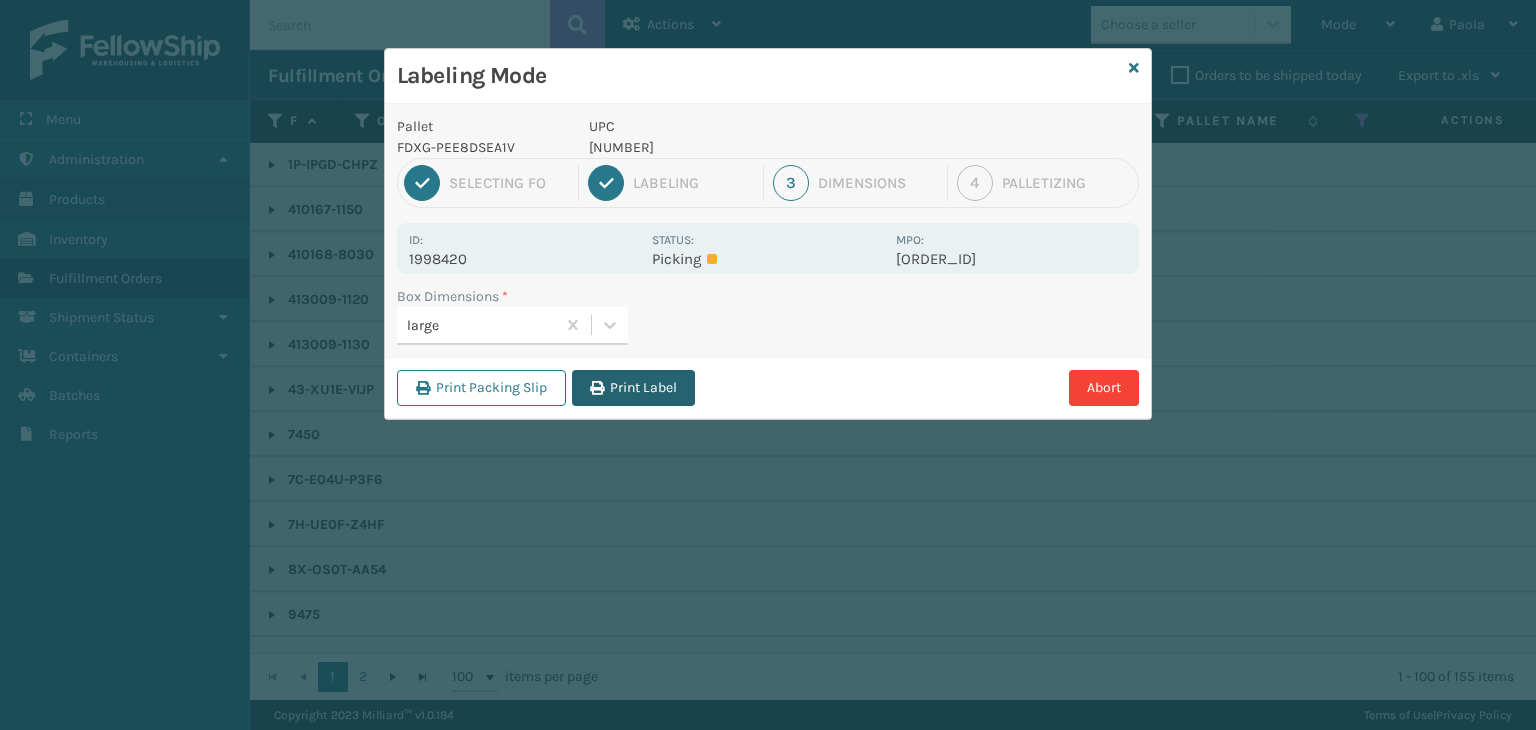 drag, startPoint x: 630, startPoint y: 366, endPoint x: 648, endPoint y: 392, distance: 31.622776 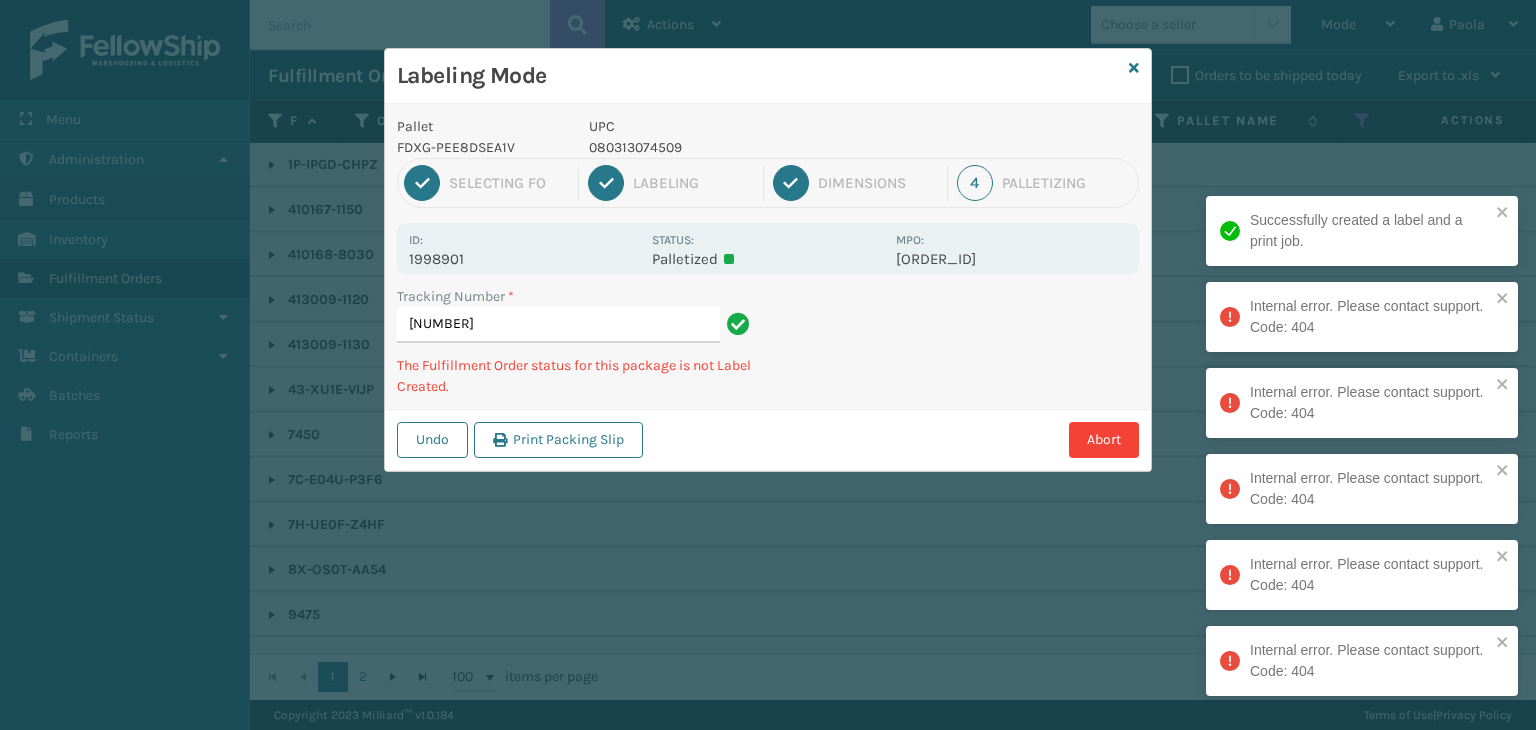 type on "883274555039080313074509080313074509080313074509080313074509080313074509080313074509" 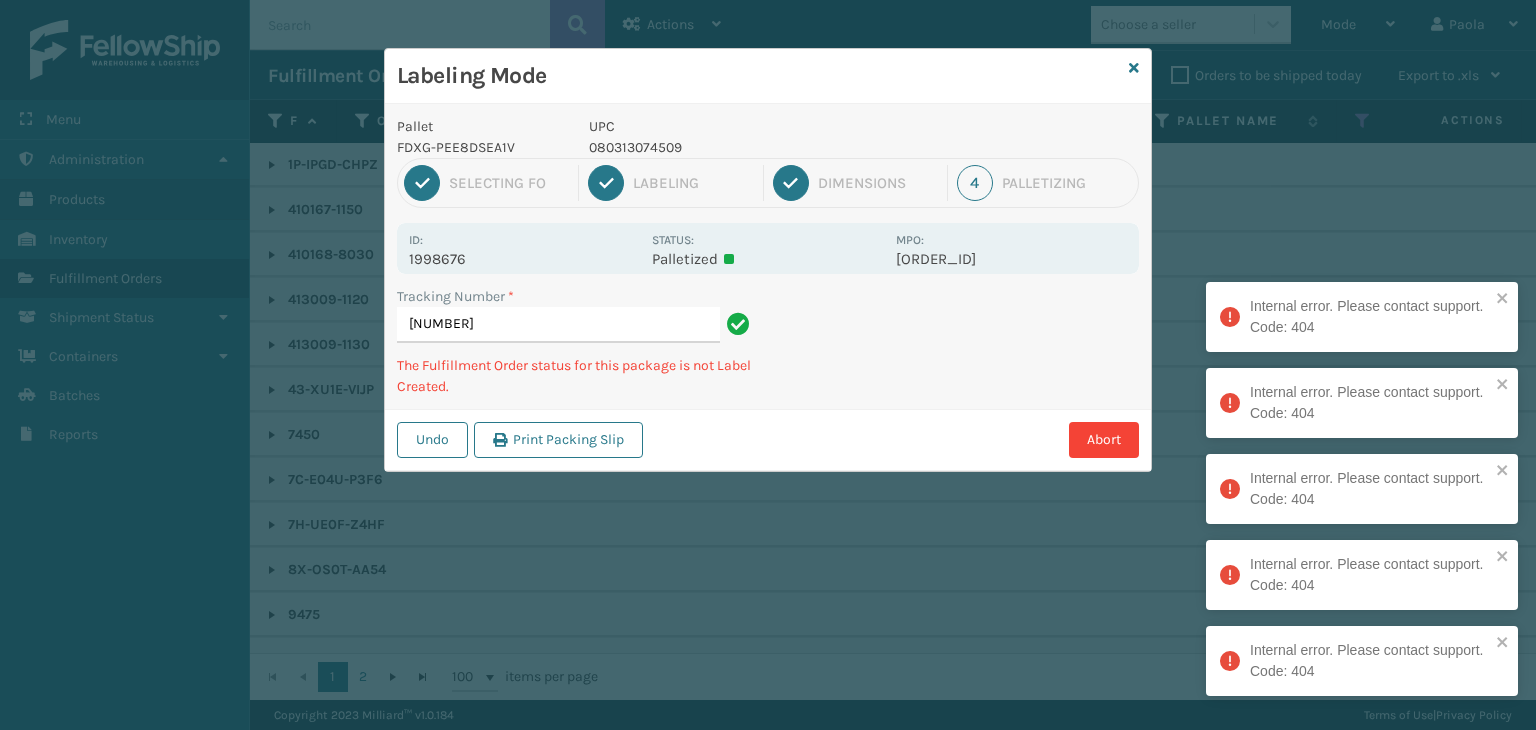 scroll, scrollTop: 0, scrollLeft: 355, axis: horizontal 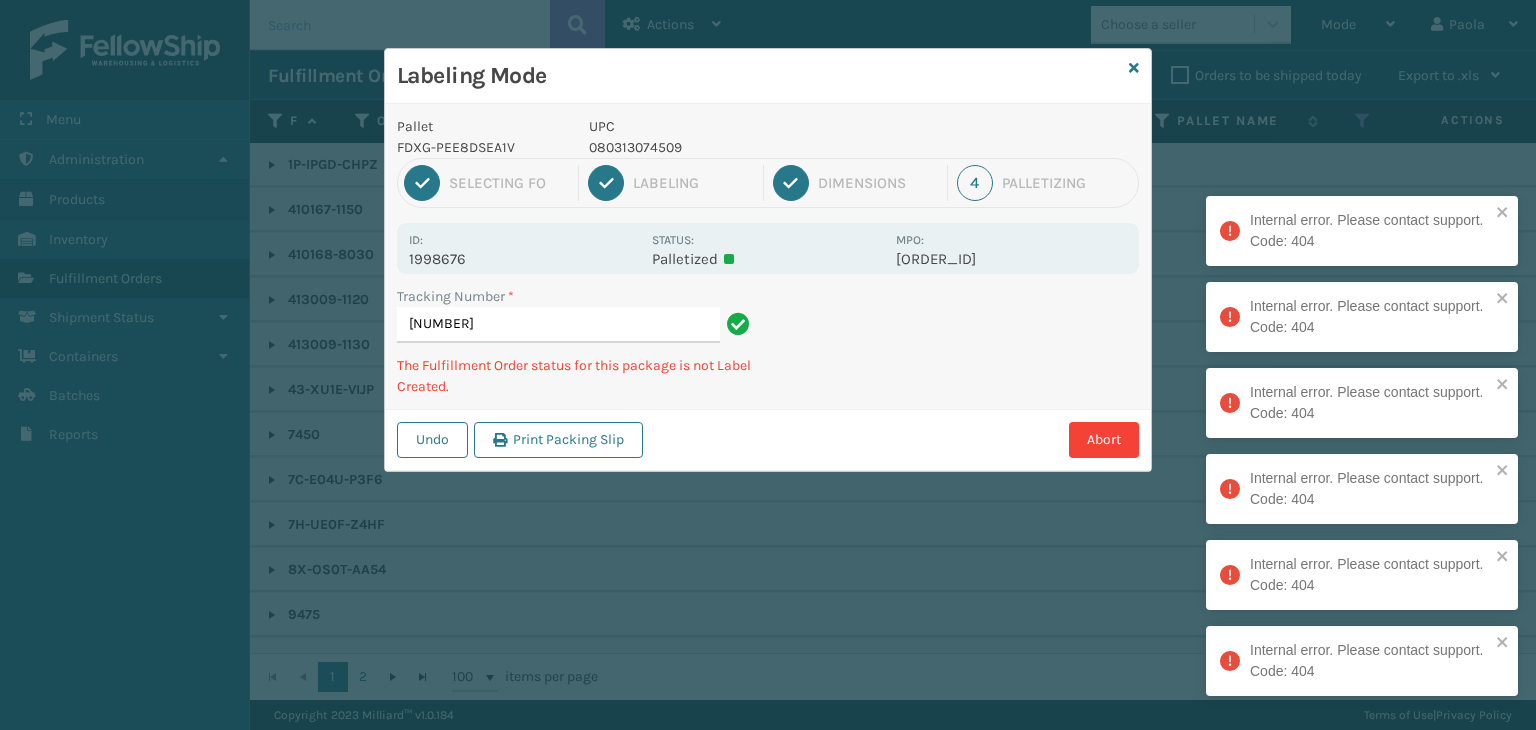 type on "883272927357080313074509080313074509080313074509080313074509080313074509080313074509080313074509" 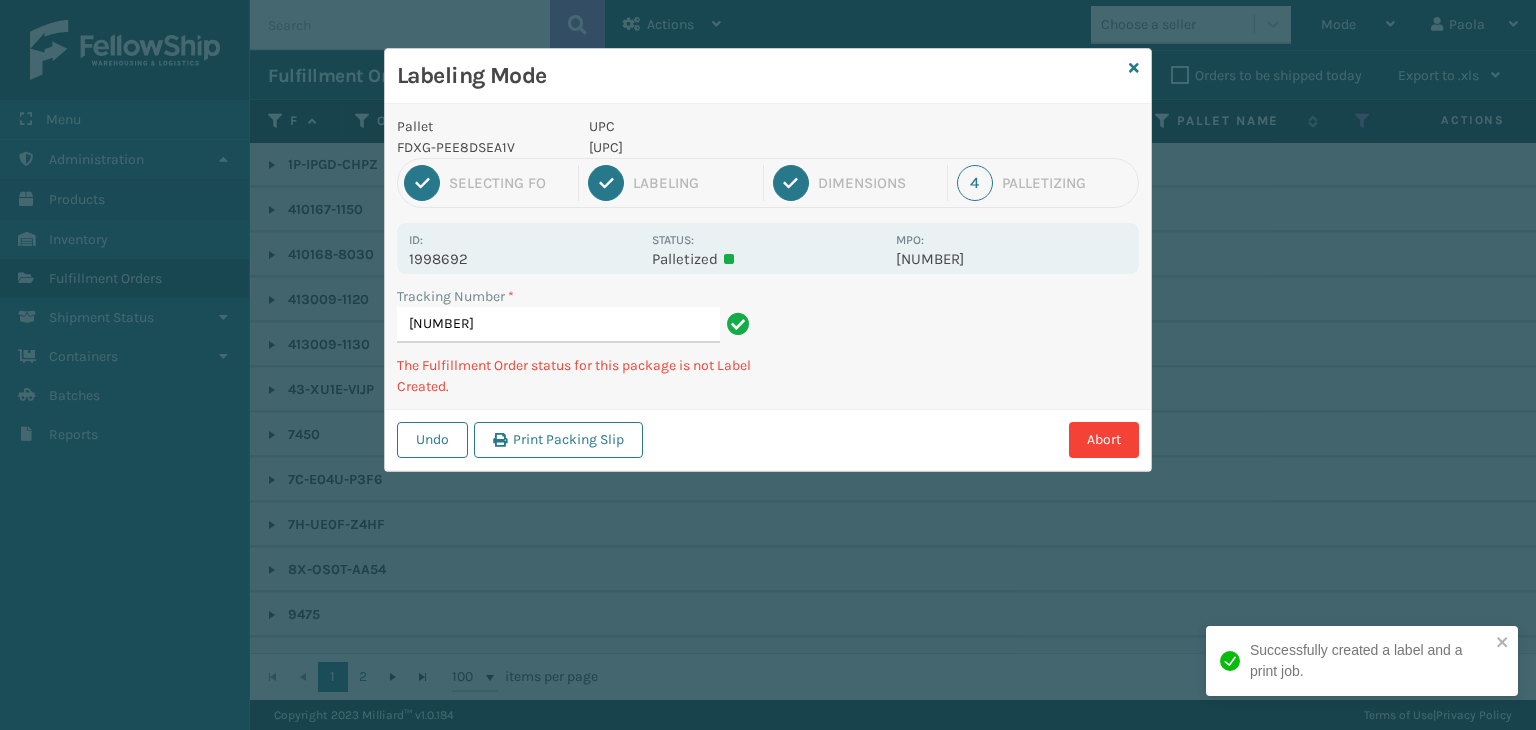 click on "850064526103" at bounding box center [736, 147] 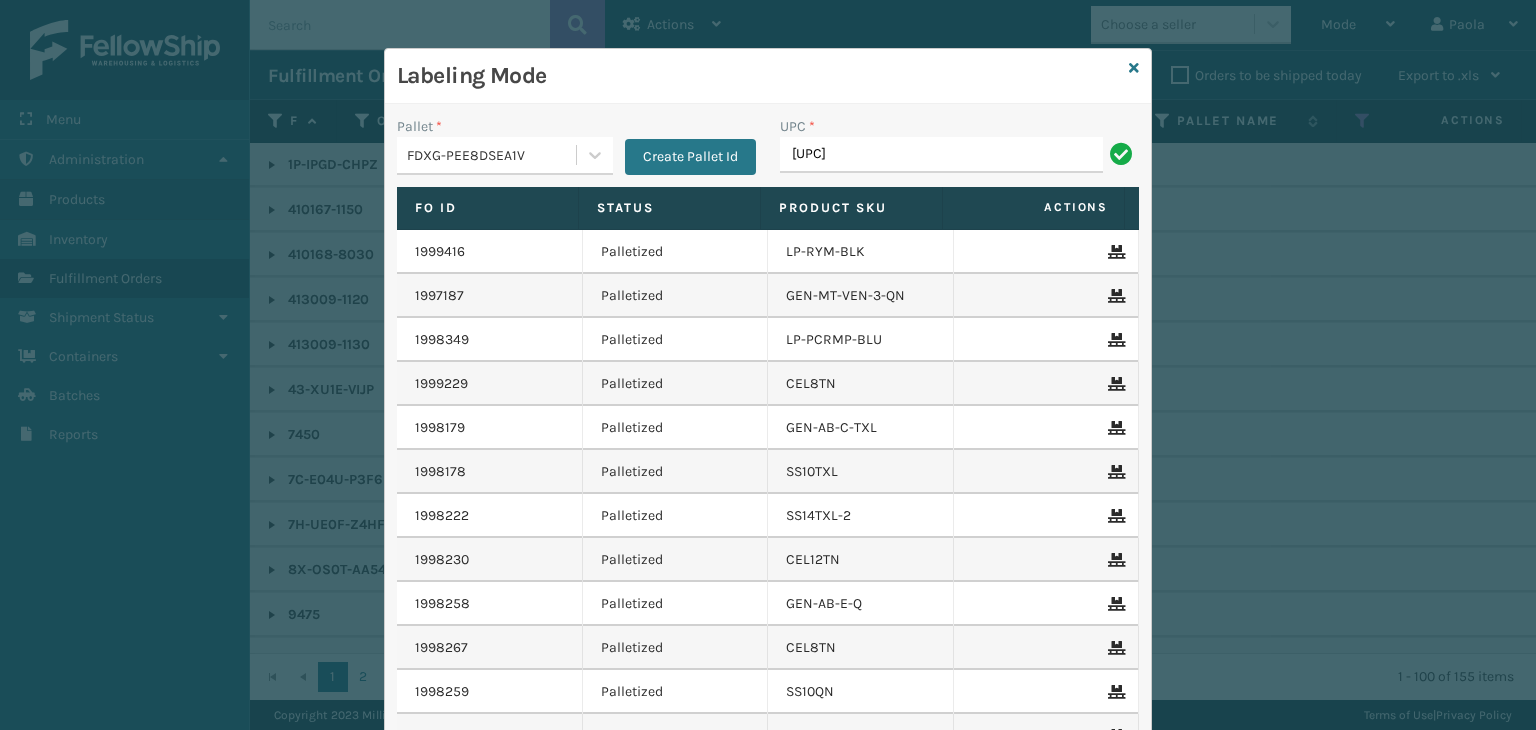 type on "850064526103" 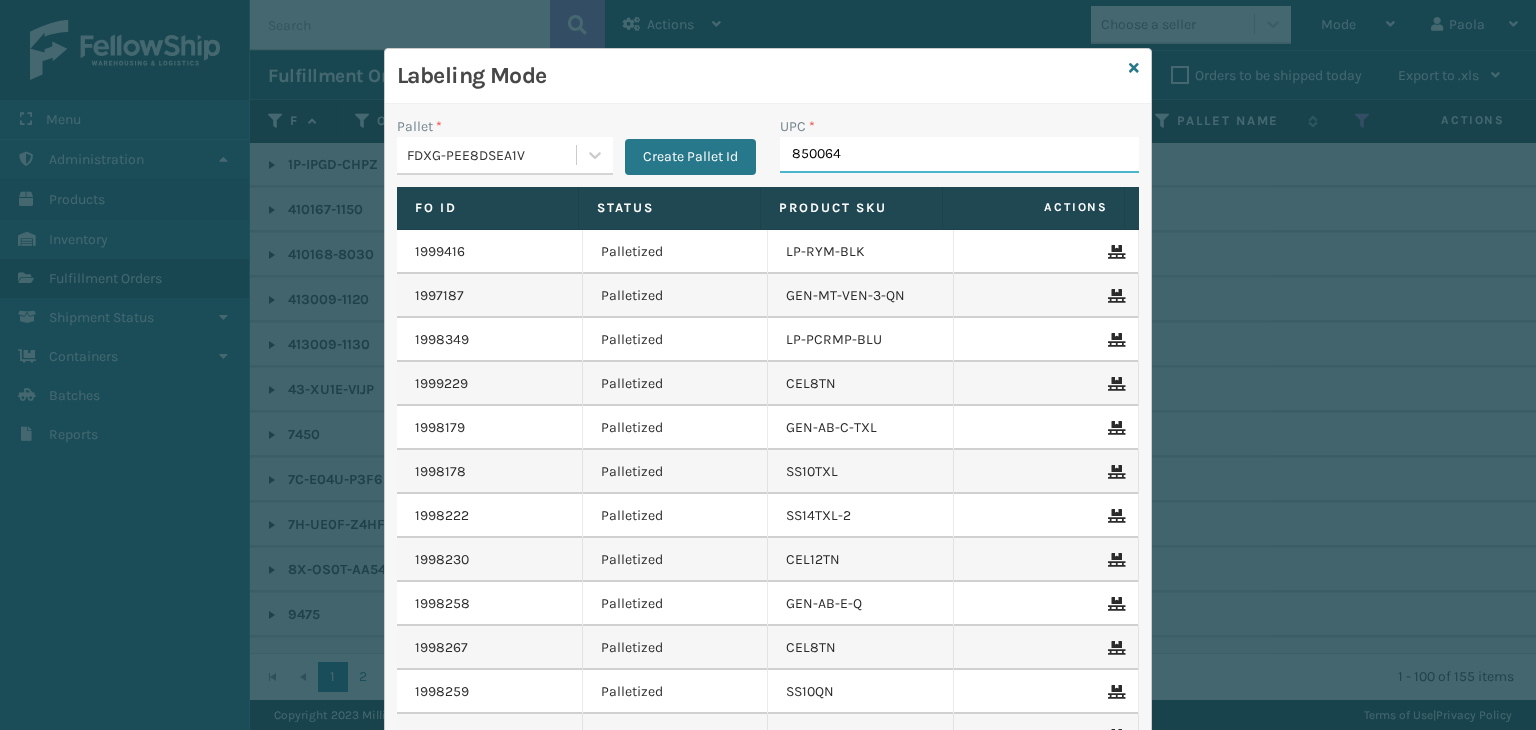 type on "8500645" 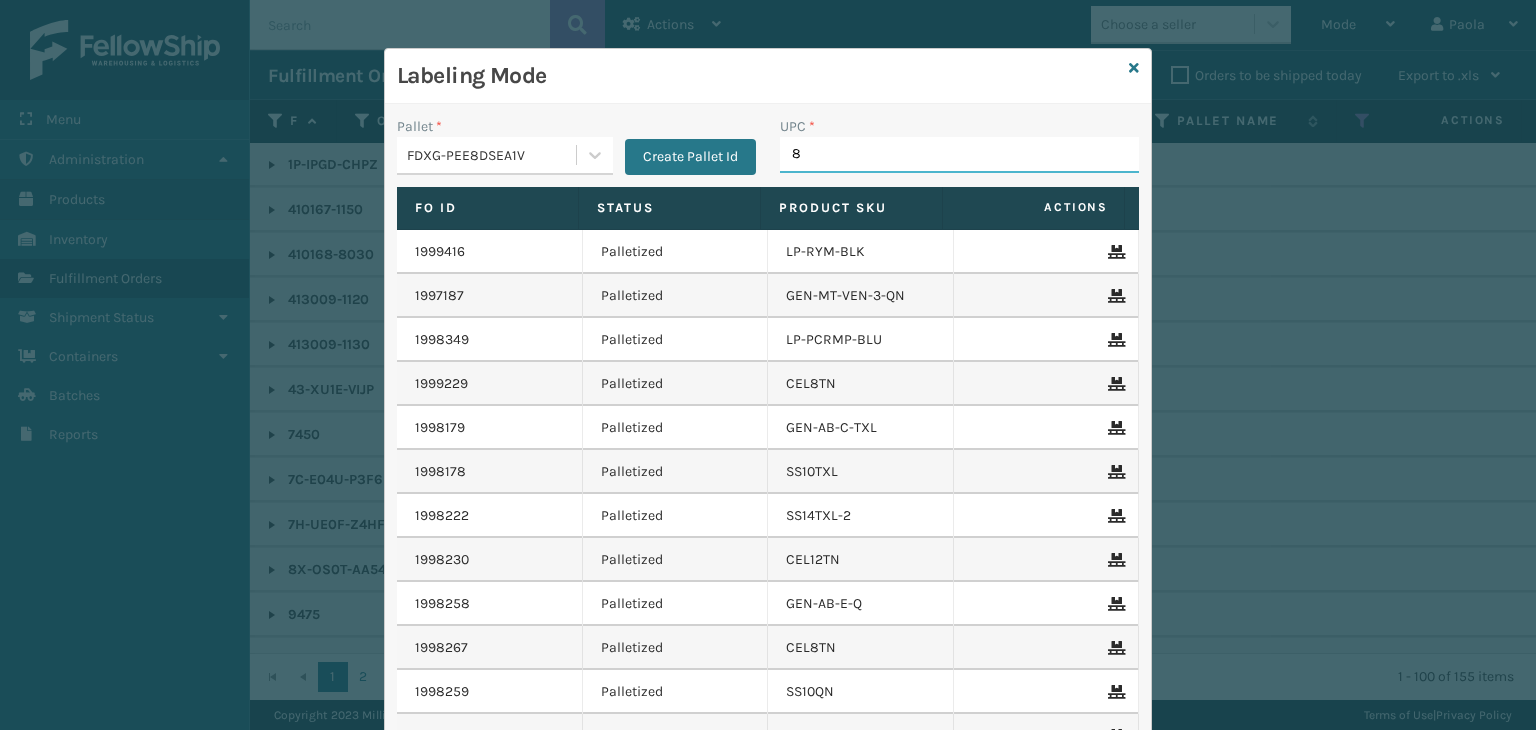 type on "85" 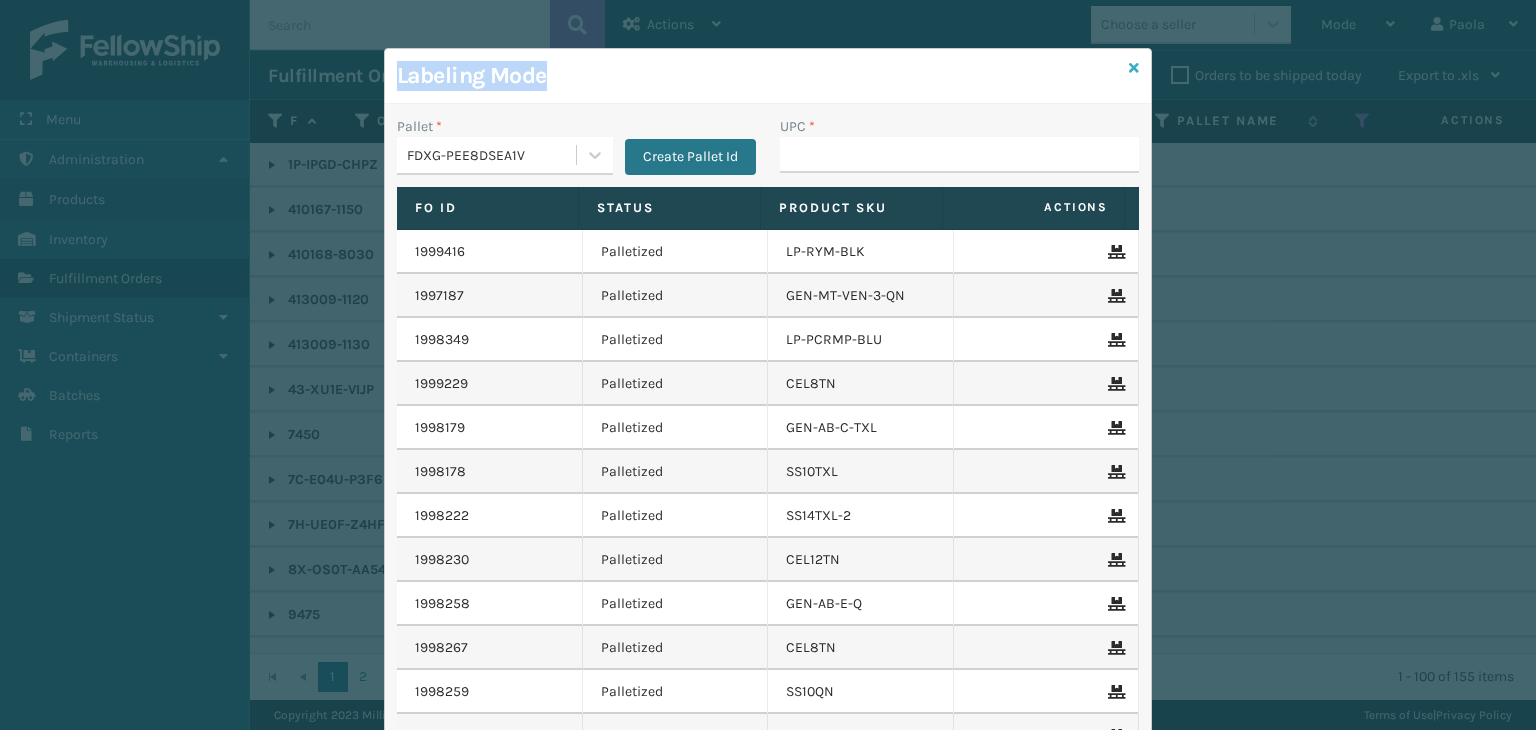 click on "Labeling Mode Pallet   * FDXG-PEE8DSEA1V Create Pallet Id UPC   * Fo Id Status Product SKU Actions 1999416 Palletized LP-RYM-BLK 1997187 Palletized GEN-MT-VEN-3-QN 1998349 Palletized LP-PCRMP-BLU 1999229 Palletized CEL8TN 1998179 Palletized GEN-AB-C-TXL 1998178 Palletized SS10TXL 1998222 Palletized SS14TXL-2 1998230 Palletized CEL12TN 1998258 Palletized GEN-AB-E-Q 1998267 Palletized CEL8TN 1998259 Palletized SS10QN 1998260 Palletized GEN-AB-E-Q 1998253 Palletized KBCNSR8036-6 1998501 Palletized LP-PCRMP-BLU 1998487 Palletized KBCNSR8036-6 1998462 Palletized CEL8QN 1999102 Palletized SB151512-15L3 1998793 Palletized GEN-MT-VEN-2-TN 1998649 Palletized GEN-AB-C-TXL 1998660 Palletized CEL10TXL 1998549 Palletized GEN-AB-C-TXL 1998909 Palletized CEL8TXL 1998680 Palletized SS12SK-F 1998548 Palletized SS14TXL-2 1998547 Palletized SS14TXL-2 1999245 Palletized FEN-102-LED-WA 1999268 Palletized FEN-103-CCT-BK 1998945 Palletized CEL8TN 1998678 Palletized GEN-AB-C-TXL 1998679 Palletized GEN-AB-C-TXL 1999302 Palletized" at bounding box center (768, 455) 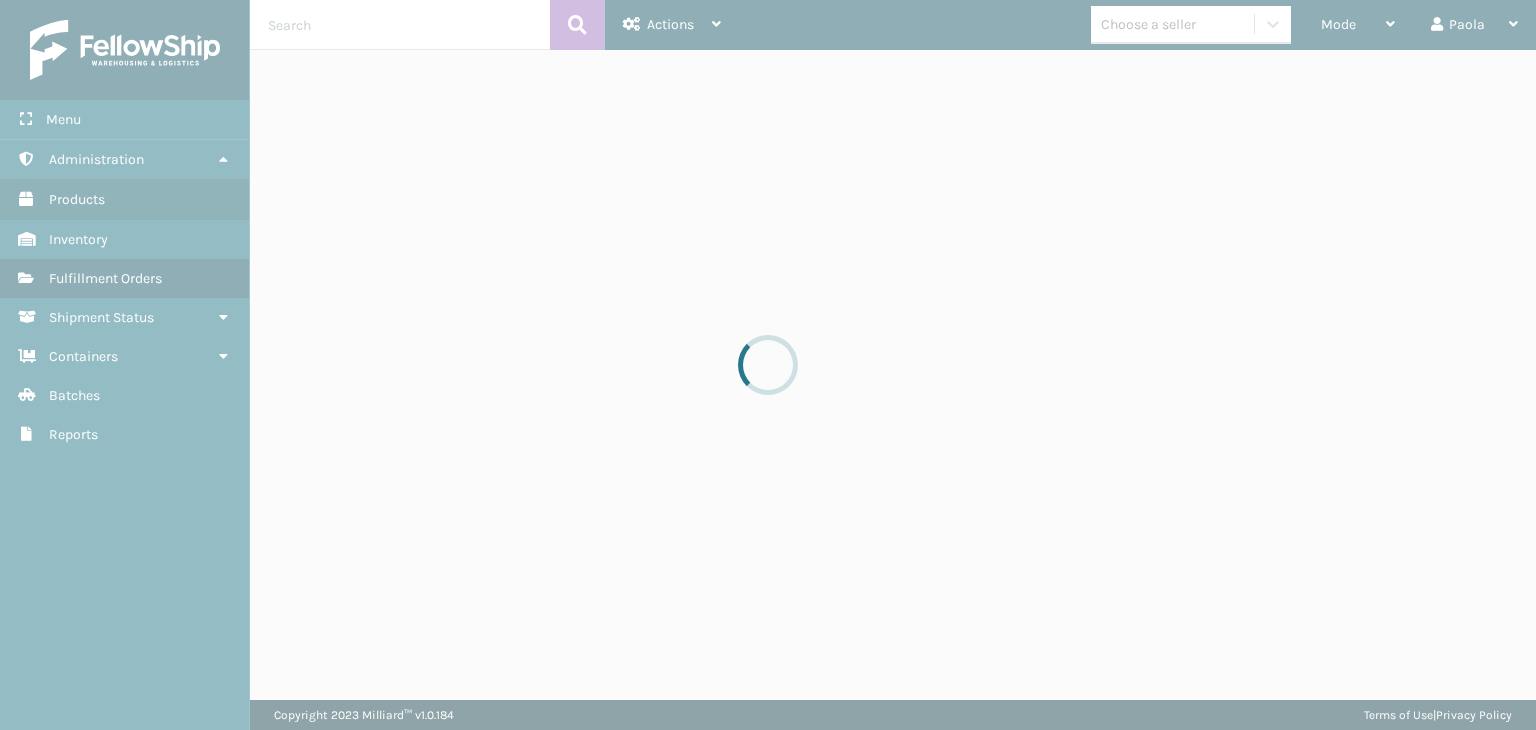 click at bounding box center [768, 365] 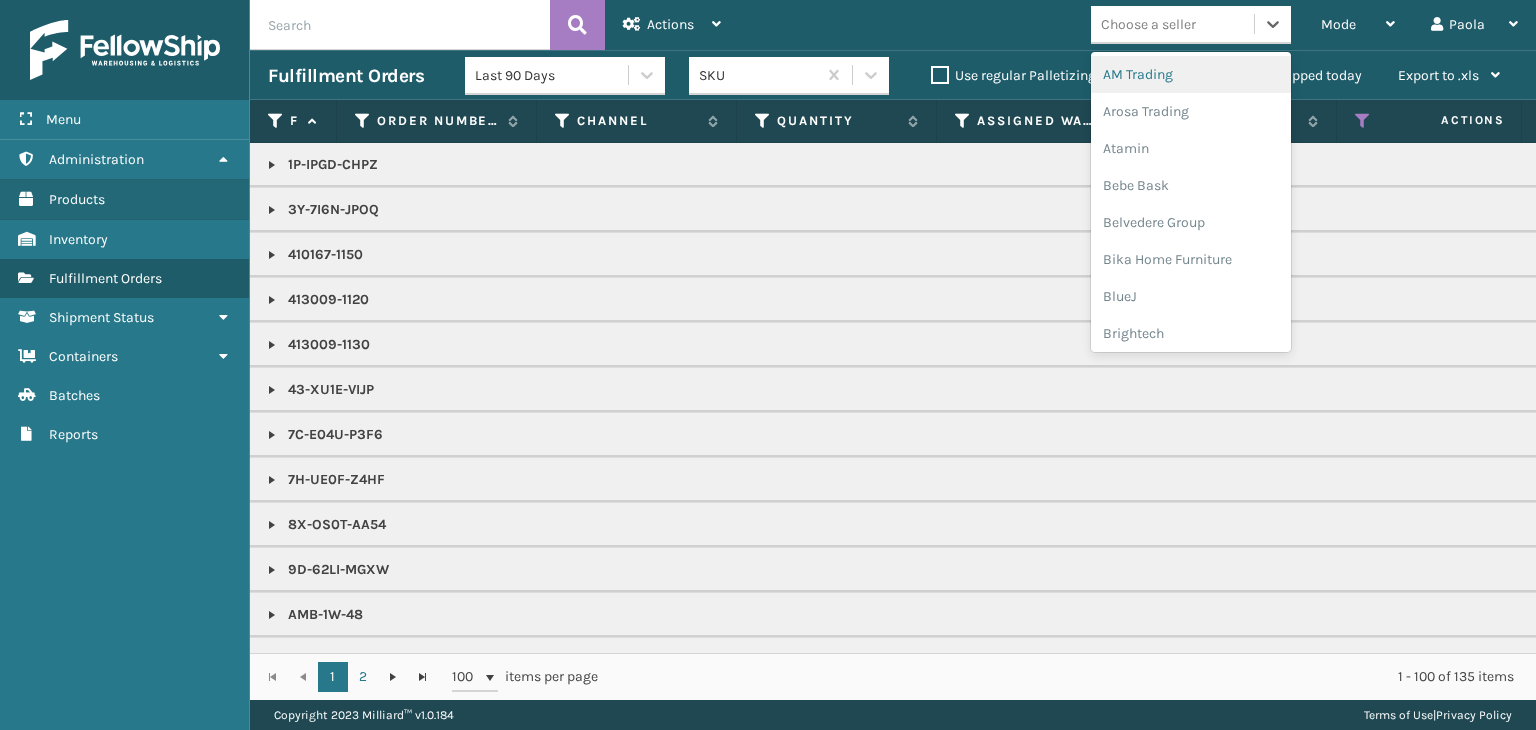 click on "Choose a seller" at bounding box center [1148, 24] 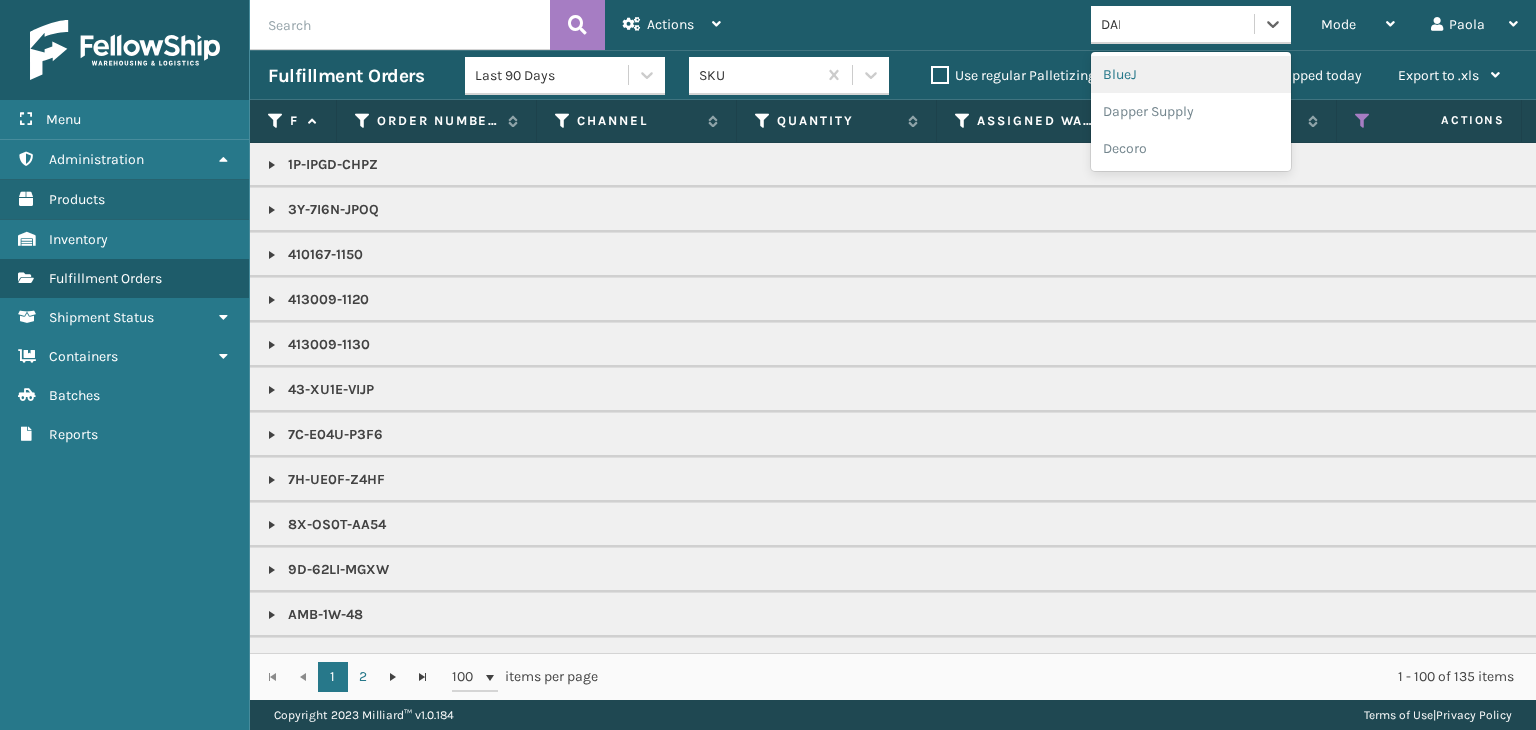 type on "DAPP" 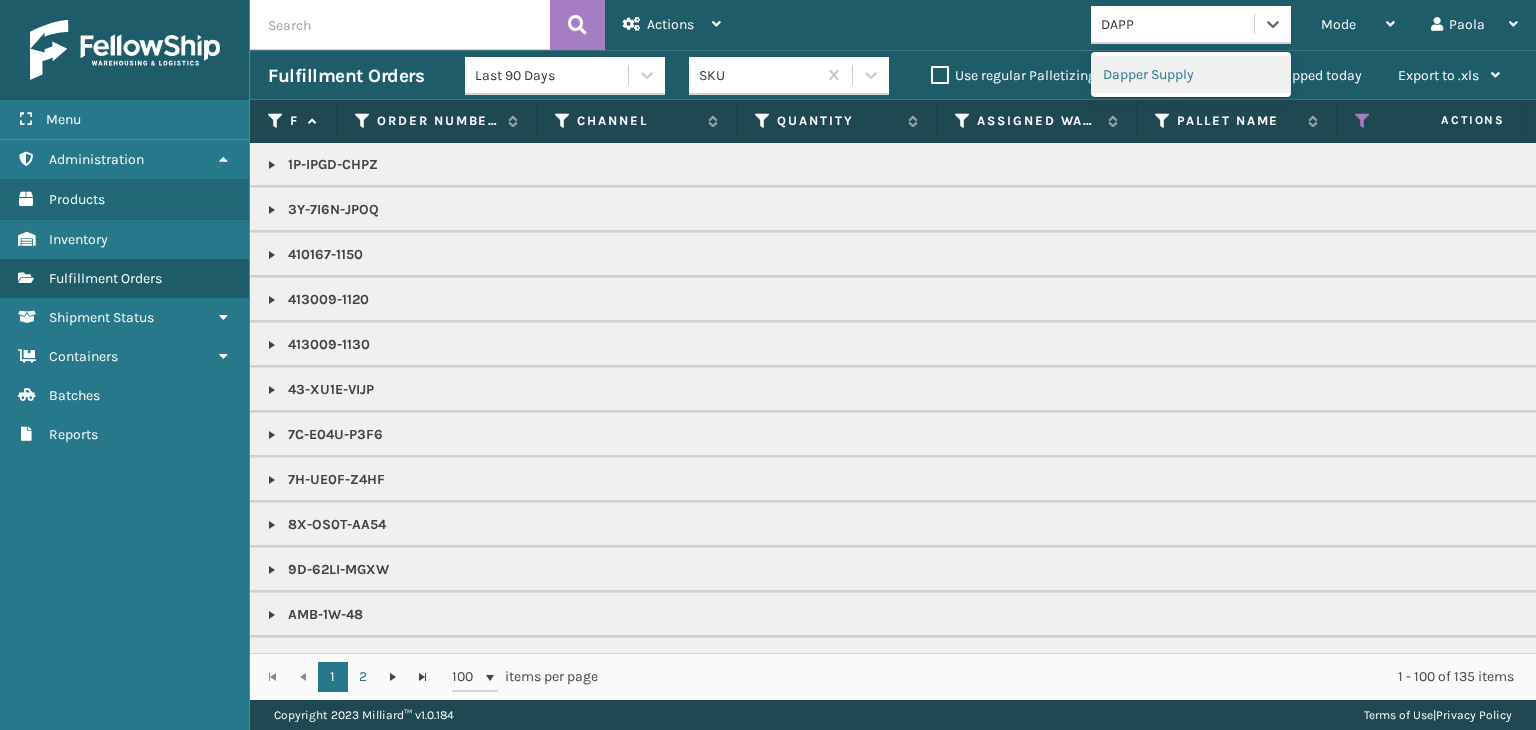click on "Dapper Supply" at bounding box center [1191, 74] 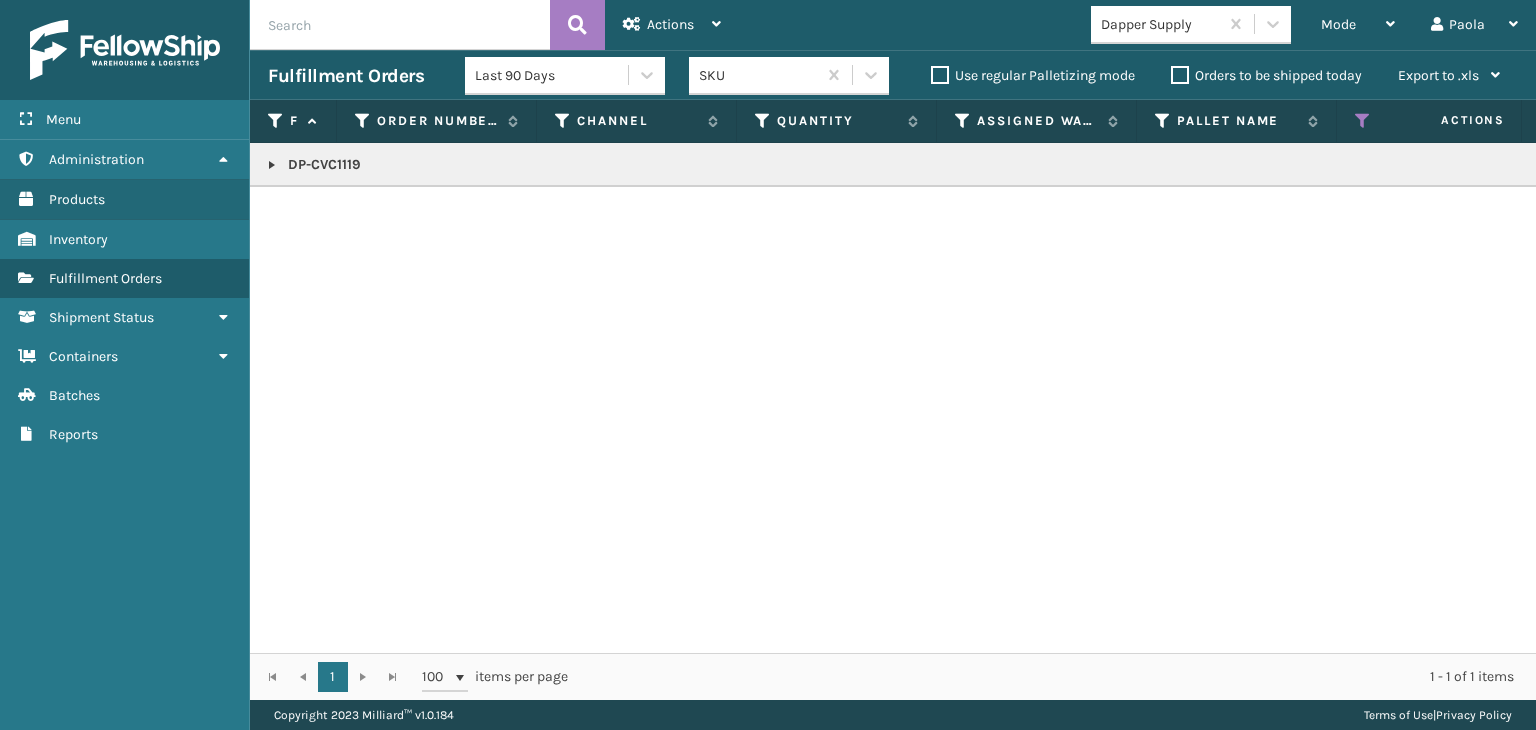 click on "DP-CVC1119" at bounding box center (1541, 165) 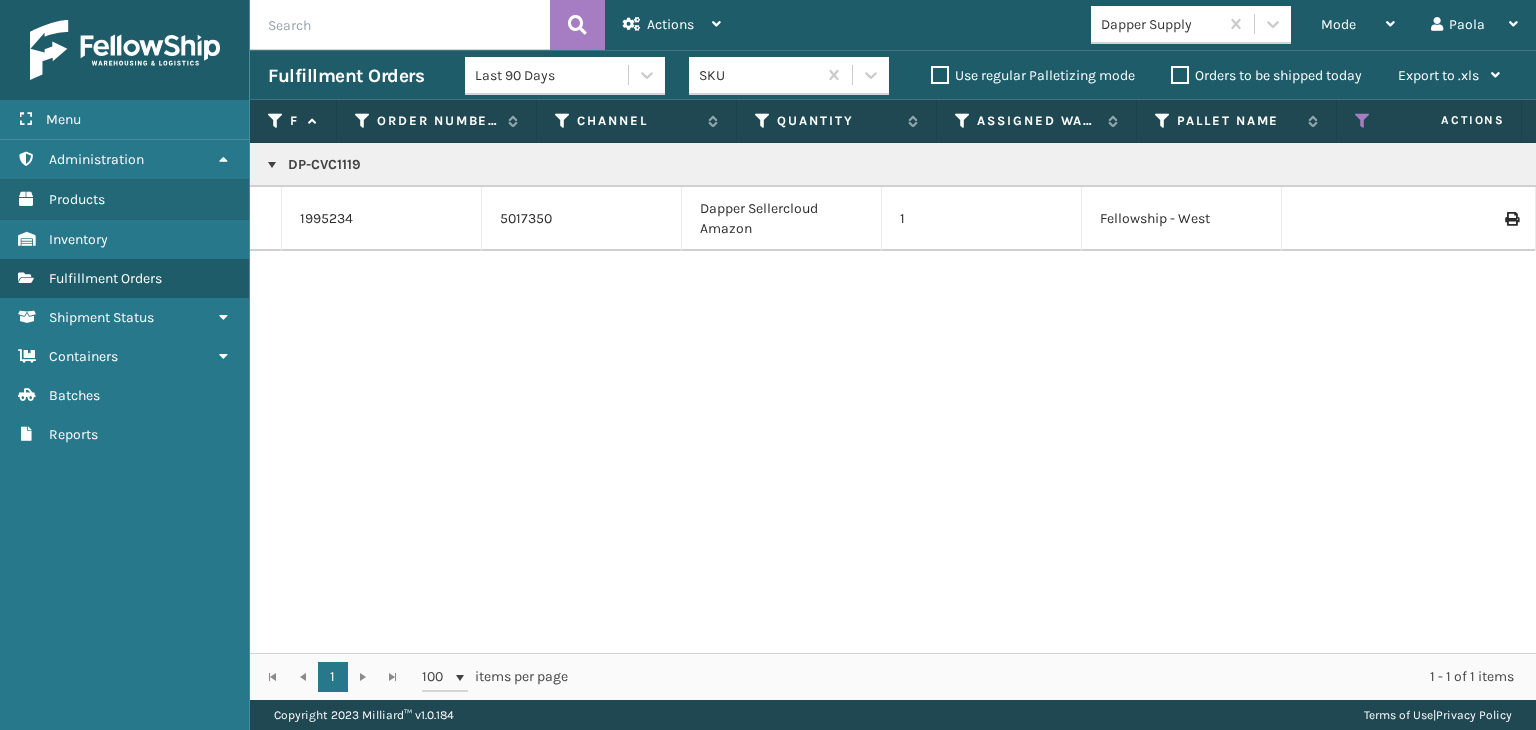 scroll, scrollTop: 0, scrollLeft: 266, axis: horizontal 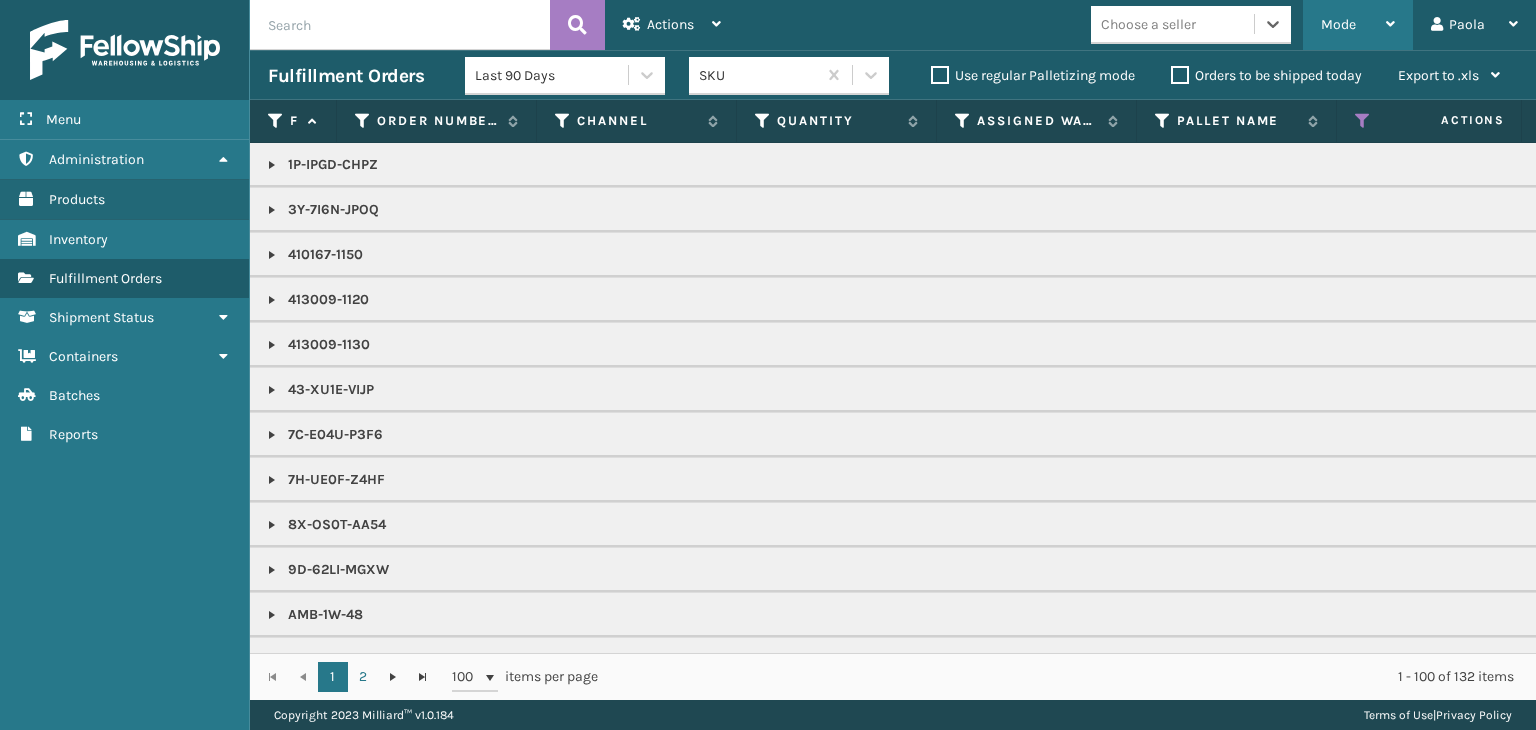 click on "Mode" at bounding box center (1358, 25) 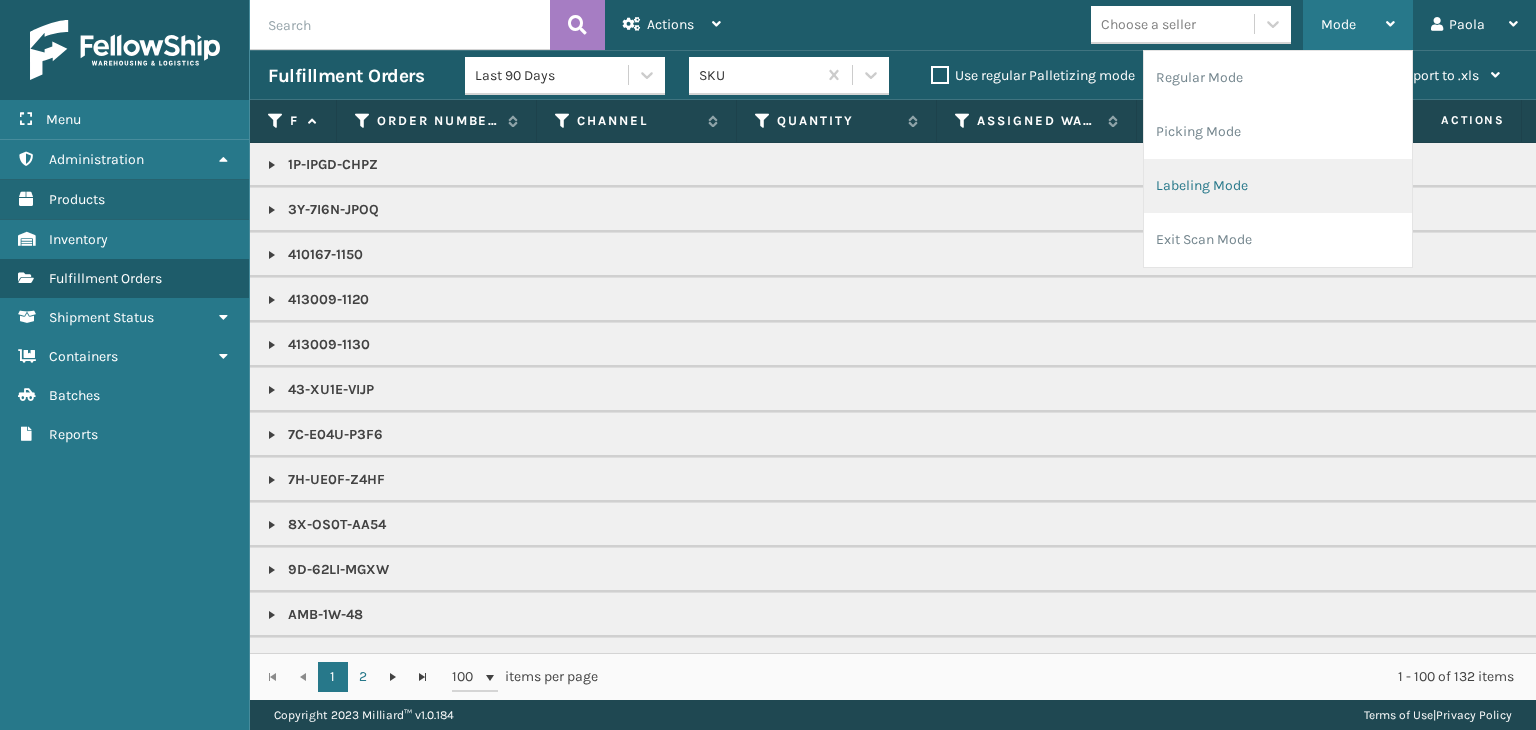 click on "Labeling Mode" at bounding box center [1278, 186] 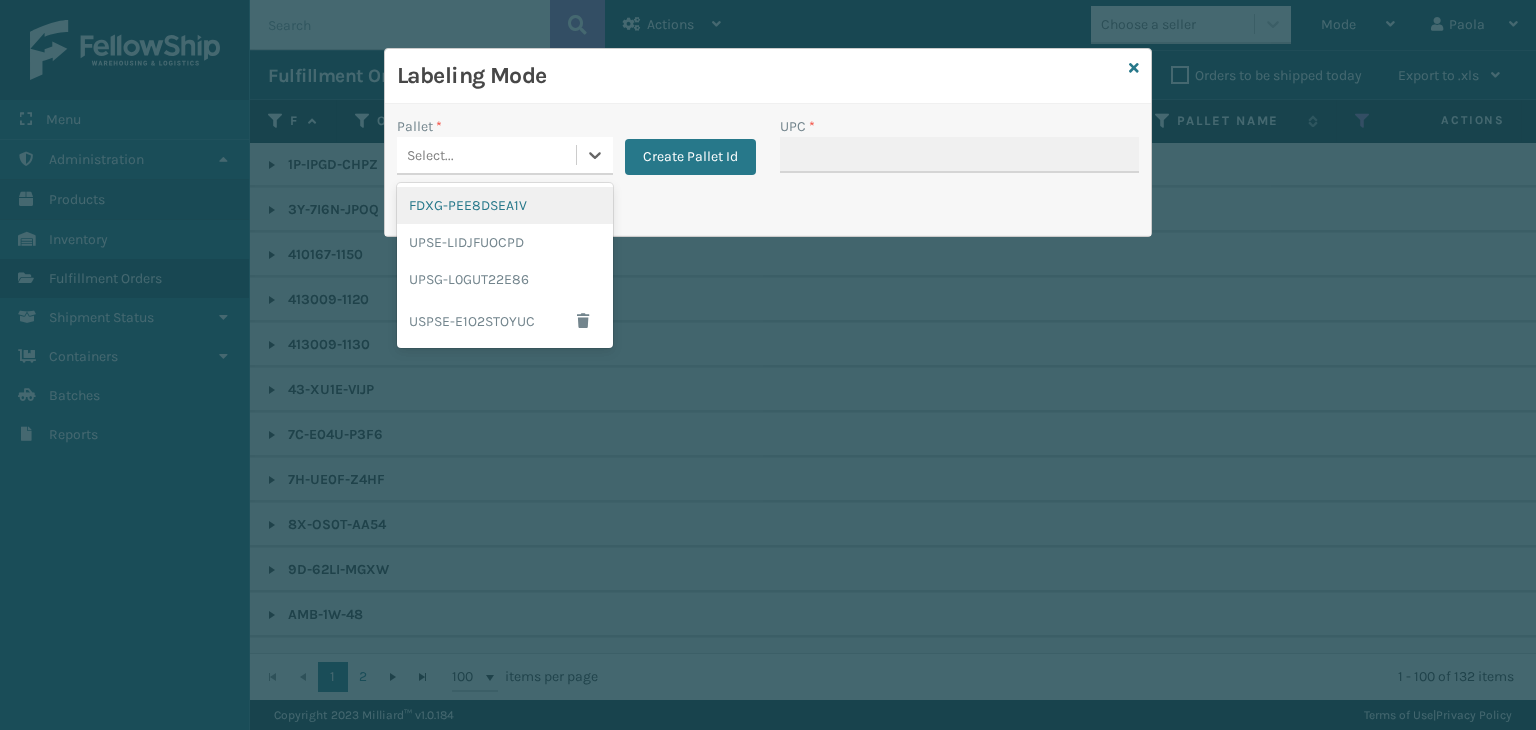 click on "Select..." at bounding box center [430, 155] 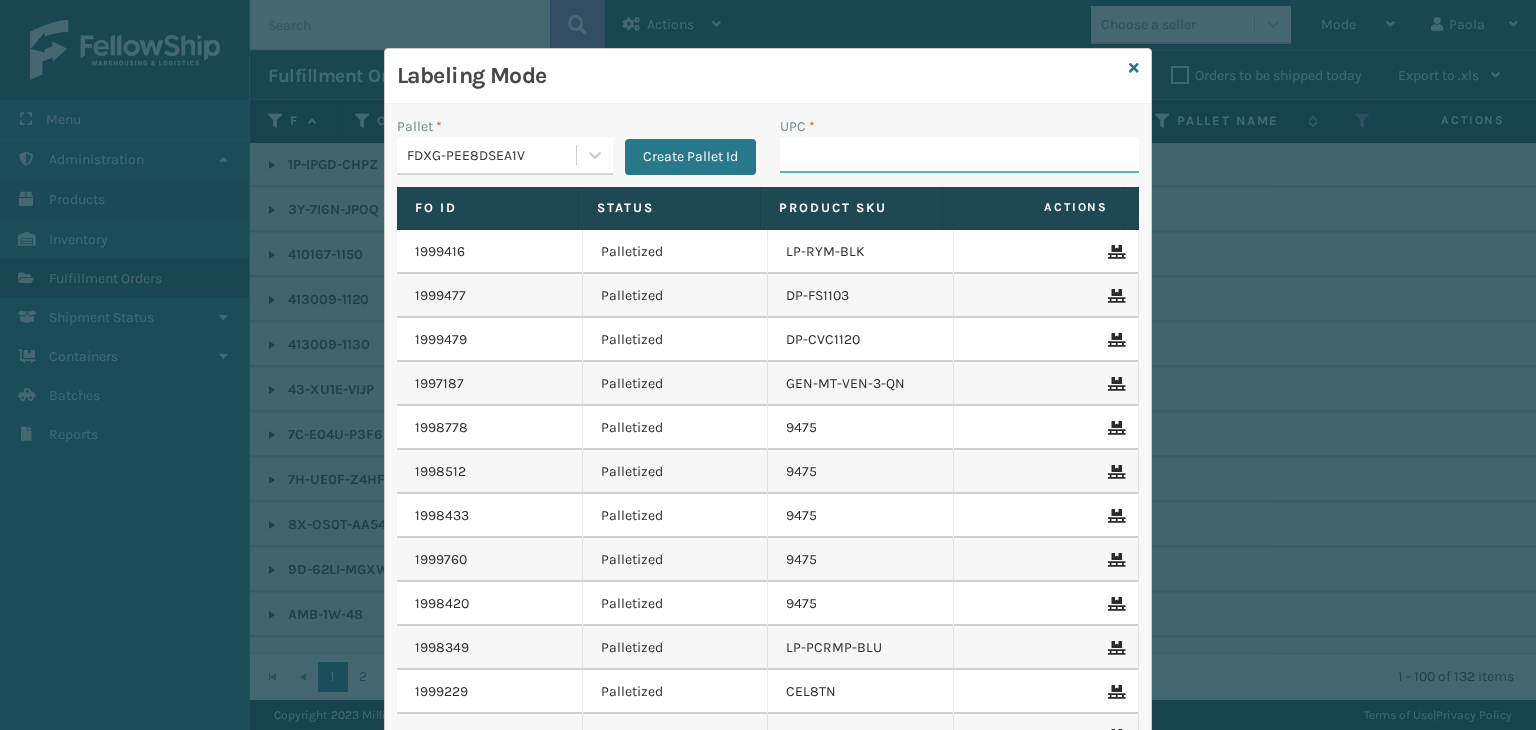 click on "UPC   *" at bounding box center [959, 155] 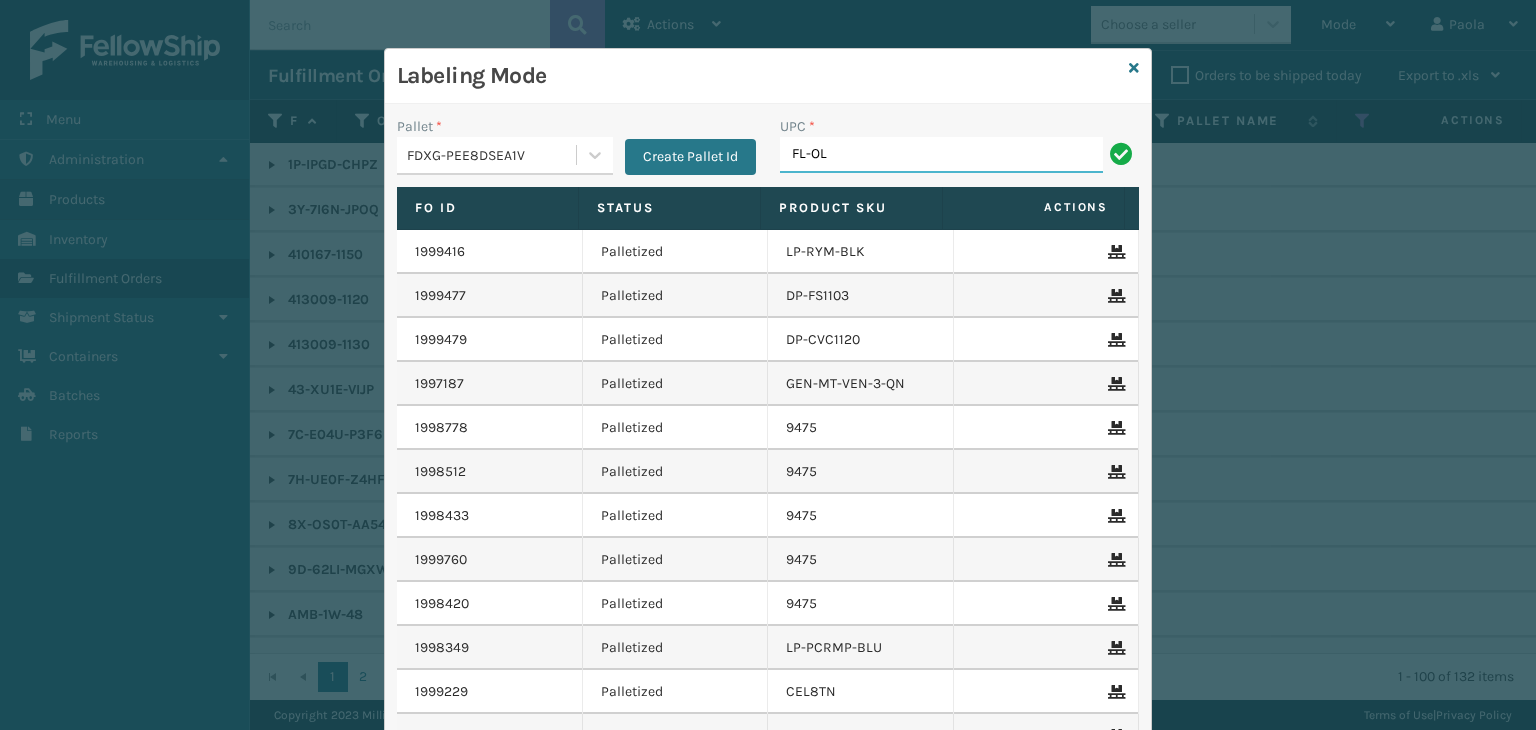 type on "FL-OLVA-CRM" 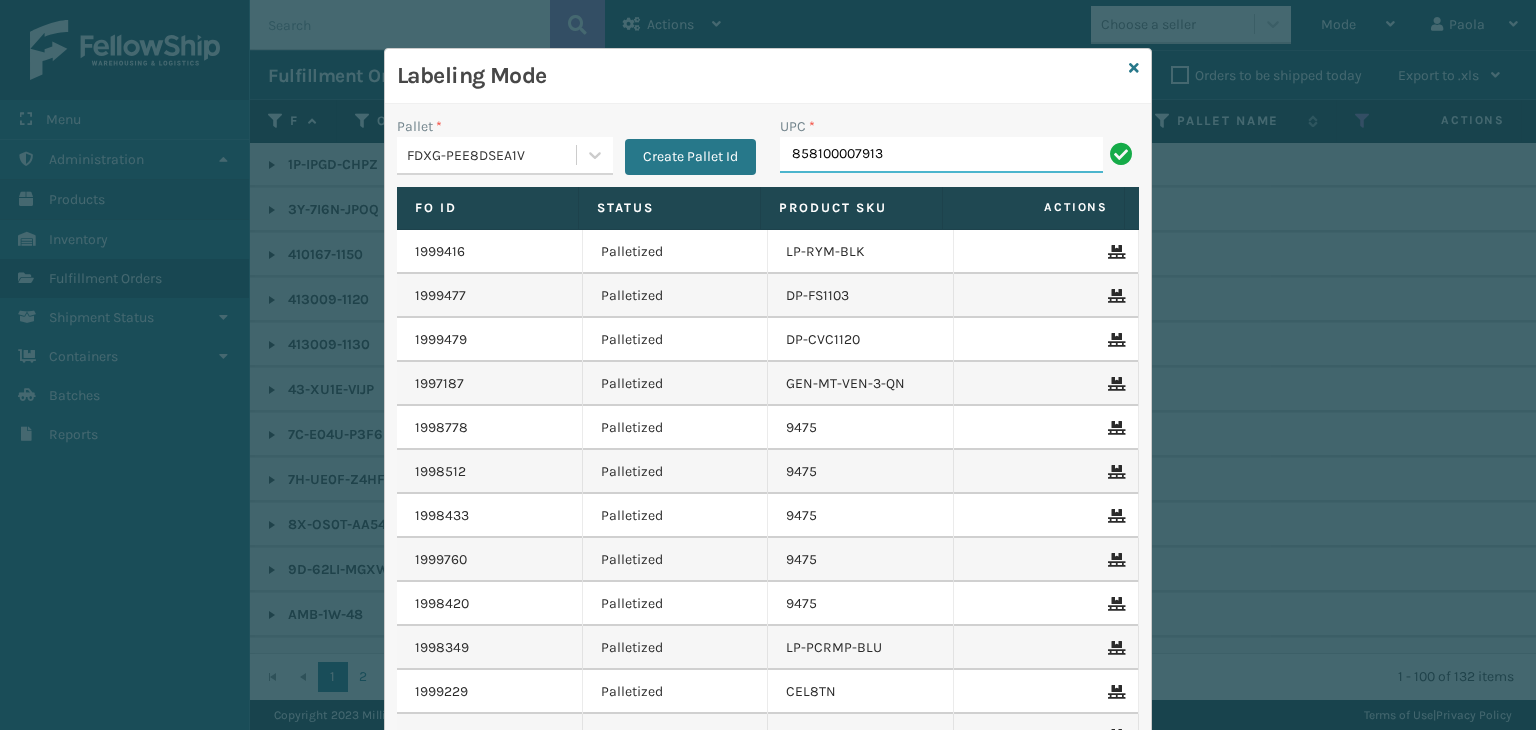 type on "858100007913" 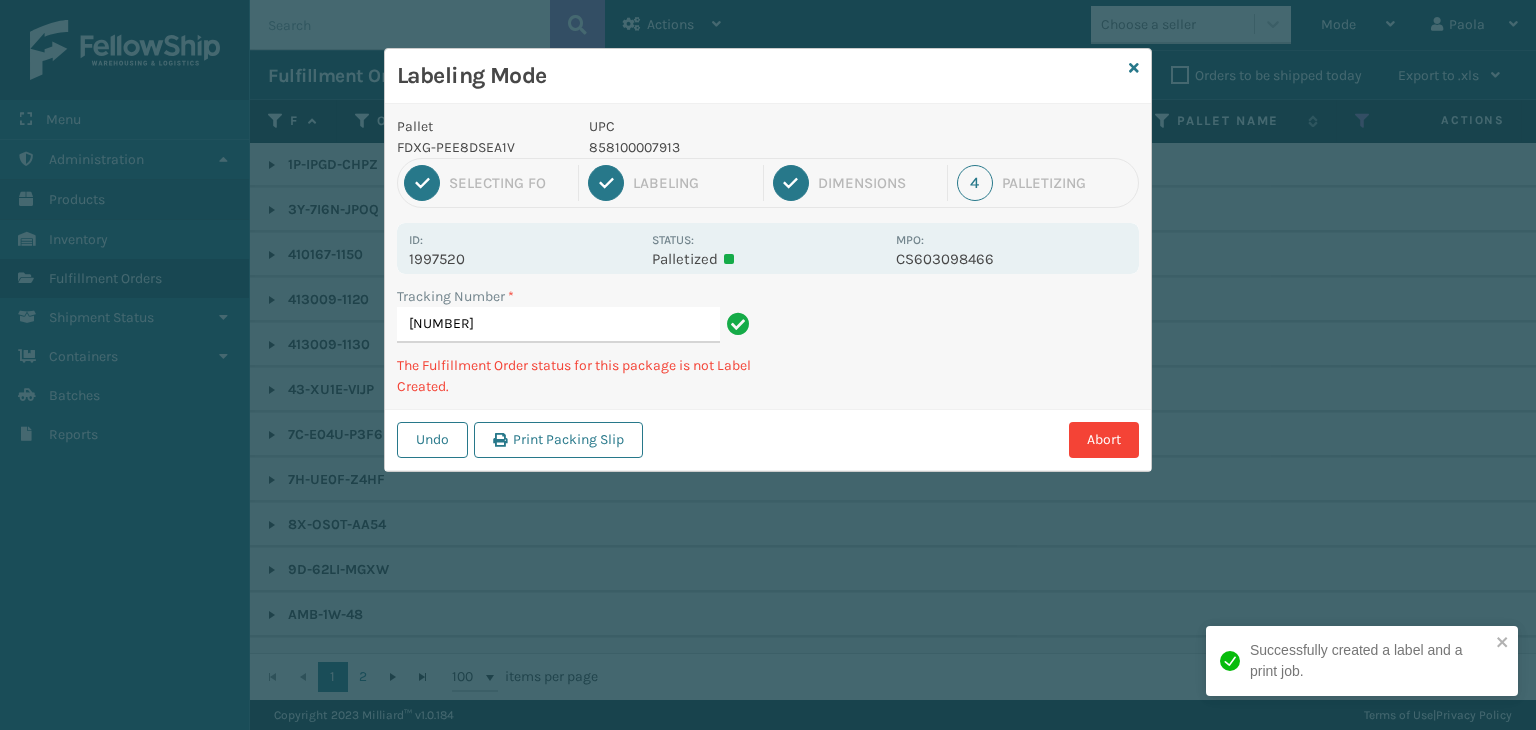 click on "858100007913" at bounding box center (736, 147) 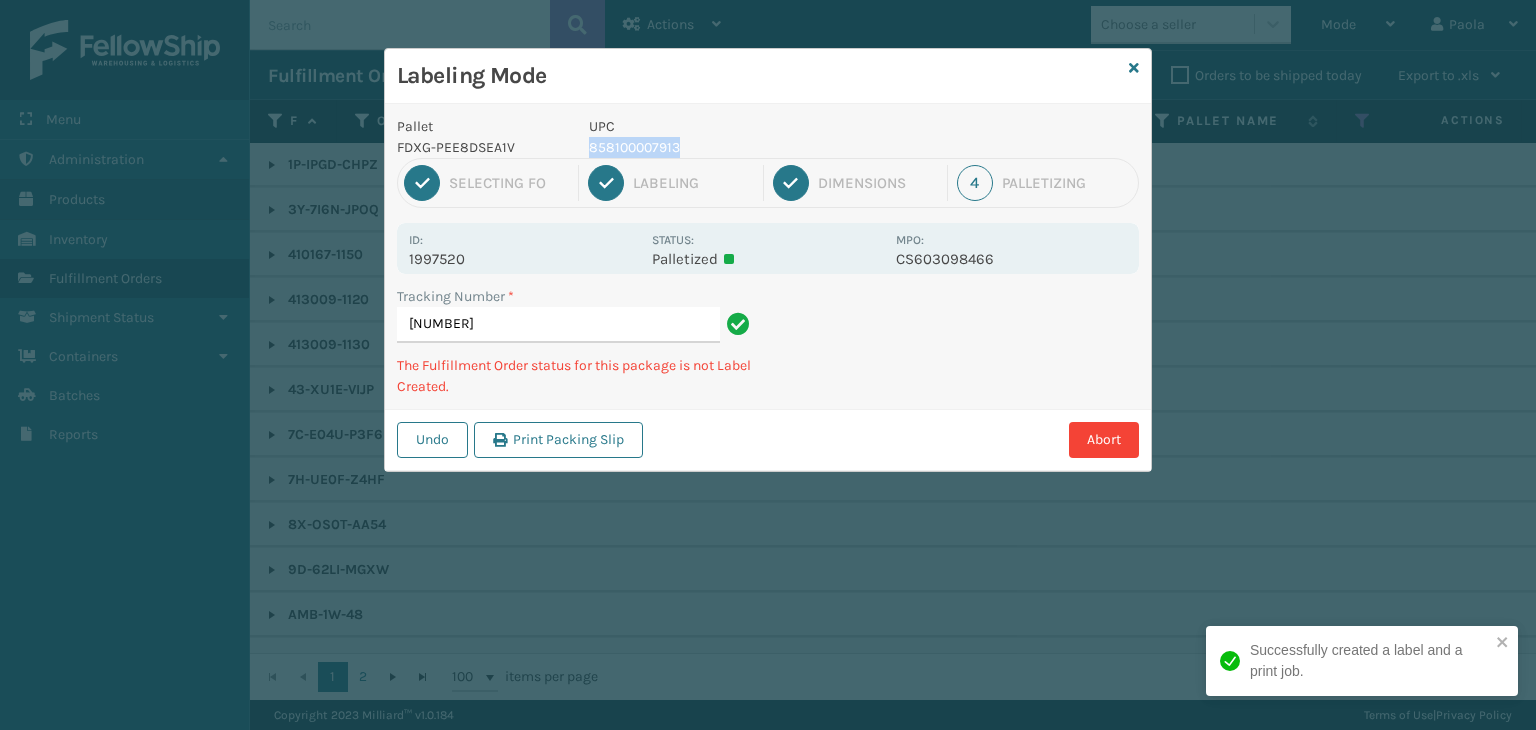 click on "858100007913" at bounding box center (736, 147) 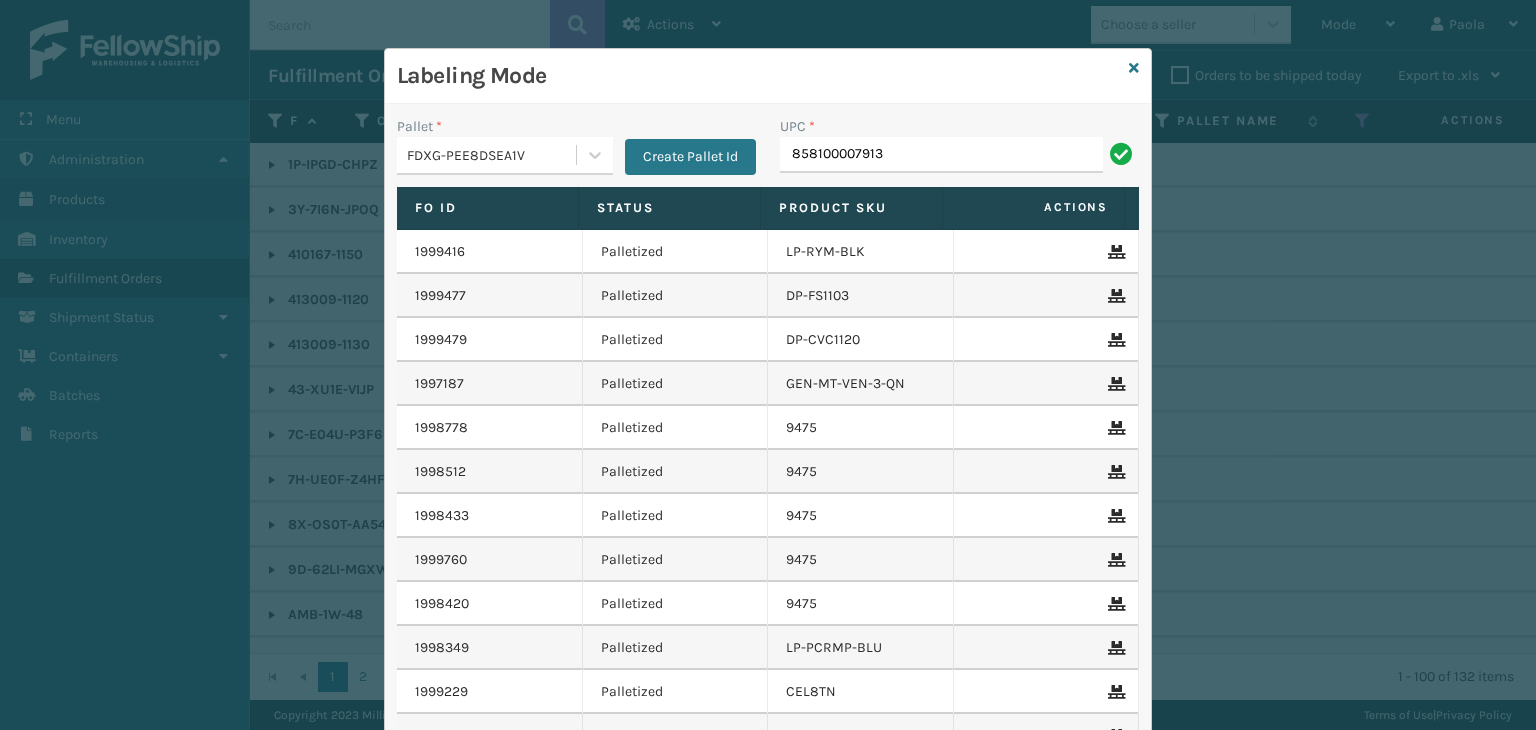 type on "858100007913" 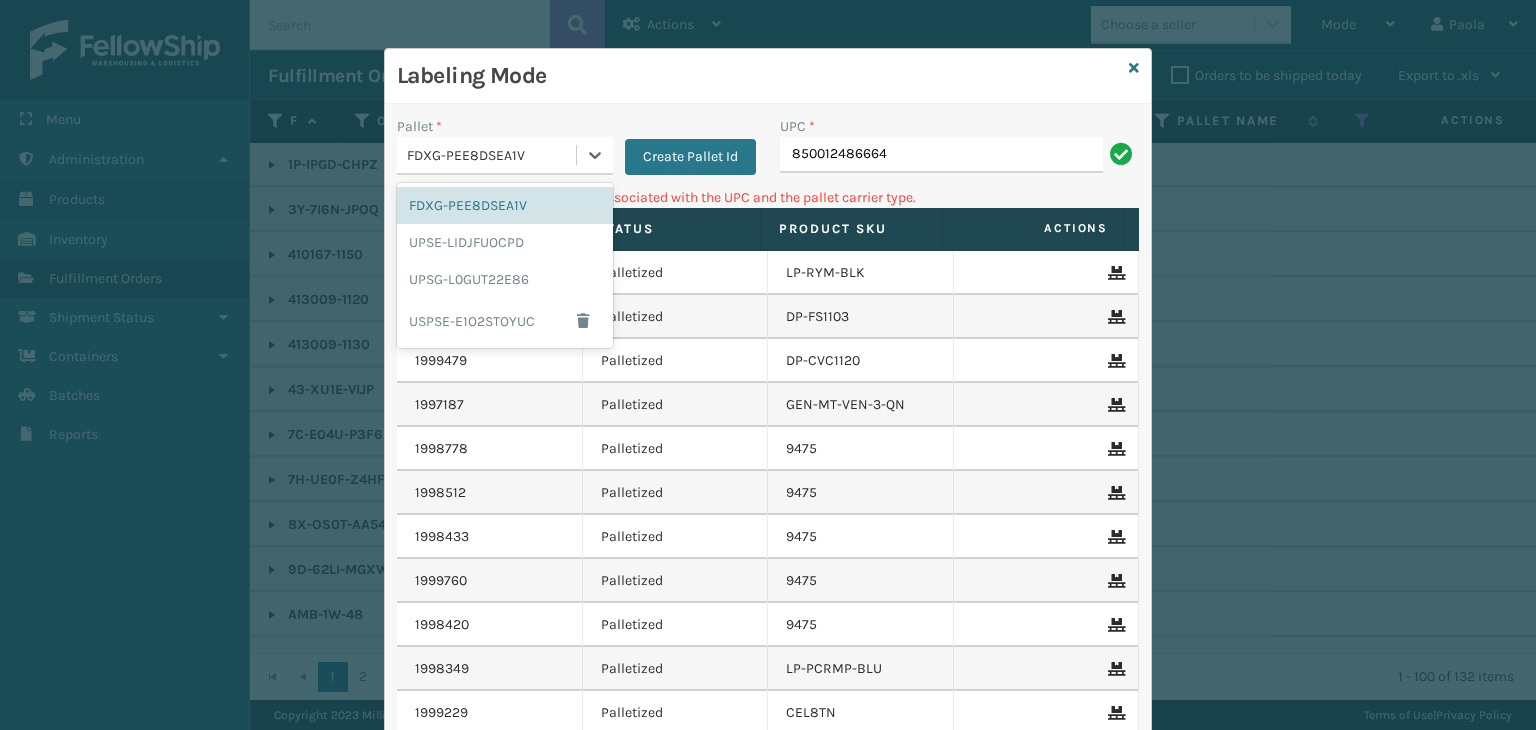 click on "FDXG-PEE8DSEA1V" at bounding box center (492, 155) 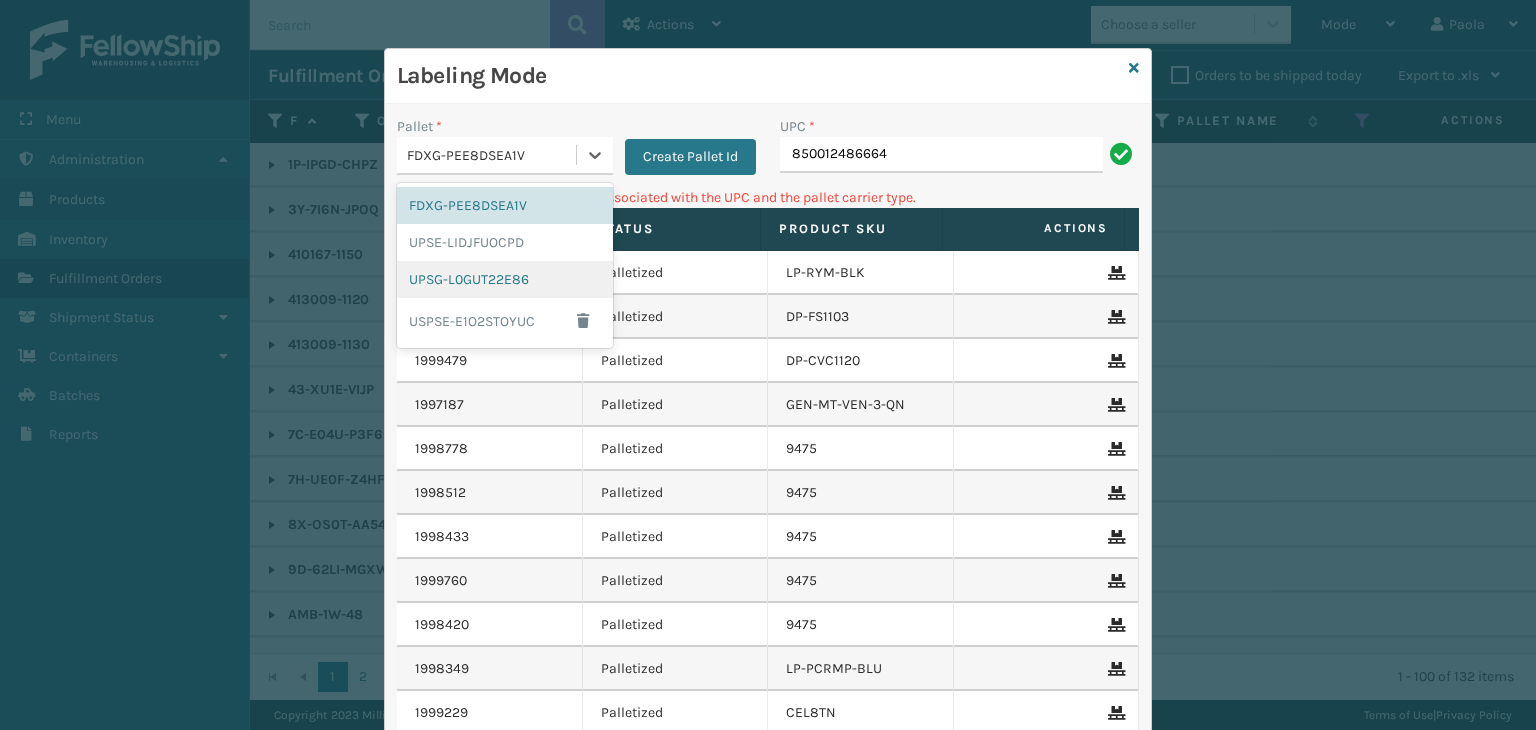 click on "UPSG-L0GUT22E86" at bounding box center [505, 279] 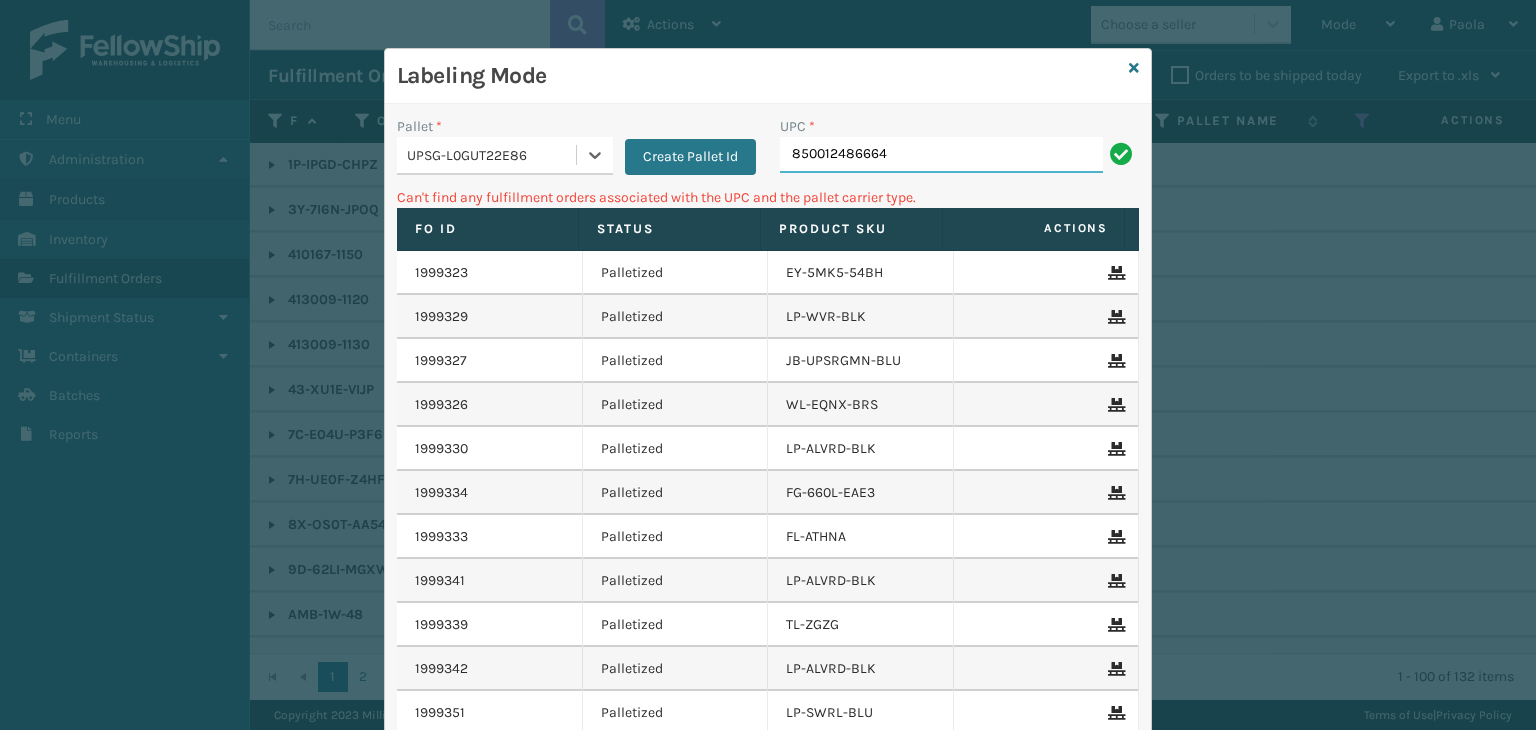 drag, startPoint x: 886, startPoint y: 164, endPoint x: 892, endPoint y: 178, distance: 15.231546 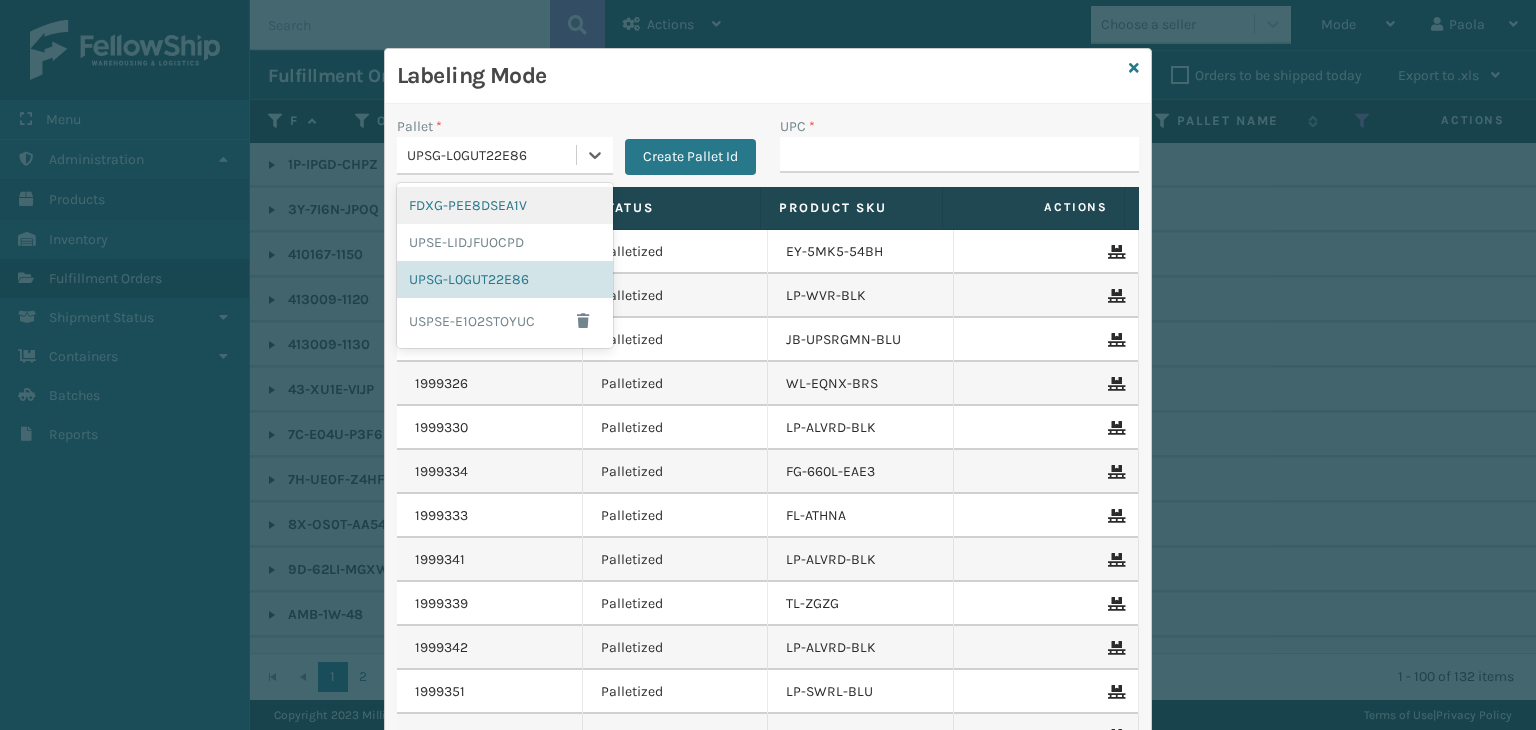 click on "UPSG-L0GUT22E86" at bounding box center [492, 155] 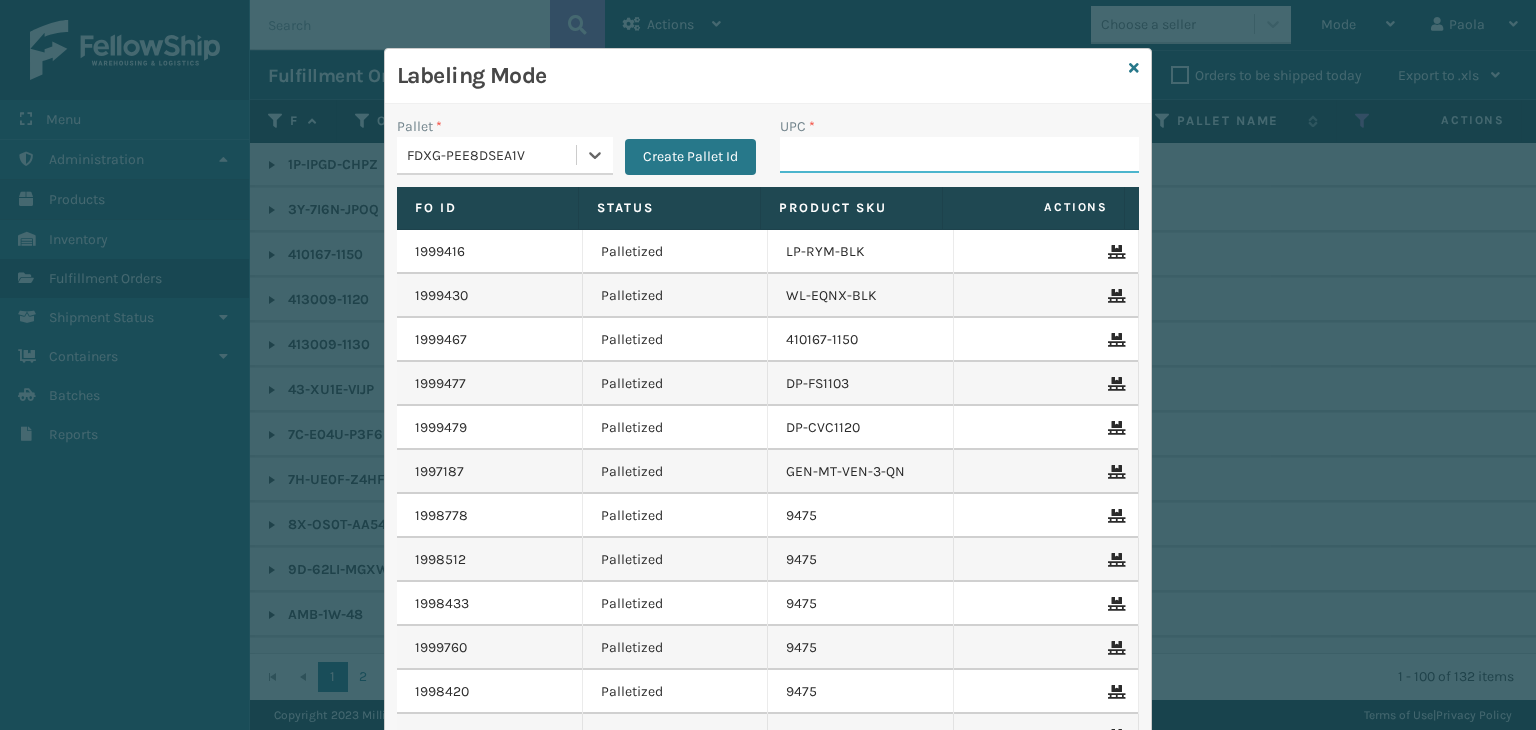 drag, startPoint x: 846, startPoint y: 165, endPoint x: 785, endPoint y: 140, distance: 65.9242 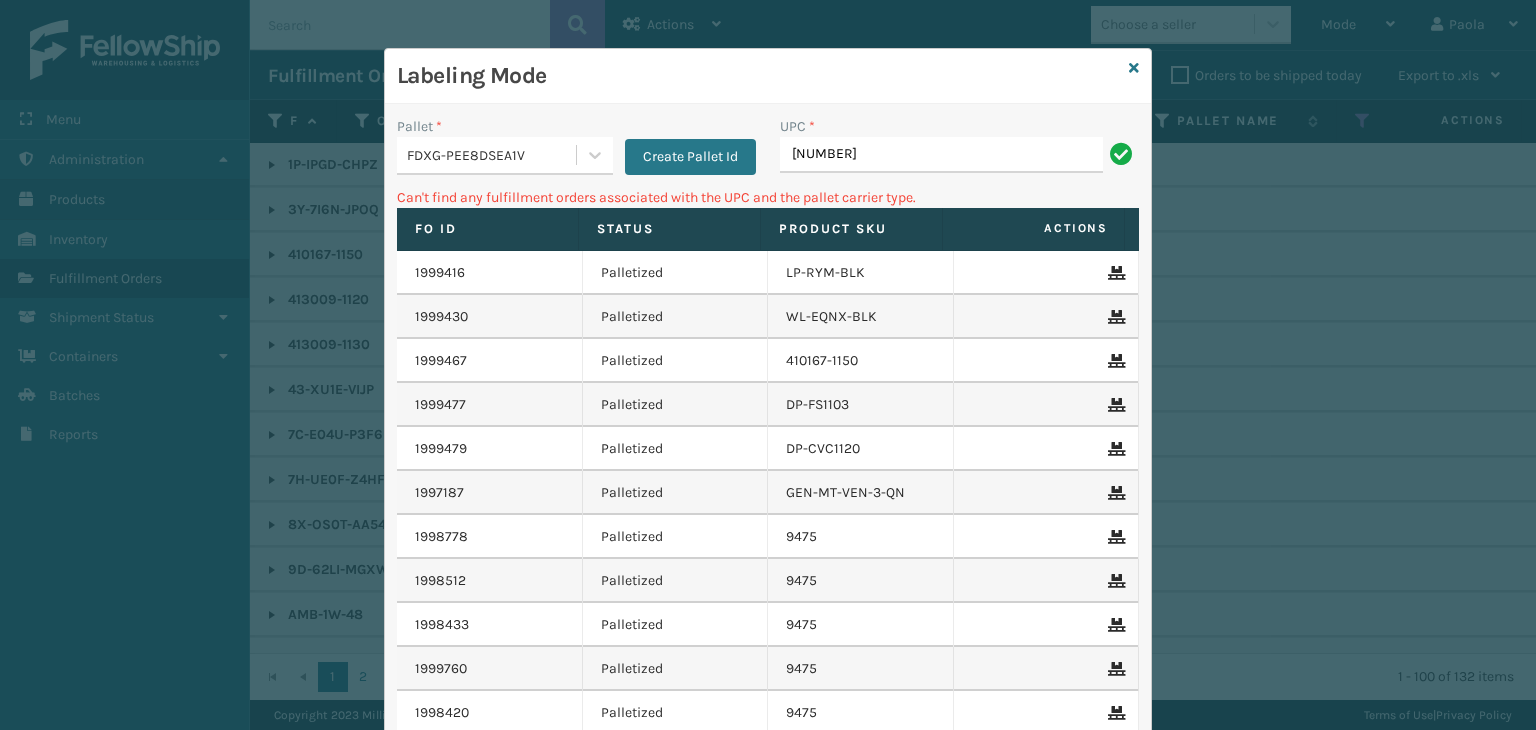 click on "Pallet   * FDXG-PEE8DSEA1V Create Pallet Id" at bounding box center [576, 151] 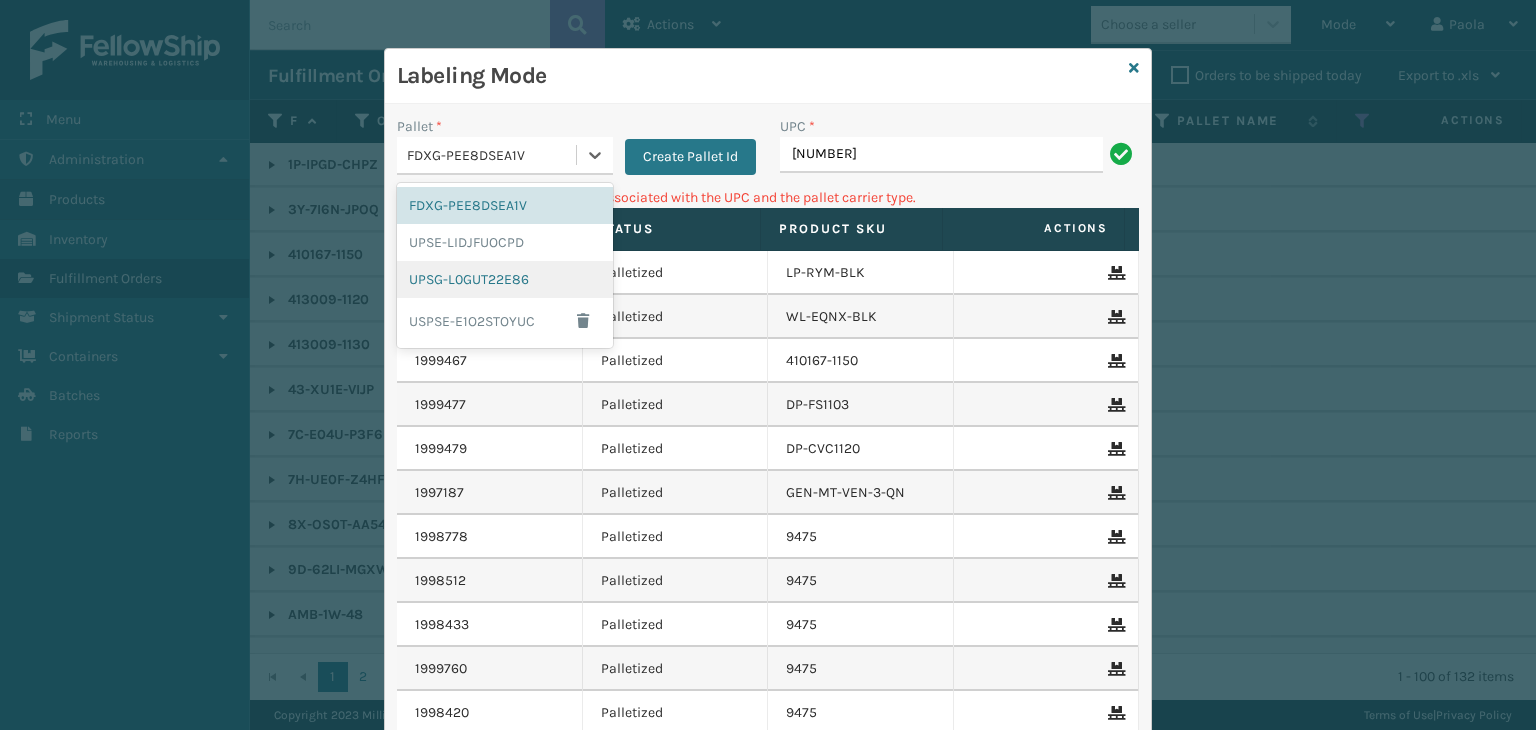 drag, startPoint x: 519, startPoint y: 148, endPoint x: 520, endPoint y: 261, distance: 113.004425 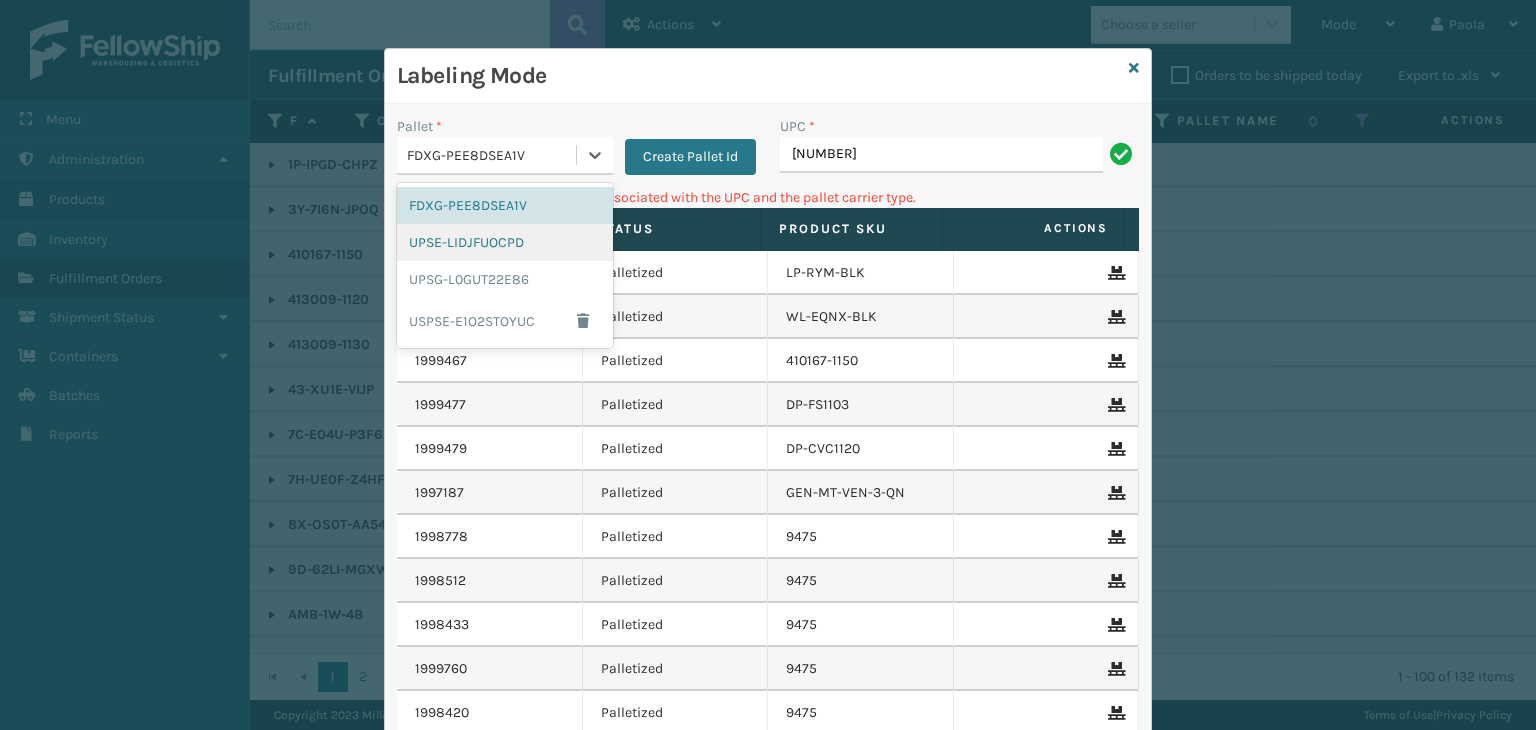 click on "UPSE-LIDJFUOCPD" at bounding box center [505, 242] 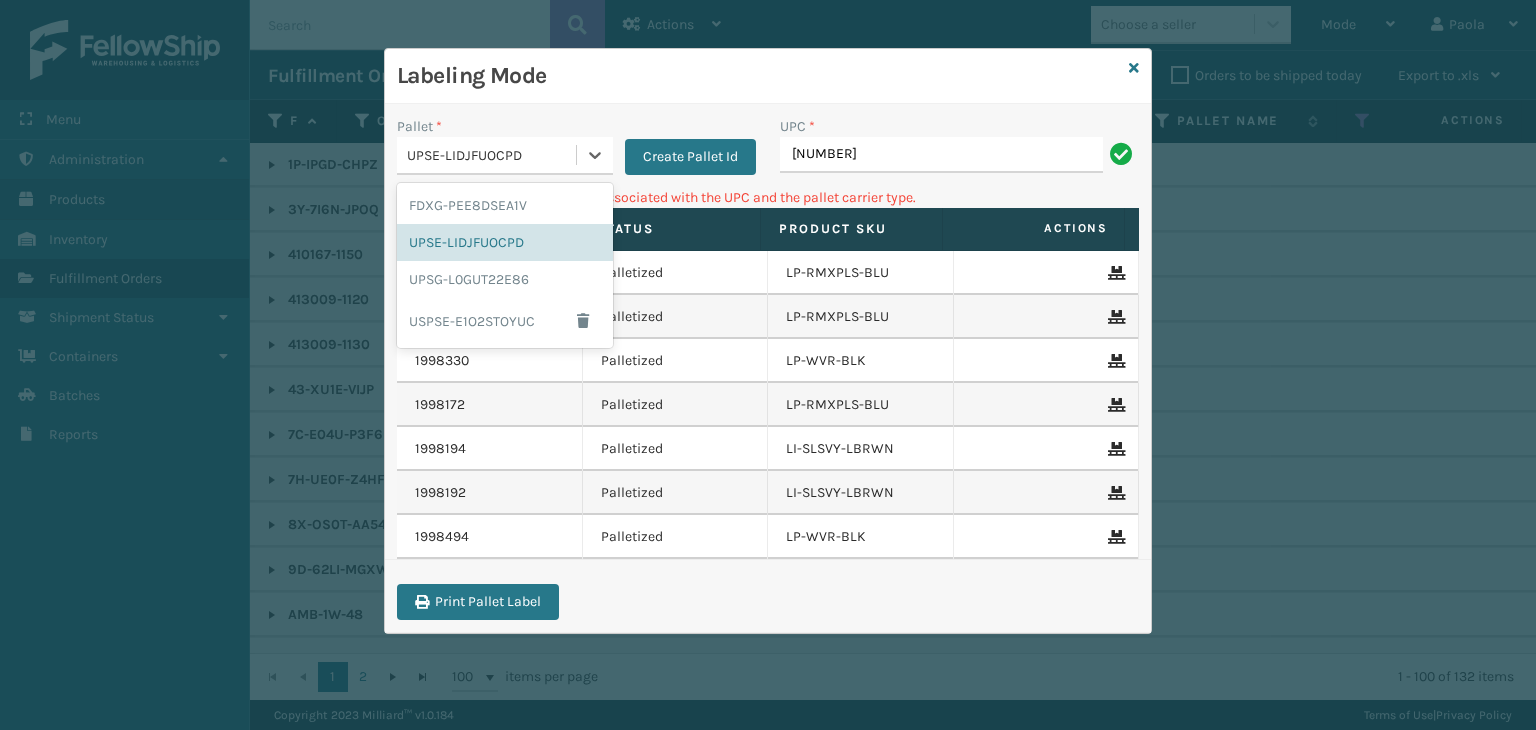 click on "UPSE-LIDJFUOCPD" at bounding box center (492, 155) 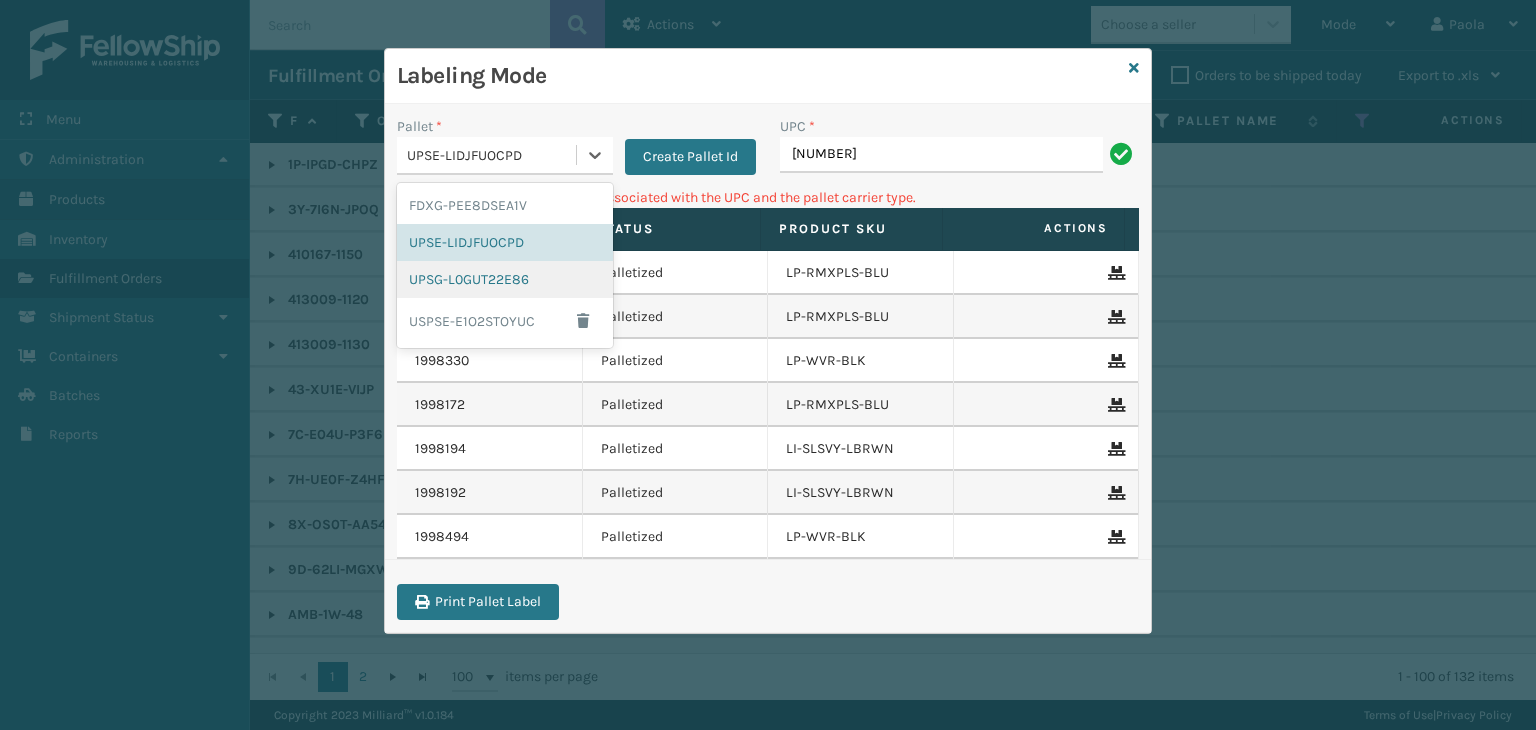 click on "UPSG-L0GUT22E86" at bounding box center [505, 279] 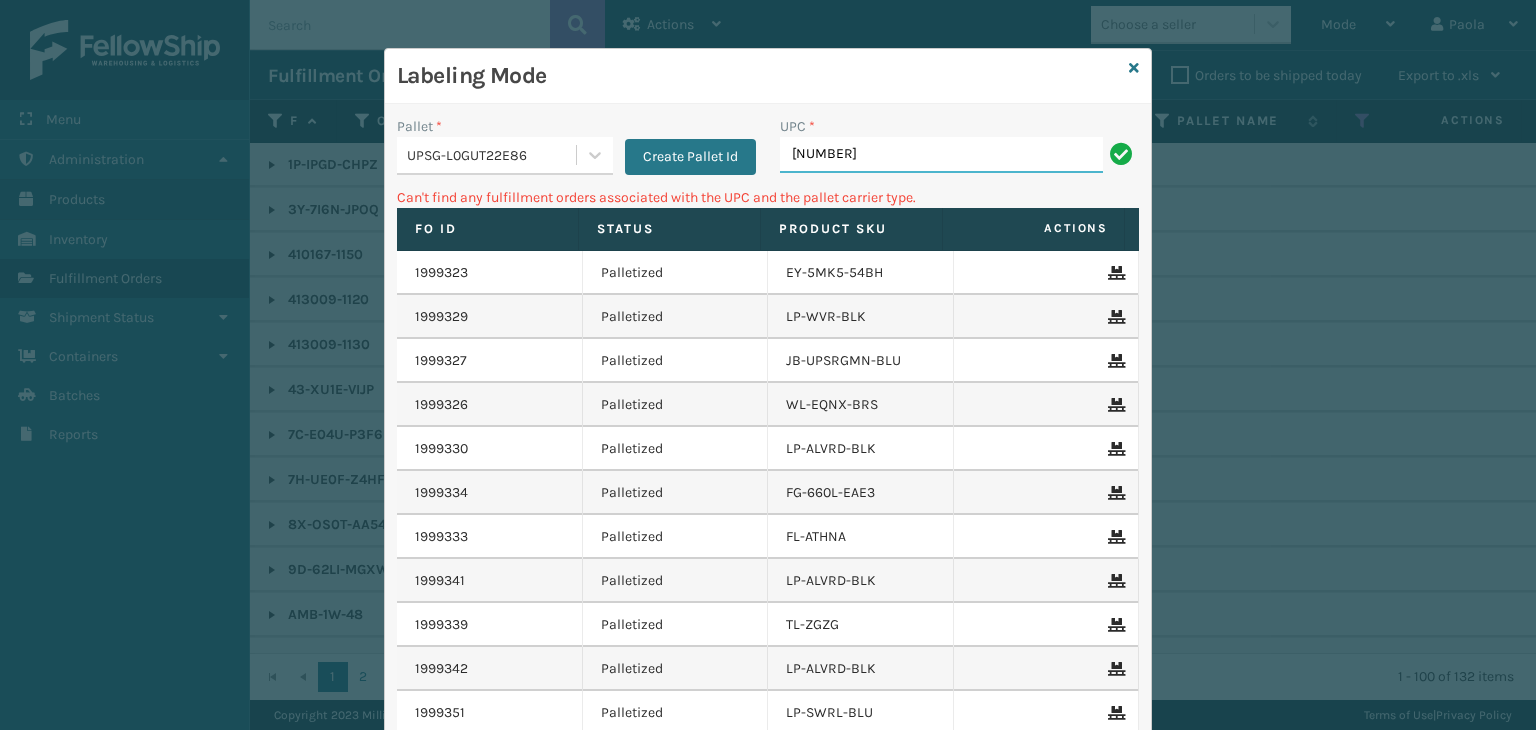 drag, startPoint x: 919, startPoint y: 155, endPoint x: 931, endPoint y: 165, distance: 15.6205 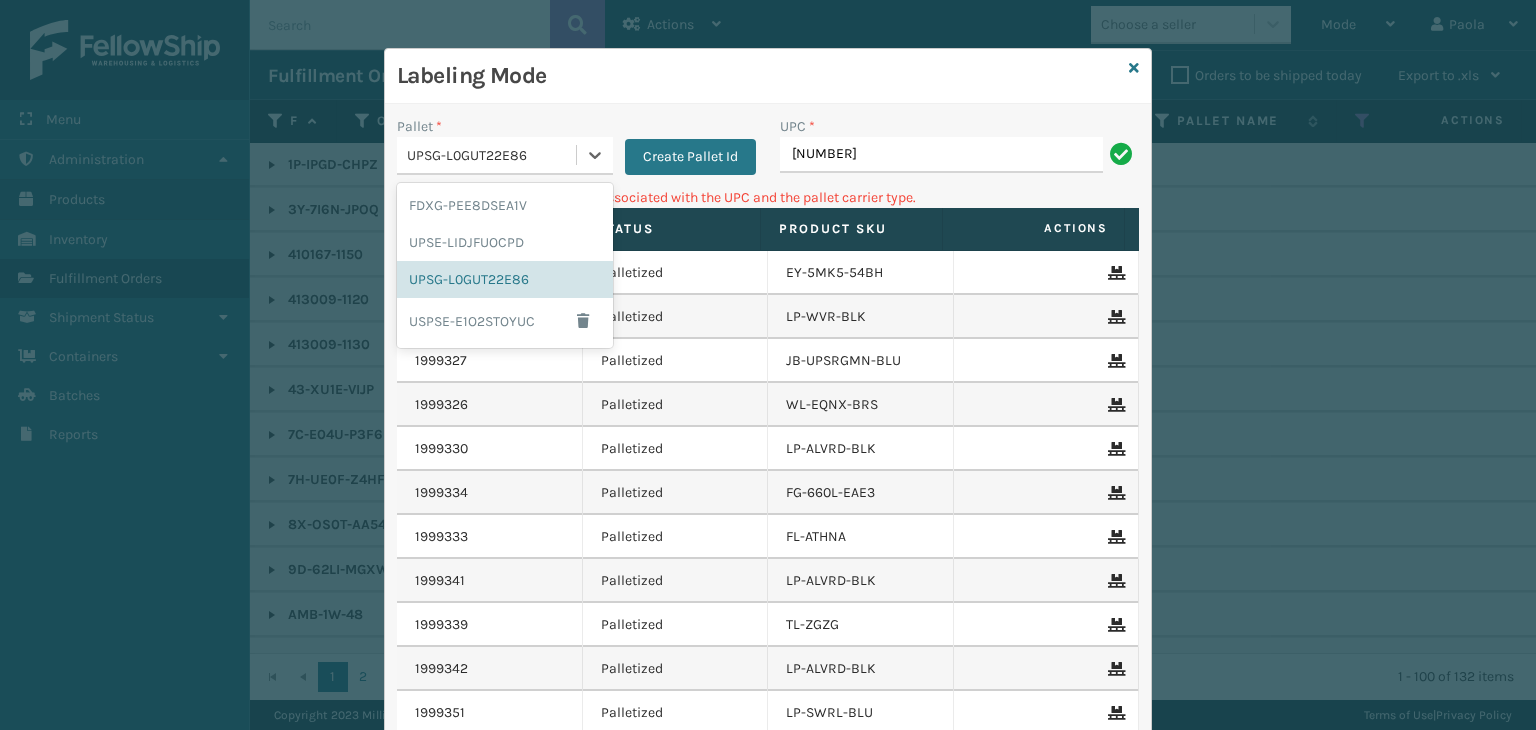 click on "UPSG-L0GUT22E86" at bounding box center (486, 155) 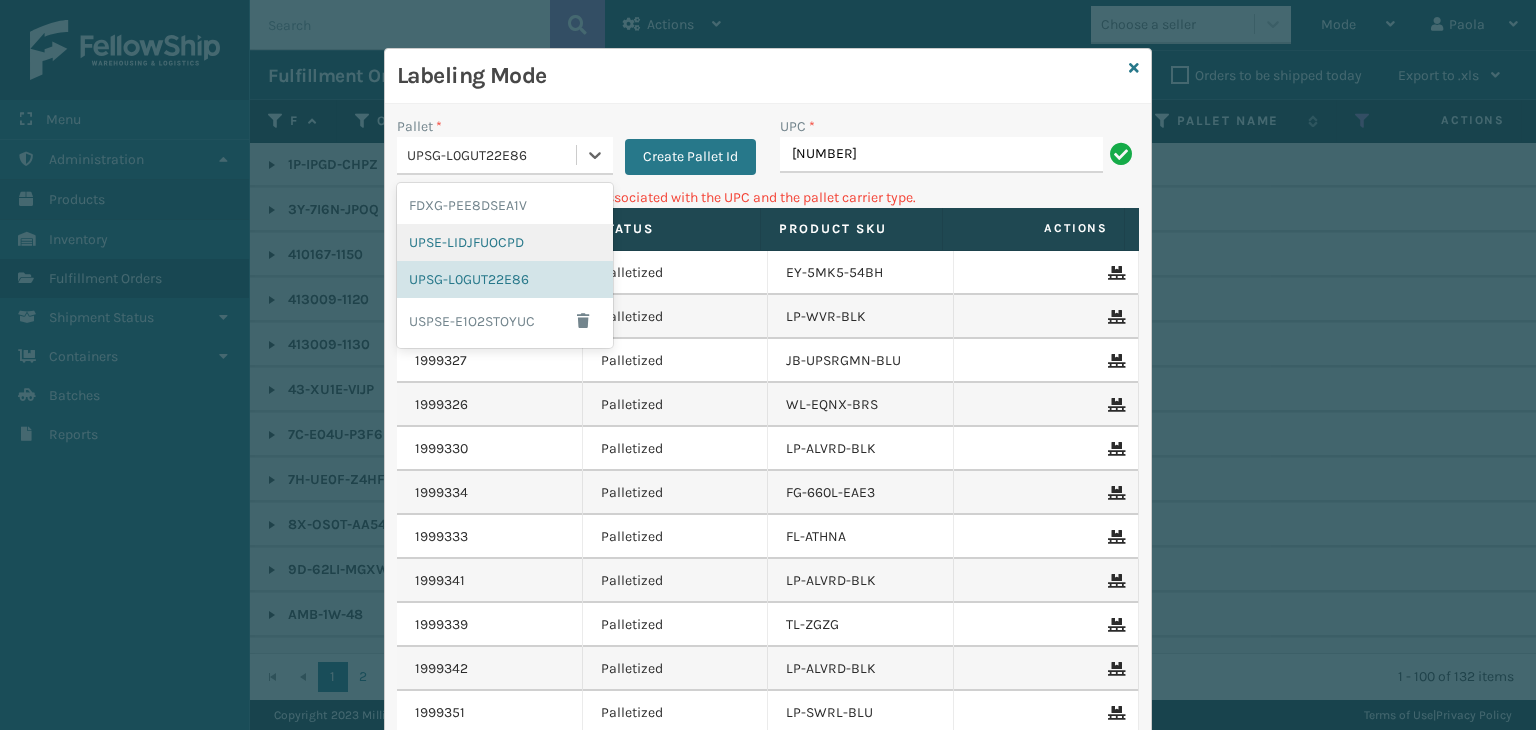 click on "UPSE-LIDJFUOCPD" at bounding box center [505, 242] 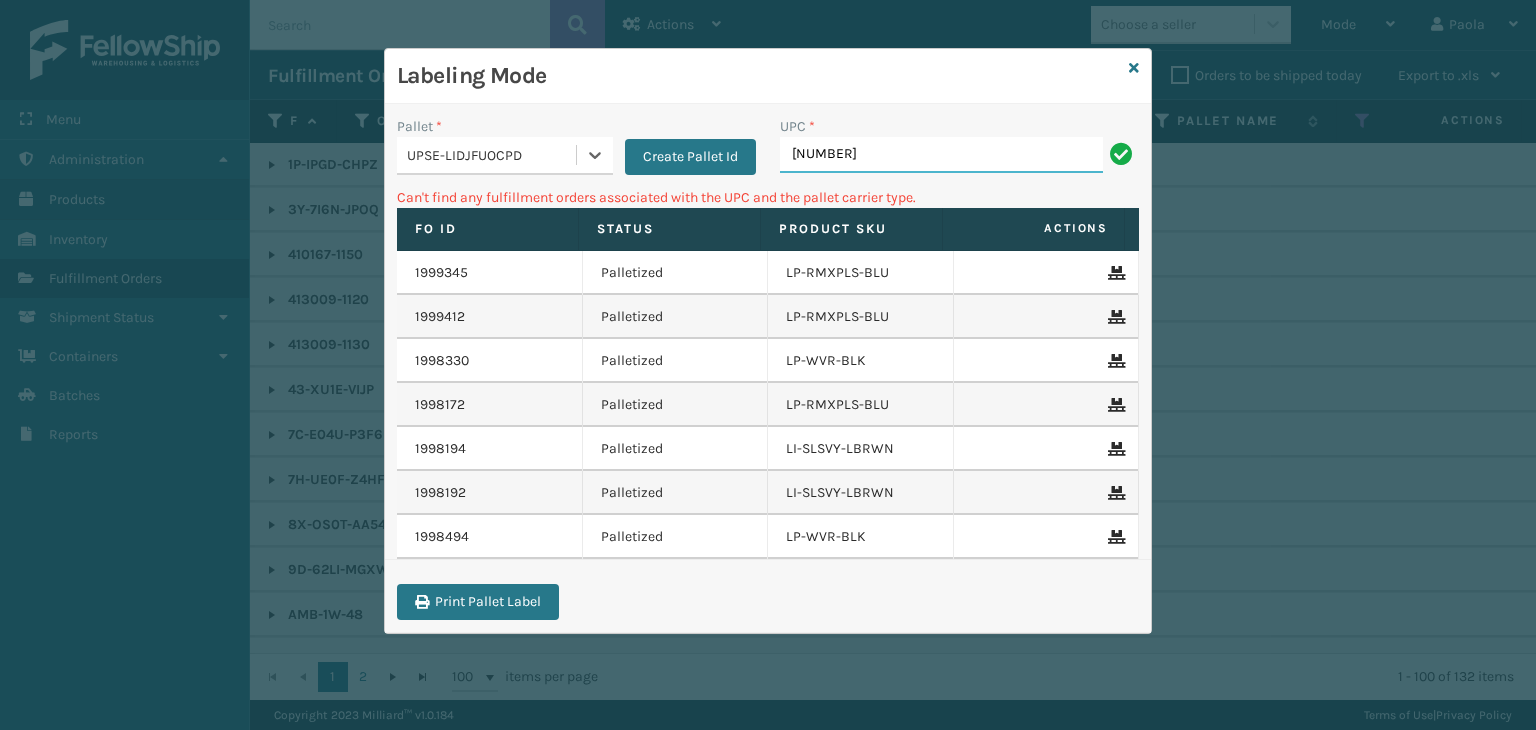 click on "850012486909" at bounding box center (941, 155) 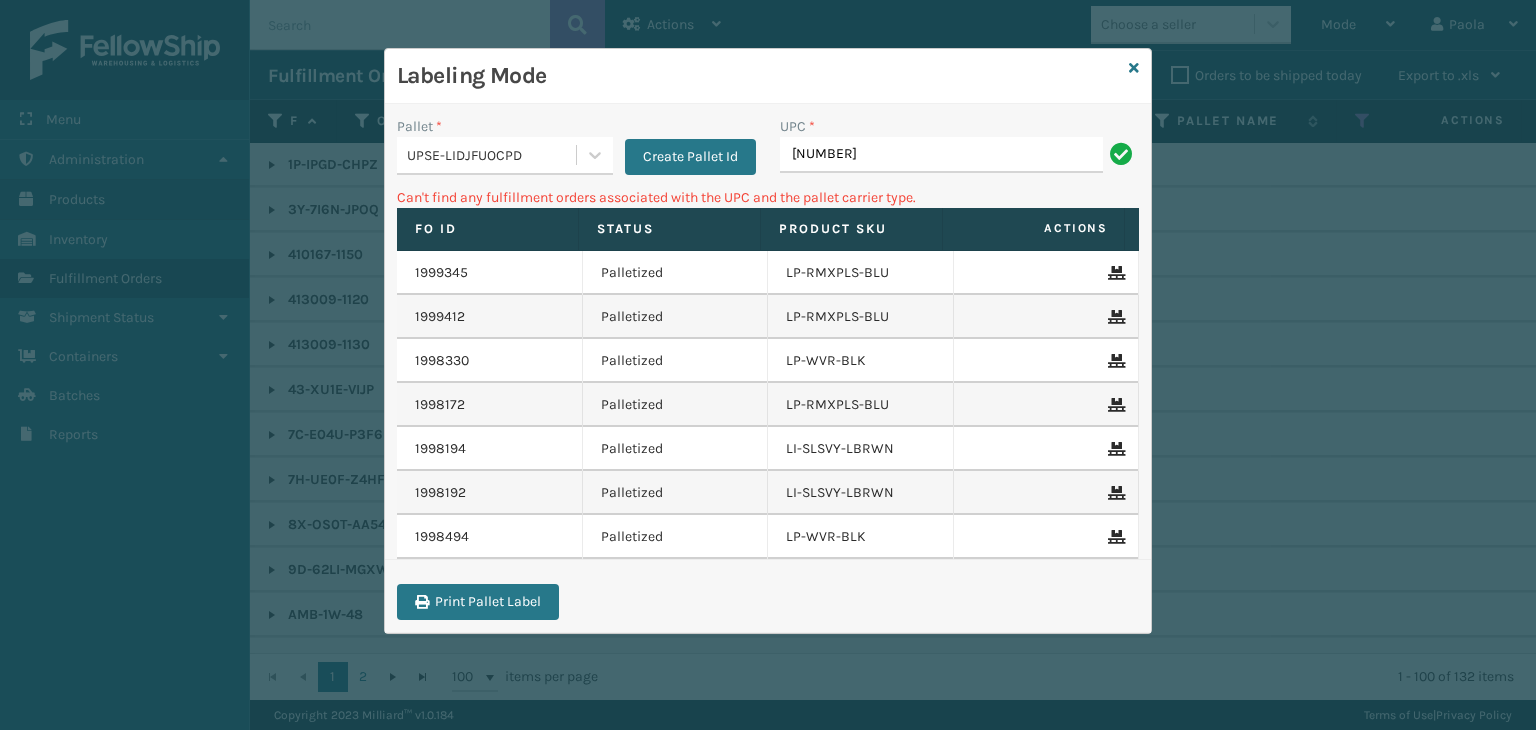 drag, startPoint x: 429, startPoint y: 155, endPoint x: 442, endPoint y: 165, distance: 16.40122 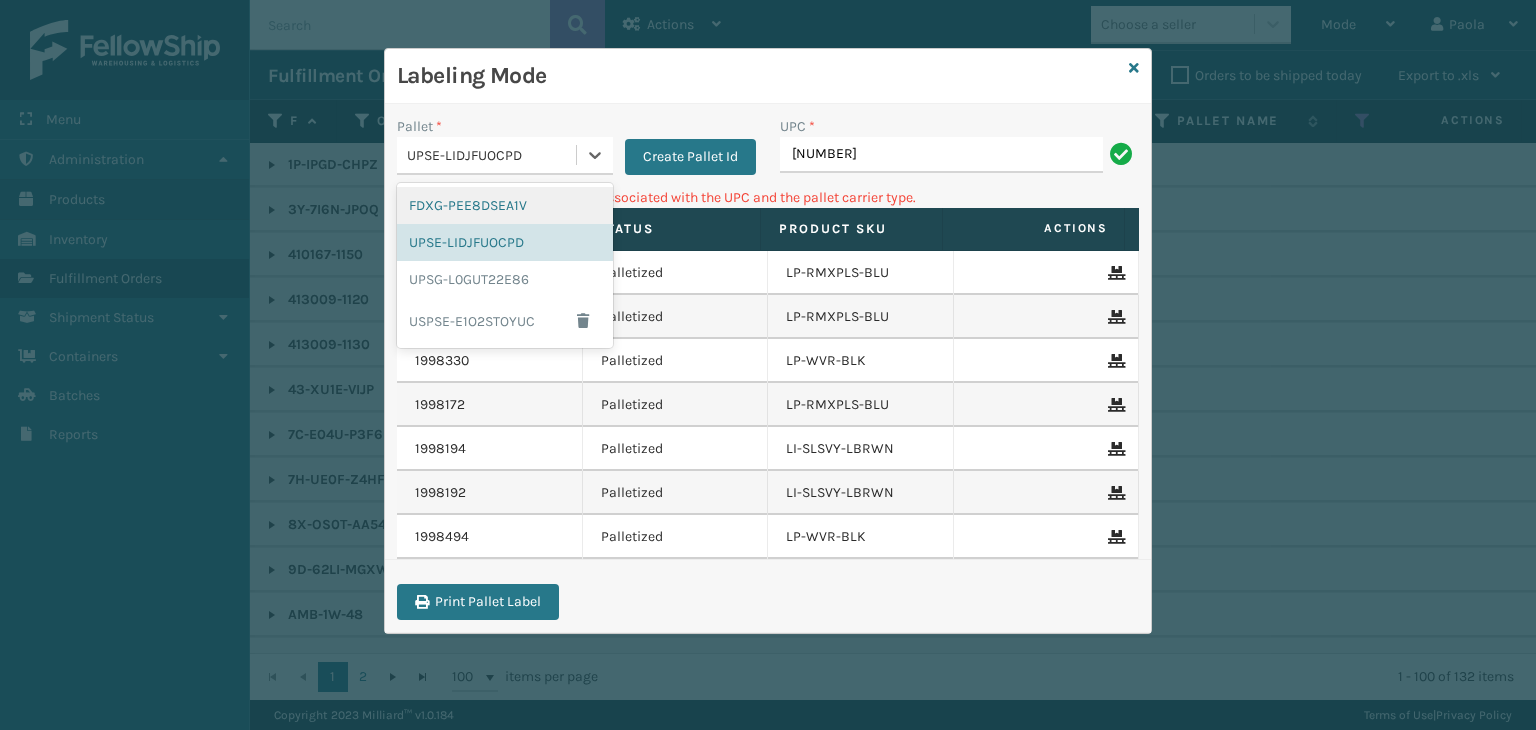 click on "FDXG-PEE8DSEA1V" at bounding box center [505, 205] 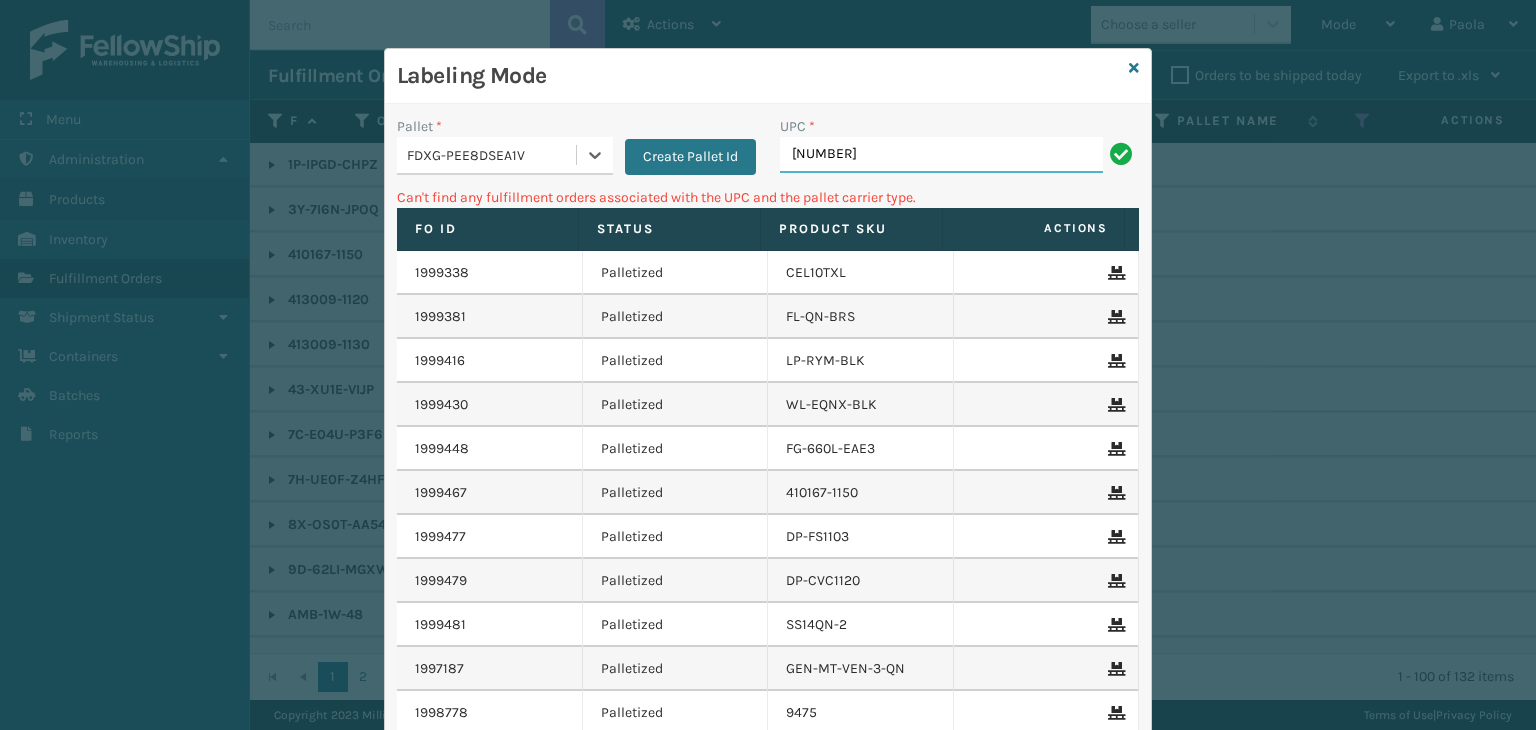 click on "850012486909" at bounding box center (941, 155) 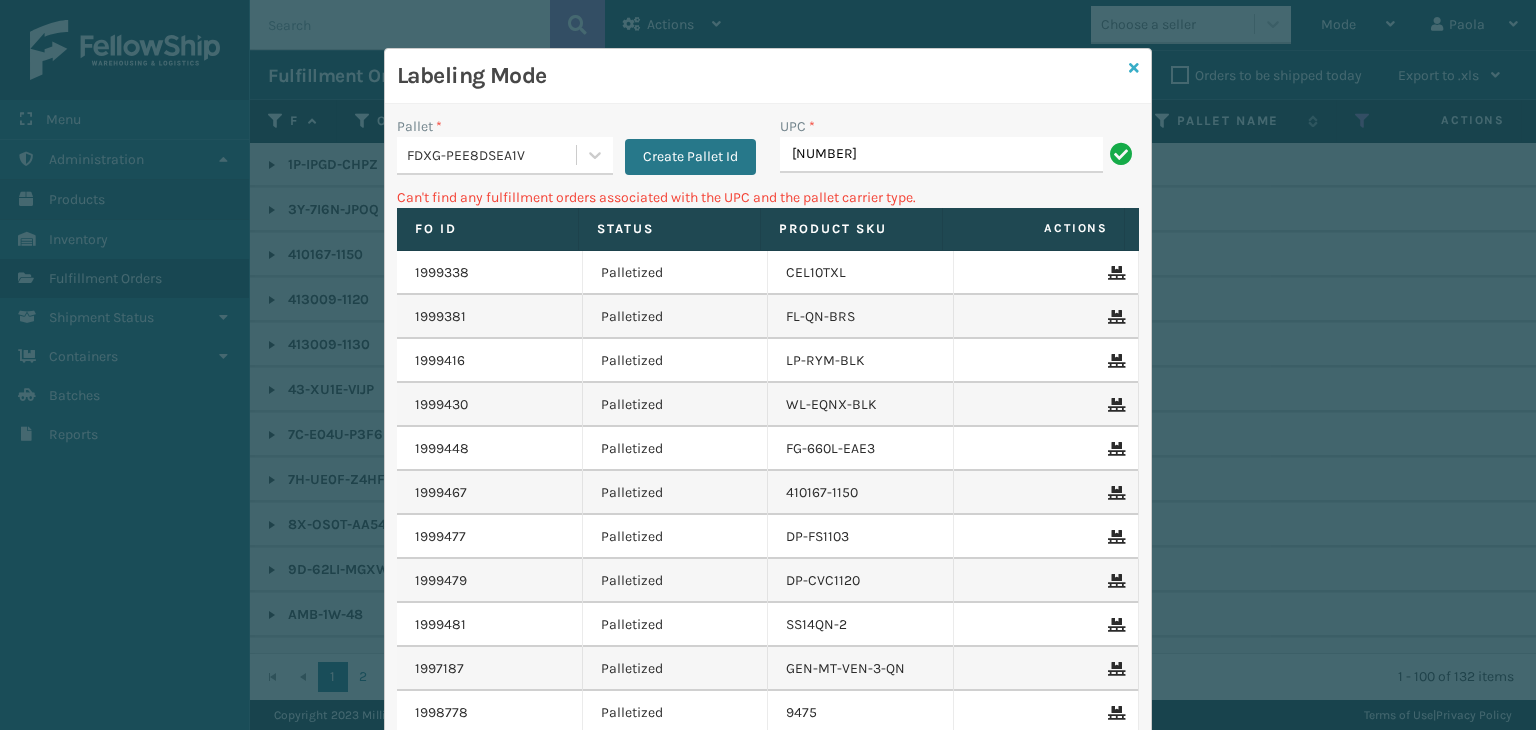 click at bounding box center (1134, 68) 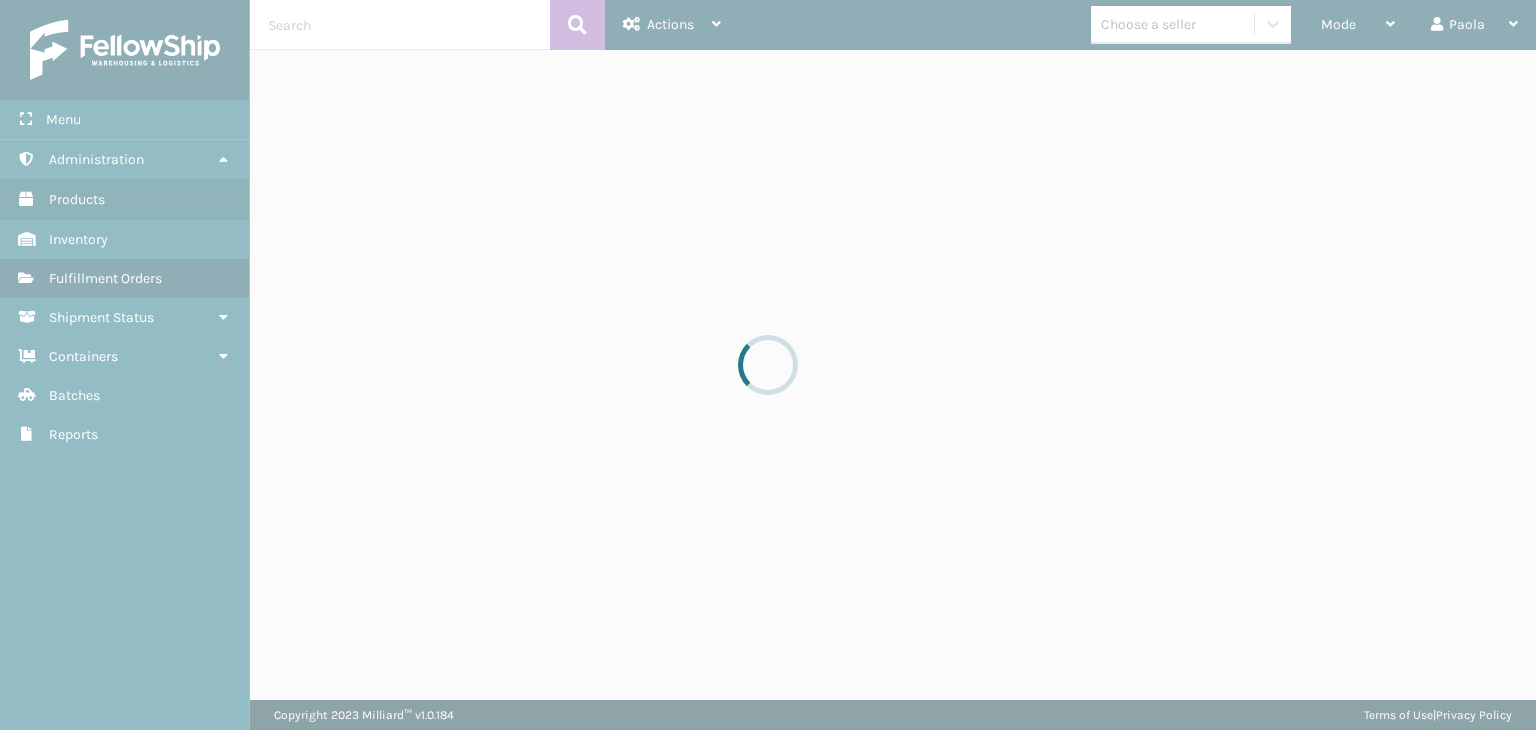 click at bounding box center [768, 365] 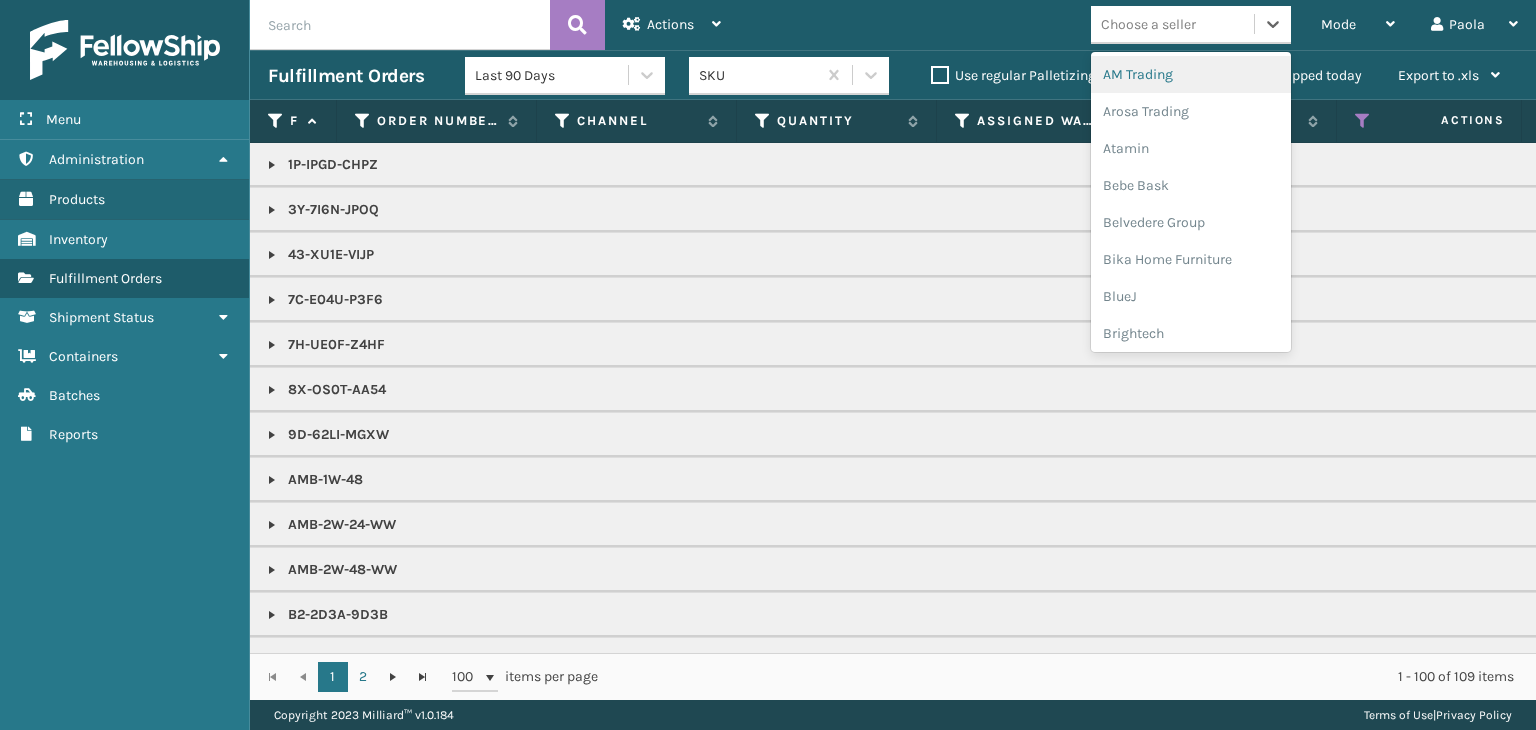 click on "Choose a seller" at bounding box center [1148, 24] 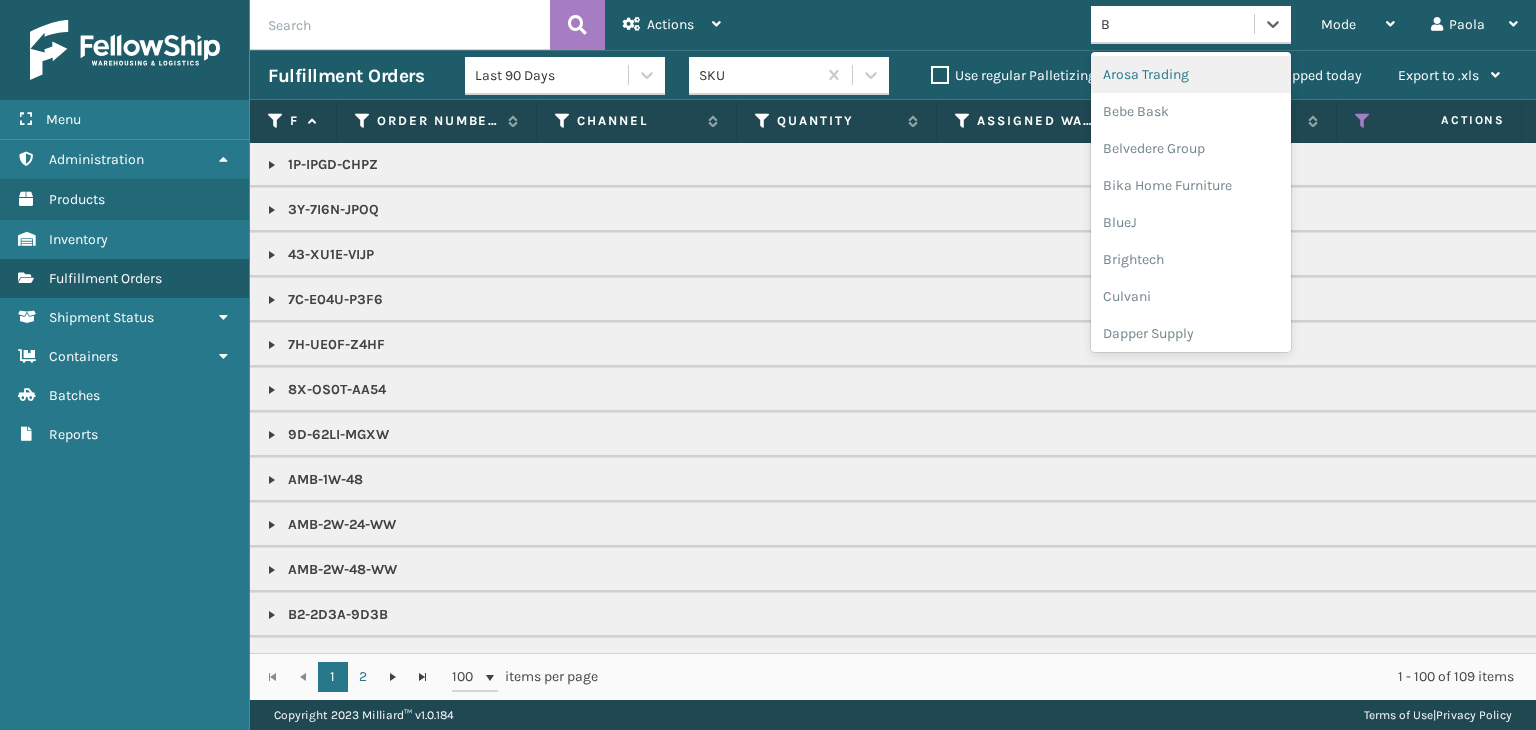 type on "BR" 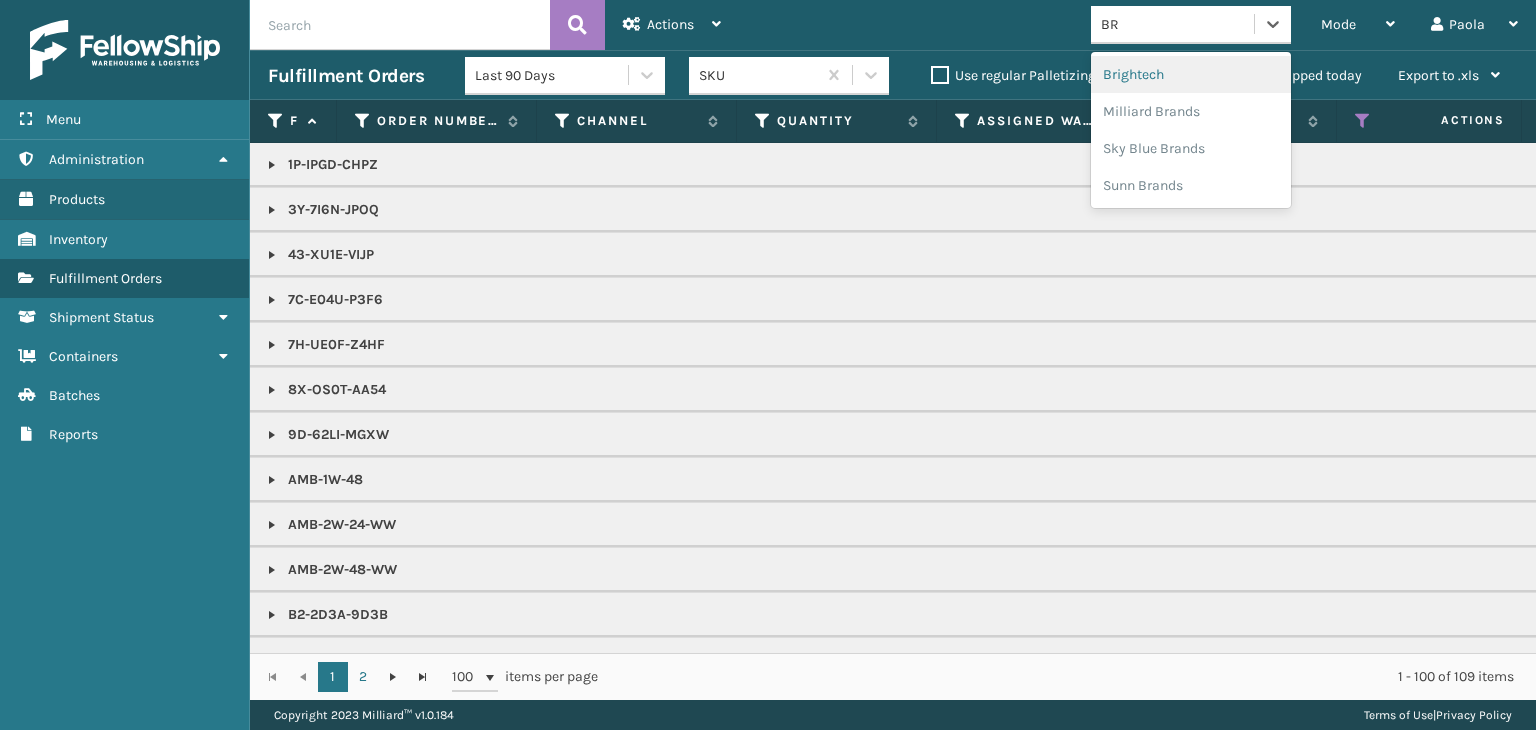 click on "Brightech" at bounding box center (1191, 74) 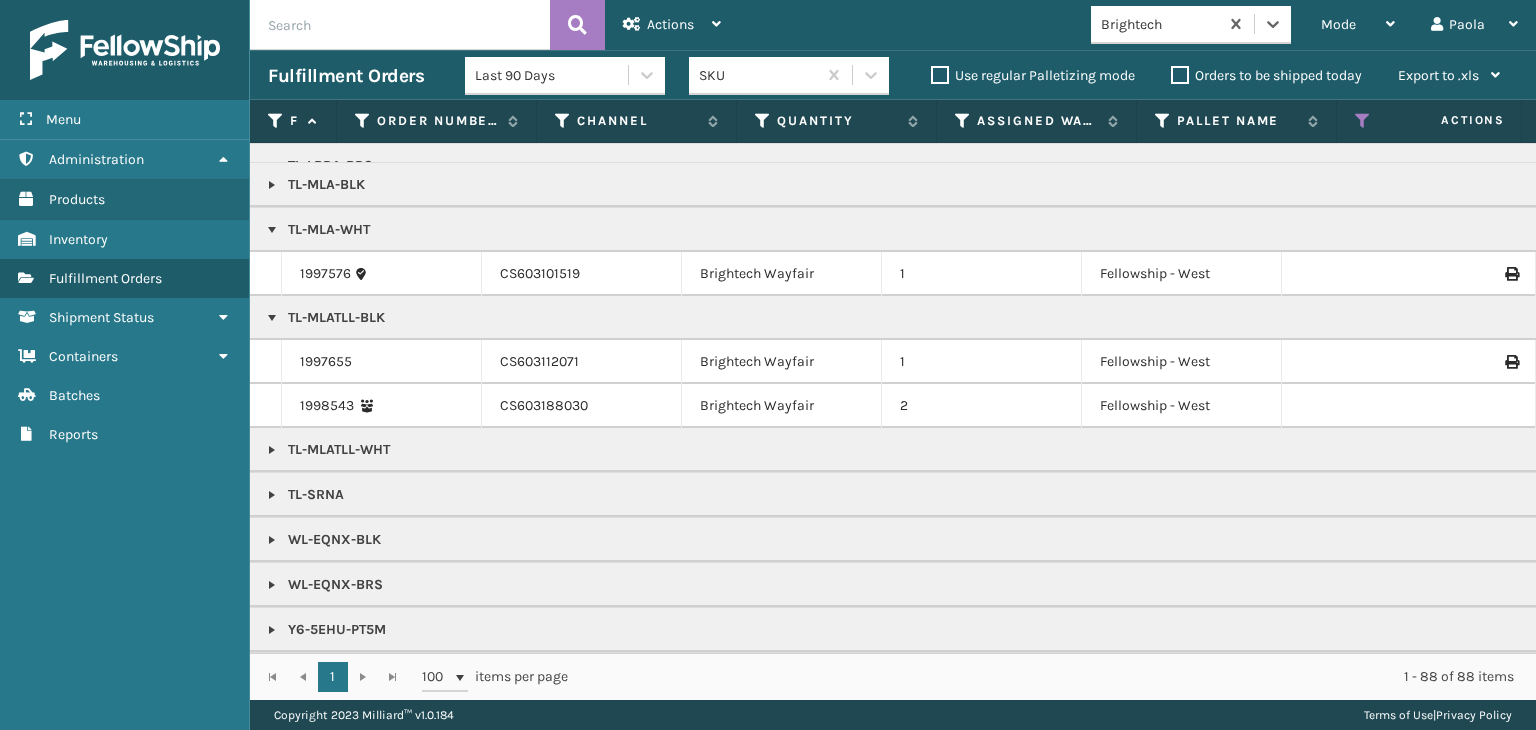 scroll, scrollTop: 2098, scrollLeft: 0, axis: vertical 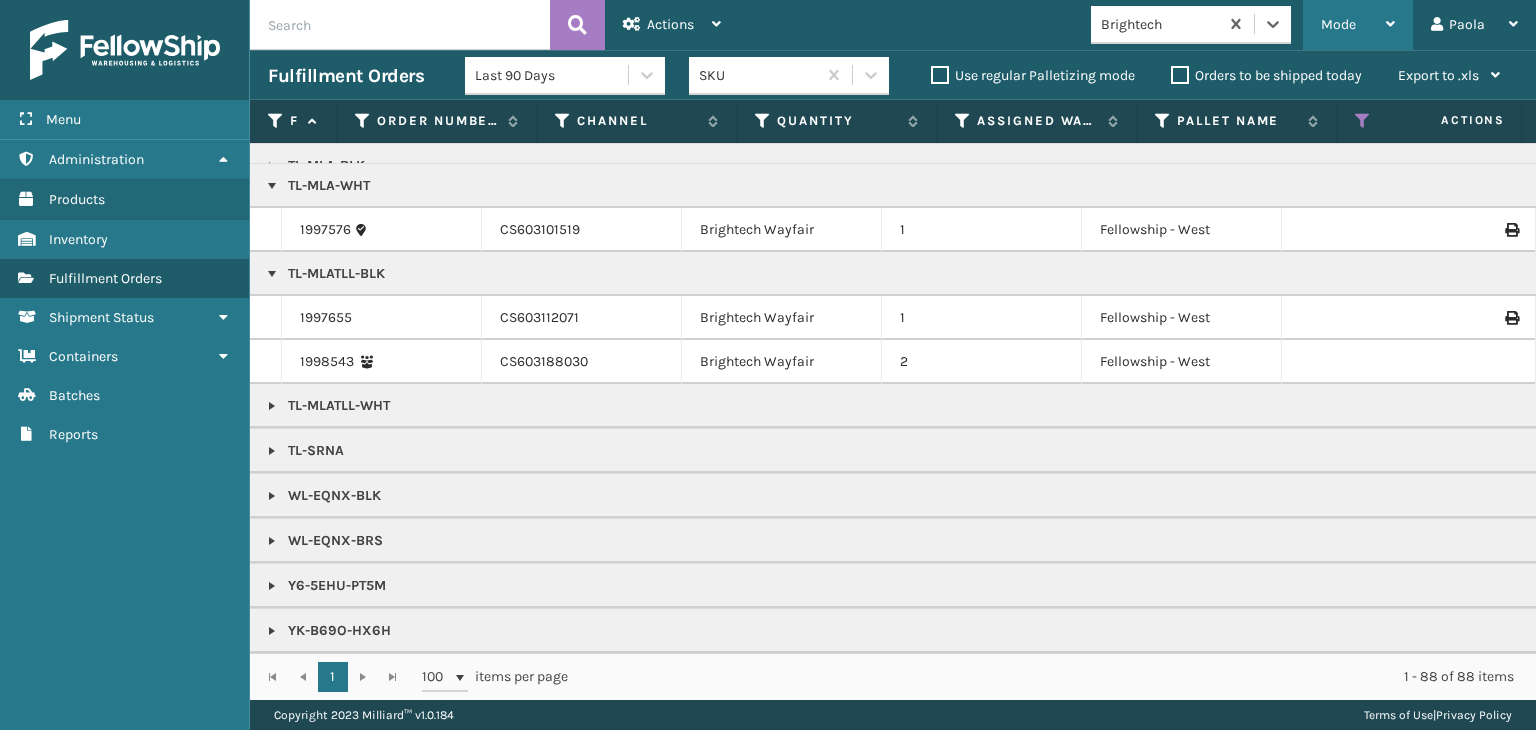 click on "Mode" at bounding box center [1358, 25] 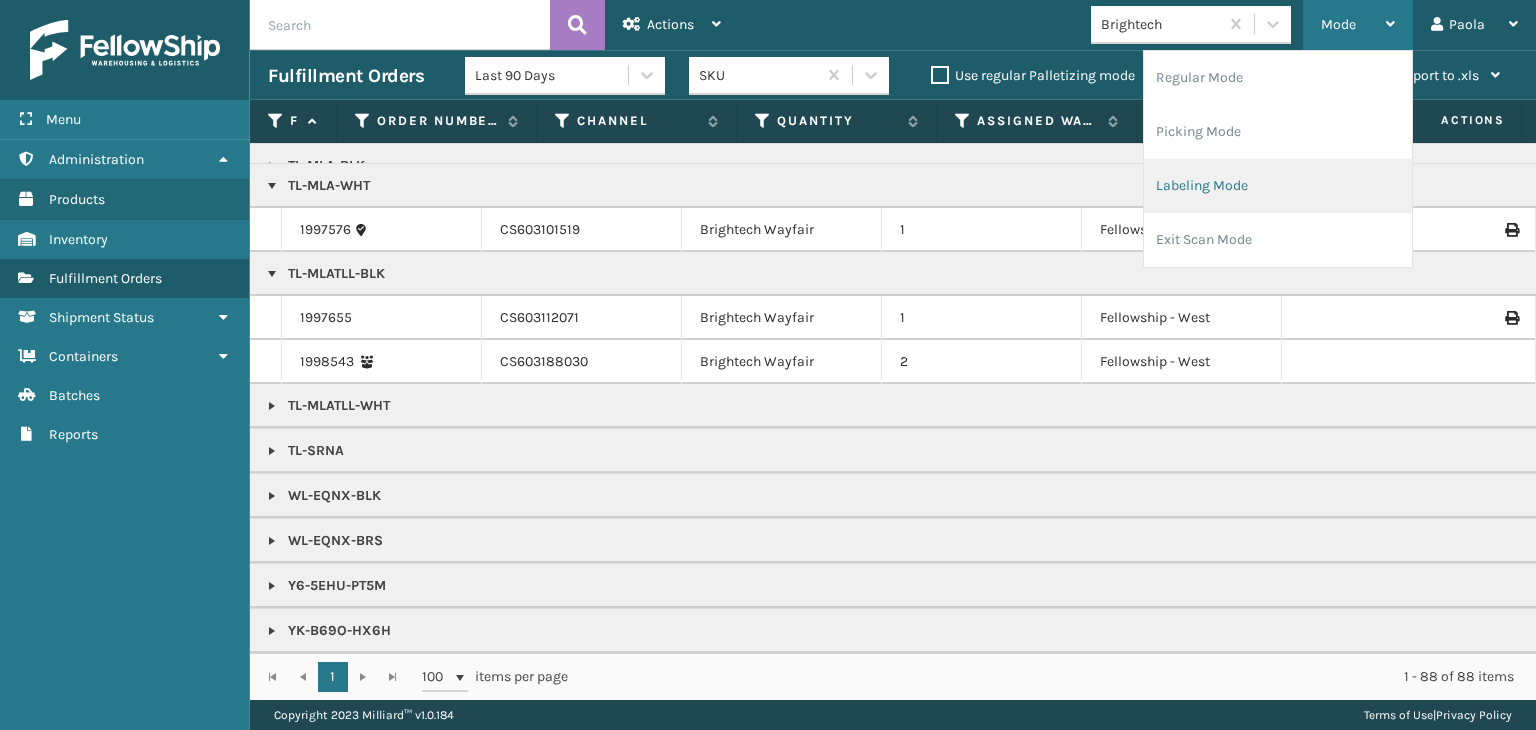click on "Labeling Mode" at bounding box center (1278, 186) 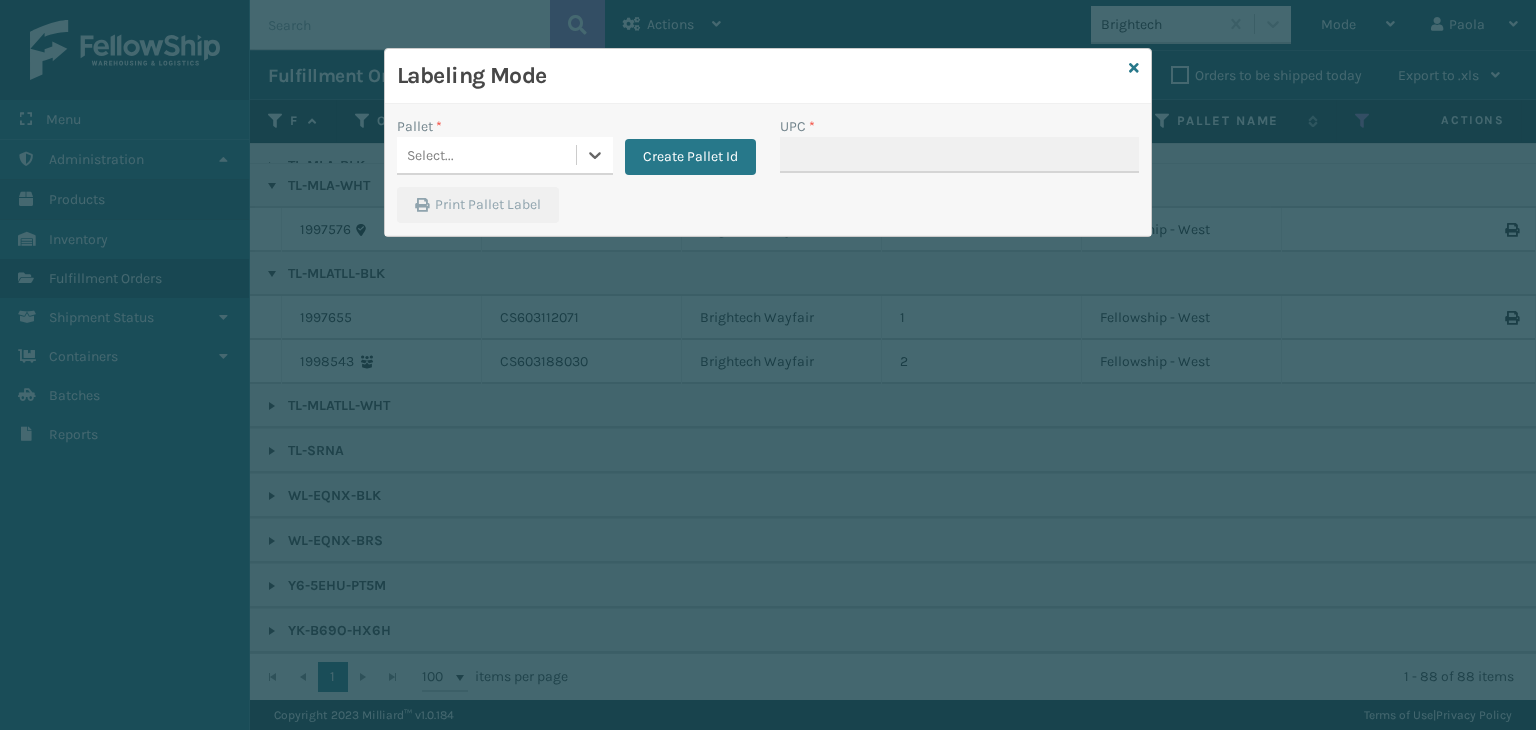 click on "Select..." at bounding box center [486, 155] 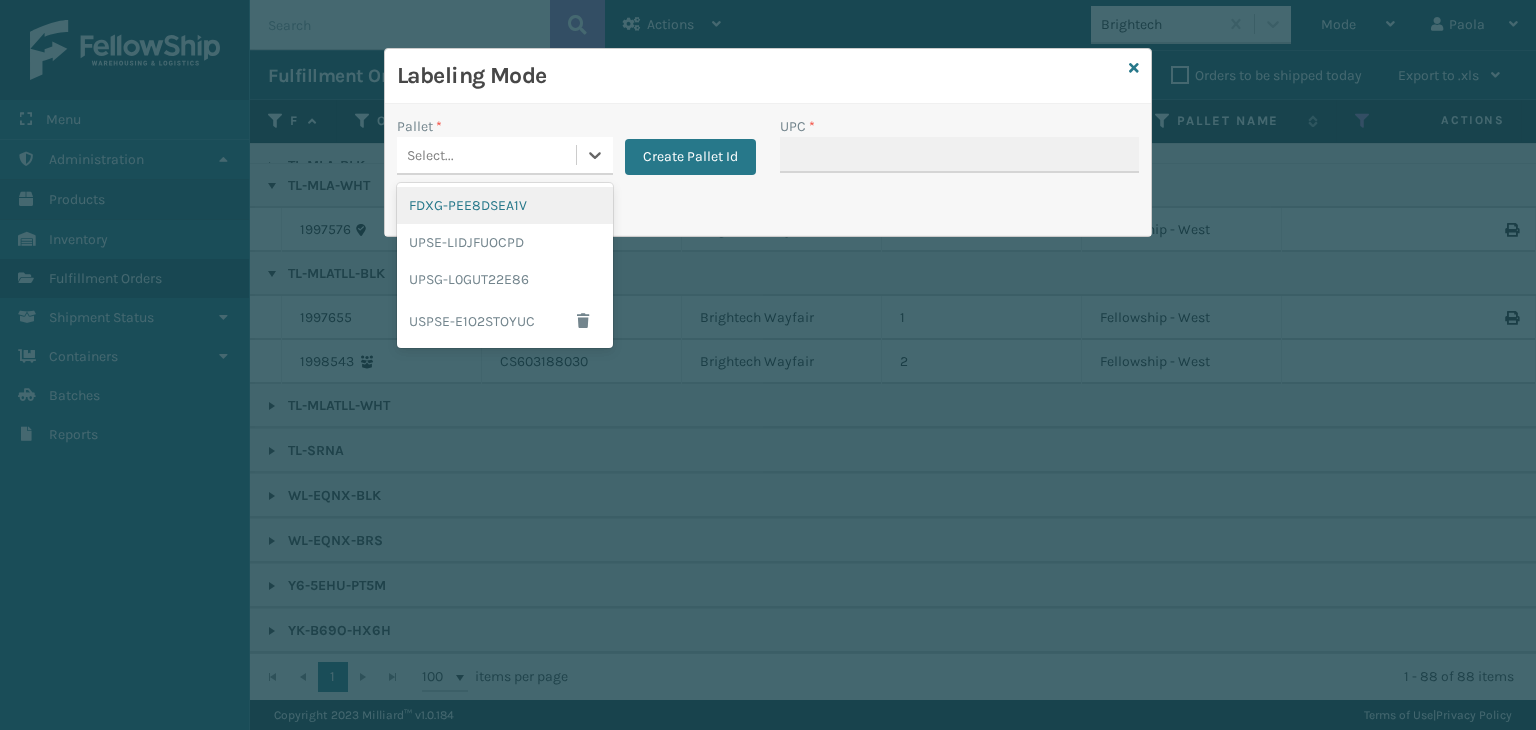 click on "FDXG-PEE8DSEA1V" at bounding box center [505, 205] 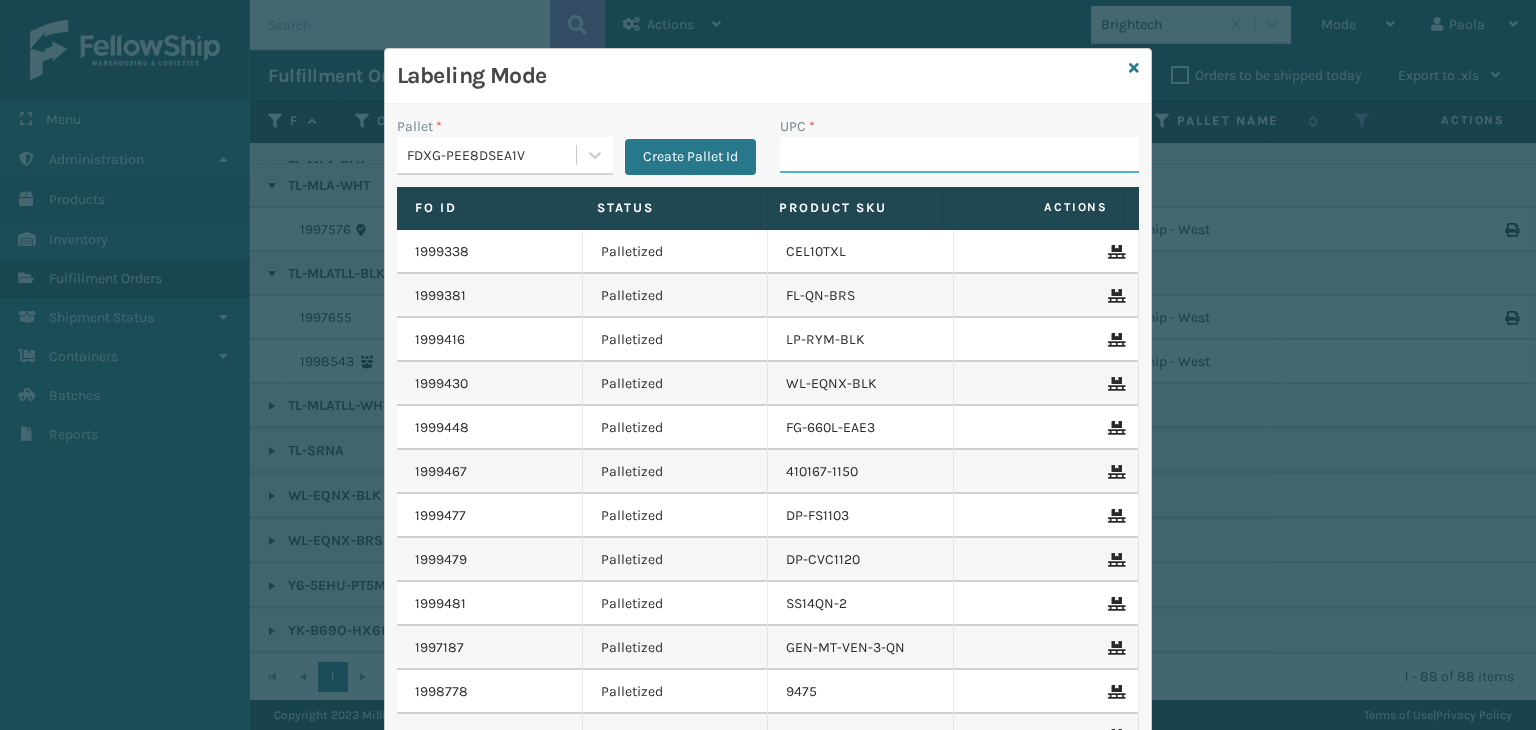 drag, startPoint x: 855, startPoint y: 141, endPoint x: 841, endPoint y: 141, distance: 14 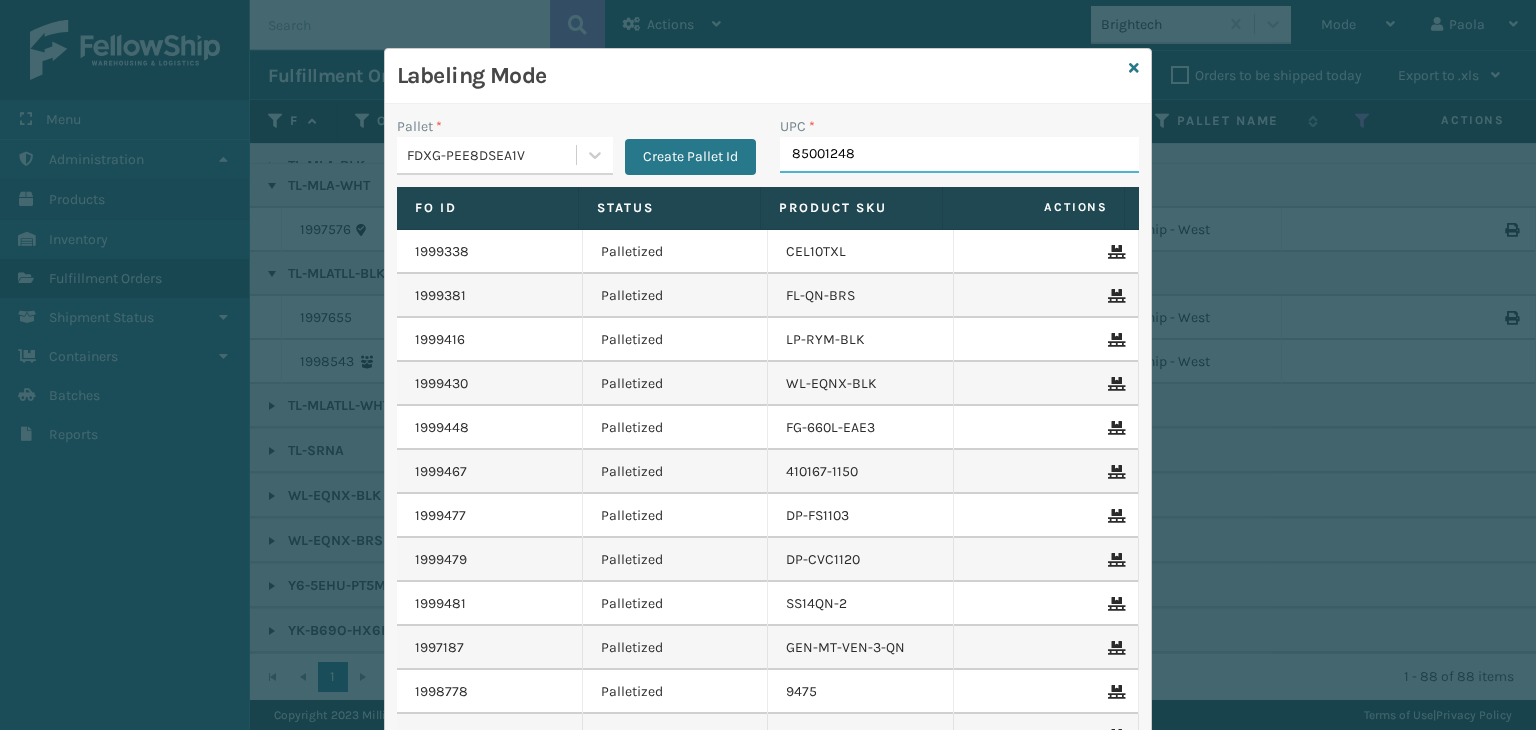 type on "850012486" 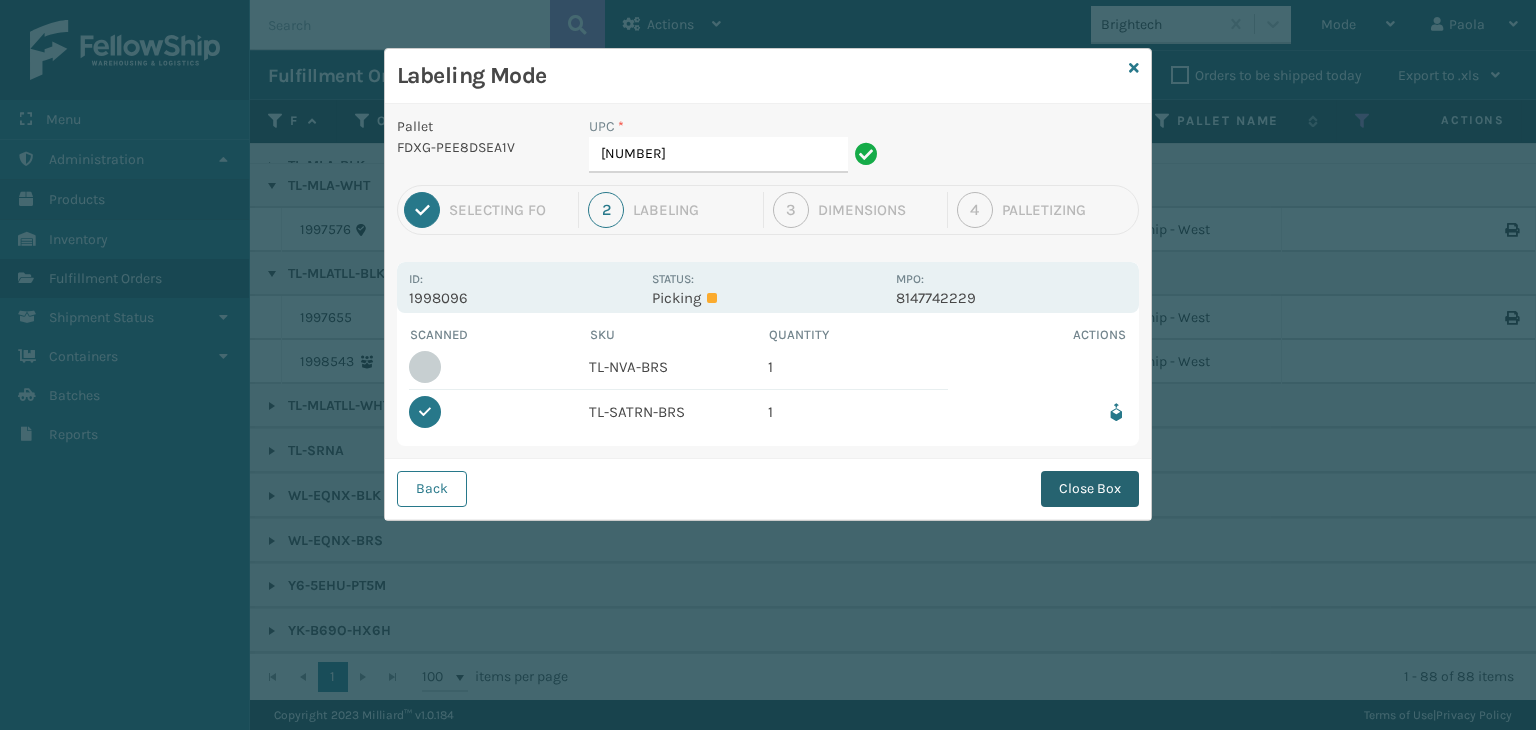 click on "Close Box" at bounding box center [1090, 489] 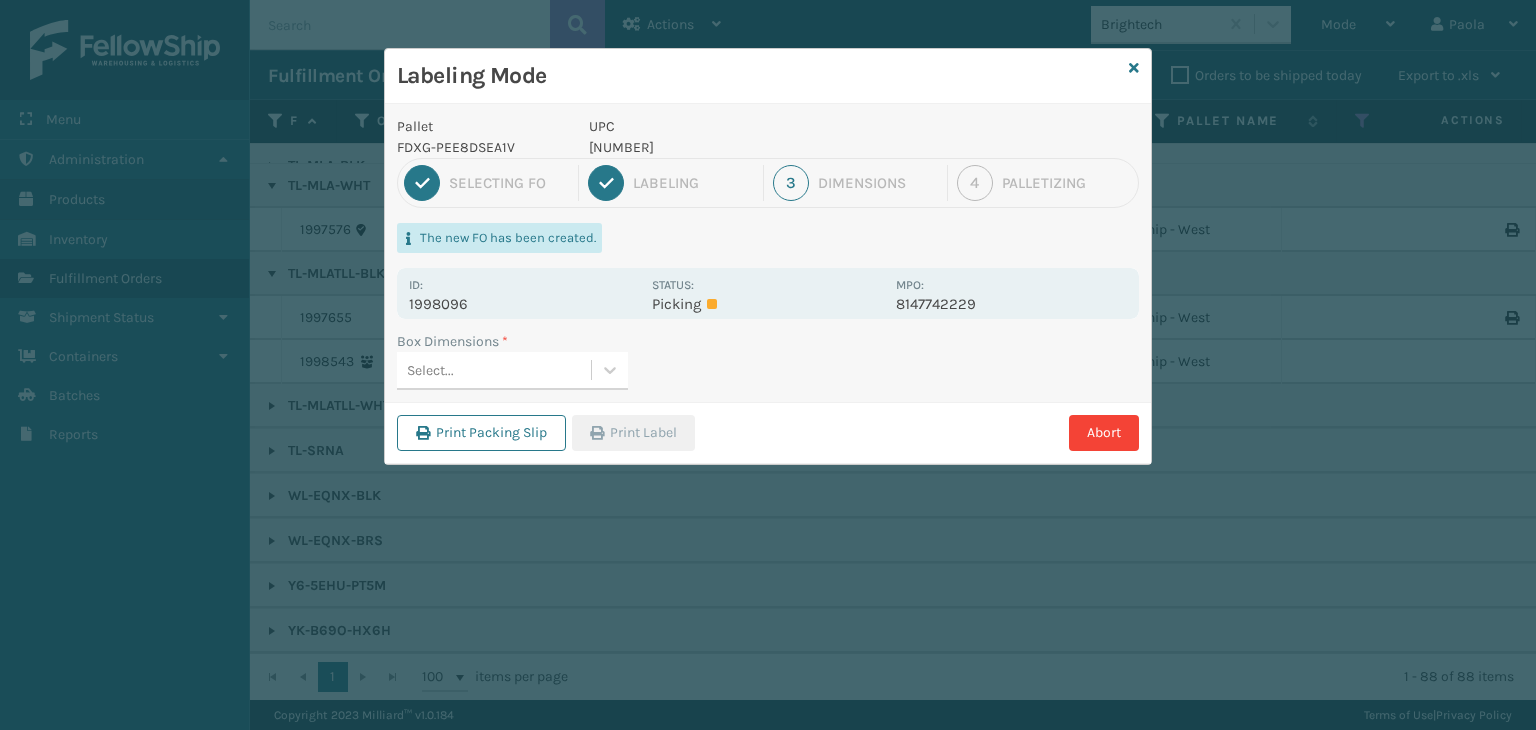 click on "Select..." at bounding box center [494, 370] 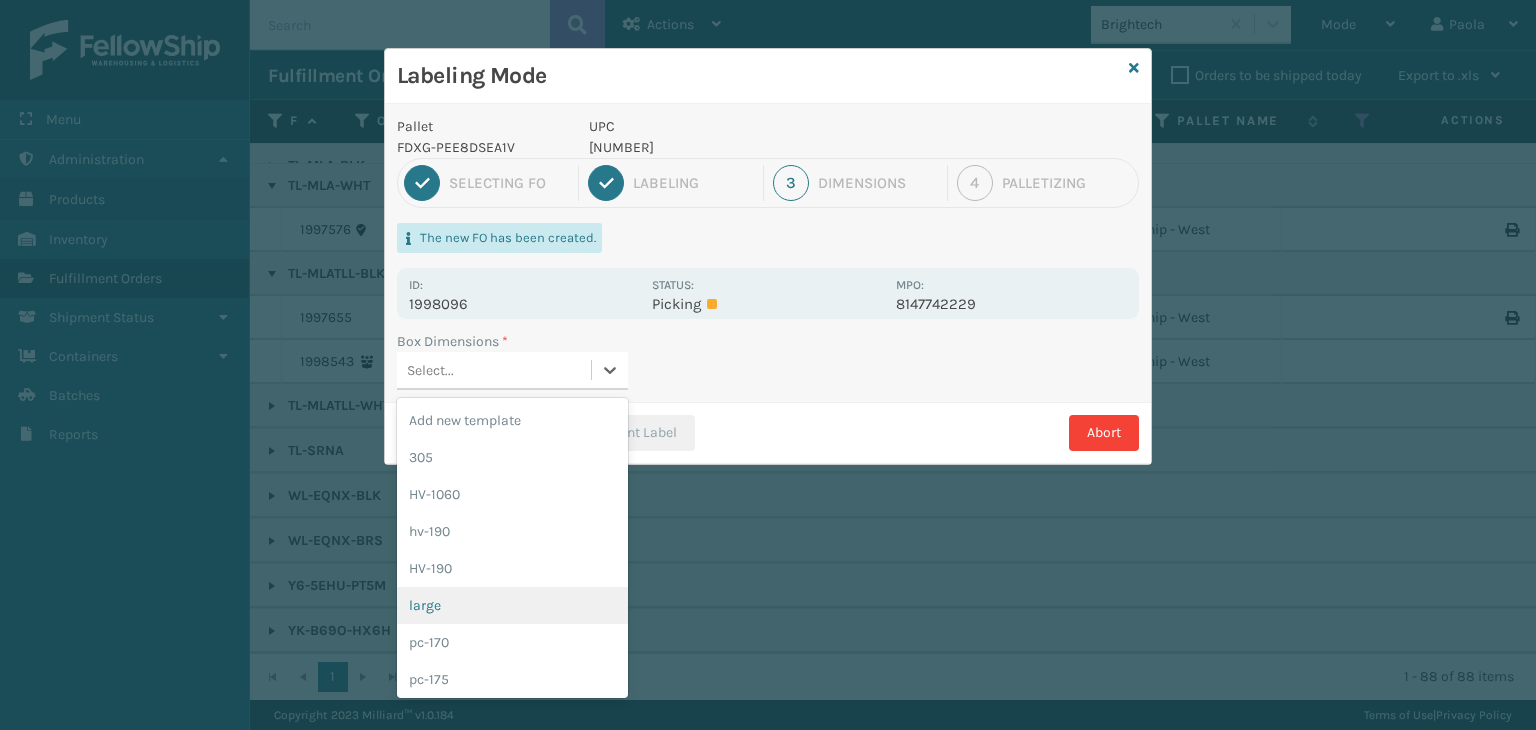click on "large" at bounding box center (512, 605) 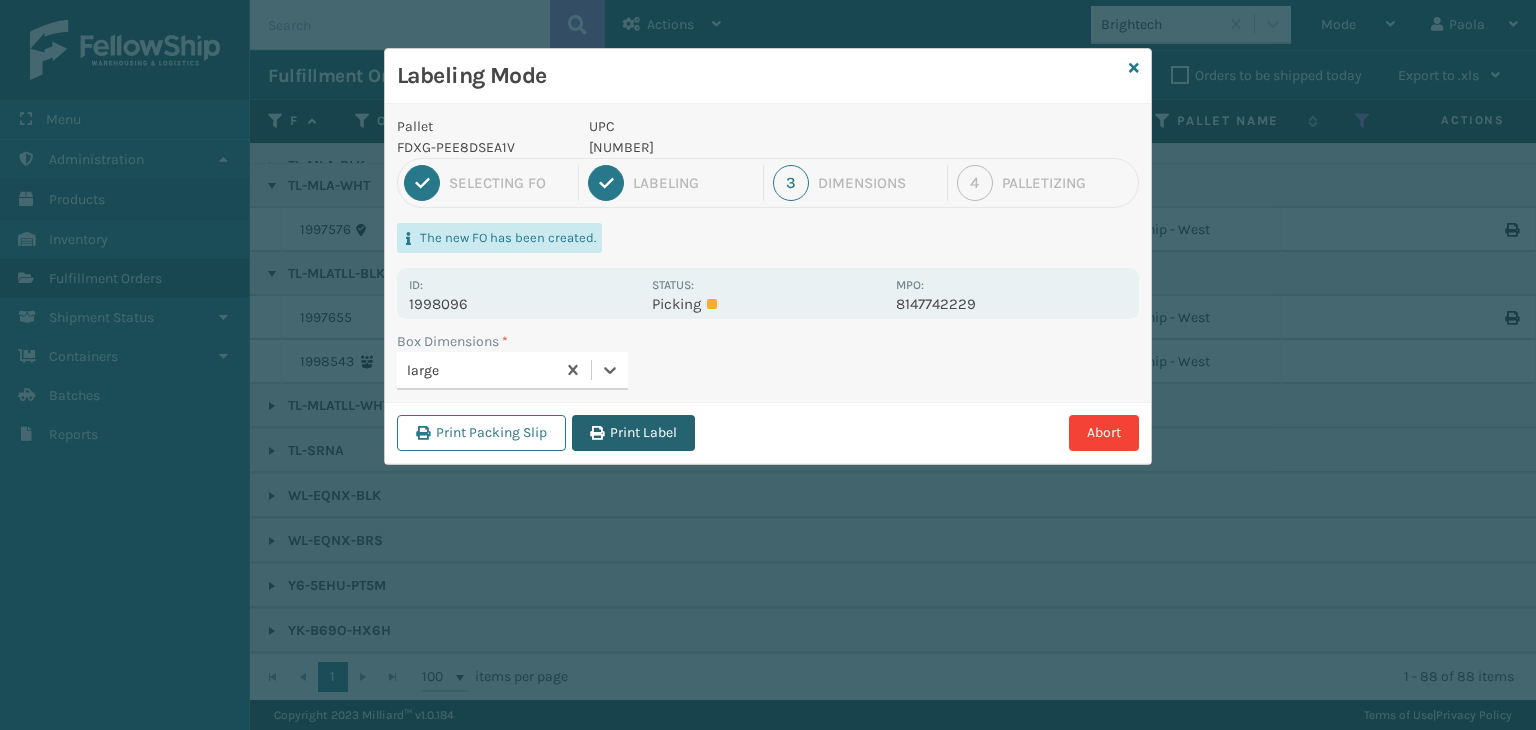 click on "Print Label" at bounding box center [633, 433] 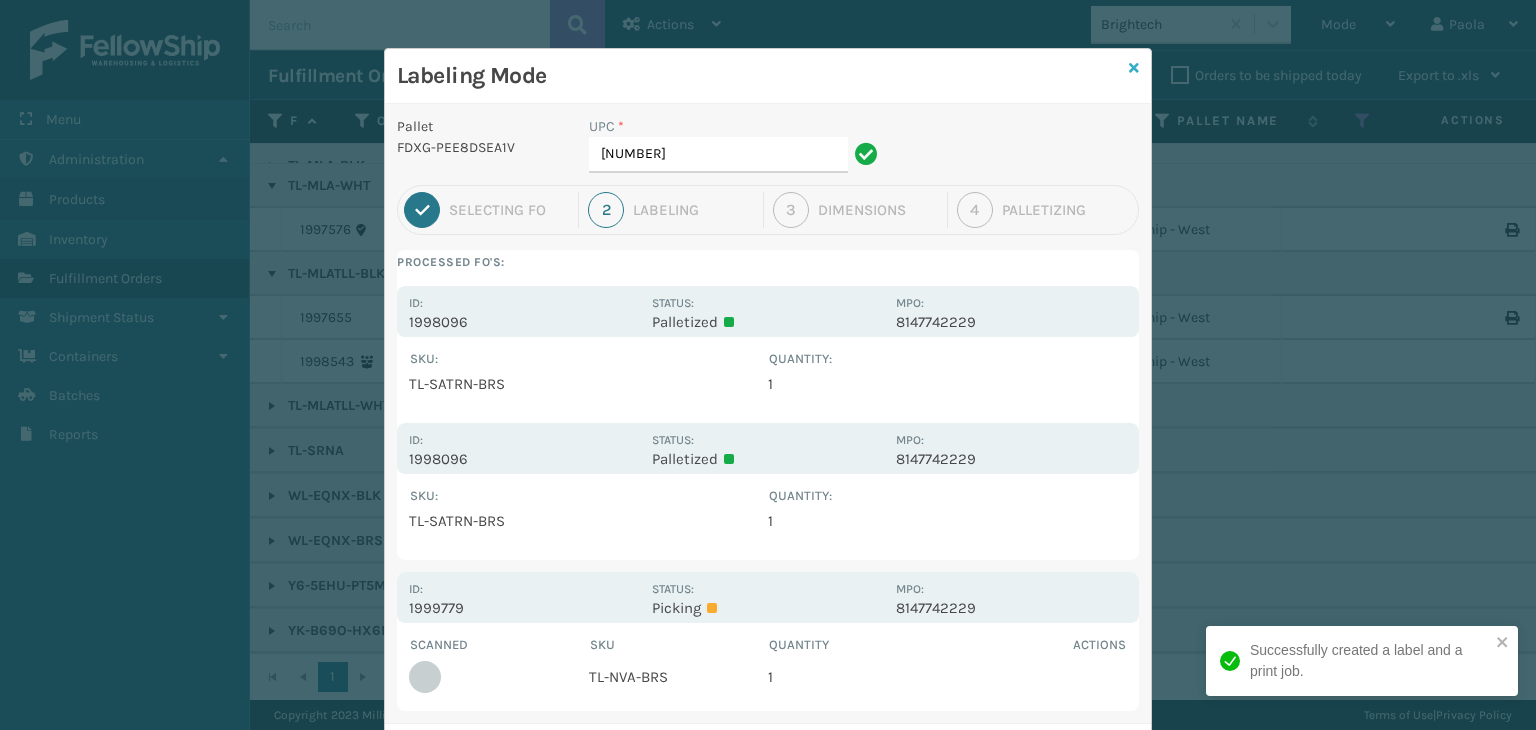 click at bounding box center (1134, 68) 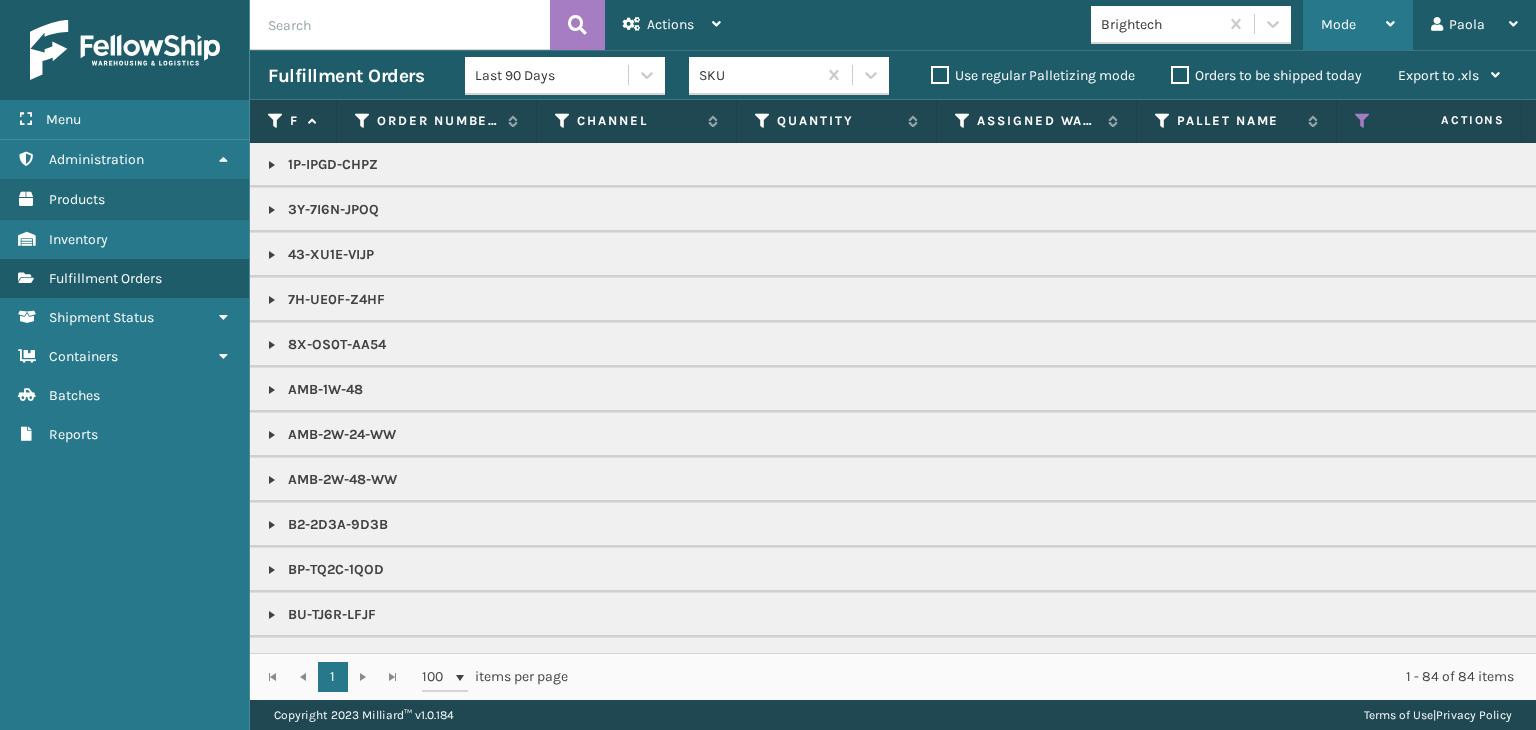 click on "Mode" at bounding box center [1358, 25] 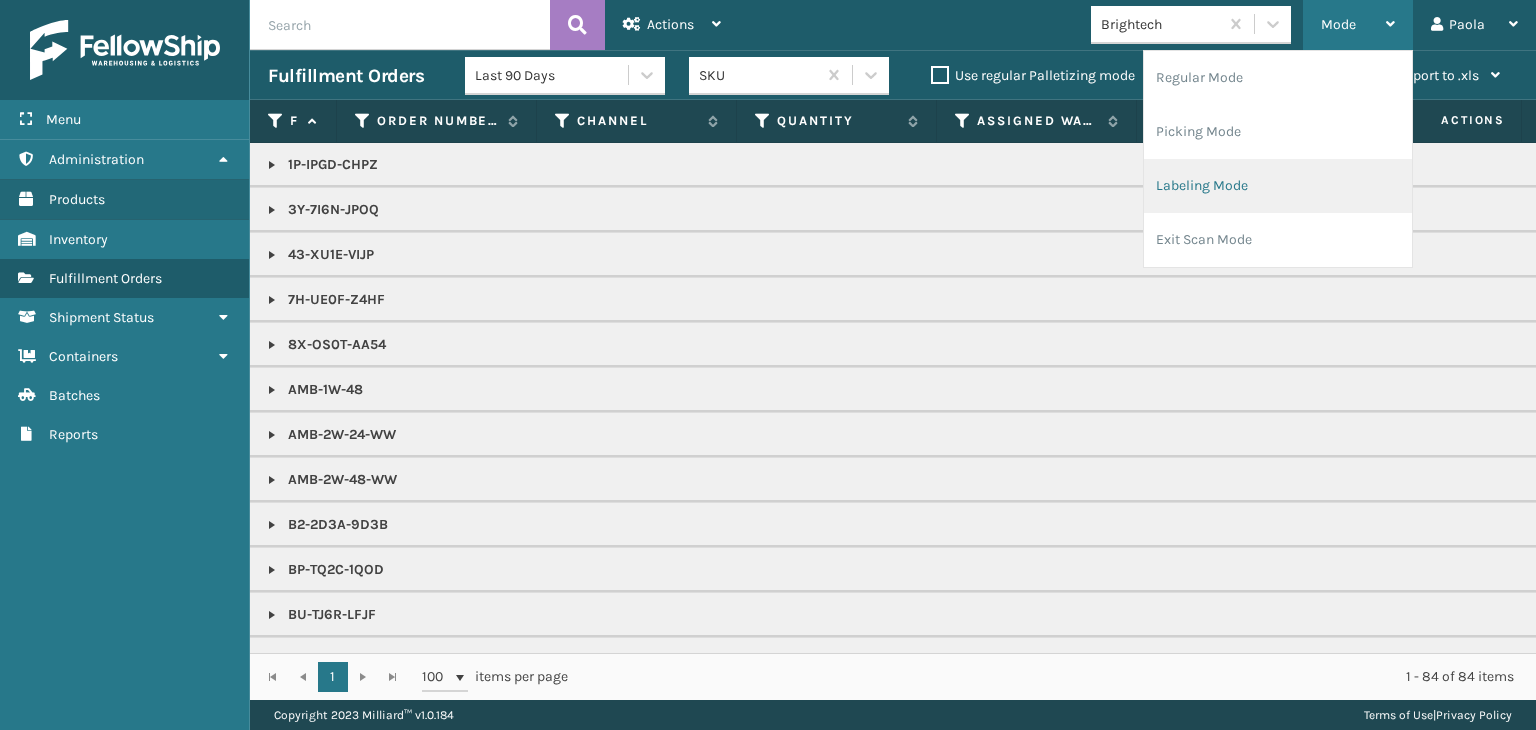 click on "Labeling Mode" at bounding box center [1278, 186] 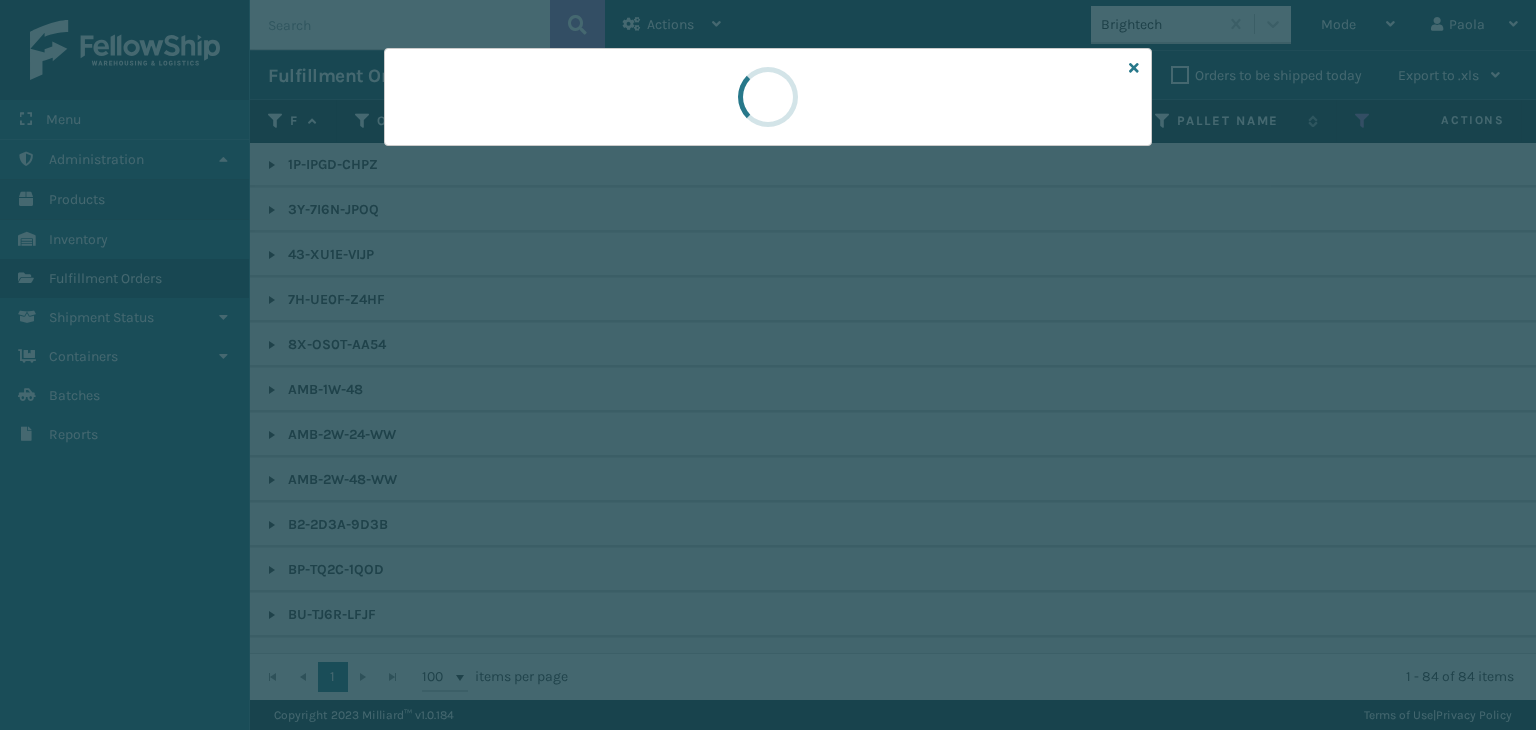 click at bounding box center [768, 365] 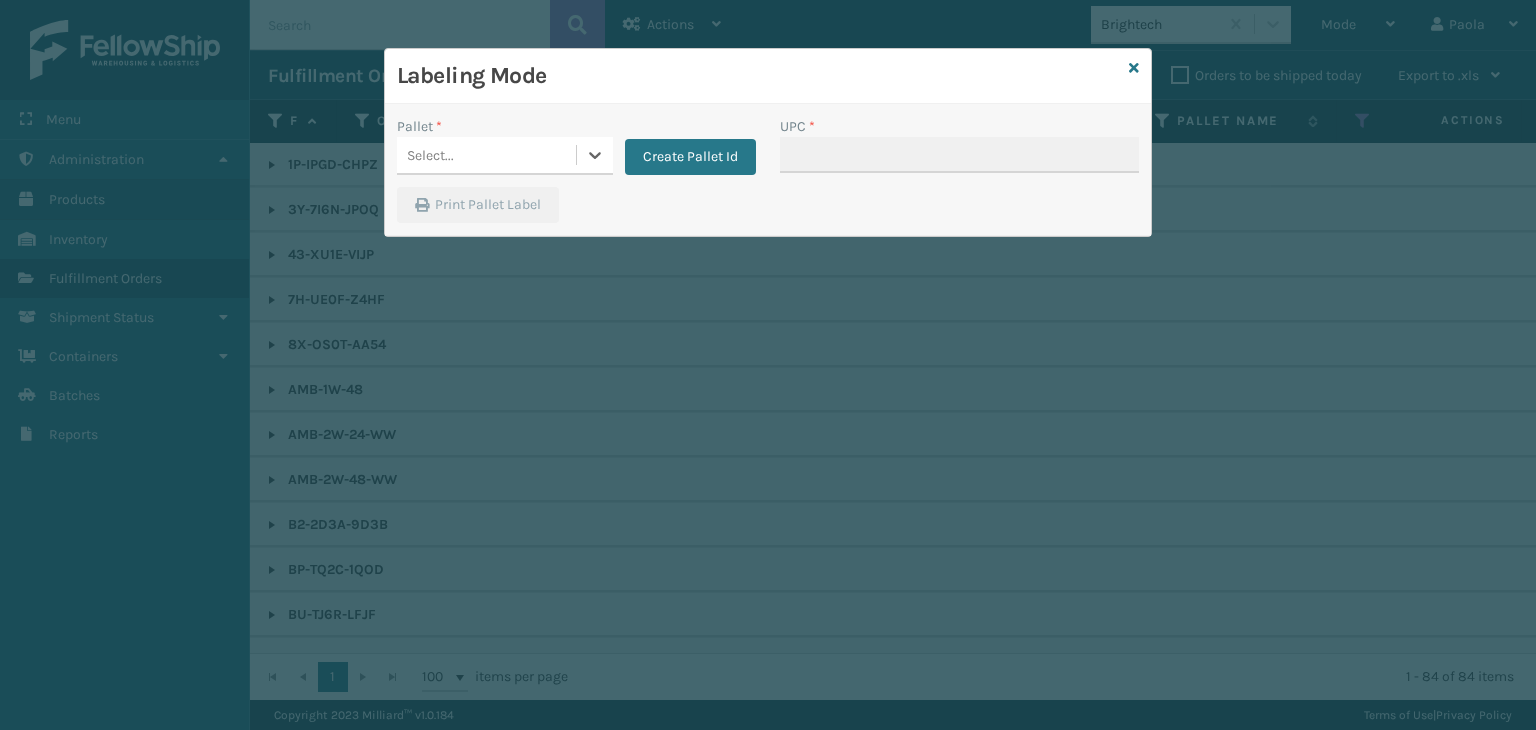 click on "Select..." at bounding box center (486, 155) 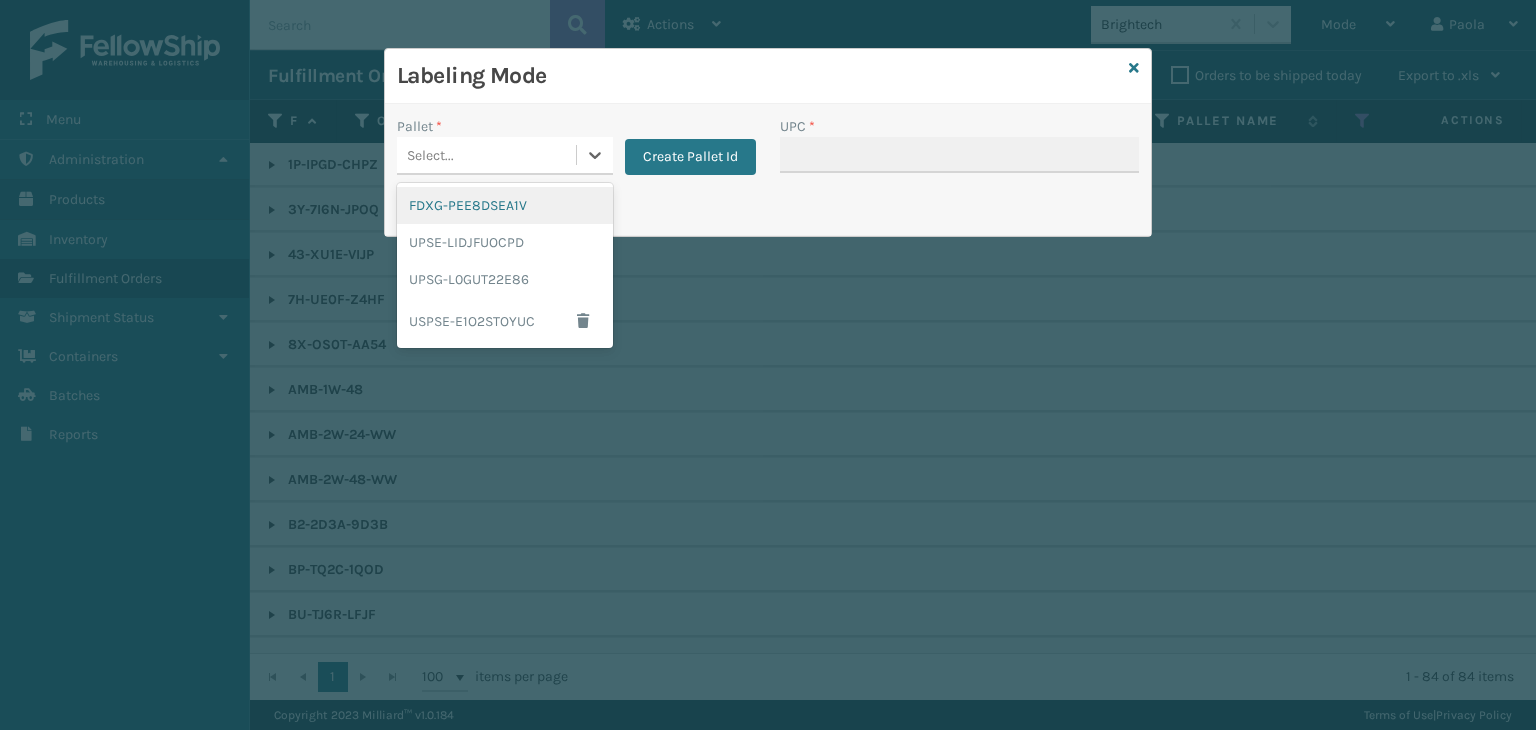 click on "FDXG-PEE8DSEA1V" at bounding box center [505, 205] 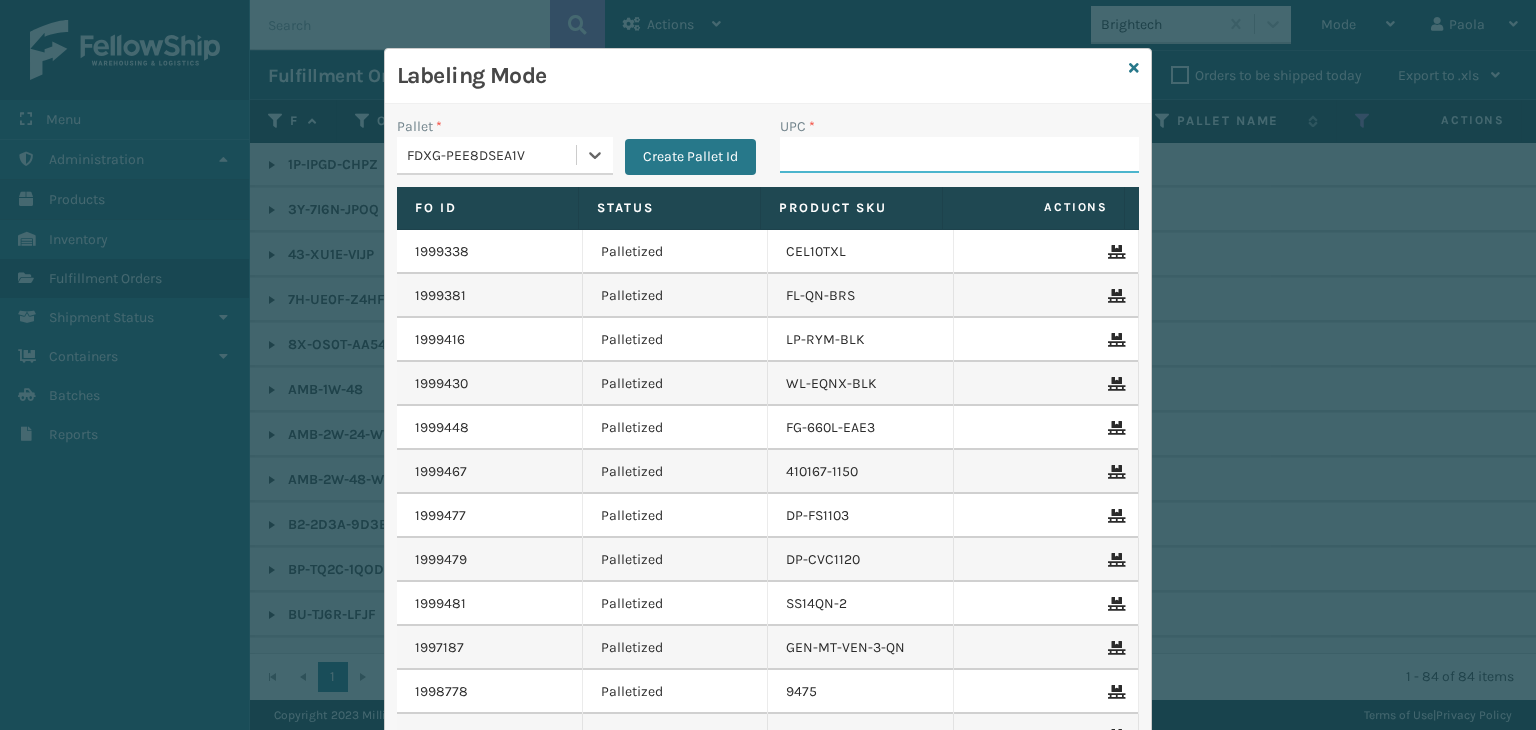 click on "UPC   *" at bounding box center (959, 155) 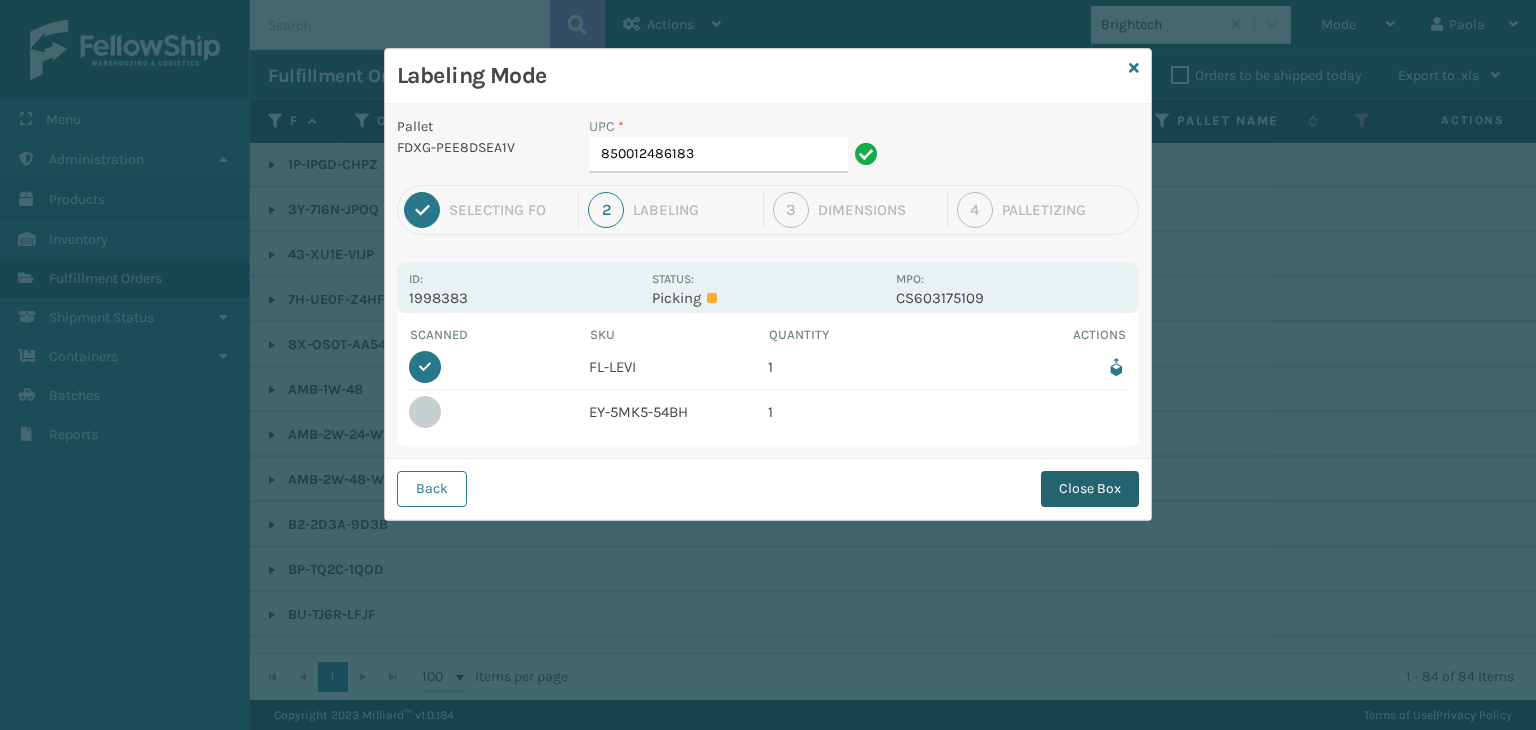 click on "Close Box" at bounding box center [1090, 489] 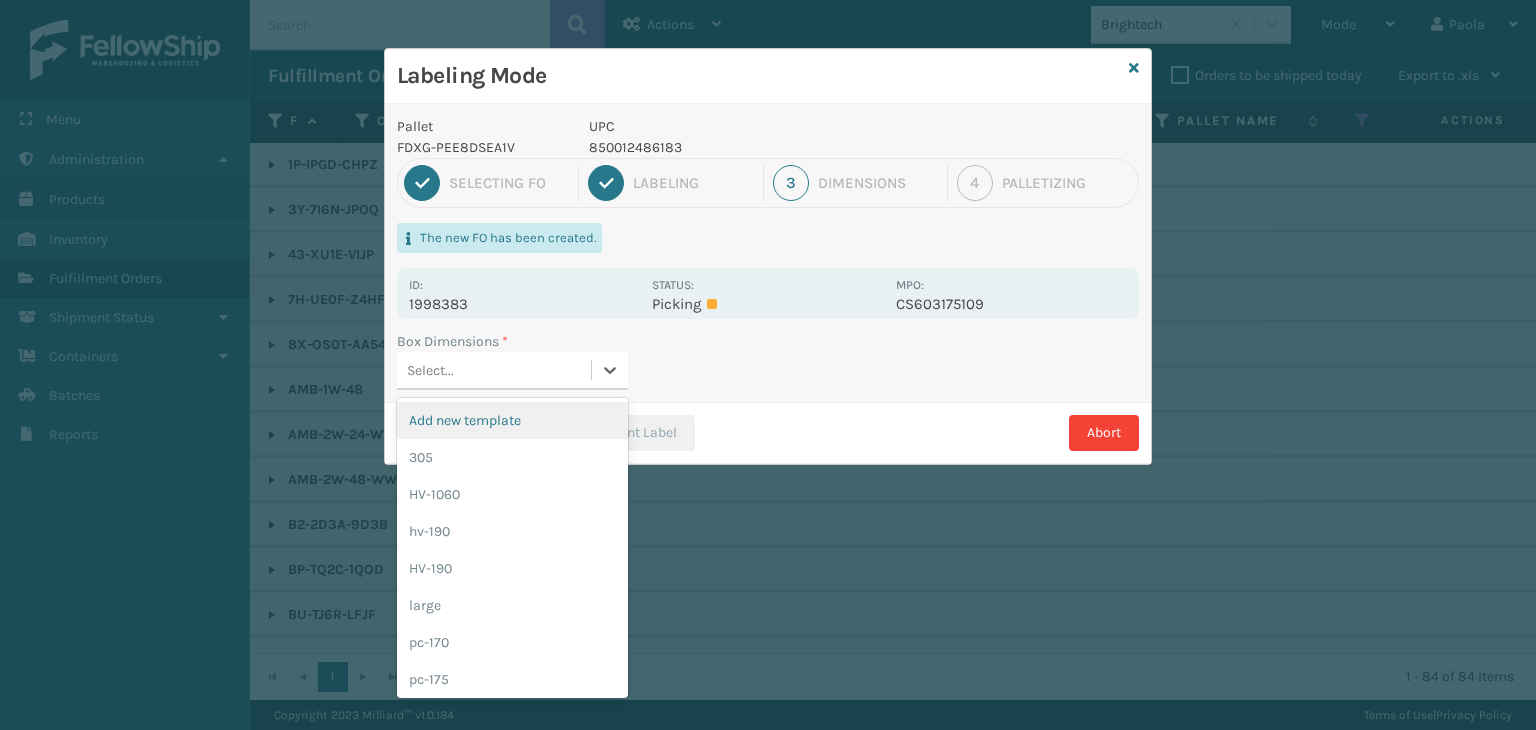 click on "Select..." at bounding box center [494, 370] 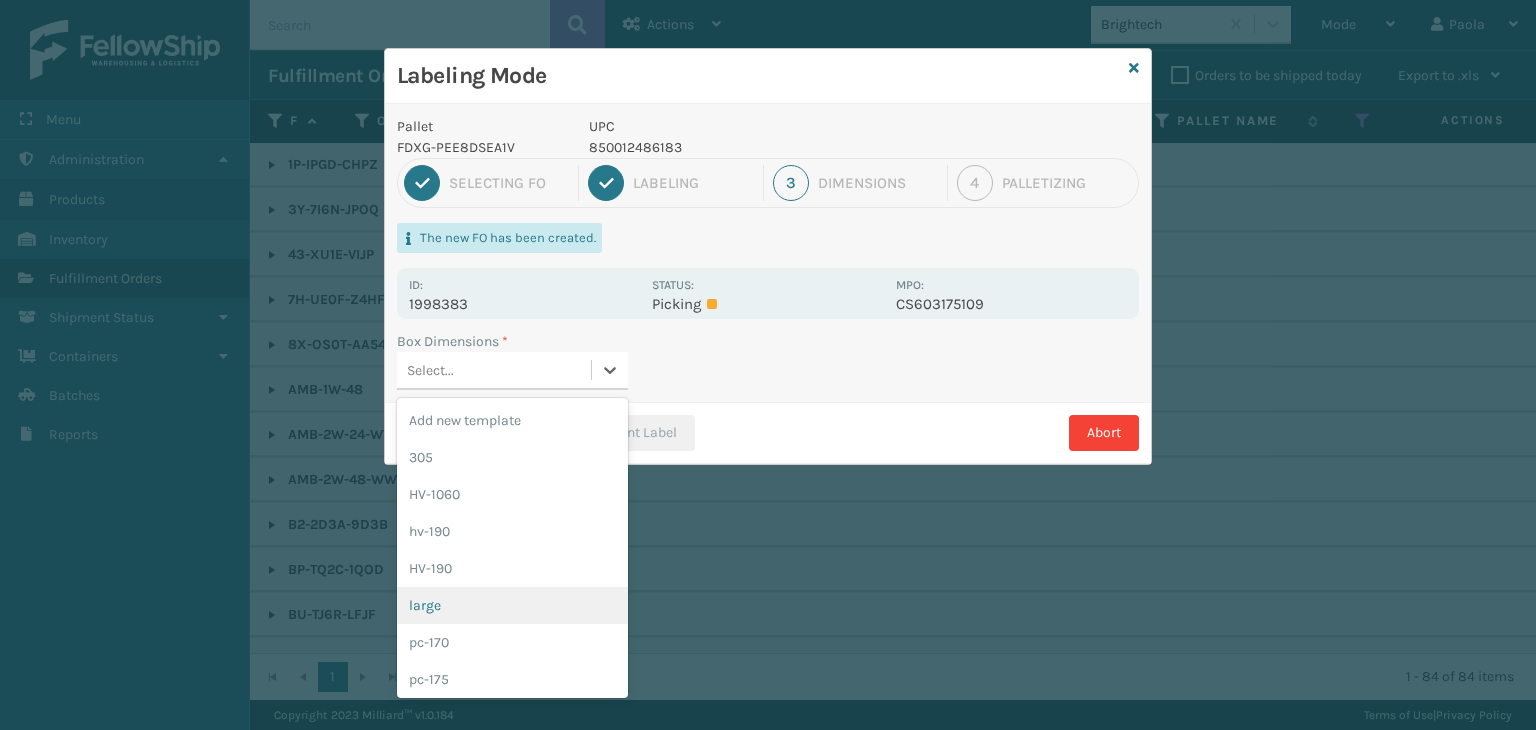 drag, startPoint x: 505, startPoint y: 593, endPoint x: 531, endPoint y: 553, distance: 47.707443 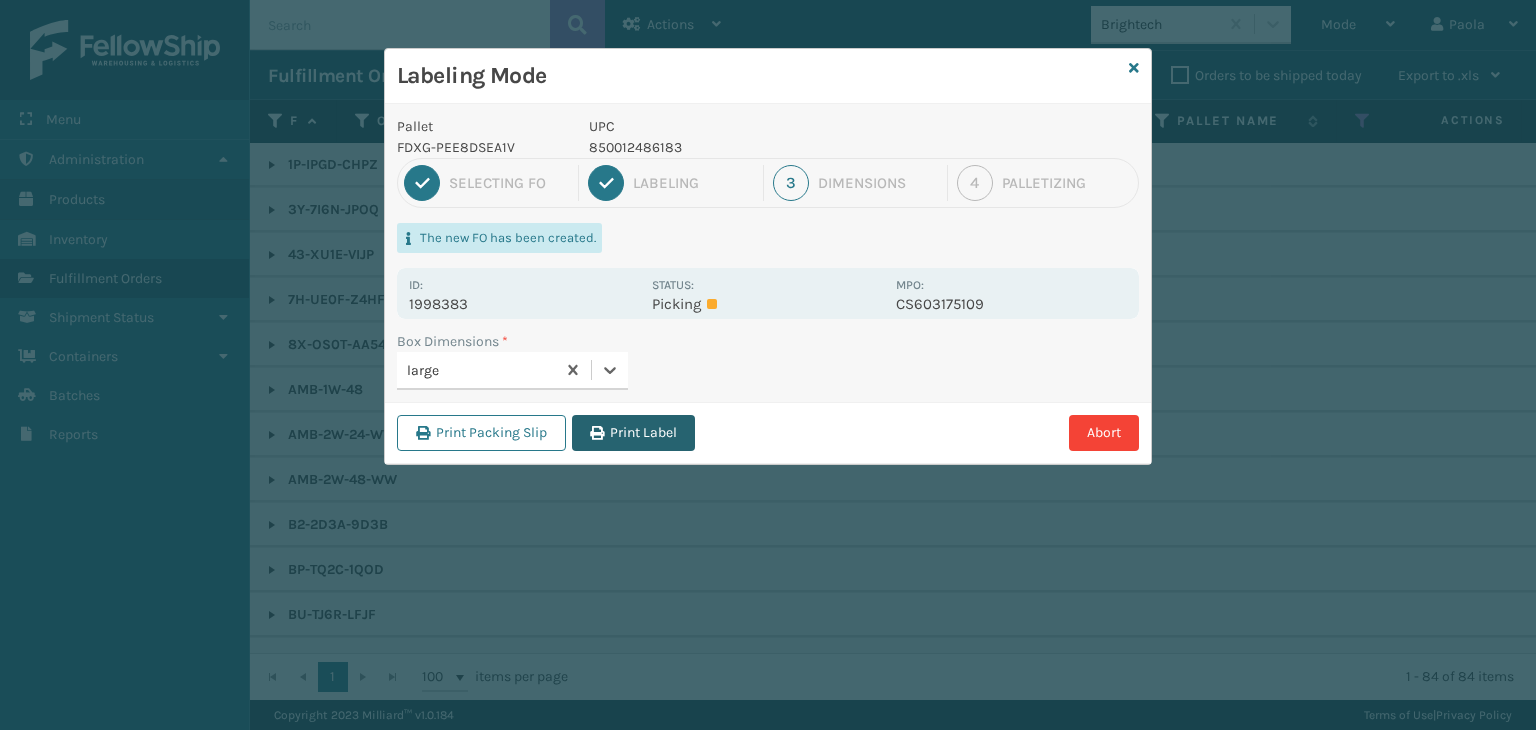 click on "Print Label" at bounding box center (633, 433) 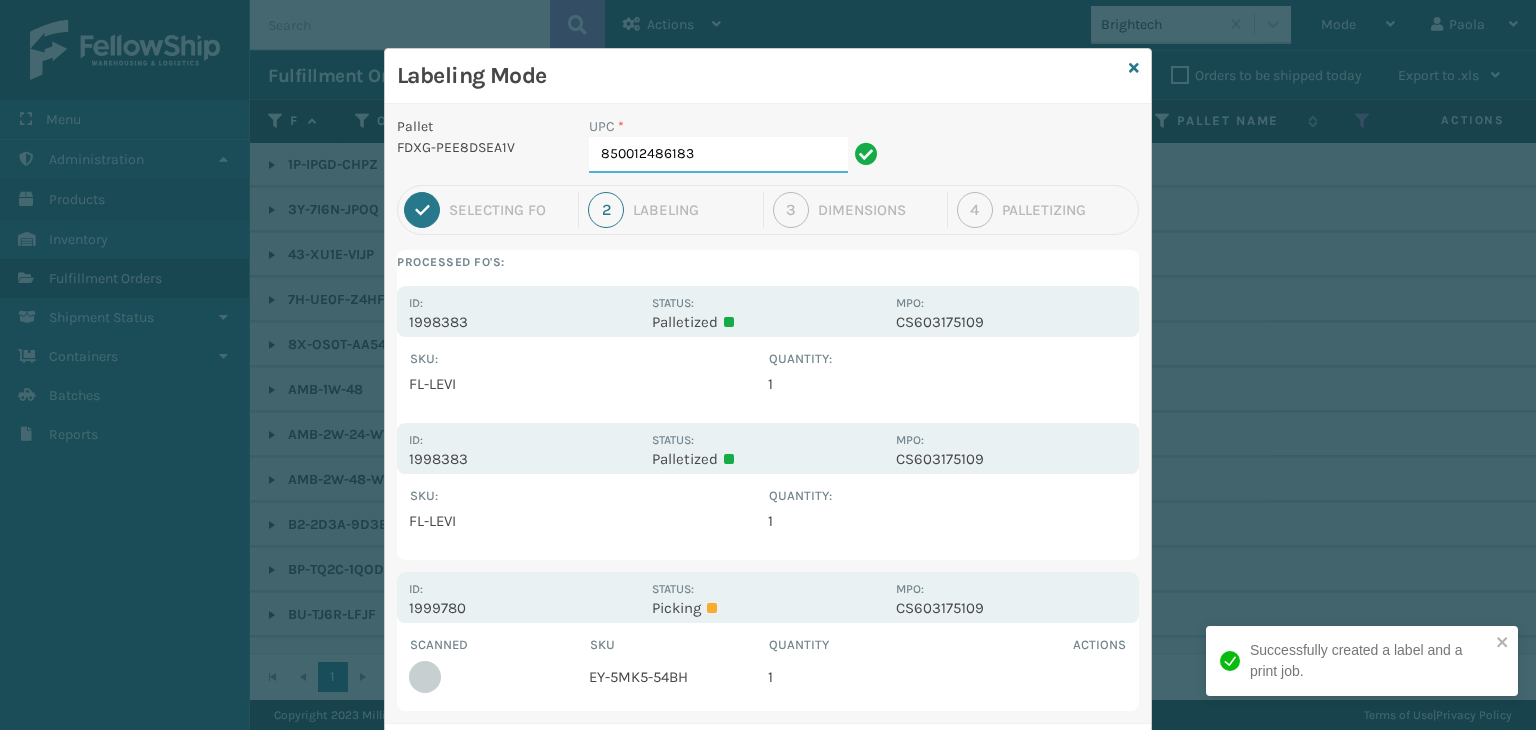 drag, startPoint x: 728, startPoint y: 159, endPoint x: 108, endPoint y: 185, distance: 620.5449 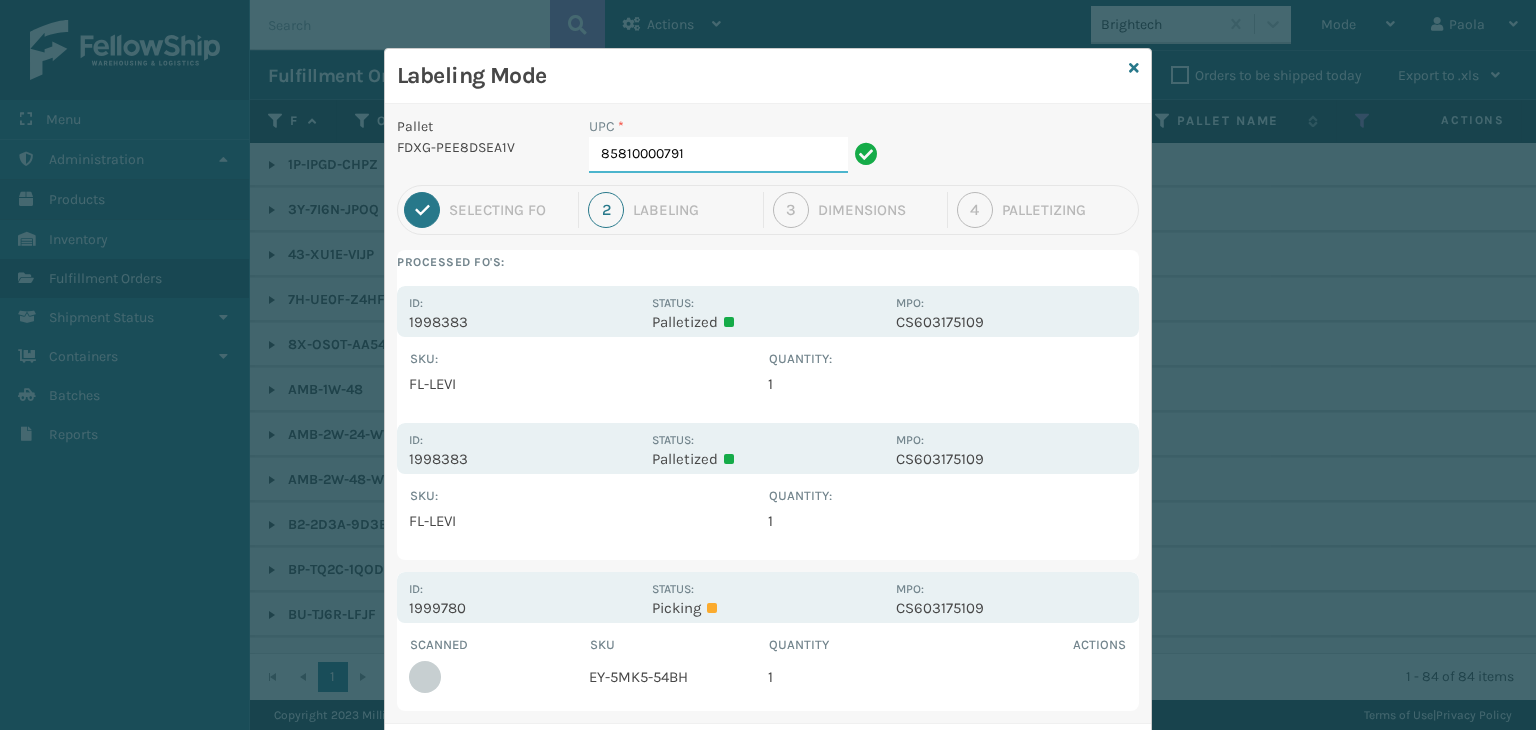 type on "858100007913" 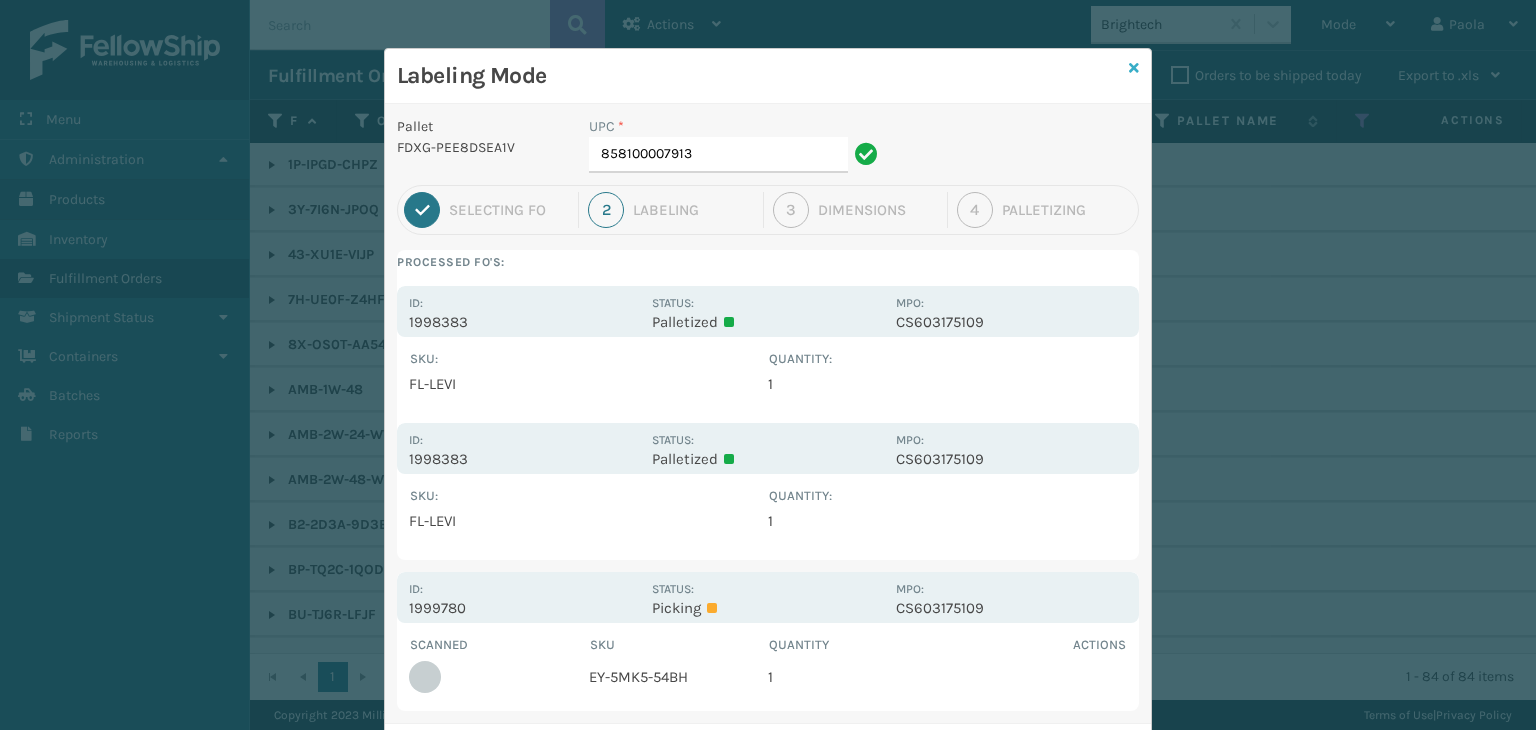 click at bounding box center (1134, 68) 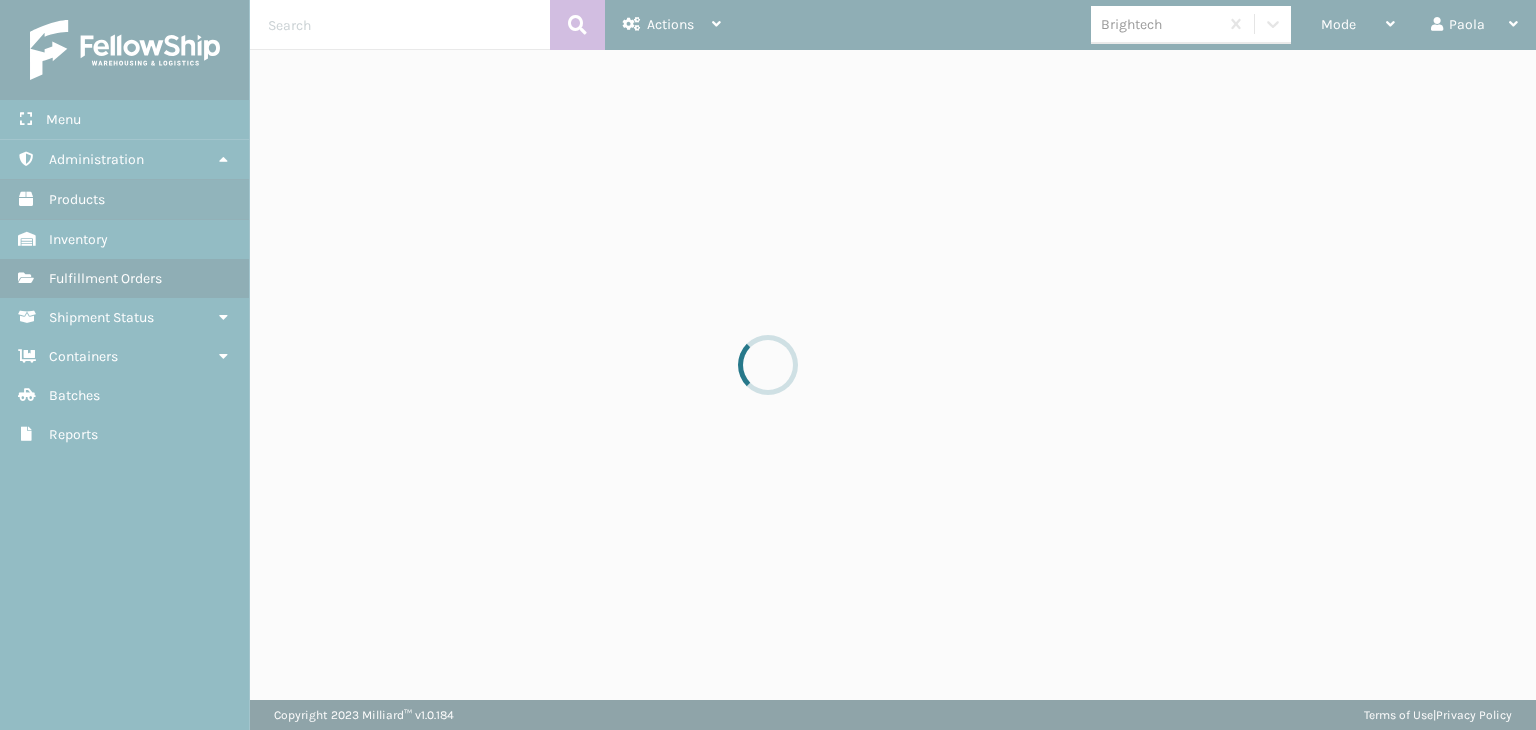 click at bounding box center [768, 365] 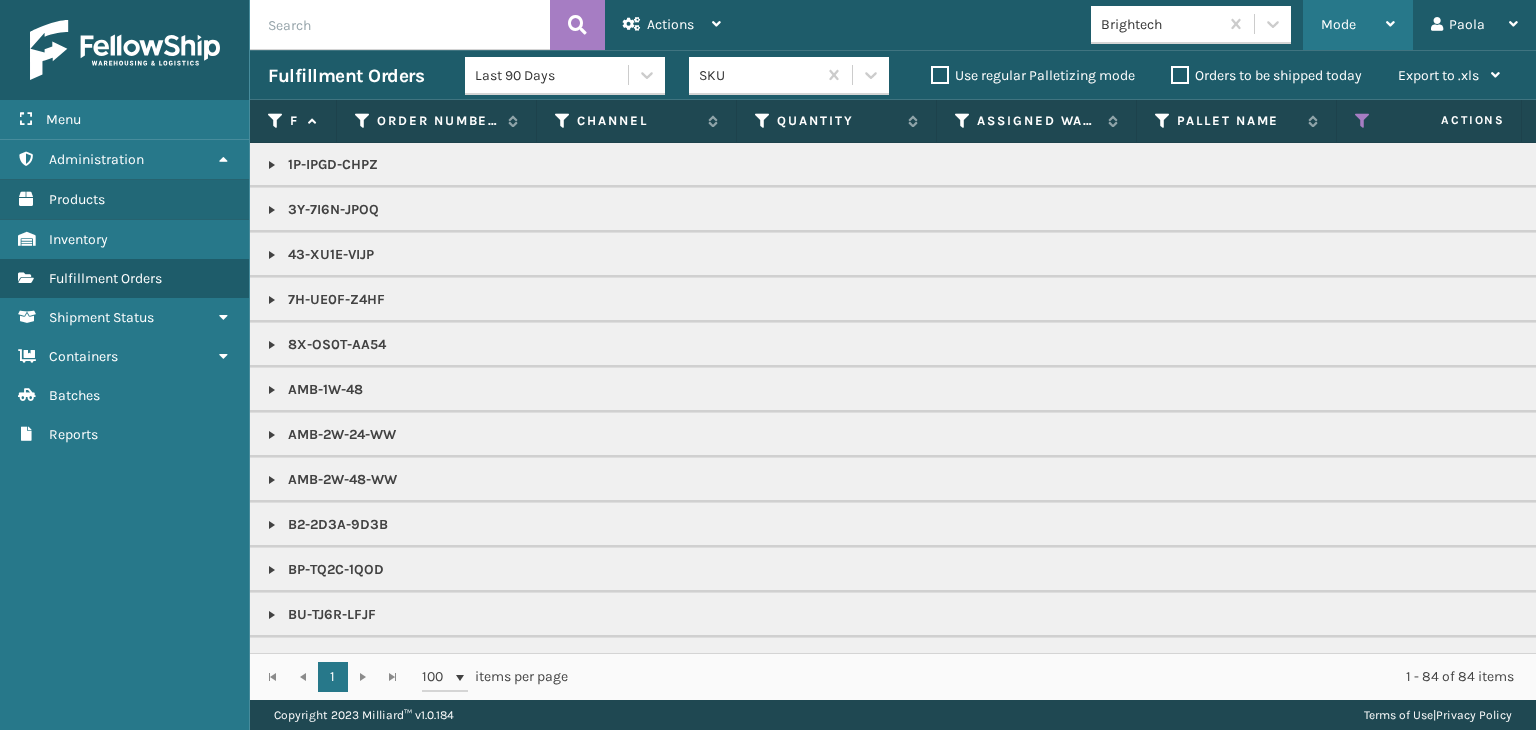 click on "Mode" at bounding box center [1338, 24] 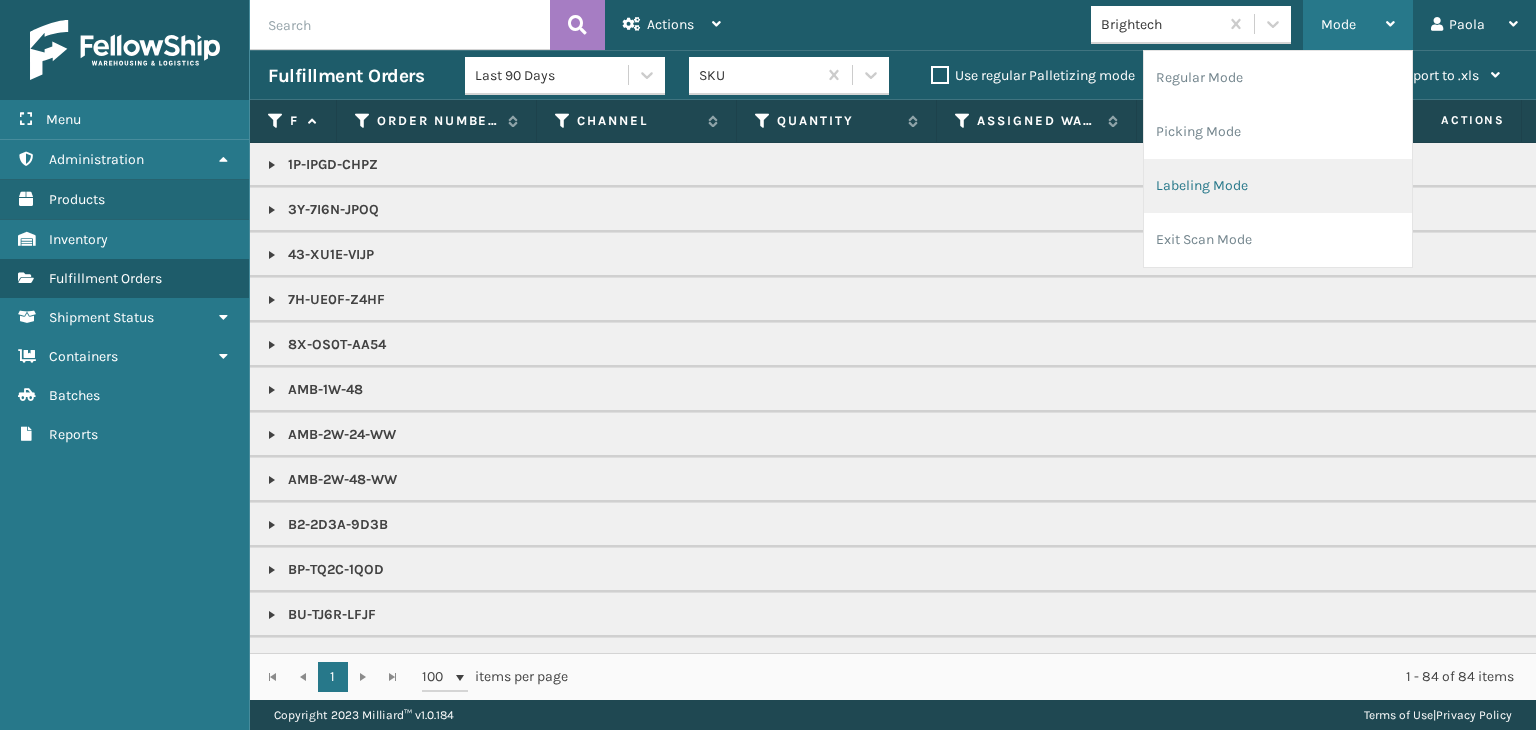 click on "Labeling Mode" at bounding box center (1278, 186) 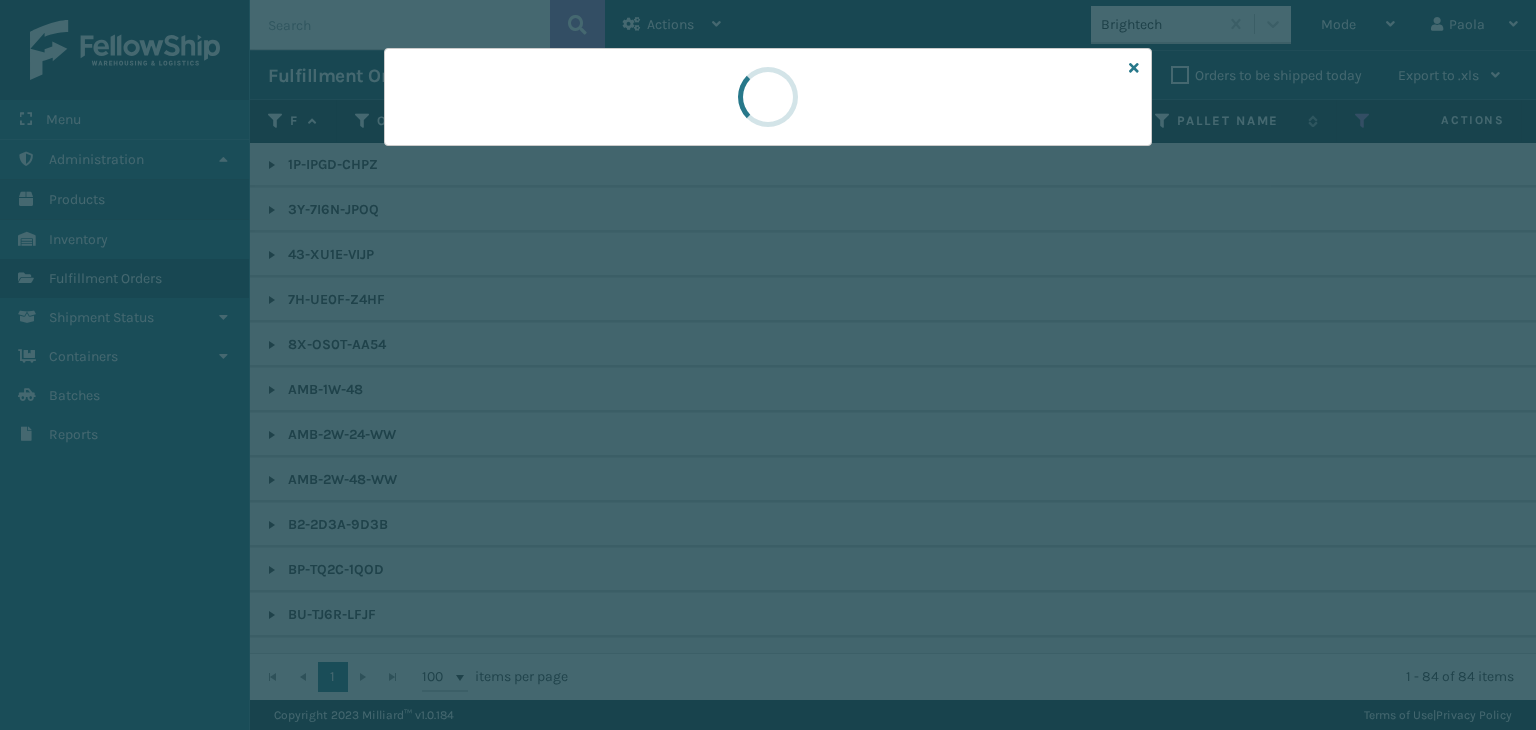 click at bounding box center [768, 365] 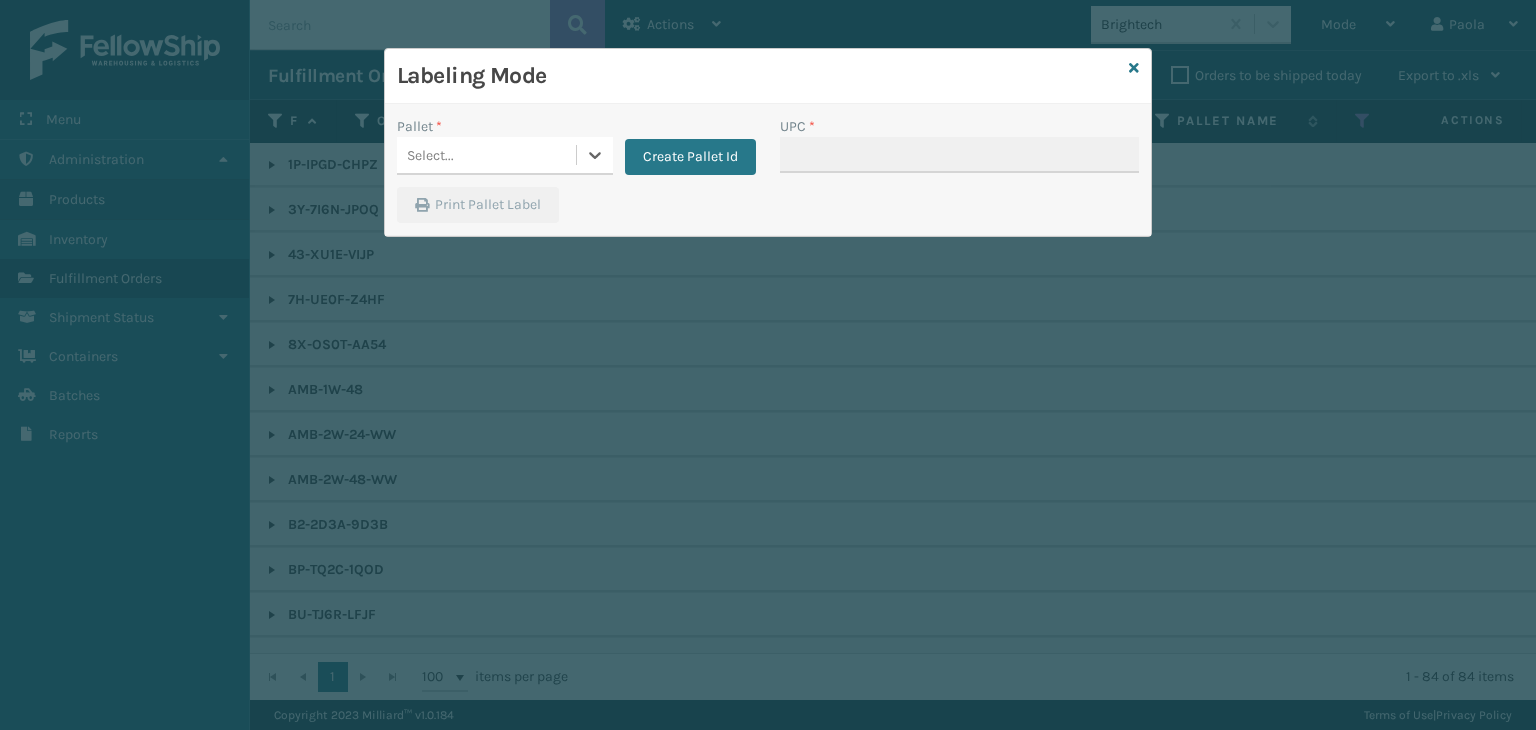 click on "Select..." at bounding box center [430, 155] 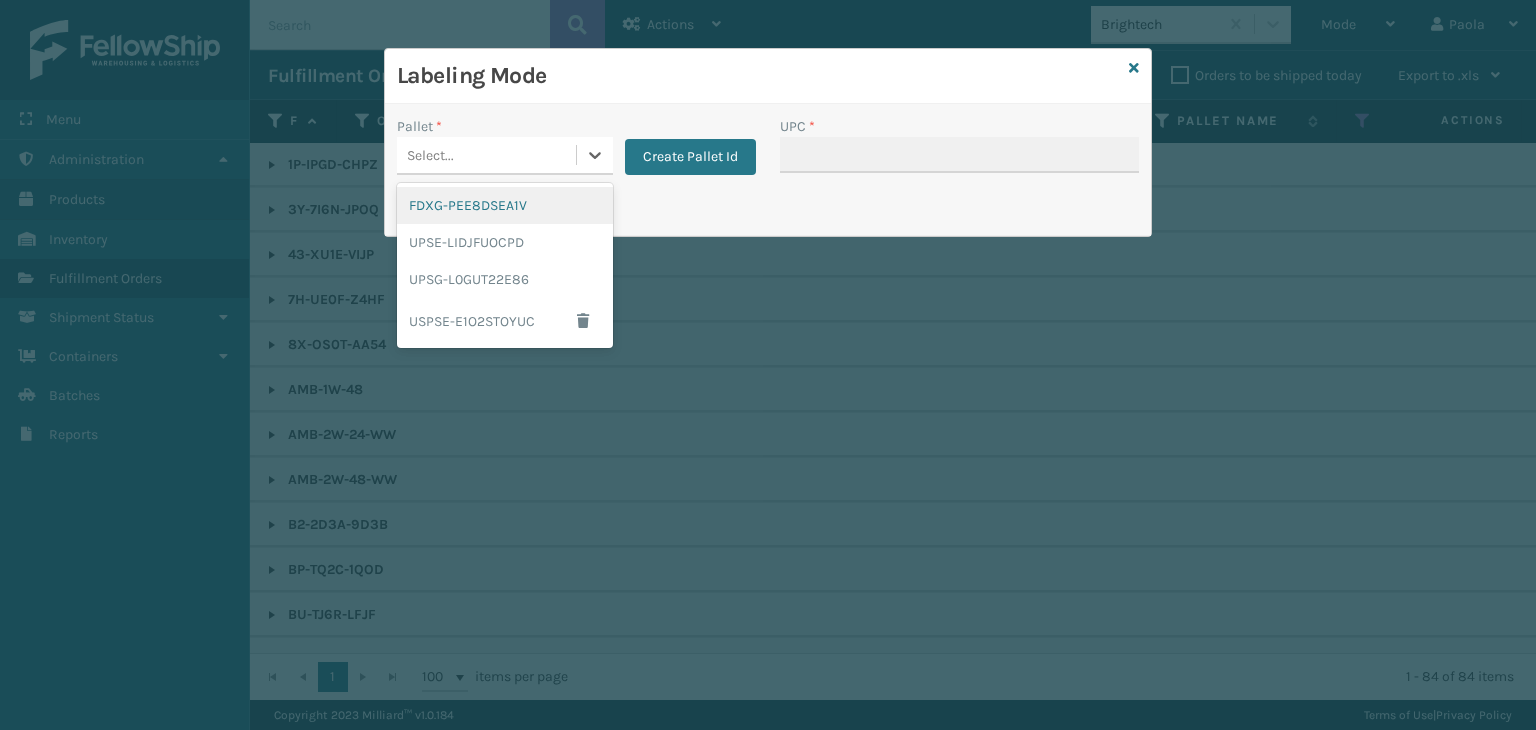 click on "FDXG-PEE8DSEA1V" at bounding box center (505, 205) 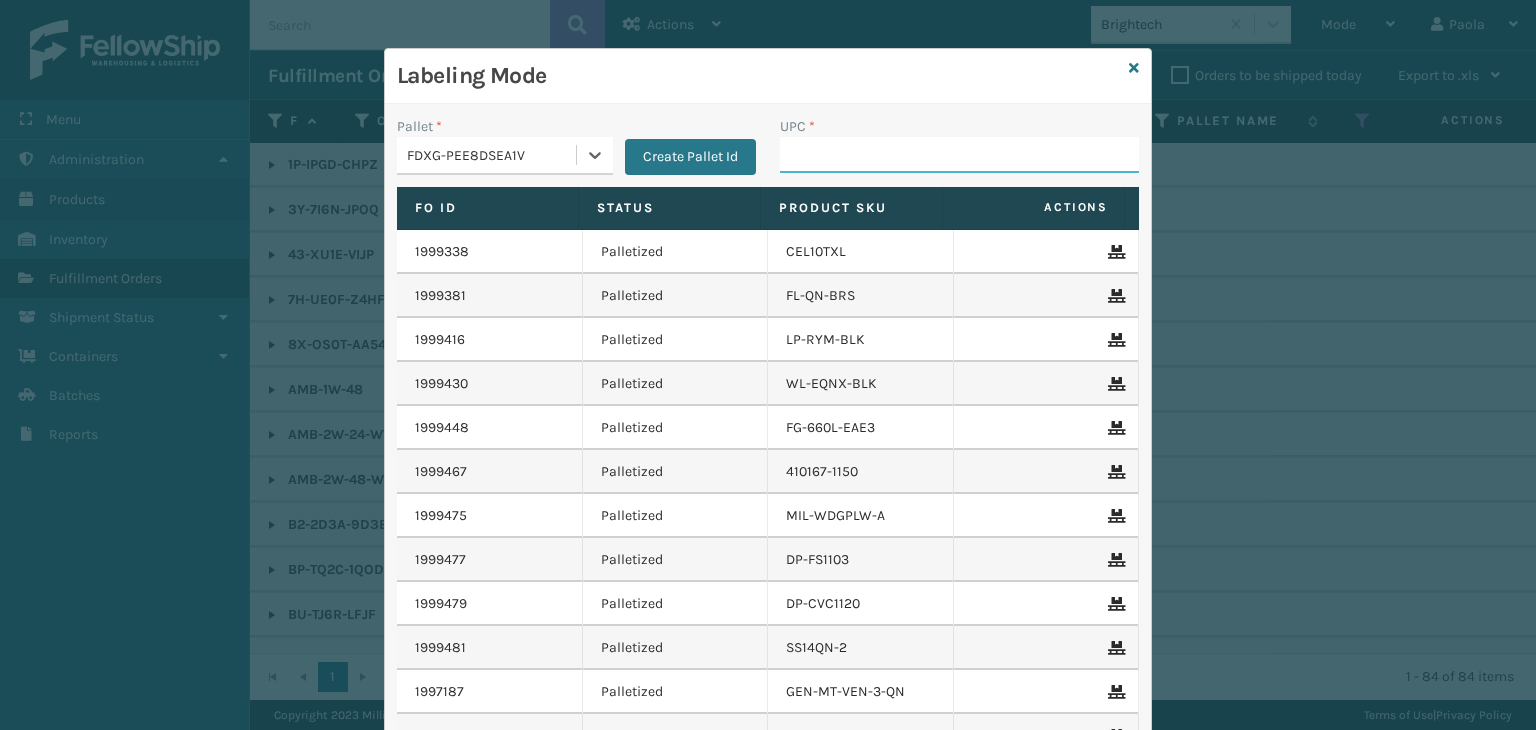 click on "UPC   *" at bounding box center [959, 155] 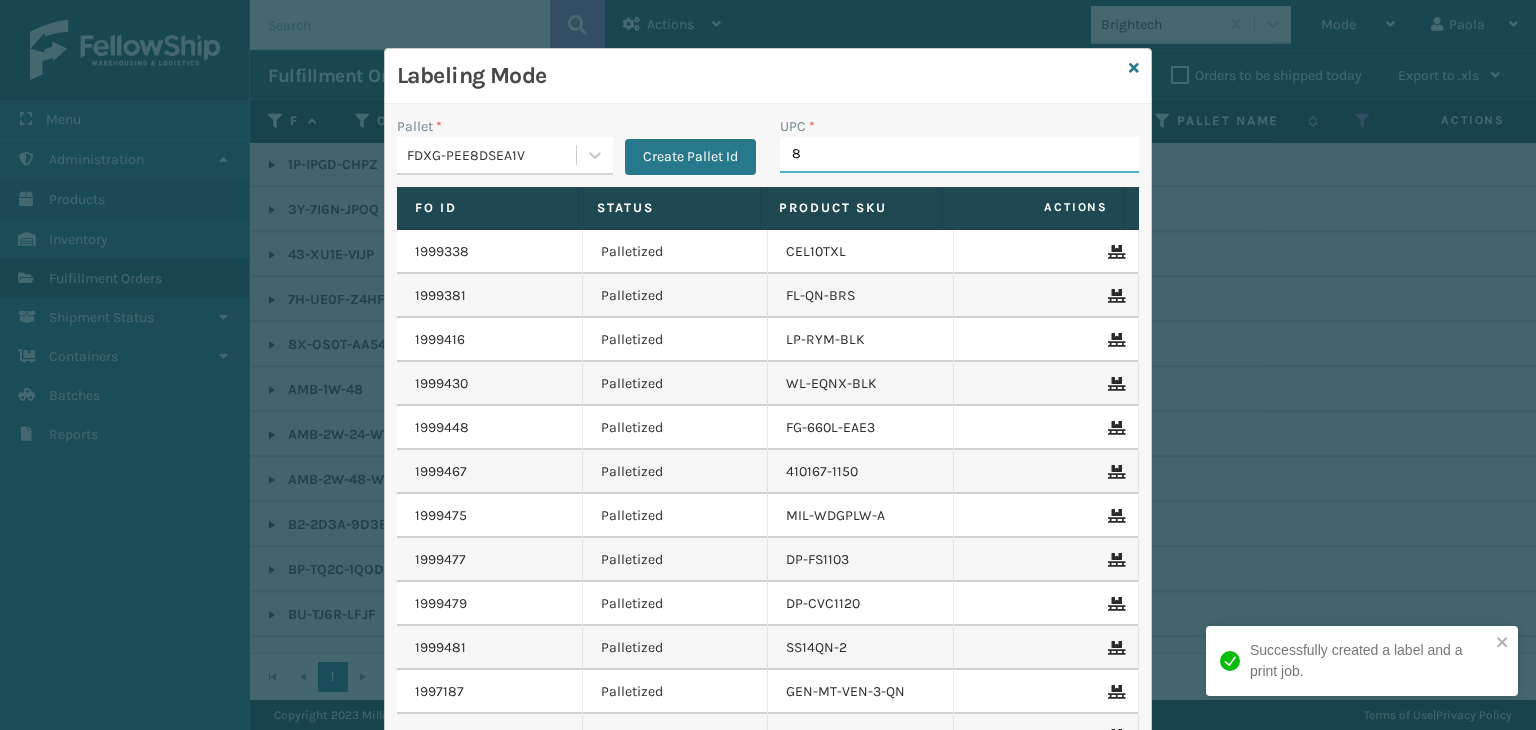 type on "85" 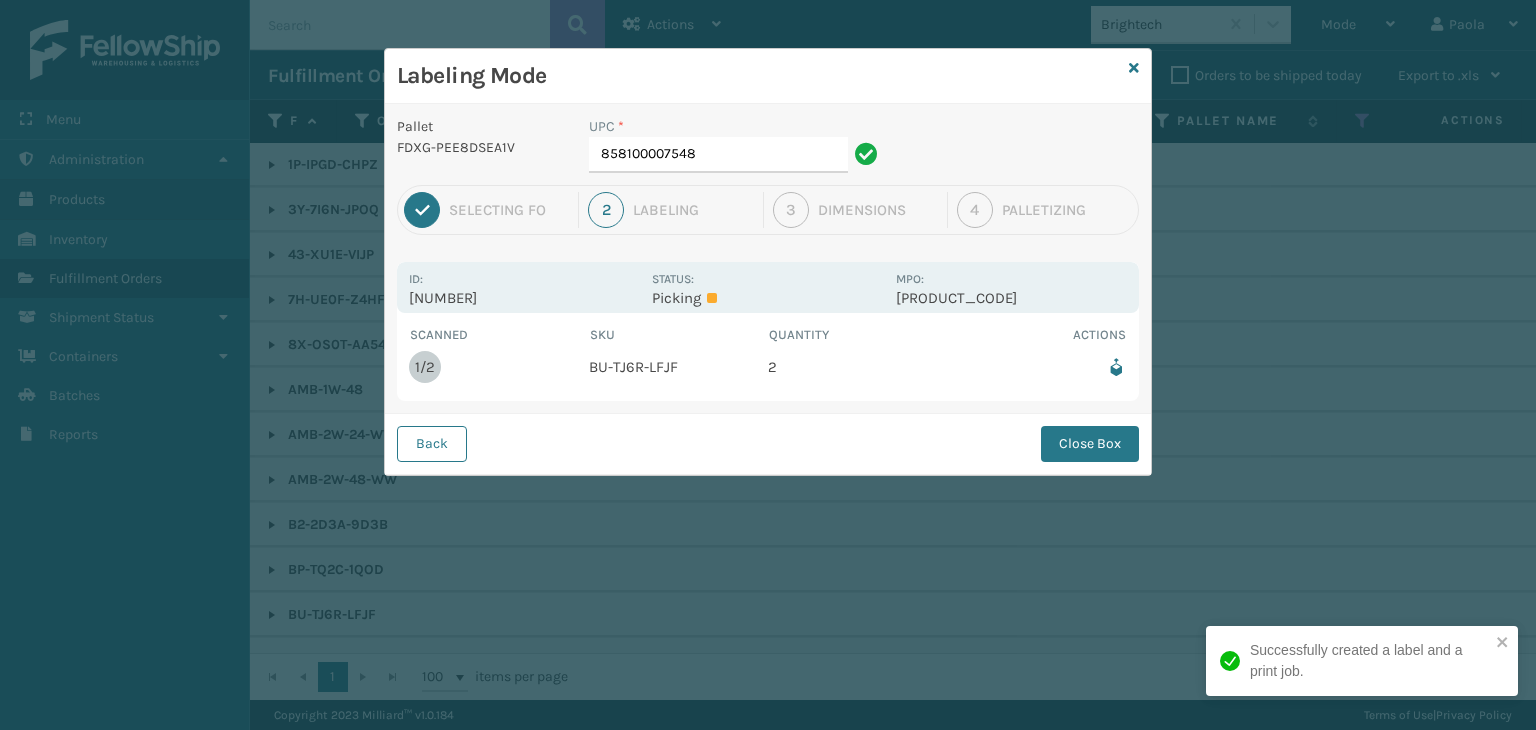 click on "UPC   * 858100007548" at bounding box center (736, 150) 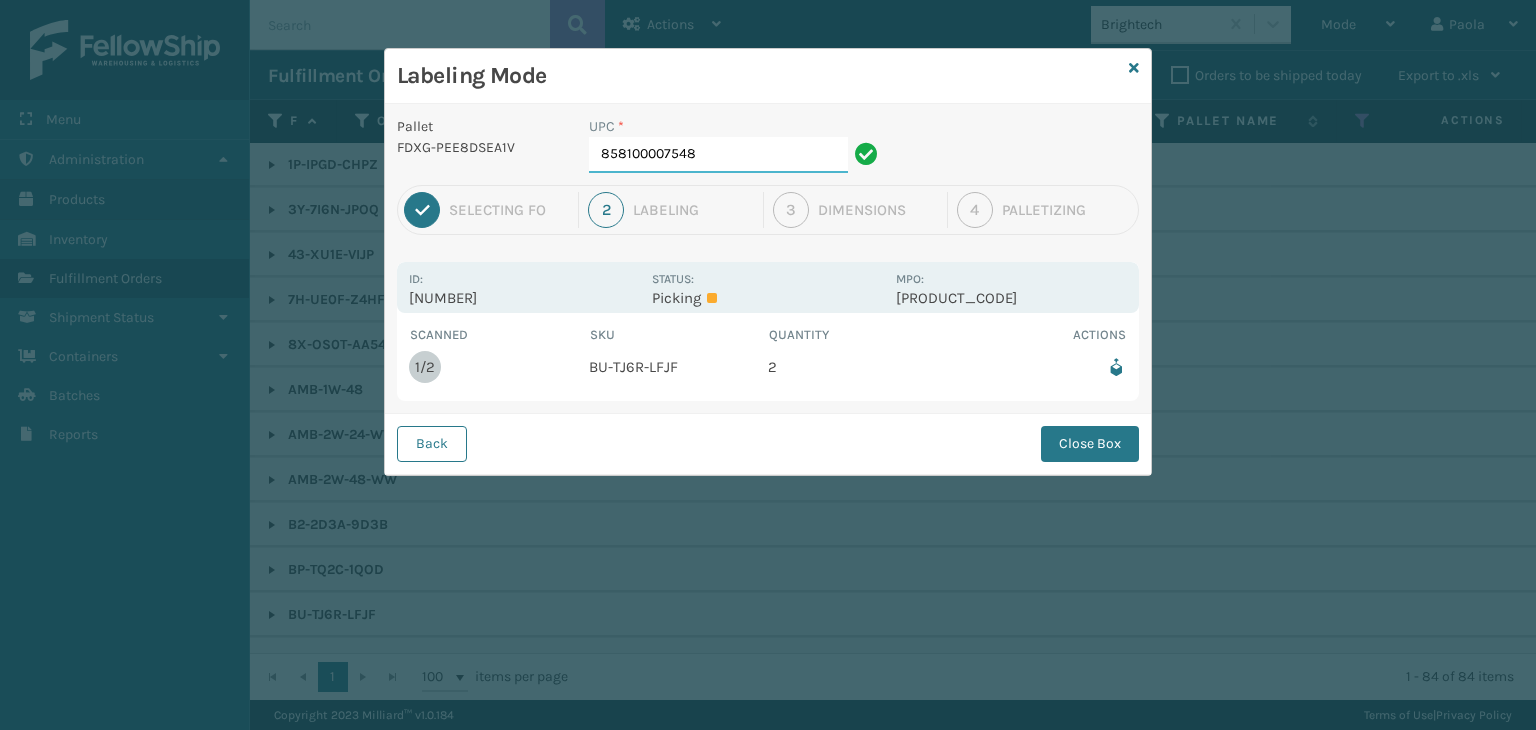 click on "858100007548" at bounding box center [718, 155] 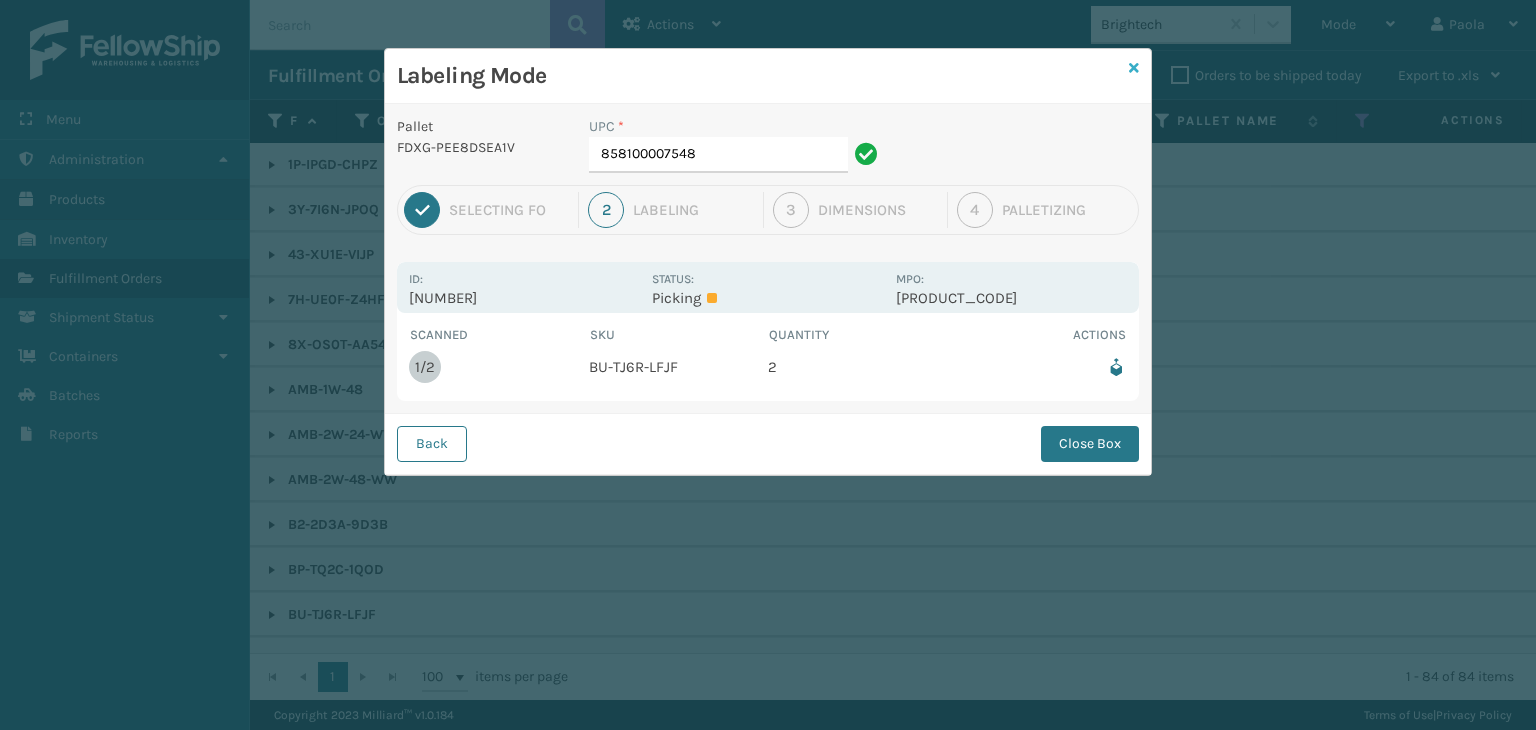 click at bounding box center (1134, 68) 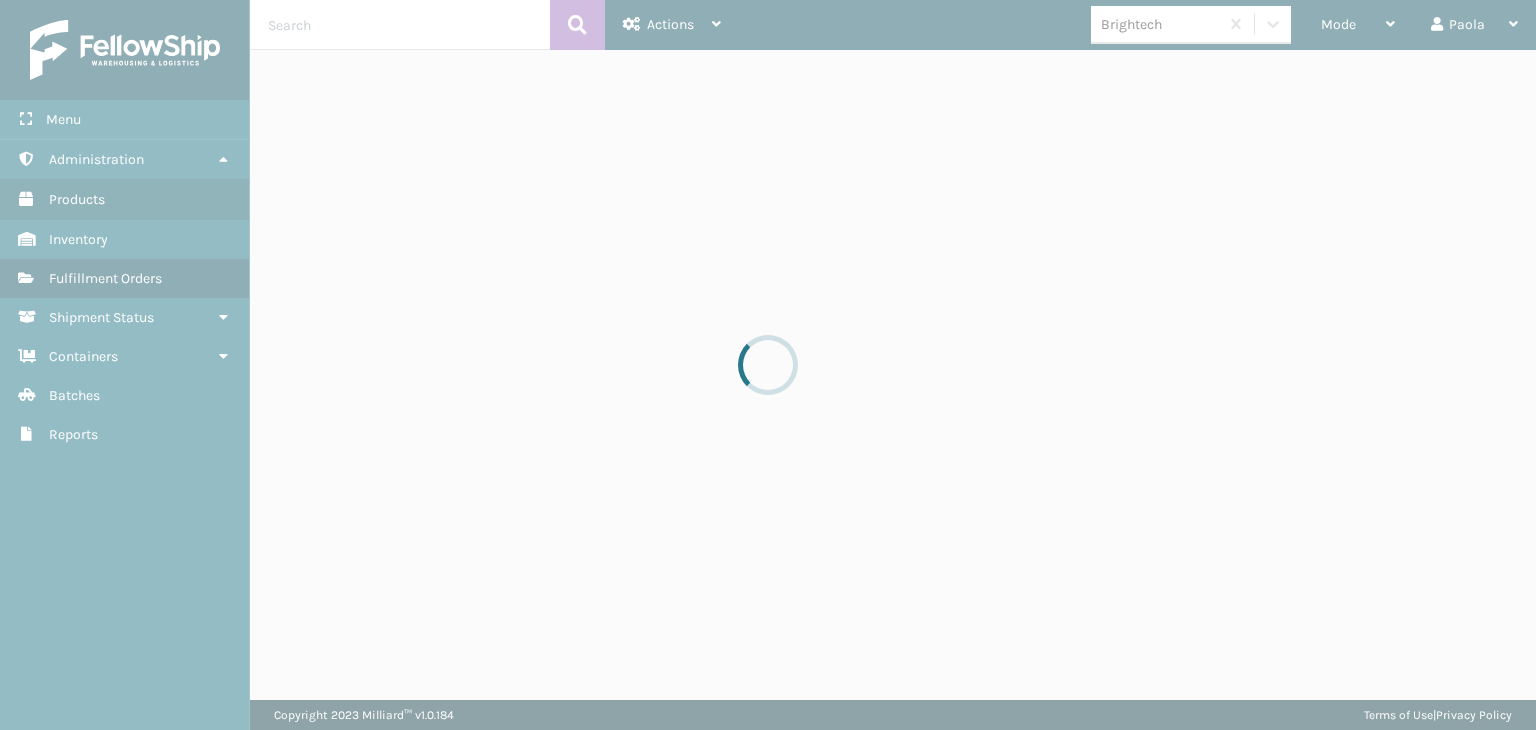 click at bounding box center [768, 365] 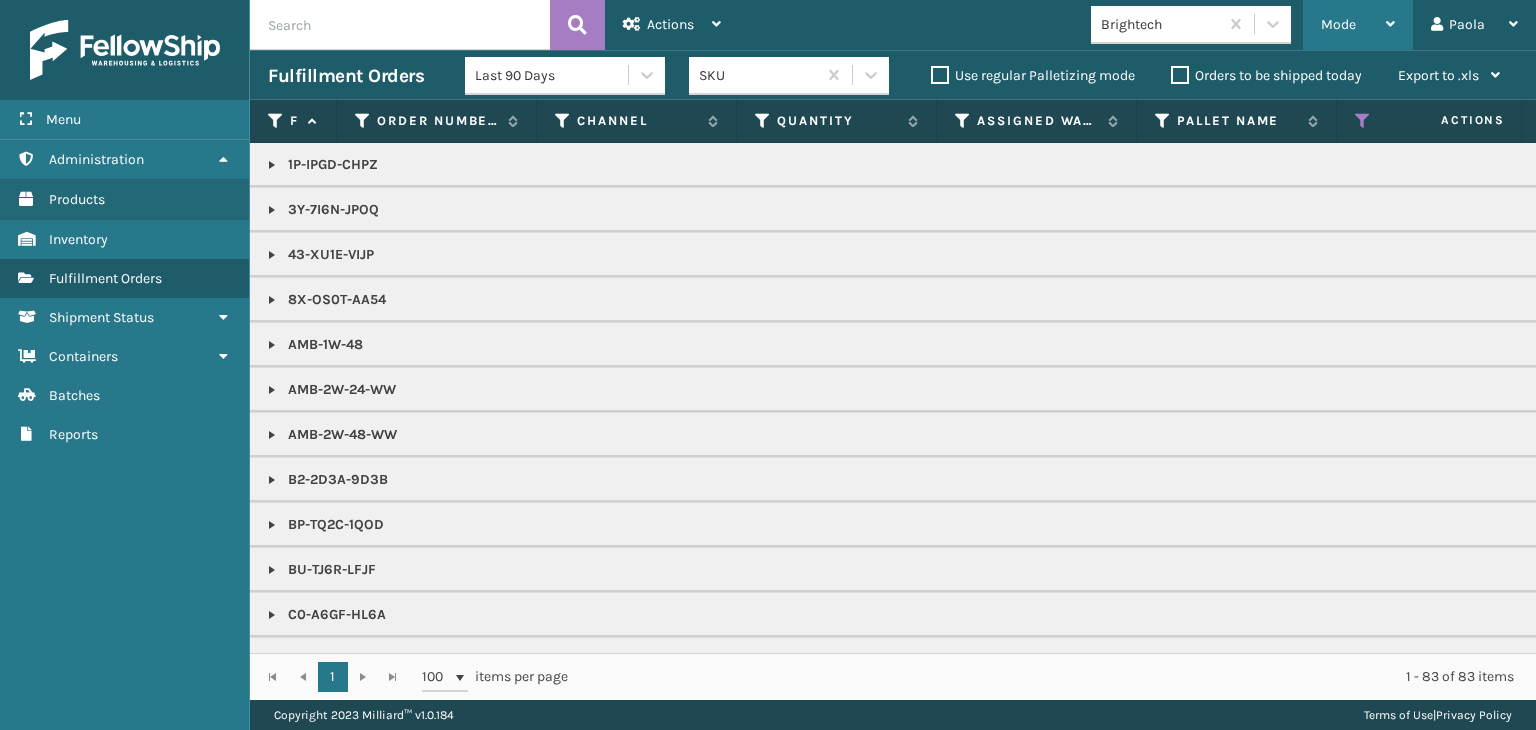 click on "Mode Regular Mode Picking Mode Labeling Mode Exit Scan Mode" at bounding box center [1358, 25] 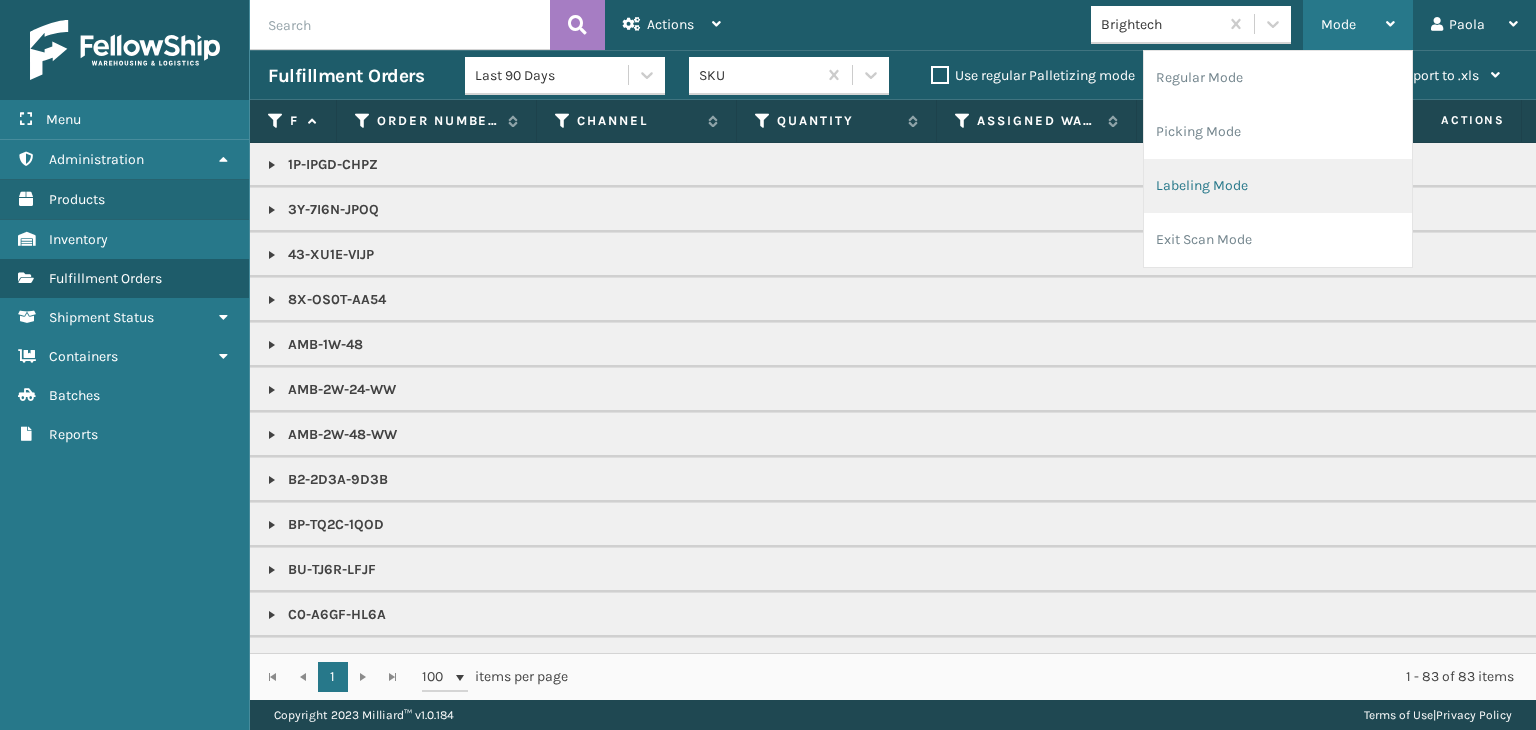 click on "Labeling Mode" at bounding box center (1278, 186) 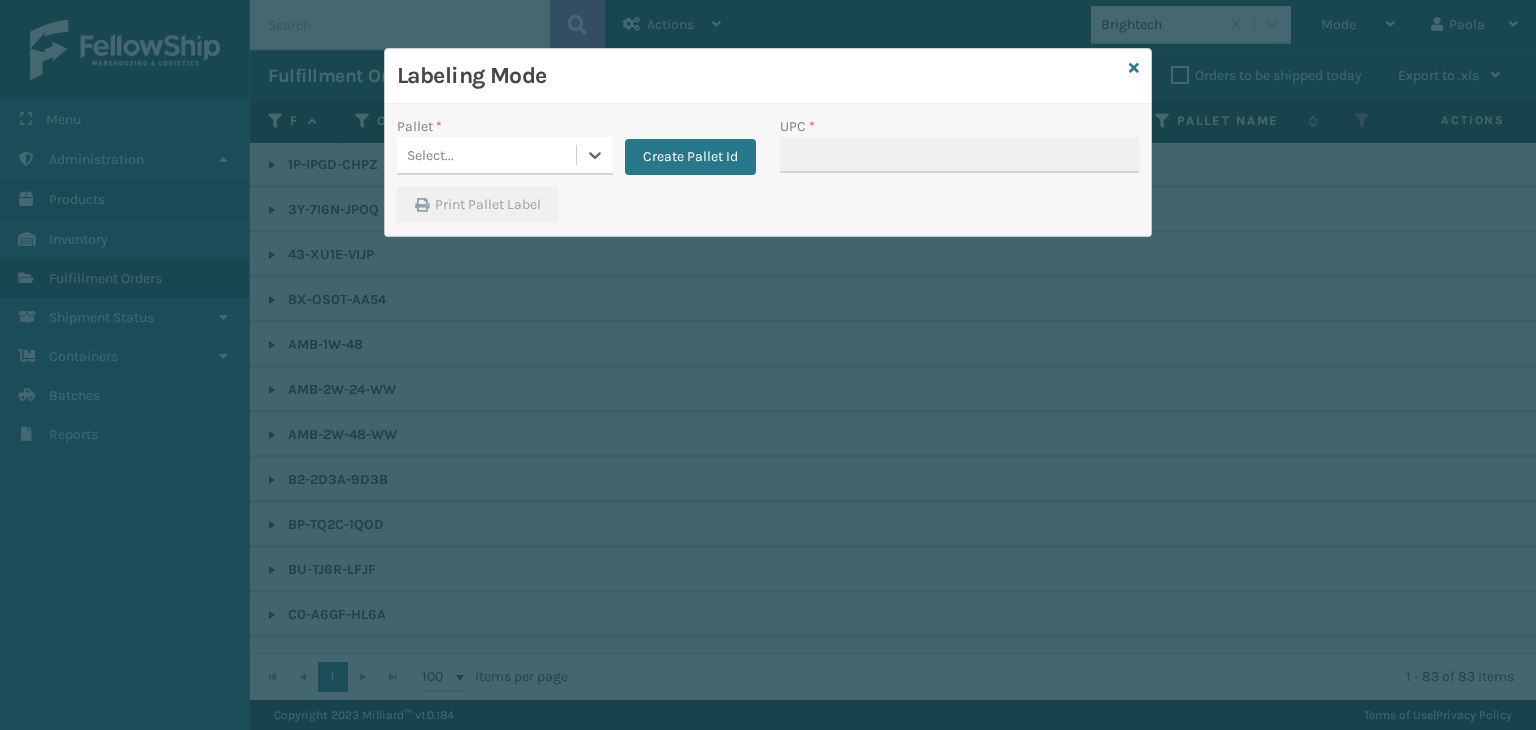 click on "Select..." at bounding box center [486, 155] 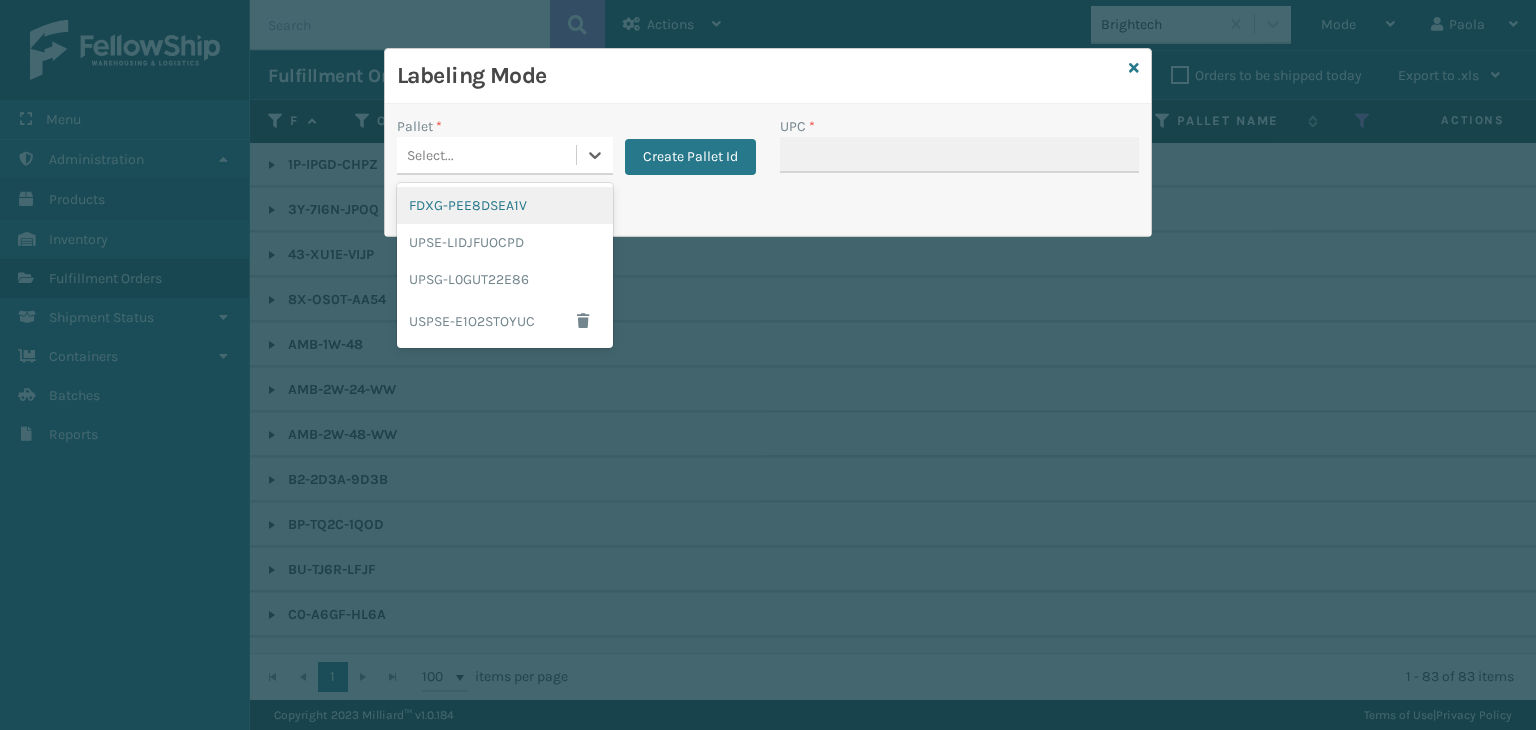 click on "FDXG-PEE8DSEA1V" at bounding box center [505, 205] 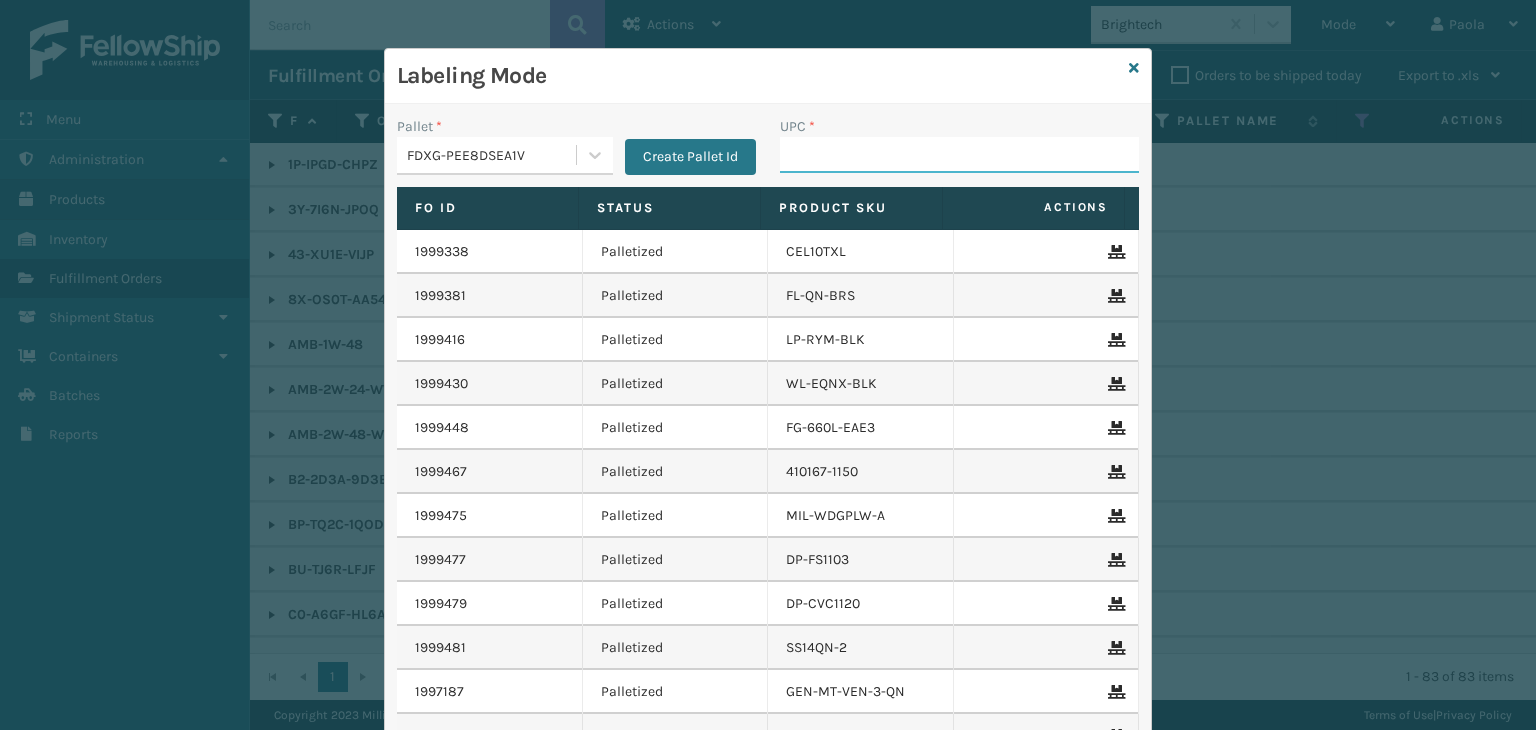 click on "UPC   *" at bounding box center [959, 155] 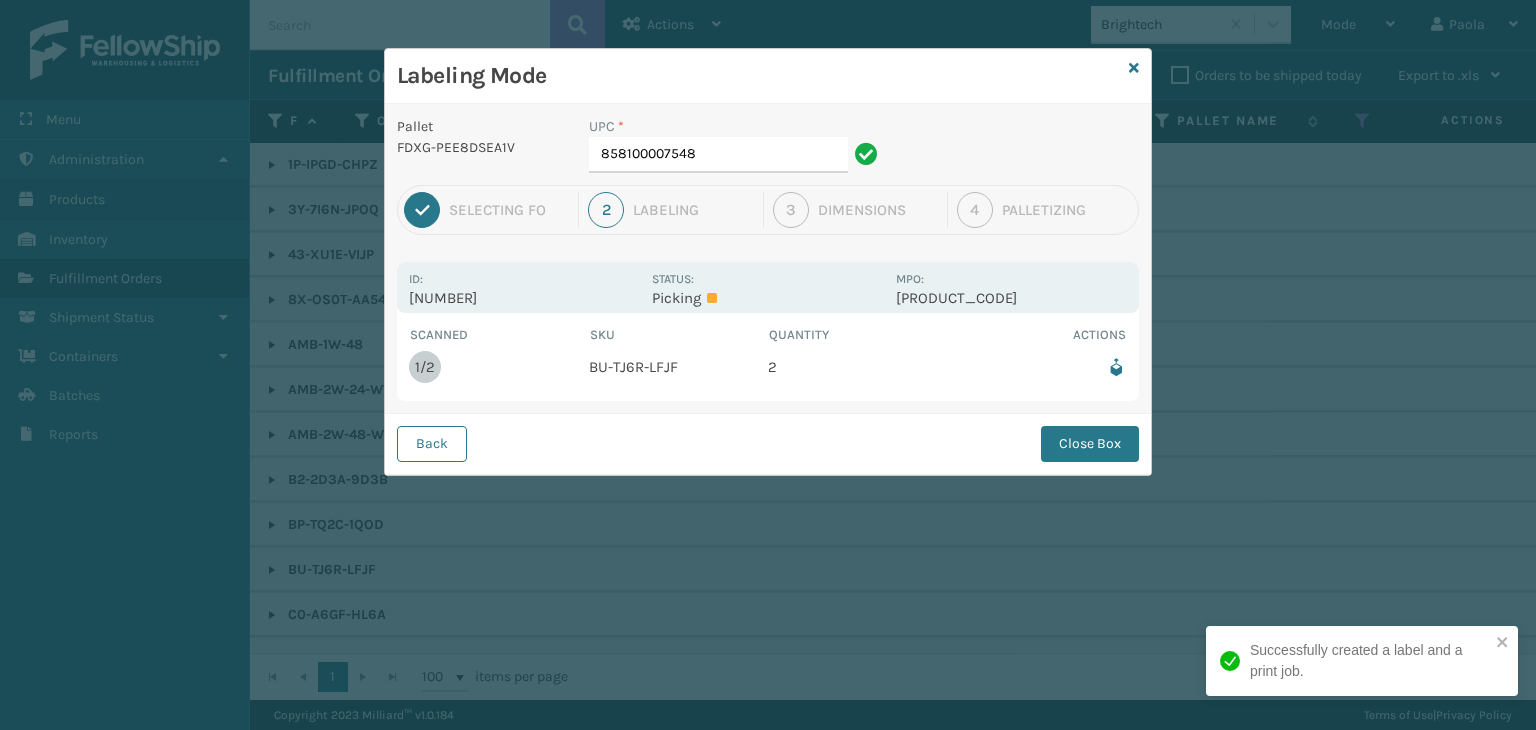 click on "UPC   *" at bounding box center [736, 126] 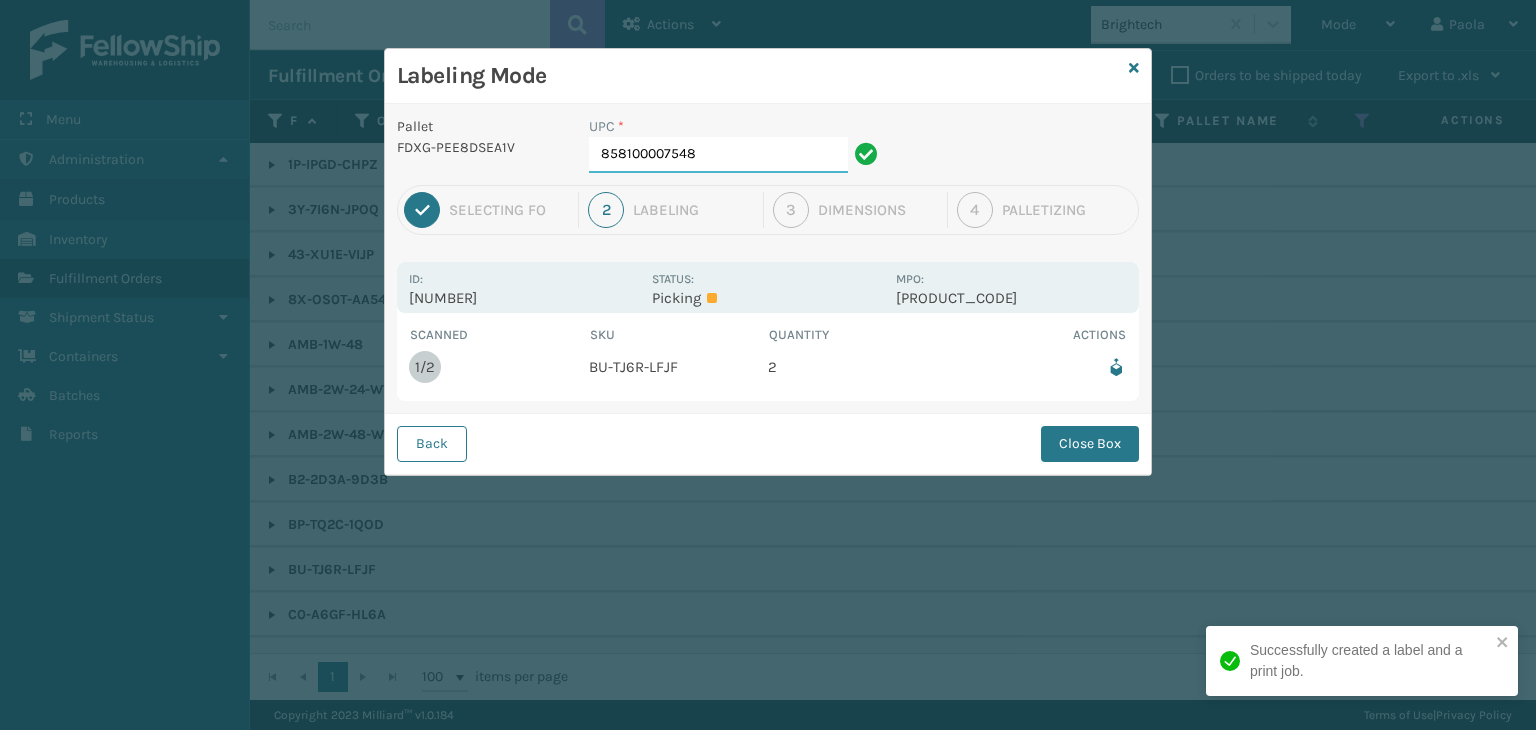 click on "858100007548" at bounding box center [718, 155] 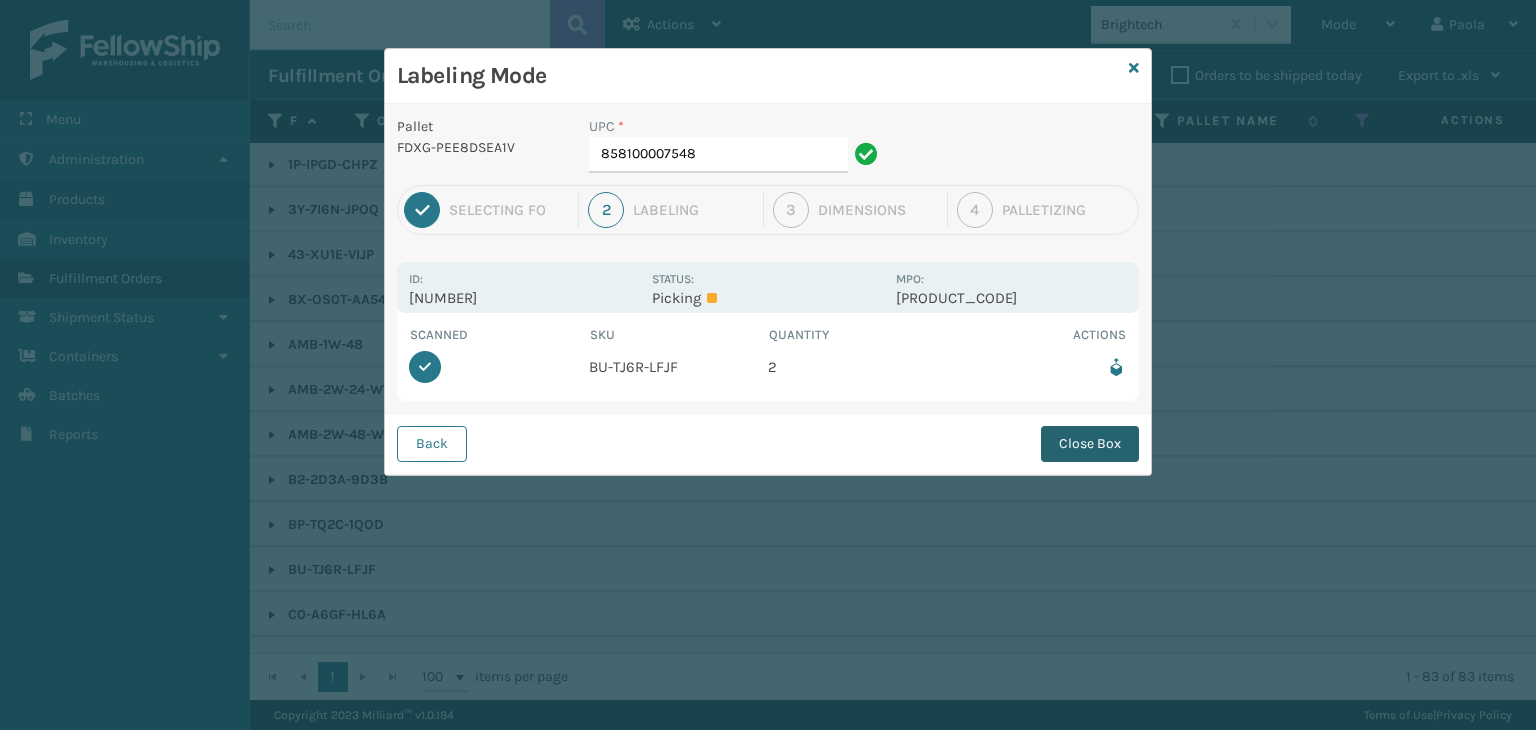 click on "Close Box" at bounding box center (1090, 444) 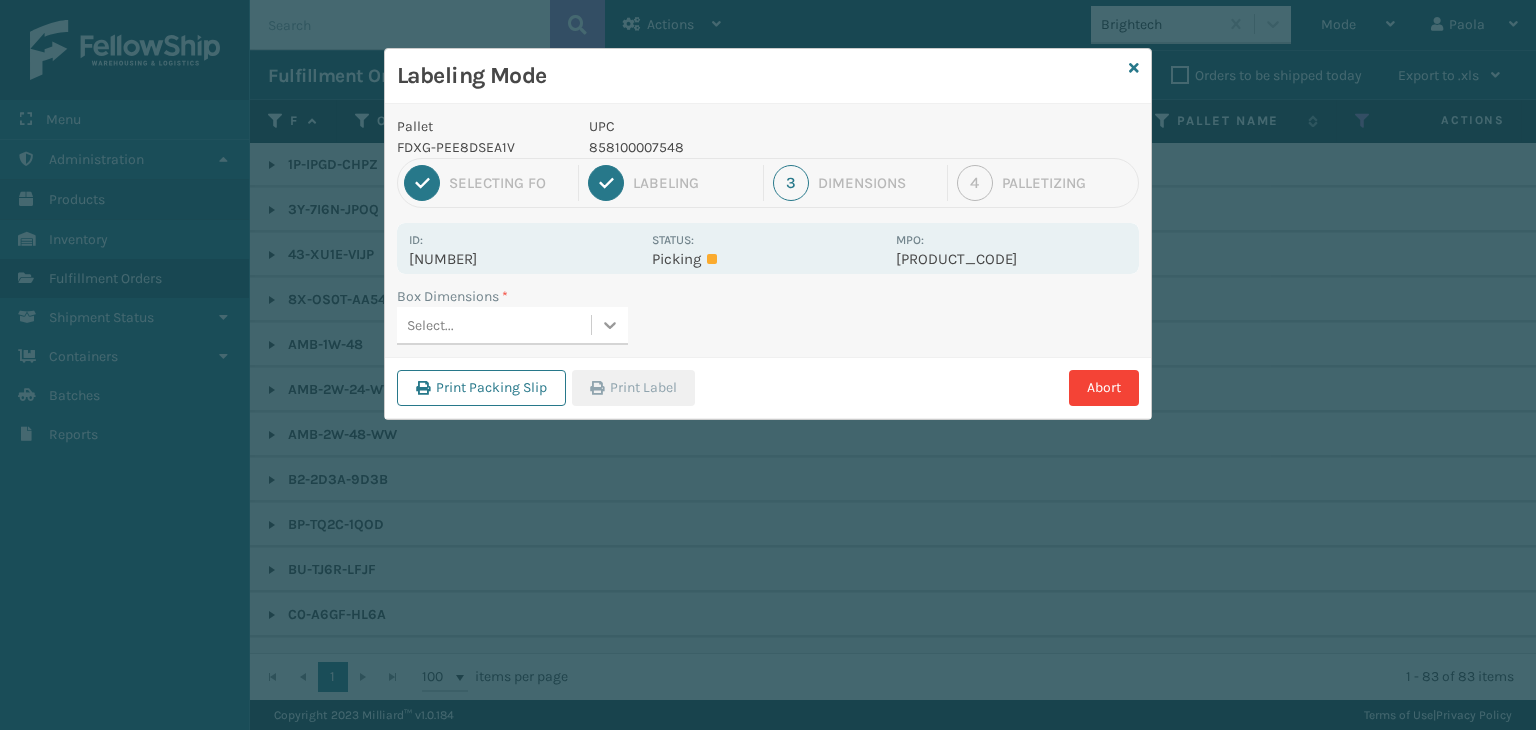 click 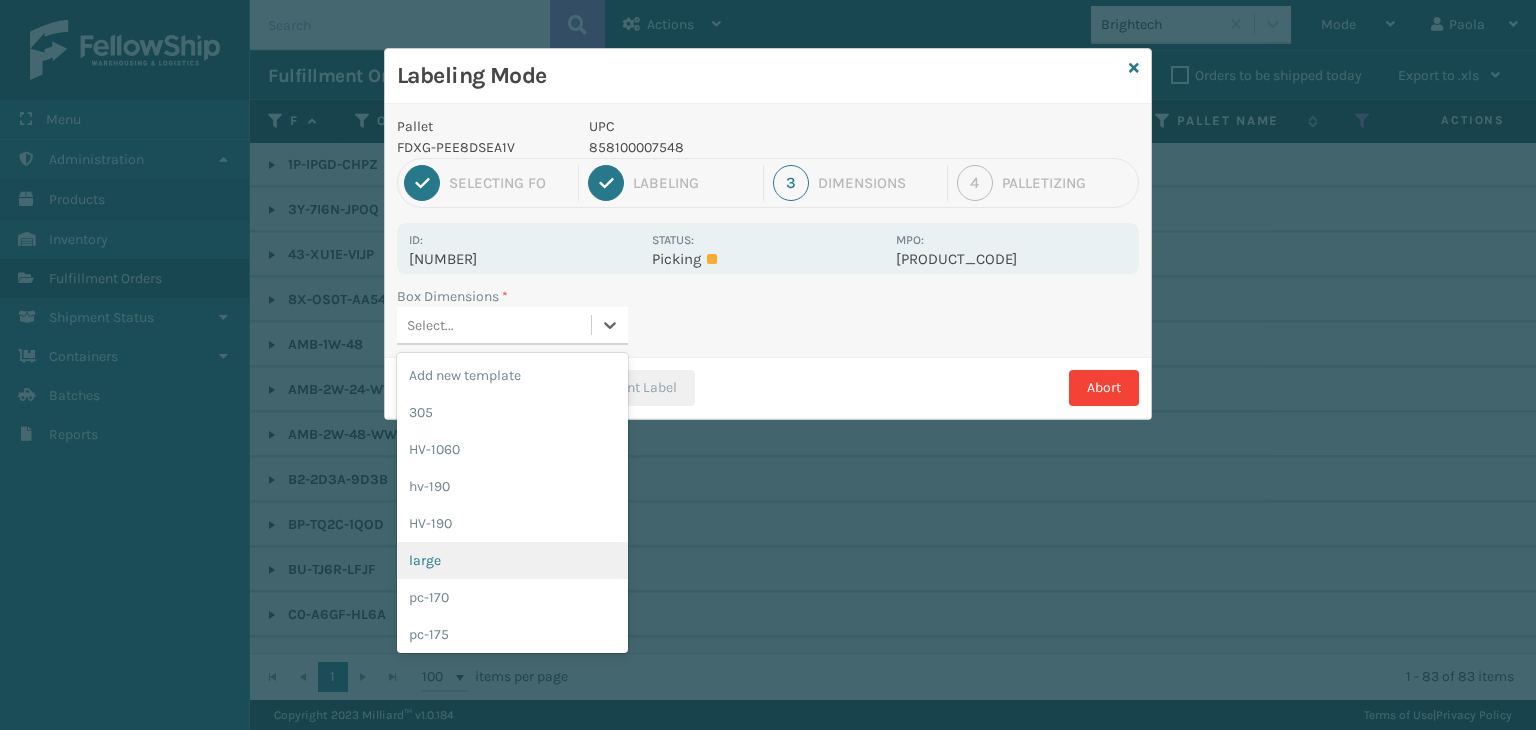 click on "large" at bounding box center [512, 560] 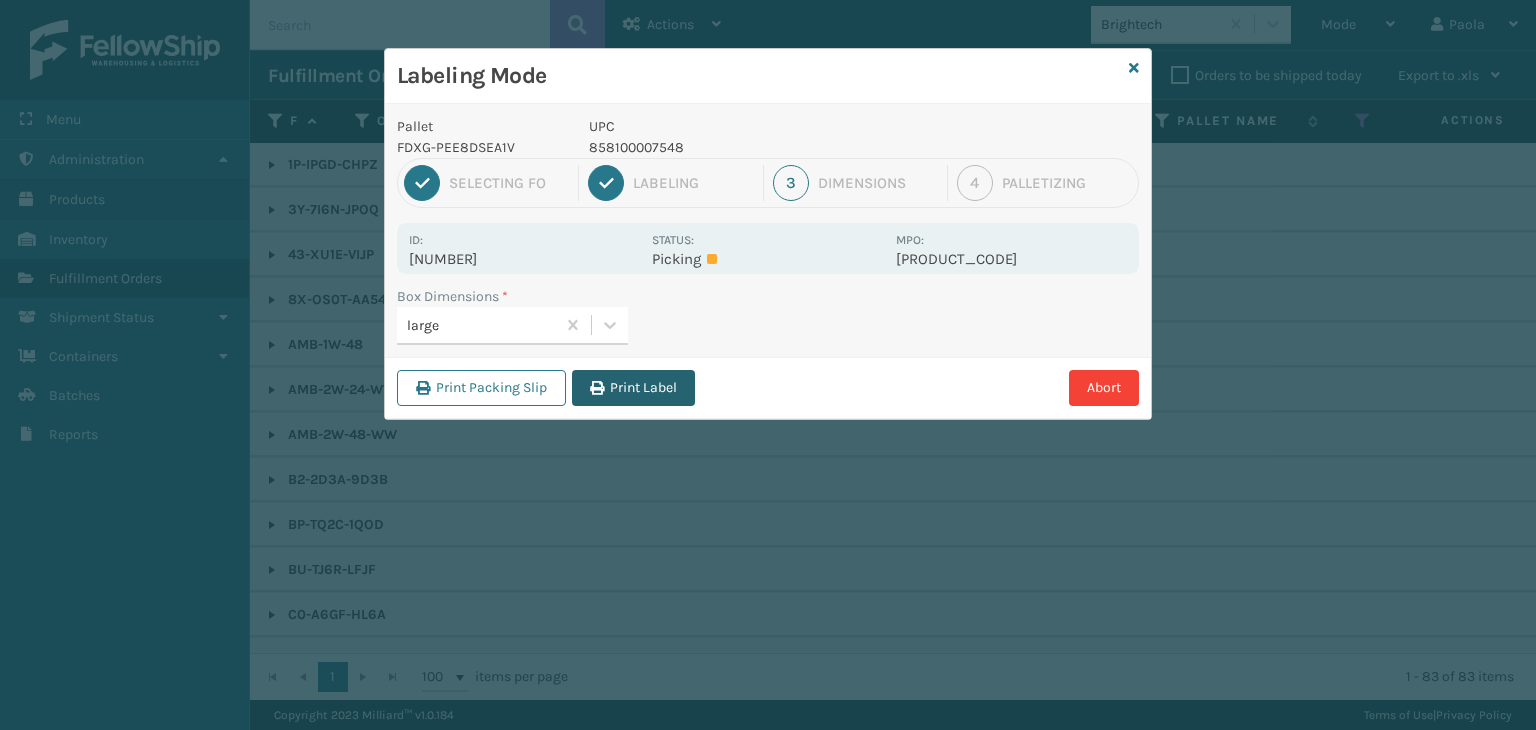 click on "Print Label" at bounding box center [633, 388] 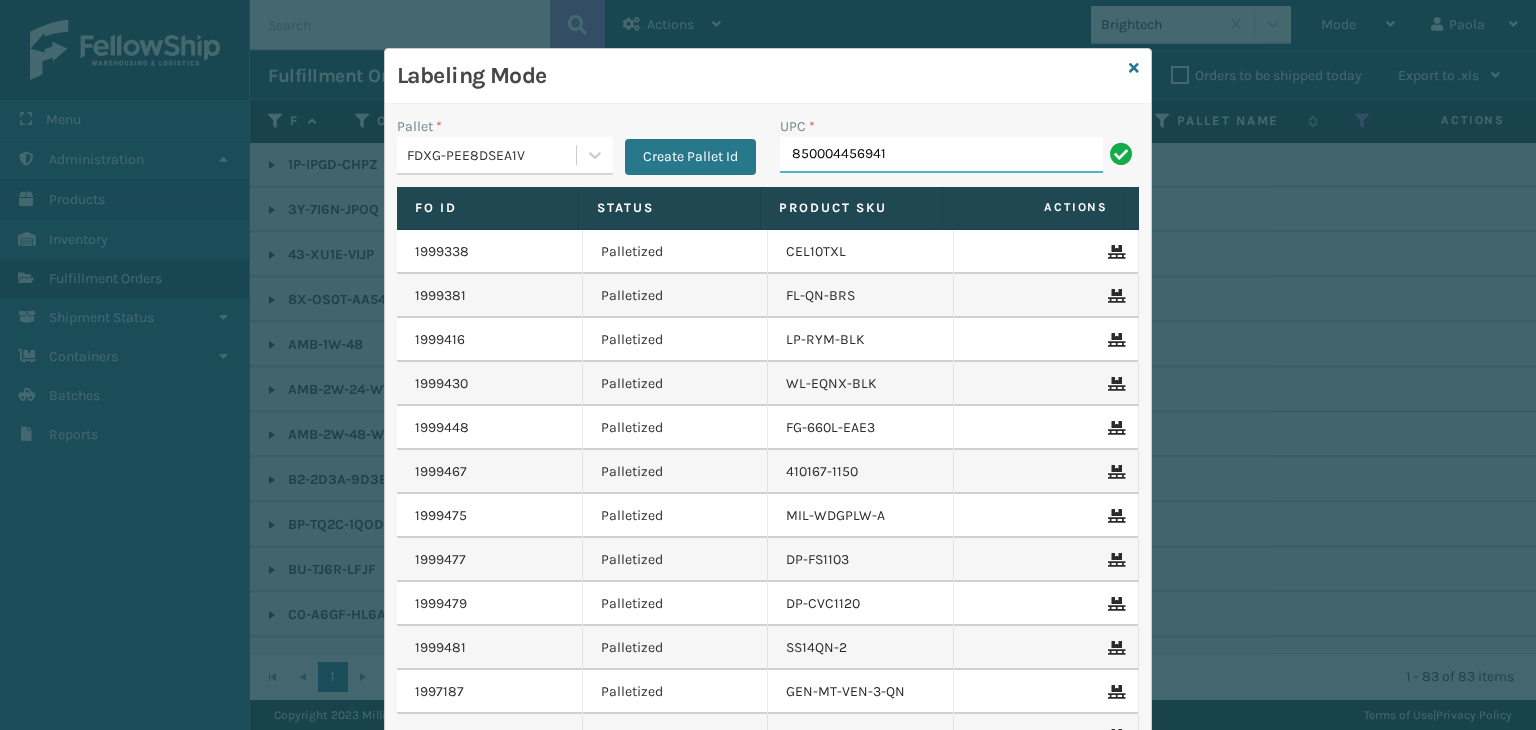 type on "850004456941" 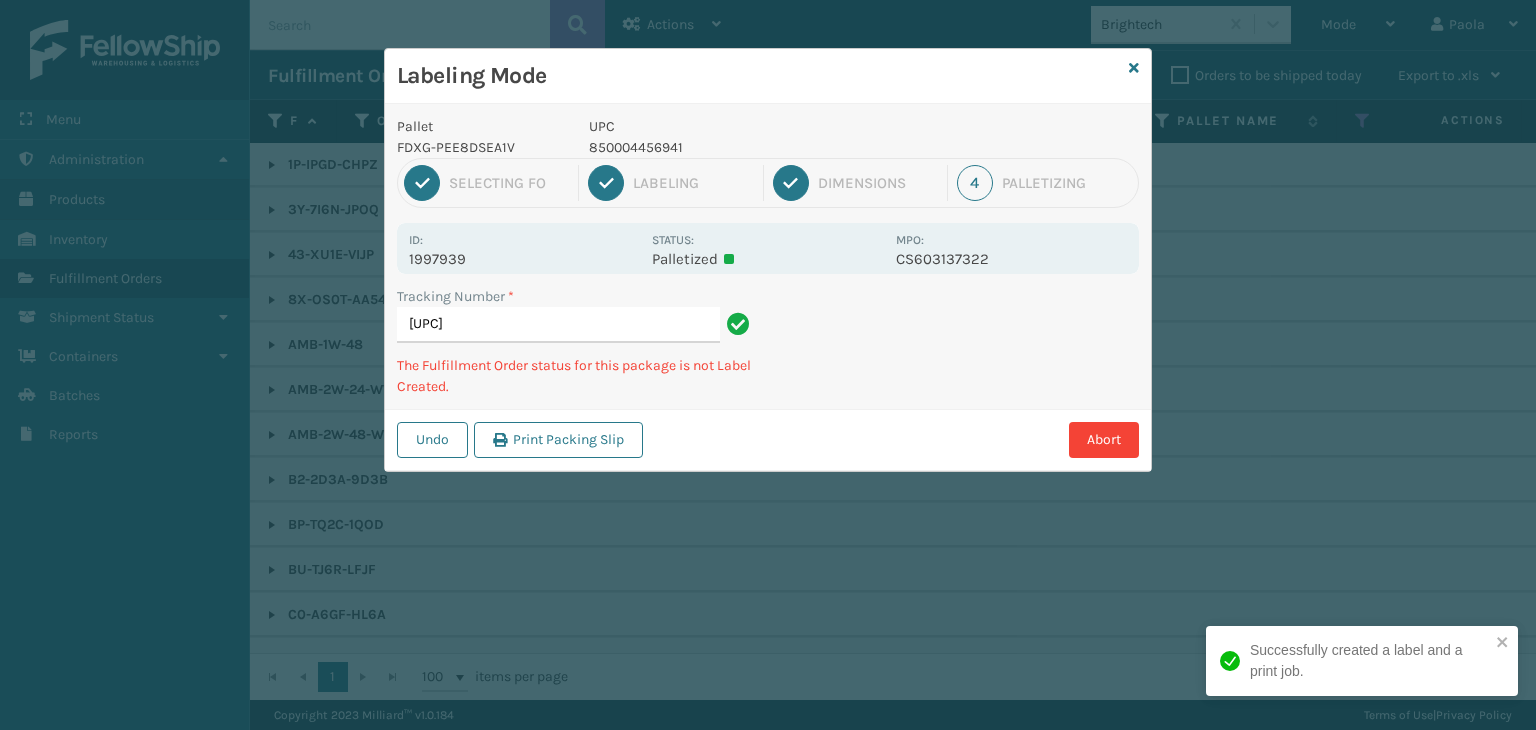 click on "850004456941" at bounding box center [736, 147] 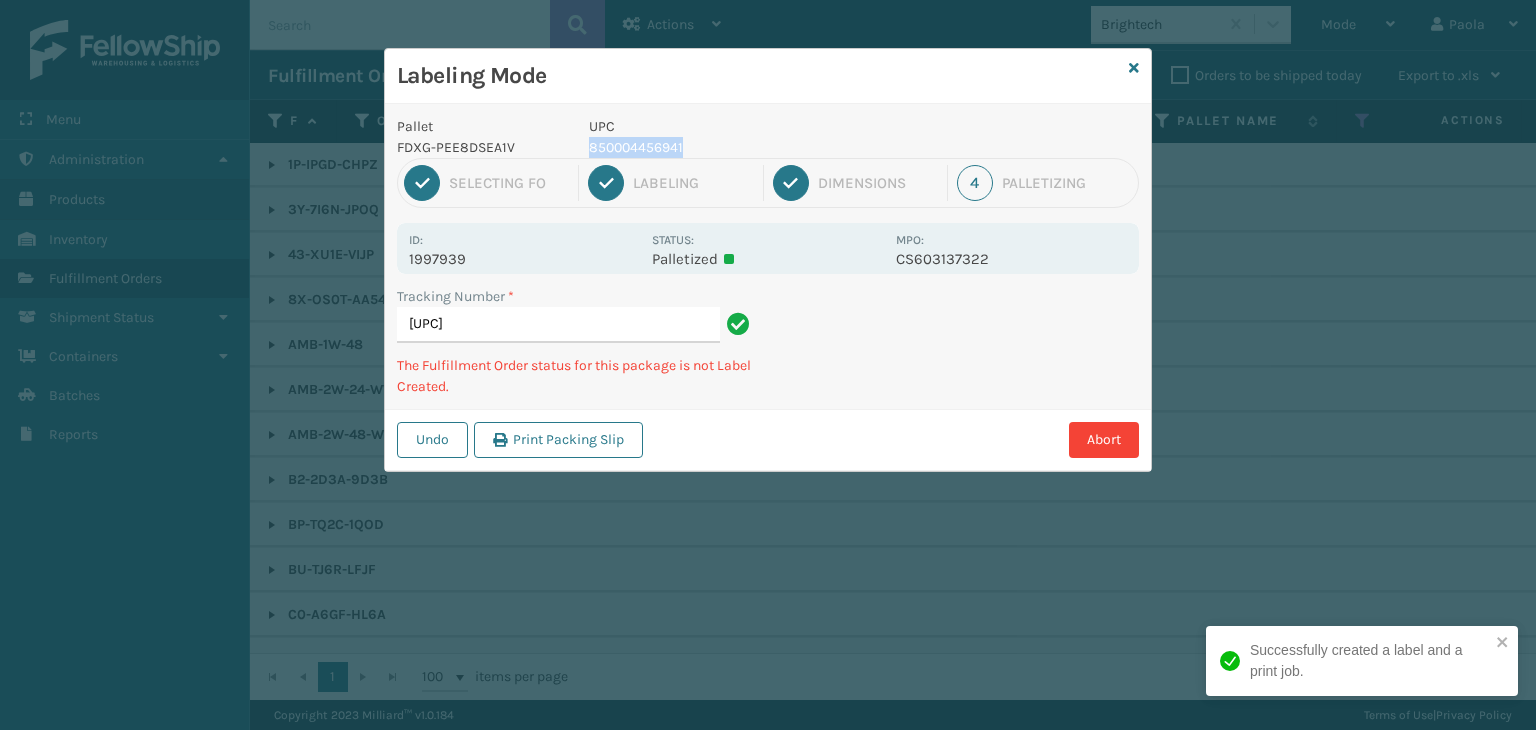 click on "850004456941" at bounding box center (736, 147) 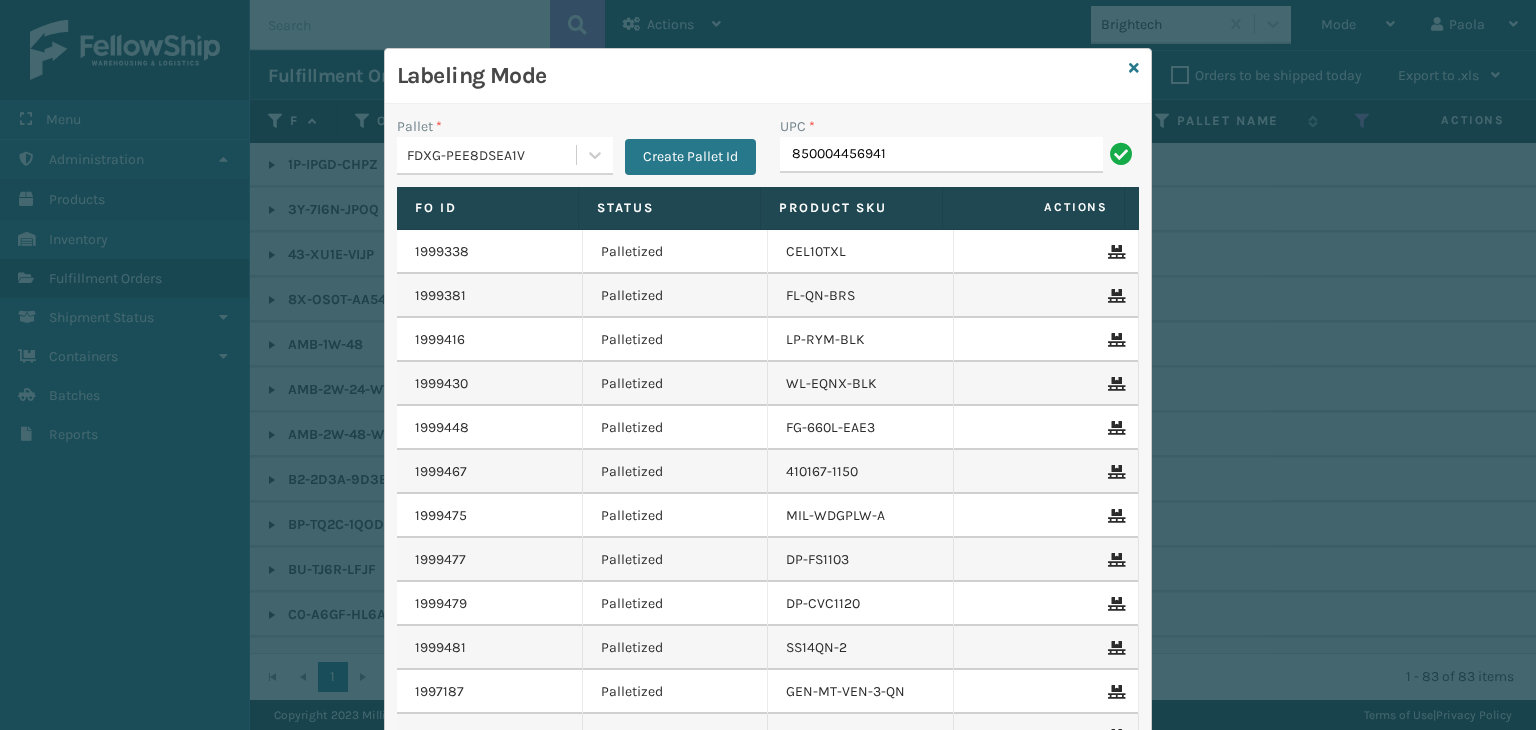 type on "850004456941" 